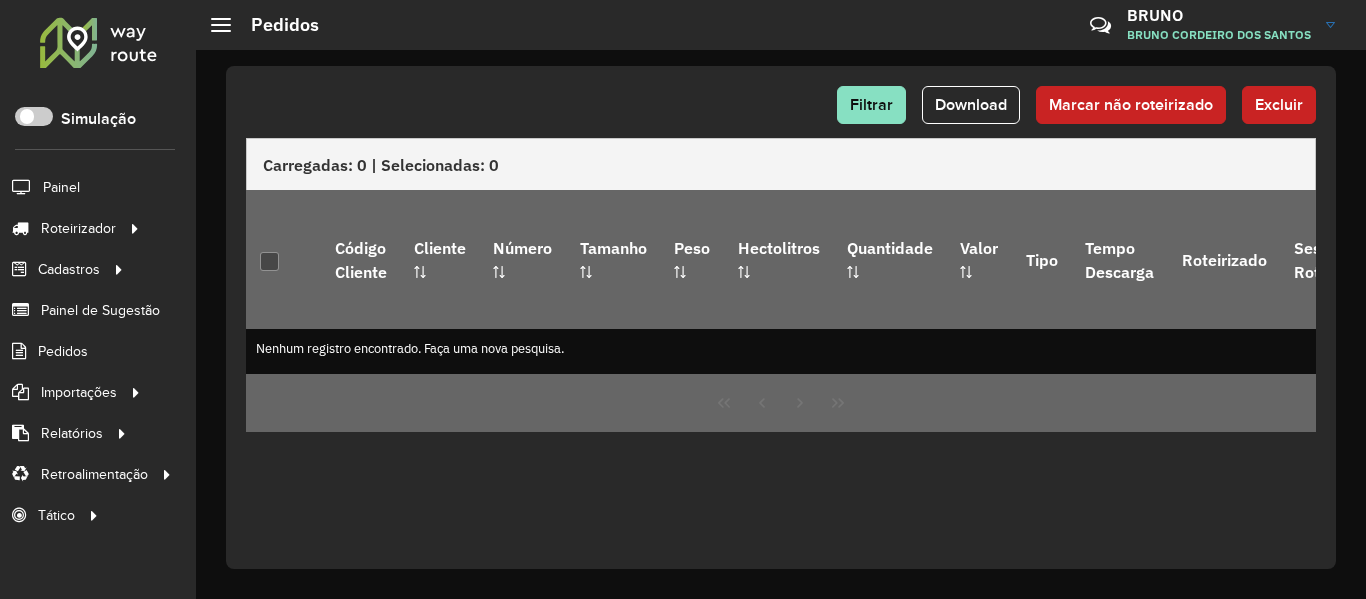scroll, scrollTop: 0, scrollLeft: 0, axis: both 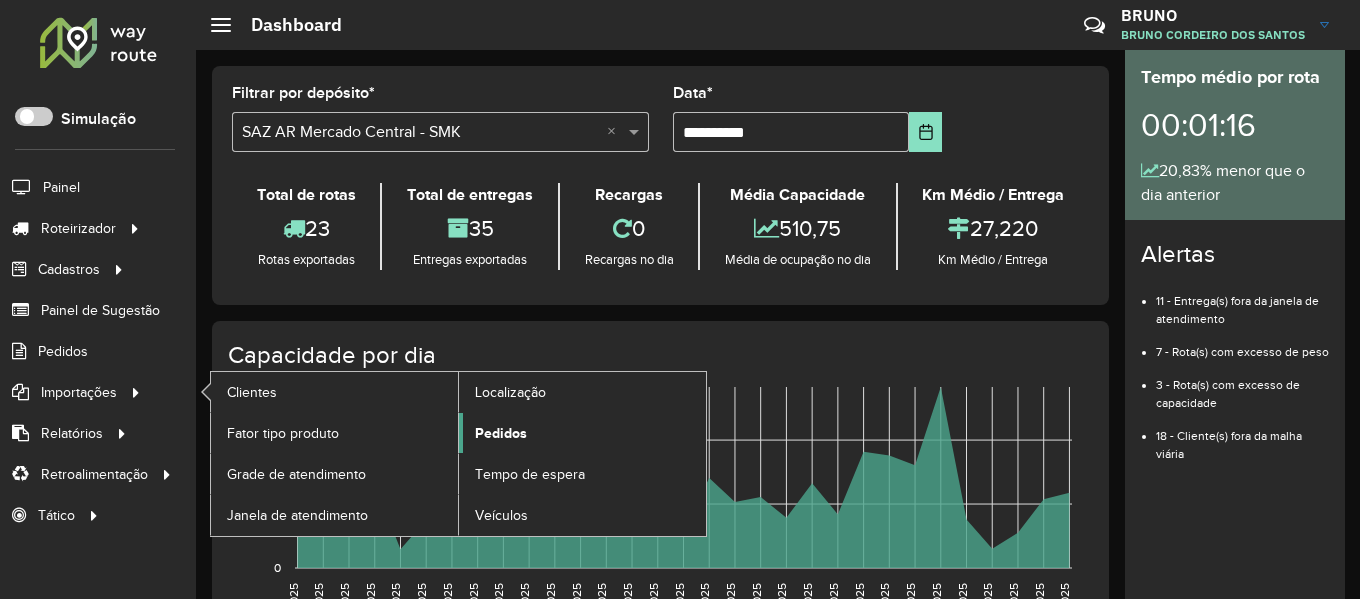 click on "Pedidos" 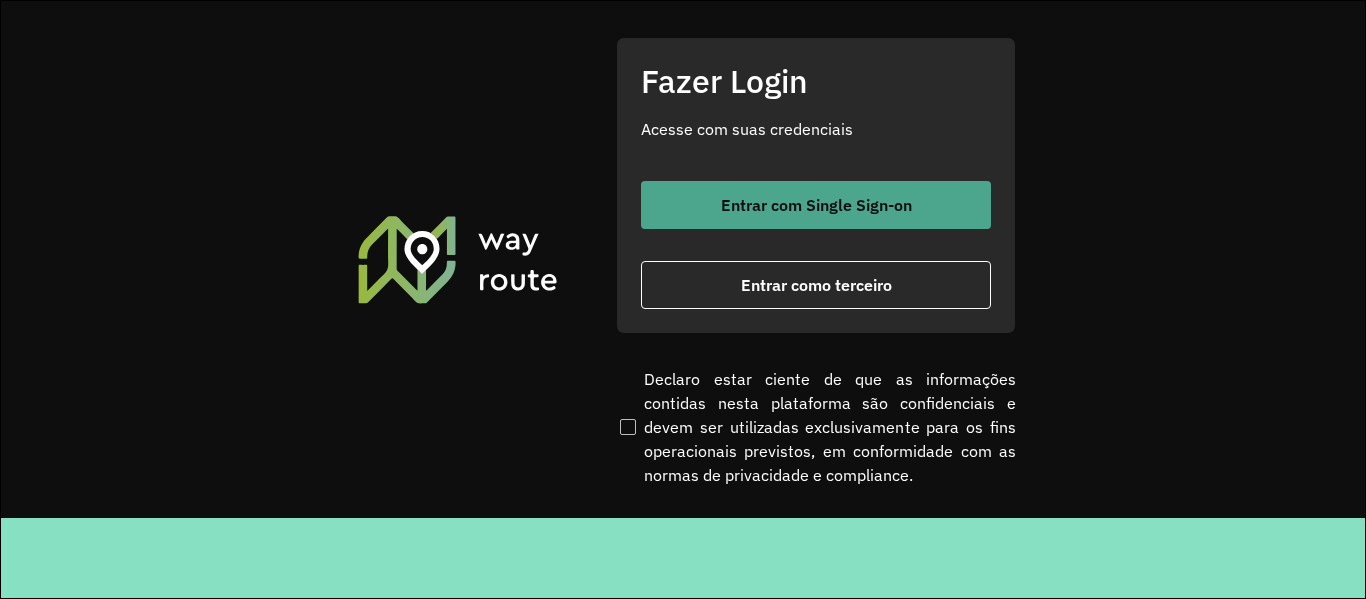 click on "Entrar com Single Sign-on" at bounding box center (816, 205) 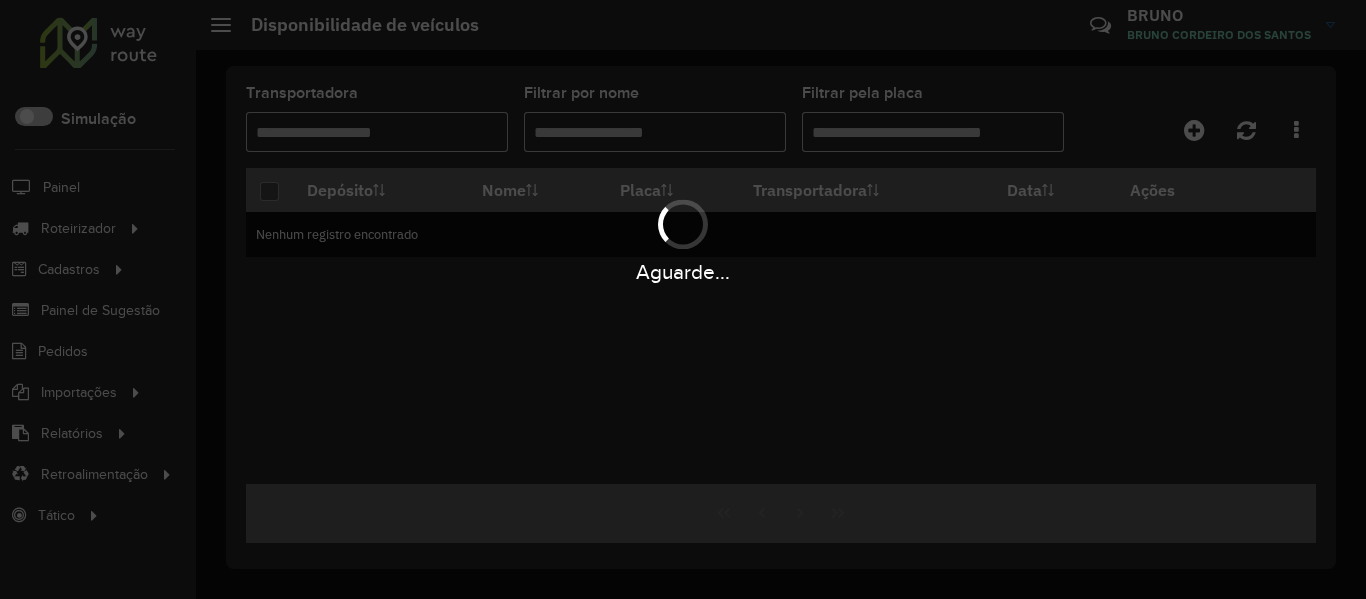 scroll, scrollTop: 0, scrollLeft: 0, axis: both 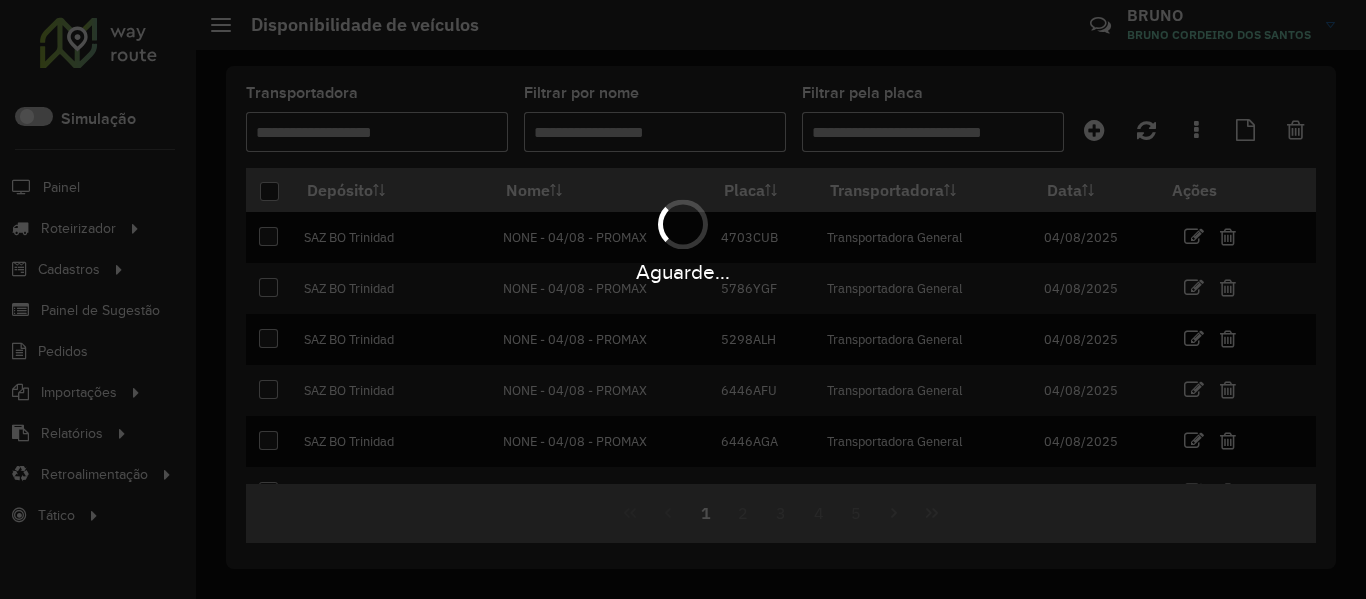 click on "Aguarde..." at bounding box center (683, 299) 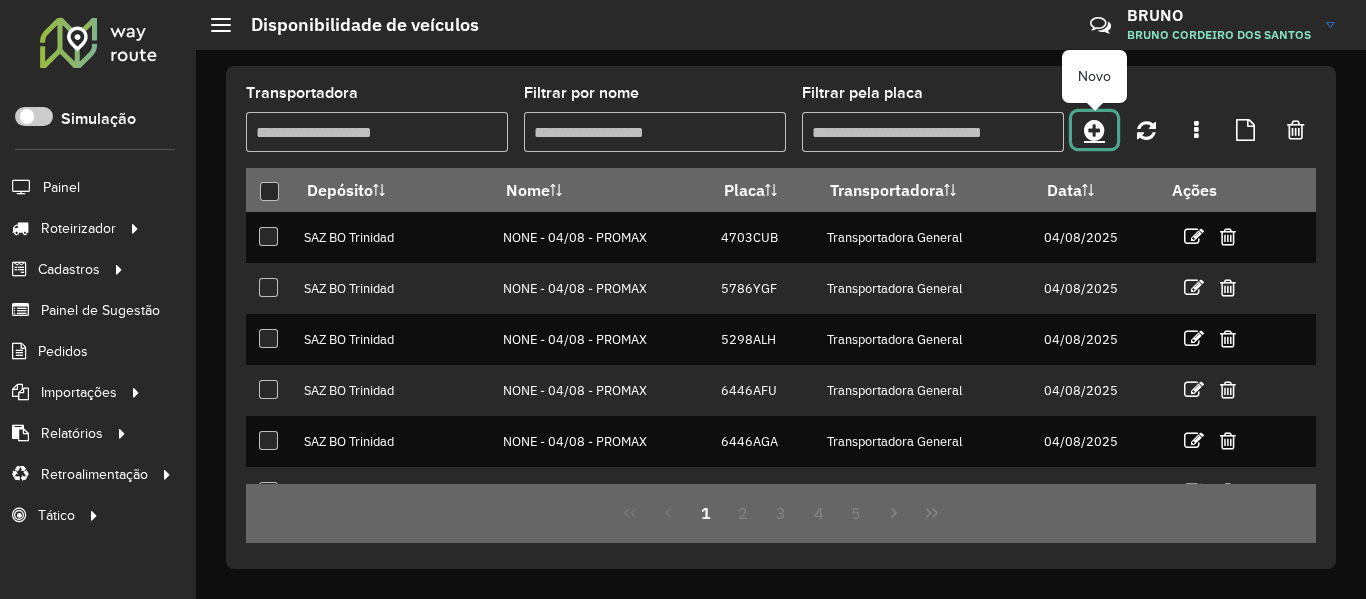 click 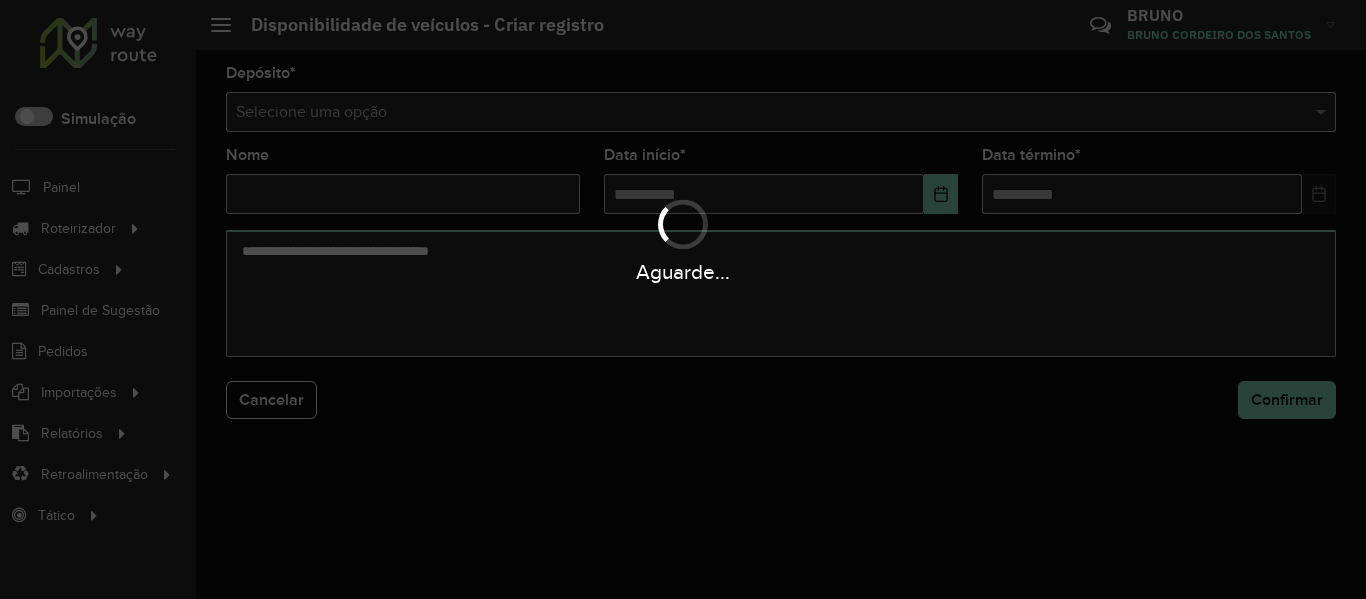 click on "Aguarde..." at bounding box center [683, 299] 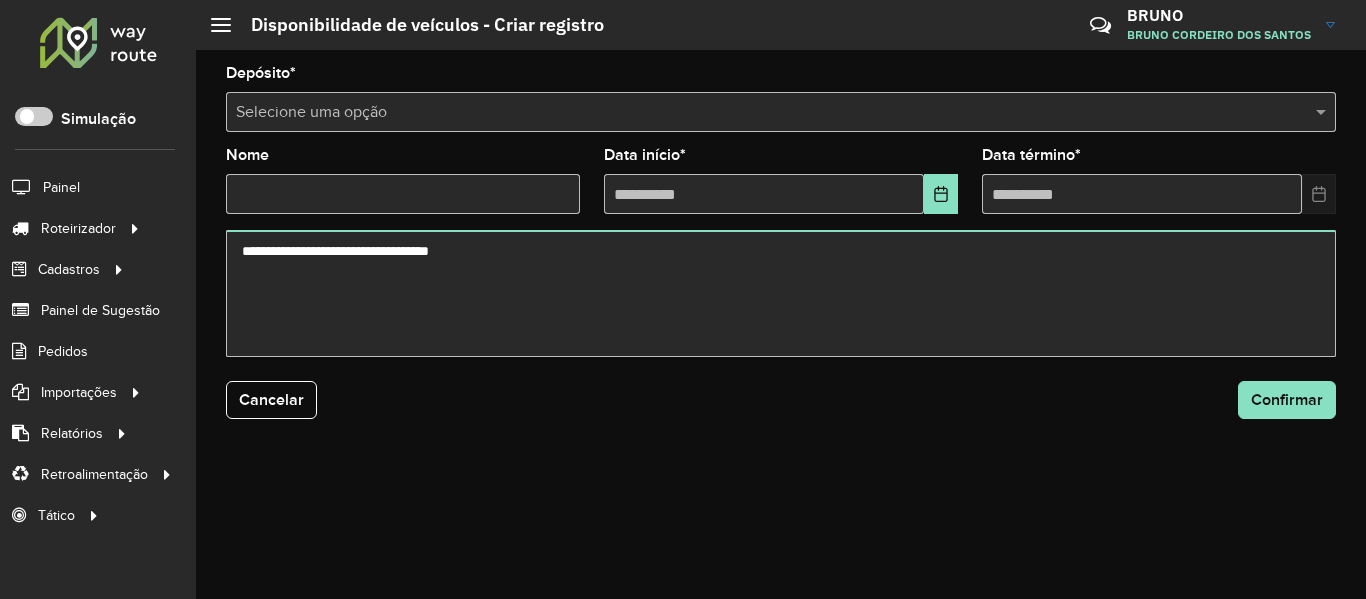 click at bounding box center (761, 113) 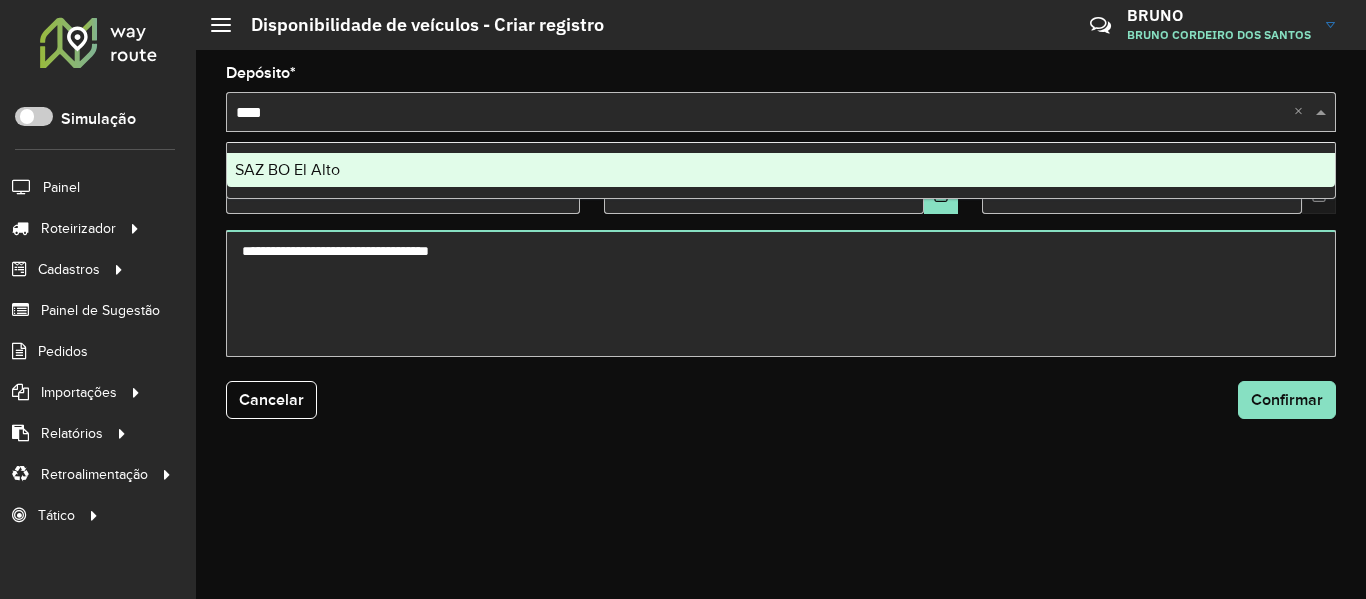 type on "*****" 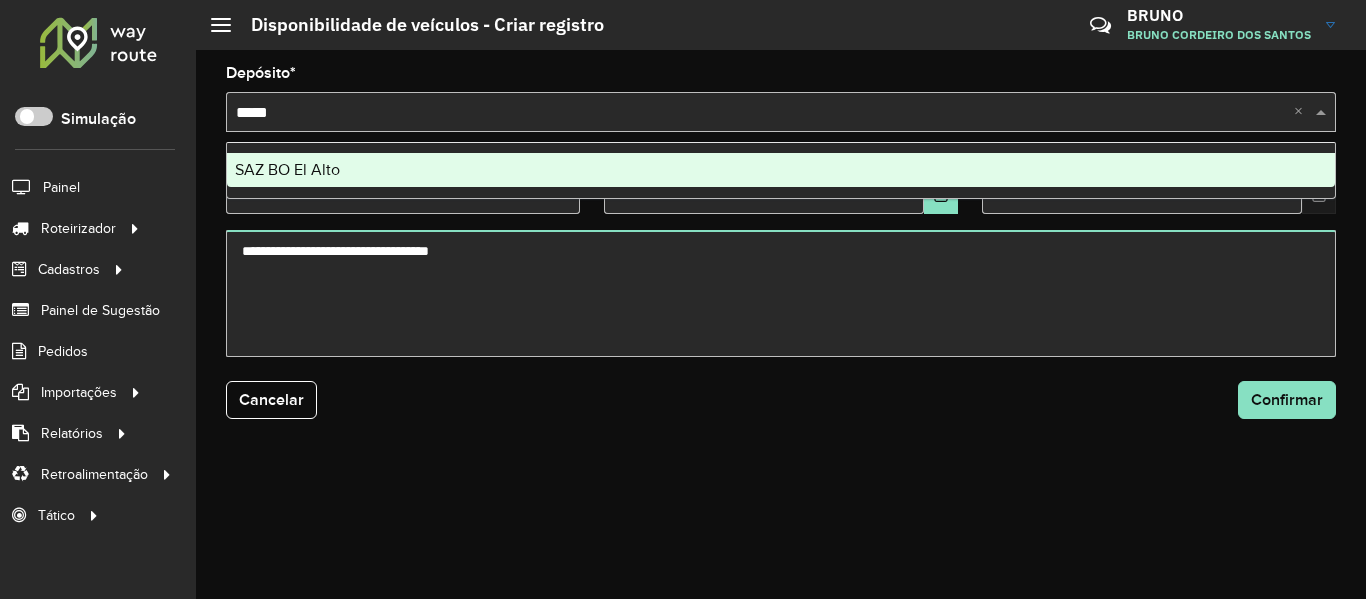type 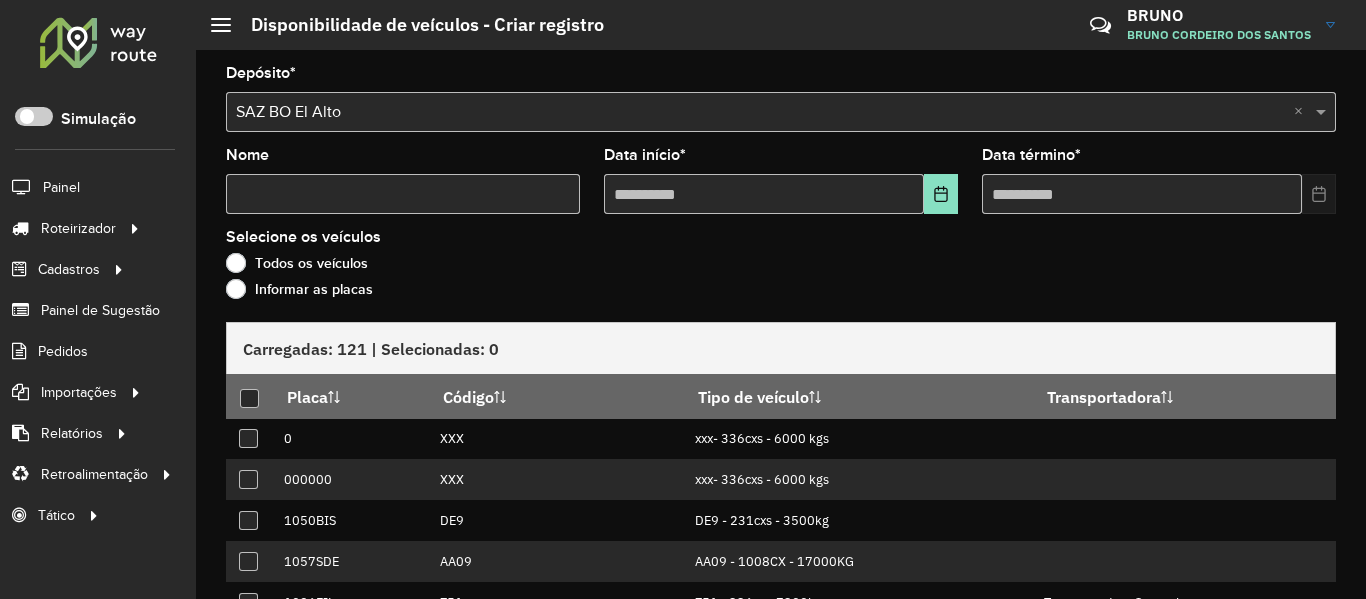click on "Nome" at bounding box center (403, 194) 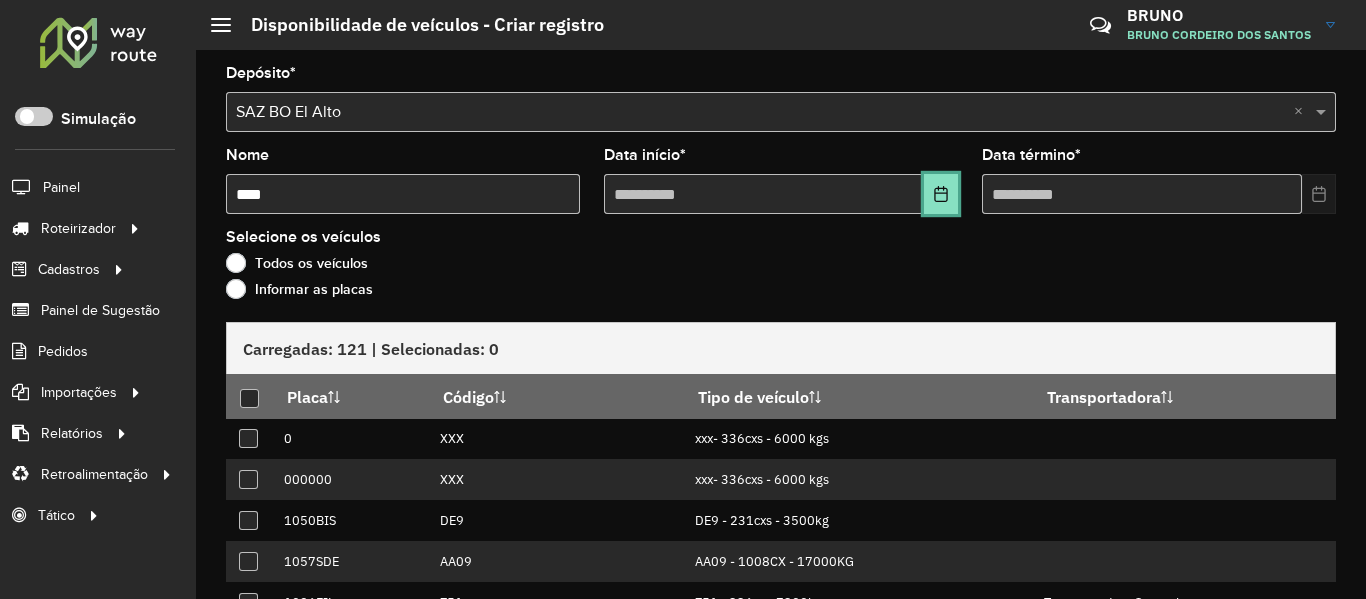 click 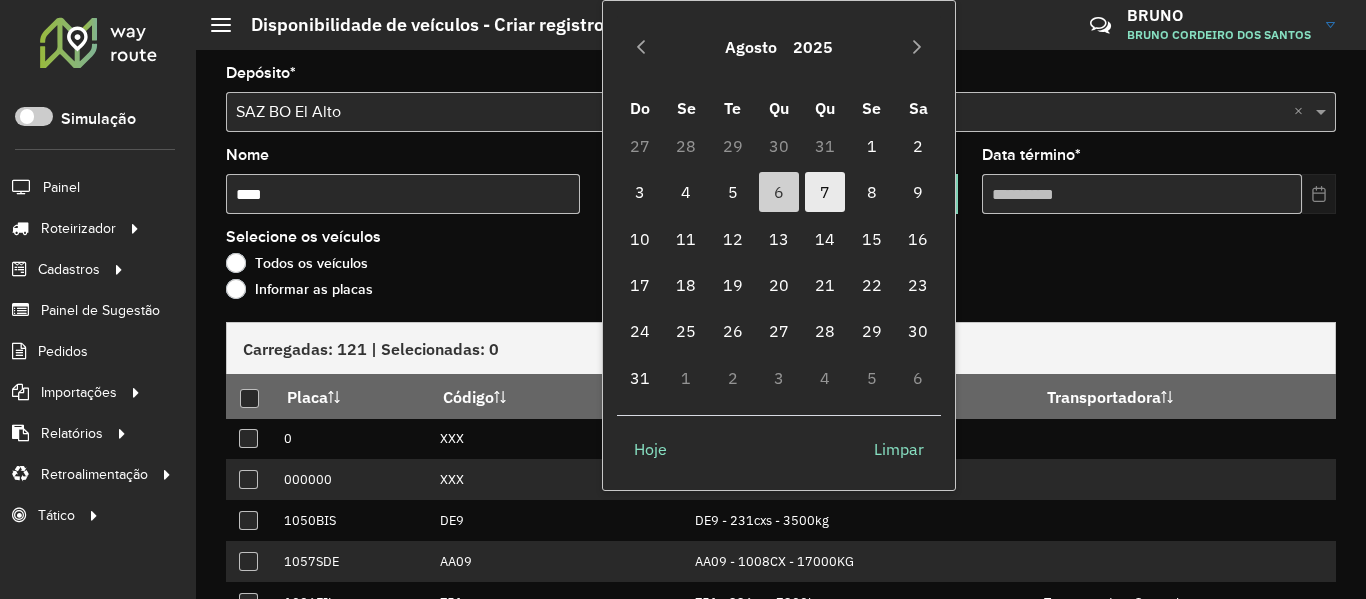 click on "7" at bounding box center [825, 192] 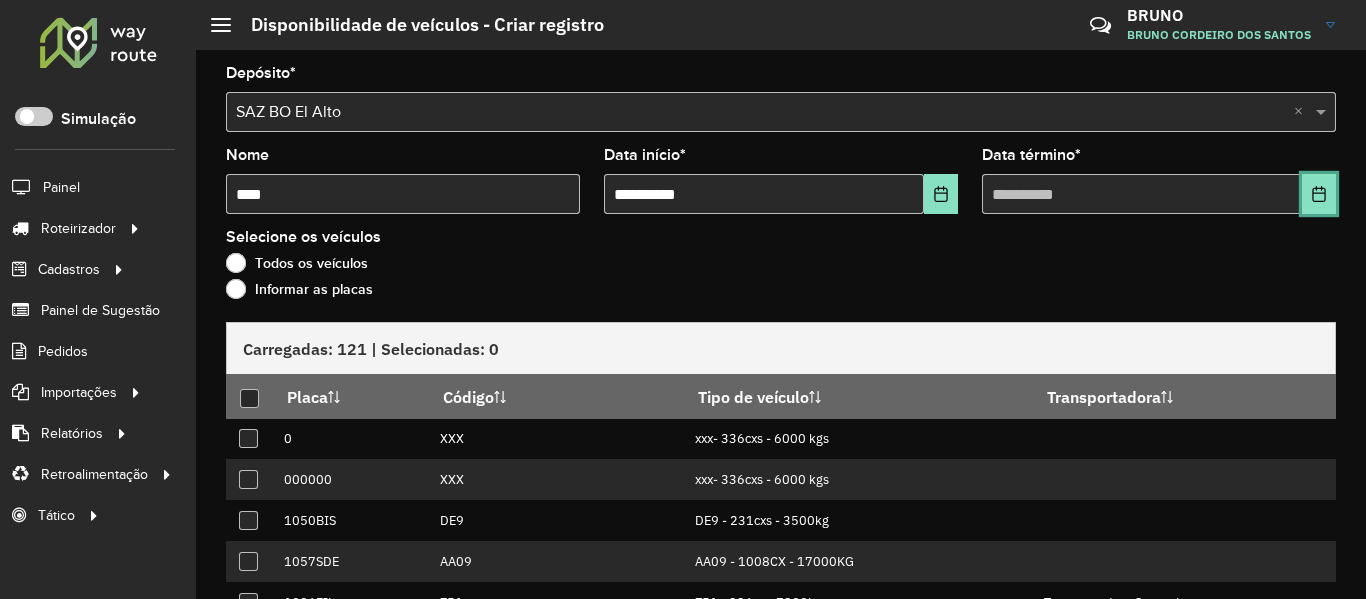 click 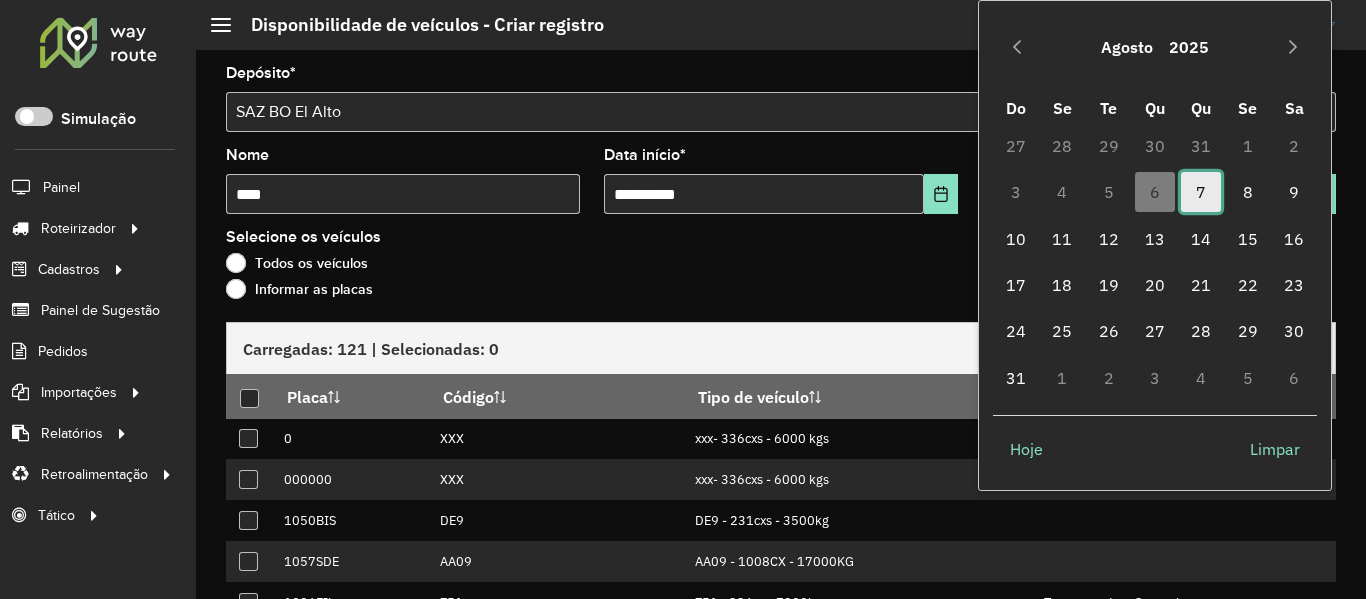click on "7" at bounding box center [1201, 192] 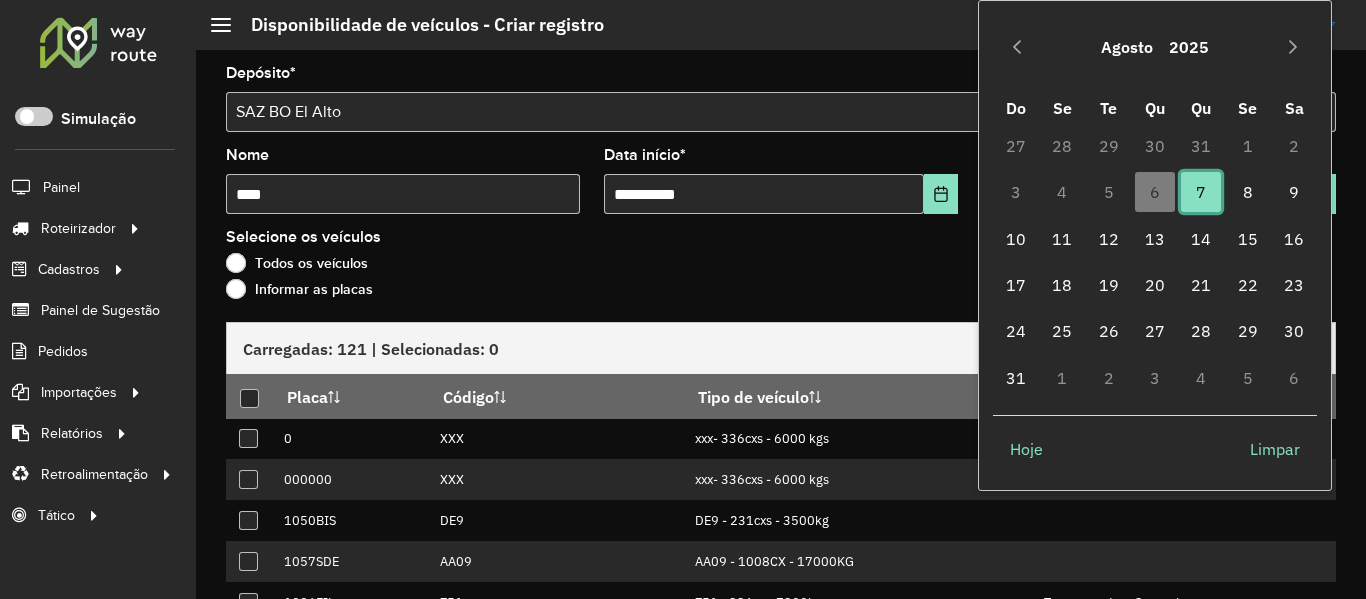 type on "**********" 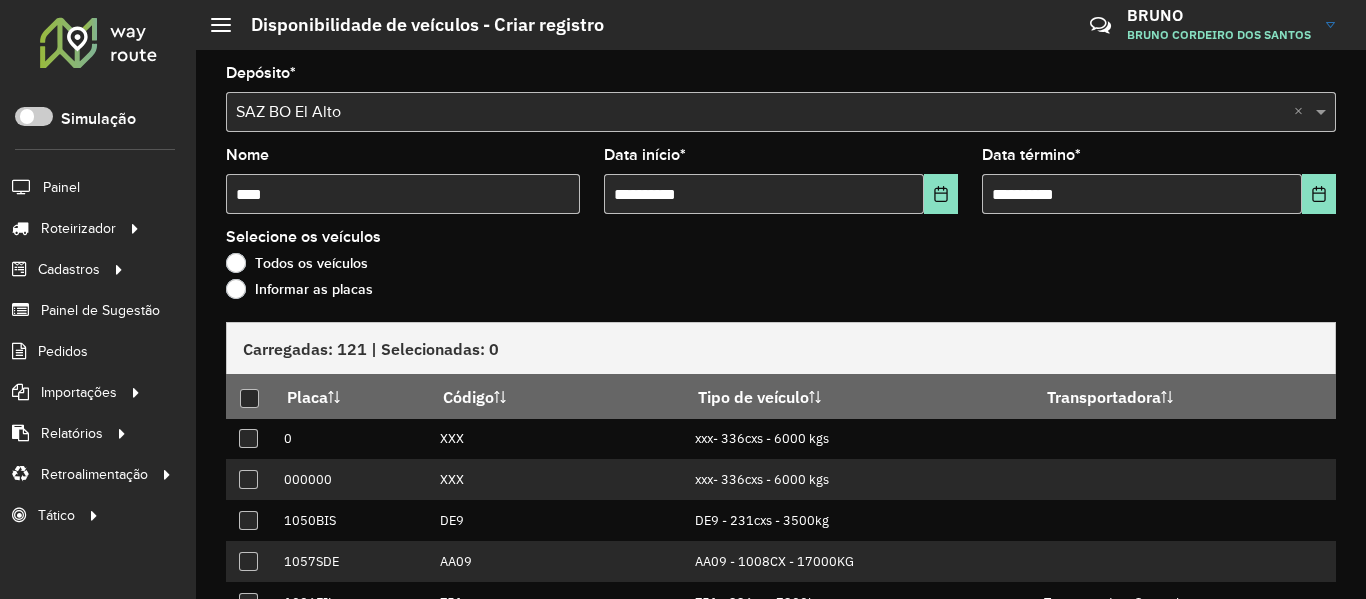 click on "Informar as placas" 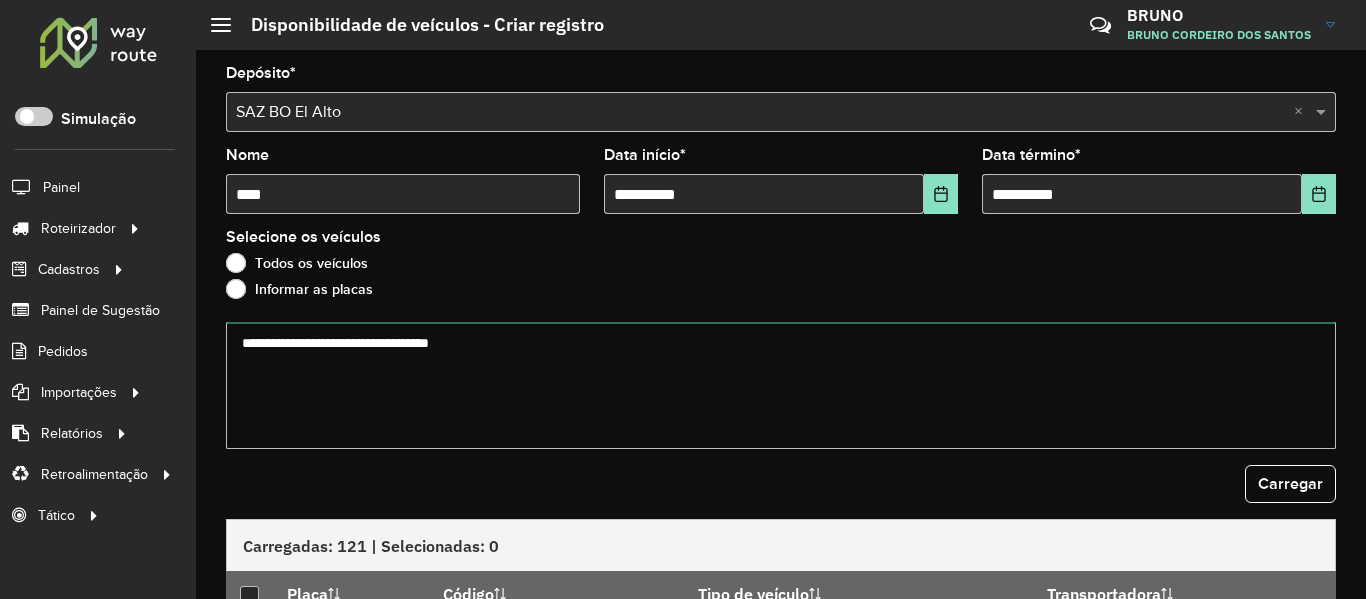 click at bounding box center [781, 385] 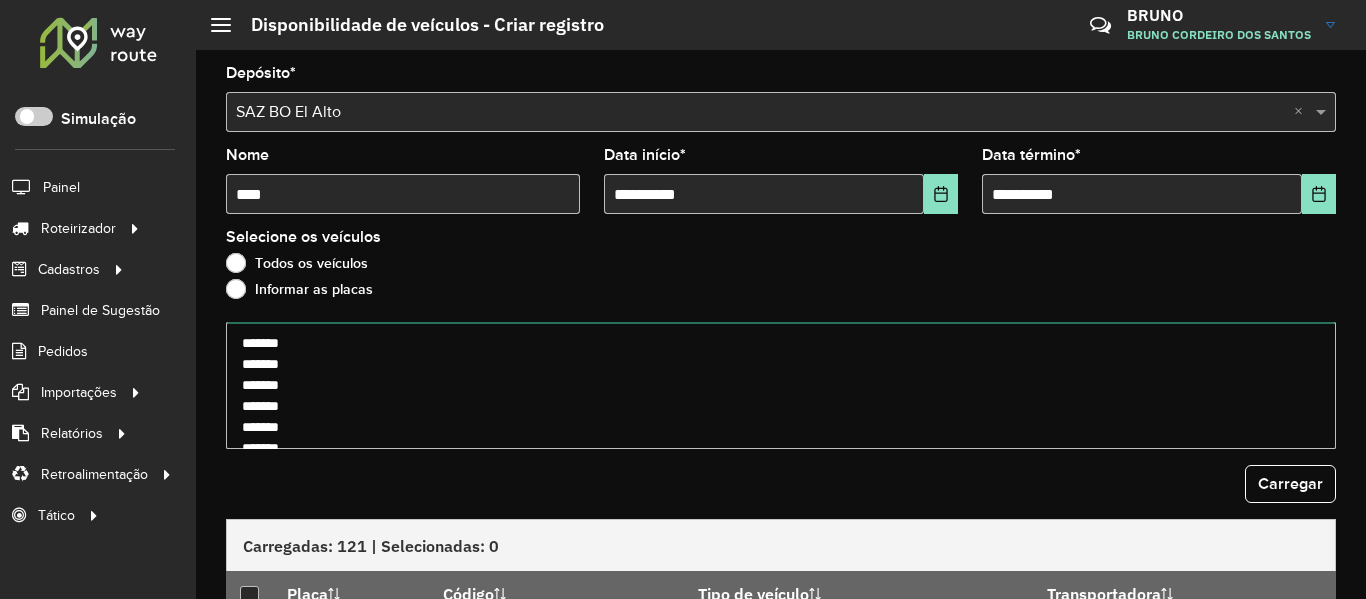 scroll, scrollTop: 196, scrollLeft: 0, axis: vertical 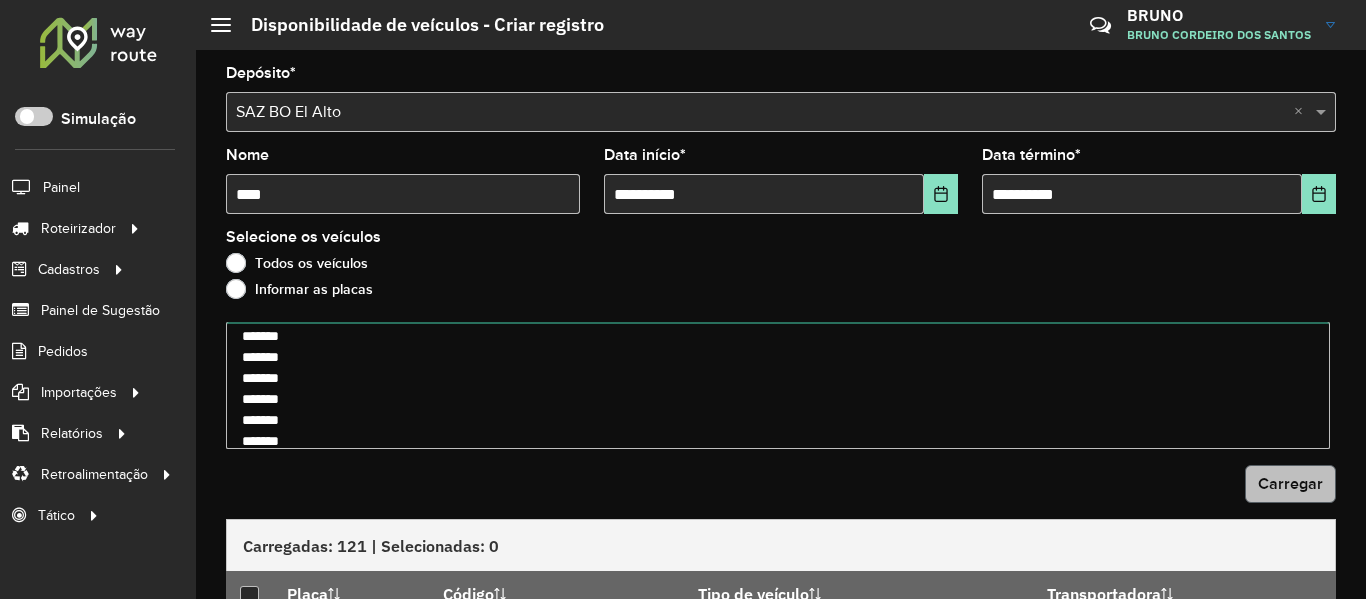 type on "*******
*******
*******
*******
*******
*******
*******
*******
*******
*******
*******
*******
*******
*******
*******" 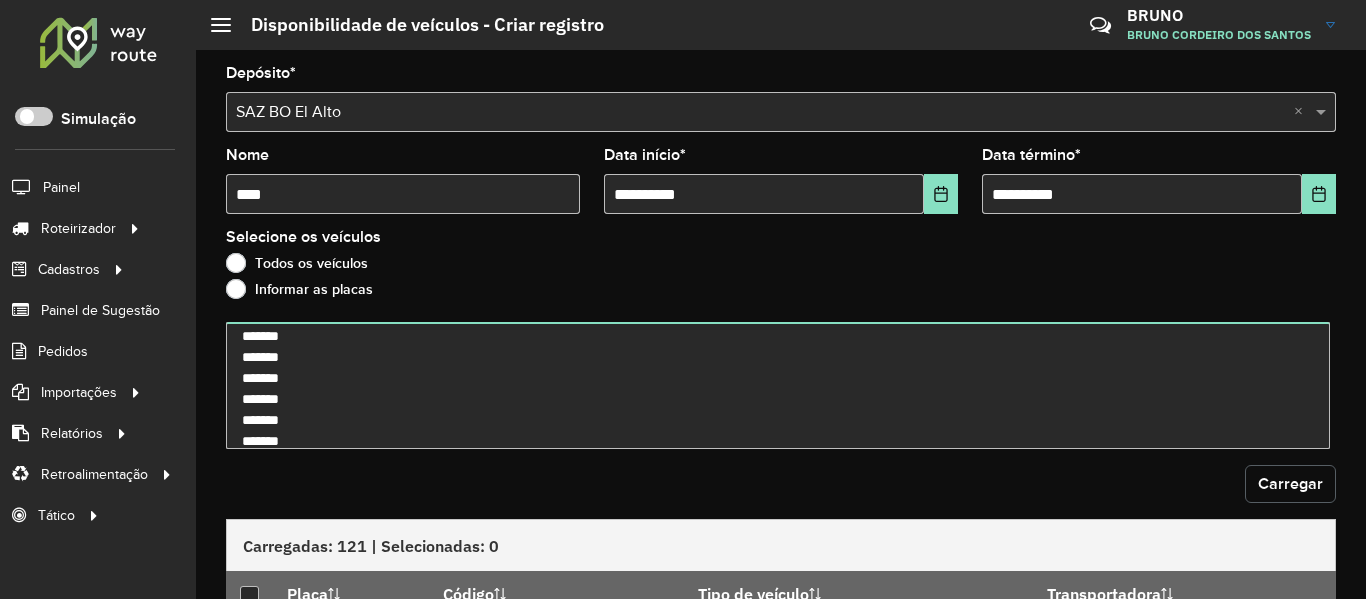 click on "Carregar" 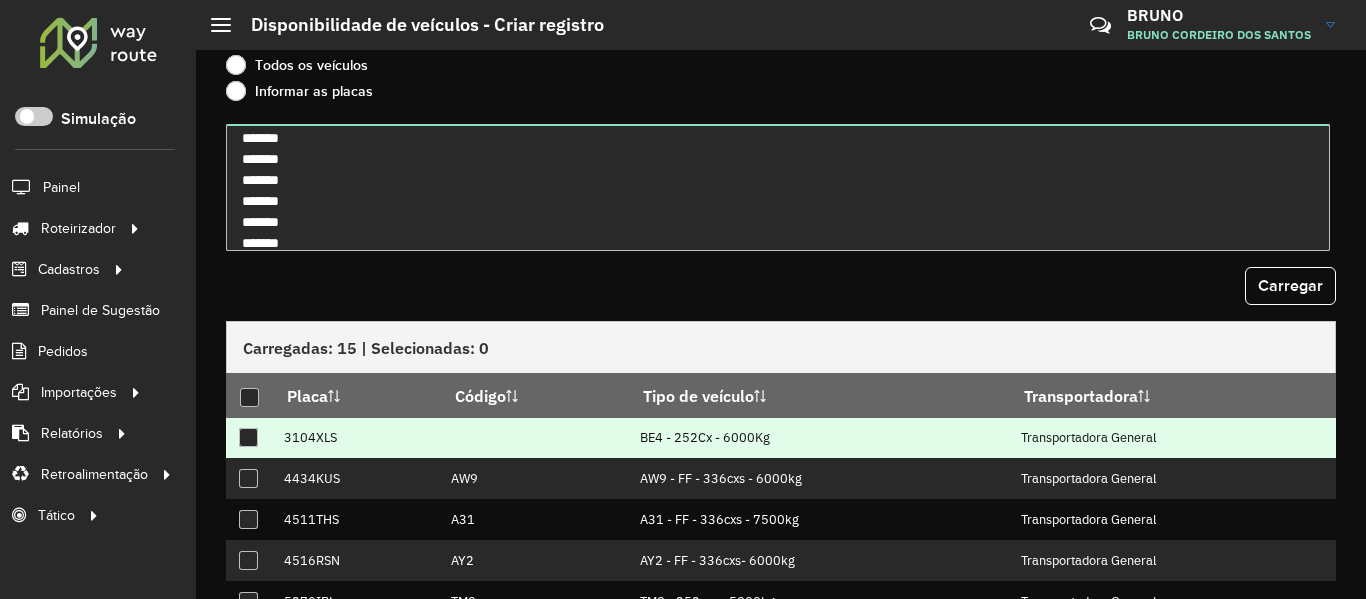 scroll, scrollTop: 200, scrollLeft: 0, axis: vertical 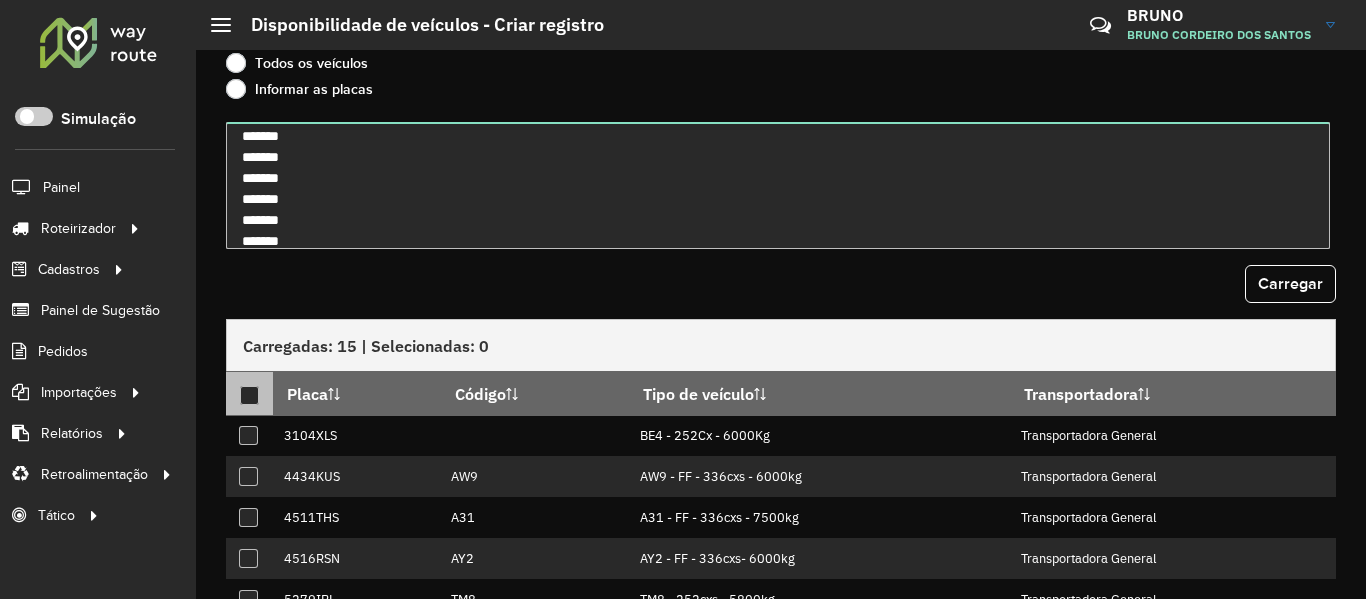click at bounding box center [249, 395] 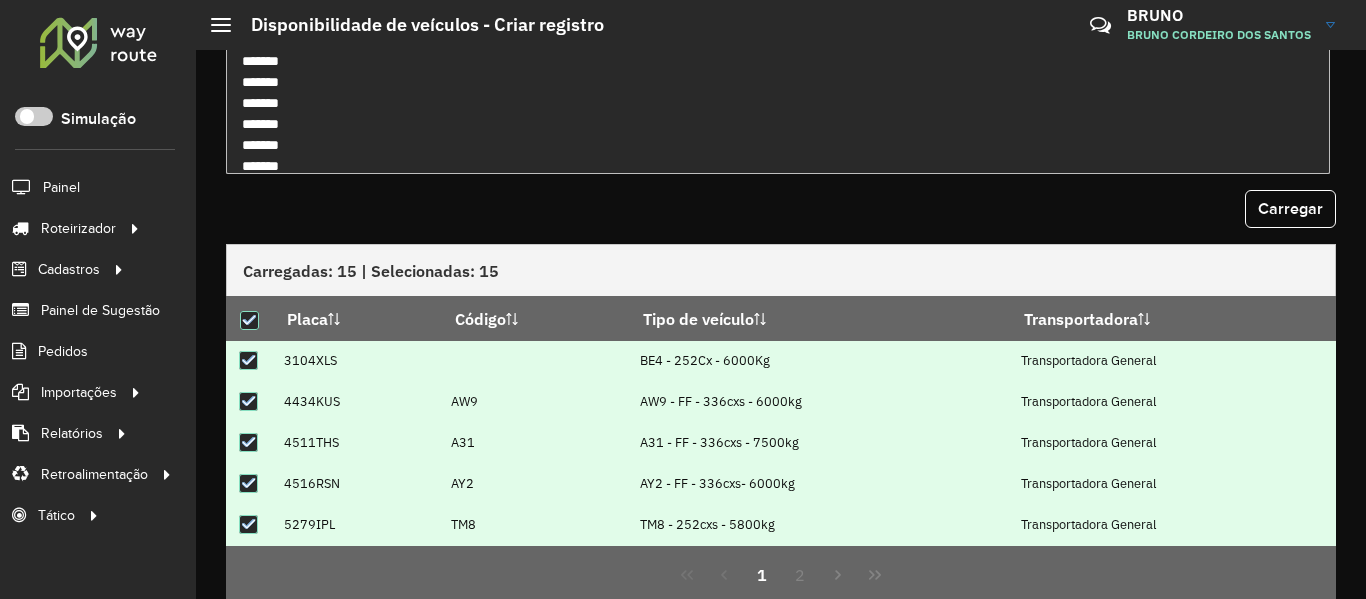 scroll, scrollTop: 351, scrollLeft: 0, axis: vertical 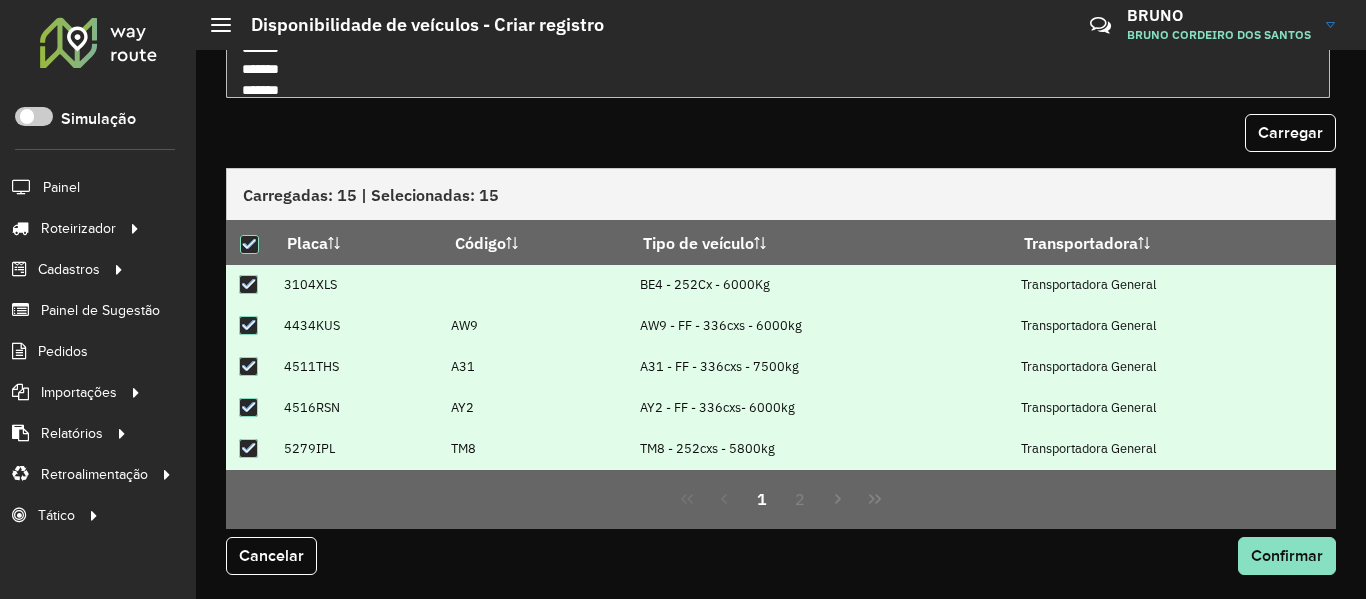 click on "Cancelar Confirmar" 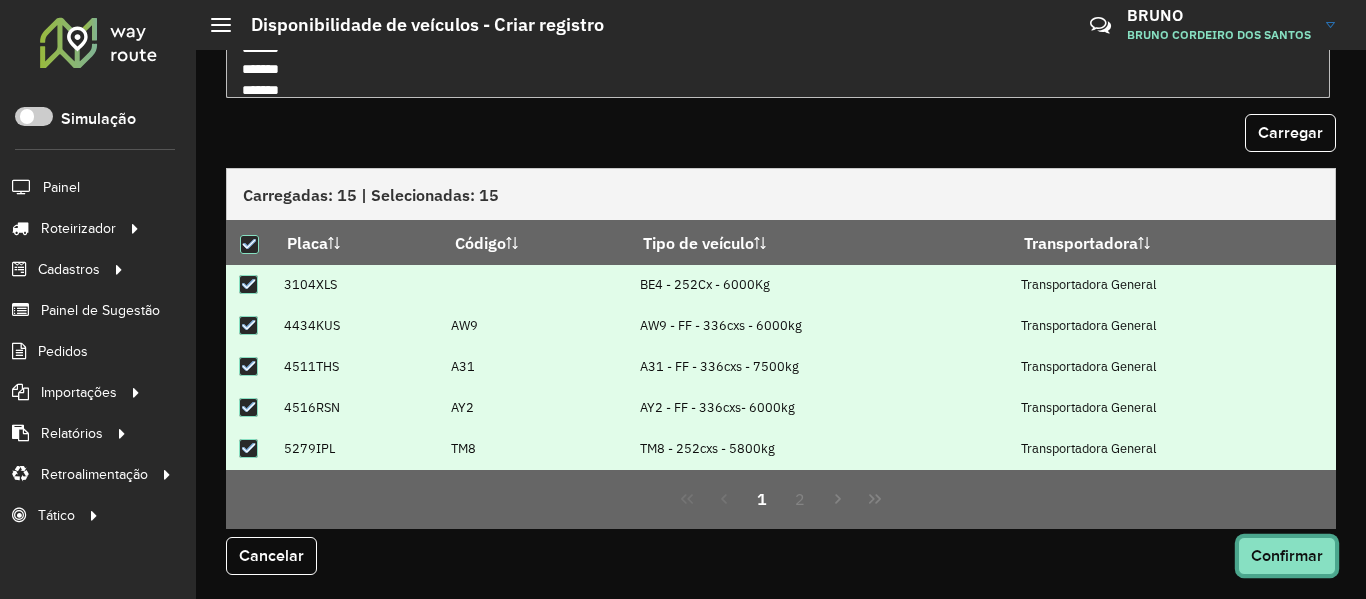 click on "Confirmar" 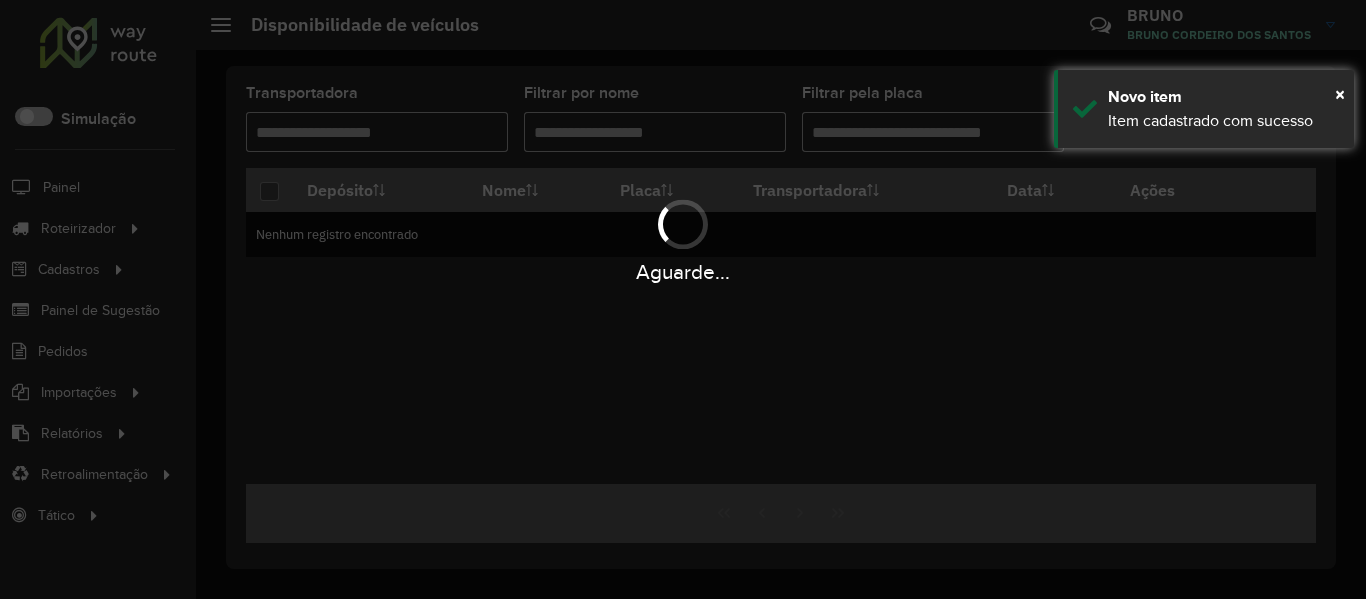 scroll, scrollTop: 0, scrollLeft: 0, axis: both 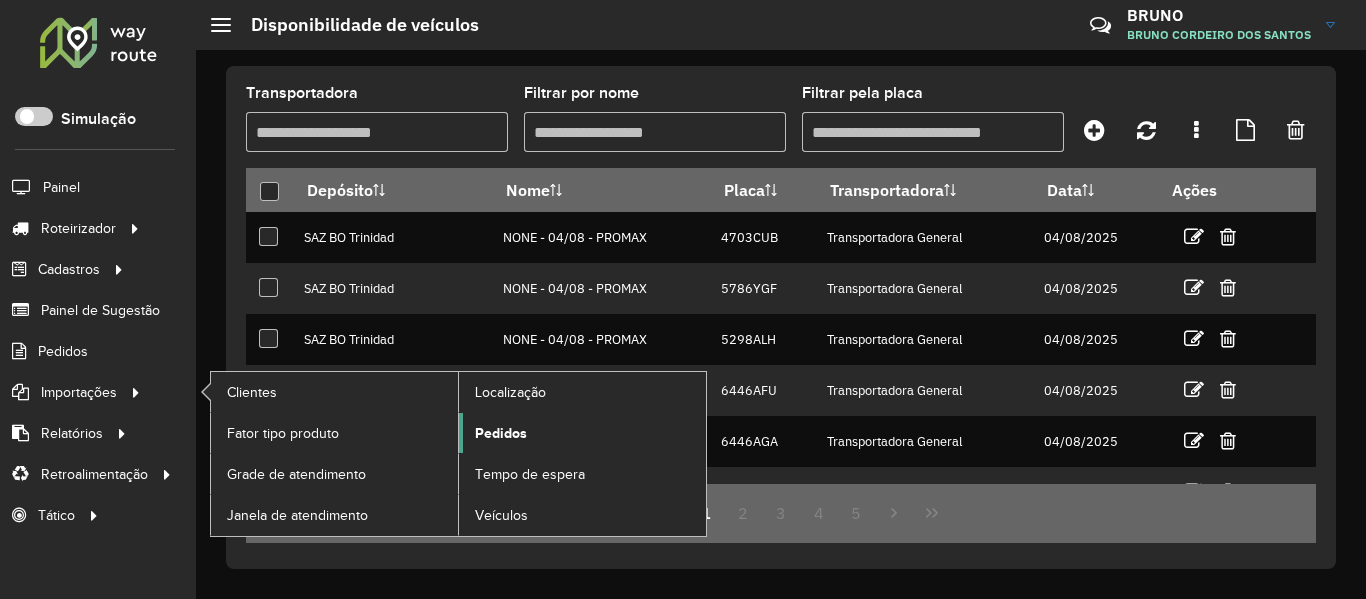 click on "Pedidos" 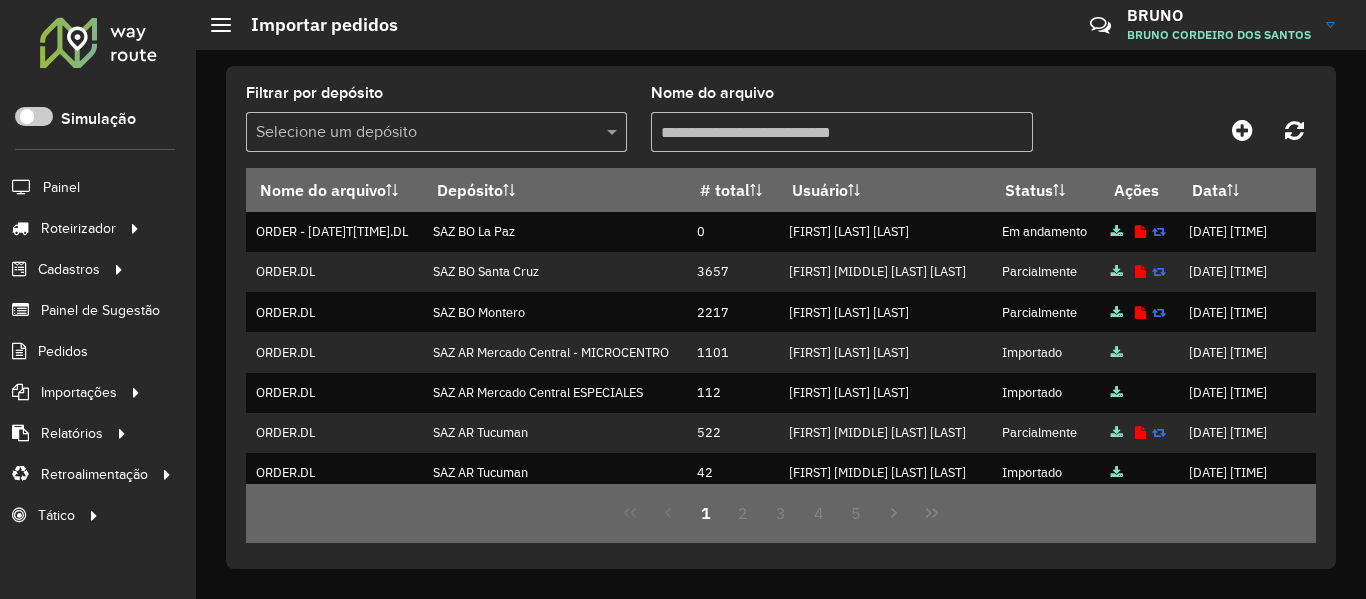 scroll, scrollTop: 0, scrollLeft: 0, axis: both 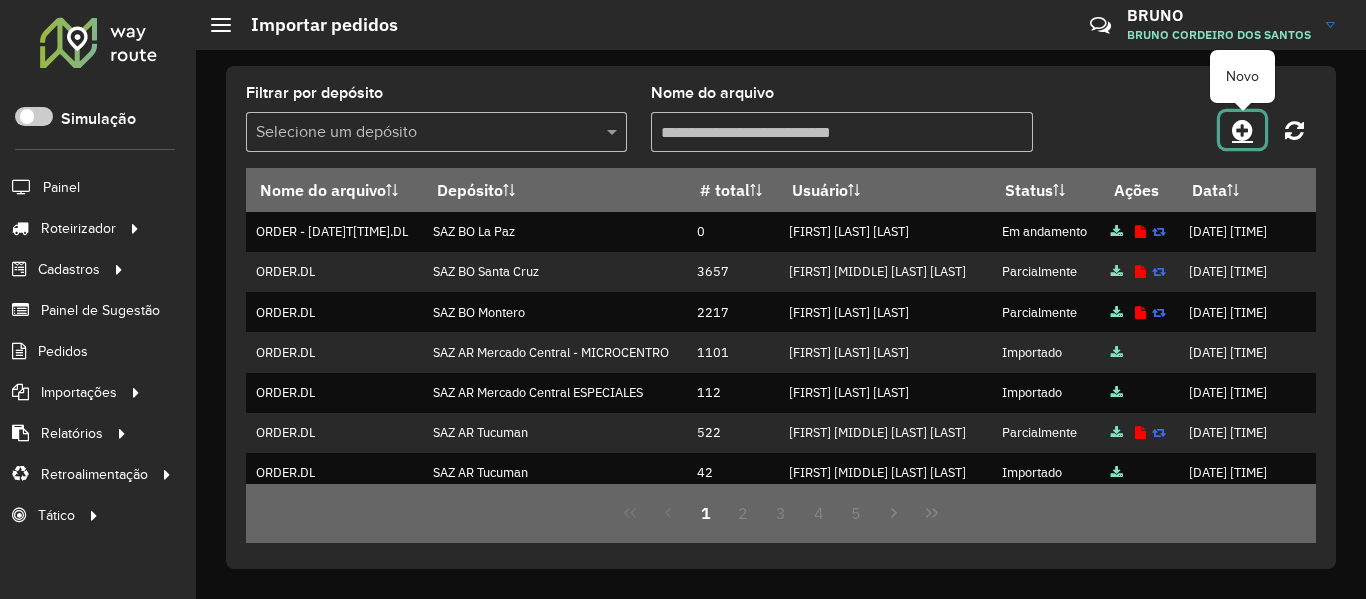 click 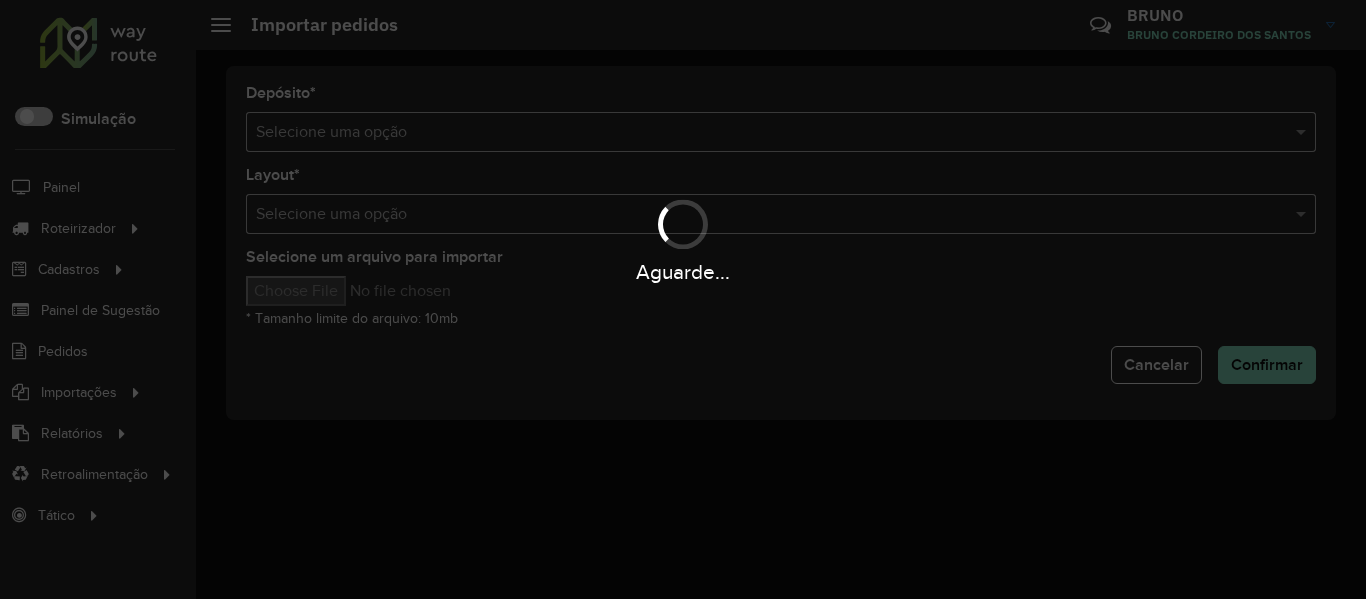 click on "Aguarde..." at bounding box center (683, 299) 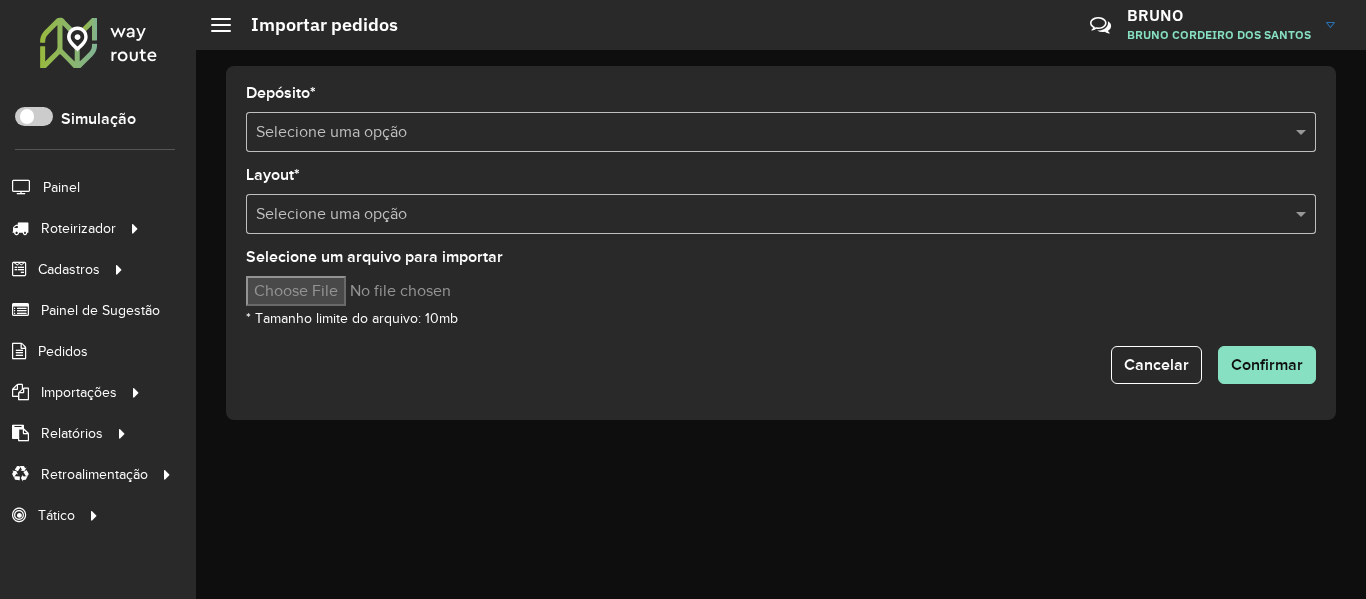 click at bounding box center [761, 133] 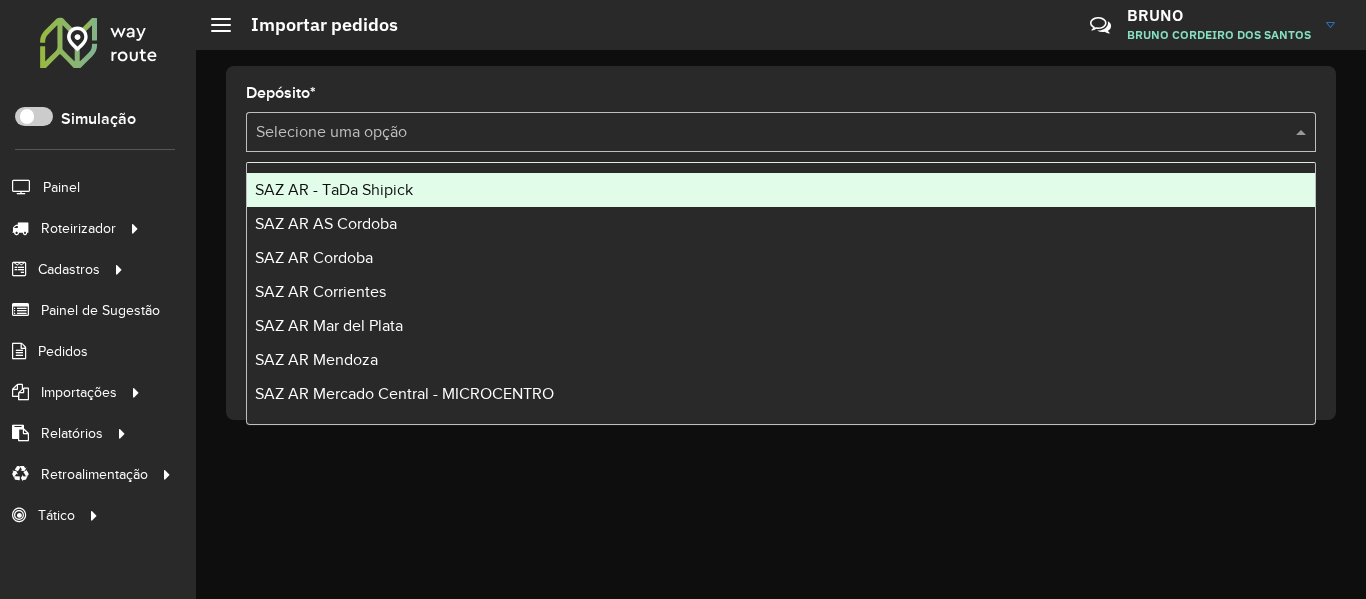 click at bounding box center (761, 133) 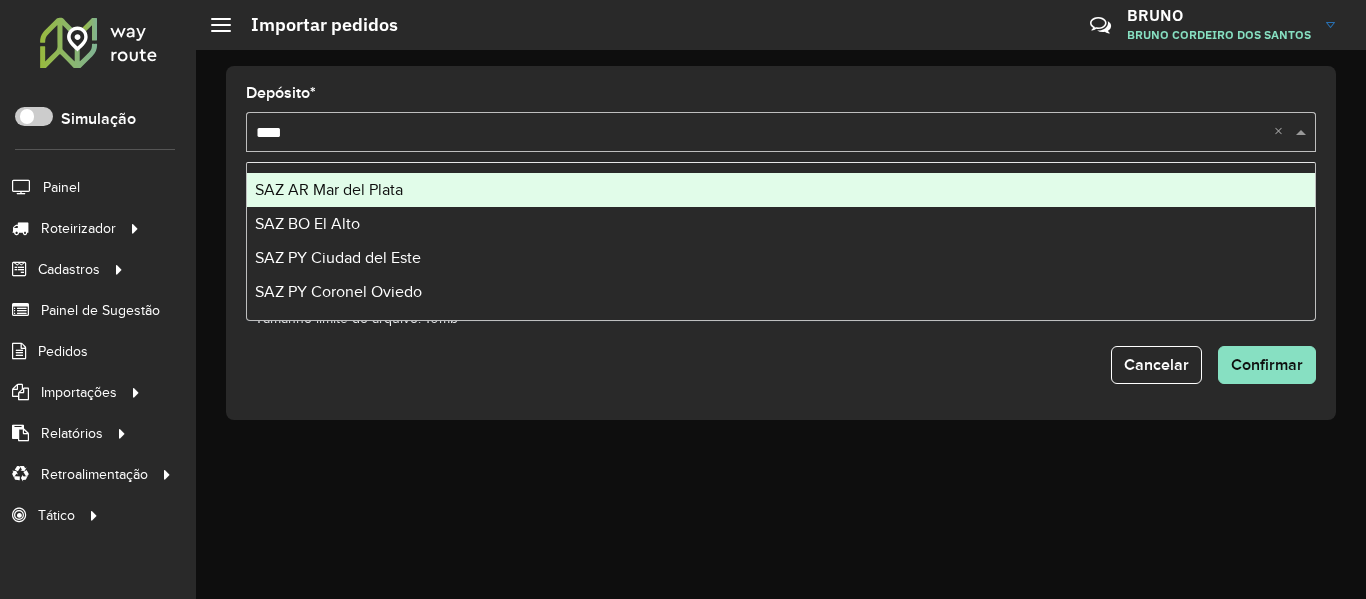 type on "*****" 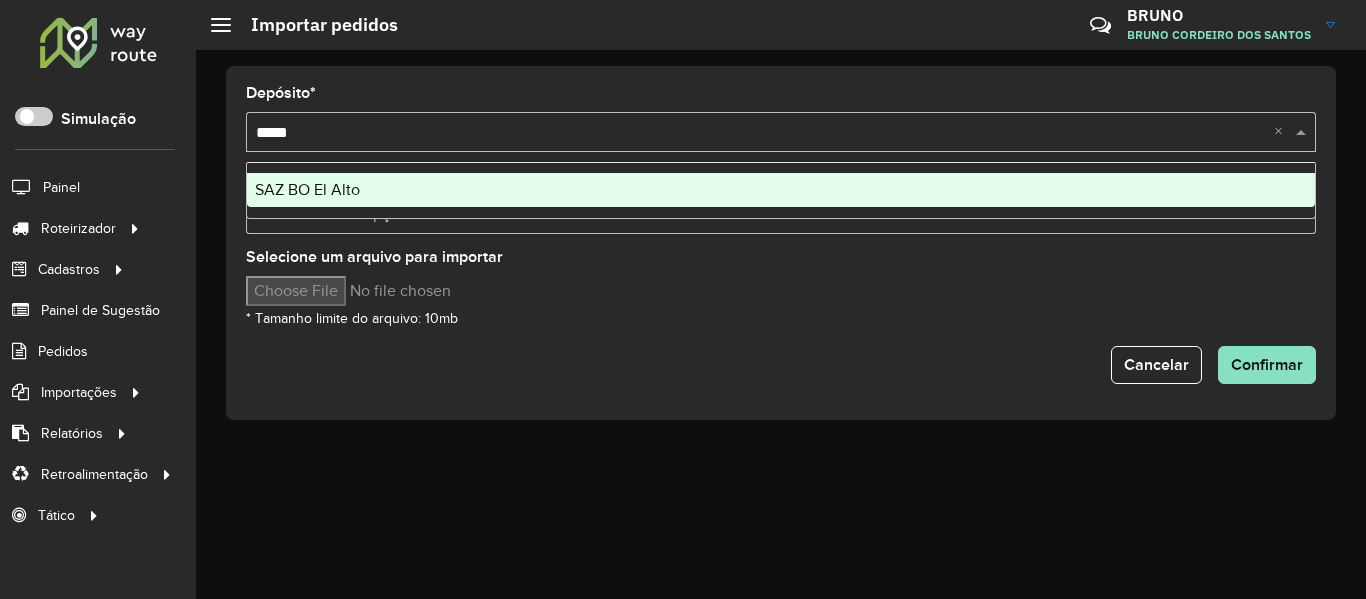 type 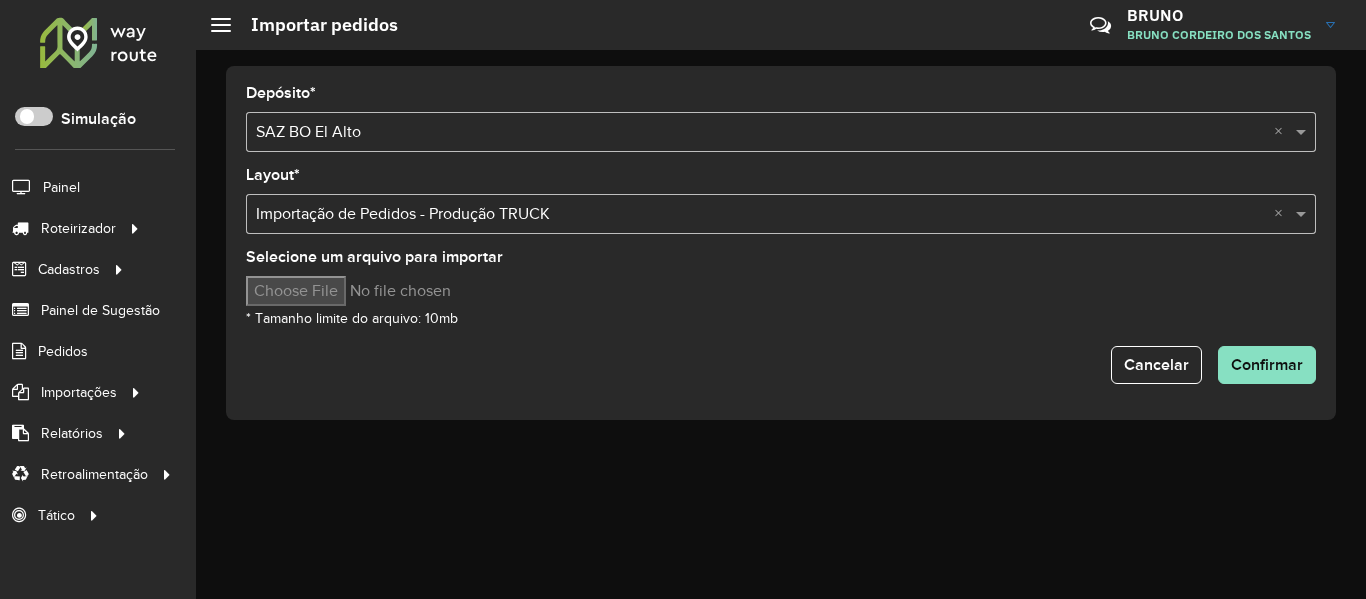 click on "Selecione um arquivo para importar" at bounding box center [416, 291] 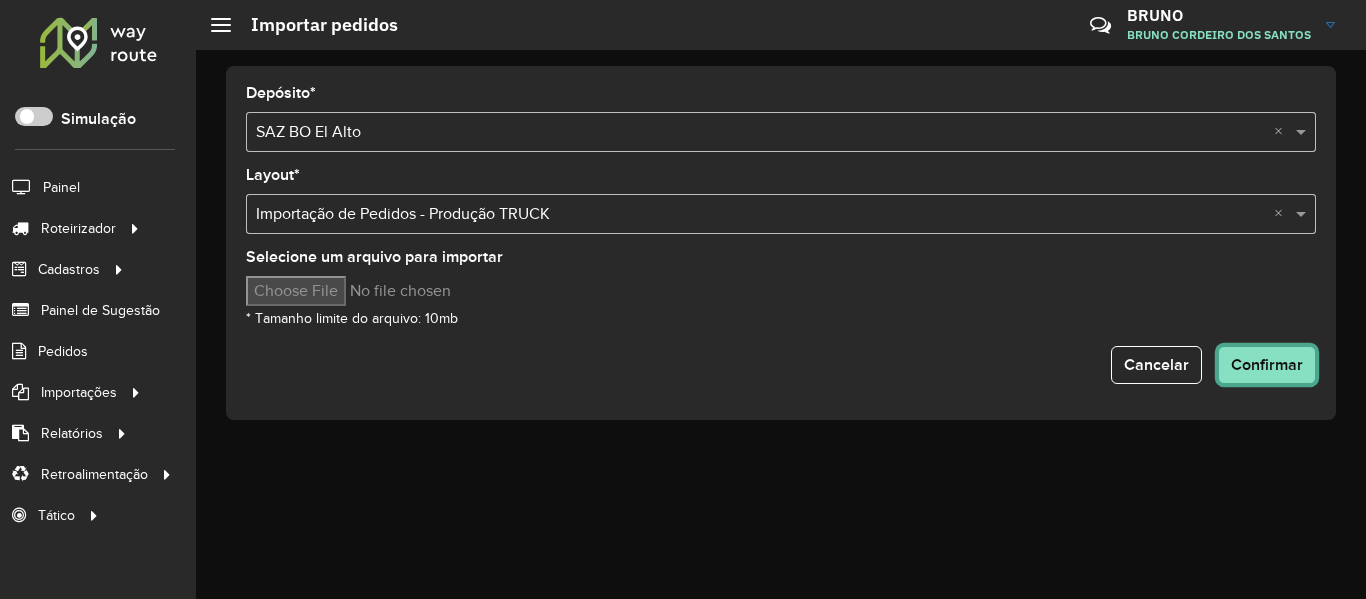 click on "Confirmar" 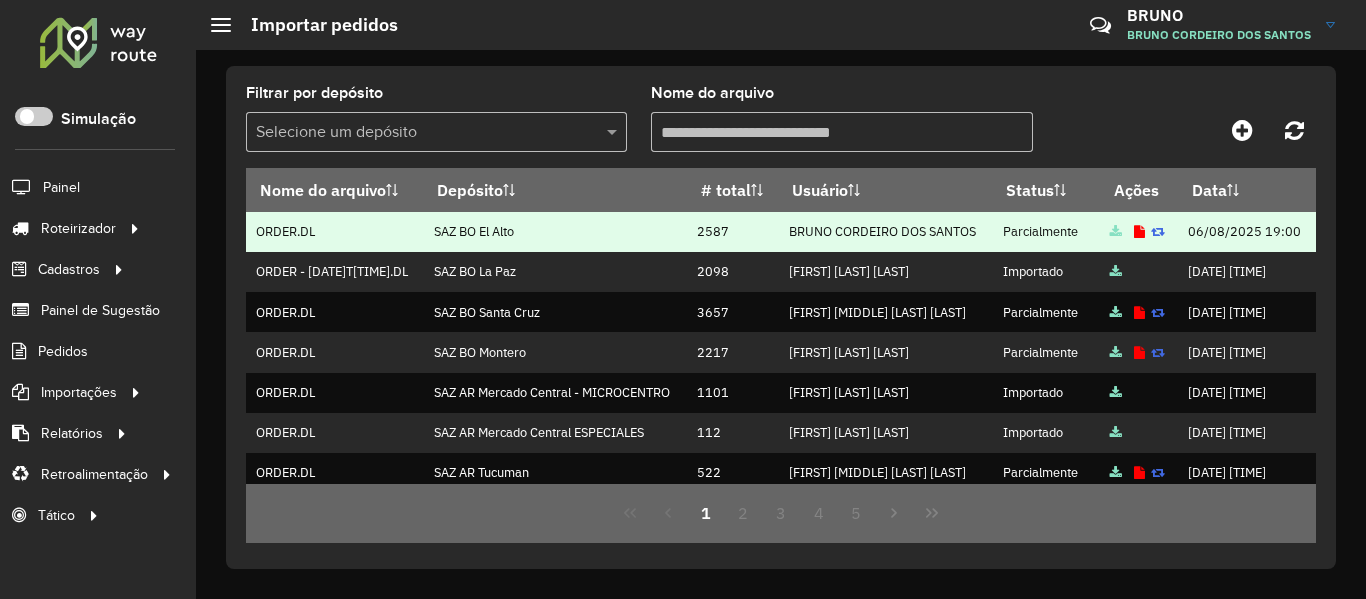 click on "2587" at bounding box center [733, 232] 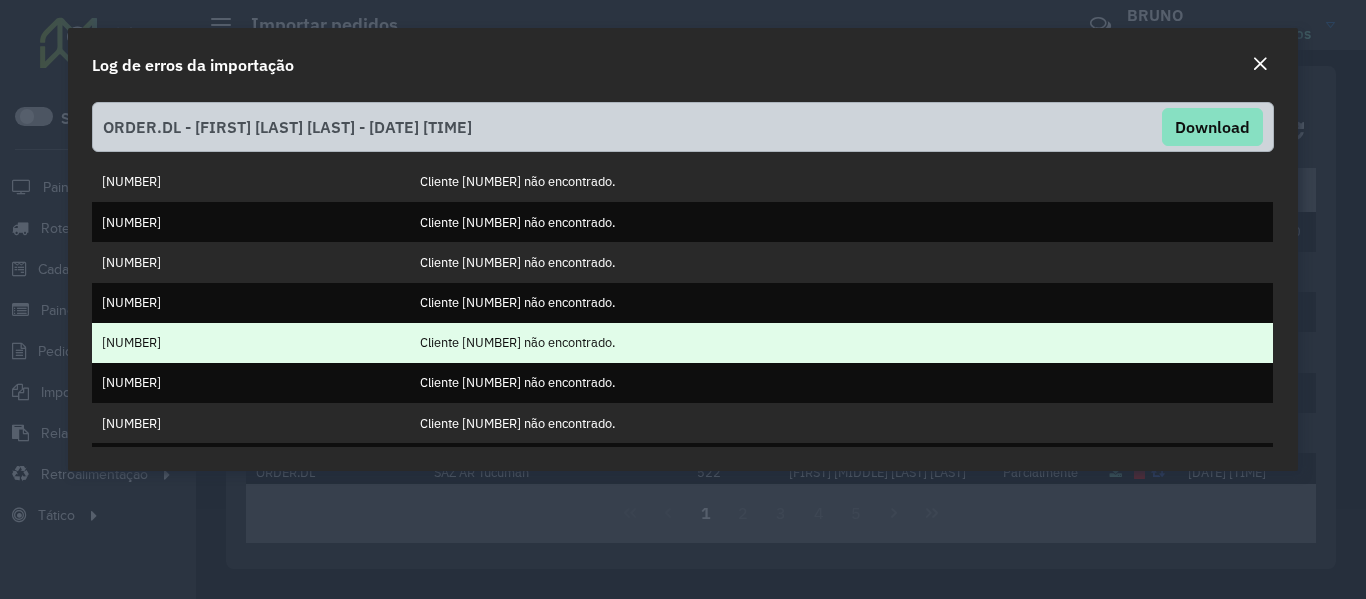 scroll, scrollTop: 207, scrollLeft: 0, axis: vertical 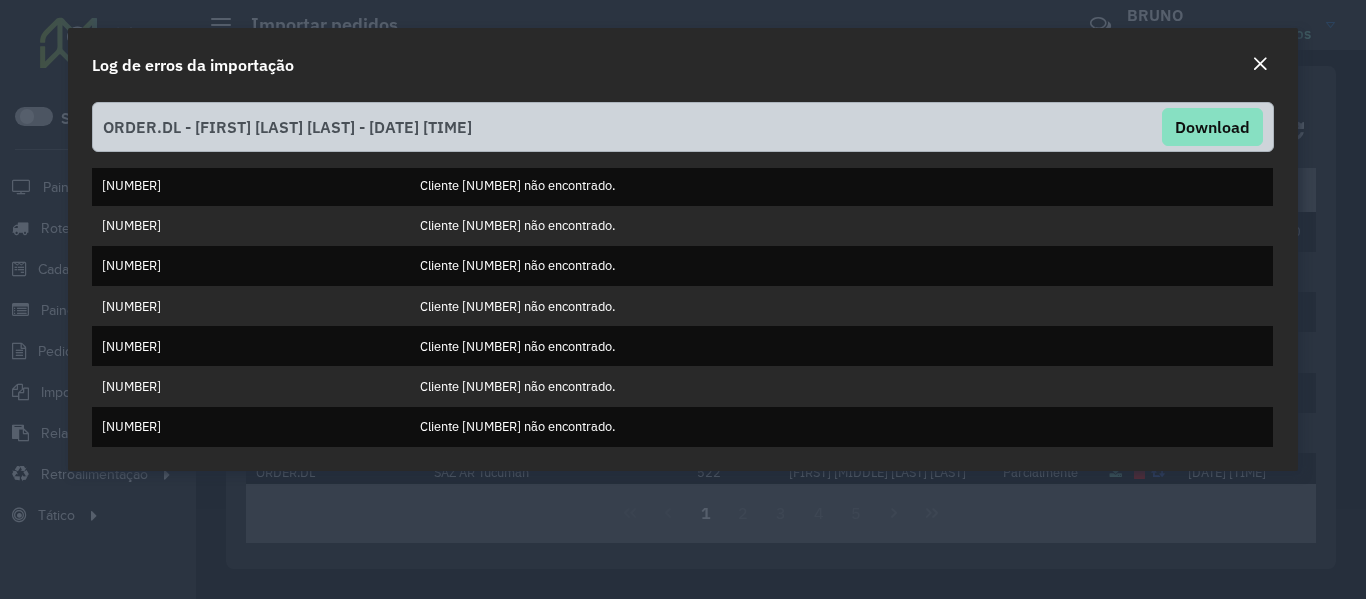 click 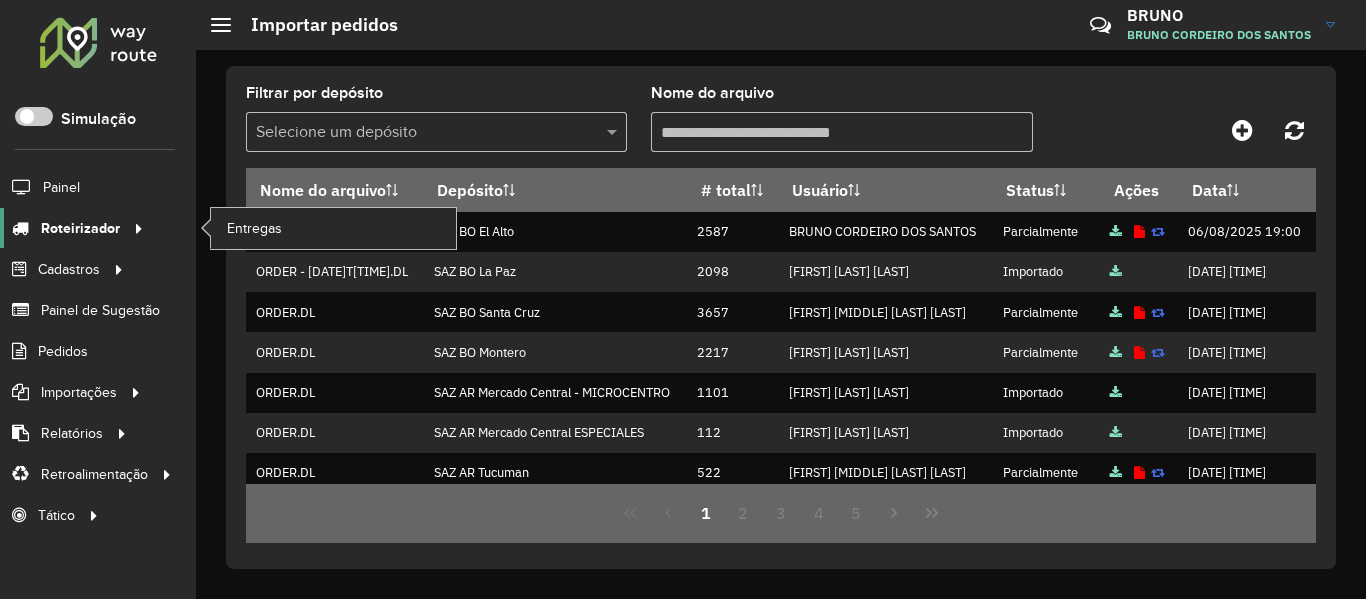 click on "Roteirizador" 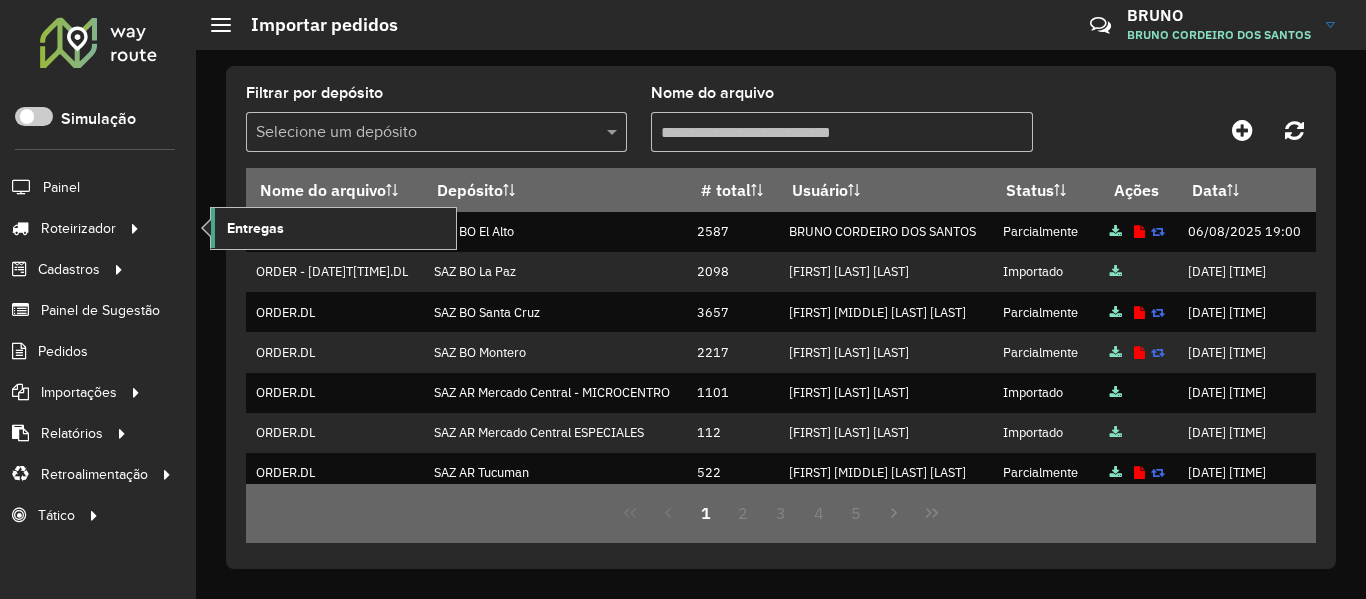 click on "Entregas" 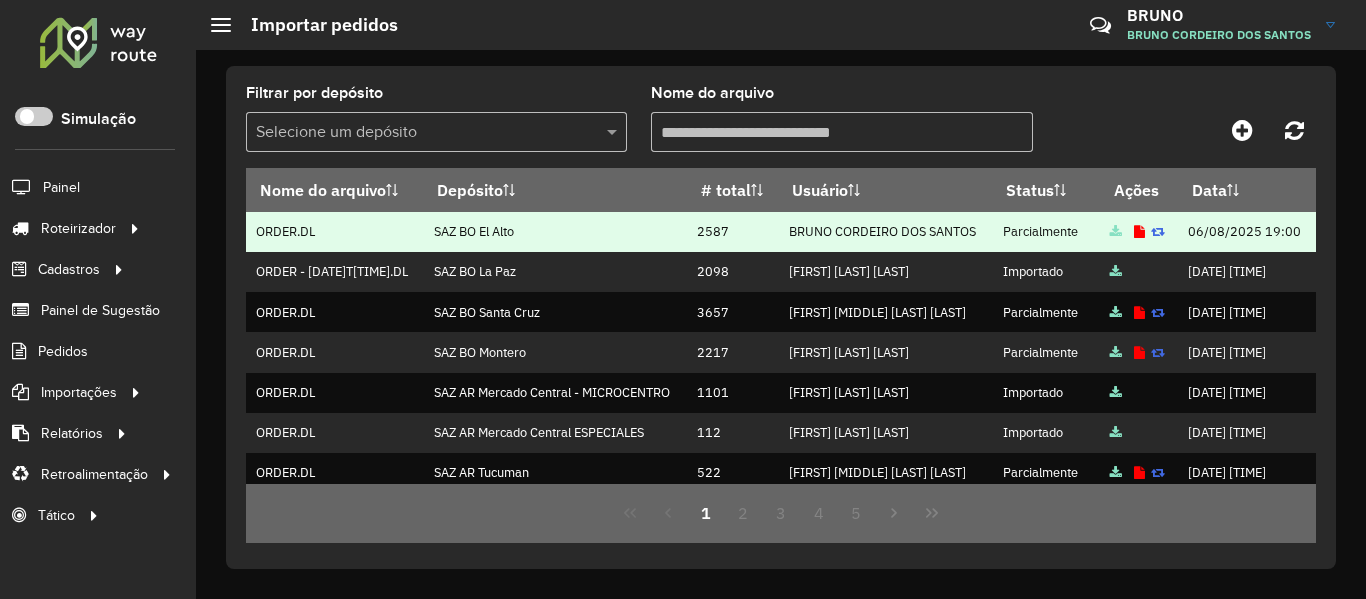 click on "2587" at bounding box center (733, 232) 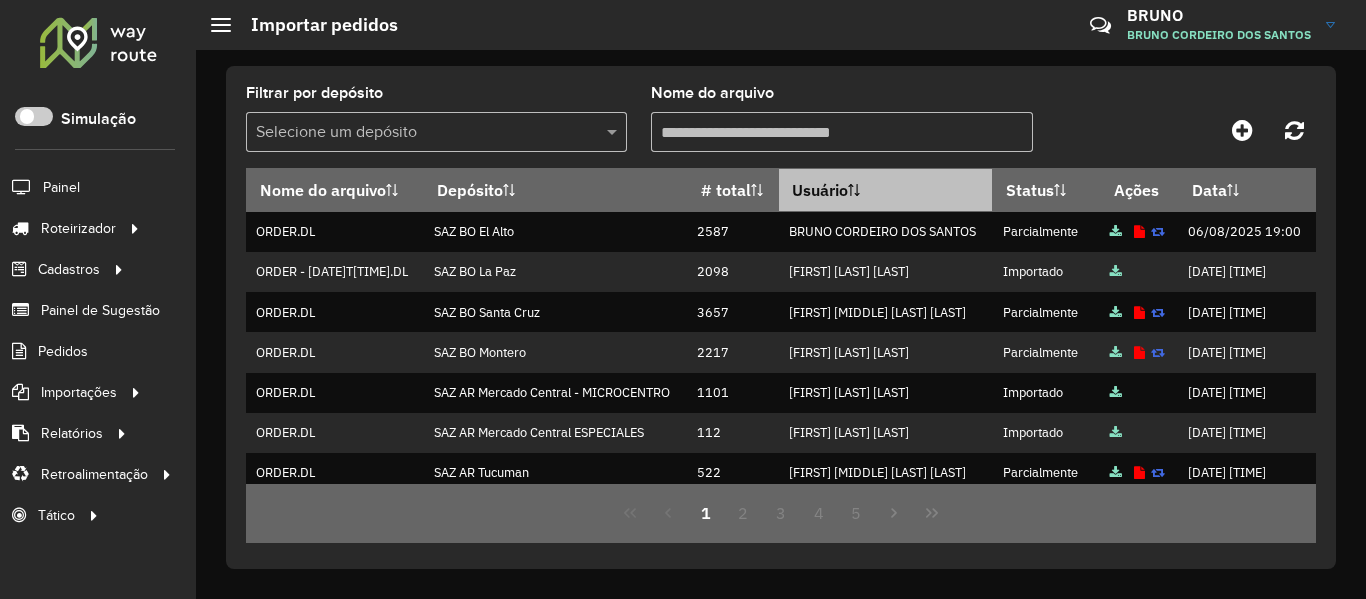 click on "Usuário" at bounding box center (886, 190) 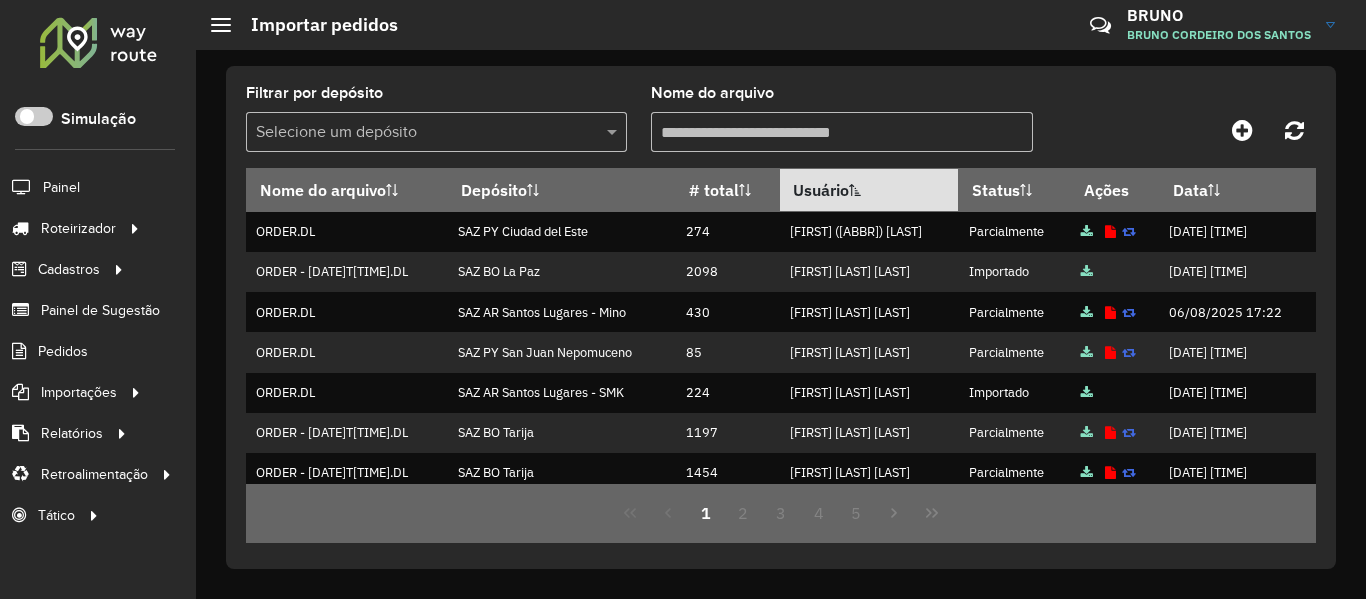 click on "Usuário" at bounding box center (869, 190) 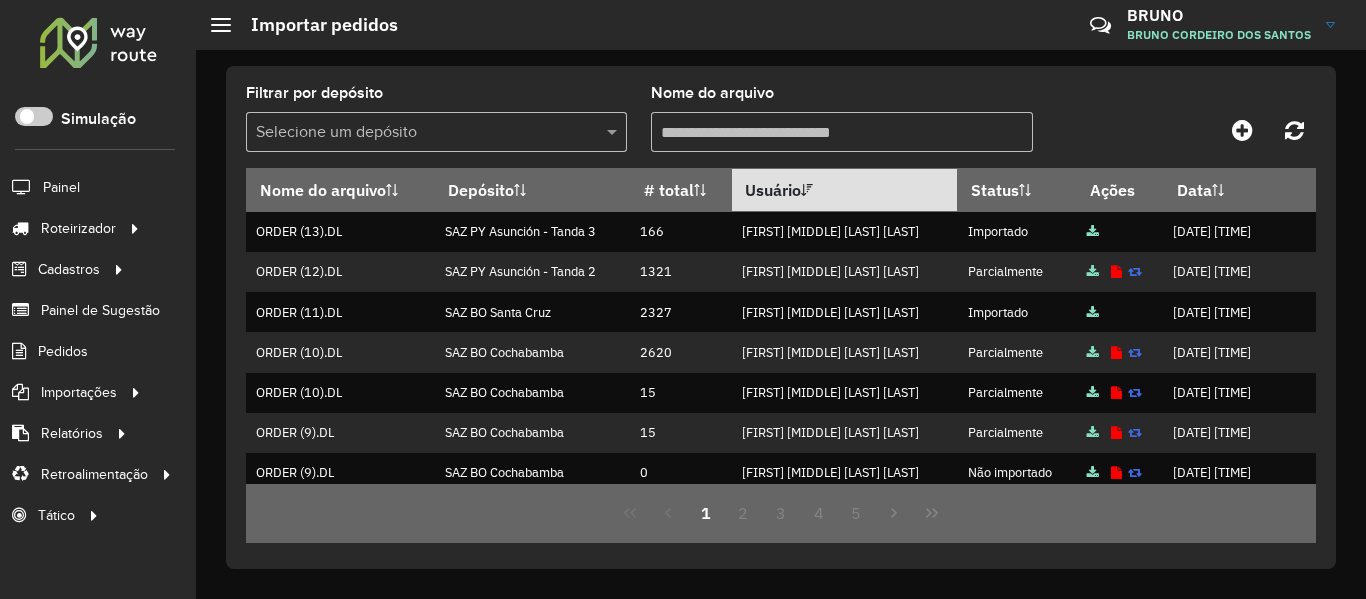 click on "Usuário" at bounding box center [844, 190] 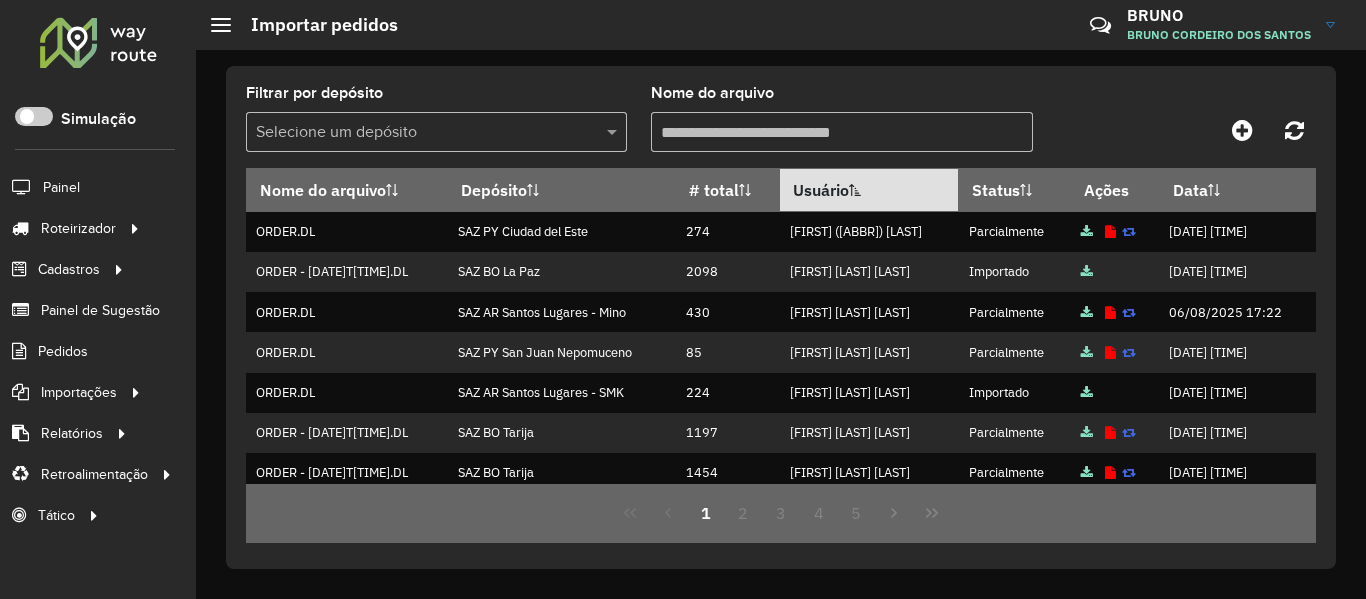 click on "Usuário" at bounding box center [869, 190] 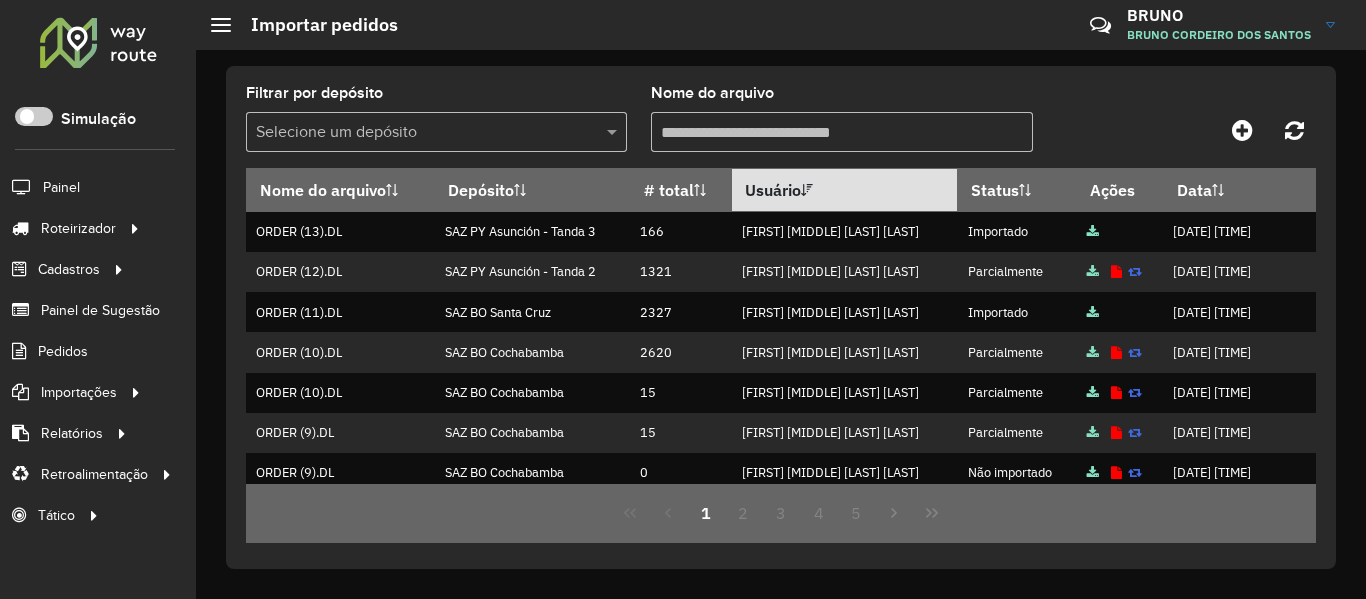 click on "Usuário" at bounding box center [844, 190] 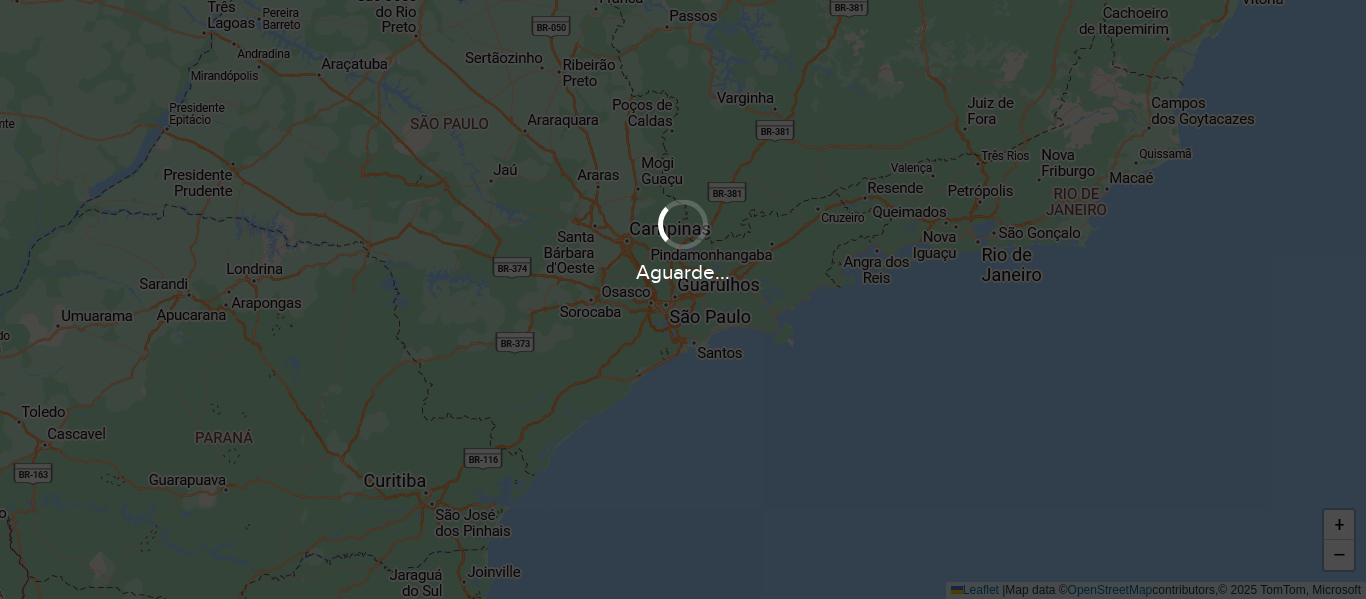 scroll, scrollTop: 0, scrollLeft: 0, axis: both 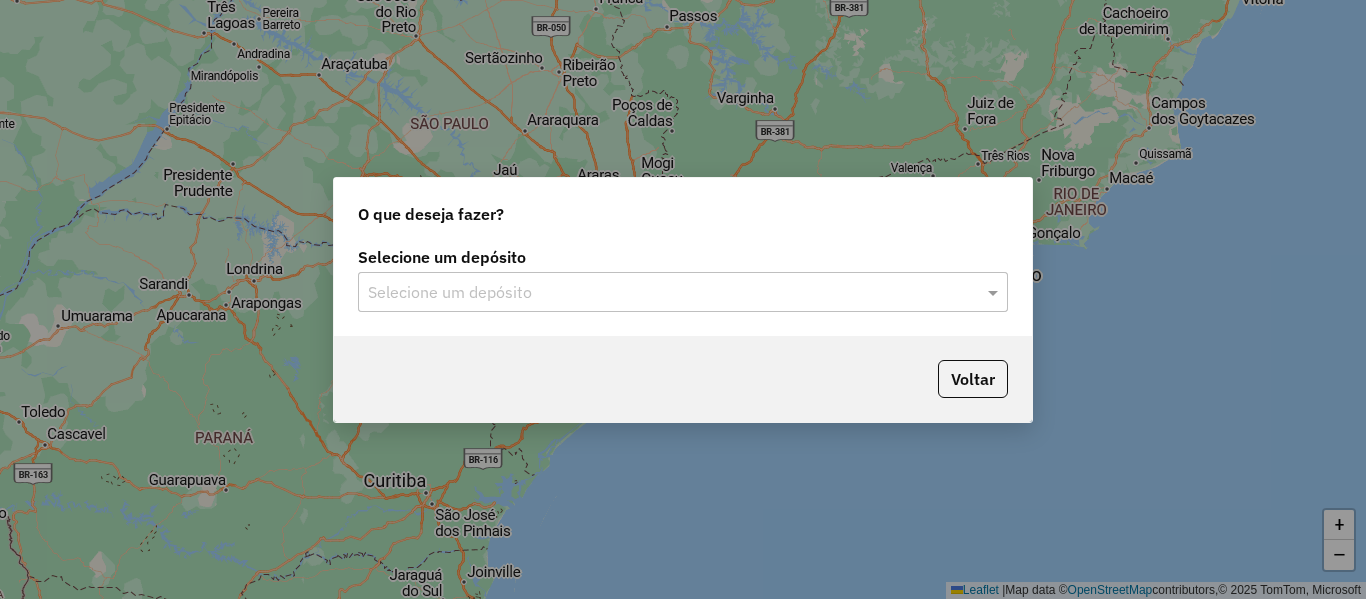 click 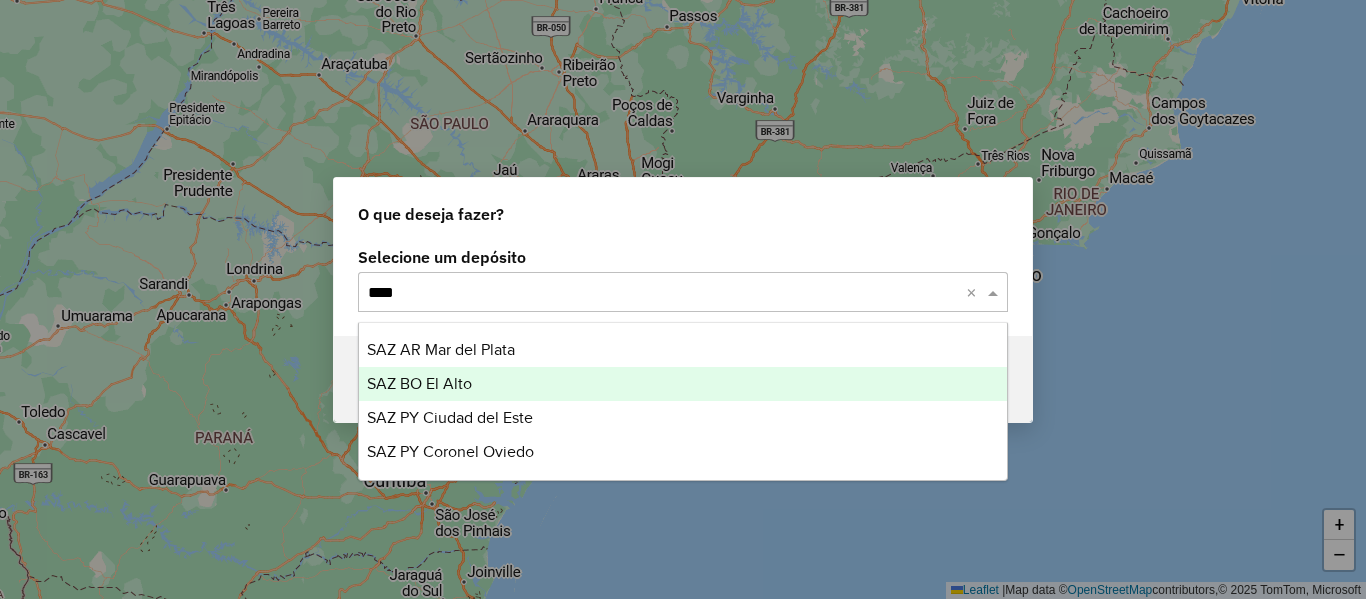 type on "*****" 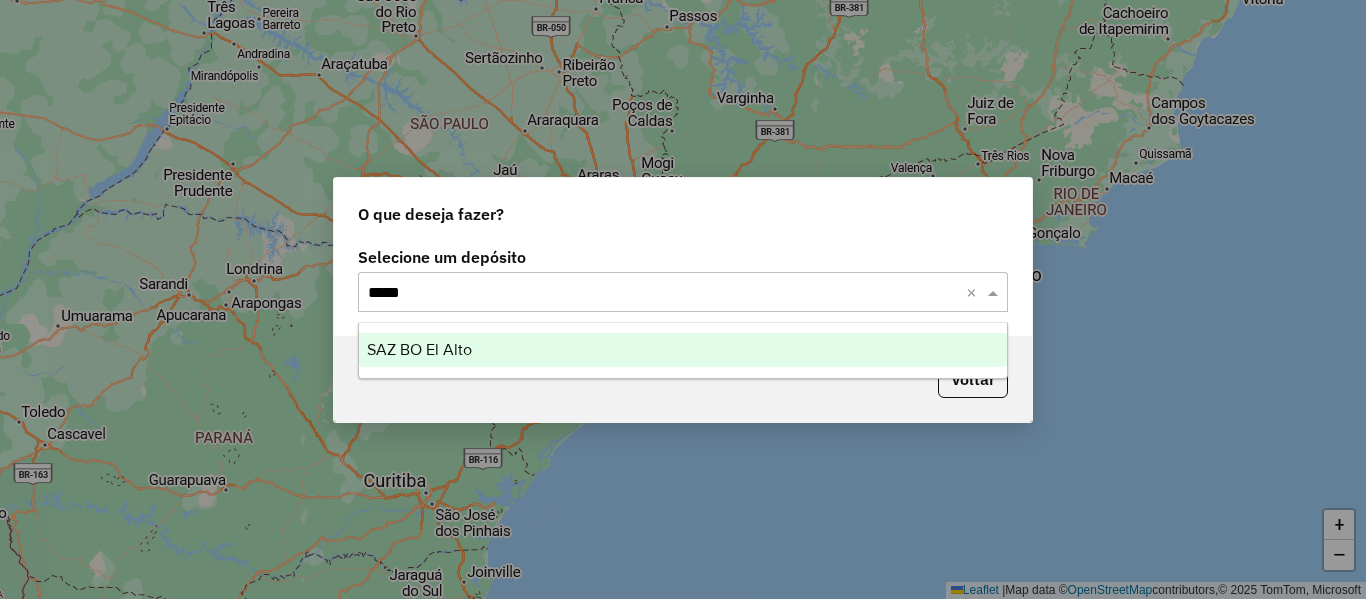 type 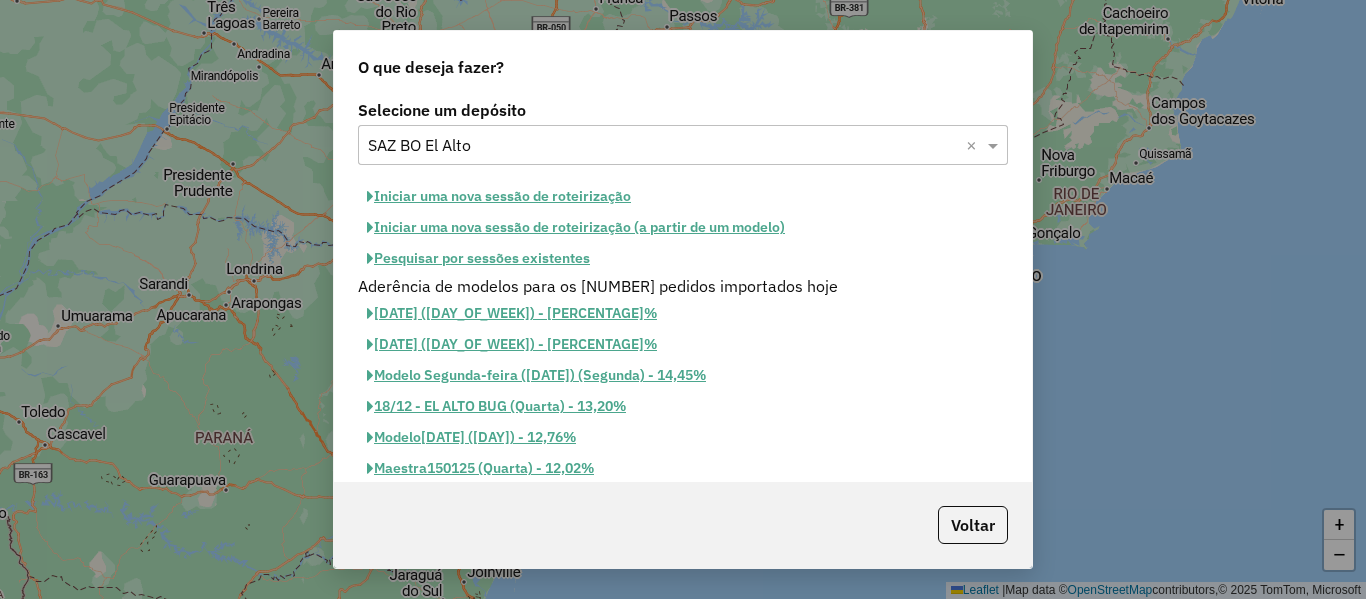 click on "Iniciar uma nova sessão de roteirização" 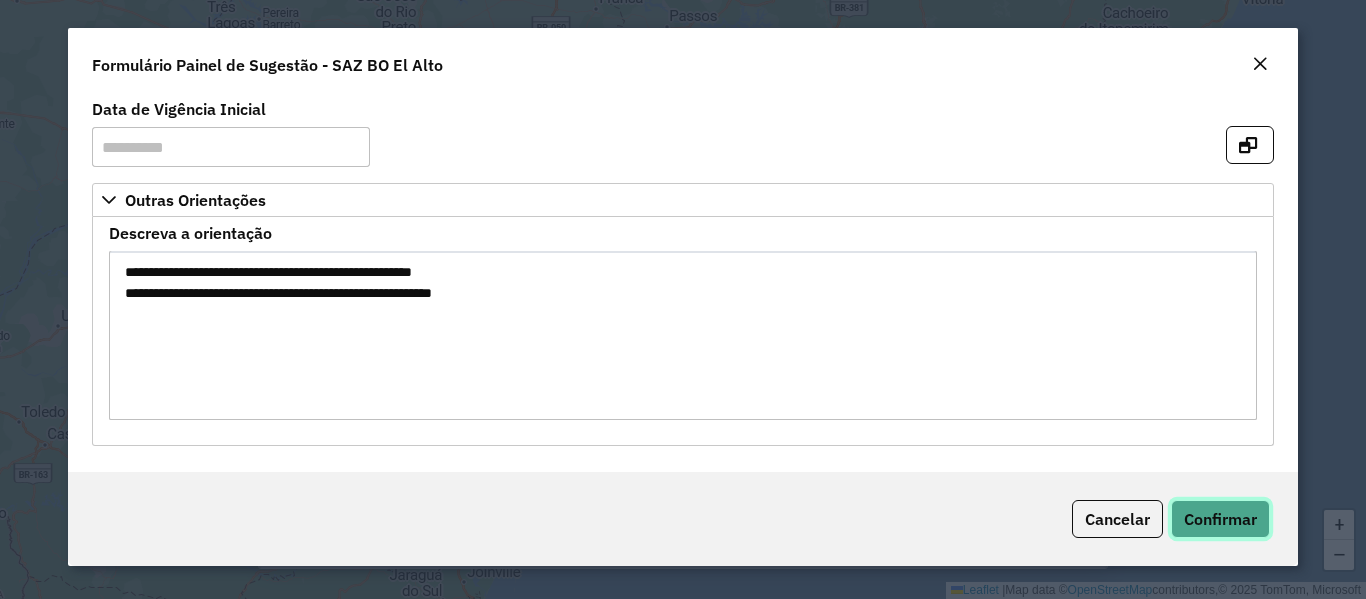 click on "Confirmar" 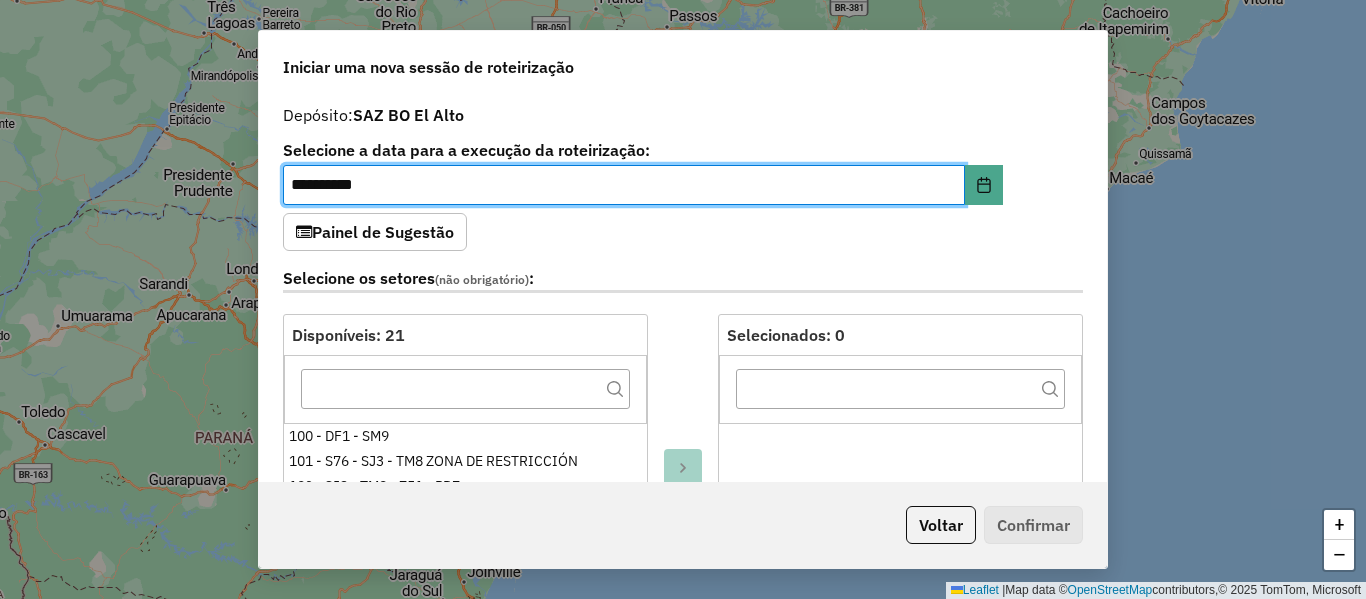 drag, startPoint x: 1205, startPoint y: 513, endPoint x: 623, endPoint y: 262, distance: 633.8178 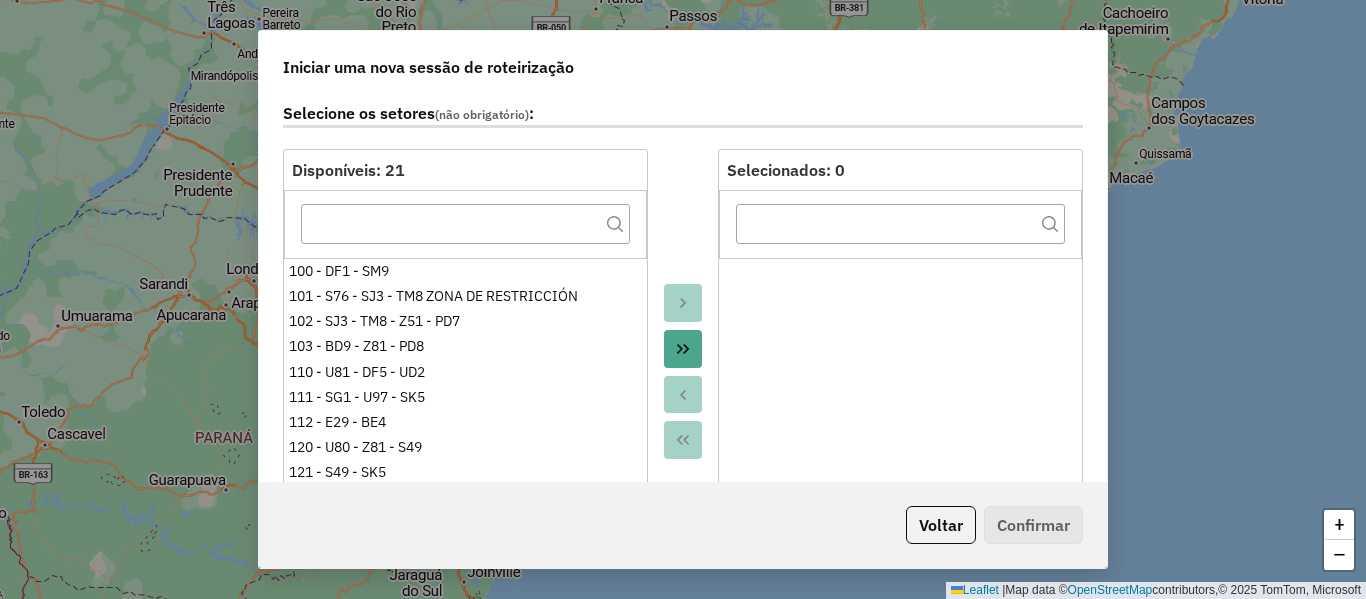 scroll, scrollTop: 500, scrollLeft: 0, axis: vertical 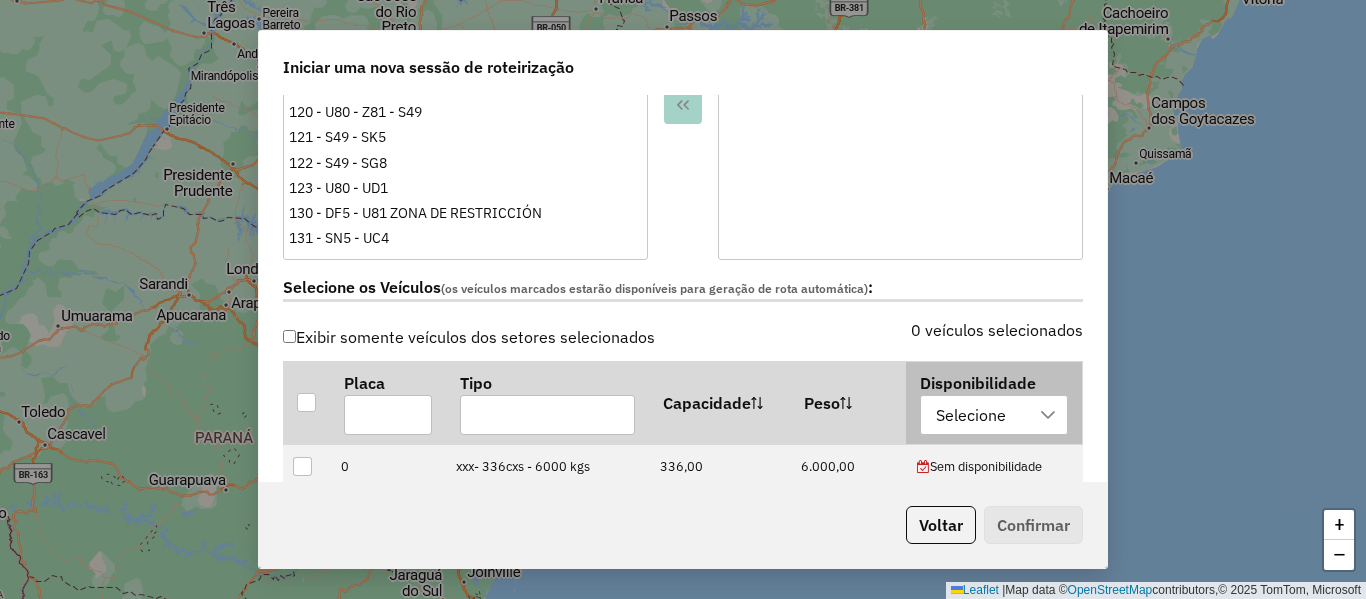 click on "Selecione" at bounding box center (971, 415) 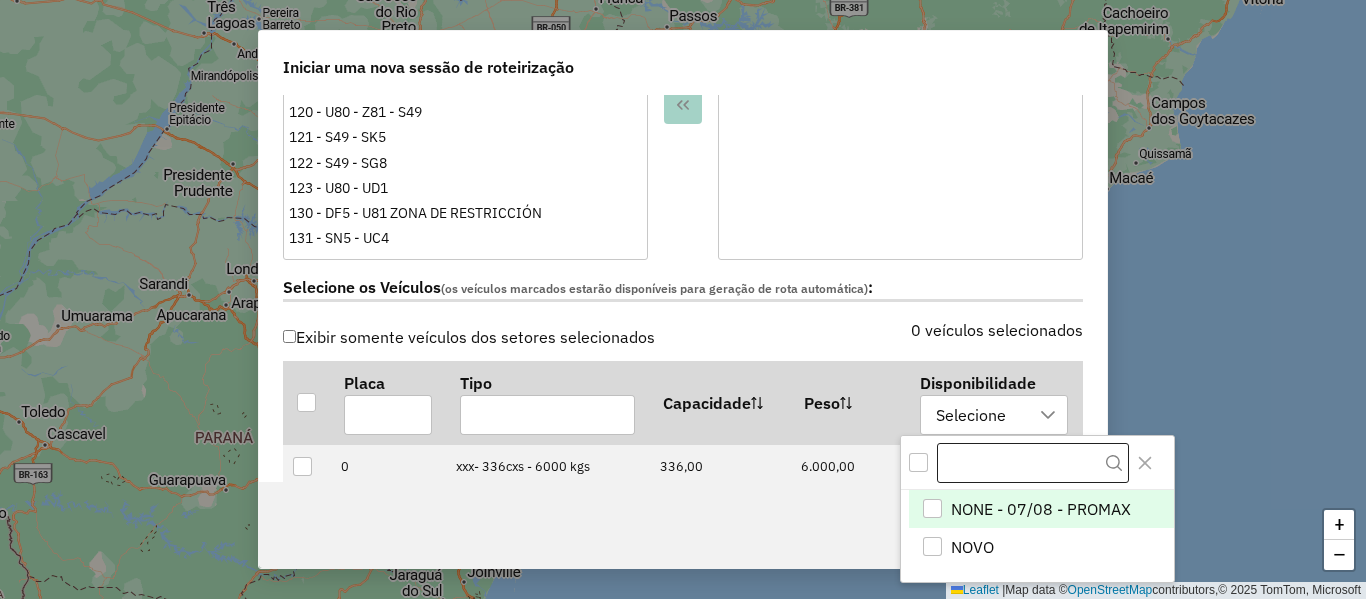 scroll, scrollTop: 15, scrollLeft: 91, axis: both 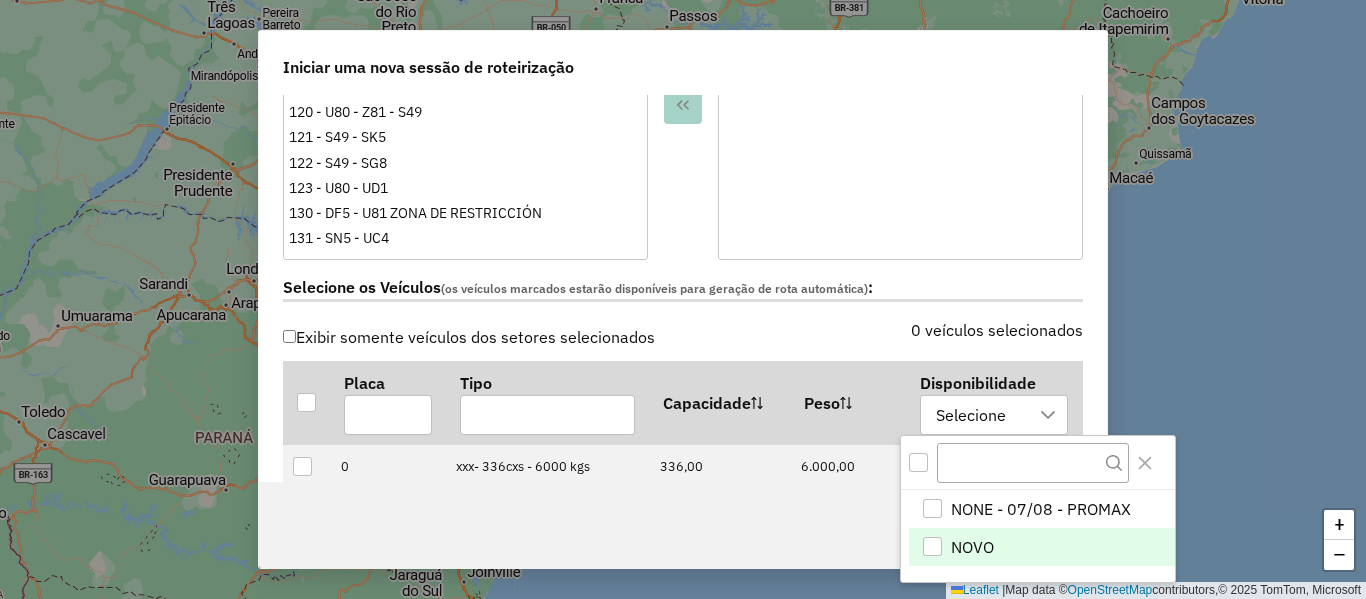 click on "NOVO" at bounding box center (972, 547) 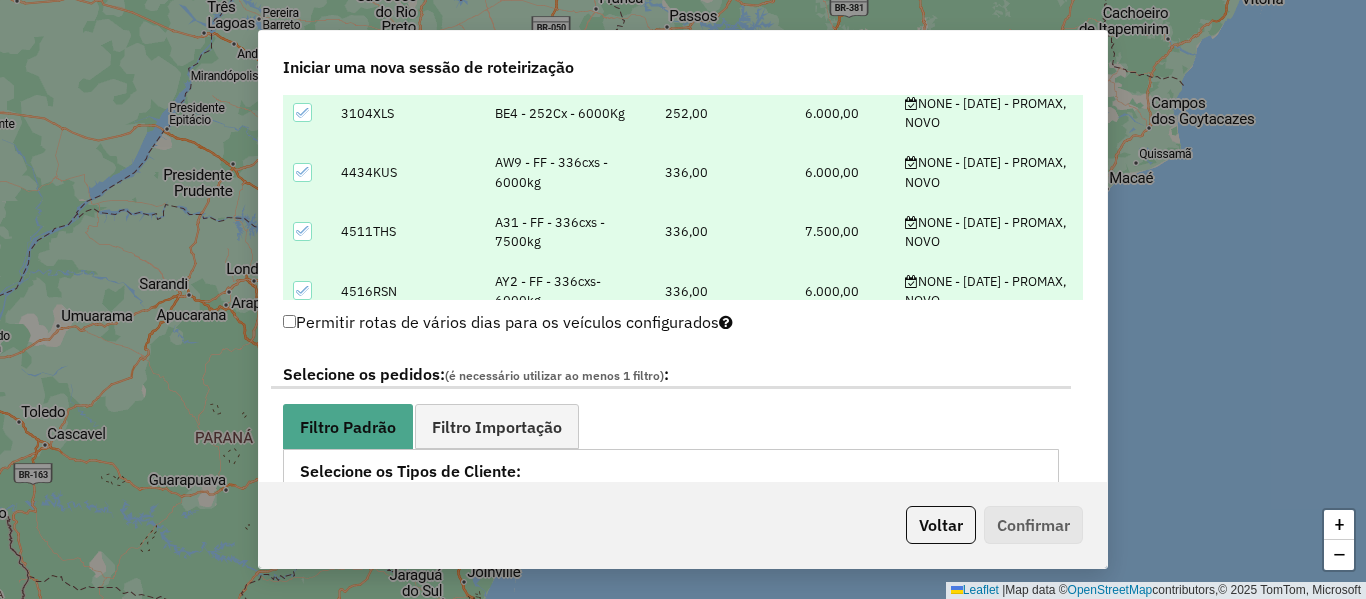 scroll, scrollTop: 1000, scrollLeft: 0, axis: vertical 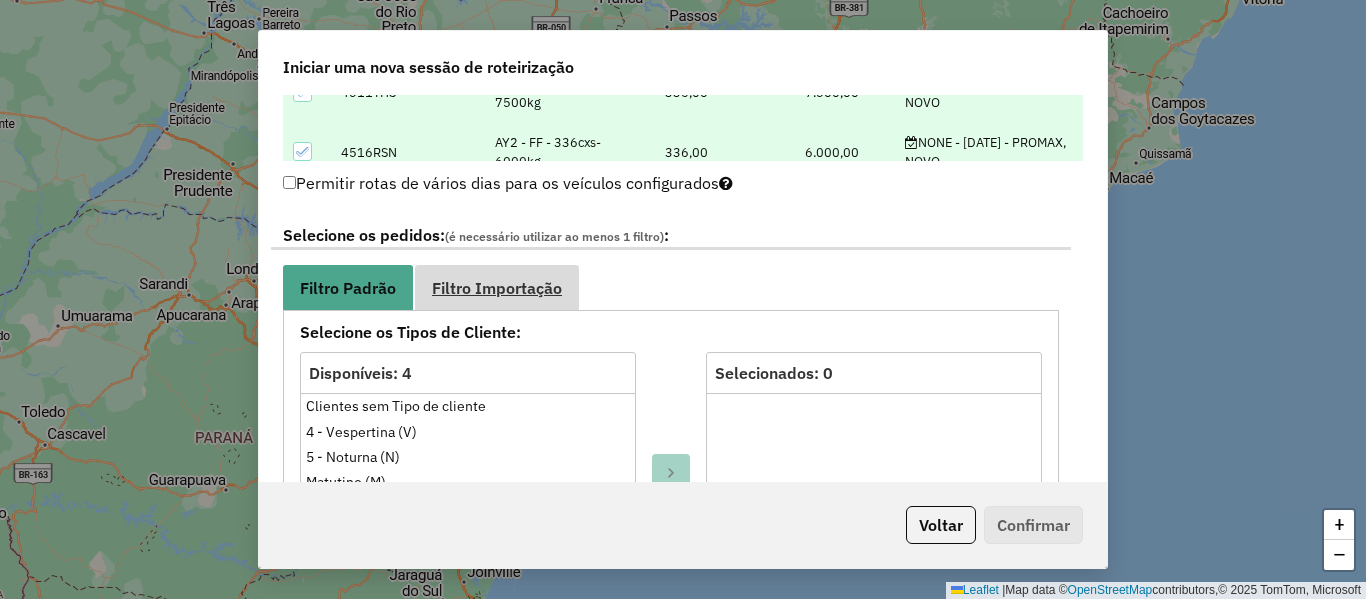 click on "Filtro Importação" at bounding box center (497, 287) 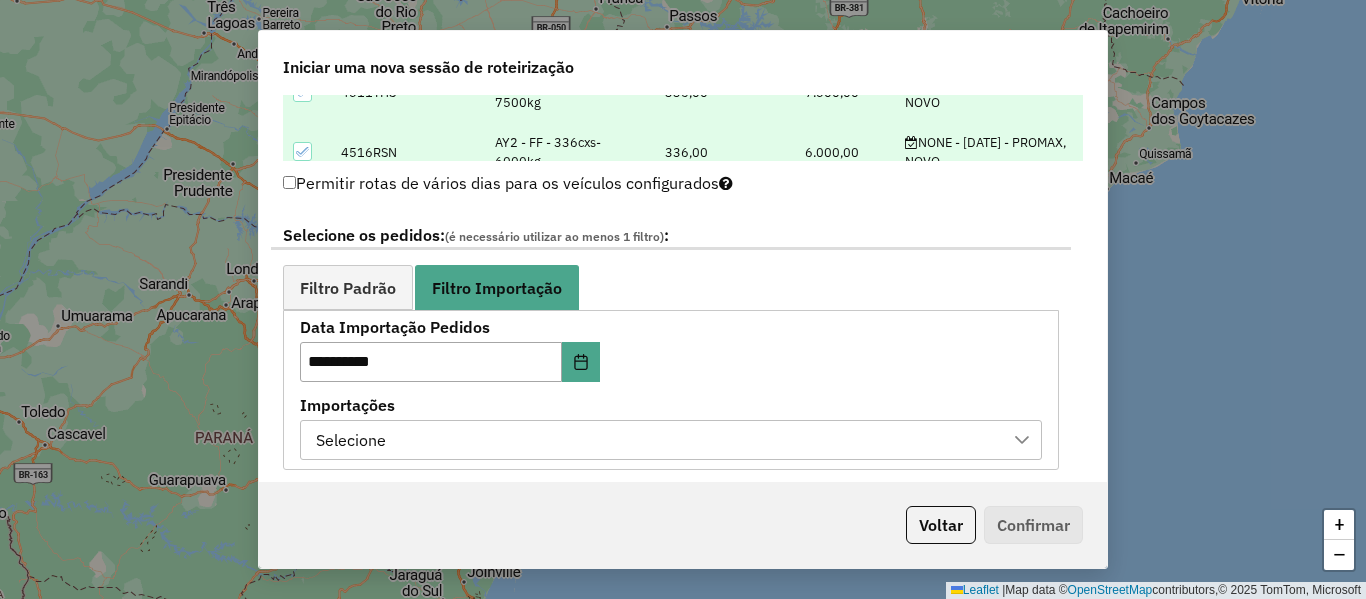 drag, startPoint x: 659, startPoint y: 430, endPoint x: 664, endPoint y: 448, distance: 18.681541 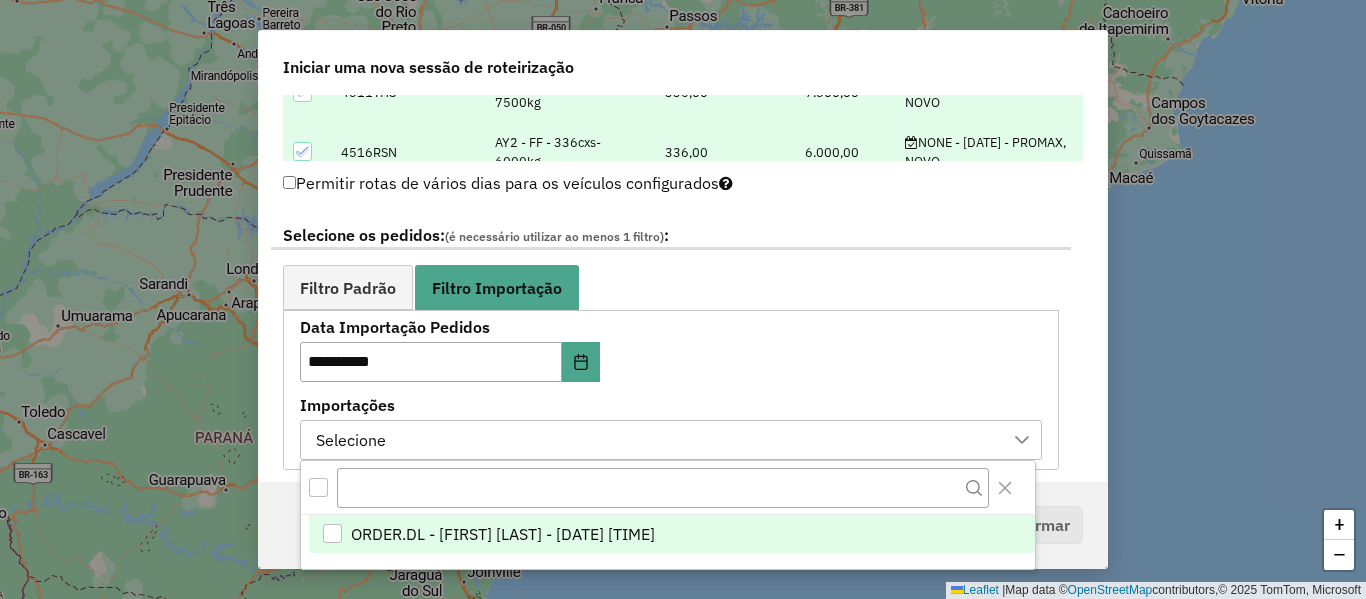 click on "ORDER.DL - [FIRST] [LAST] - [DATE] [TIME]" at bounding box center (503, 534) 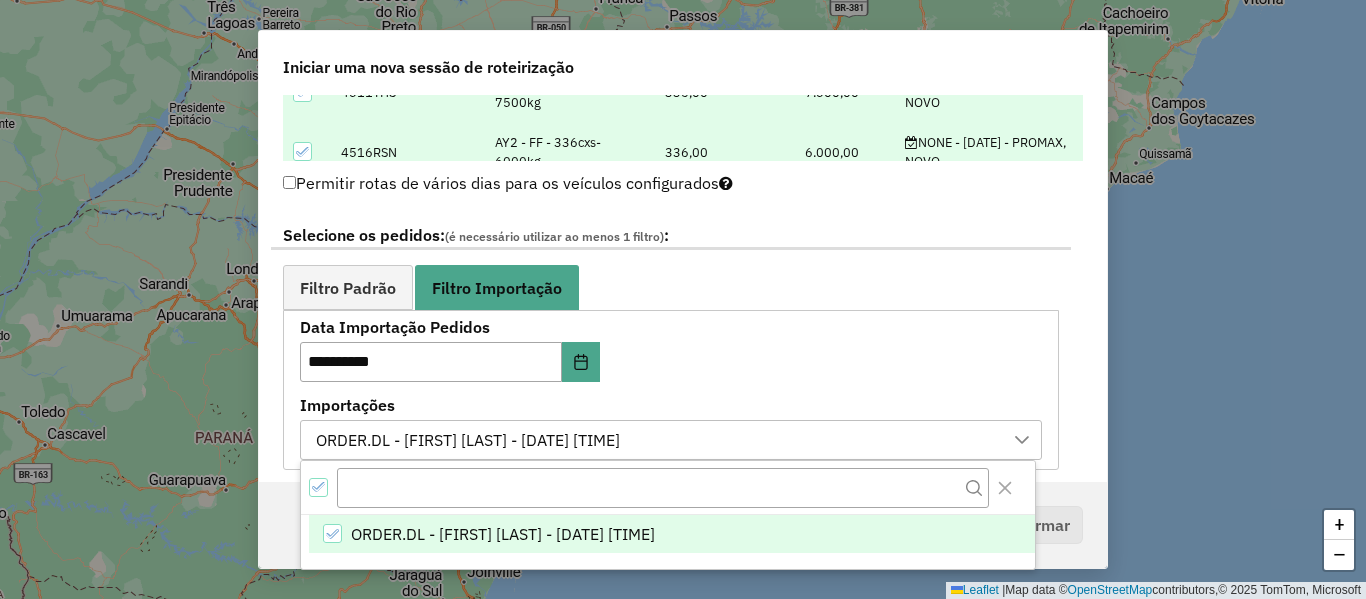 click on "Filtro Padrão Filtro Importação" 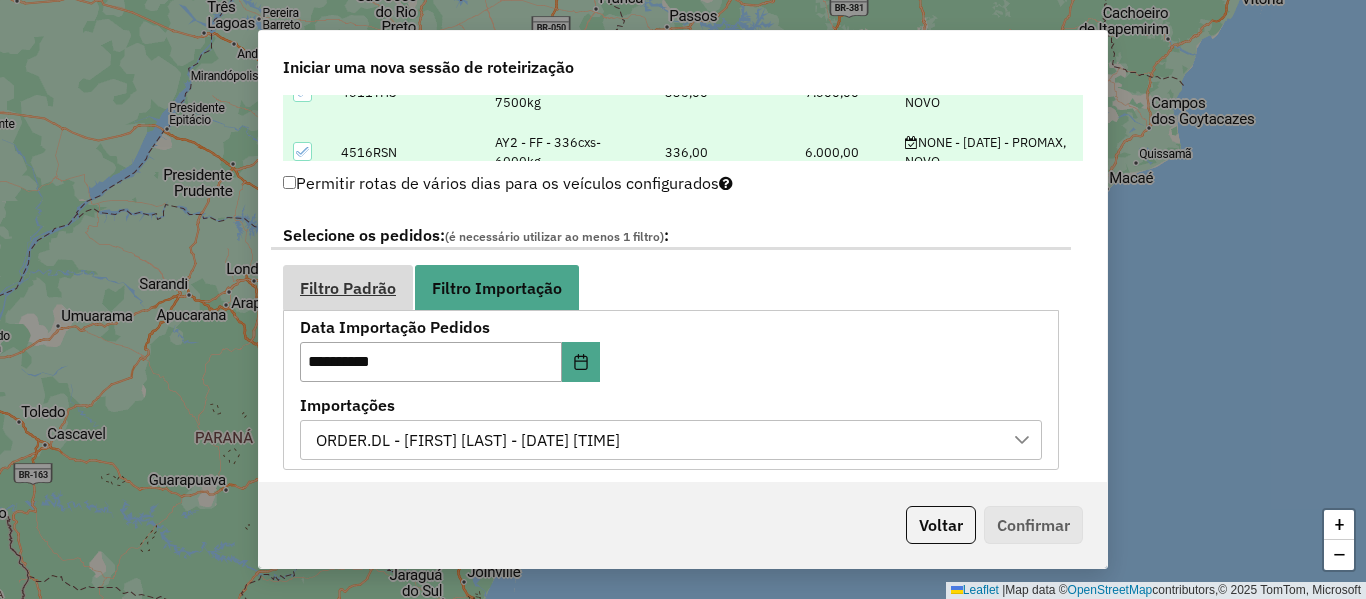 click on "Filtro Padrão" at bounding box center (348, 288) 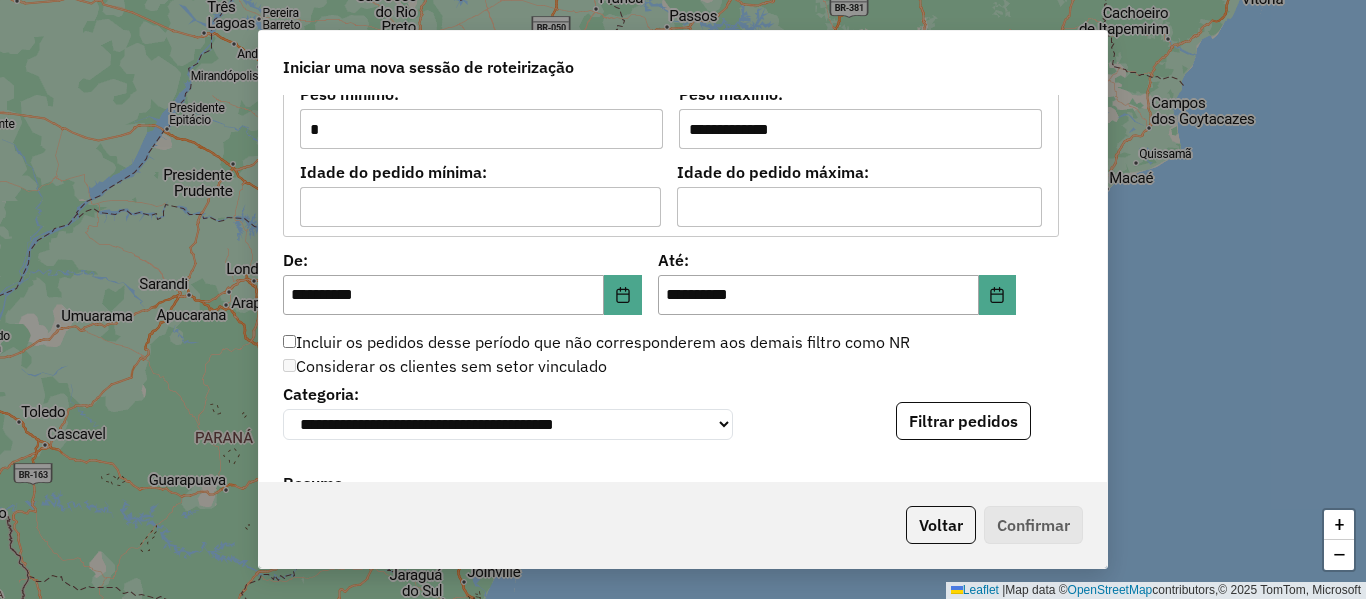scroll, scrollTop: 1900, scrollLeft: 0, axis: vertical 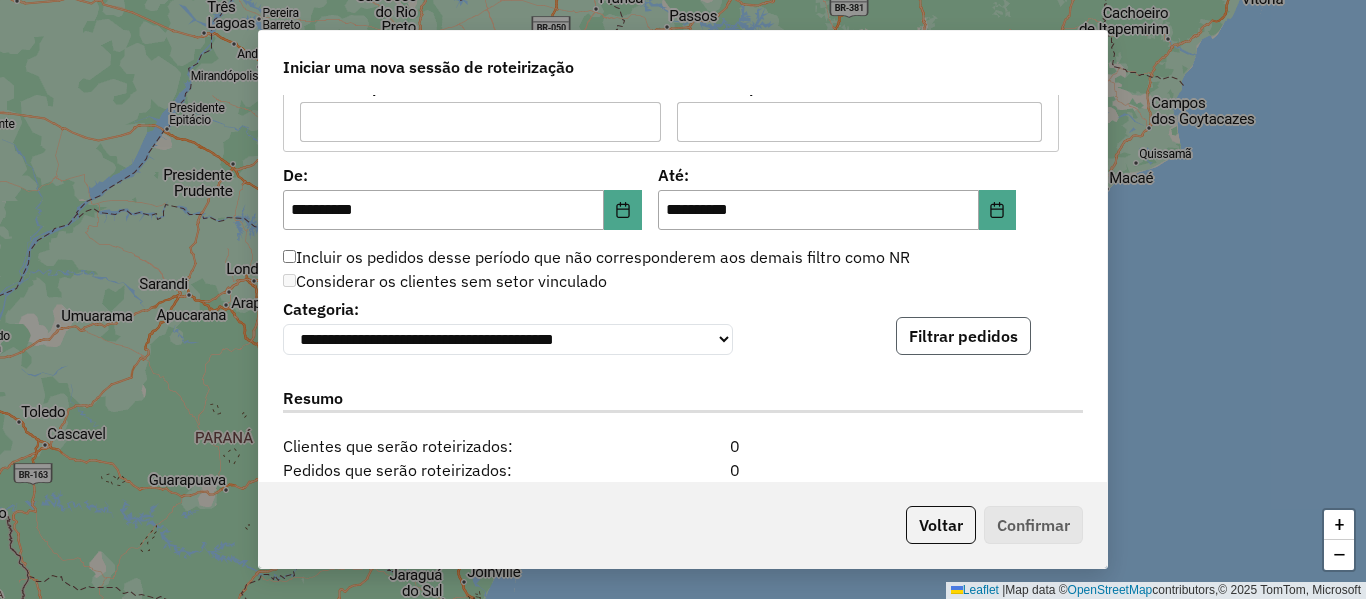 click on "Filtrar pedidos" 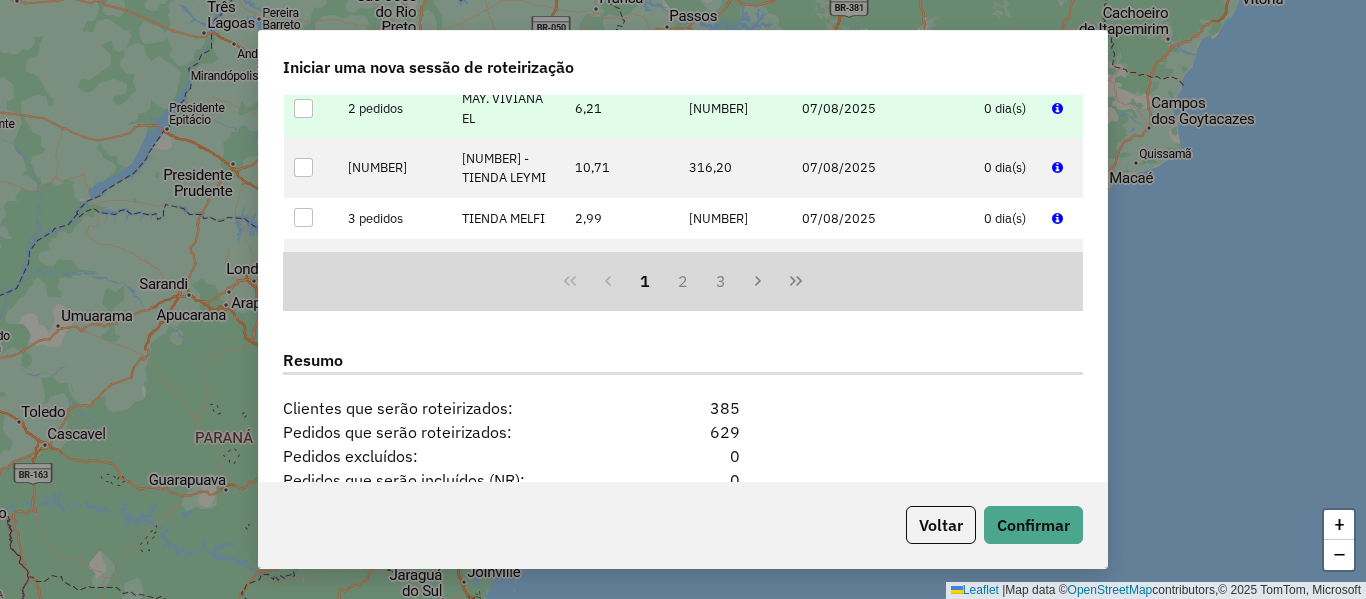scroll, scrollTop: 2500, scrollLeft: 0, axis: vertical 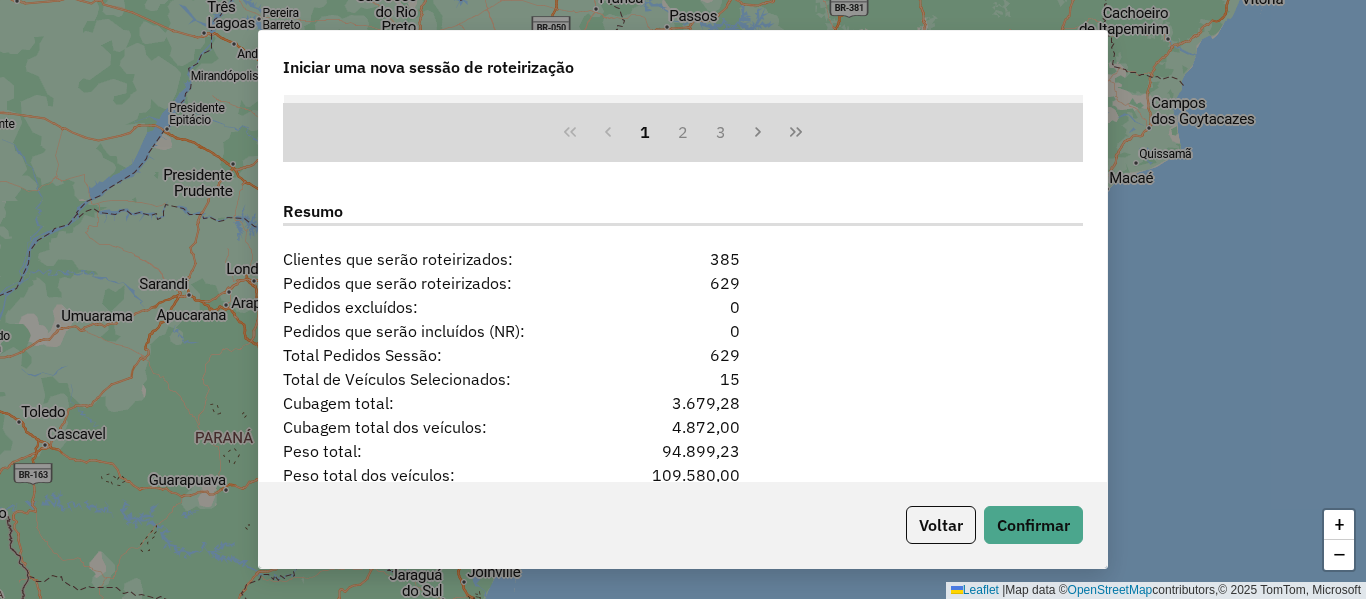 drag, startPoint x: 755, startPoint y: 370, endPoint x: 528, endPoint y: 322, distance: 232.0194 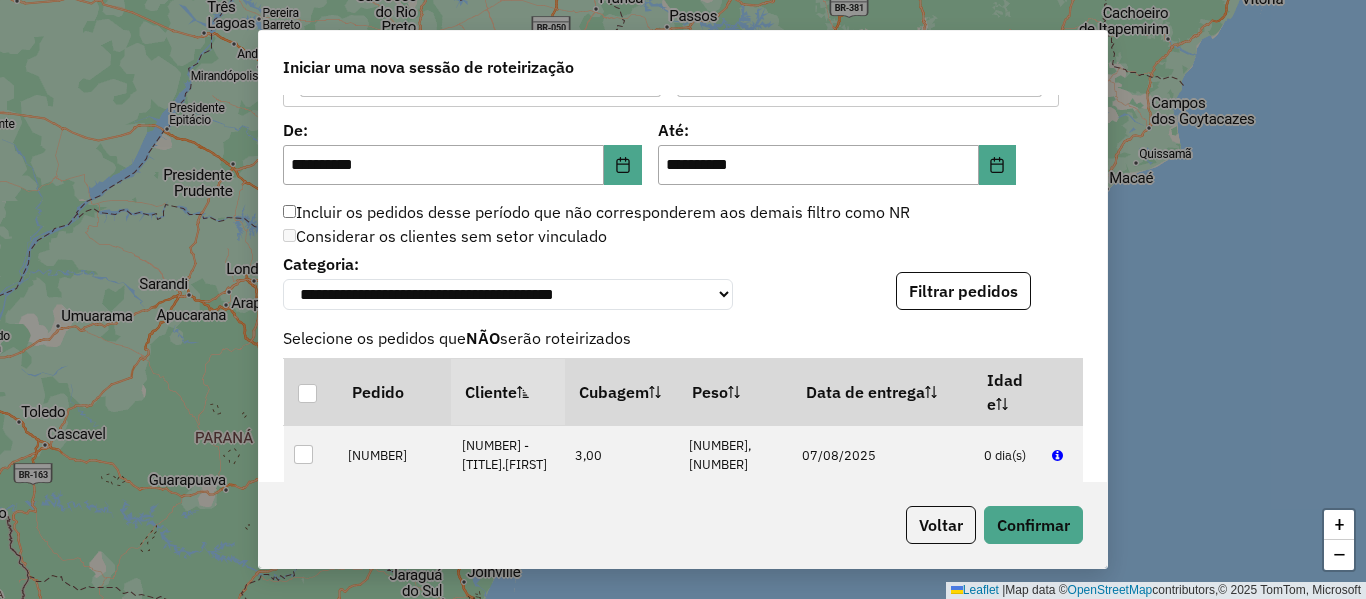 scroll, scrollTop: 1900, scrollLeft: 0, axis: vertical 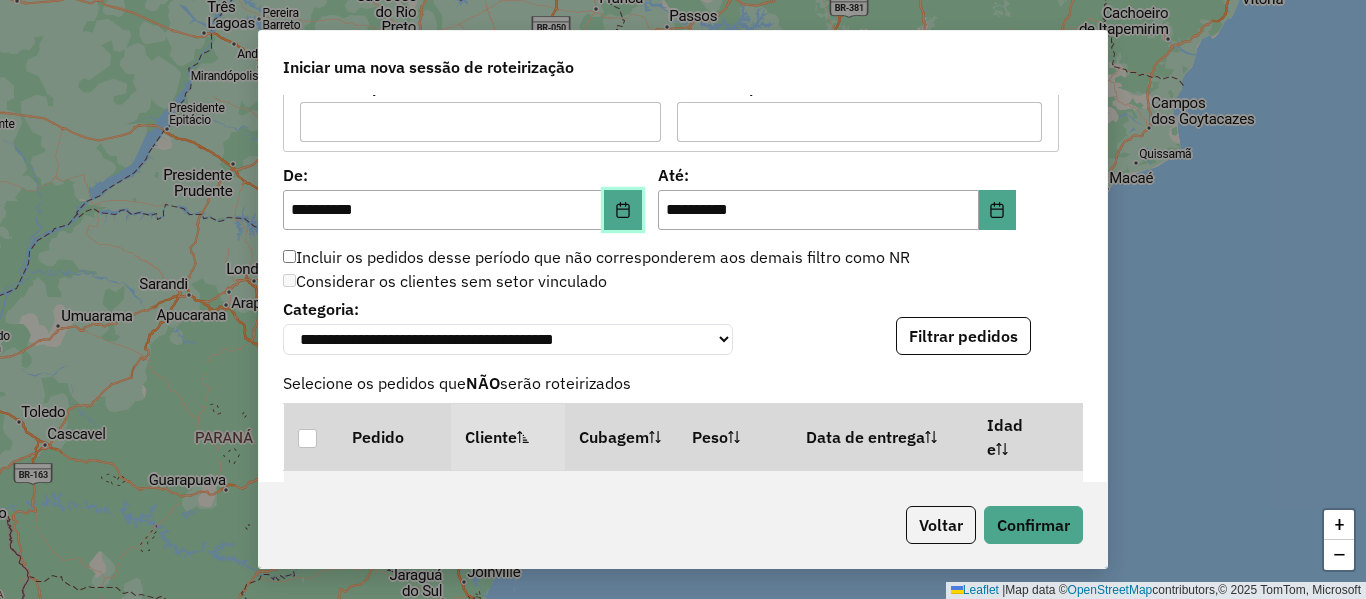 click at bounding box center (623, 210) 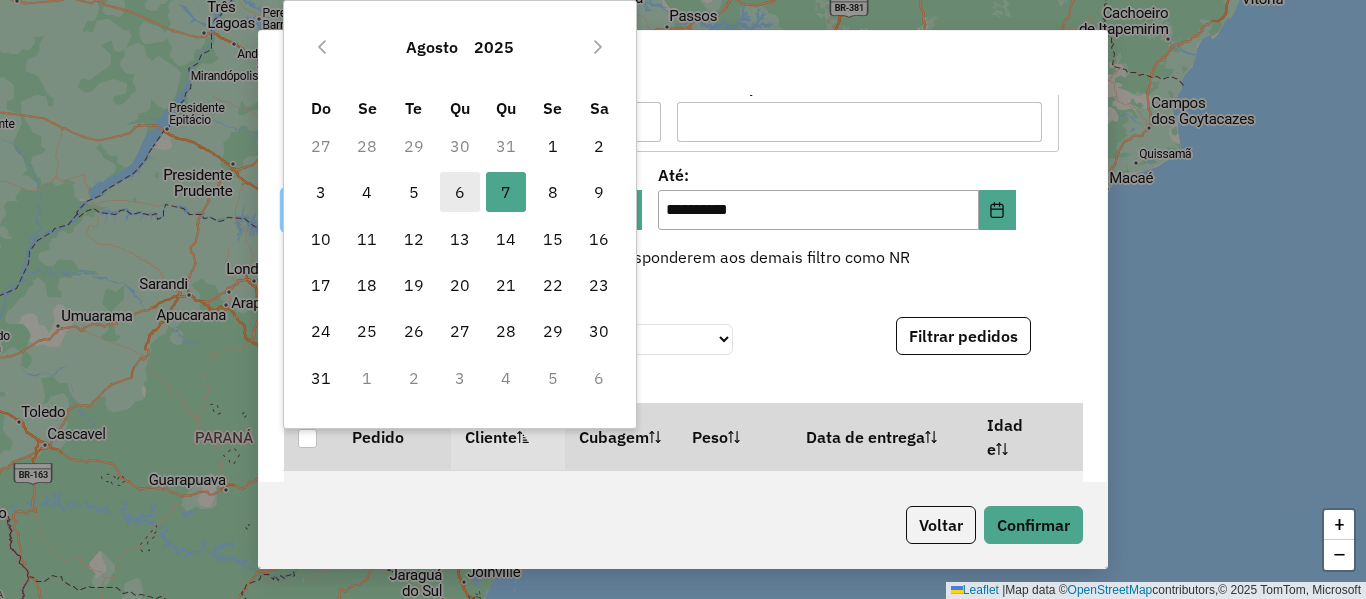 click on "6" at bounding box center [460, 192] 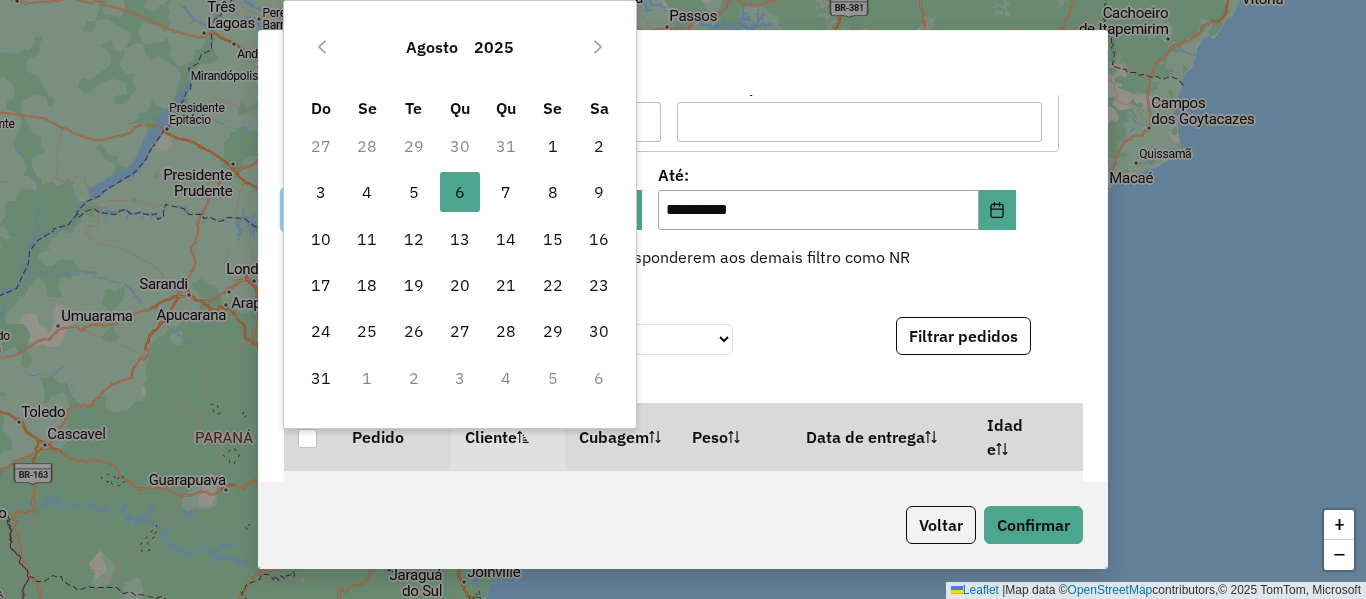 type on "**********" 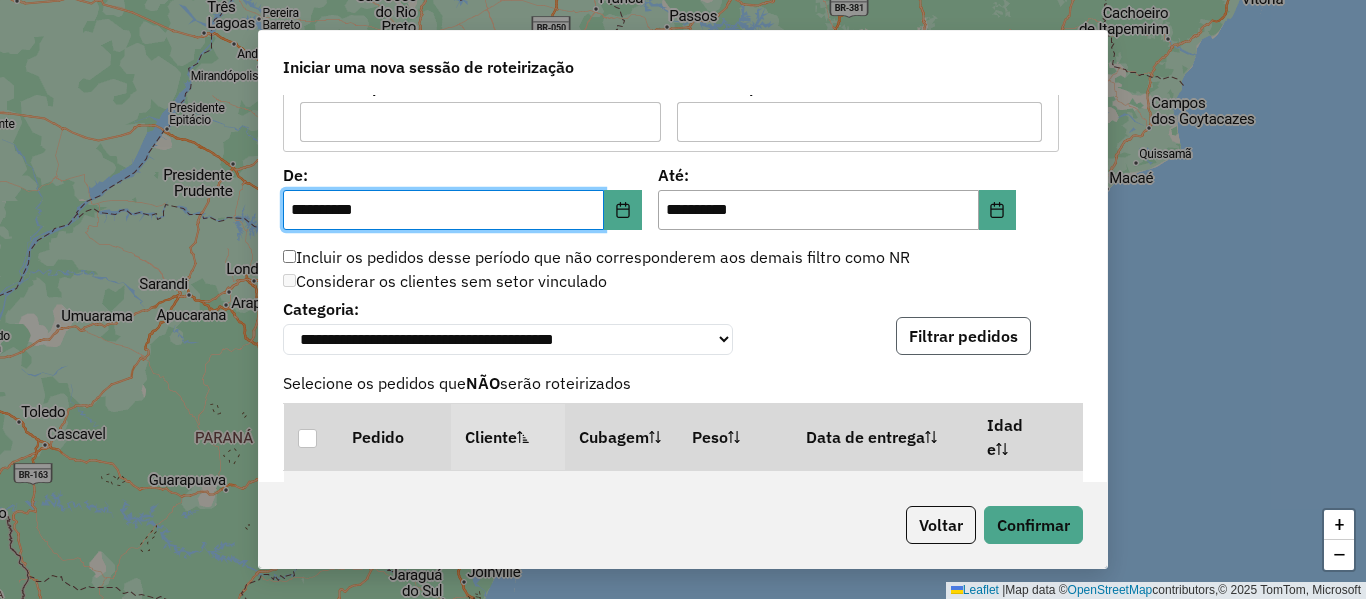 click on "Filtrar pedidos" 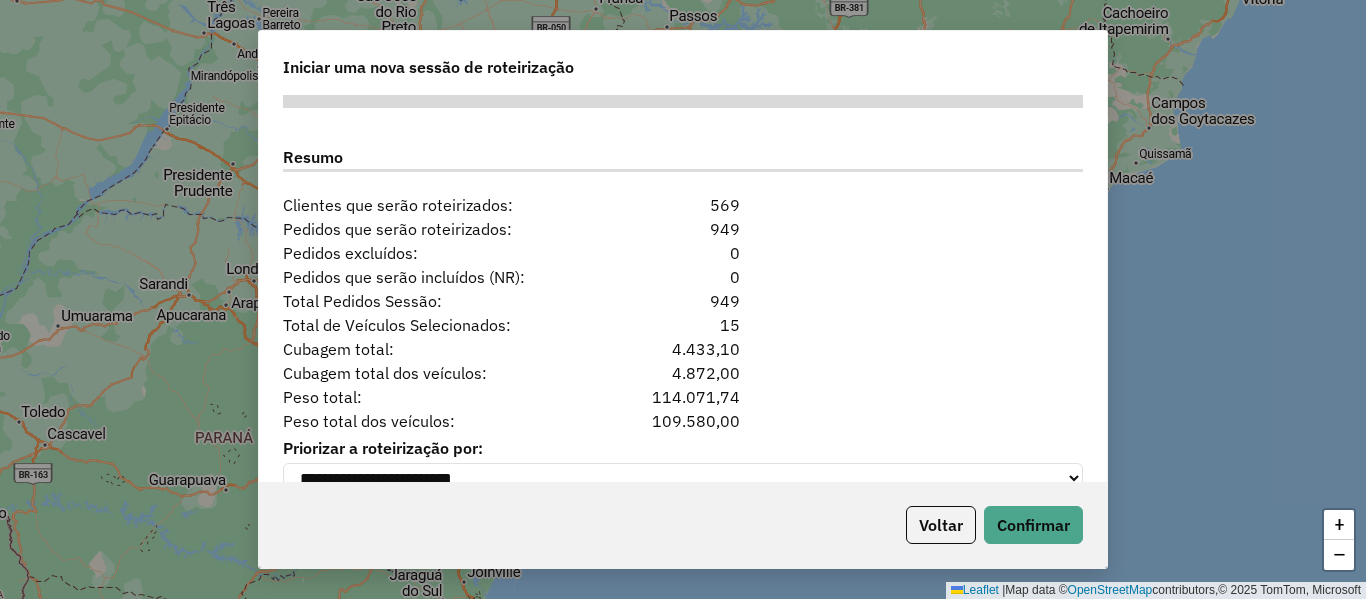 scroll, scrollTop: 2600, scrollLeft: 0, axis: vertical 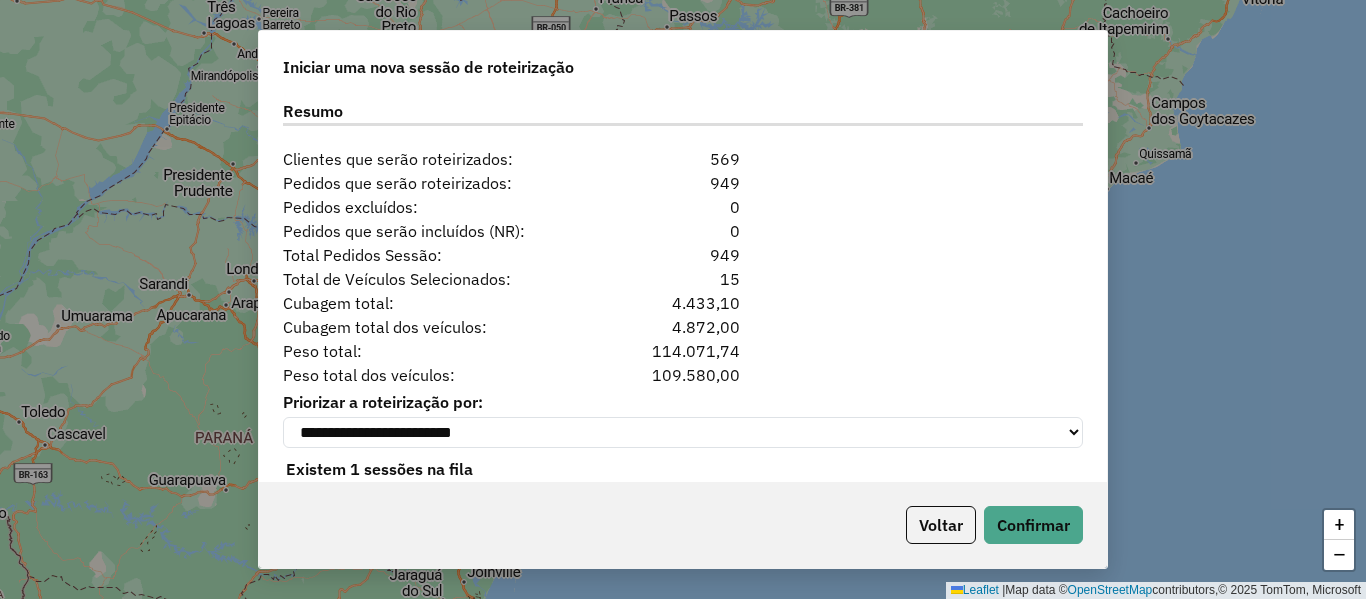 drag, startPoint x: 759, startPoint y: 266, endPoint x: 631, endPoint y: 262, distance: 128.06248 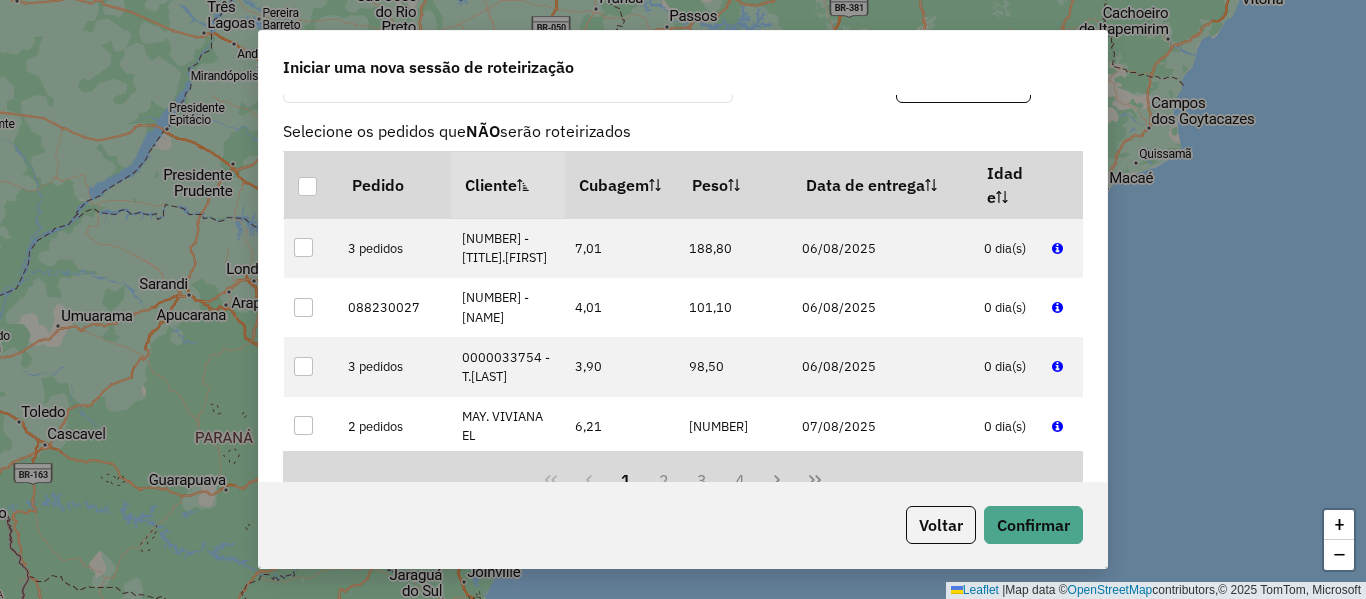 scroll, scrollTop: 1900, scrollLeft: 0, axis: vertical 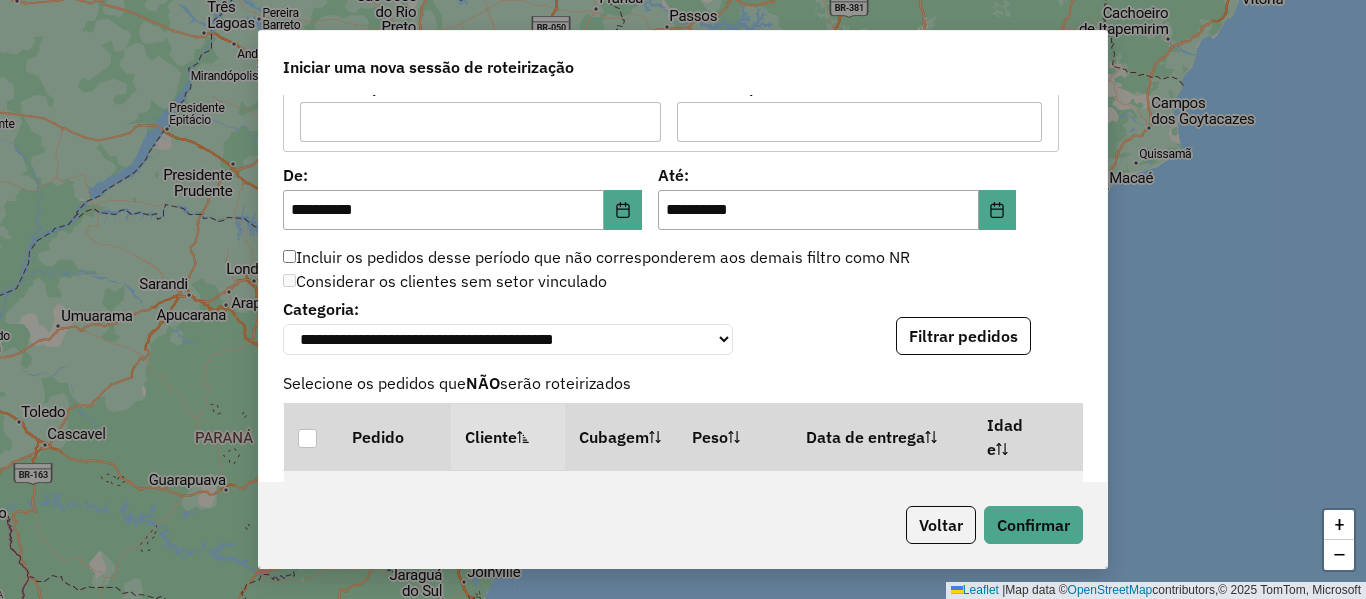 click on "**********" 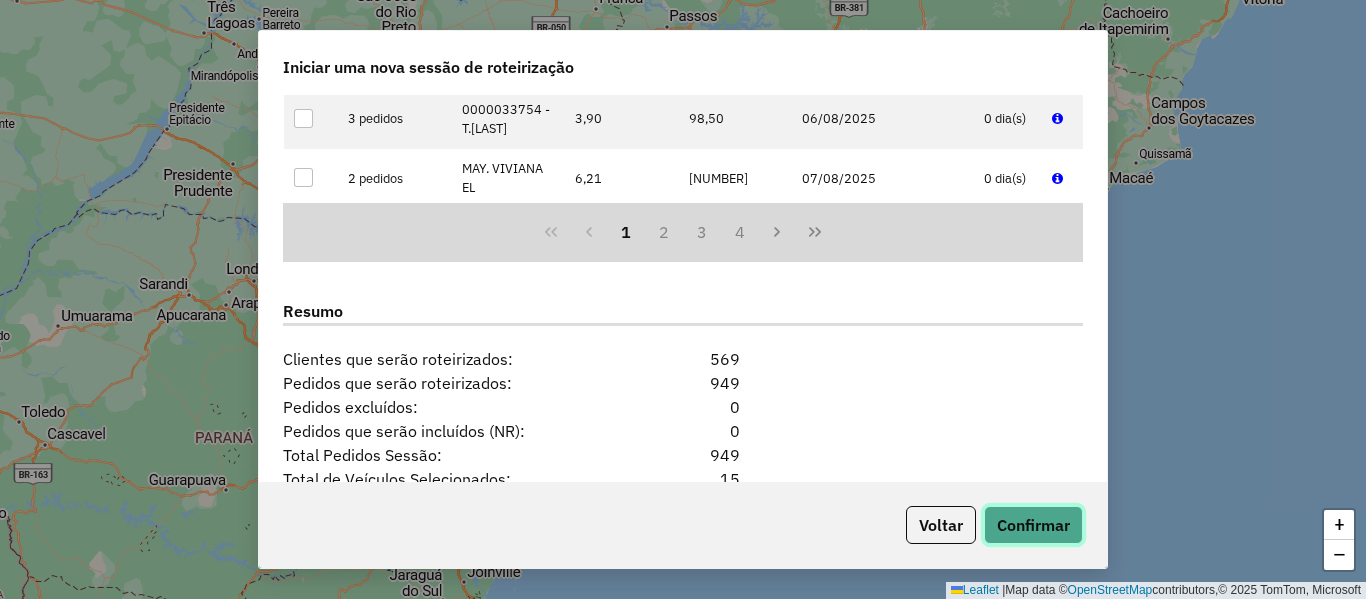 click on "Confirmar" 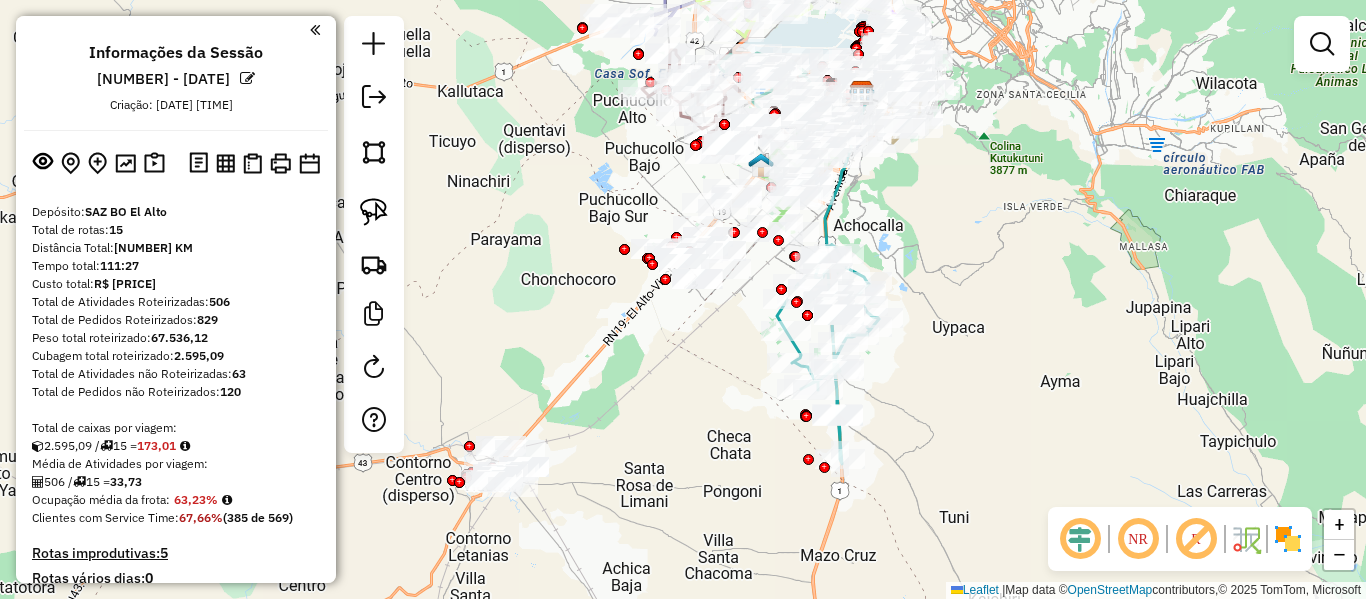 drag, startPoint x: 587, startPoint y: 332, endPoint x: 889, endPoint y: 127, distance: 365.0055 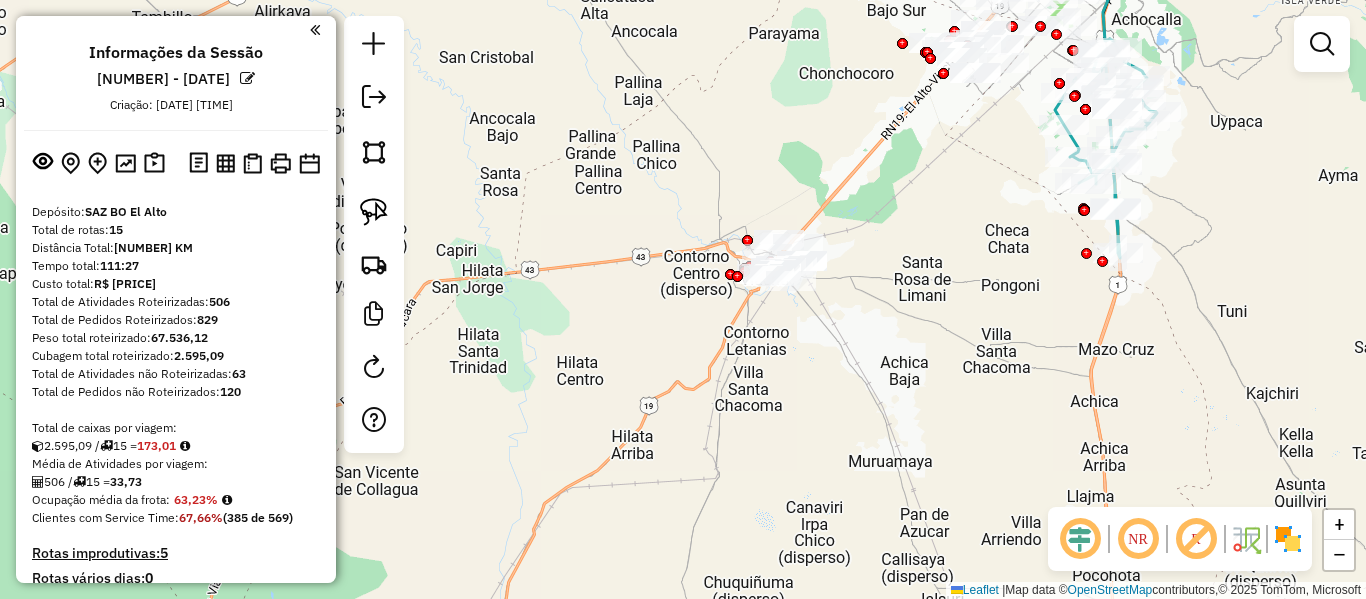 click on "NR R" 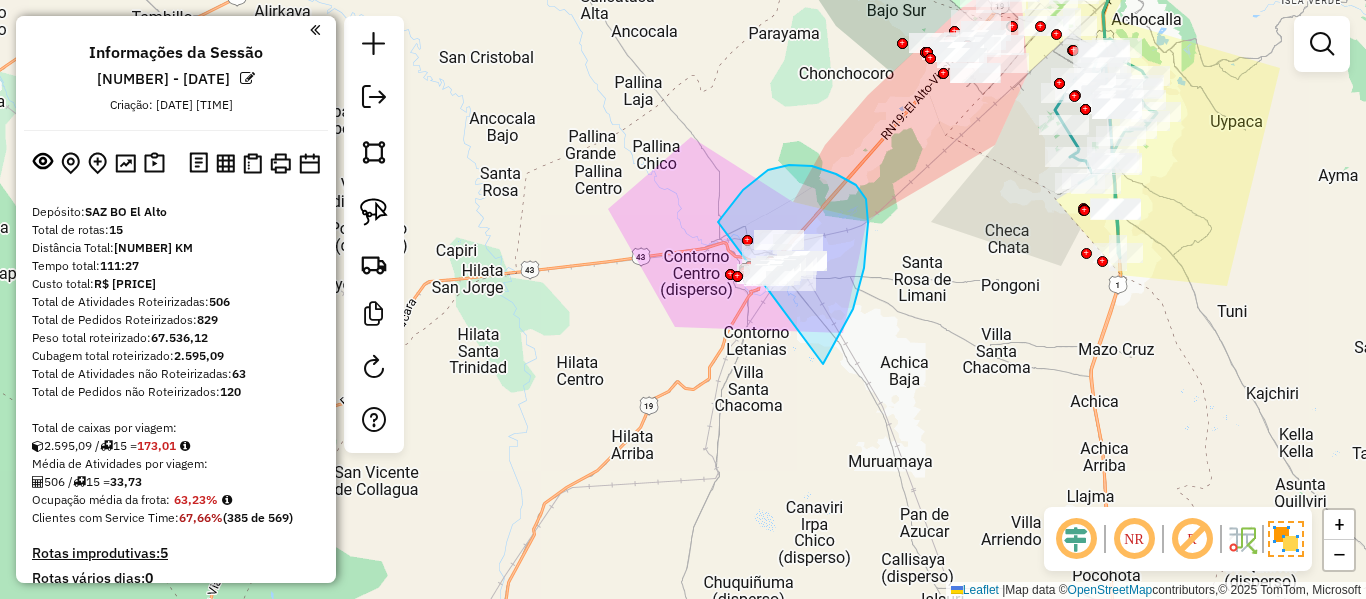 drag, startPoint x: 864, startPoint y: 268, endPoint x: 695, endPoint y: 331, distance: 180.36075 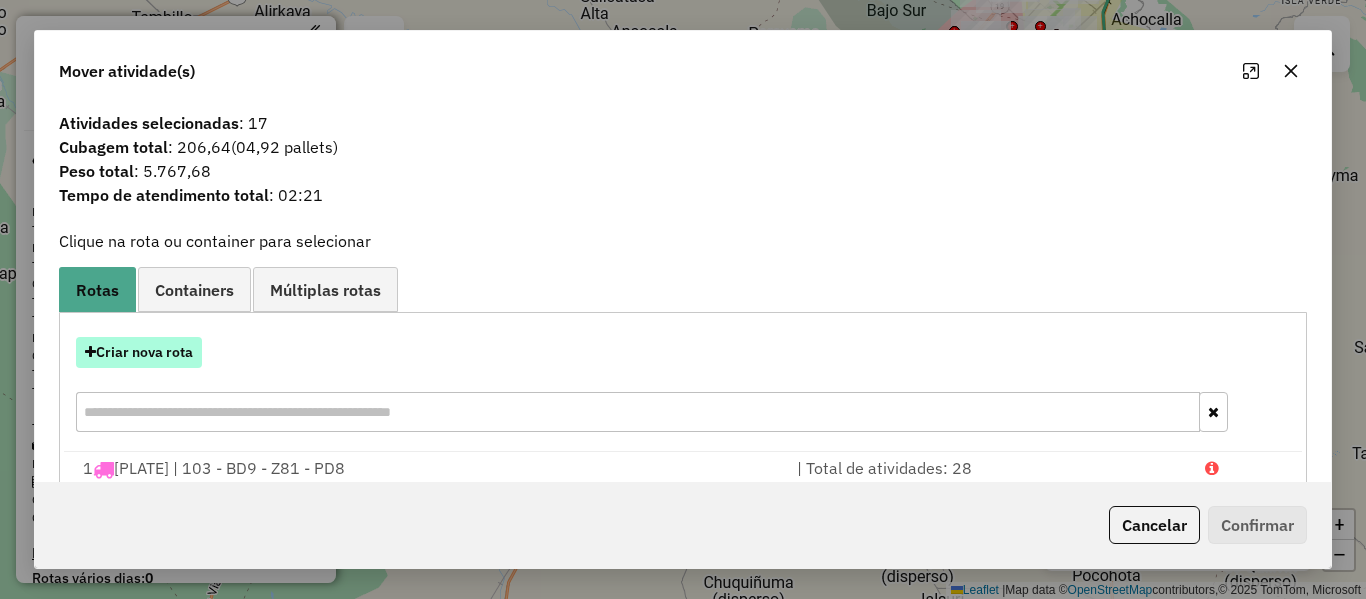 click on "Criar nova rota" at bounding box center [139, 352] 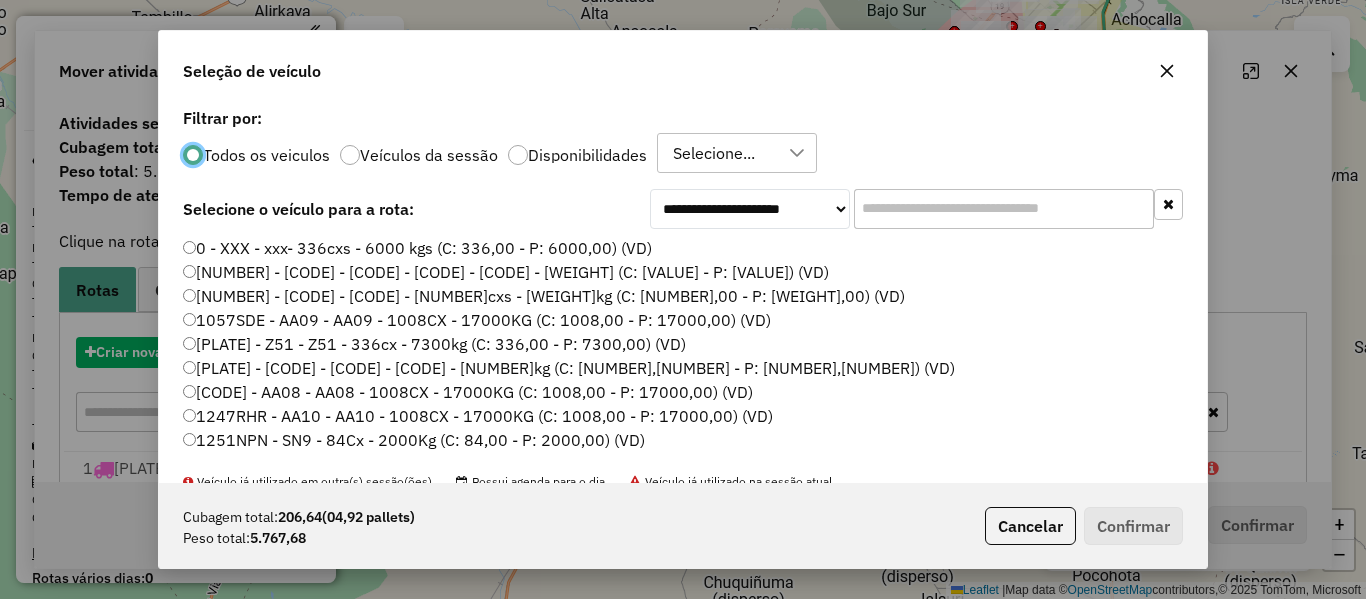 scroll, scrollTop: 11, scrollLeft: 6, axis: both 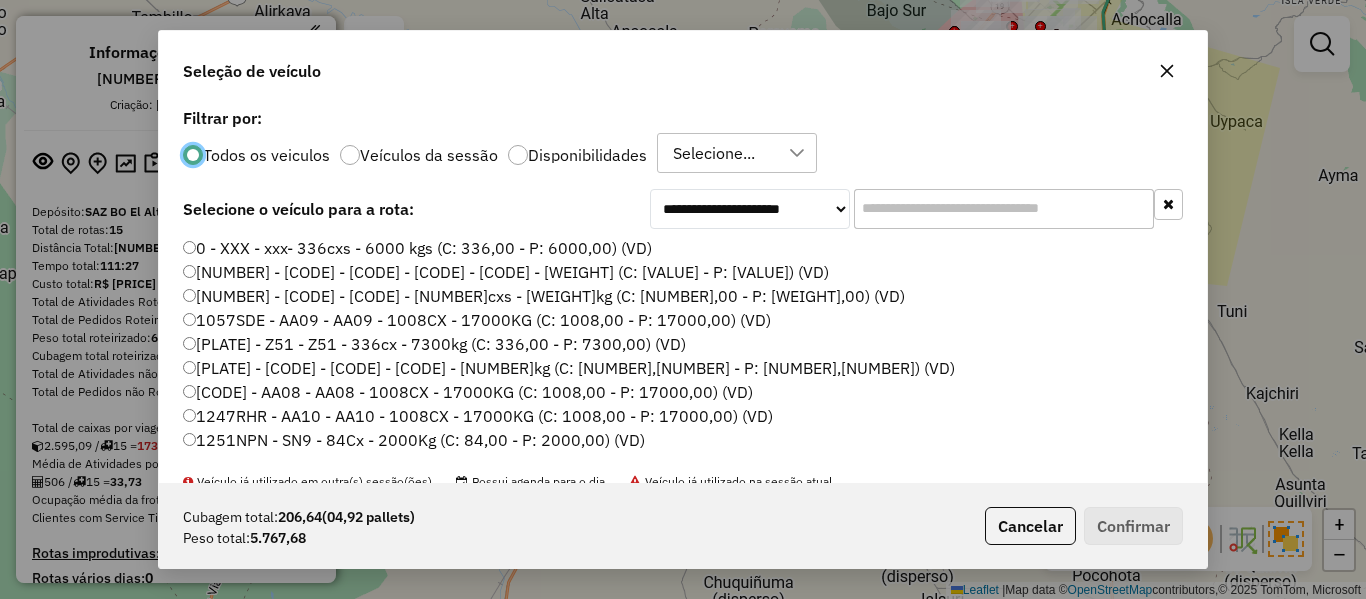 drag, startPoint x: 498, startPoint y: 158, endPoint x: 540, endPoint y: 152, distance: 42.426407 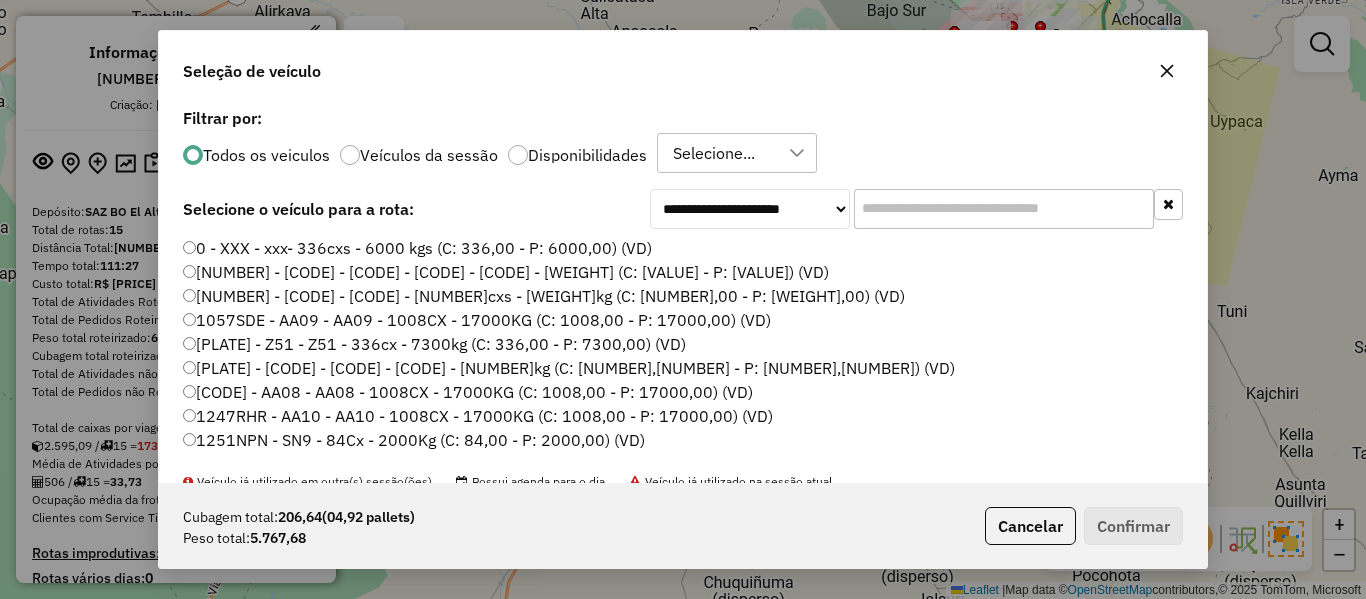 click on "Disponibilidades" 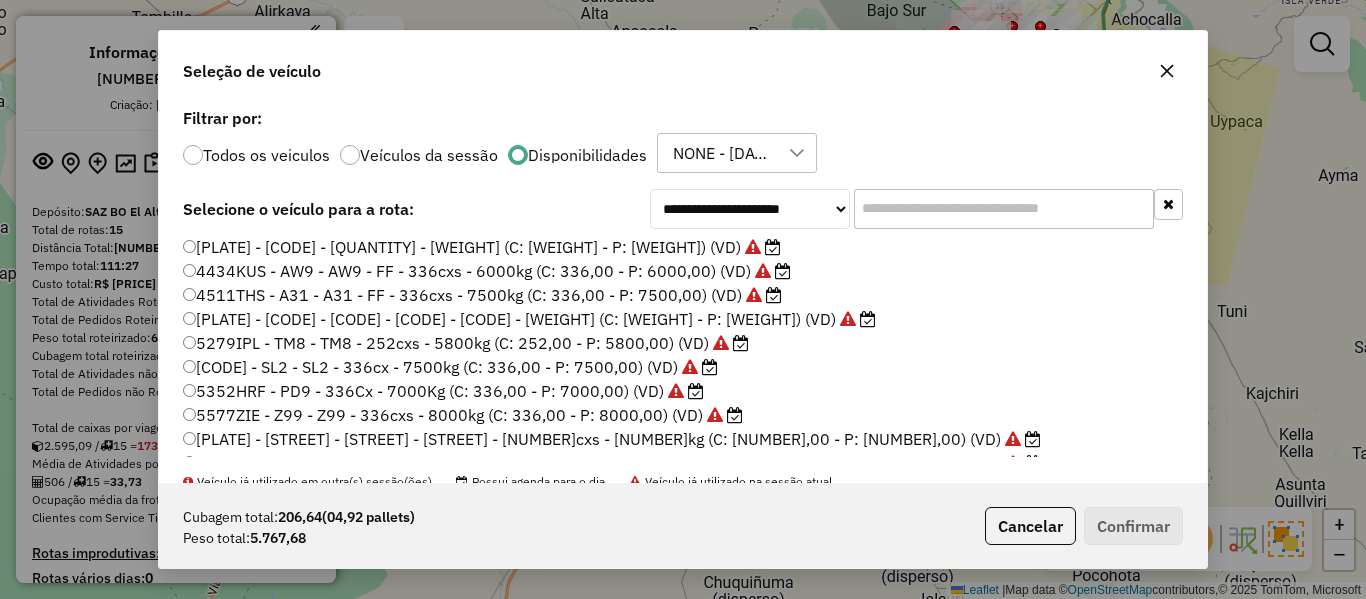 scroll, scrollTop: 0, scrollLeft: 0, axis: both 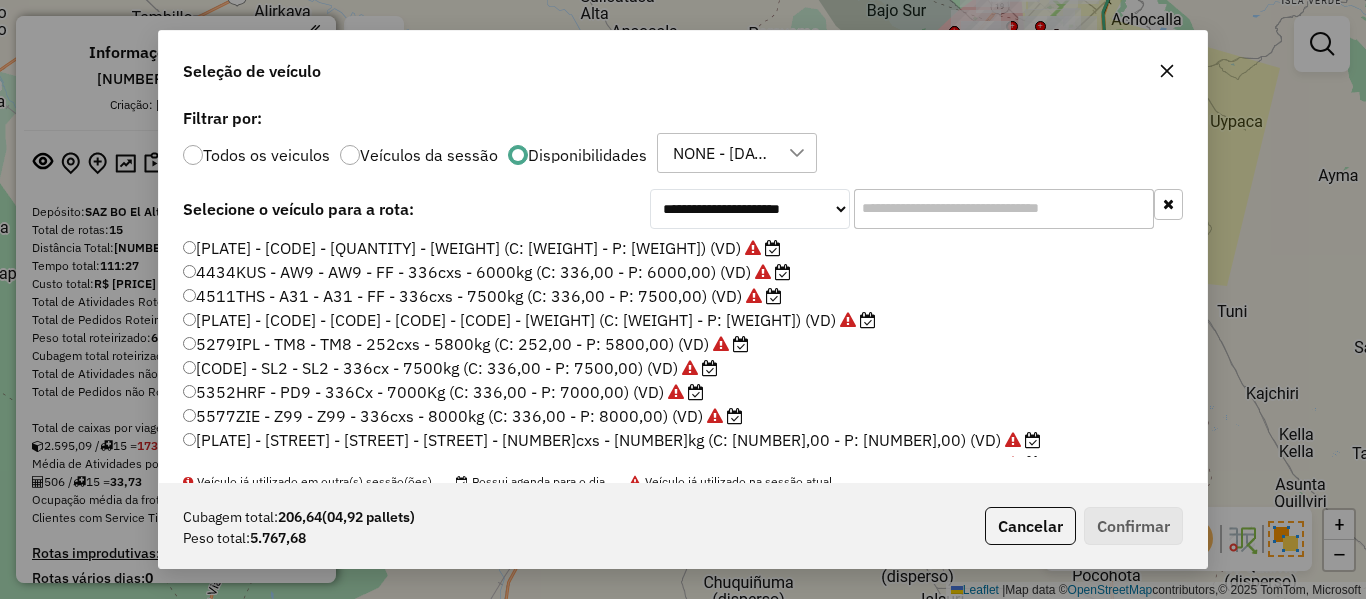 click on "4434KUS - AW9 - AW9 - FF - 336cxs - 6000kg (C: 336,00 - P: 6000,00) (VD)" 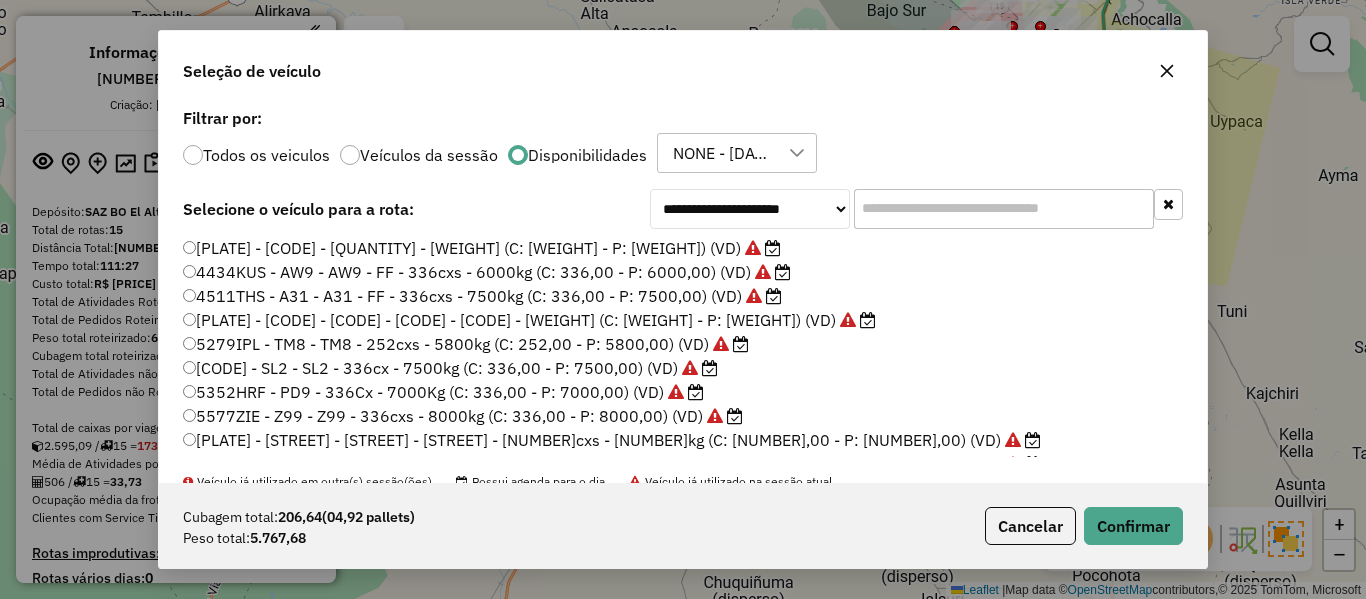 click on "[PLATE] - [CODE] - [CODE] - FF - [NUMBER]cxs - [NUMBER]kg (C: [NUMBER],00 - P: [NUMBER],00) (VD)" 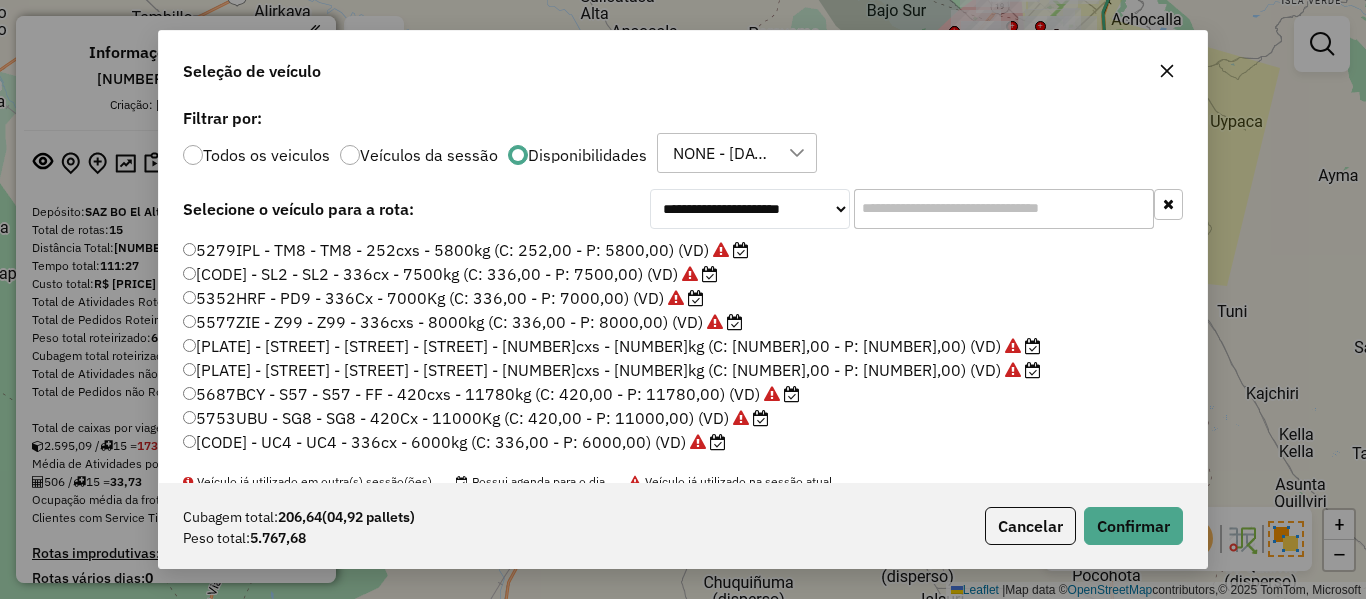 scroll, scrollTop: 140, scrollLeft: 0, axis: vertical 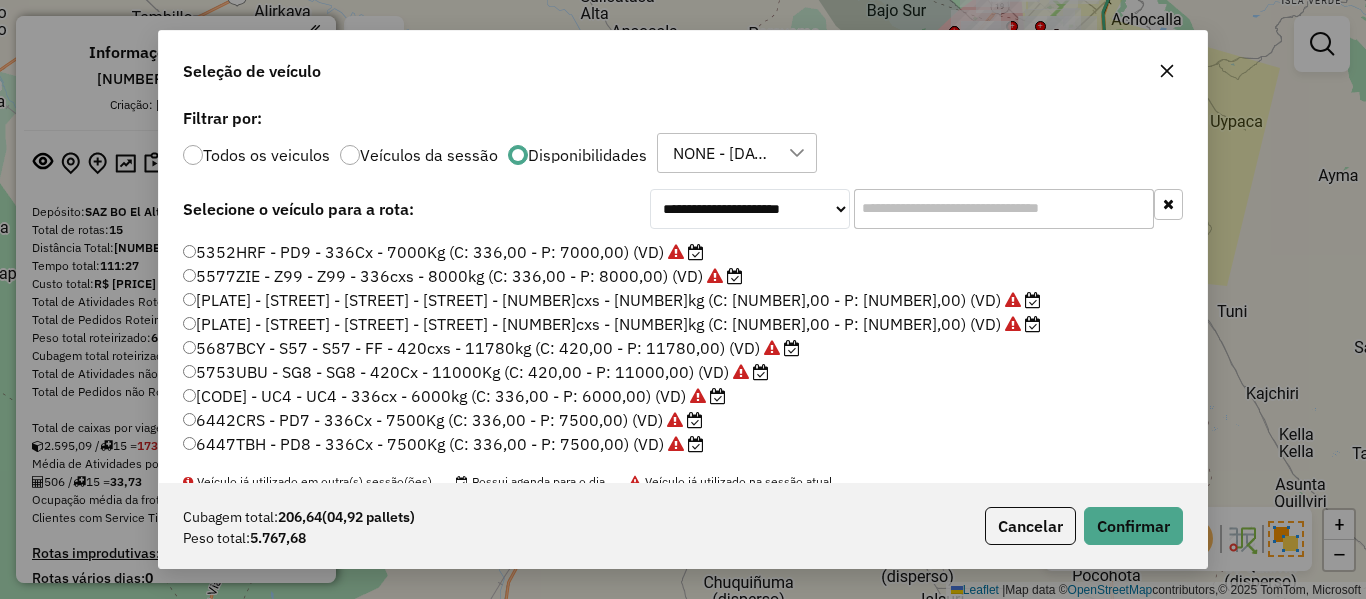 click on "5753UBU - SG8 - SG8 - 420Cx - 11000Kg (C: 420,00 - P: 11000,00) (VD)" 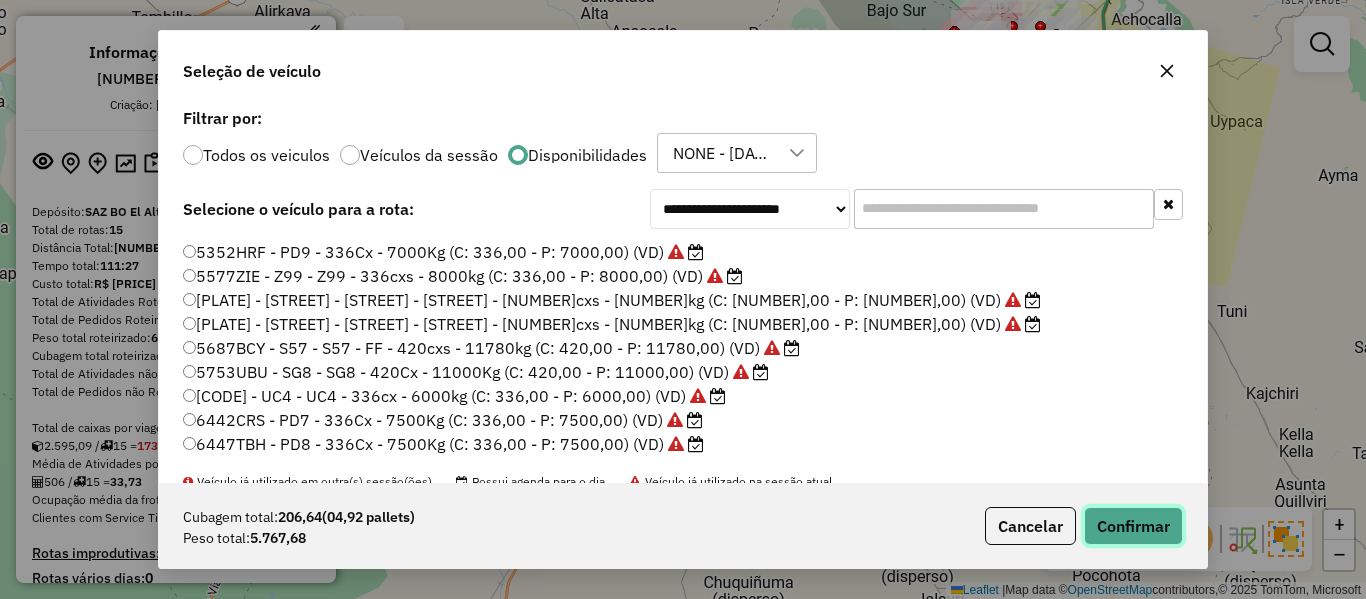 click on "Confirmar" 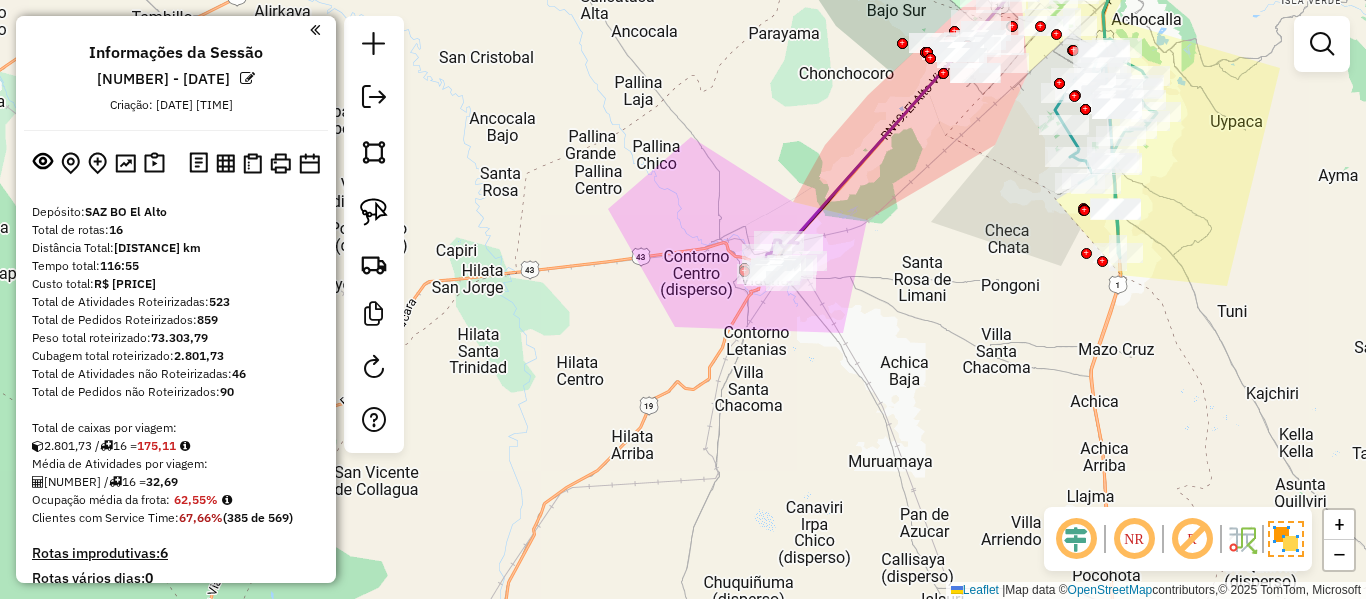 click 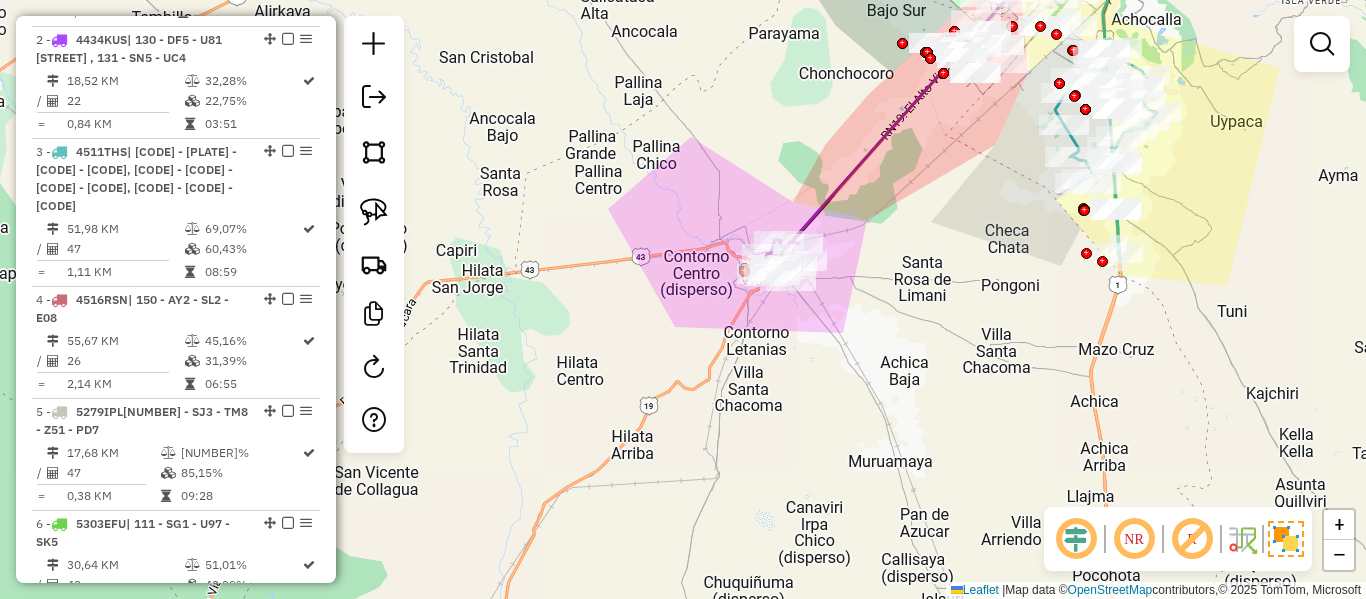 select on "**********" 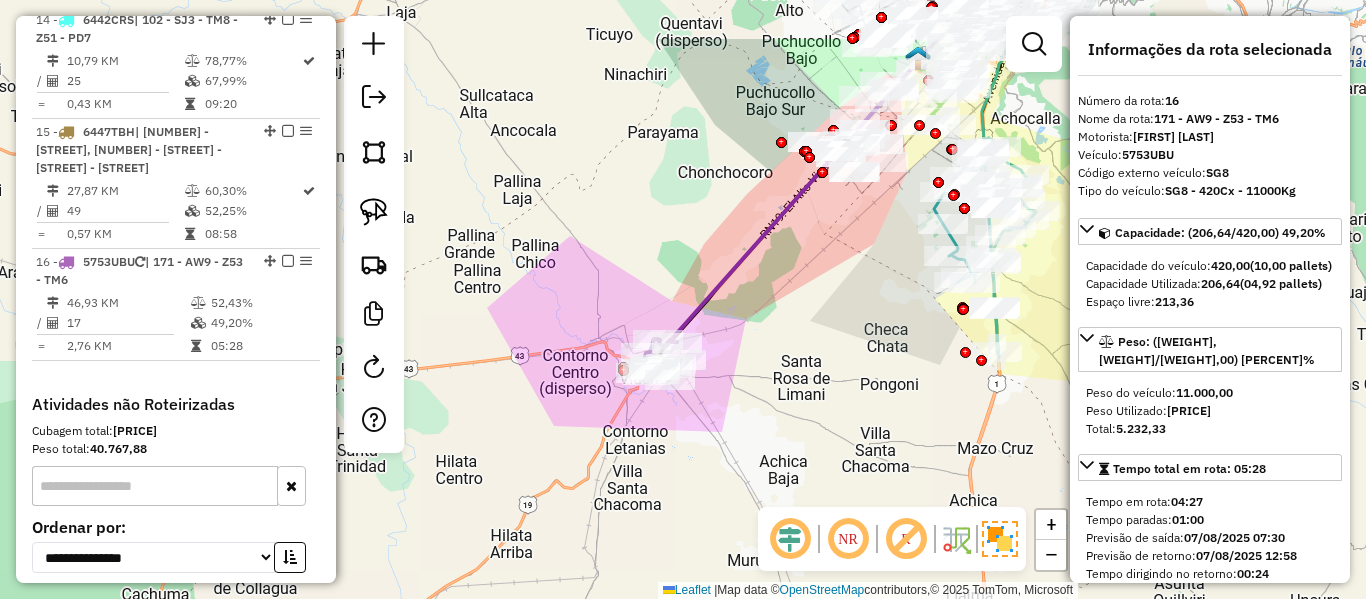 scroll, scrollTop: 2508, scrollLeft: 0, axis: vertical 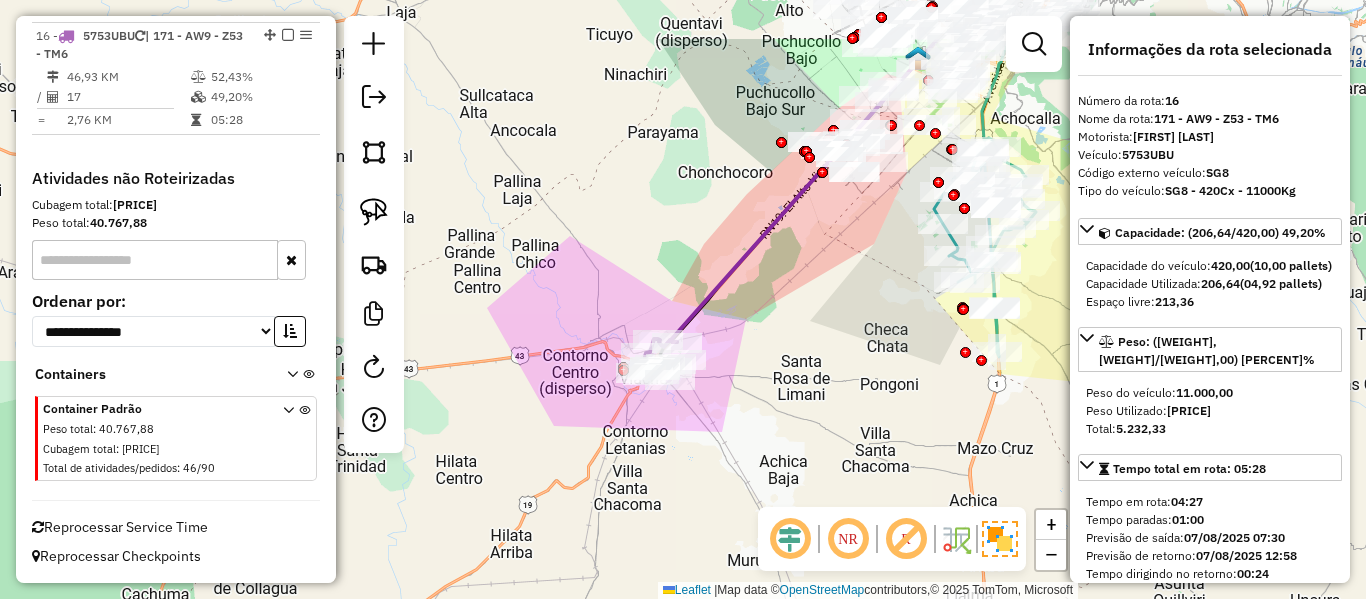 drag, startPoint x: 936, startPoint y: 169, endPoint x: 769, endPoint y: 295, distance: 209.20087 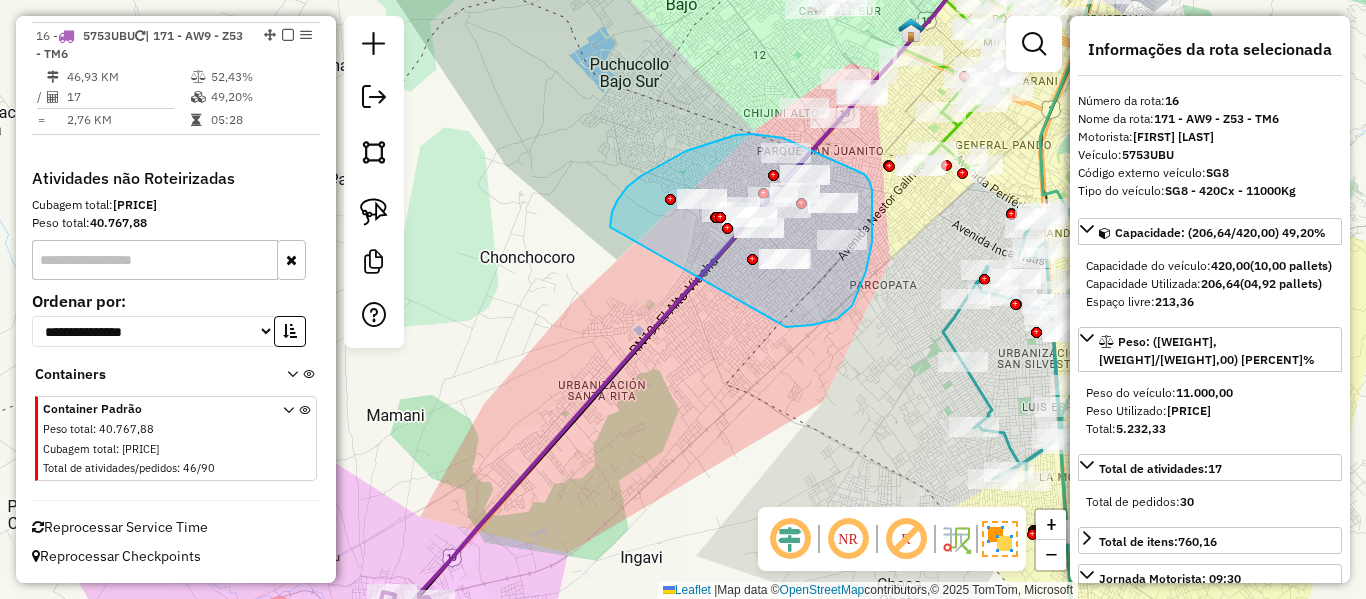 drag, startPoint x: 610, startPoint y: 227, endPoint x: 729, endPoint y: 330, distance: 157.38487 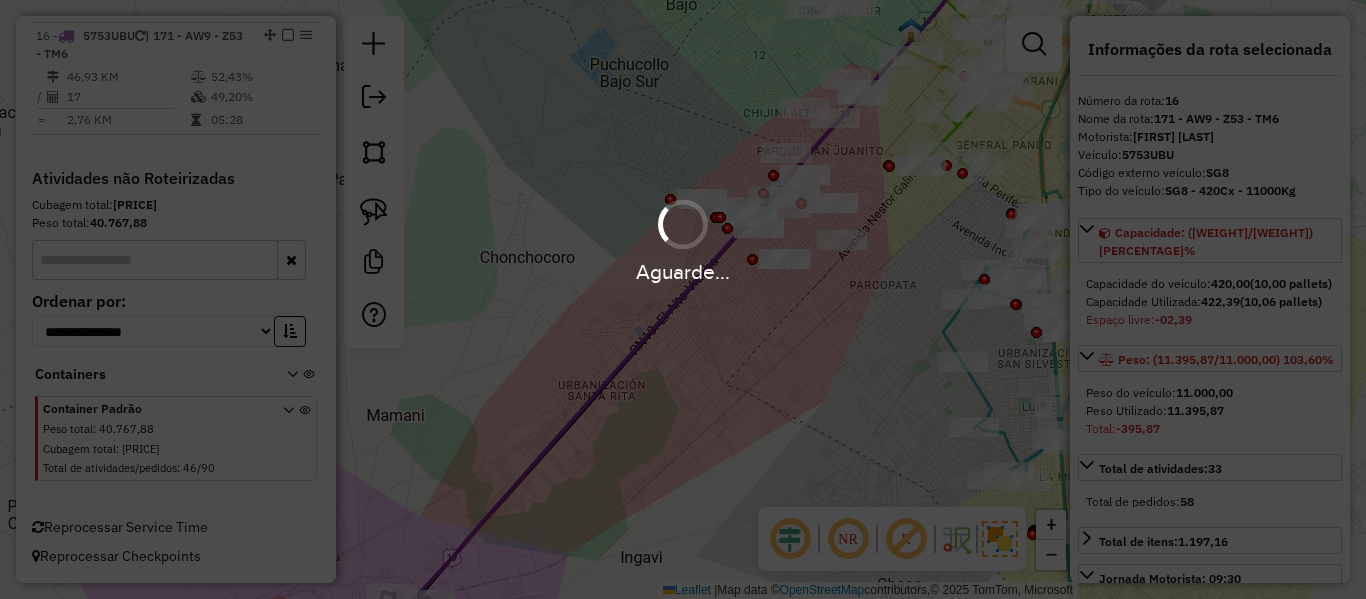 select on "**********" 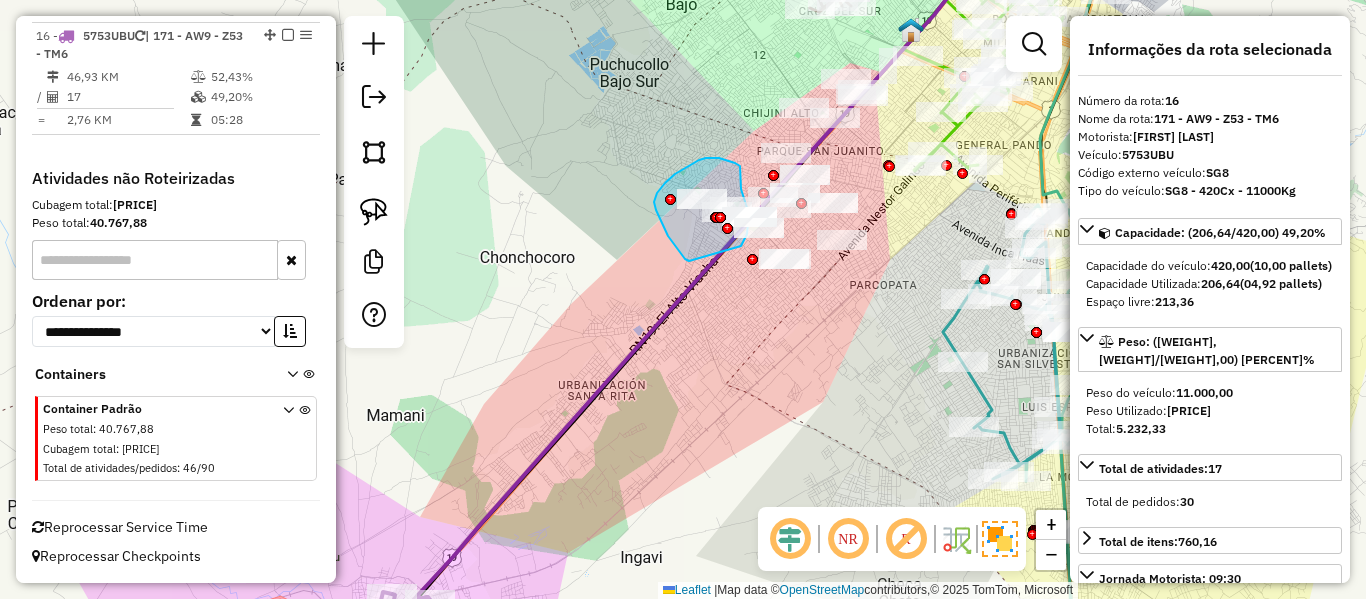 drag, startPoint x: 657, startPoint y: 193, endPoint x: 738, endPoint y: 260, distance: 105.11898 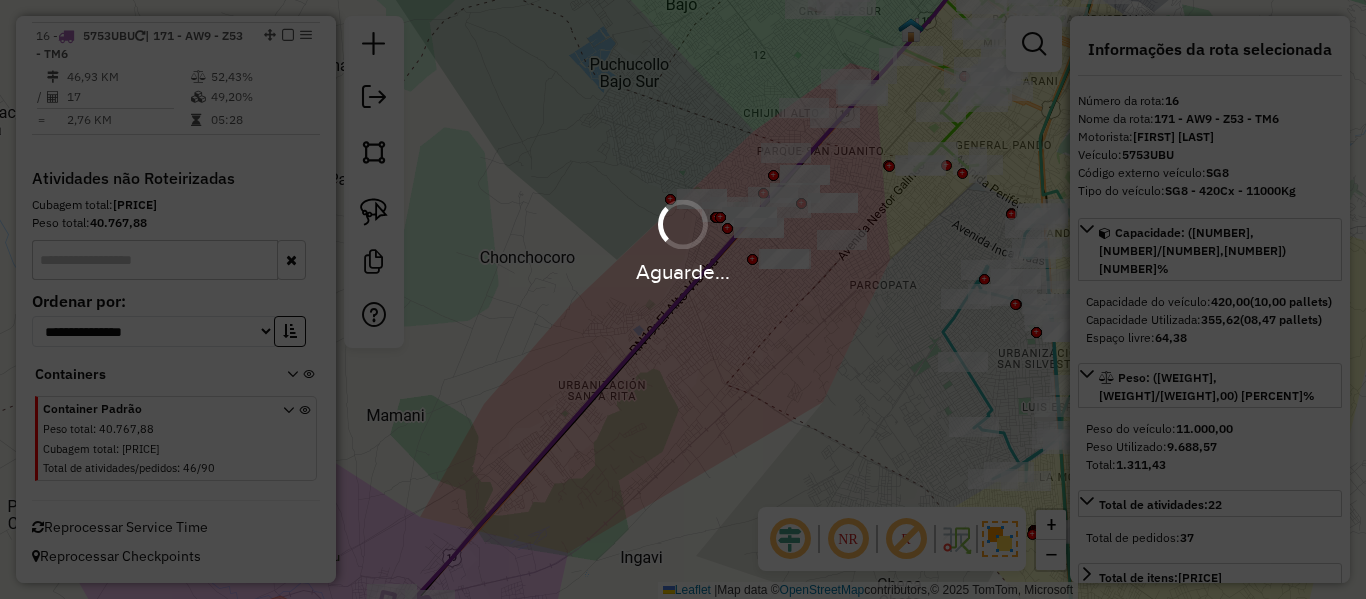 select on "**********" 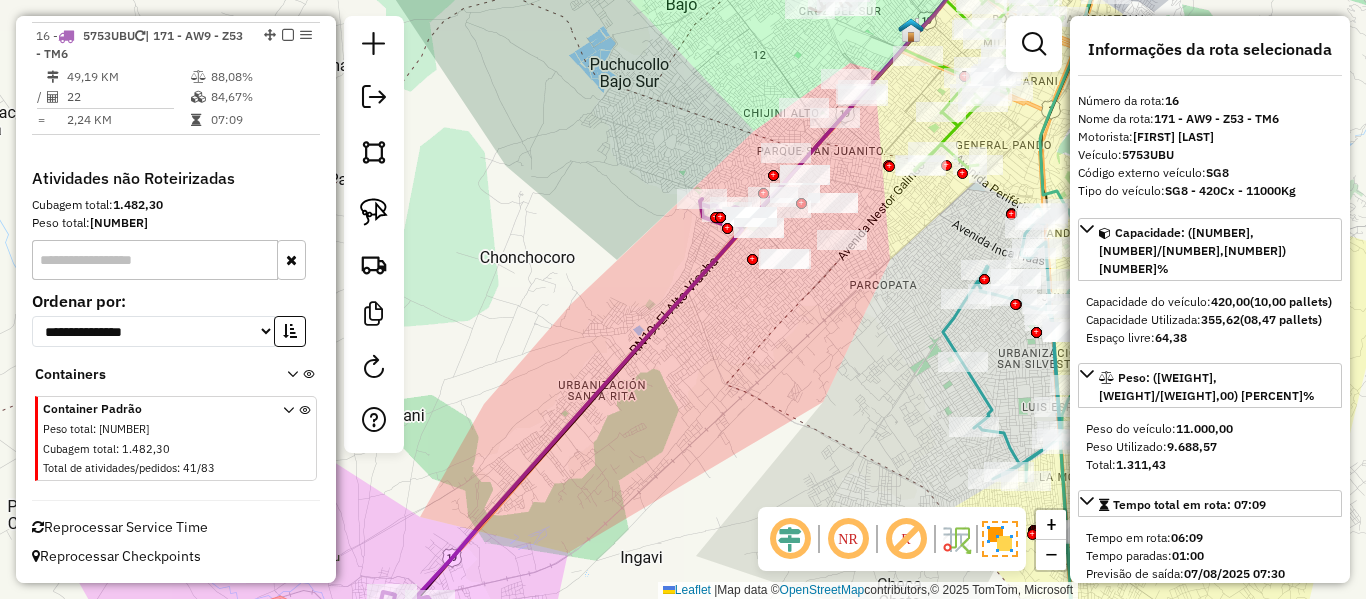 click 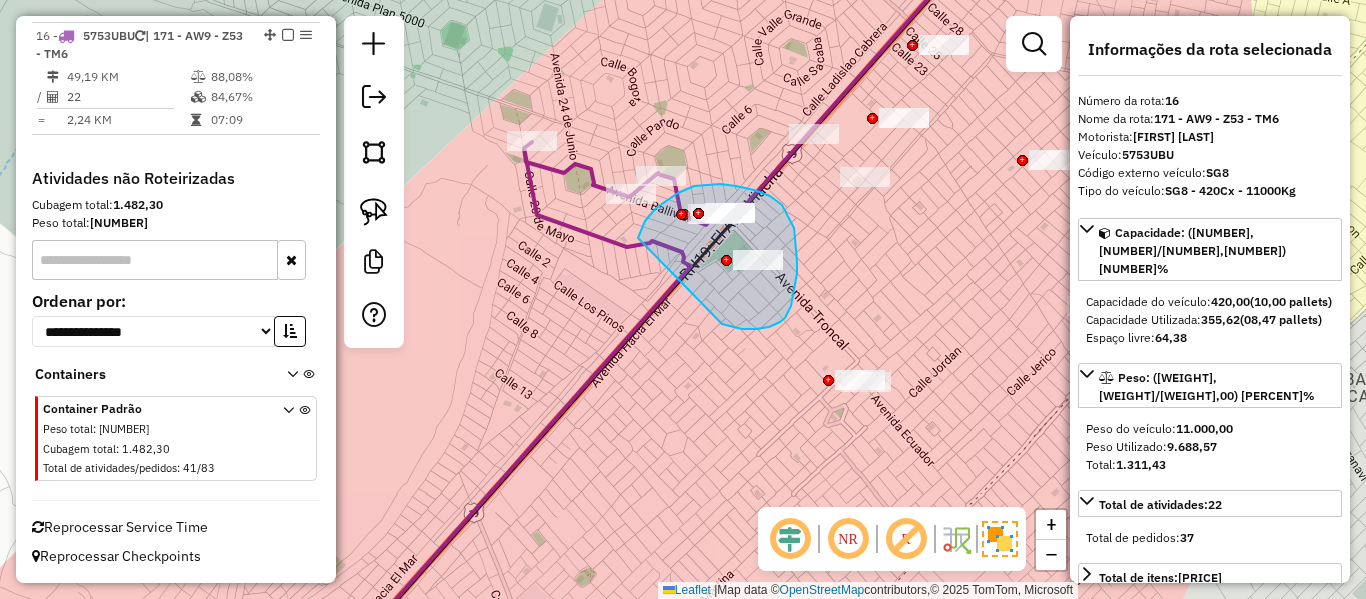 drag, startPoint x: 769, startPoint y: 327, endPoint x: 671, endPoint y: 299, distance: 101.92154 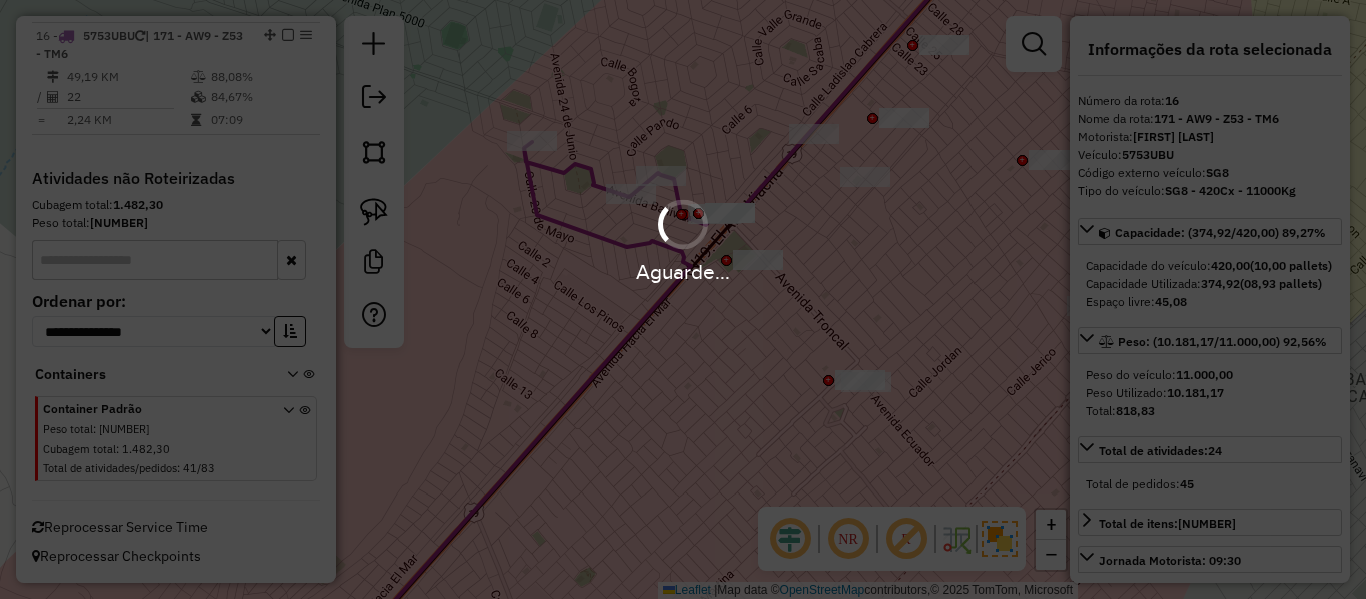 select on "**********" 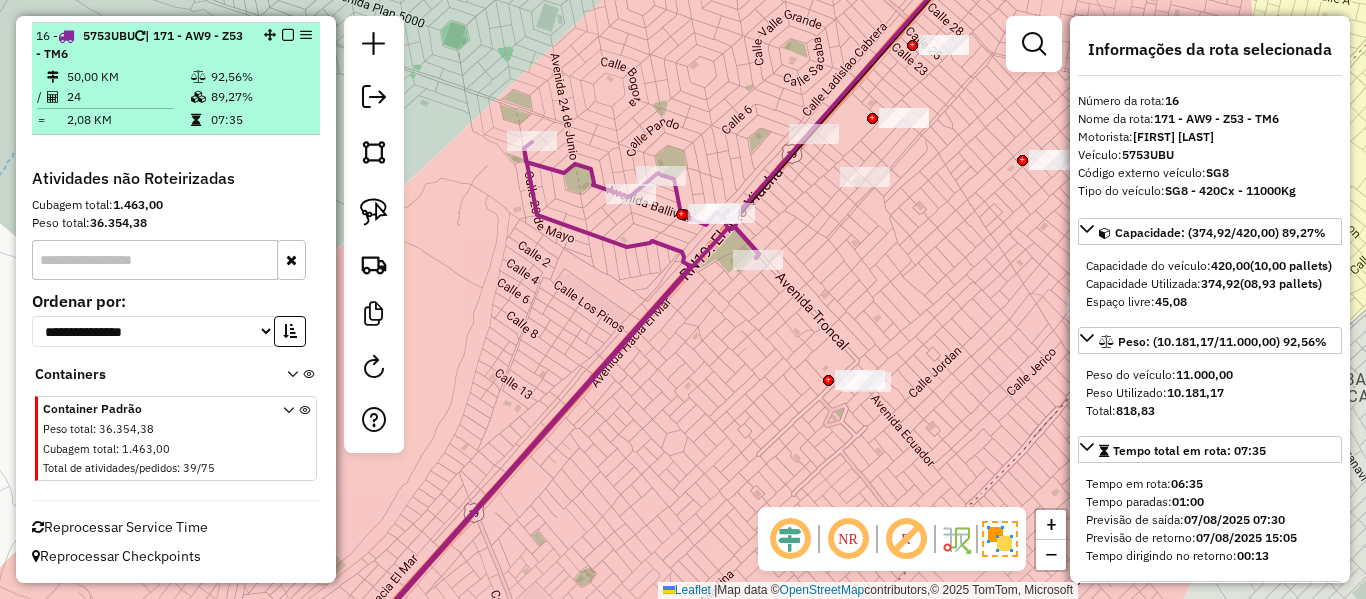click at bounding box center (288, 35) 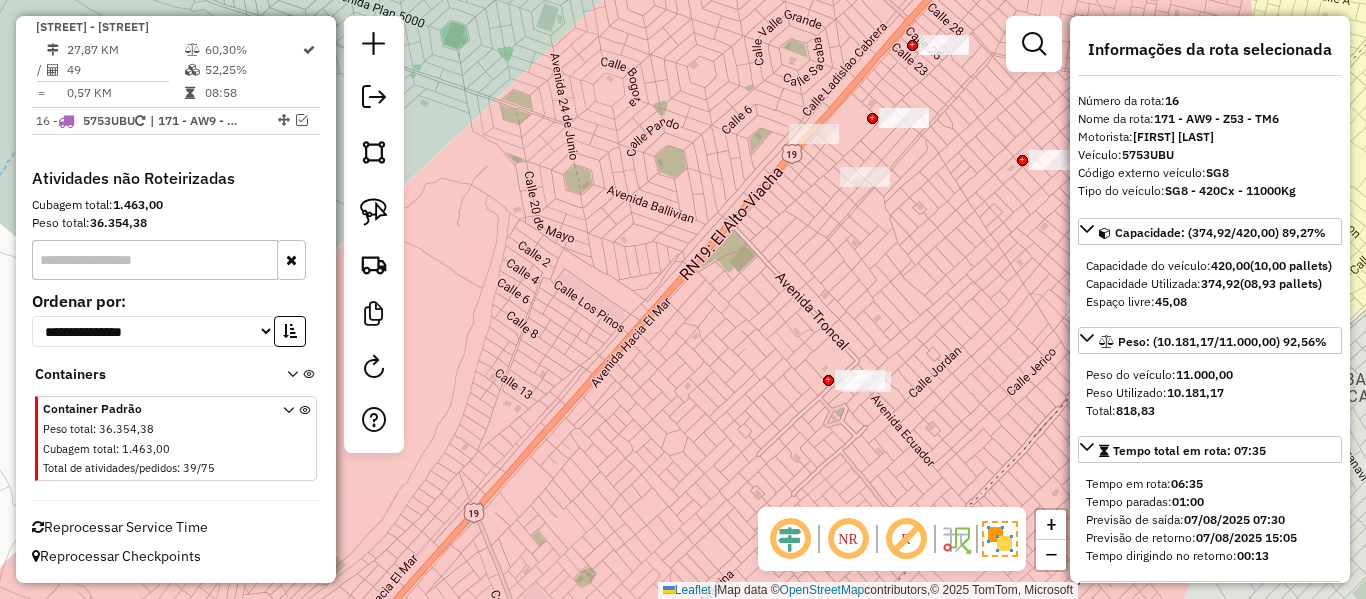 scroll, scrollTop: 2423, scrollLeft: 0, axis: vertical 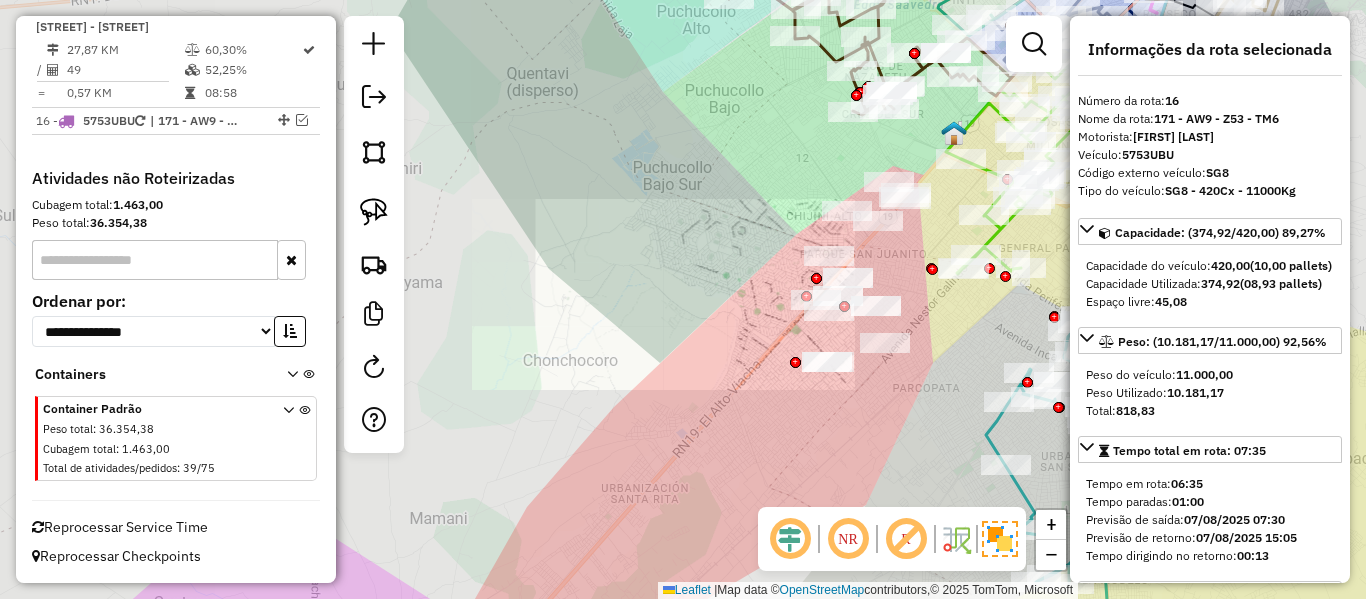 click on "Janela de atendimento Grade de atendimento Capacidade Transportadoras Veículos Cliente Pedidos  Rotas Selecione os dias de semana para filtrar as janelas de atendimento  Seg   Ter   Qua   Qui   Sex   Sáb   Dom  Informe o período da janela de atendimento: De: Até:  Filtrar exatamente a janela do cliente  Considerar janela de atendimento padrão  Selecione os dias de semana para filtrar as grades de atendimento  Seg   Ter   Qua   Qui   Sex   Sáb   Dom   Considerar clientes sem dia de atendimento cadastrado  Clientes fora do dia de atendimento selecionado Filtrar as atividades entre os valores definidos abaixo:  Peso mínimo:   Peso máximo:   Cubagem mínima:   Cubagem máxima:   De:   Até:  Filtrar as atividades entre o tempo de atendimento definido abaixo:  De:   Até:   Considerar capacidade total dos clientes não roteirizados Transportadora: Selecione um ou mais itens Tipo de veículo: Selecione um ou mais itens Veículo: Selecione um ou mais itens Motorista: Selecione um ou mais itens Nome: Rótulo:" 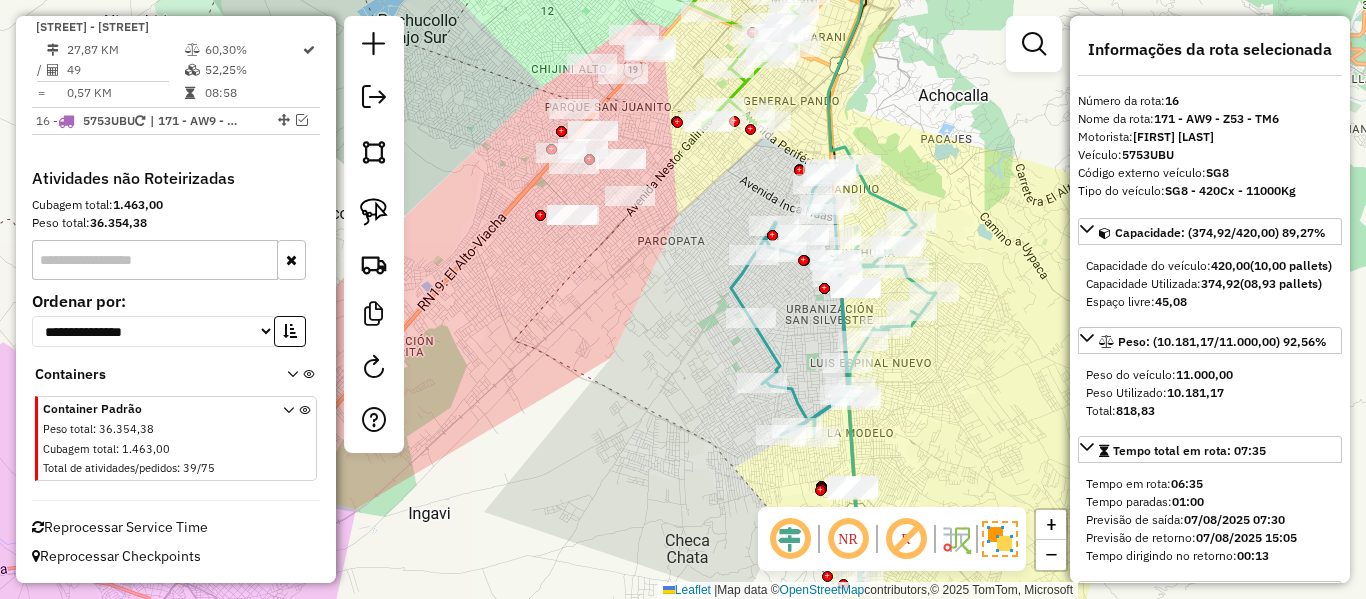 drag, startPoint x: 664, startPoint y: 300, endPoint x: 682, endPoint y: 265, distance: 39.357338 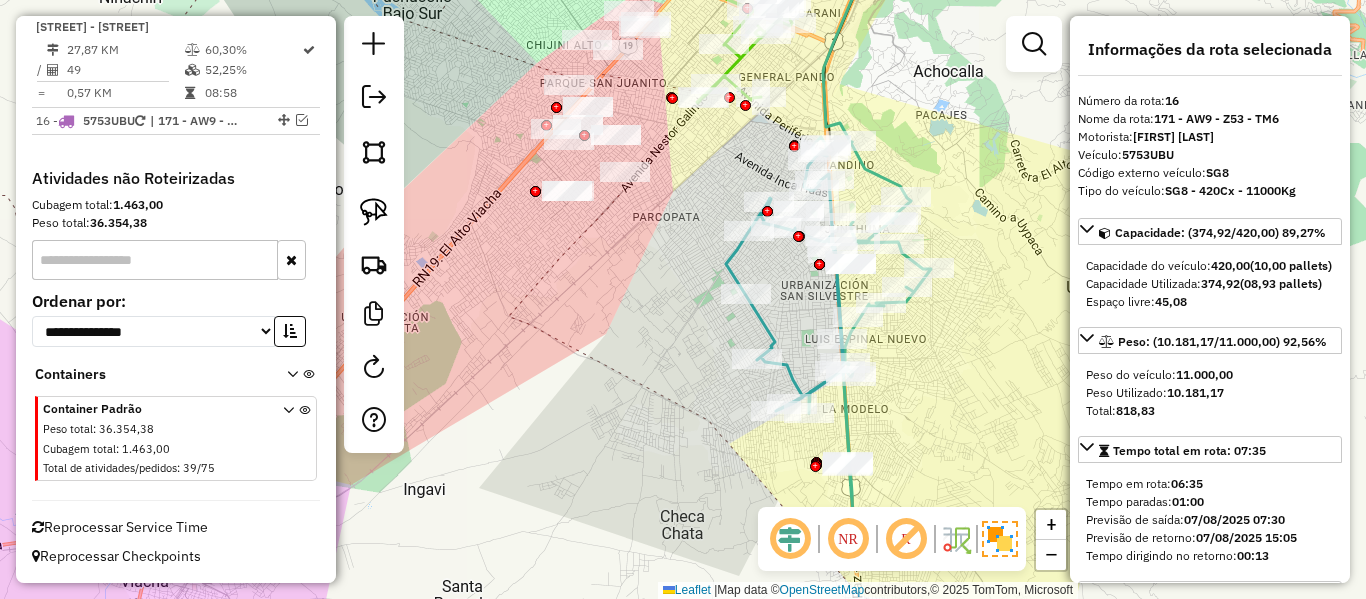 click 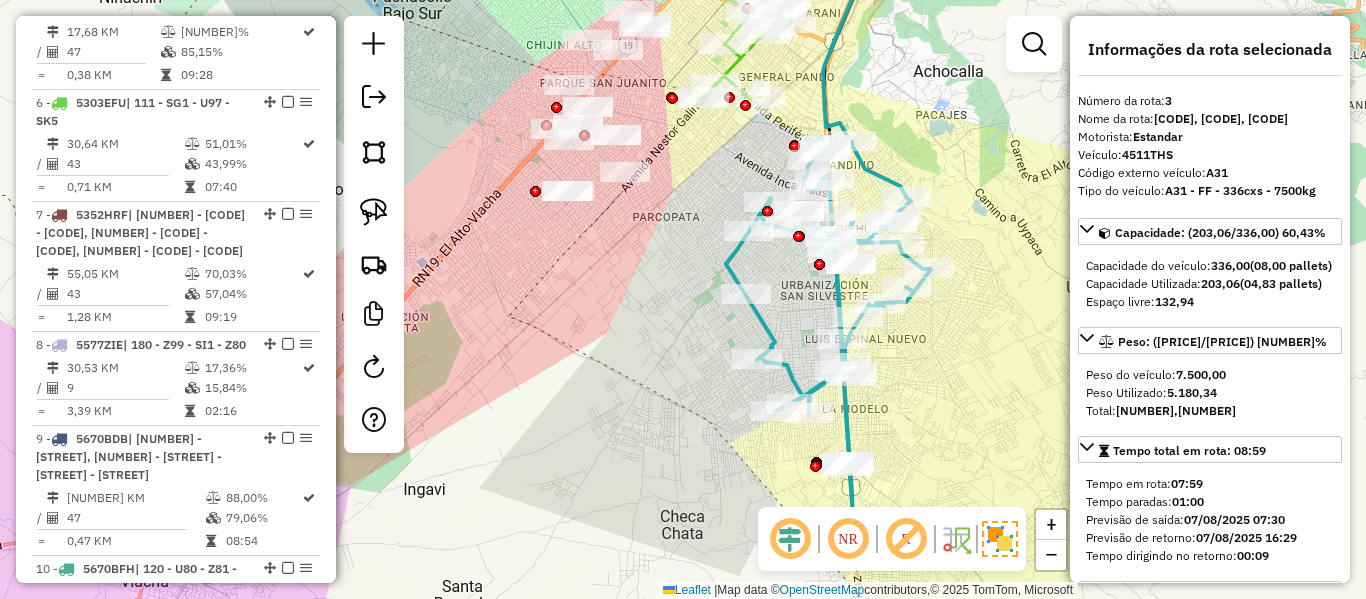 scroll, scrollTop: 1023, scrollLeft: 0, axis: vertical 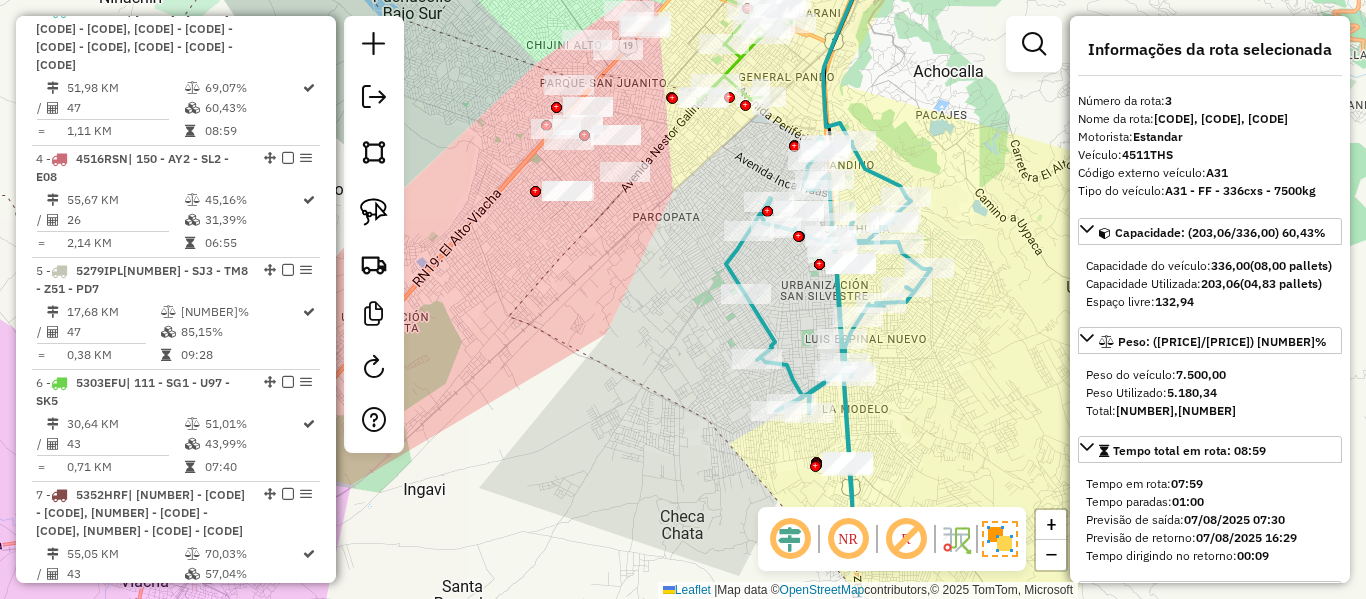 drag, startPoint x: 775, startPoint y: 332, endPoint x: 679, endPoint y: 211, distance: 154.4571 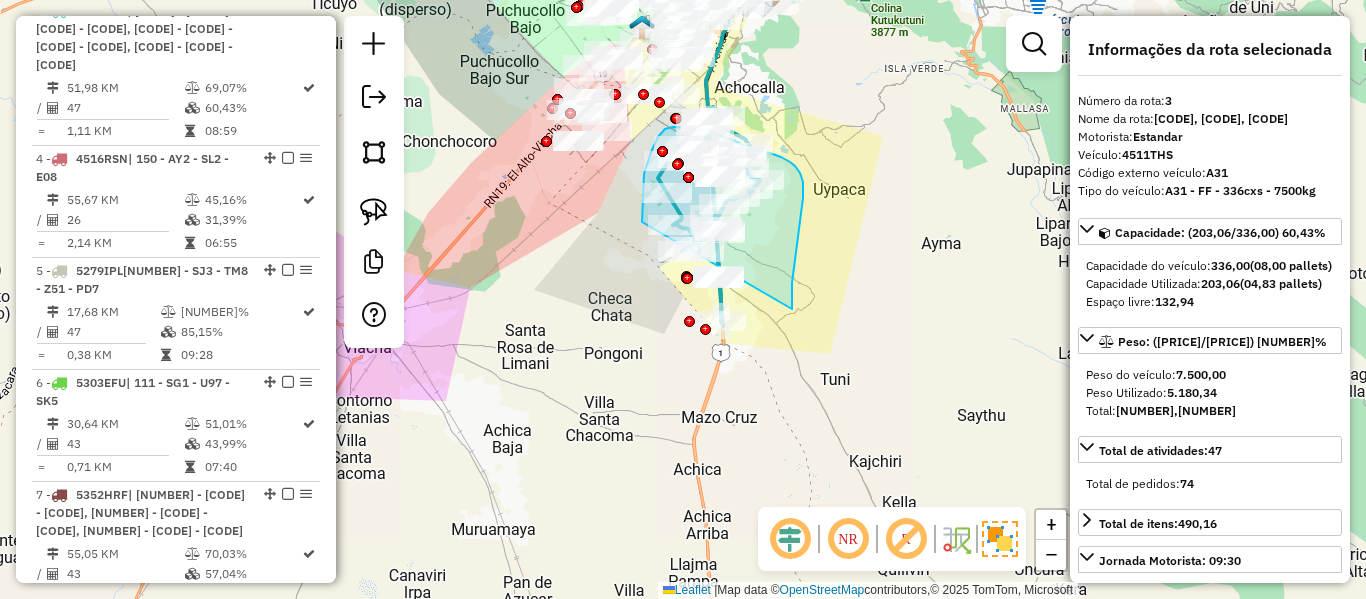 drag, startPoint x: 797, startPoint y: 246, endPoint x: 687, endPoint y: 315, distance: 129.84991 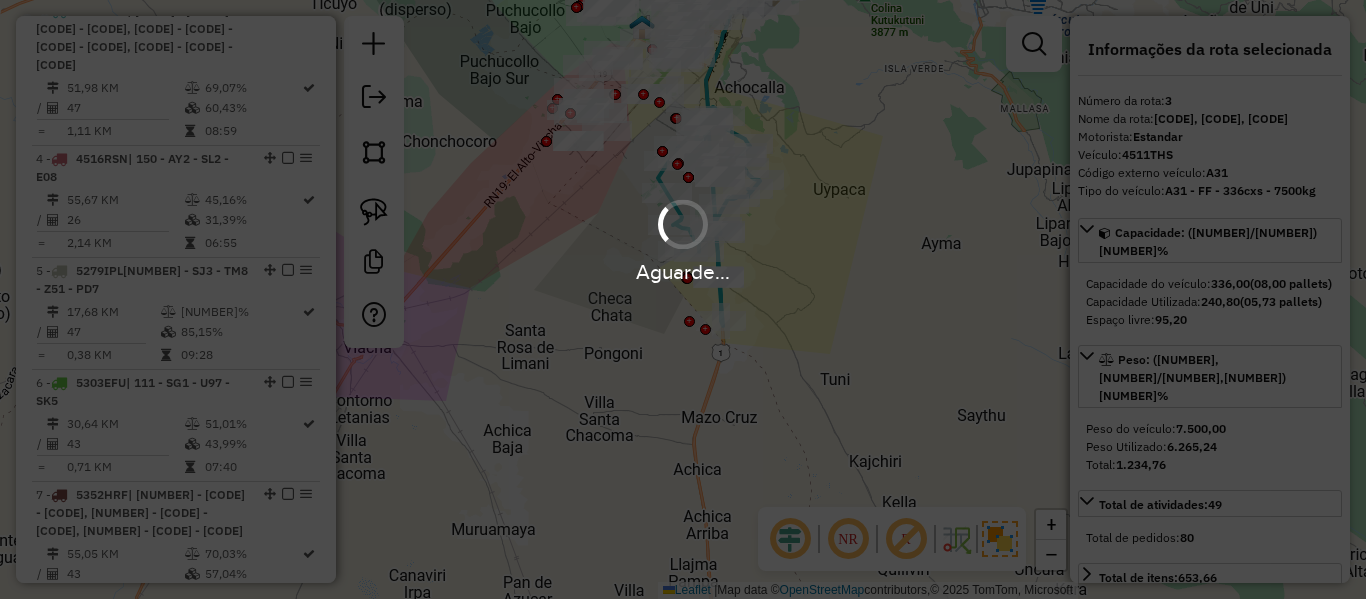 select on "**********" 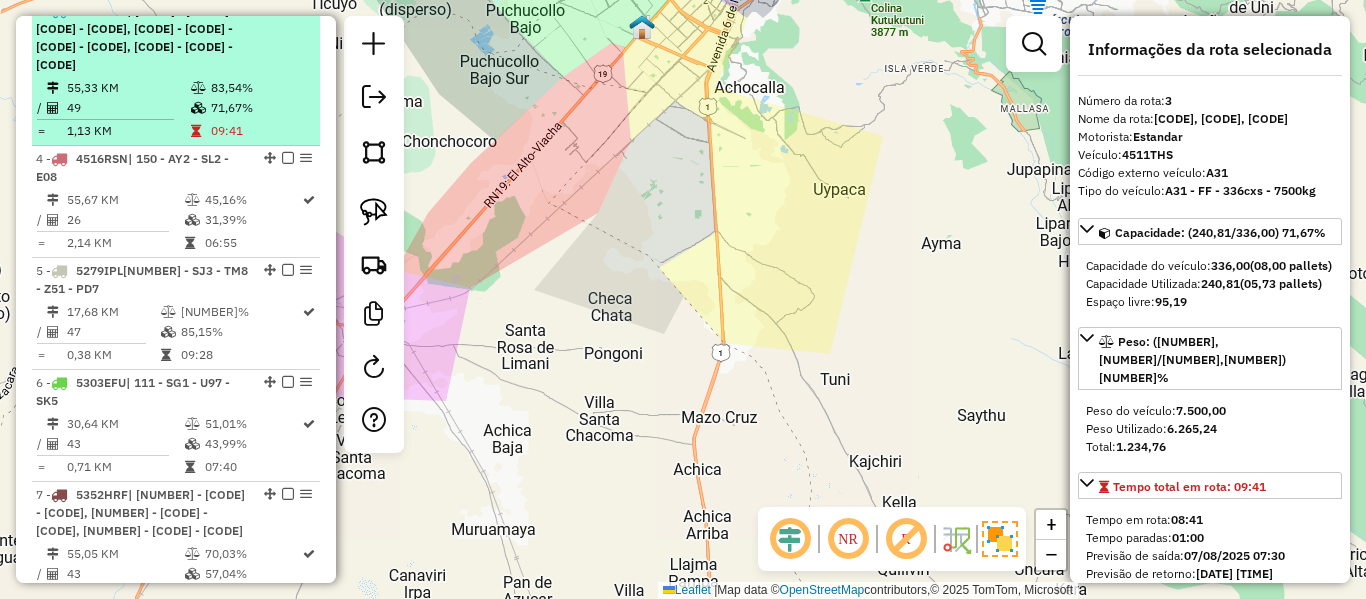 click on "83,54%" at bounding box center [260, 88] 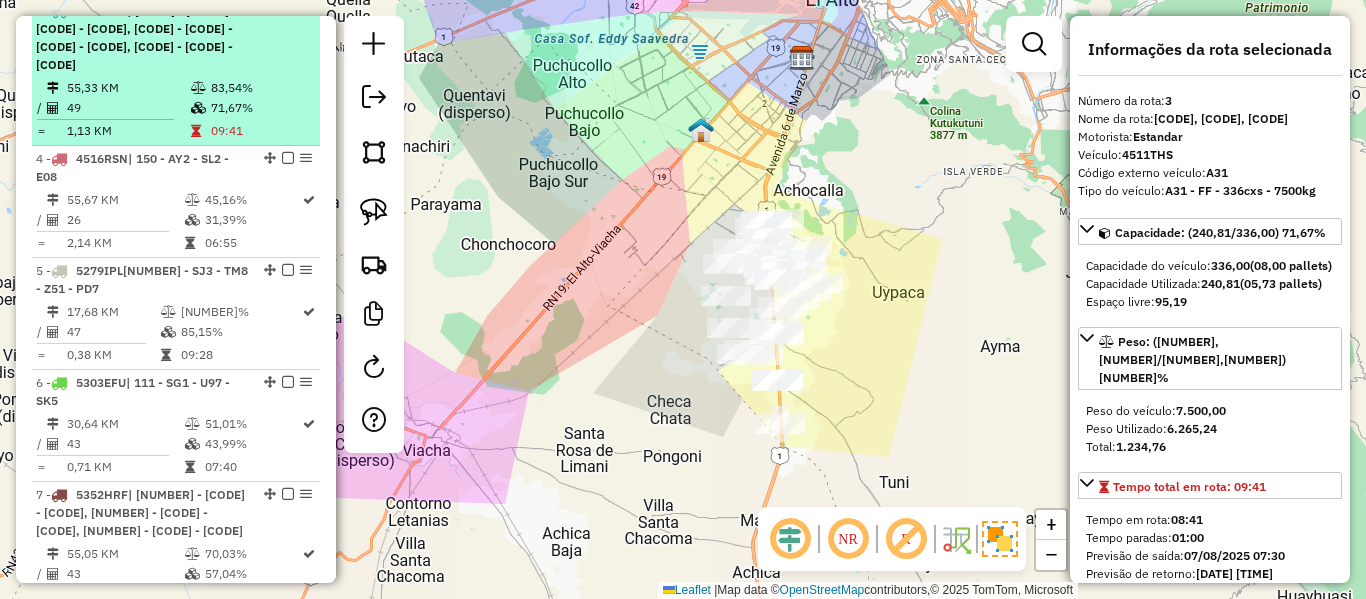click at bounding box center (288, 10) 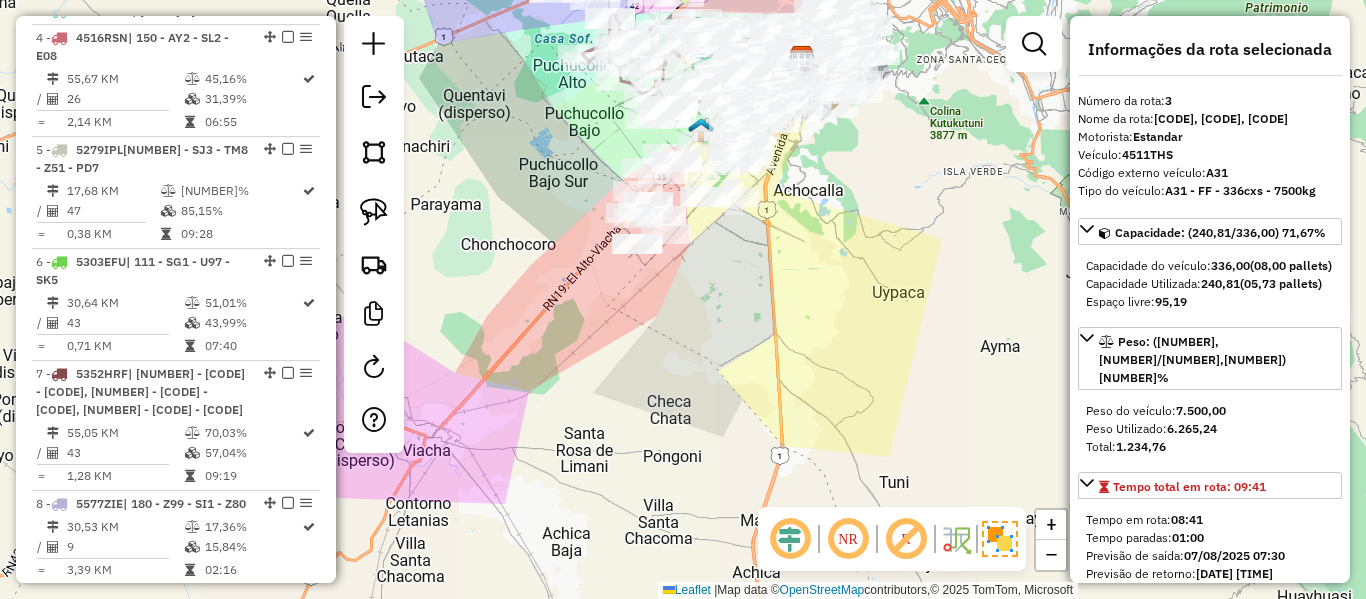 scroll, scrollTop: 2320, scrollLeft: 0, axis: vertical 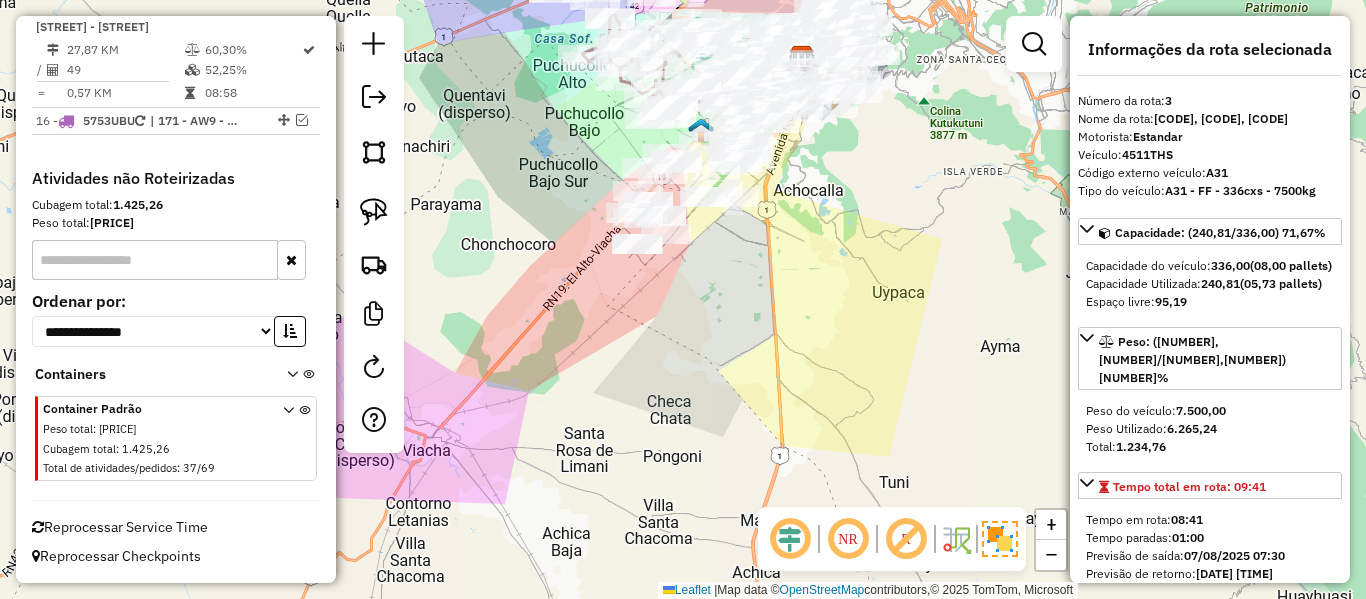 drag, startPoint x: 768, startPoint y: 348, endPoint x: 838, endPoint y: 427, distance: 105.550934 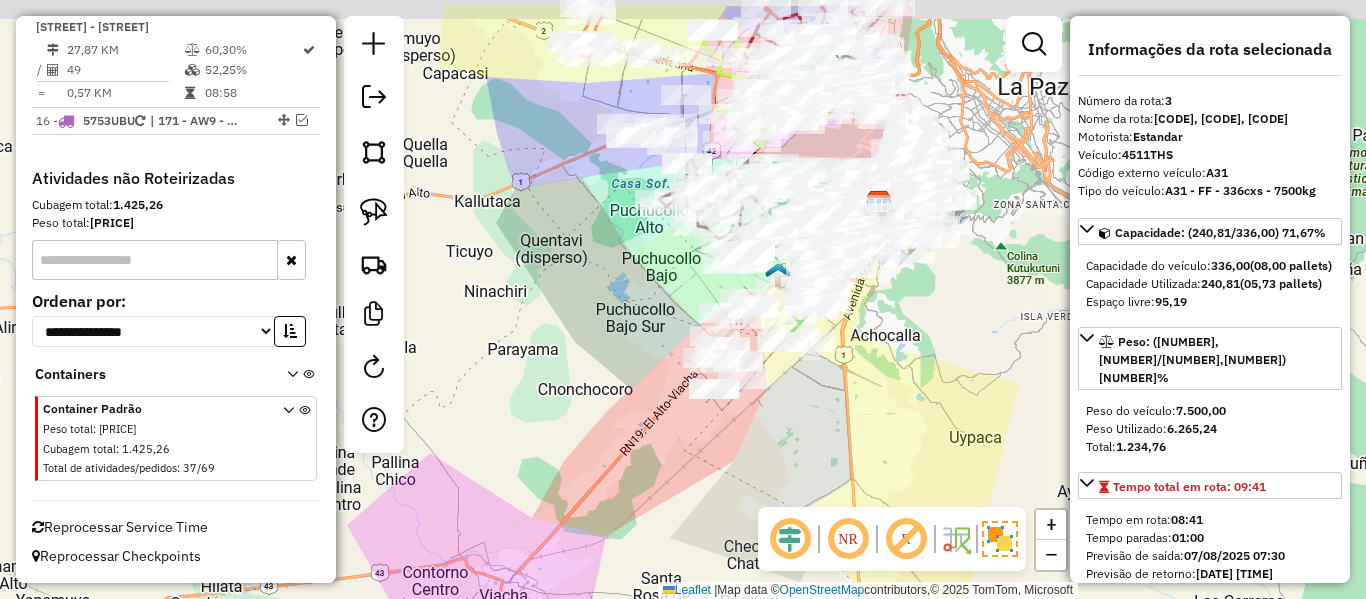 drag, startPoint x: 600, startPoint y: 278, endPoint x: 651, endPoint y: 431, distance: 161.27615 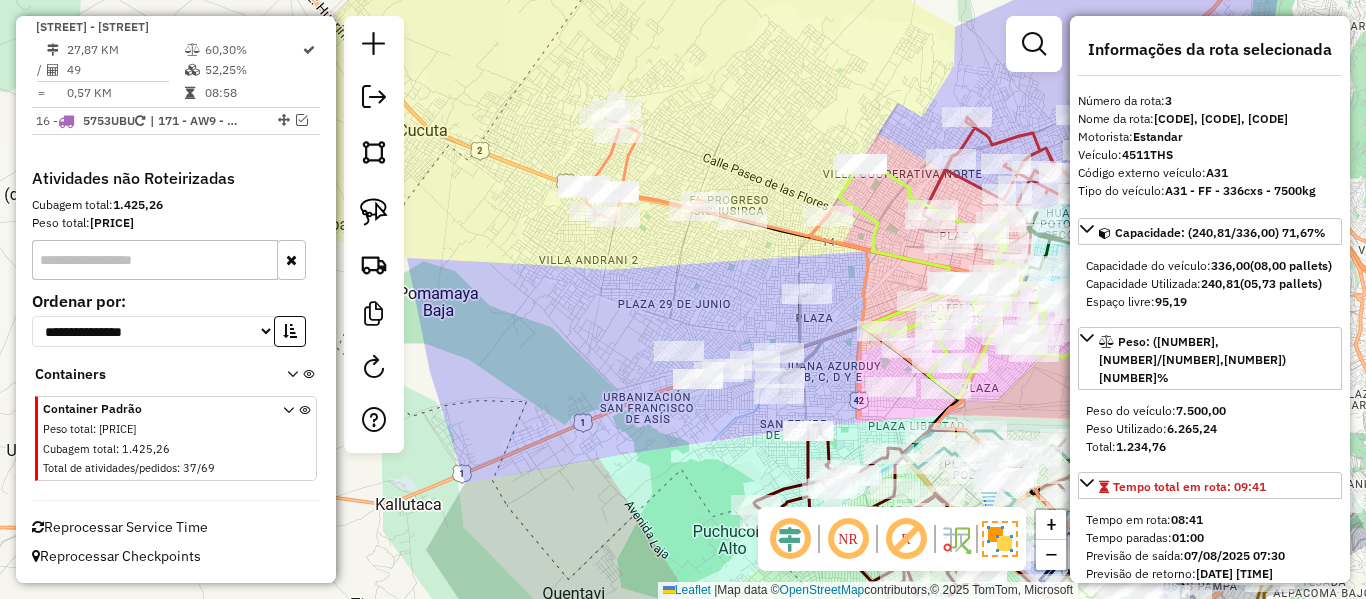 click 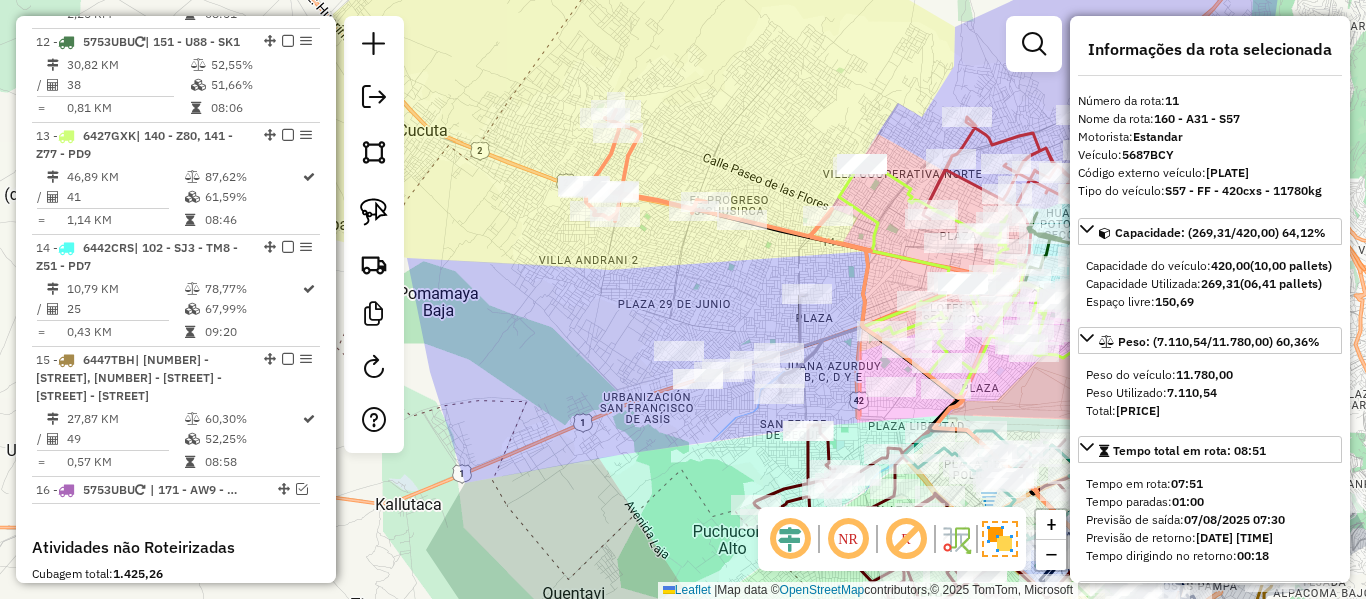 scroll, scrollTop: 1870, scrollLeft: 0, axis: vertical 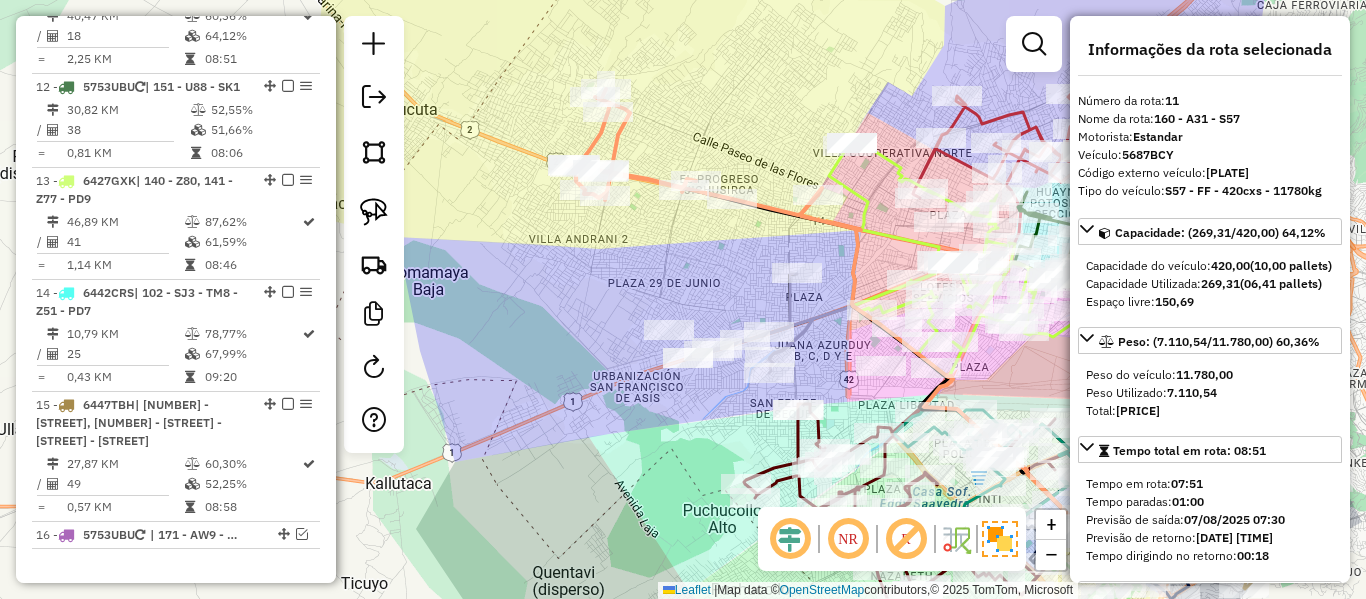 drag, startPoint x: 734, startPoint y: 322, endPoint x: 650, endPoint y: 300, distance: 86.833176 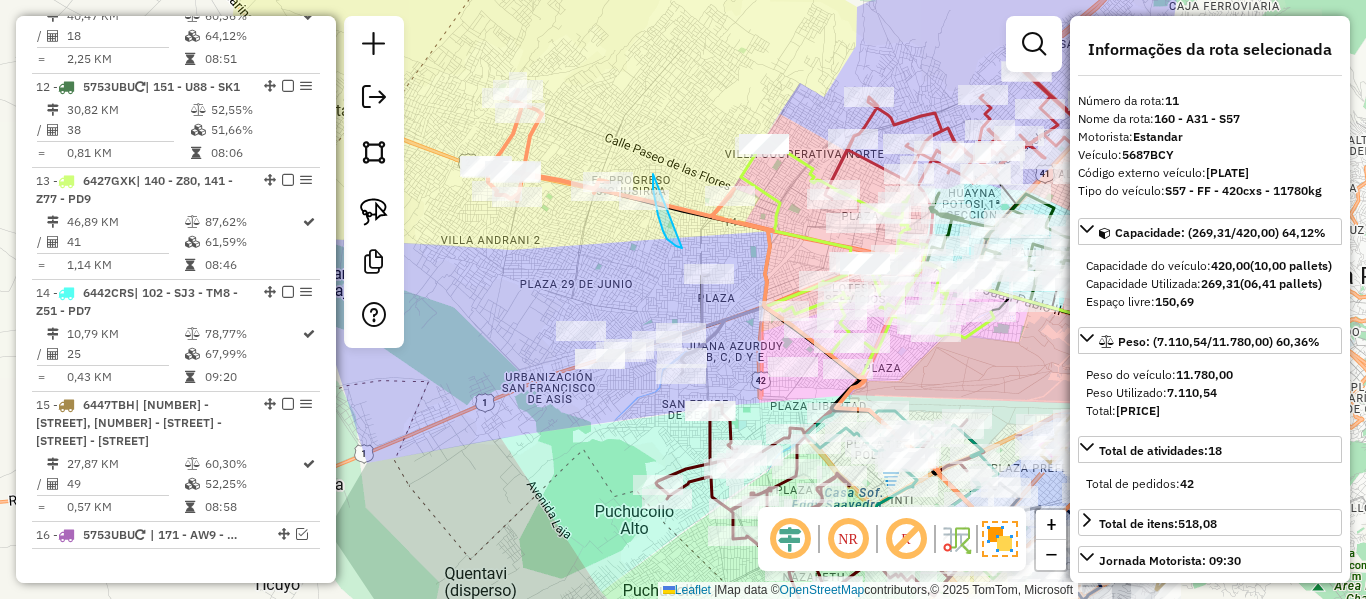 drag, startPoint x: 682, startPoint y: 248, endPoint x: 653, endPoint y: 174, distance: 79.47956 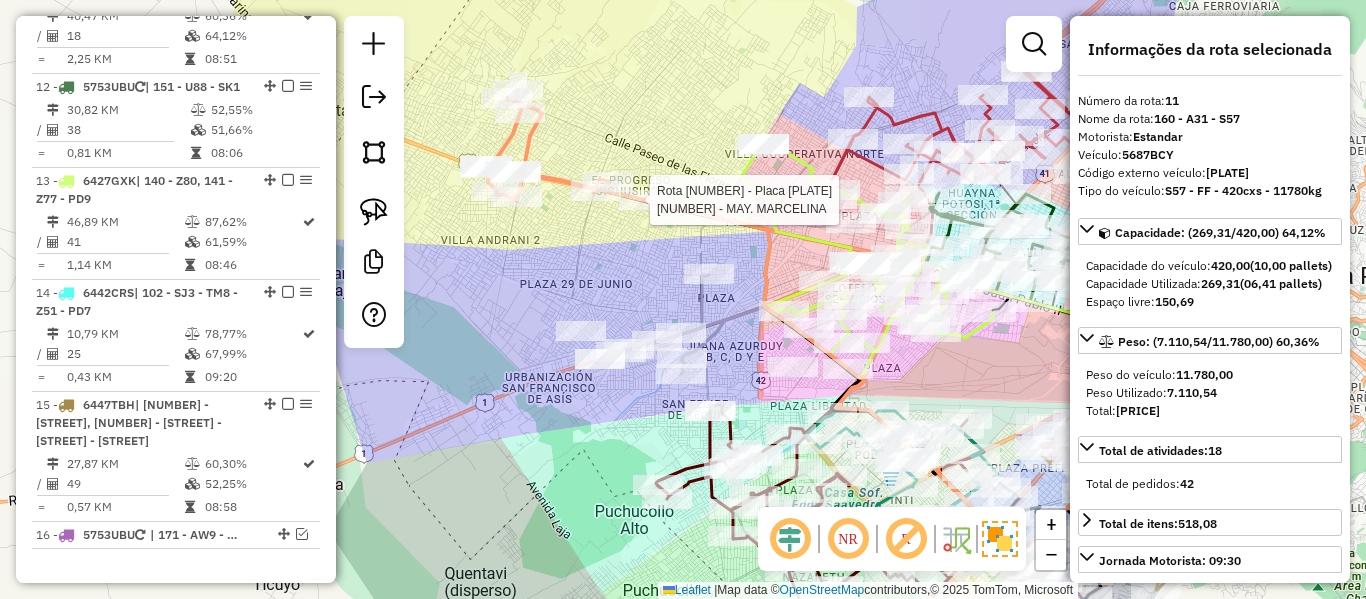 select on "**********" 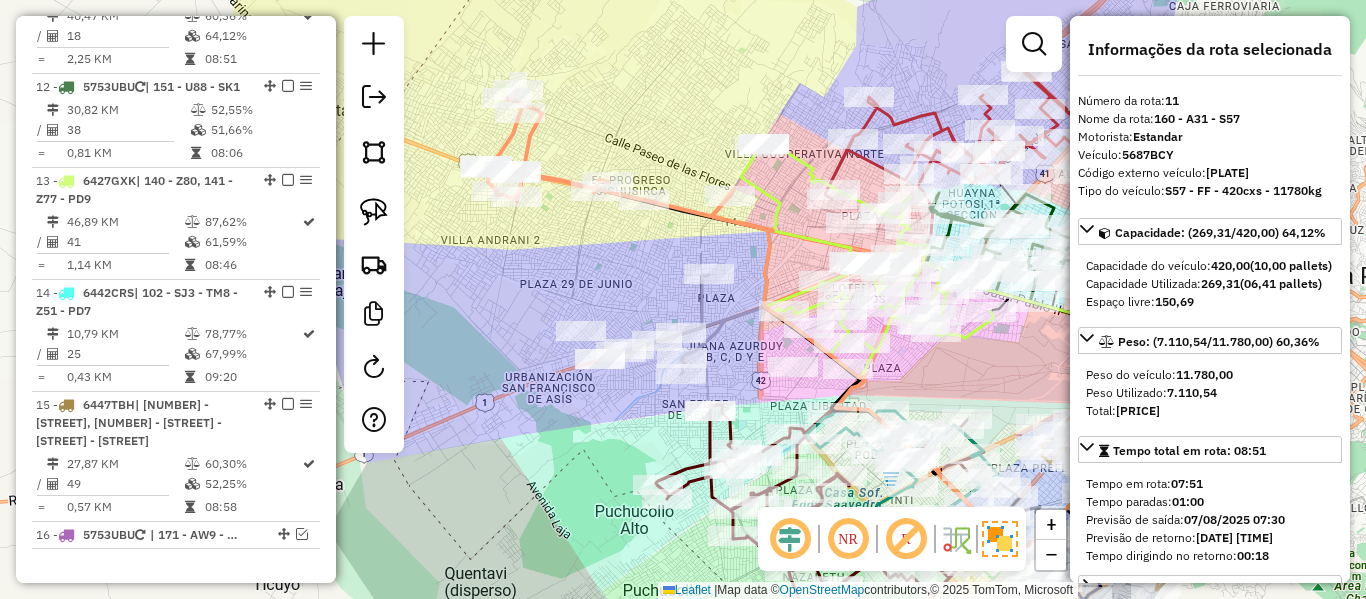click 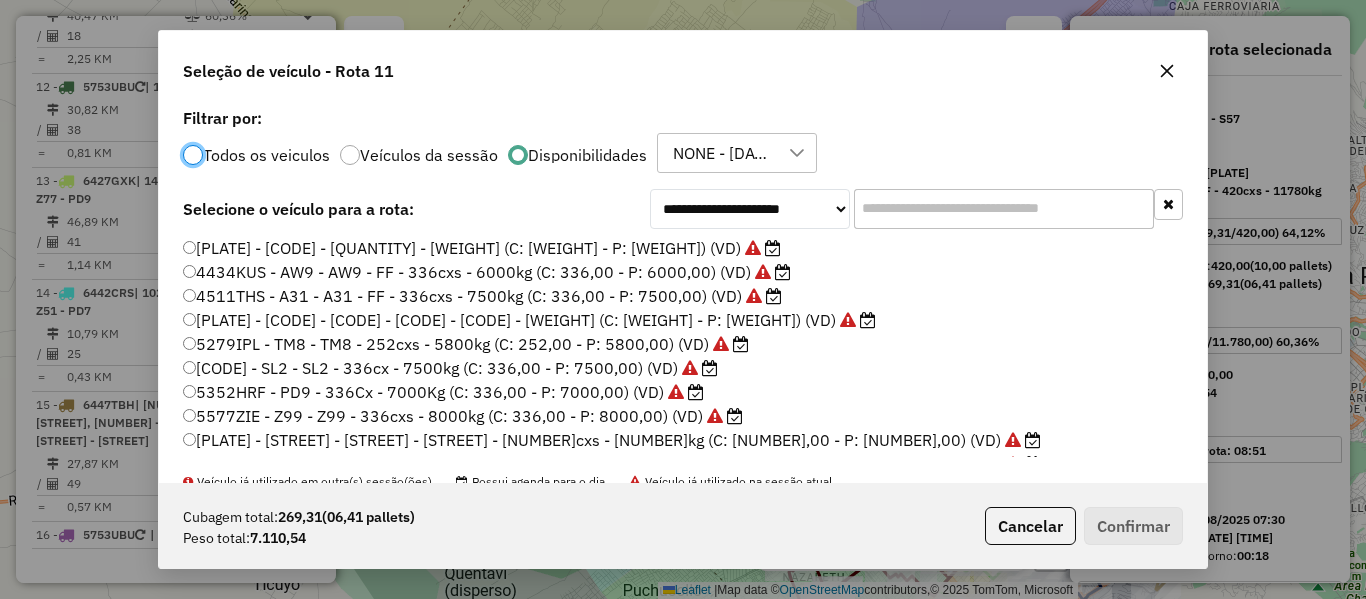 scroll, scrollTop: 11, scrollLeft: 6, axis: both 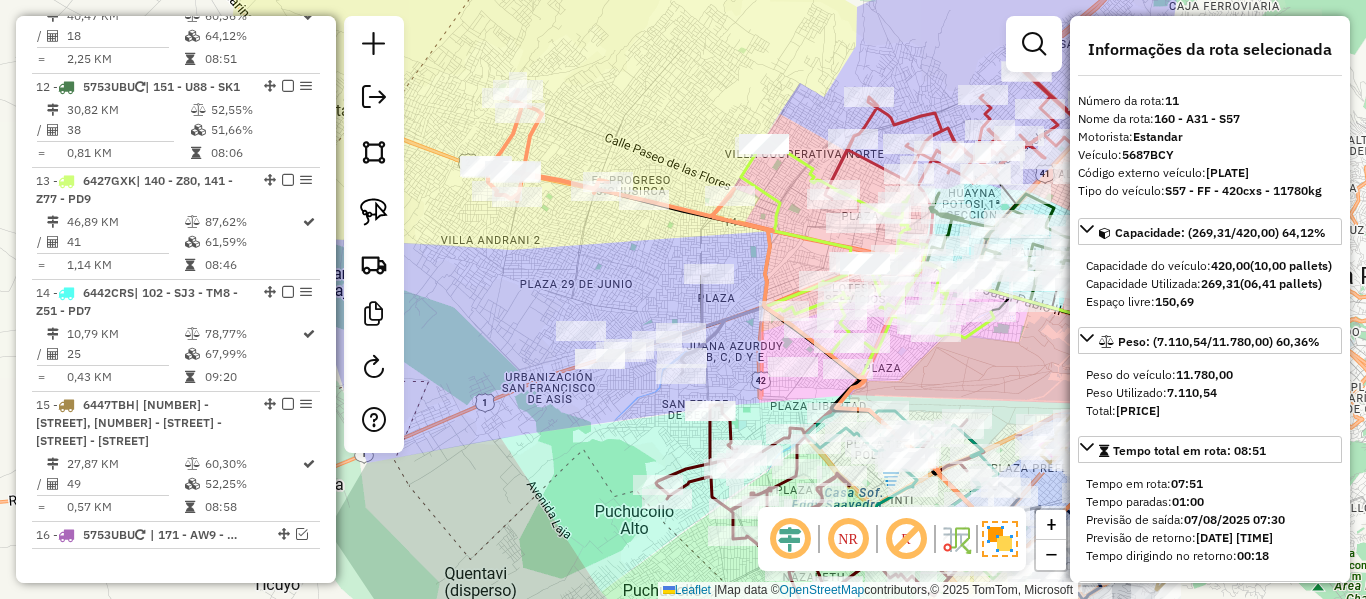 click 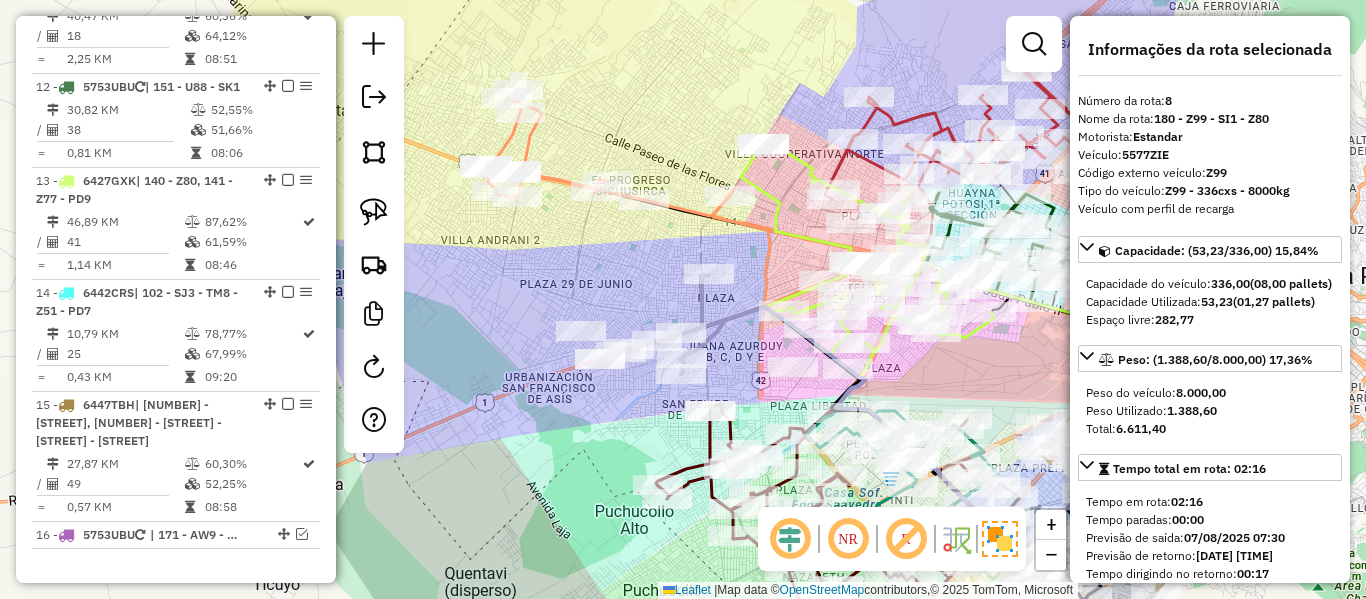 scroll, scrollTop: 1534, scrollLeft: 0, axis: vertical 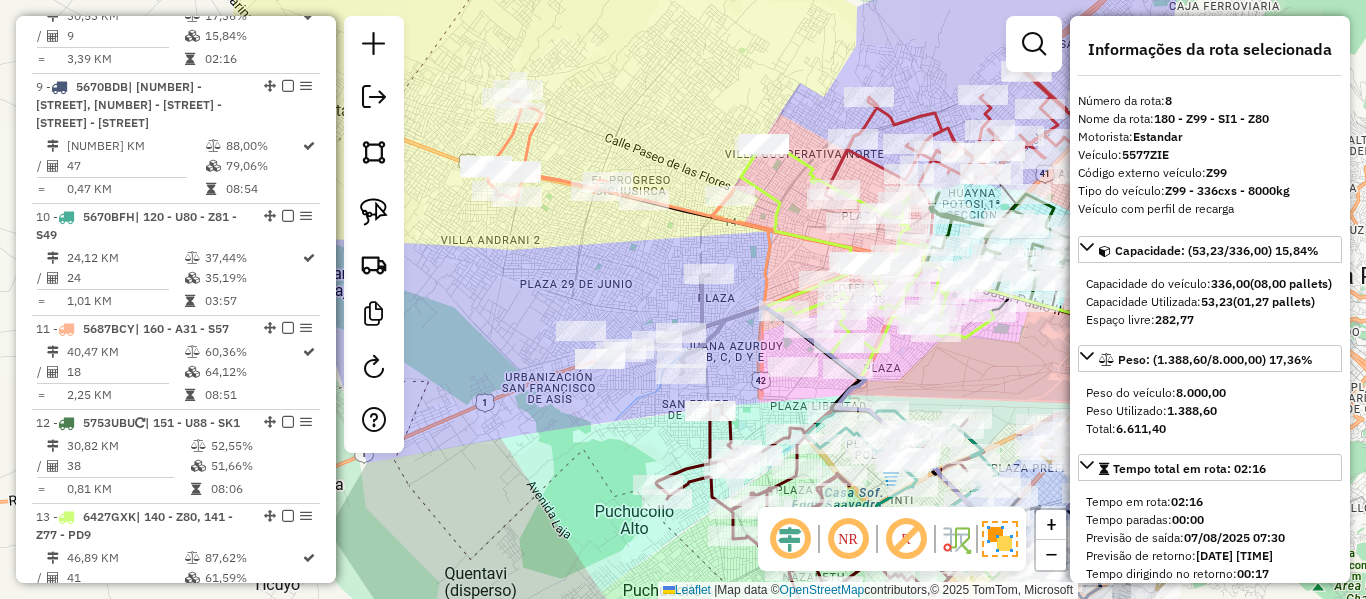 click 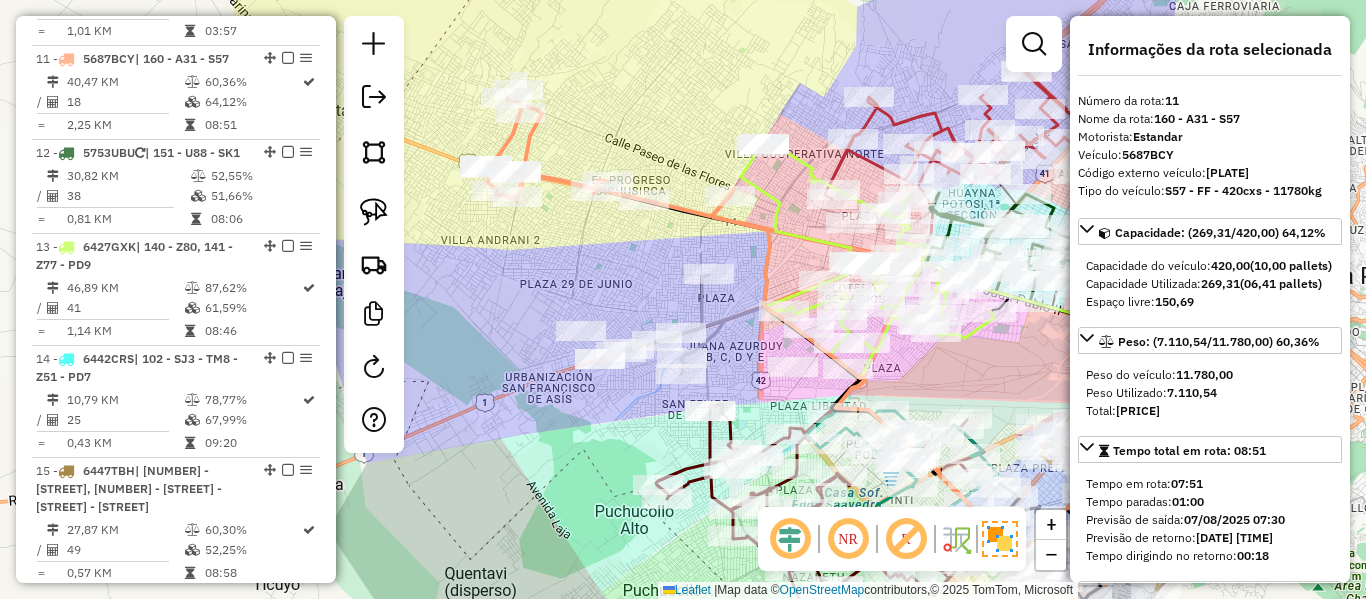 scroll, scrollTop: 1870, scrollLeft: 0, axis: vertical 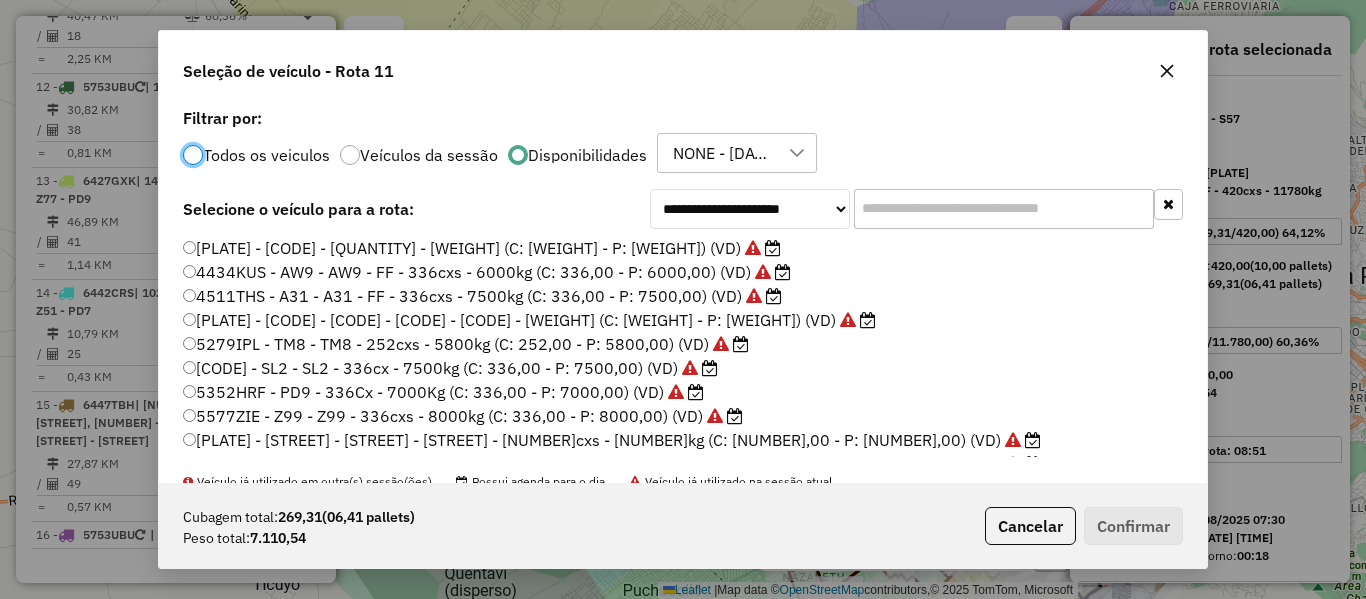 click on "Todos os veiculos Veículos da sessão Disponibilidades NONE - 07/08 - PROMAX, NOVO" 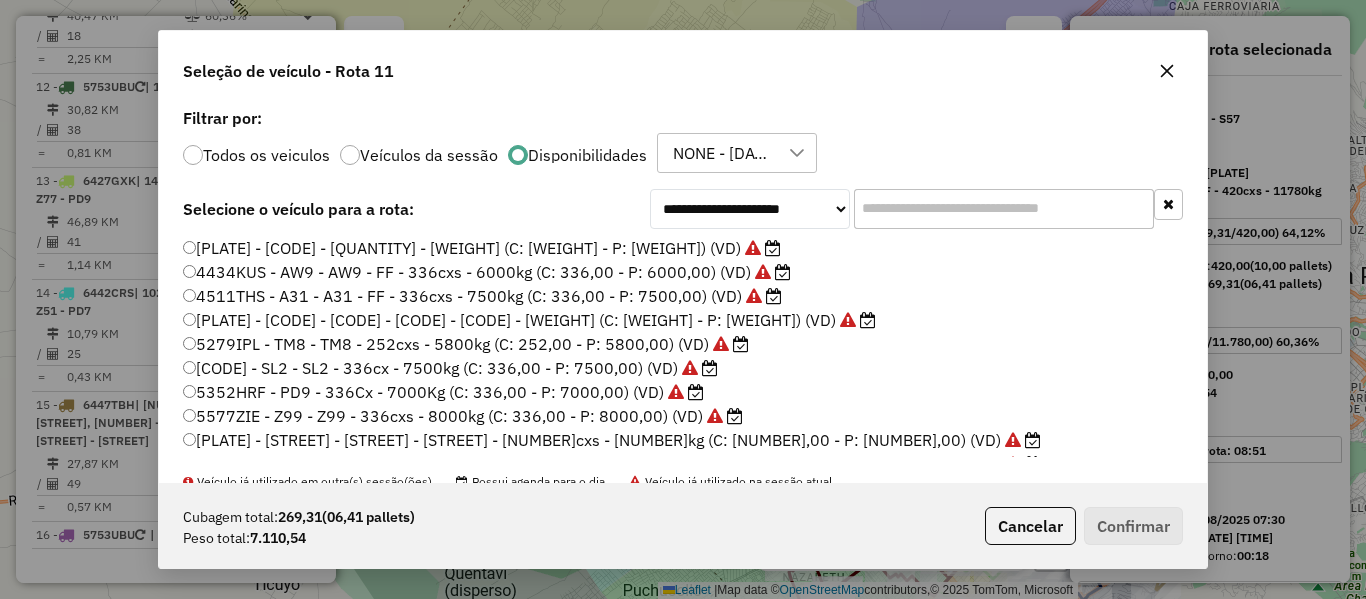 click 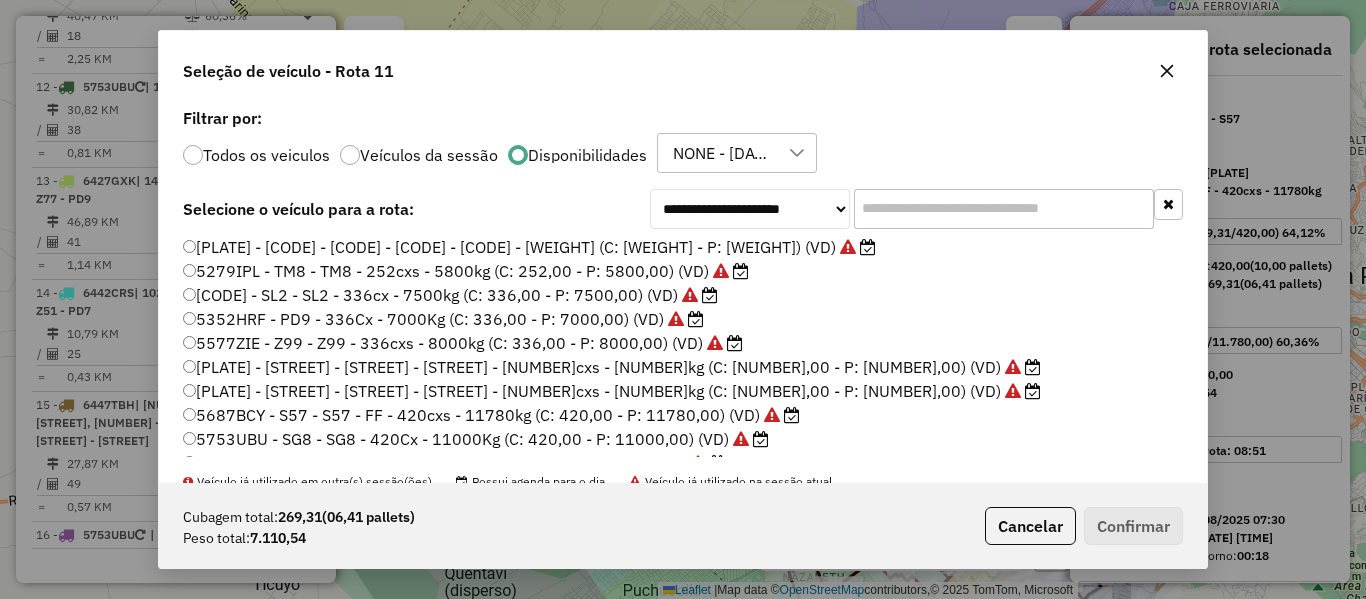 scroll, scrollTop: 100, scrollLeft: 0, axis: vertical 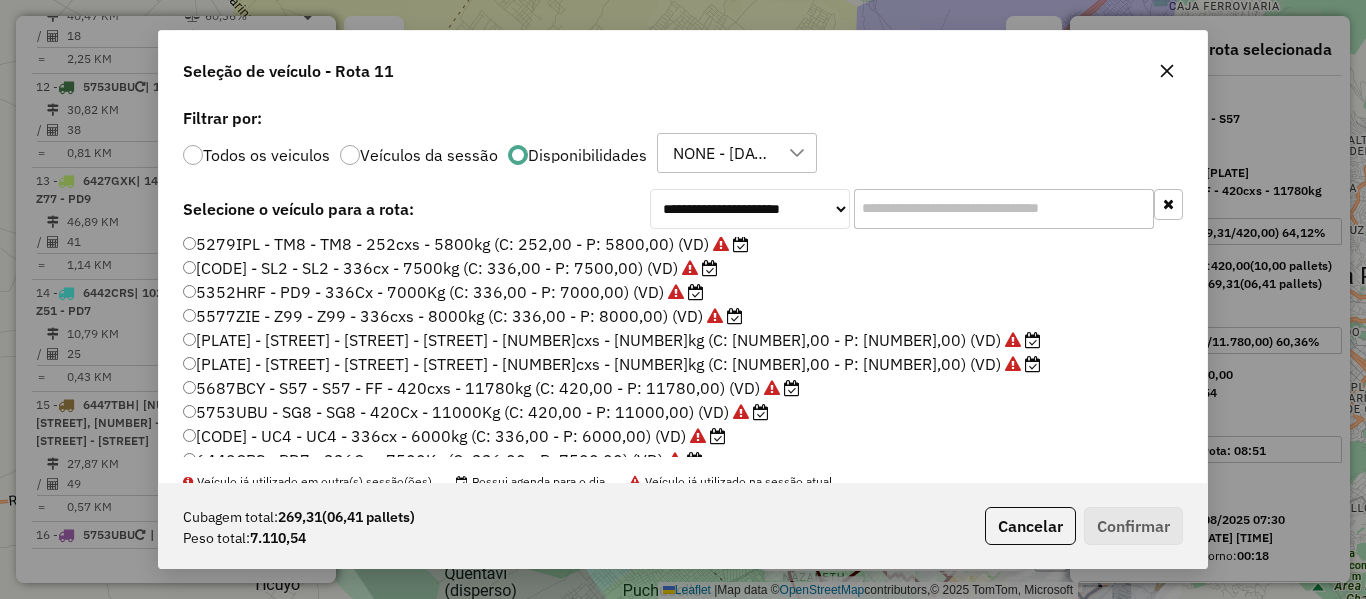 click on "5577ZIE - Z99 - Z99 - 336cxs - 8000kg (C: 336,00 - P: 8000,00) (VD)" 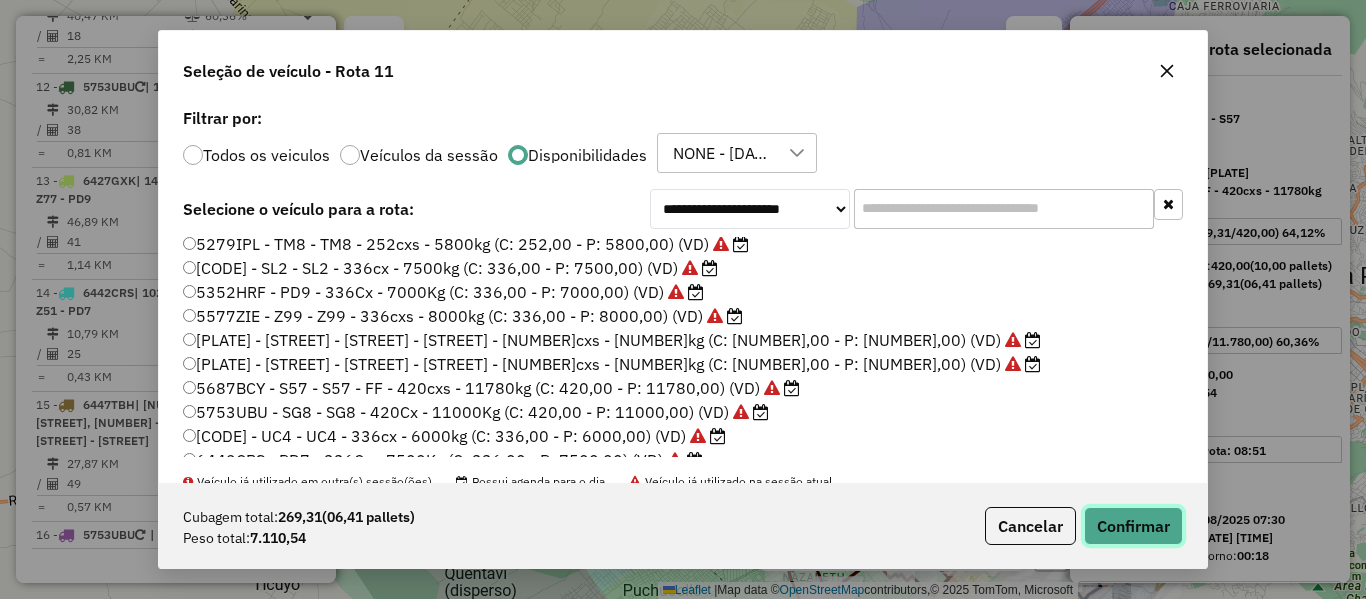 click on "Confirmar" 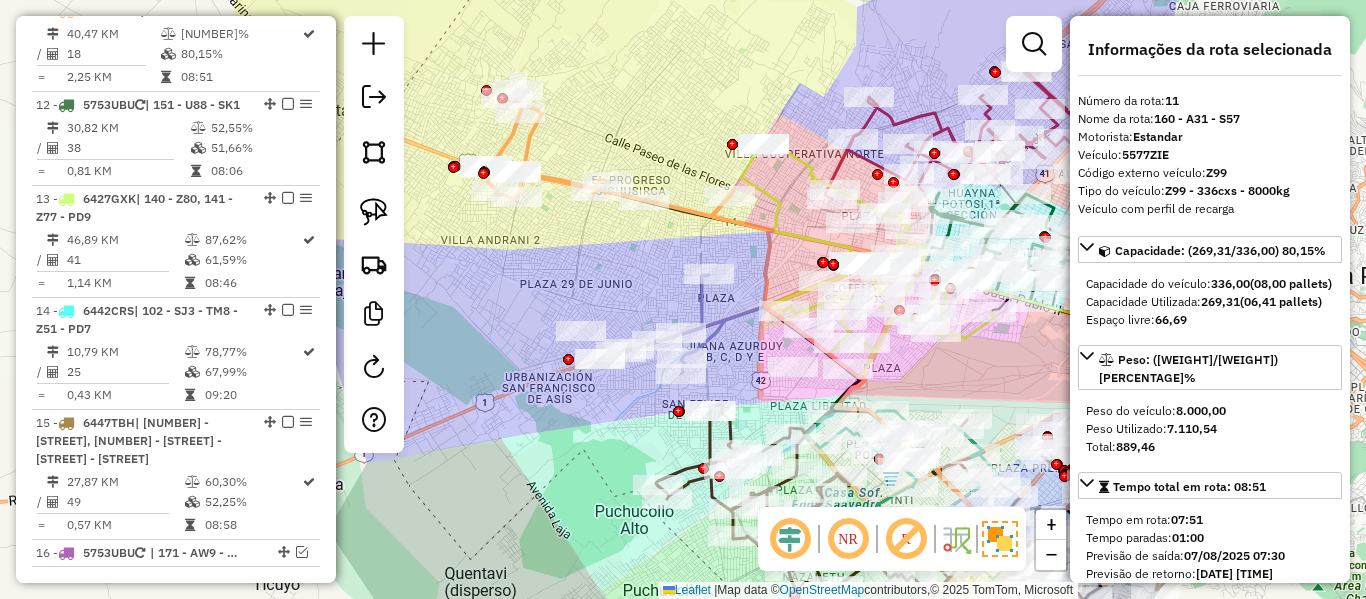 click 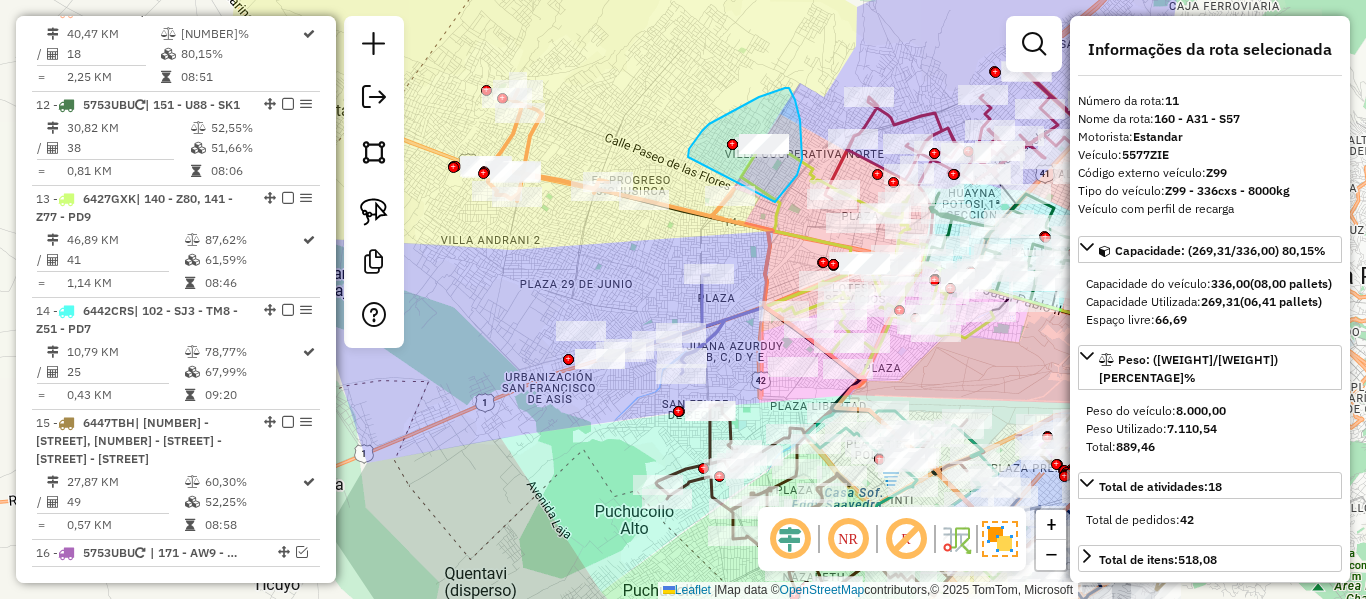 drag, startPoint x: 688, startPoint y: 157, endPoint x: 754, endPoint y: 228, distance: 96.938126 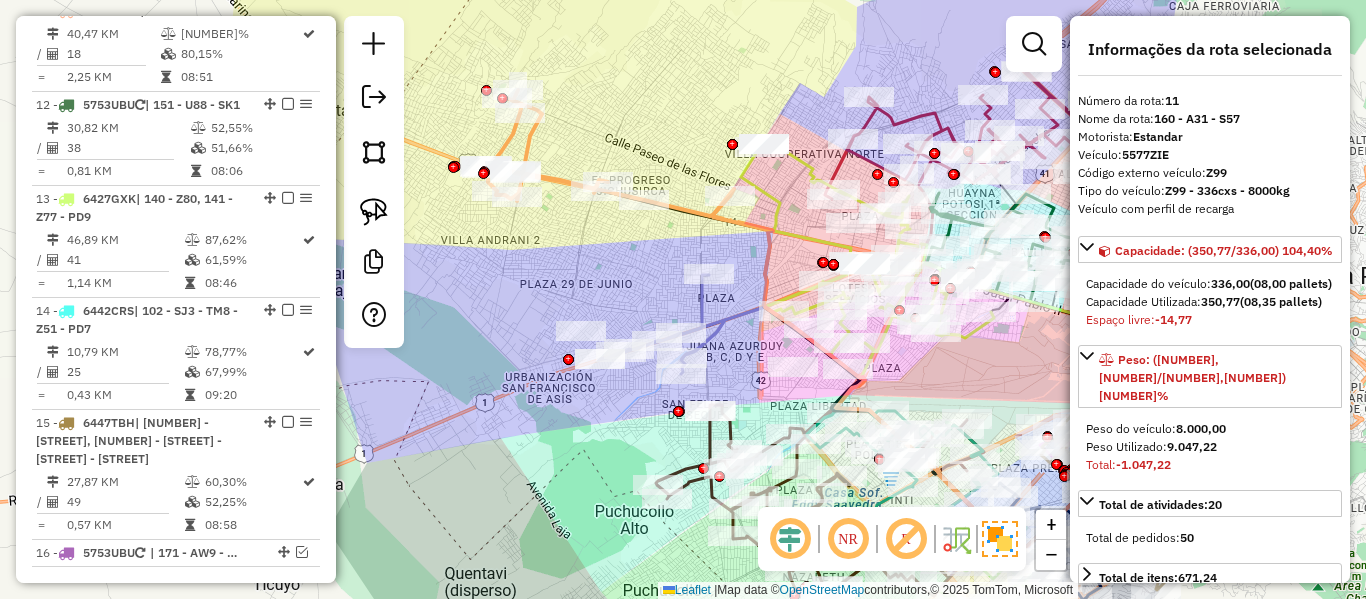 select on "**********" 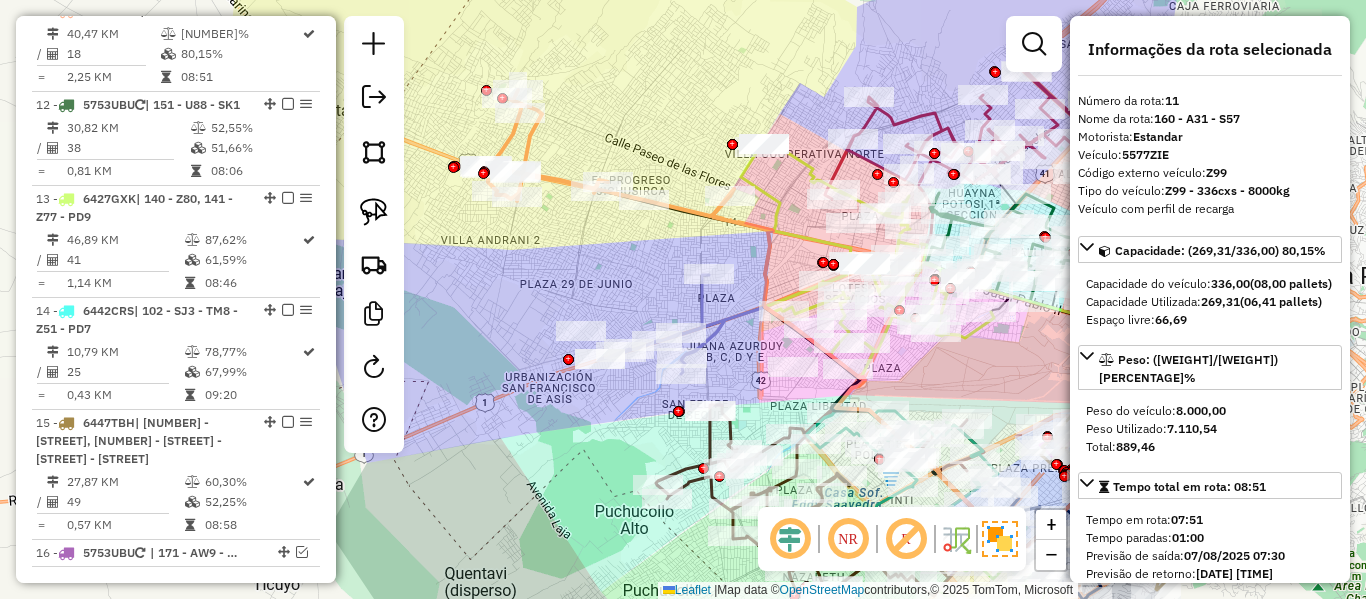 click 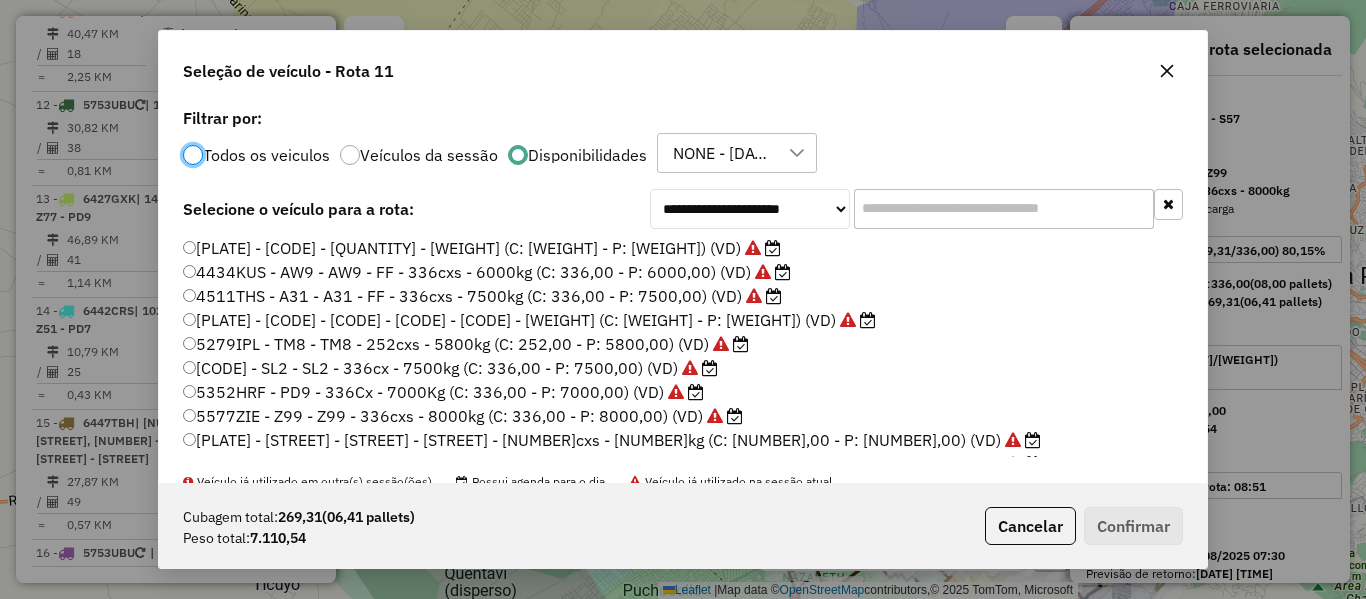scroll, scrollTop: 11, scrollLeft: 6, axis: both 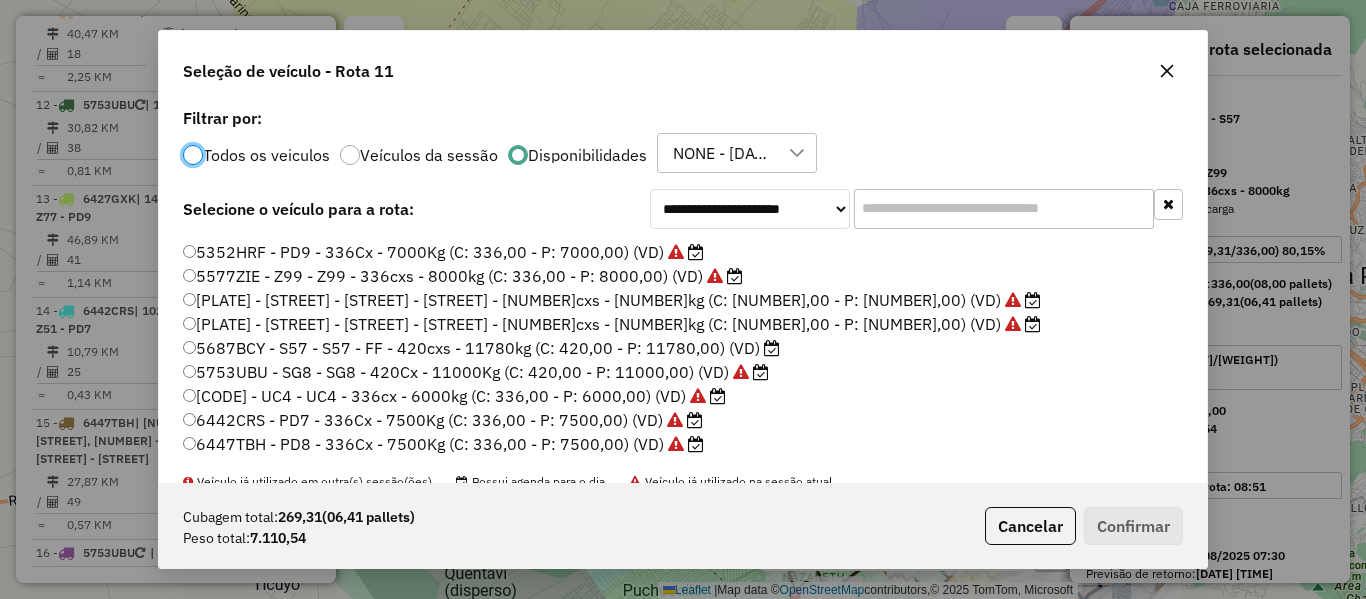 click on "5687BCY - S57 - S57 - FF - 420cxs - 11780kg (C: 420,00 - P: 11780,00) (VD)" 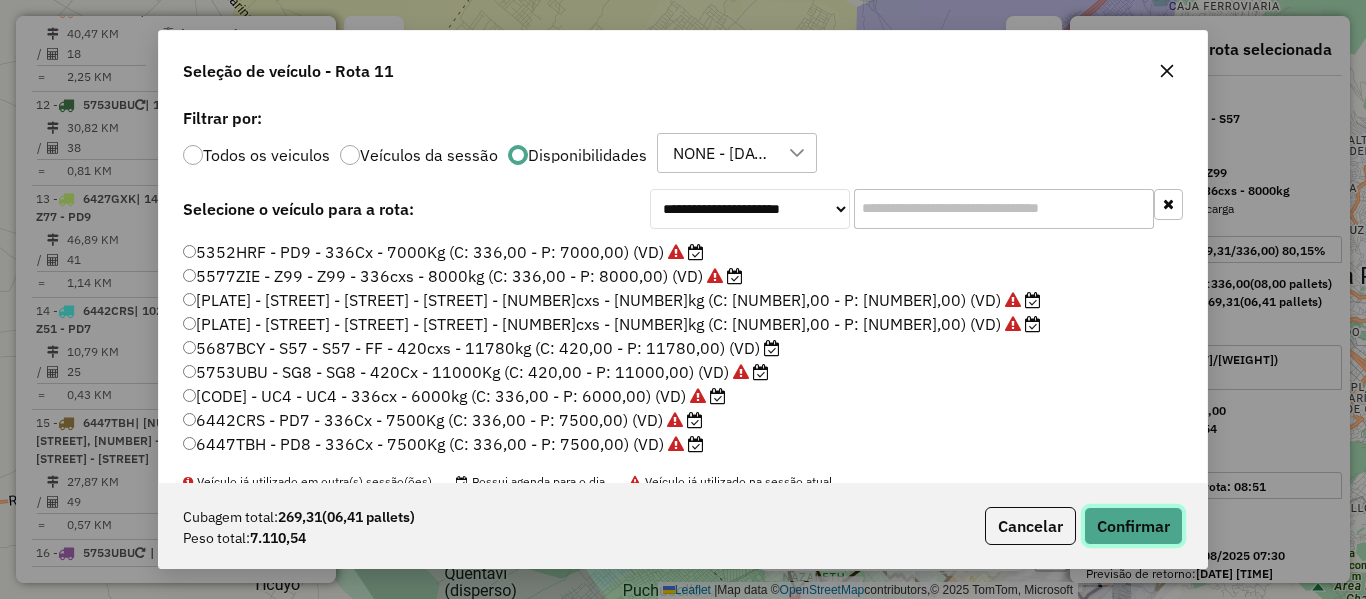 click on "Confirmar" 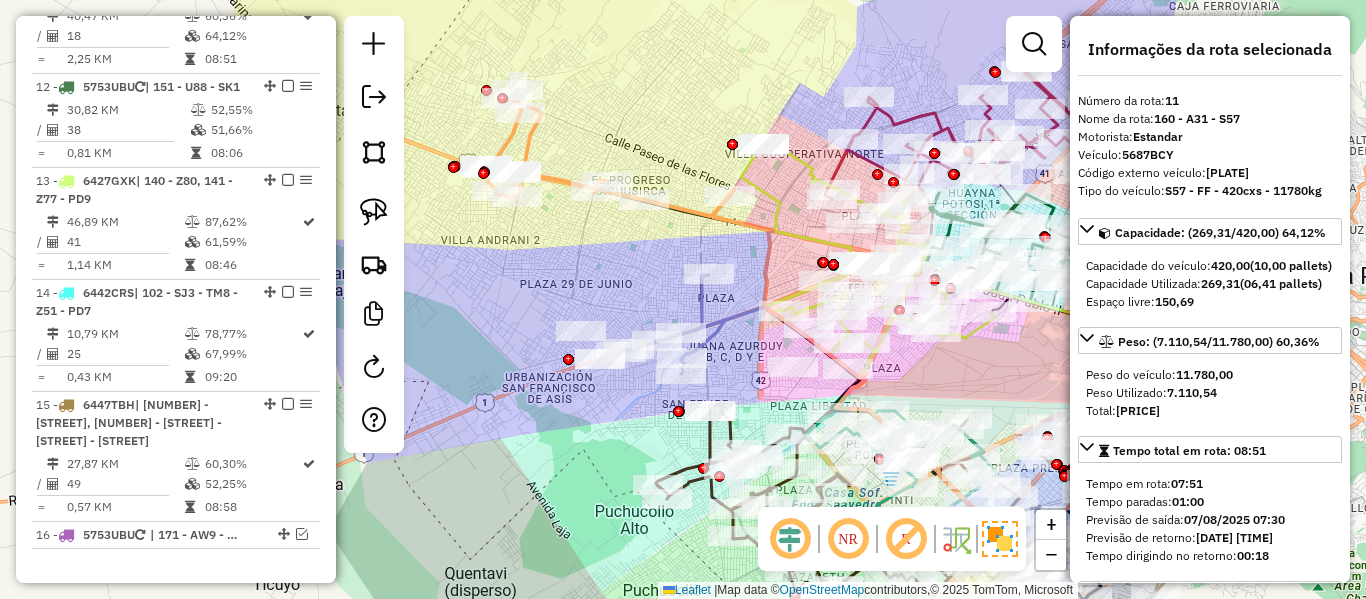 click 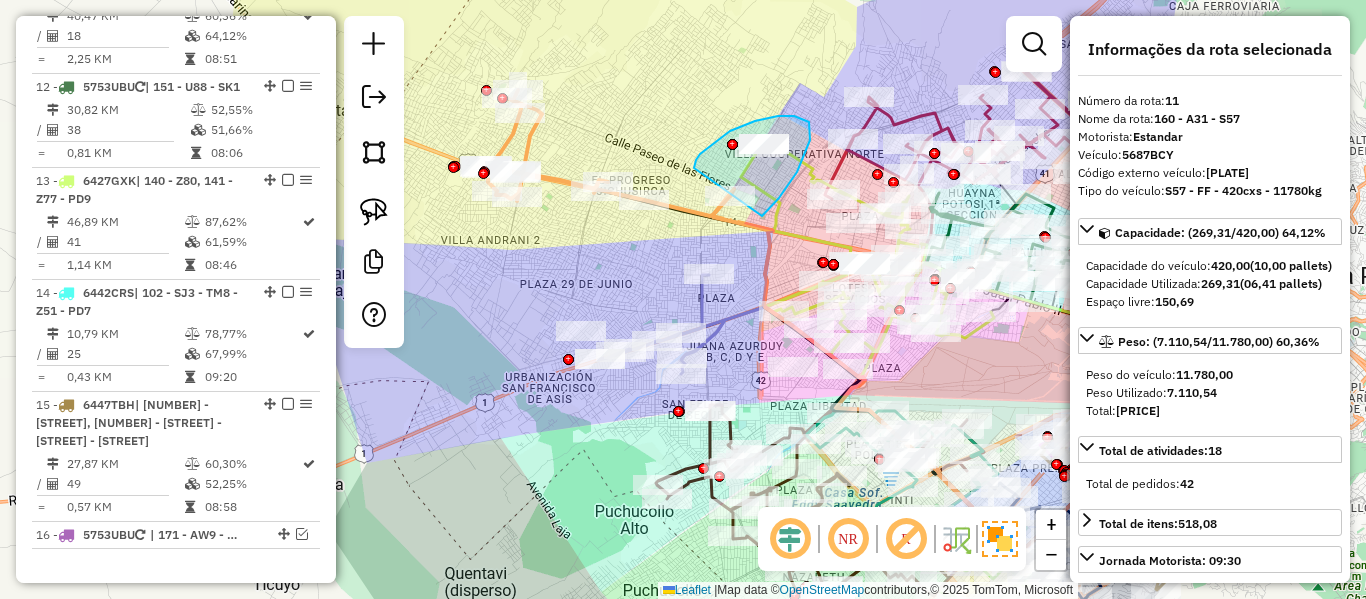 drag, startPoint x: 804, startPoint y: 155, endPoint x: 702, endPoint y: 177, distance: 104.34558 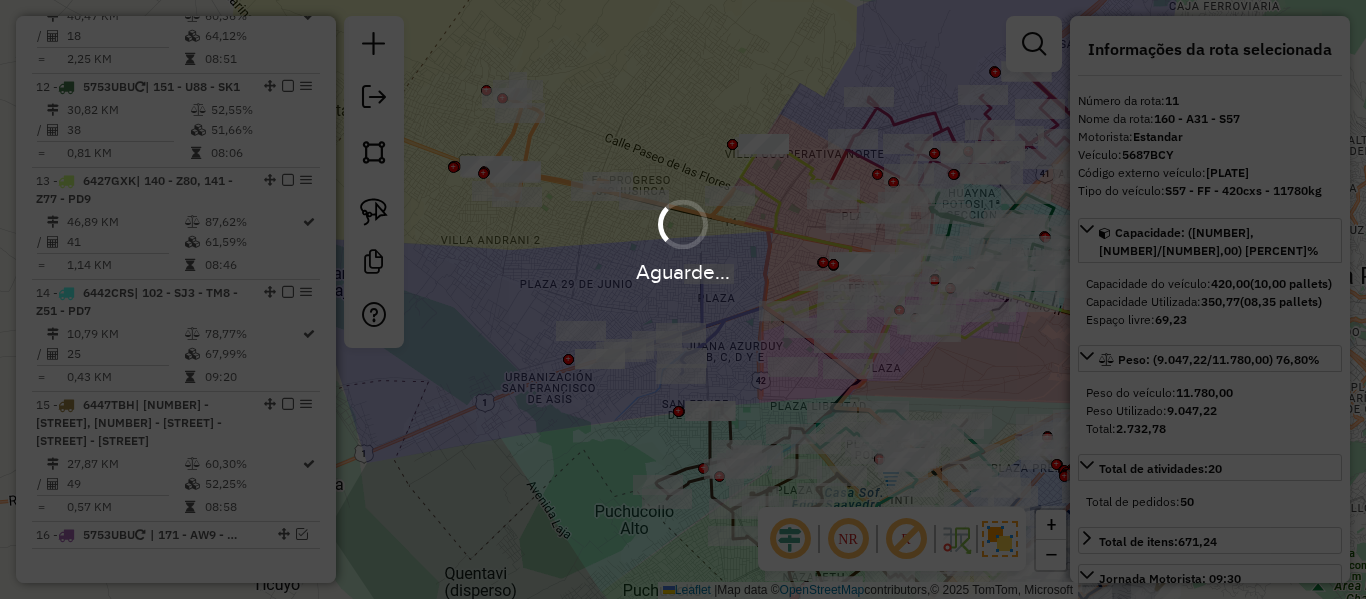 select on "**********" 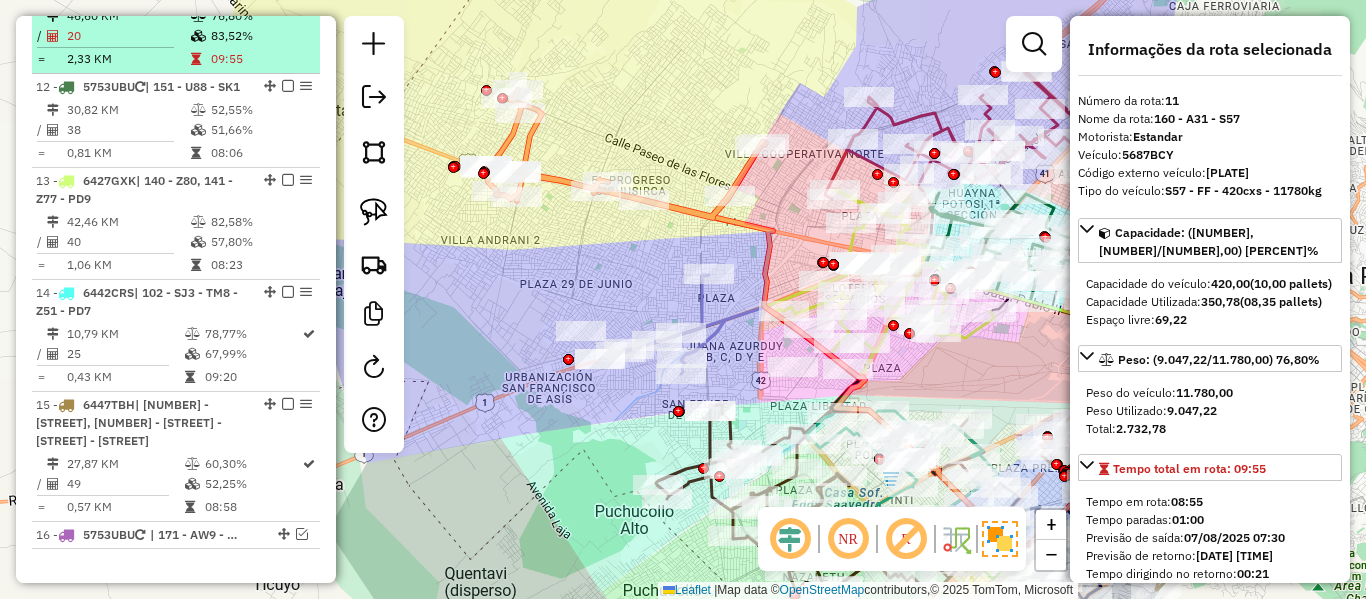 click at bounding box center (288, -8) 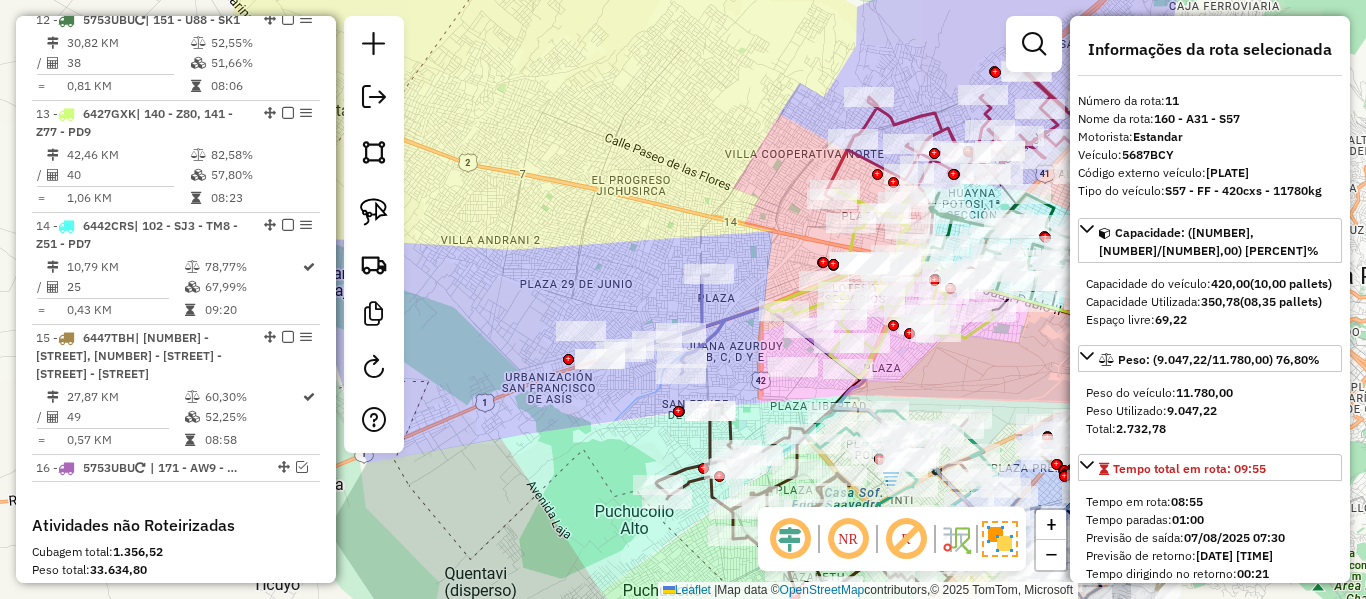 click 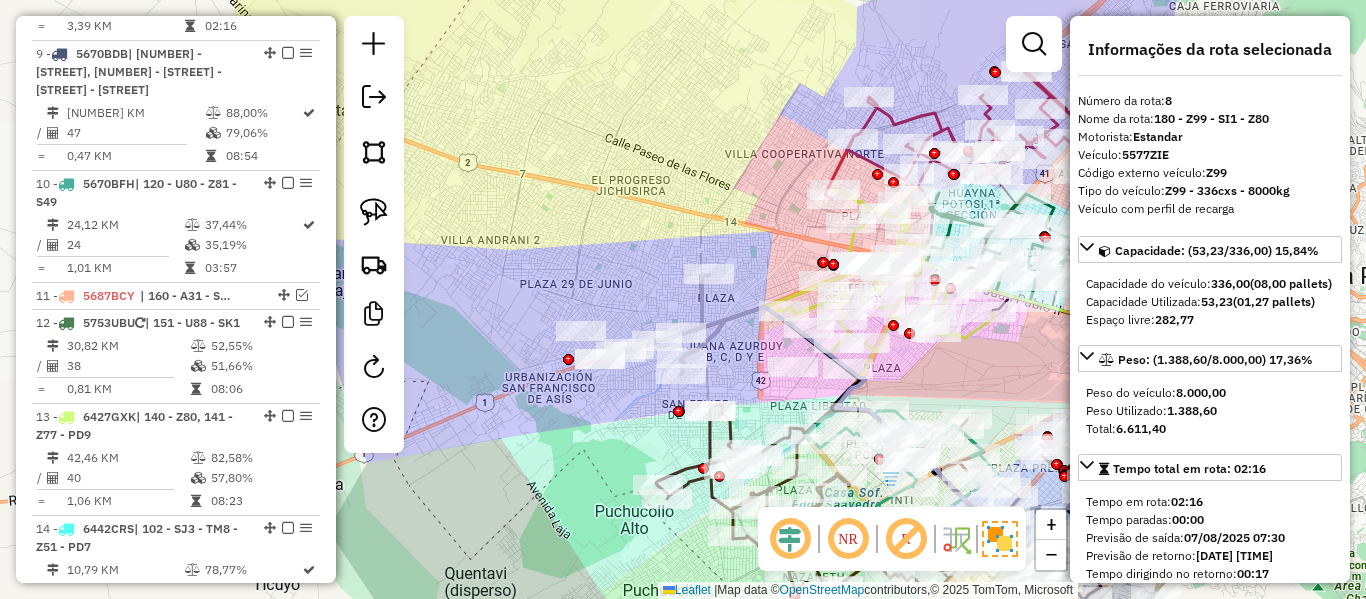 scroll, scrollTop: 1534, scrollLeft: 0, axis: vertical 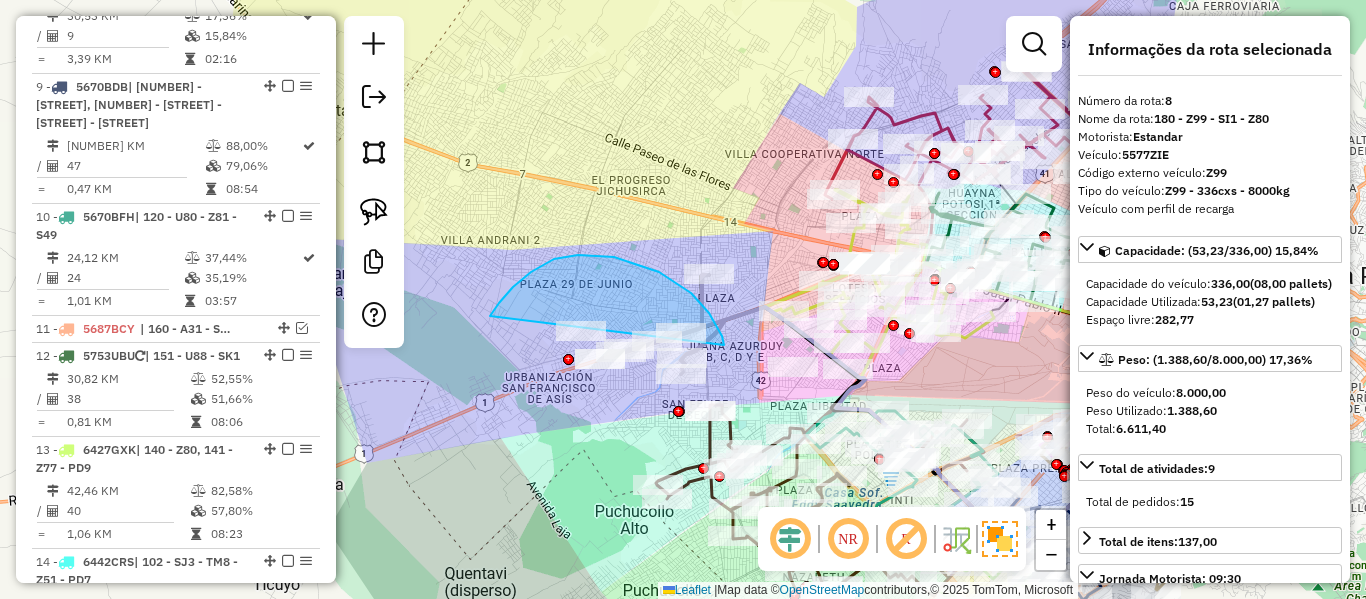 drag, startPoint x: 724, startPoint y: 345, endPoint x: 613, endPoint y: 374, distance: 114.72576 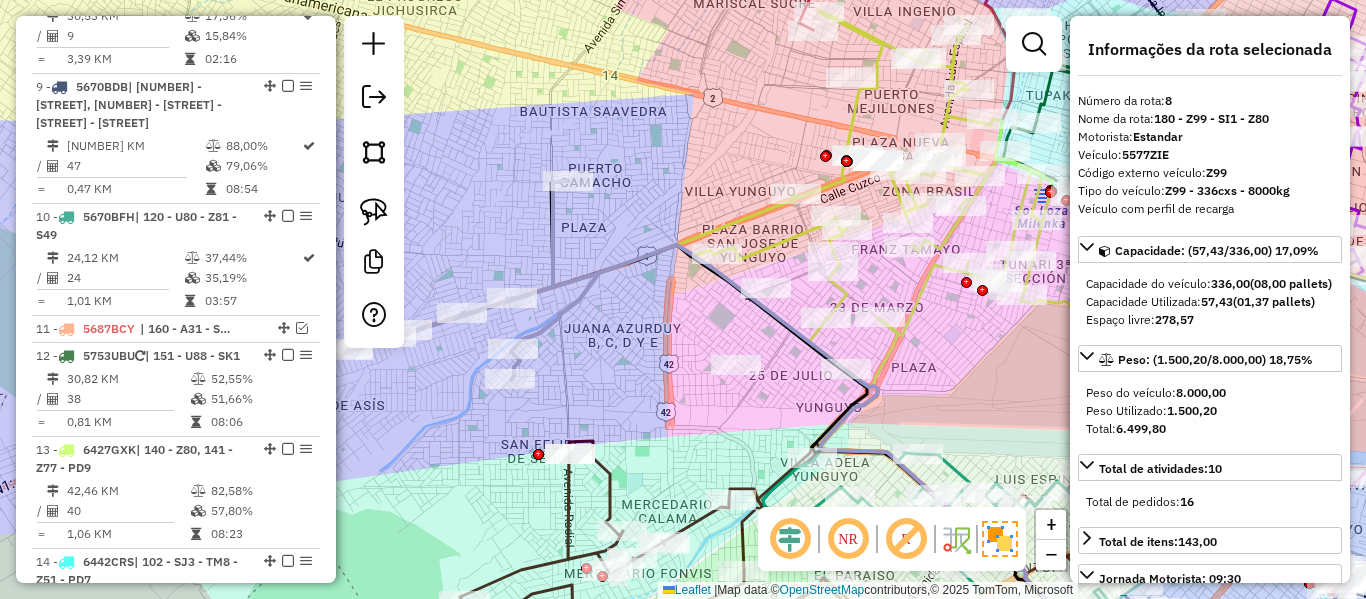 drag, startPoint x: 956, startPoint y: 340, endPoint x: 942, endPoint y: 293, distance: 49.0408 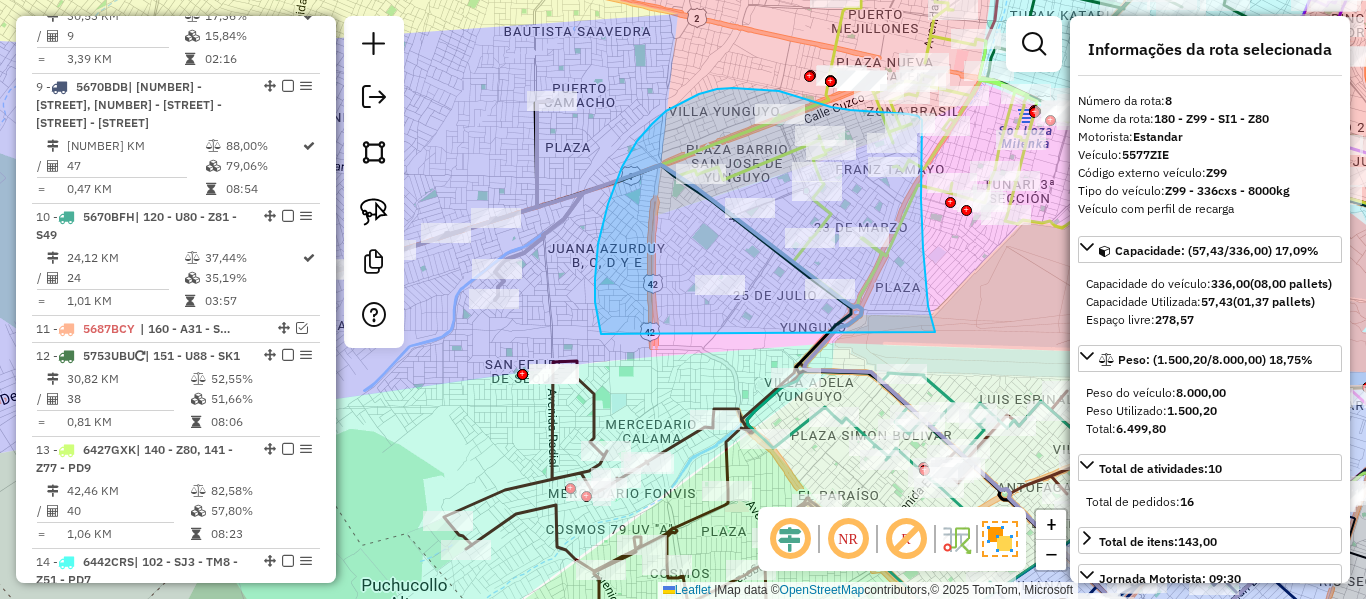 drag, startPoint x: 935, startPoint y: 332, endPoint x: 604, endPoint y: 336, distance: 331.02417 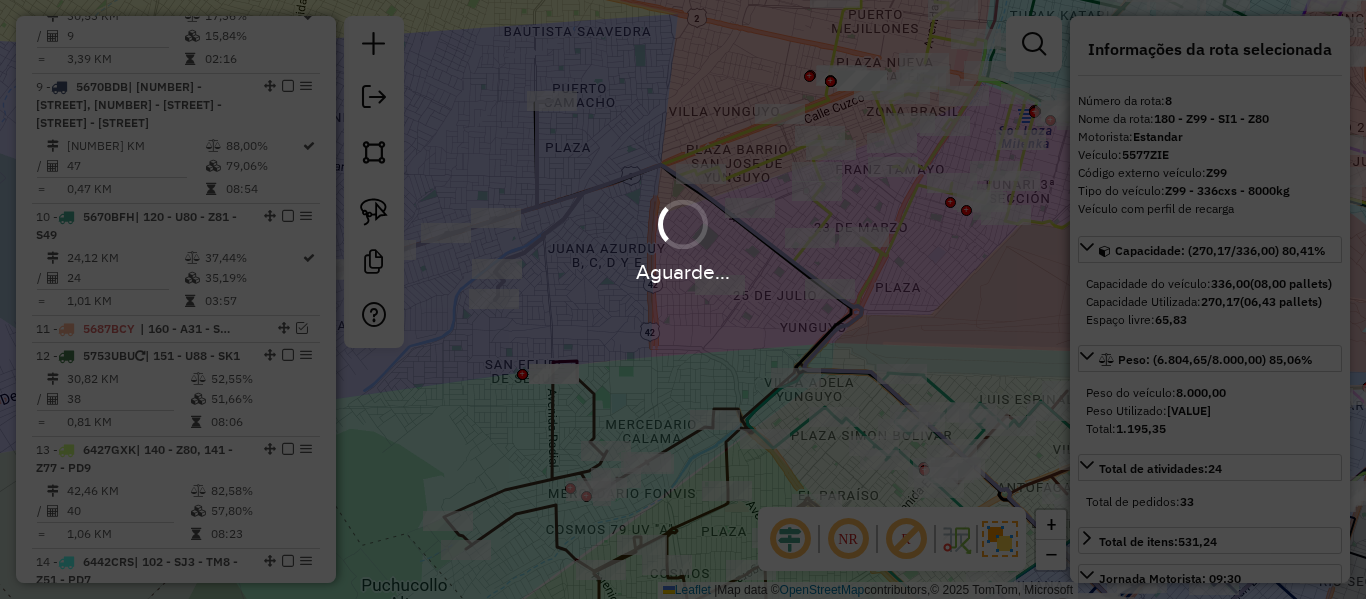 select on "**********" 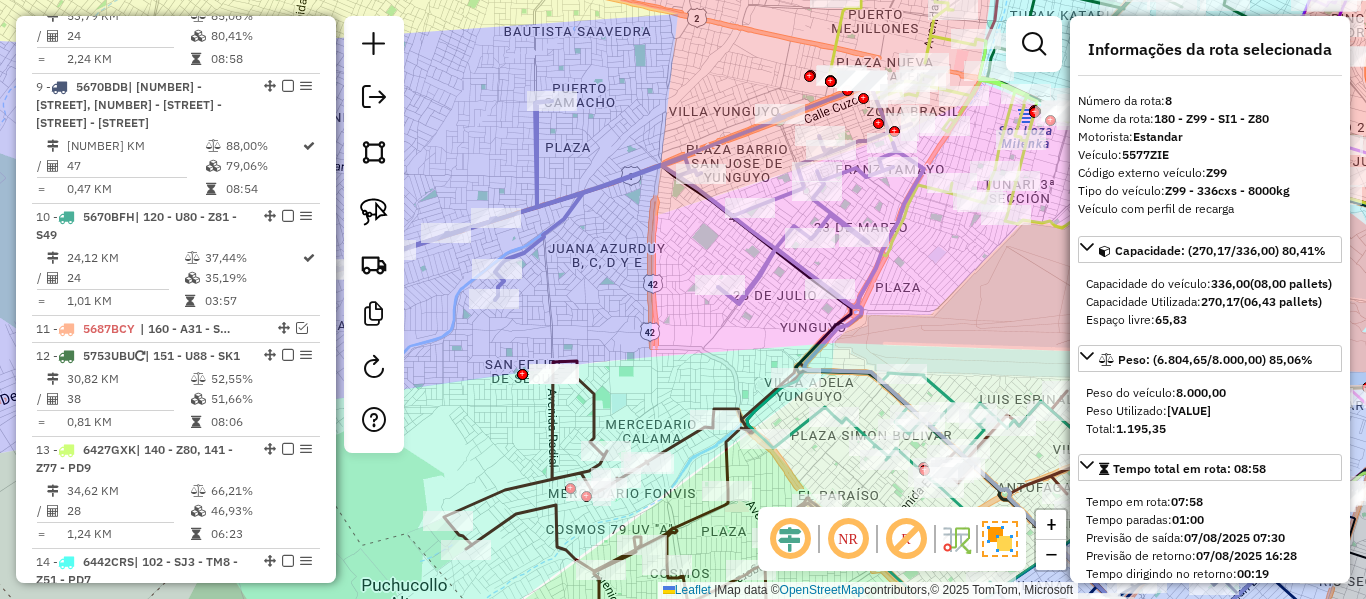 click 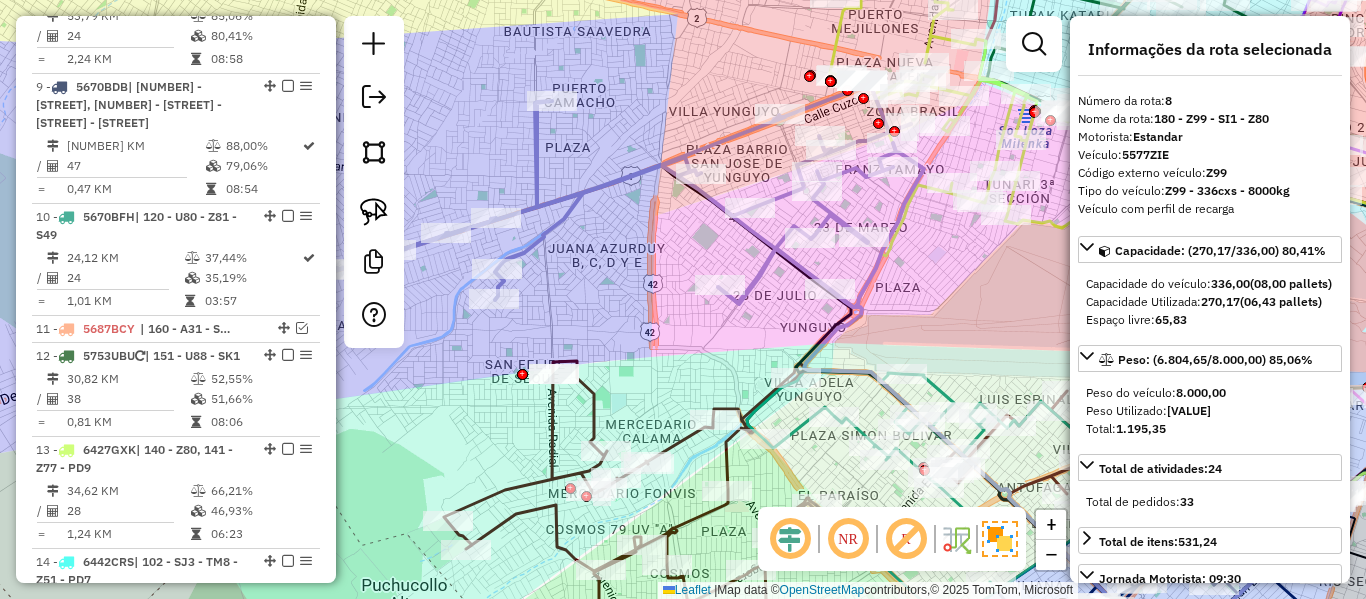 click on "Janela de atendimento Grade de atendimento Capacidade Transportadoras Veículos Cliente Pedidos  Rotas Selecione os dias de semana para filtrar as janelas de atendimento  Seg   Ter   Qua   Qui   Sex   Sáb   Dom  Informe o período da janela de atendimento: De: Até:  Filtrar exatamente a janela do cliente  Considerar janela de atendimento padrão  Selecione os dias de semana para filtrar as grades de atendimento  Seg   Ter   Qua   Qui   Sex   Sáb   Dom   Considerar clientes sem dia de atendimento cadastrado  Clientes fora do dia de atendimento selecionado Filtrar as atividades entre os valores definidos abaixo:  Peso mínimo:   Peso máximo:   Cubagem mínima:   Cubagem máxima:   De:   Até:  Filtrar as atividades entre o tempo de atendimento definido abaixo:  De:   Até:   Considerar capacidade total dos clientes não roteirizados Transportadora: Selecione um ou mais itens Tipo de veículo: Selecione um ou mais itens Veículo: Selecione um ou mais itens Motorista: Selecione um ou mais itens Nome: Rótulo:" 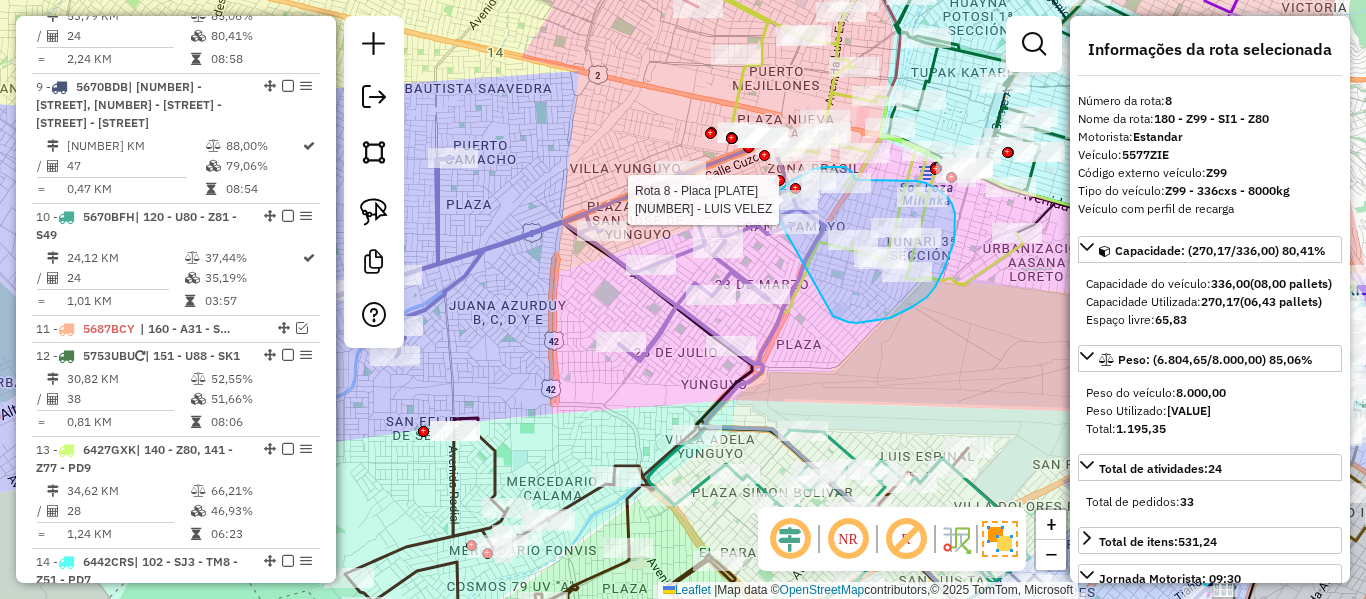 click on "Rota 8 - Placa 5577ZIE  0000920119 - ANGHELO YAMIL V Rota 8 - Placa 5577ZIE  0000920119 - ANGHELO YAMIL V Rota 8 - Placa 5577ZIE  0000859645 - LUIS VELEZ Janela de atendimento Grade de atendimento Capacidade Transportadoras Veículos Cliente Pedidos  Rotas Selecione os dias de semana para filtrar as janelas de atendimento  Seg   Ter   Qua   Qui   Sex   Sáb   Dom  Informe o período da janela de atendimento: De: Até:  Filtrar exatamente a janela do cliente  Considerar janela de atendimento padrão  Selecione os dias de semana para filtrar as grades de atendimento  Seg   Ter   Qua   Qui   Sex   Sáb   Dom   Considerar clientes sem dia de atendimento cadastrado  Clientes fora do dia de atendimento selecionado Filtrar as atividades entre os valores definidos abaixo:  Peso mínimo:   Peso máximo:   Cubagem mínima:   Cubagem máxima:   De:   Até:  Filtrar as atividades entre o tempo de atendimento definido abaixo:  De:   Até:   Considerar capacidade total dos clientes não roteirizados Transportadora: Nome: +" 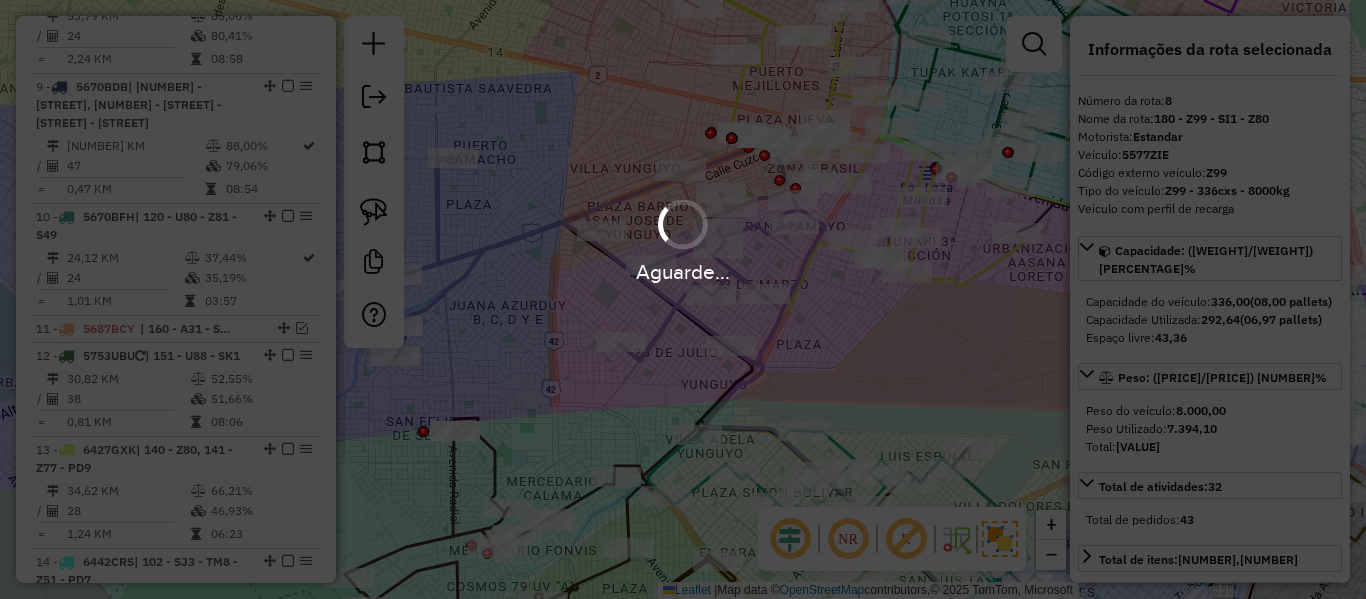 select on "**********" 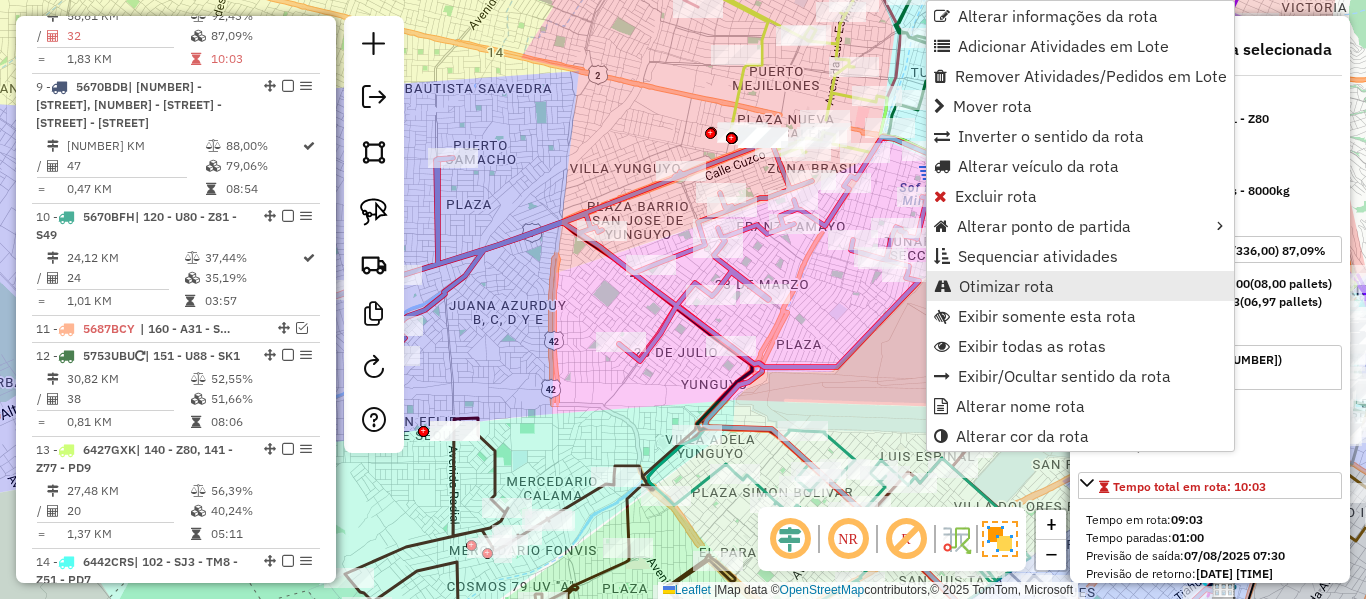 click on "Otimizar rota" at bounding box center [1006, 286] 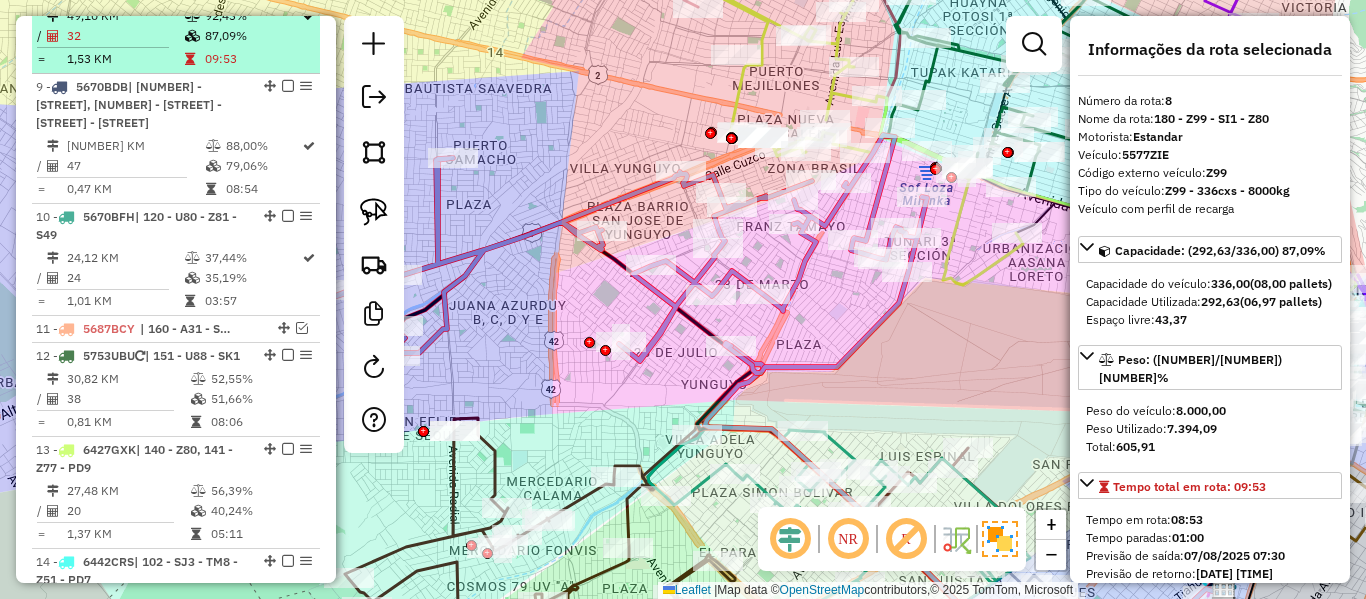 click at bounding box center [288, -8] 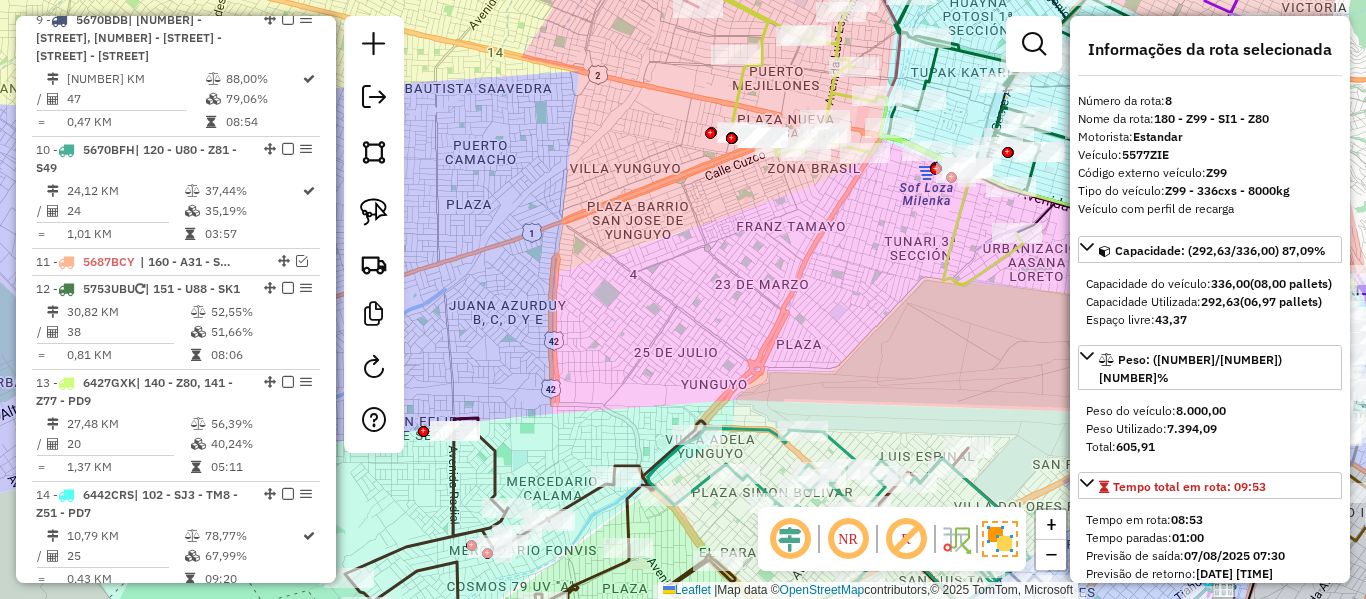 drag, startPoint x: 811, startPoint y: 278, endPoint x: 800, endPoint y: 356, distance: 78.77182 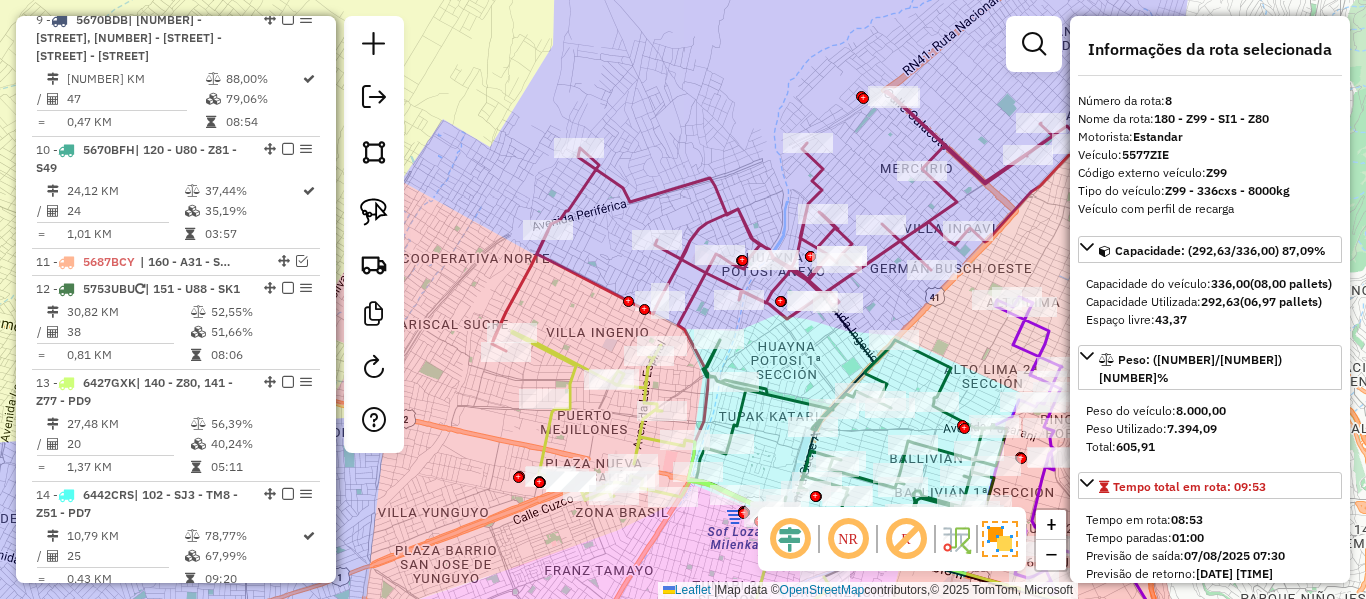 click 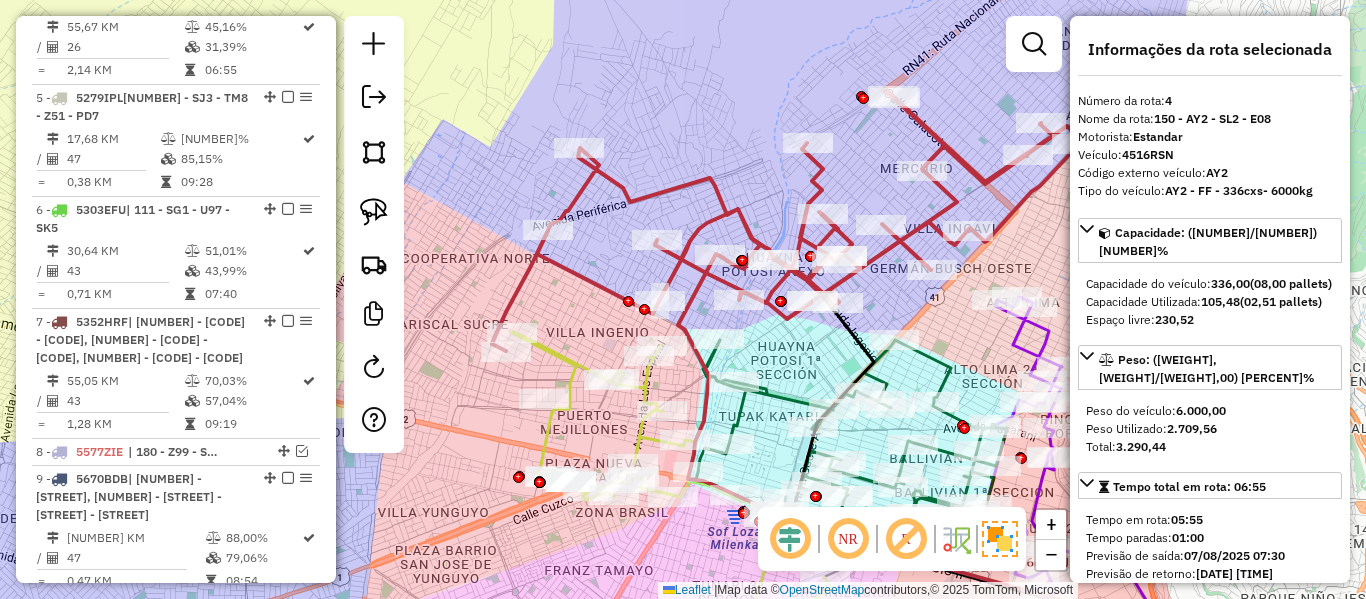 scroll, scrollTop: 1050, scrollLeft: 0, axis: vertical 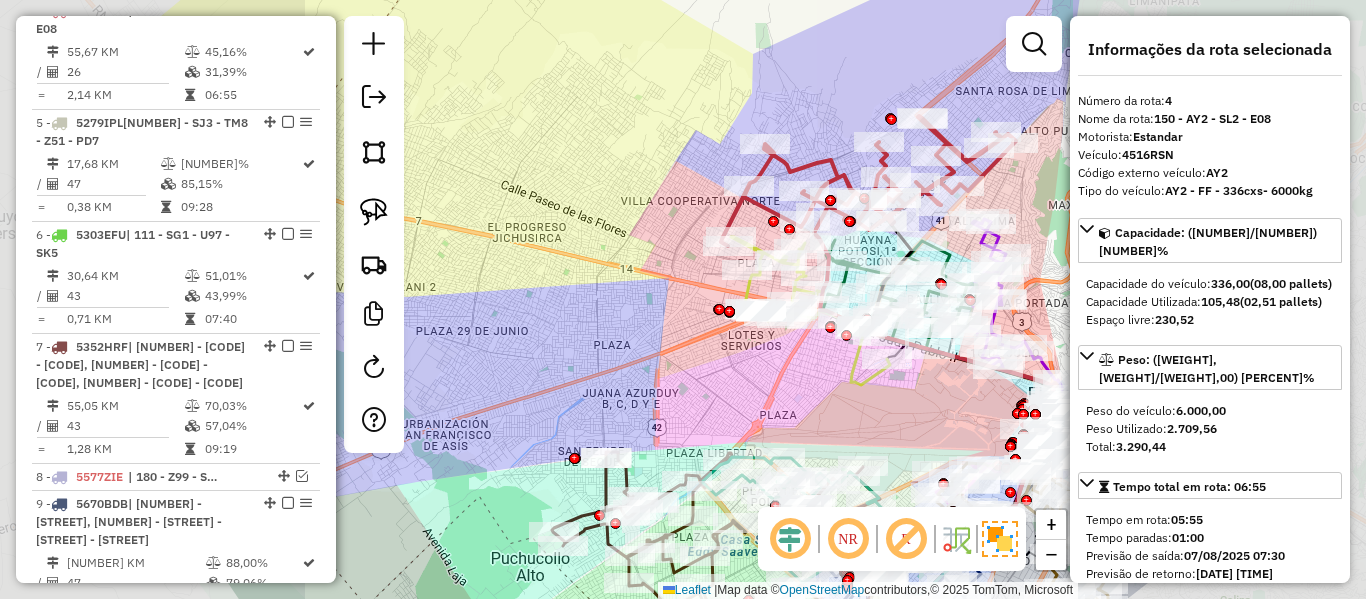 click 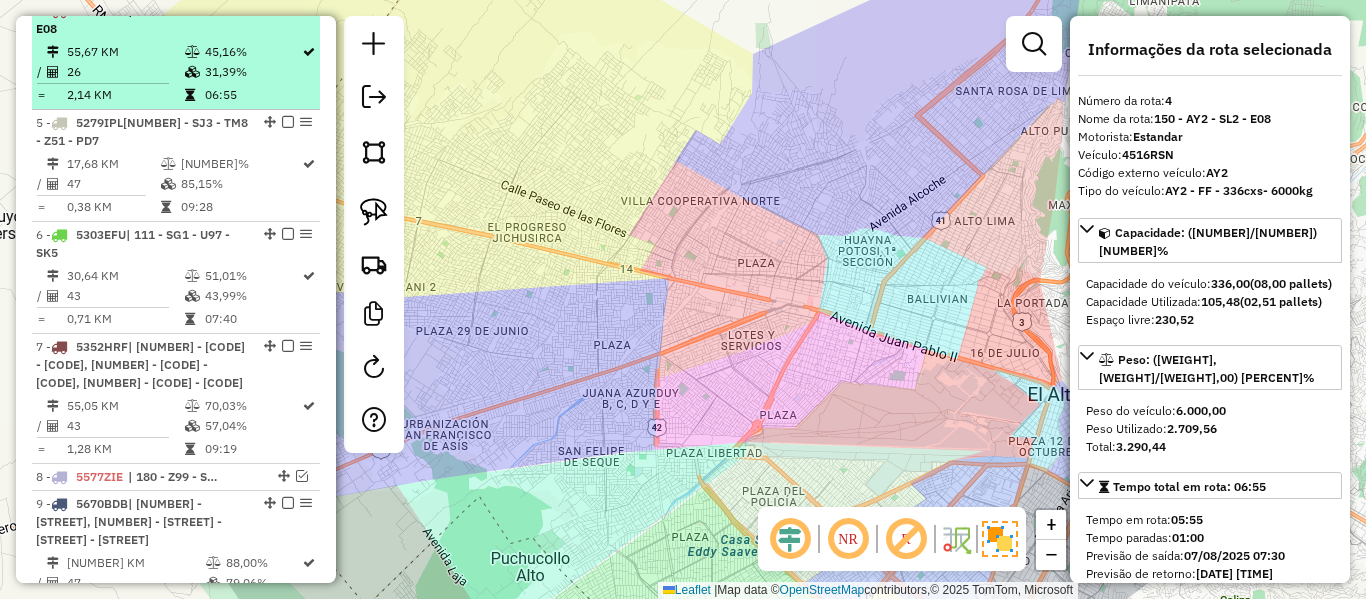 click on "45,16%" at bounding box center (252, 52) 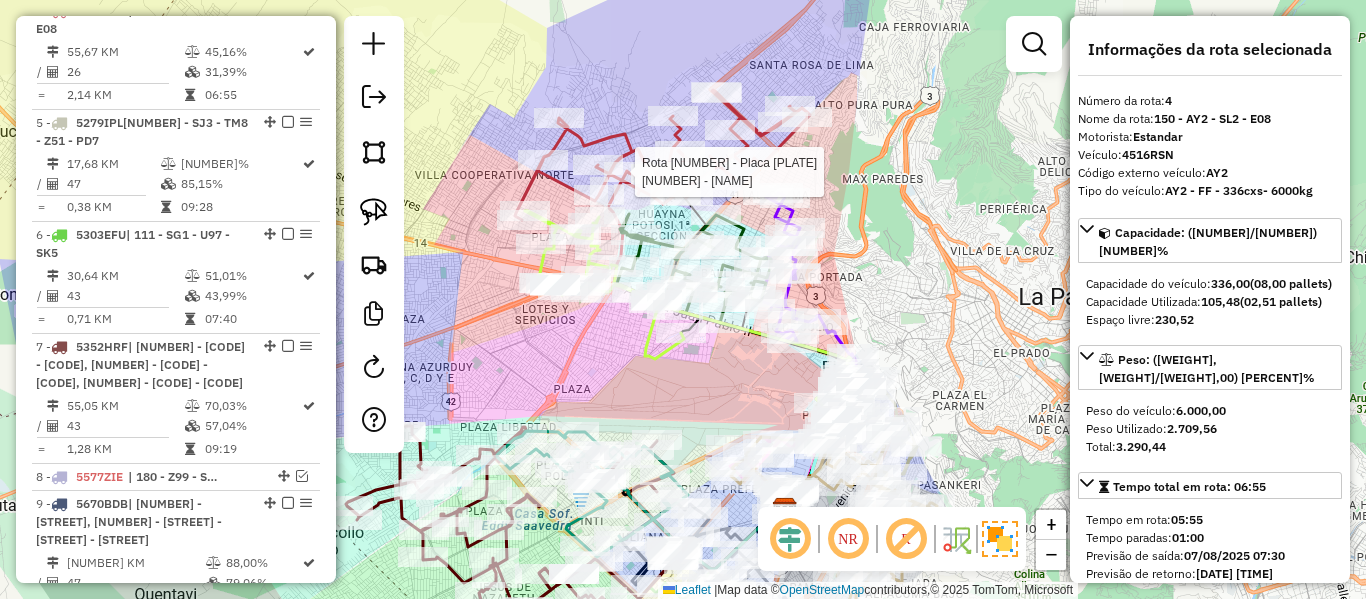 scroll, scrollTop: 2168, scrollLeft: 0, axis: vertical 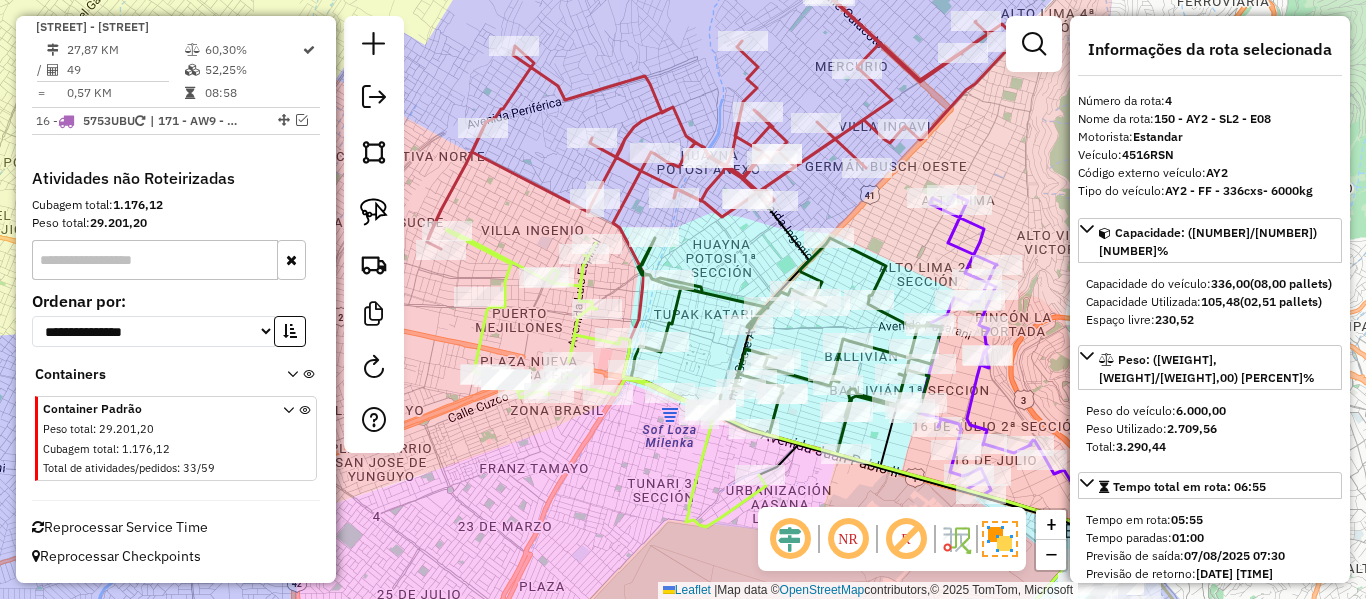 click 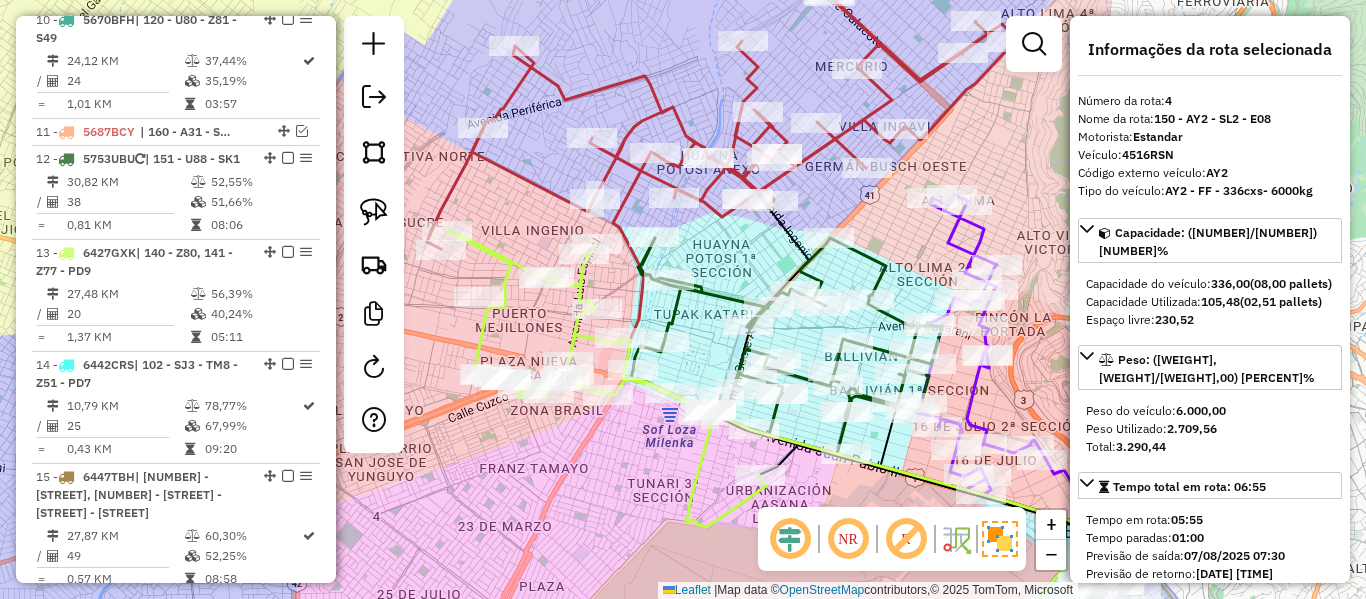 scroll, scrollTop: 1050, scrollLeft: 0, axis: vertical 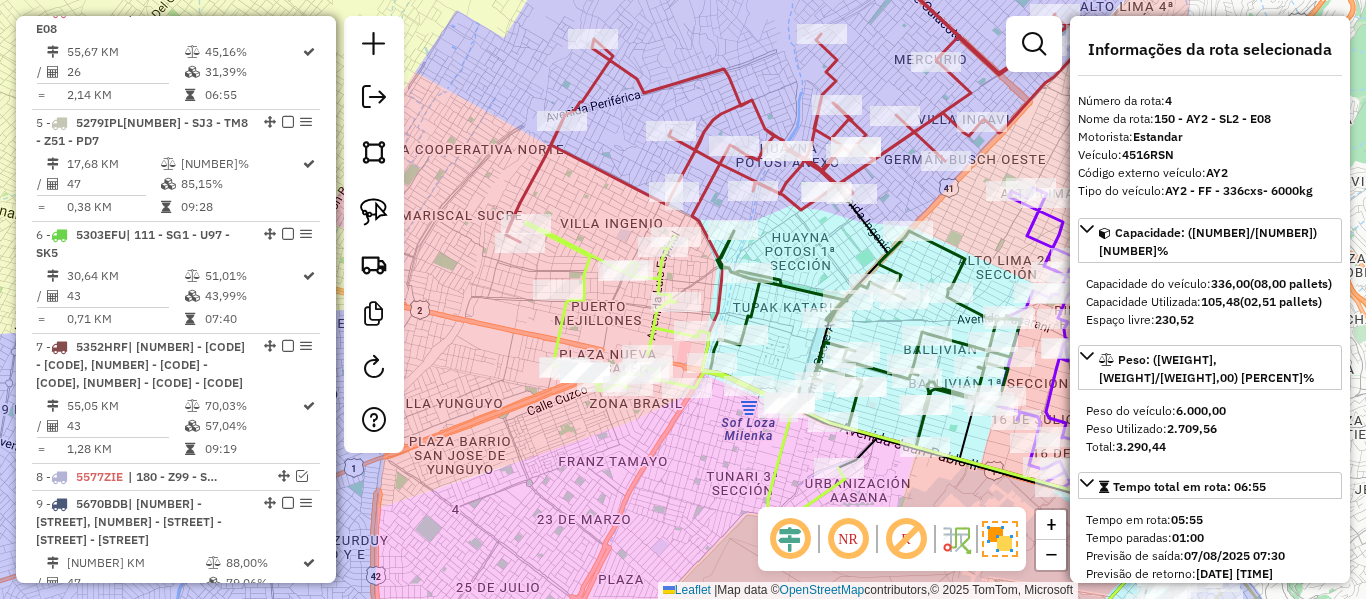 drag, startPoint x: 572, startPoint y: 193, endPoint x: 612, endPoint y: 188, distance: 40.311287 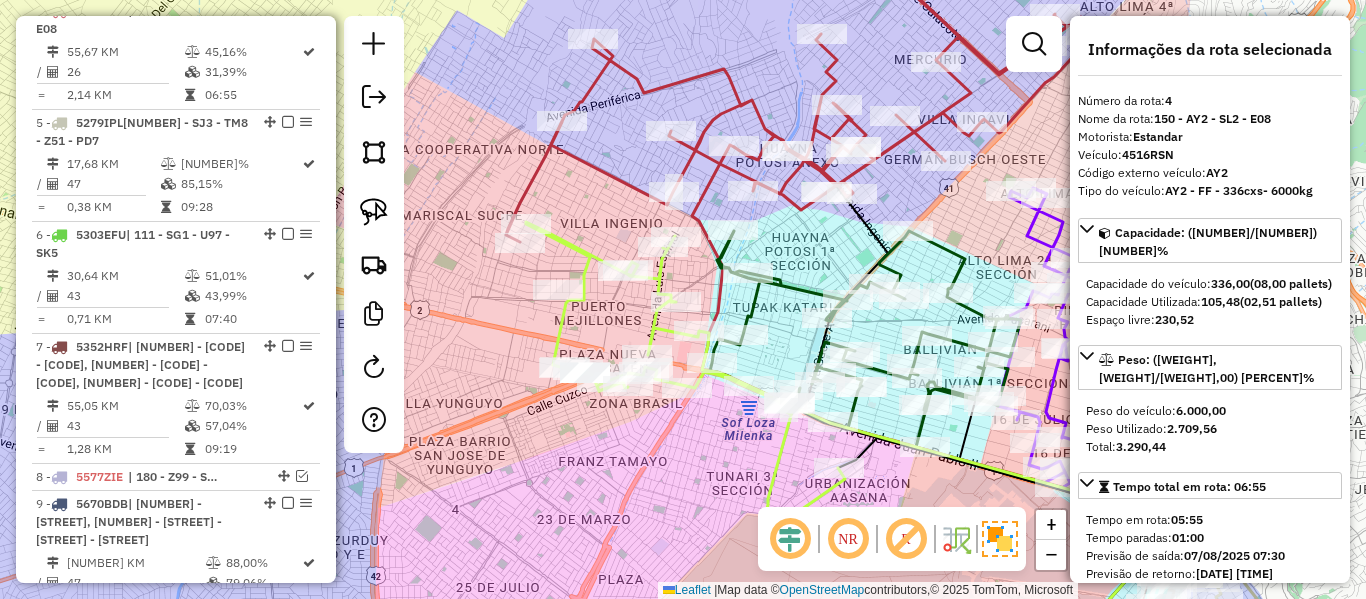 click 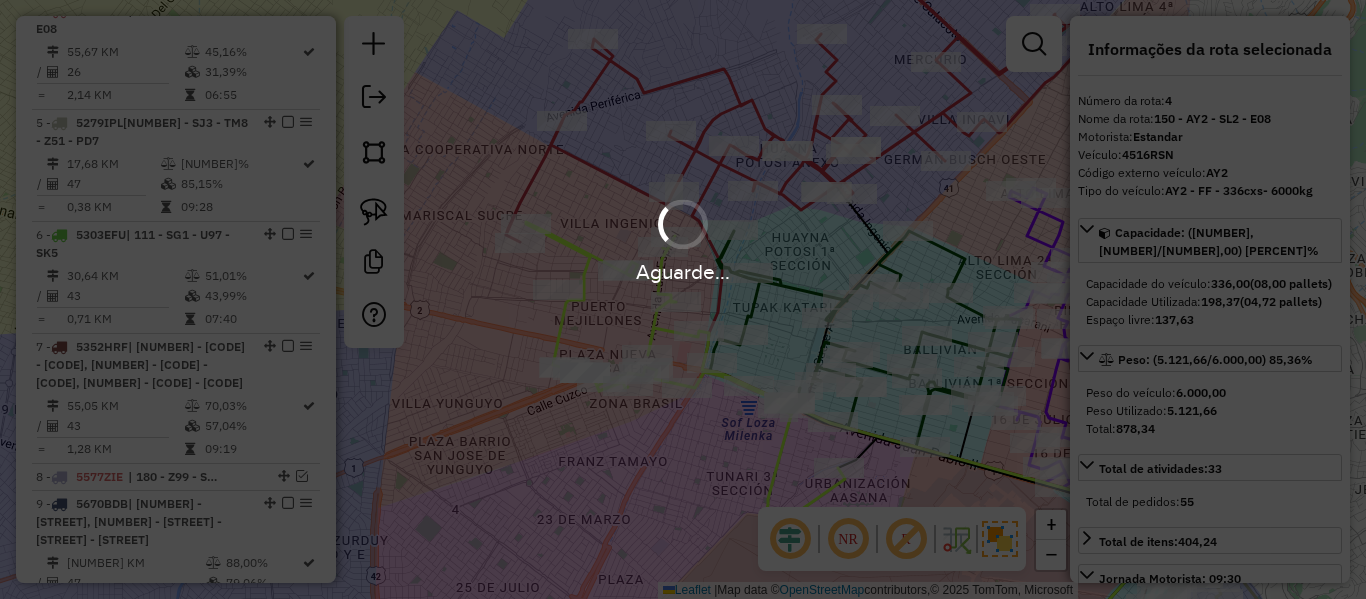 select on "**********" 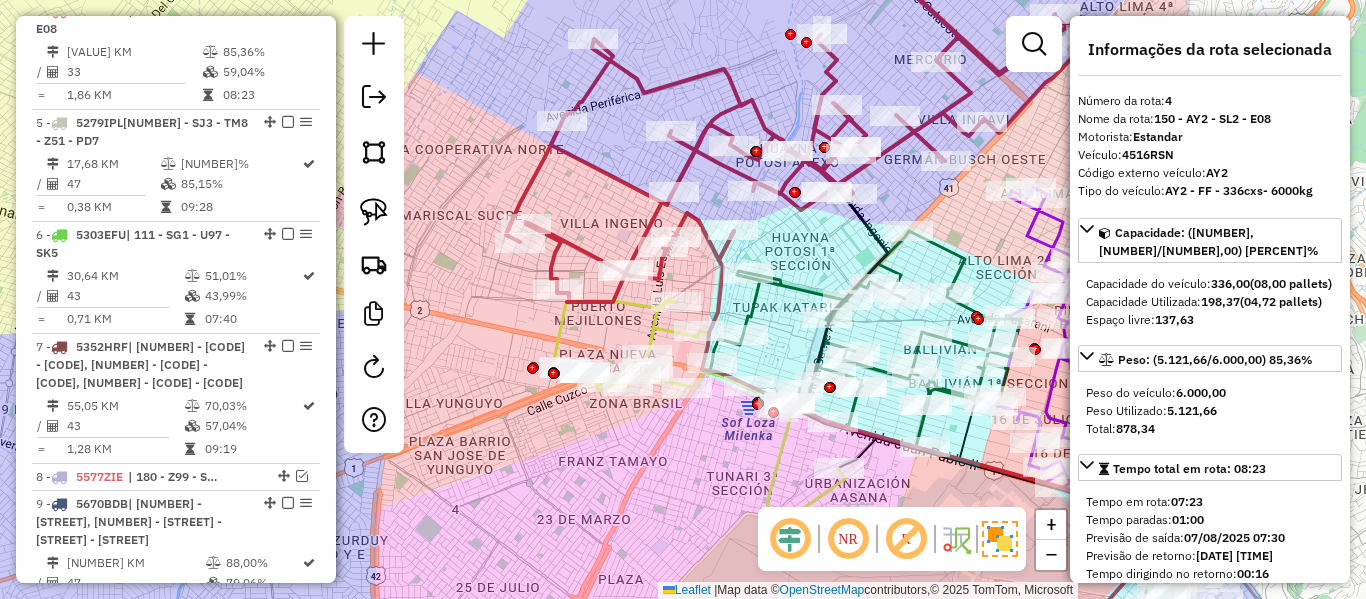 click 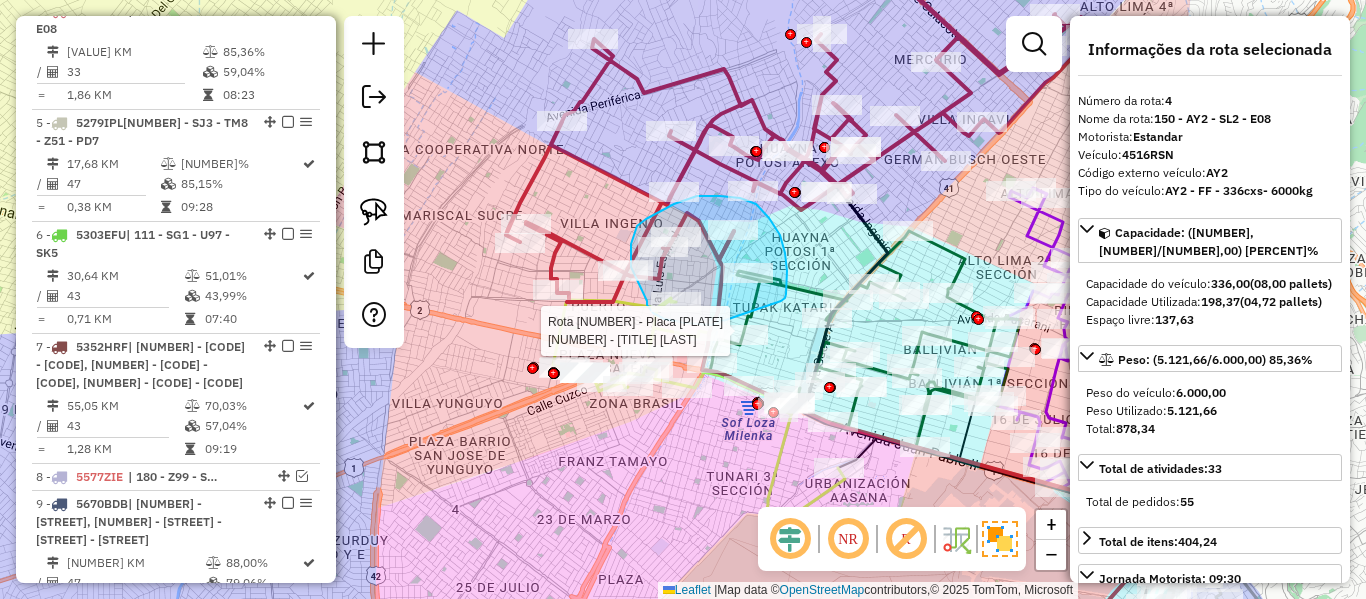 click on "Rota 13 - Placa 6427GXK  0000682044 - T. JAIME Rota 13 - Placa 6427GXK  0000884942 - T. JANETH Janela de atendimento Grade de atendimento Capacidade Transportadoras Veículos Cliente Pedidos  Rotas Selecione os dias de semana para filtrar as janelas de atendimento  Seg   Ter   Qua   Qui   Sex   Sáb   Dom  Informe o período da janela de atendimento: De: Até:  Filtrar exatamente a janela do cliente  Considerar janela de atendimento padrão  Selecione os dias de semana para filtrar as grades de atendimento  Seg   Ter   Qua   Qui   Sex   Sáb   Dom   Considerar clientes sem dia de atendimento cadastrado  Clientes fora do dia de atendimento selecionado Filtrar as atividades entre os valores definidos abaixo:  Peso mínimo:   Peso máximo:   Cubagem mínima:   Cubagem máxima:   De:   Até:  Filtrar as atividades entre o tempo de atendimento definido abaixo:  De:   Até:   Considerar capacidade total dos clientes não roteirizados Transportadora: Selecione um ou mais itens Tipo de veículo: Veículo: Motorista:" 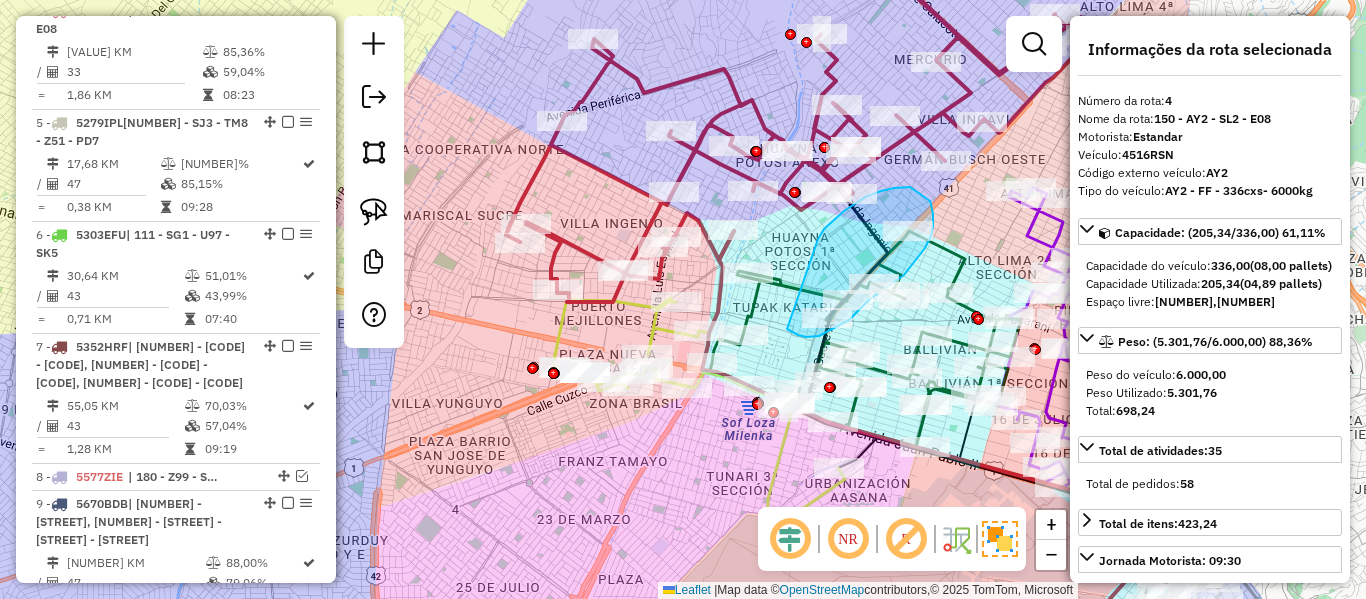 click on "Rota 12 - Placa 5753UBU  0000895255 - JANNET AGUILAR Janela de atendimento Grade de atendimento Capacidade Transportadoras Veículos Cliente Pedidos  Rotas Selecione os dias de semana para filtrar as janelas de atendimento  Seg   Ter   Qua   Qui   Sex   Sáb   Dom  Informe o período da janela de atendimento: De: Até:  Filtrar exatamente a janela do cliente  Considerar janela de atendimento padrão  Selecione os dias de semana para filtrar as grades de atendimento  Seg   Ter   Qua   Qui   Sex   Sáb   Dom   Considerar clientes sem dia de atendimento cadastrado  Clientes fora do dia de atendimento selecionado Filtrar as atividades entre os valores definidos abaixo:  Peso mínimo:   Peso máximo:   Cubagem mínima:   Cubagem máxima:   De:   Até:  Filtrar as atividades entre o tempo de atendimento definido abaixo:  De:   Até:   Considerar capacidade total dos clientes não roteirizados Transportadora: Selecione um ou mais itens Tipo de veículo: Selecione um ou mais itens Veículo: Selecione um ou mais itens" 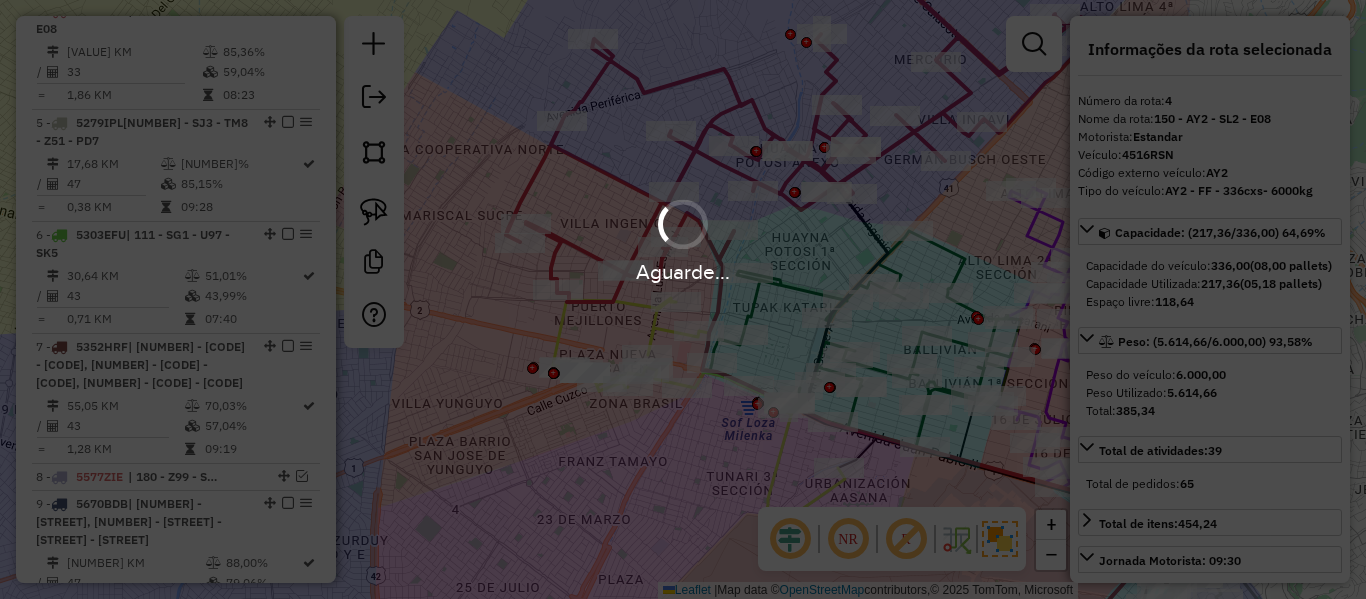 select on "**********" 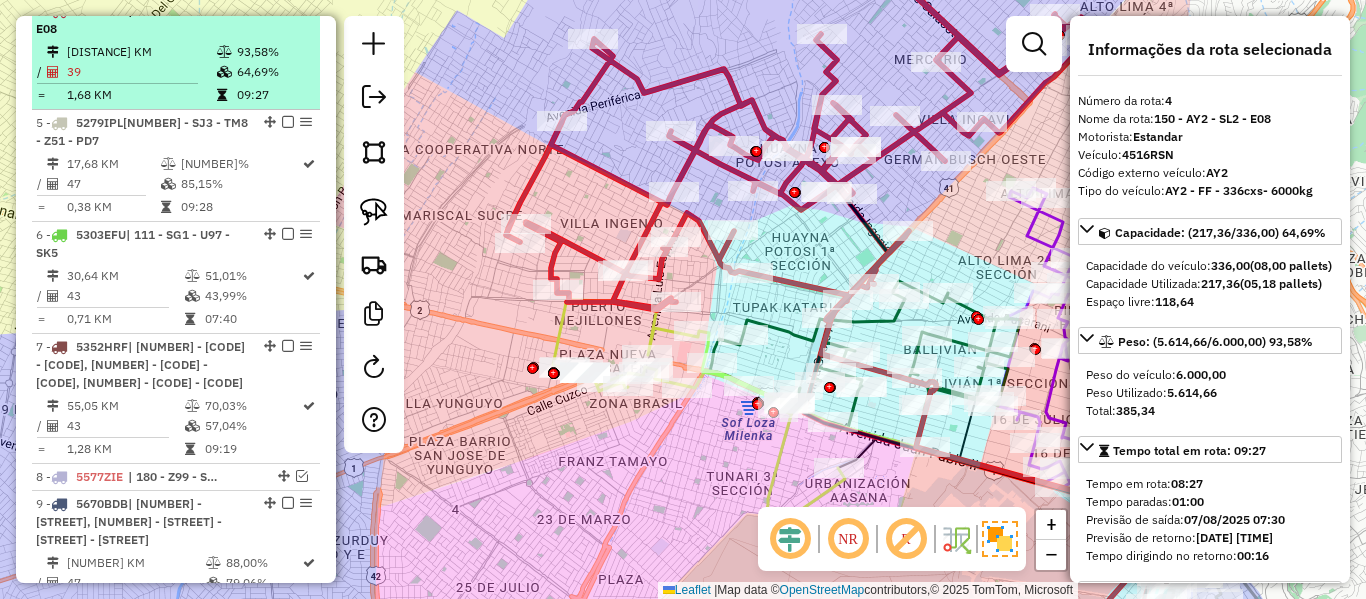 click at bounding box center [288, 10] 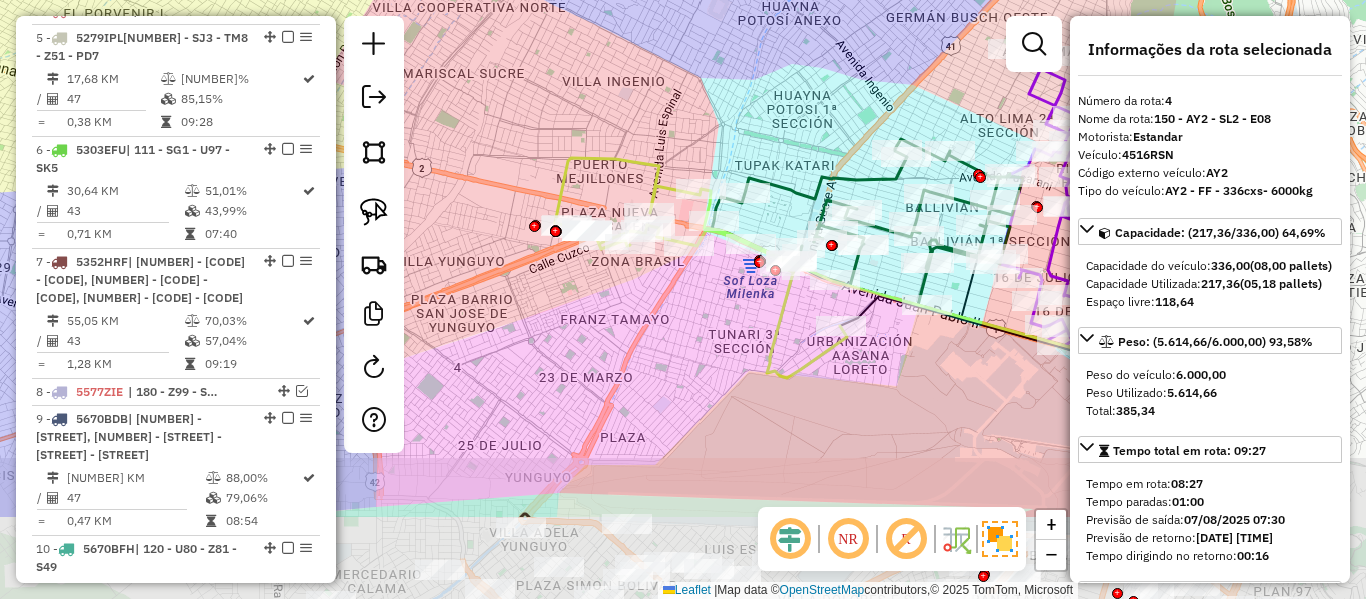 click on "Janela de atendimento Grade de atendimento Capacidade Transportadoras Veículos Cliente Pedidos  Rotas Selecione os dias de semana para filtrar as janelas de atendimento  Seg   Ter   Qua   Qui   Sex   Sáb   Dom  Informe o período da janela de atendimento: De: Até:  Filtrar exatamente a janela do cliente  Considerar janela de atendimento padrão  Selecione os dias de semana para filtrar as grades de atendimento  Seg   Ter   Qua   Qui   Sex   Sáb   Dom   Considerar clientes sem dia de atendimento cadastrado  Clientes fora do dia de atendimento selecionado Filtrar as atividades entre os valores definidos abaixo:  Peso mínimo:   Peso máximo:   Cubagem mínima:   Cubagem máxima:   De:   Até:  Filtrar as atividades entre o tempo de atendimento definido abaixo:  De:   Até:   Considerar capacidade total dos clientes não roteirizados Transportadora: Selecione um ou mais itens Tipo de veículo: Selecione um ou mais itens Veículo: Selecione um ou mais itens Motorista: Selecione um ou mais itens Nome: Rótulo:" 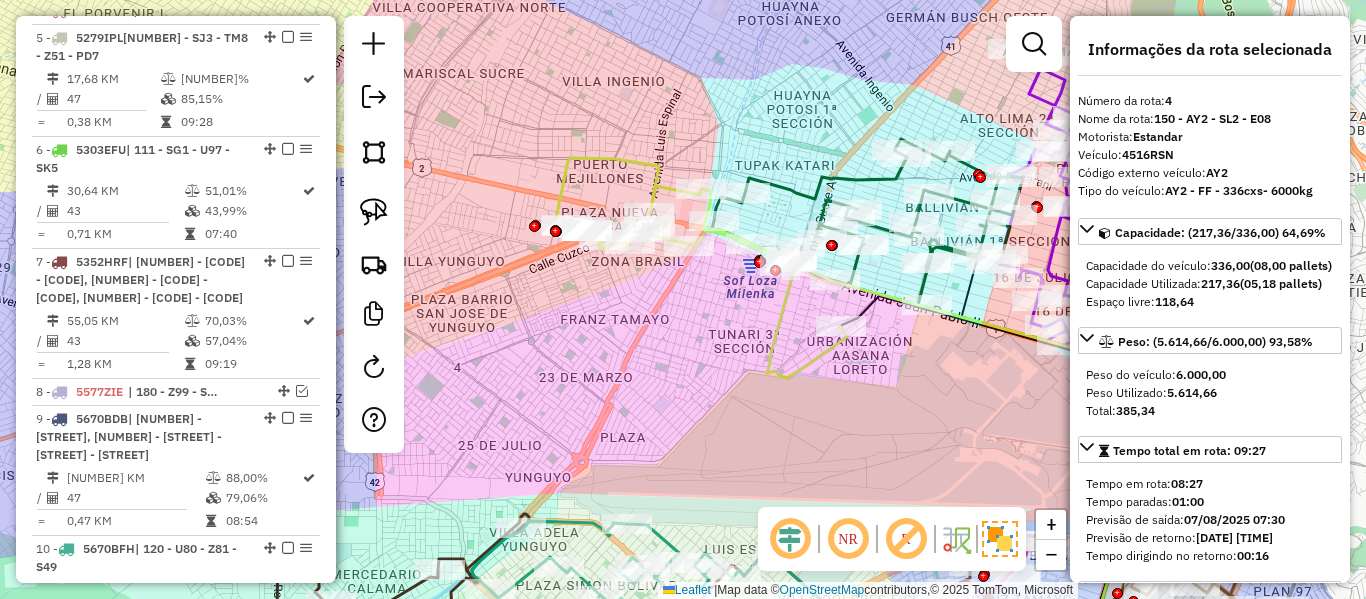 click 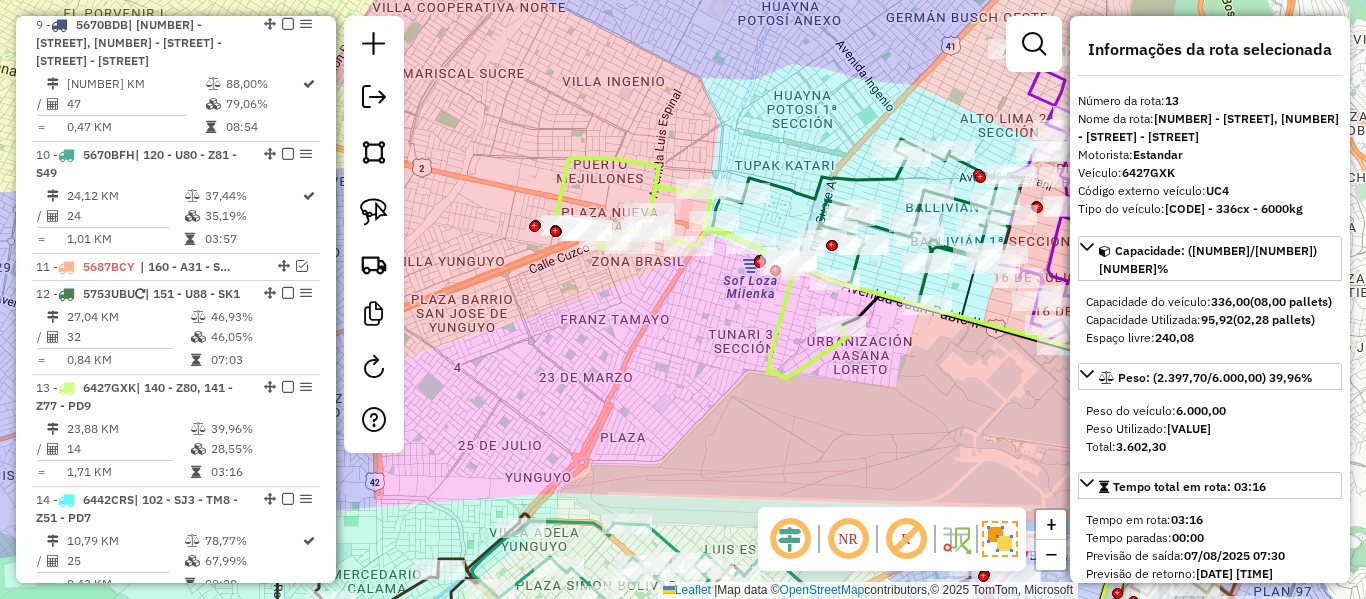 scroll, scrollTop: 1839, scrollLeft: 0, axis: vertical 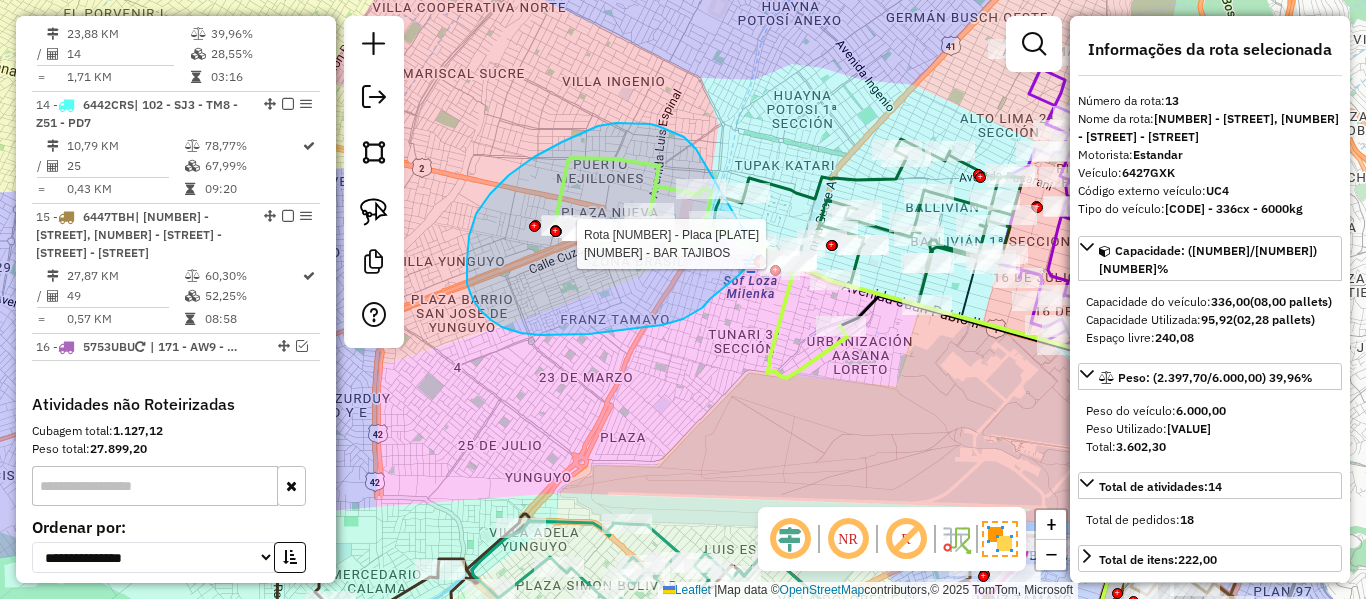 click on "Rota 12 - Placa 5753UBU  0000892220 - BAR TAJIBOS Janela de atendimento Grade de atendimento Capacidade Transportadoras Veículos Cliente Pedidos  Rotas Selecione os dias de semana para filtrar as janelas de atendimento  Seg   Ter   Qua   Qui   Sex   Sáb   Dom  Informe o período da janela de atendimento: De: Até:  Filtrar exatamente a janela do cliente  Considerar janela de atendimento padrão  Selecione os dias de semana para filtrar as grades de atendimento  Seg   Ter   Qua   Qui   Sex   Sáb   Dom   Considerar clientes sem dia de atendimento cadastrado  Clientes fora do dia de atendimento selecionado Filtrar as atividades entre os valores definidos abaixo:  Peso mínimo:   Peso máximo:   Cubagem mínima:   Cubagem máxima:   De:   Até:  Filtrar as atividades entre o tempo de atendimento definido abaixo:  De:   Até:   Considerar capacidade total dos clientes não roteirizados Transportadora: Selecione um ou mais itens Tipo de veículo: Selecione um ou mais itens Veículo: Selecione um ou mais itens +" 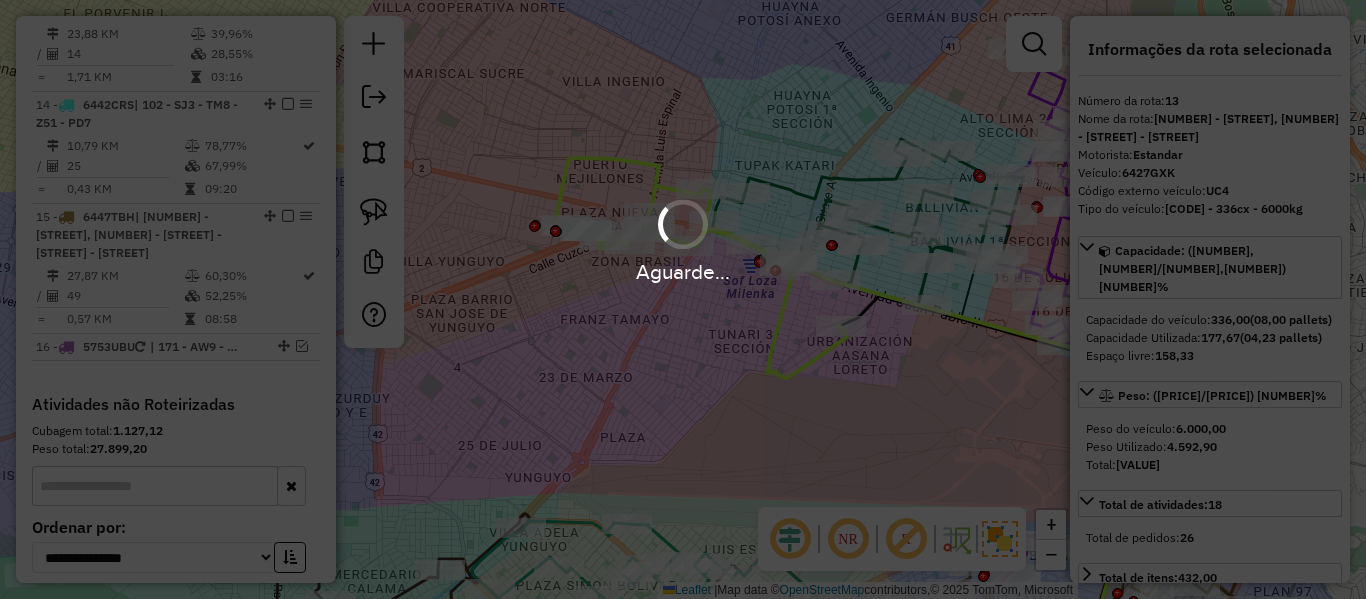 select on "**********" 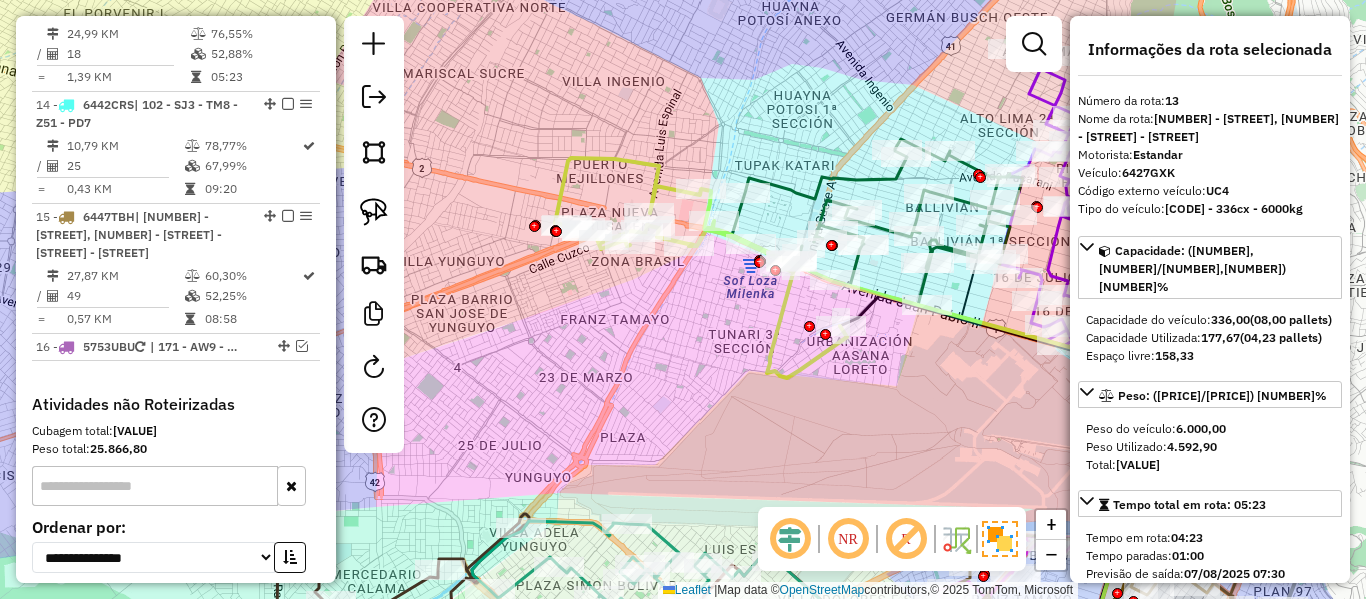 click 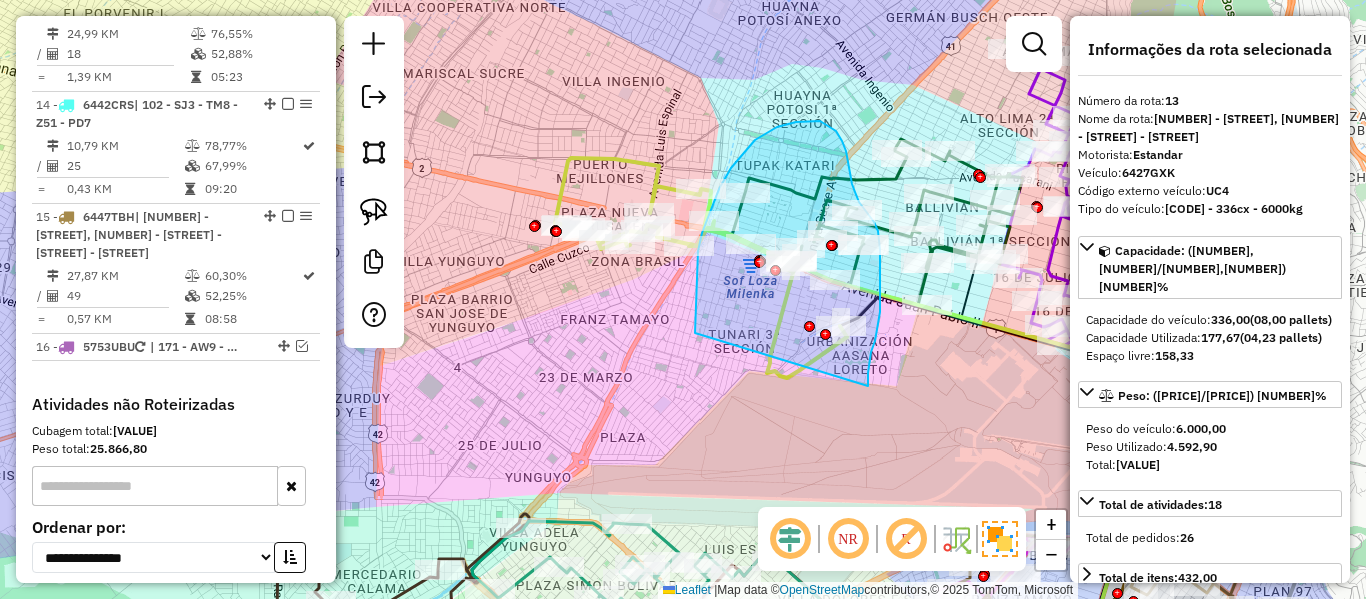 drag, startPoint x: 755, startPoint y: 140, endPoint x: 867, endPoint y: 385, distance: 269.38635 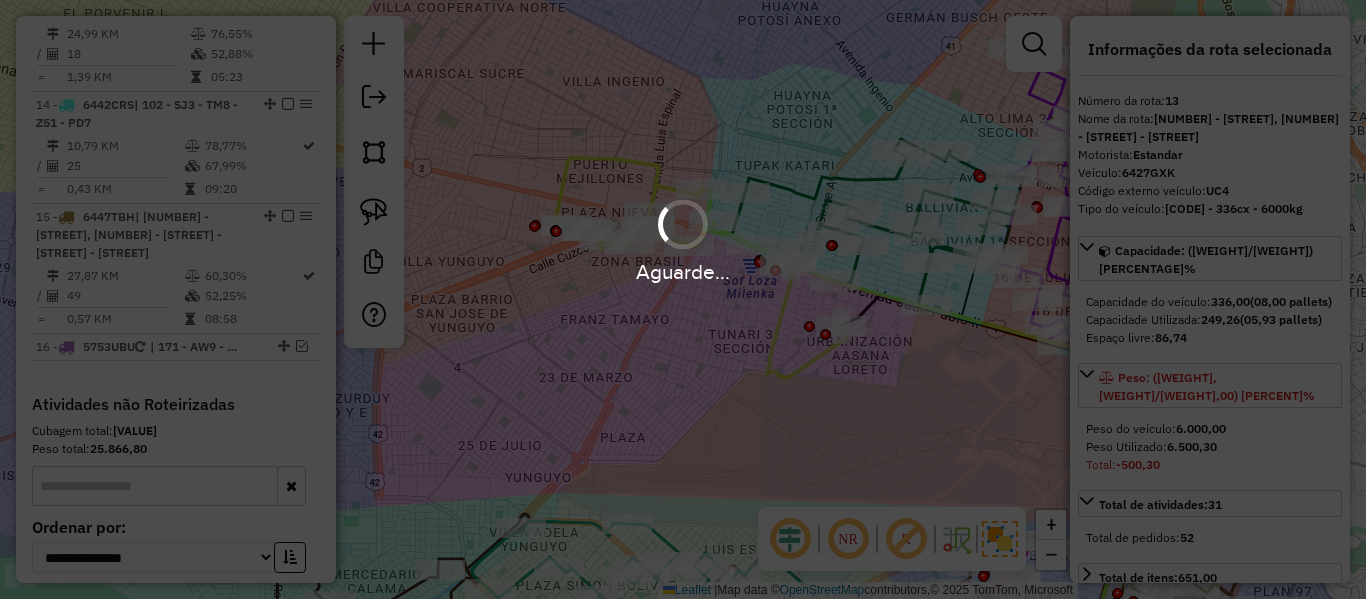 select on "**********" 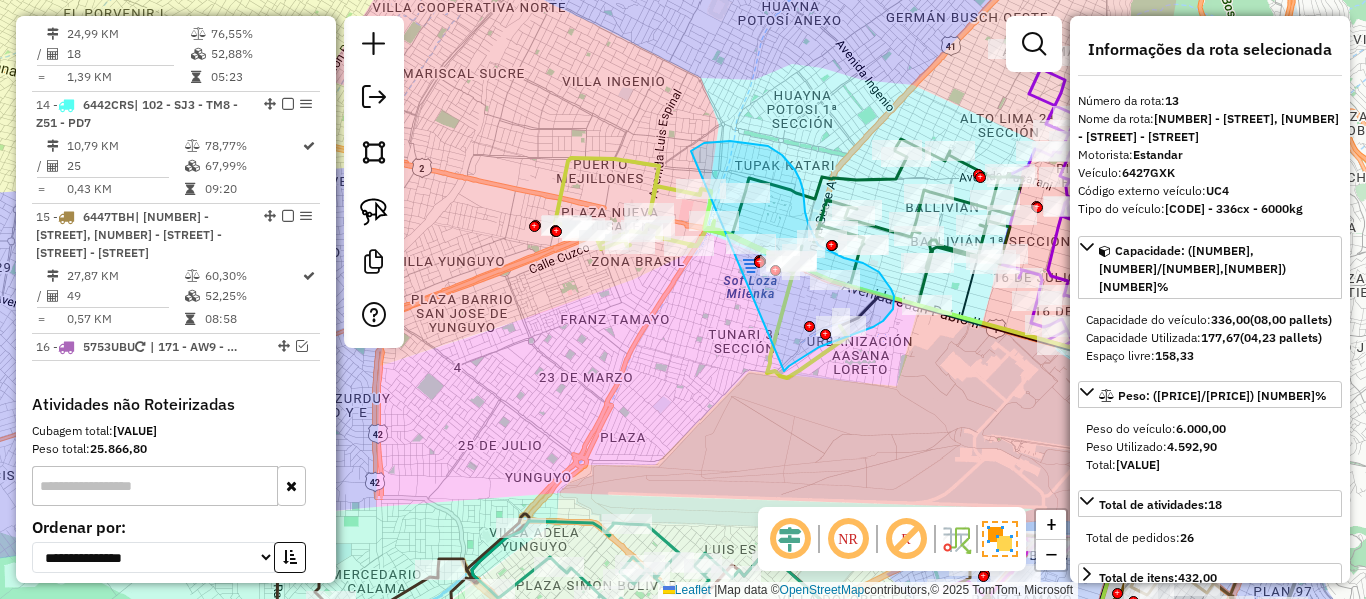 click 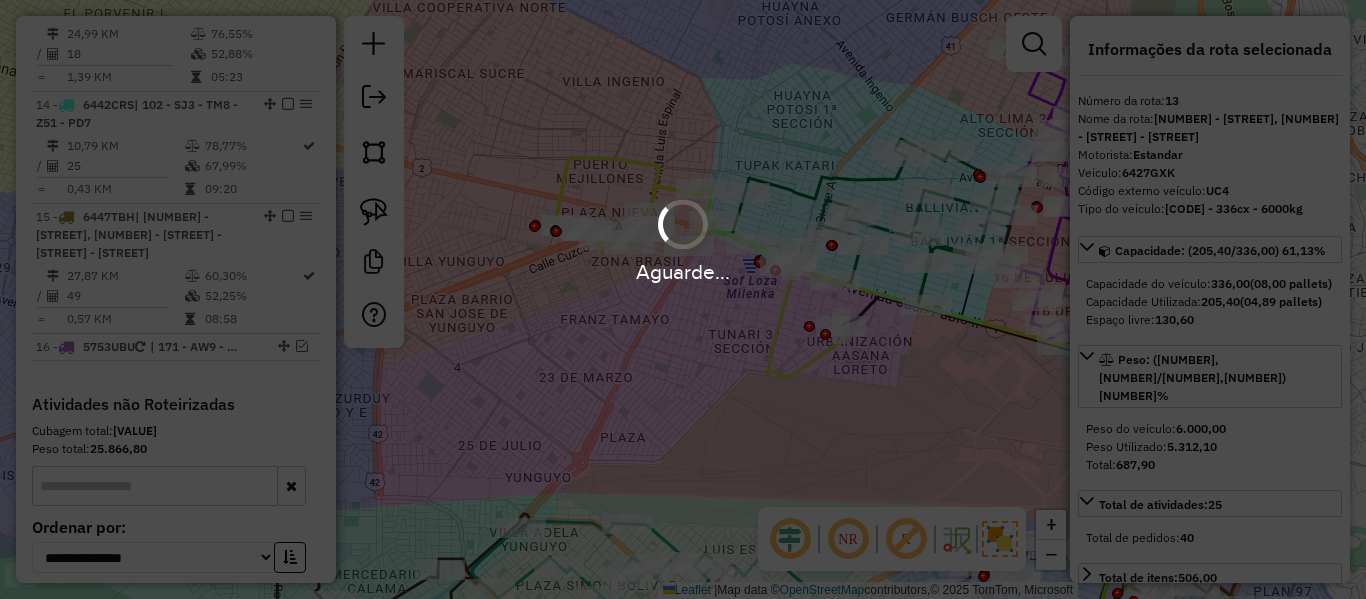 select on "**********" 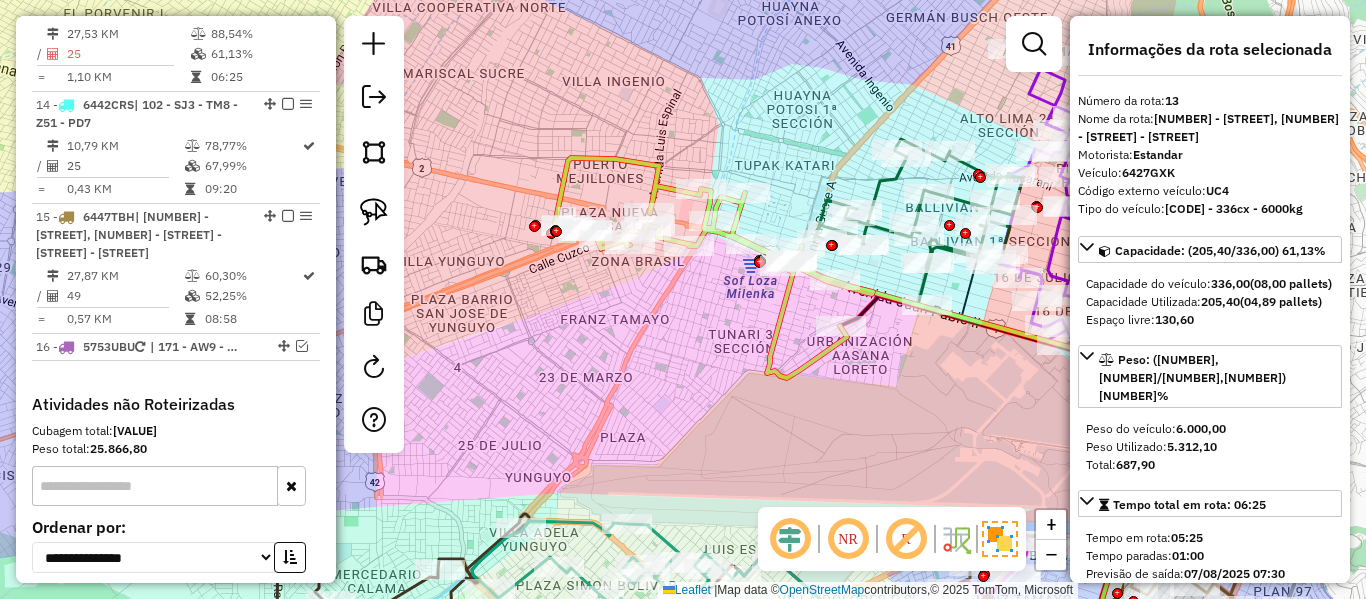 click 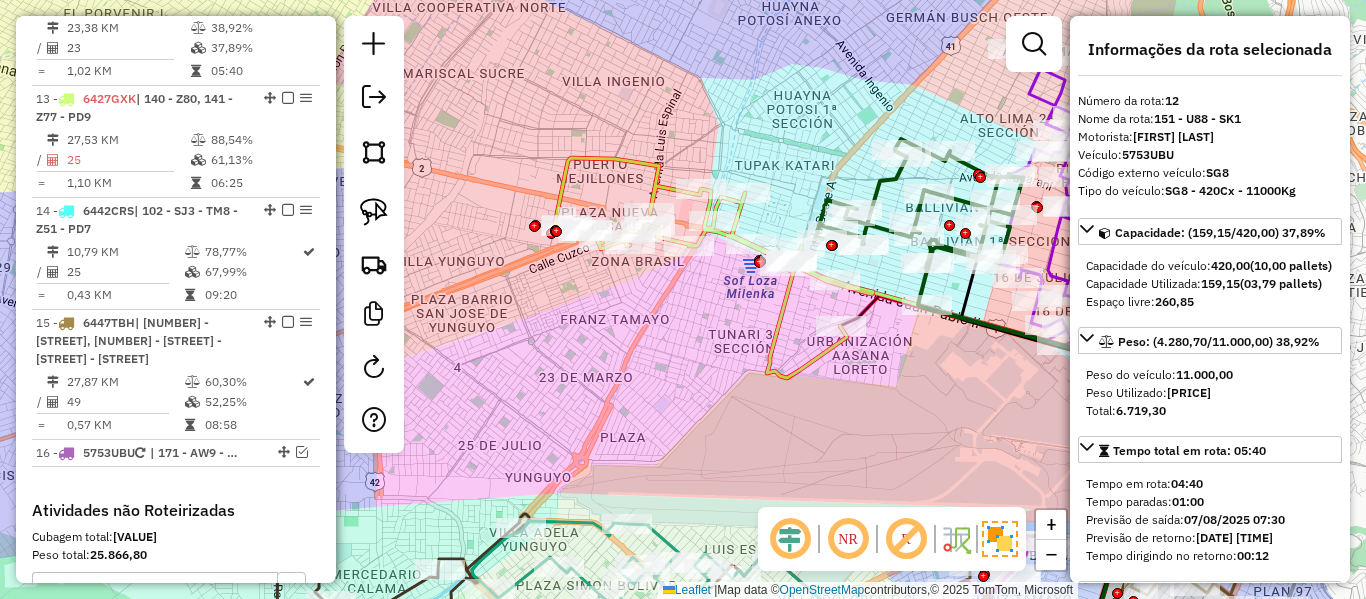 scroll, scrollTop: 1727, scrollLeft: 0, axis: vertical 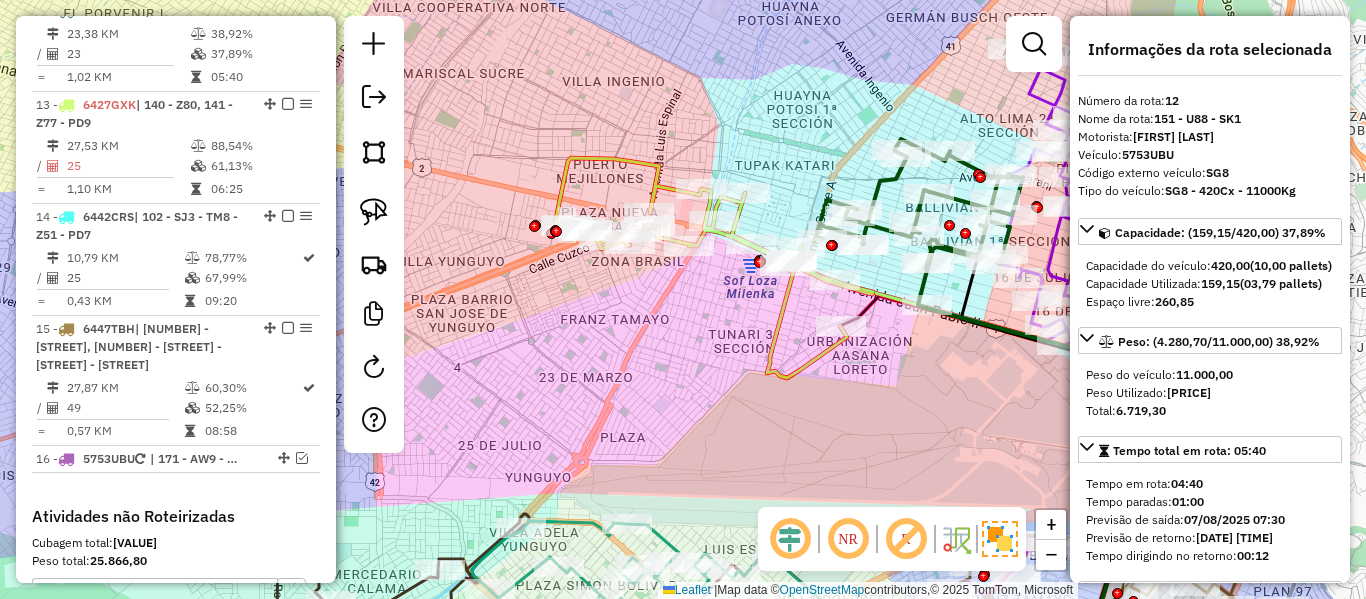 click 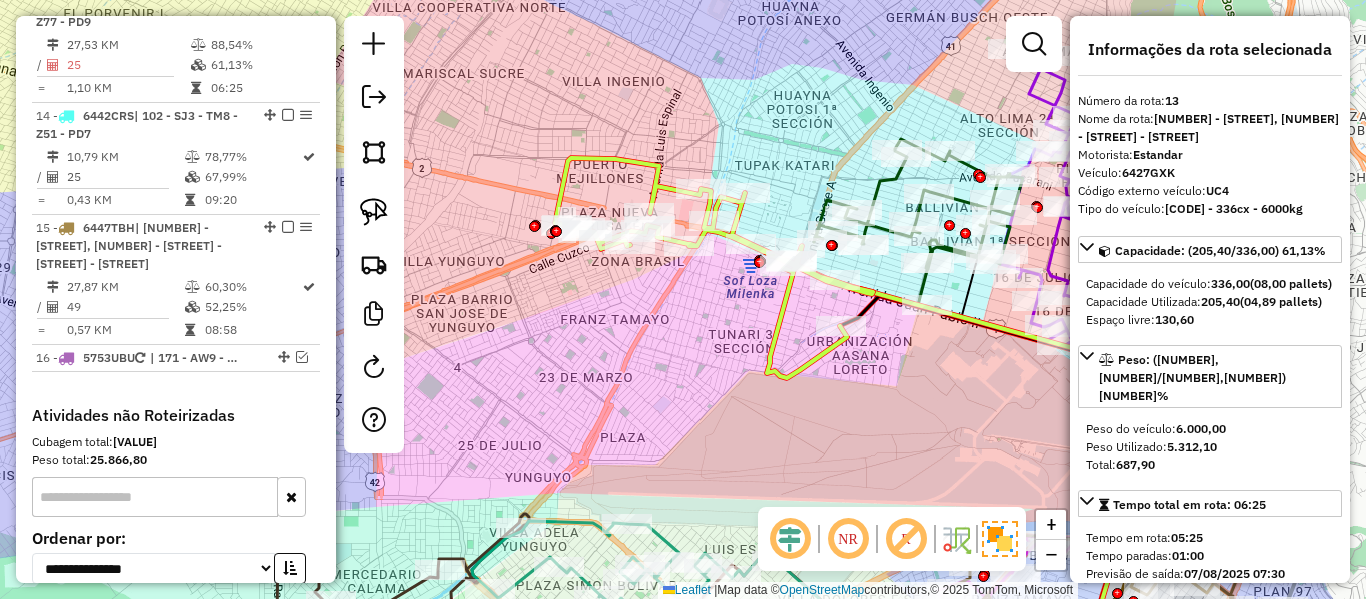 scroll, scrollTop: 1839, scrollLeft: 0, axis: vertical 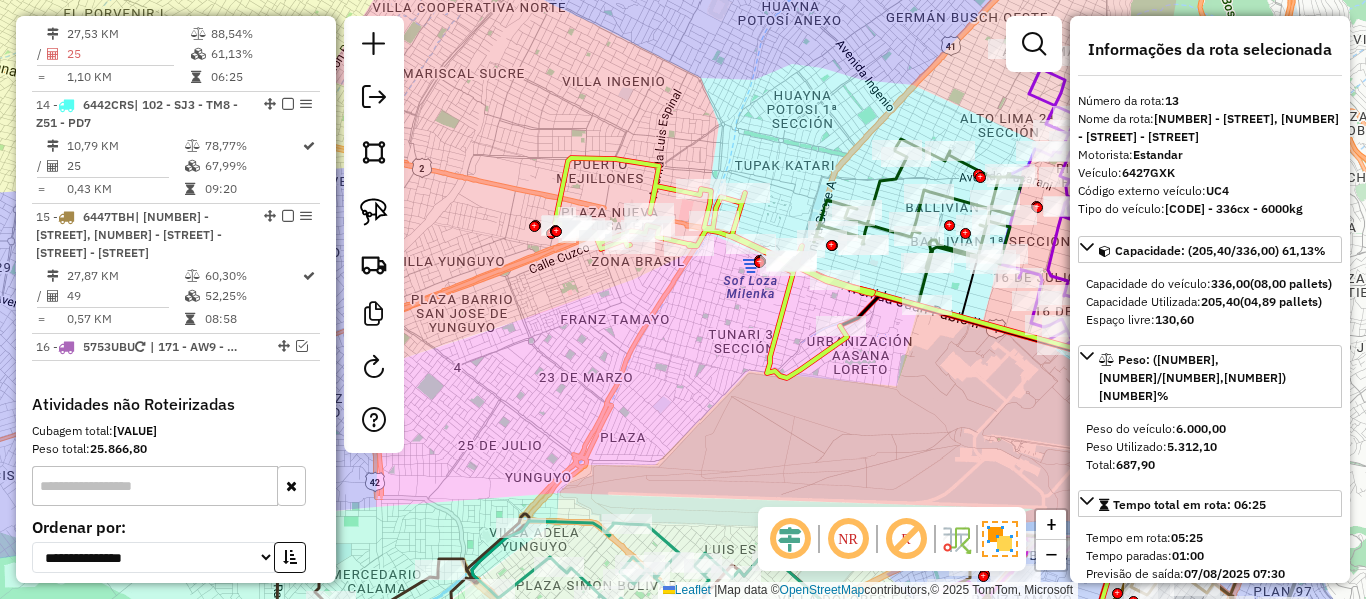 click 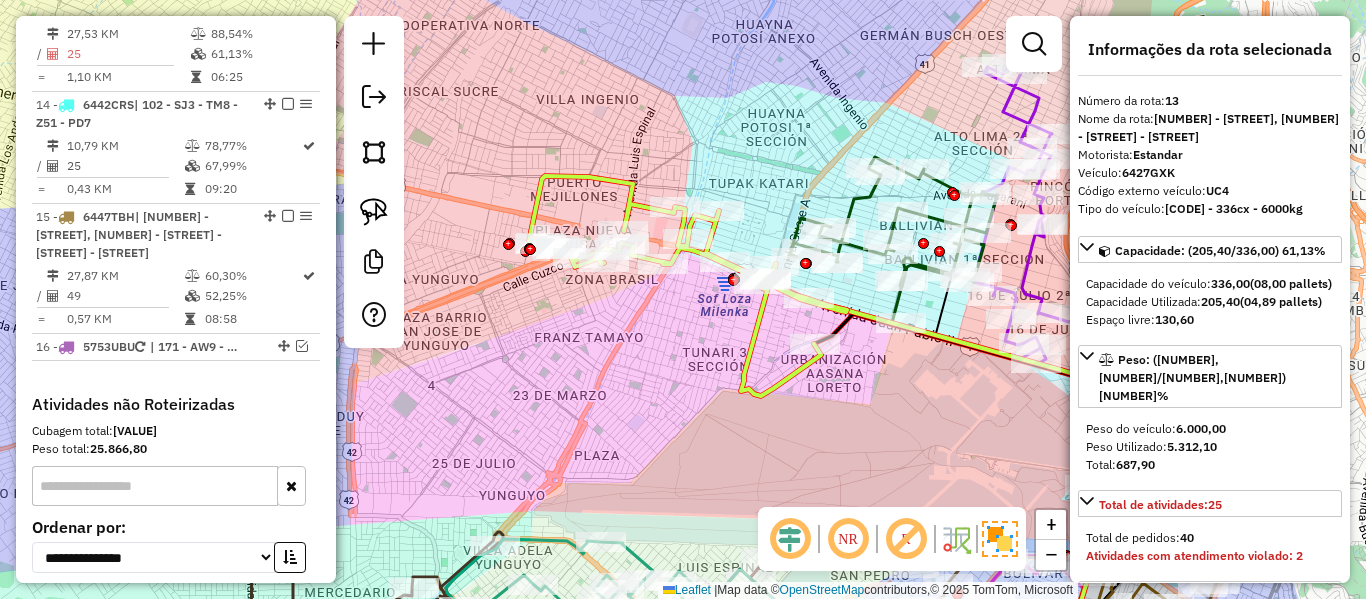 drag, startPoint x: 863, startPoint y: 381, endPoint x: 772, endPoint y: 423, distance: 100.22475 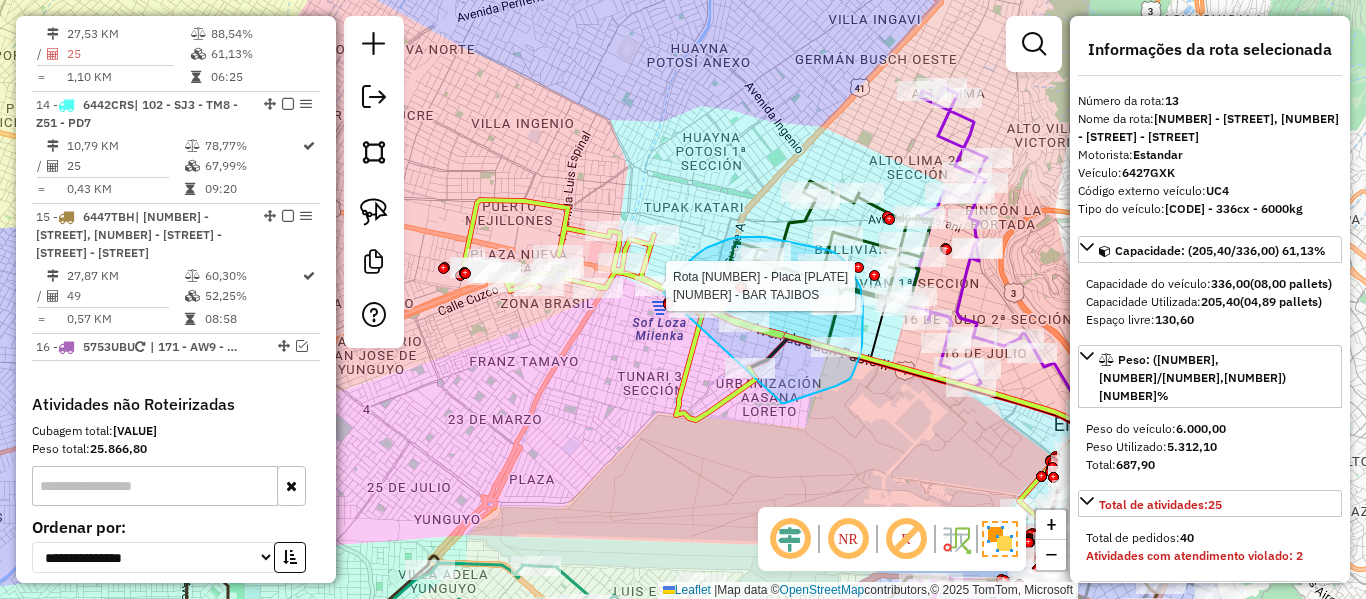 drag, startPoint x: 780, startPoint y: 401, endPoint x: 648, endPoint y: 336, distance: 147.13599 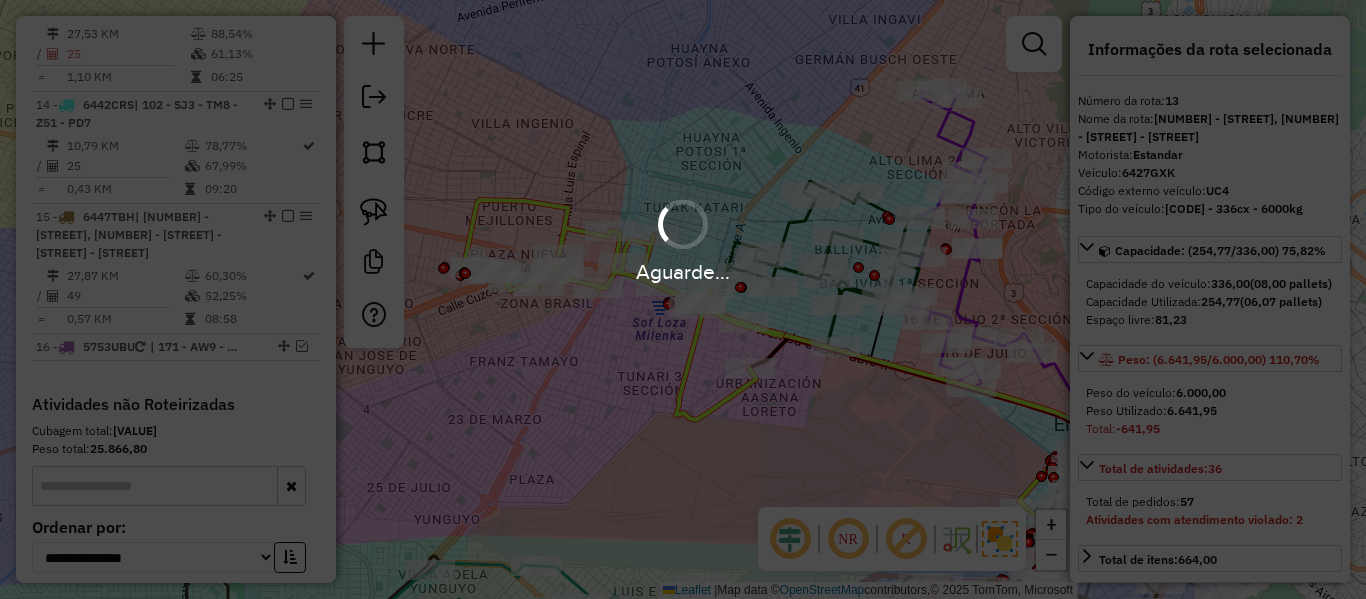 select on "**********" 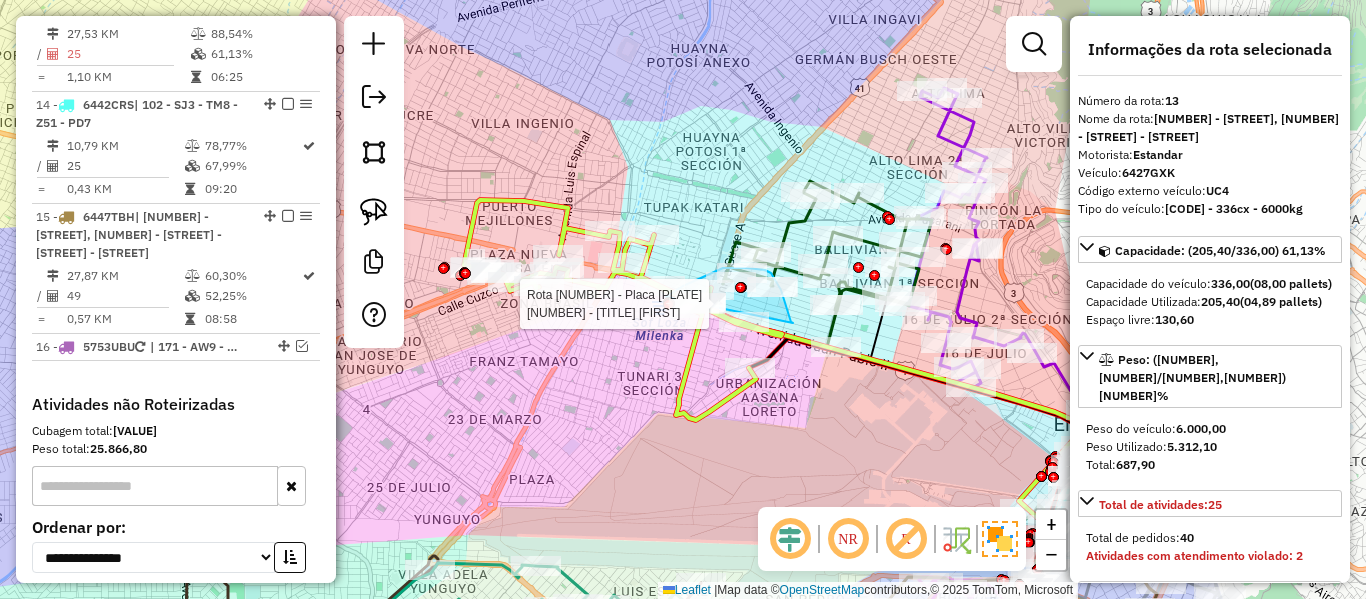 drag, startPoint x: 791, startPoint y: 322, endPoint x: 662, endPoint y: 300, distance: 130.86252 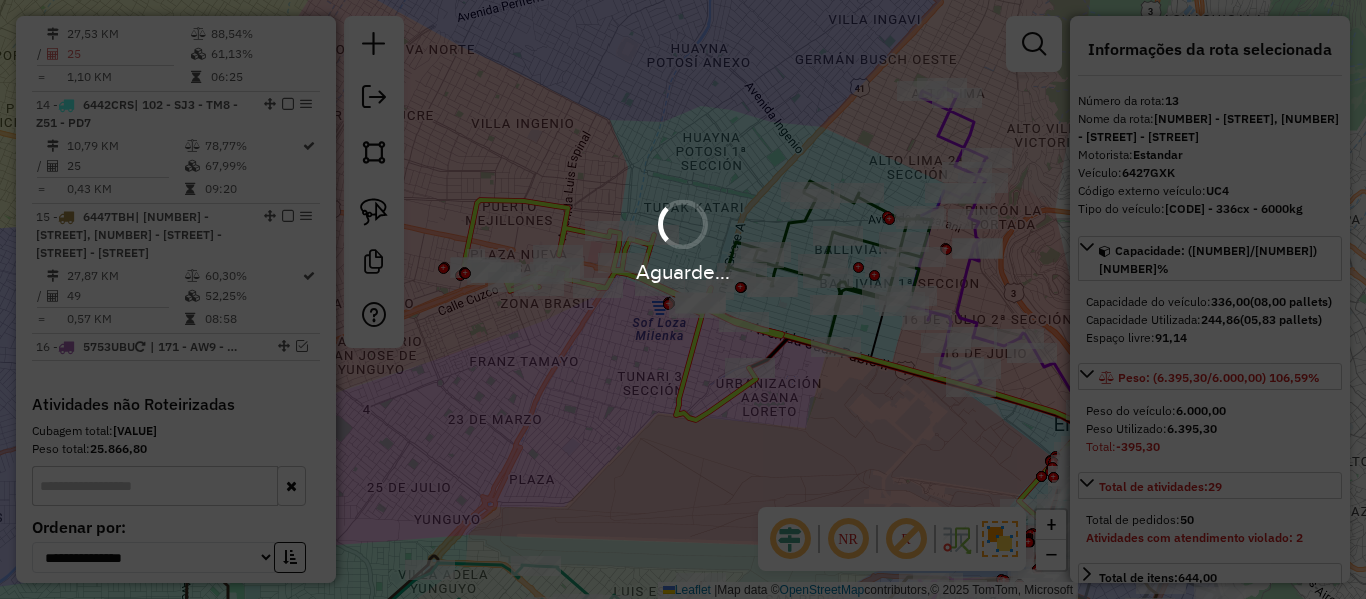 select on "**********" 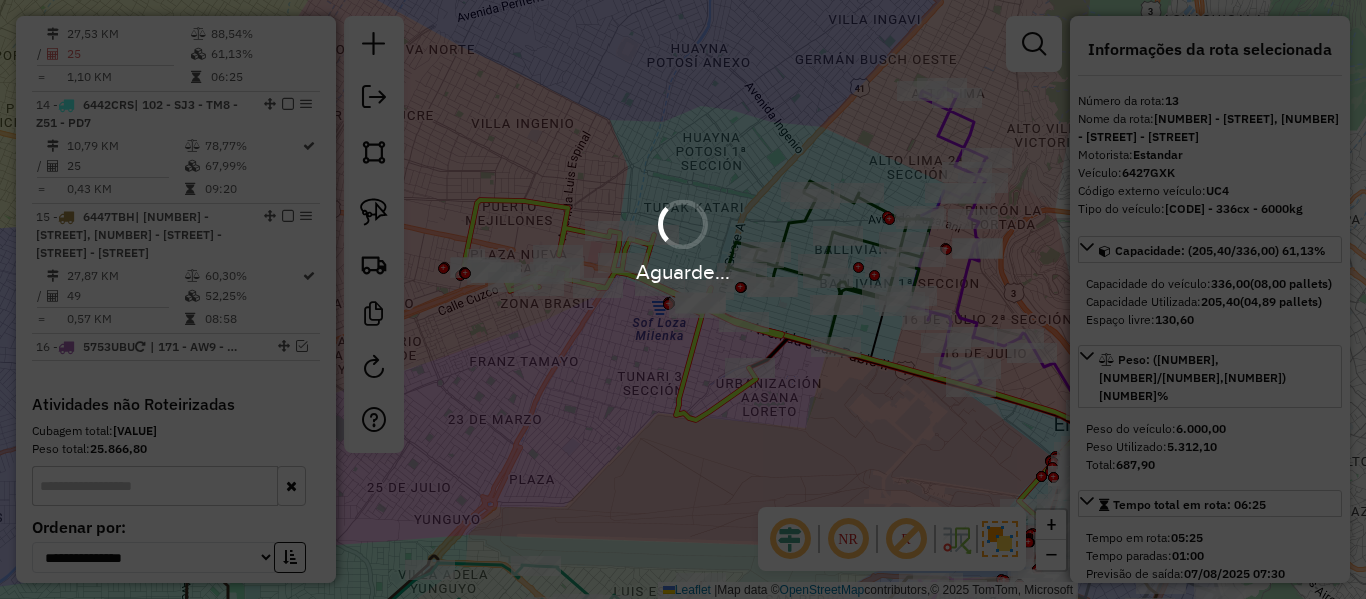 click on "Aguarde..." at bounding box center (683, 299) 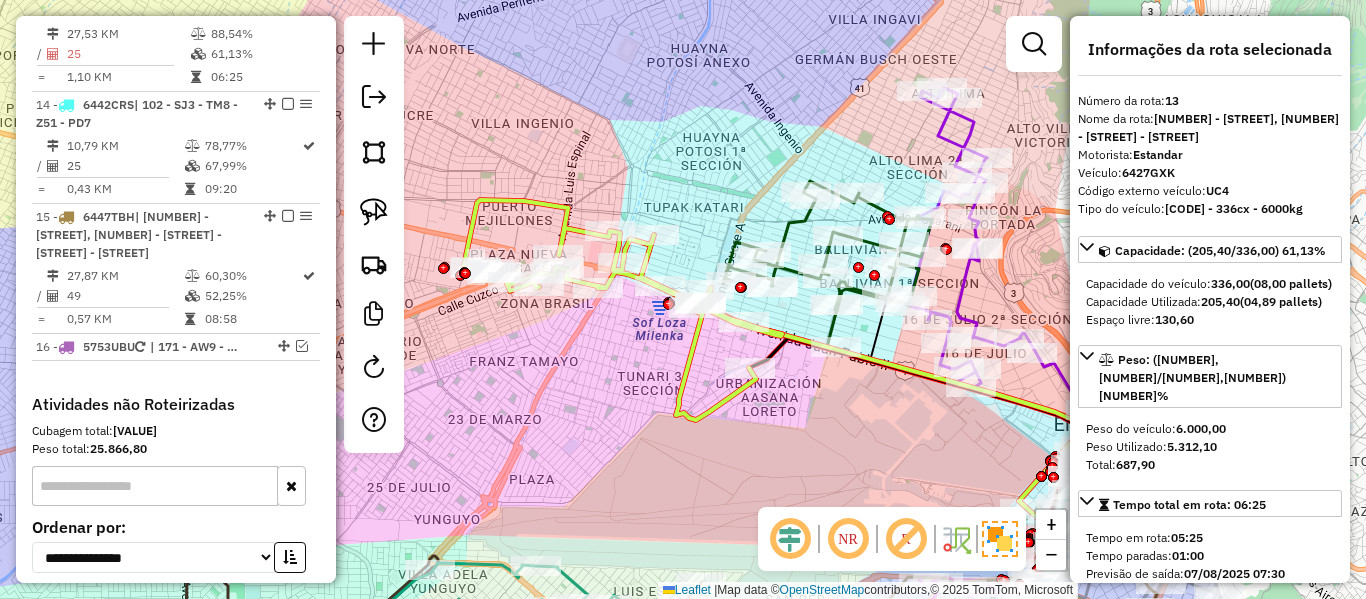 drag, startPoint x: 875, startPoint y: 426, endPoint x: 775, endPoint y: 313, distance: 150.894 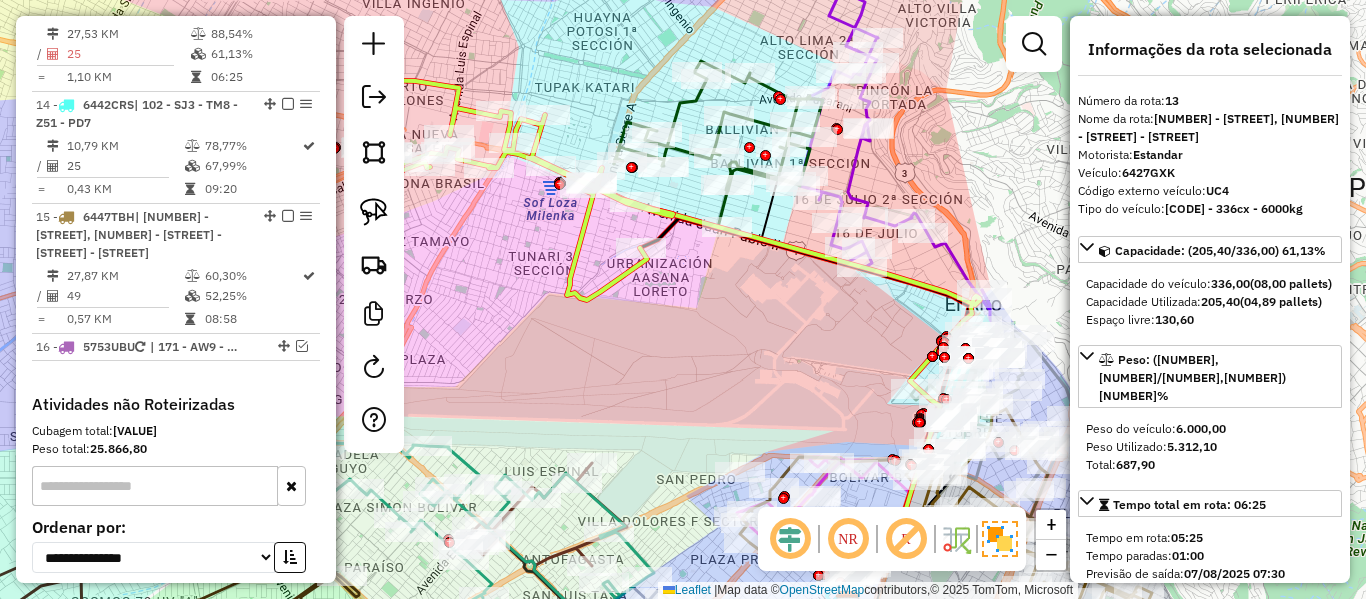 click 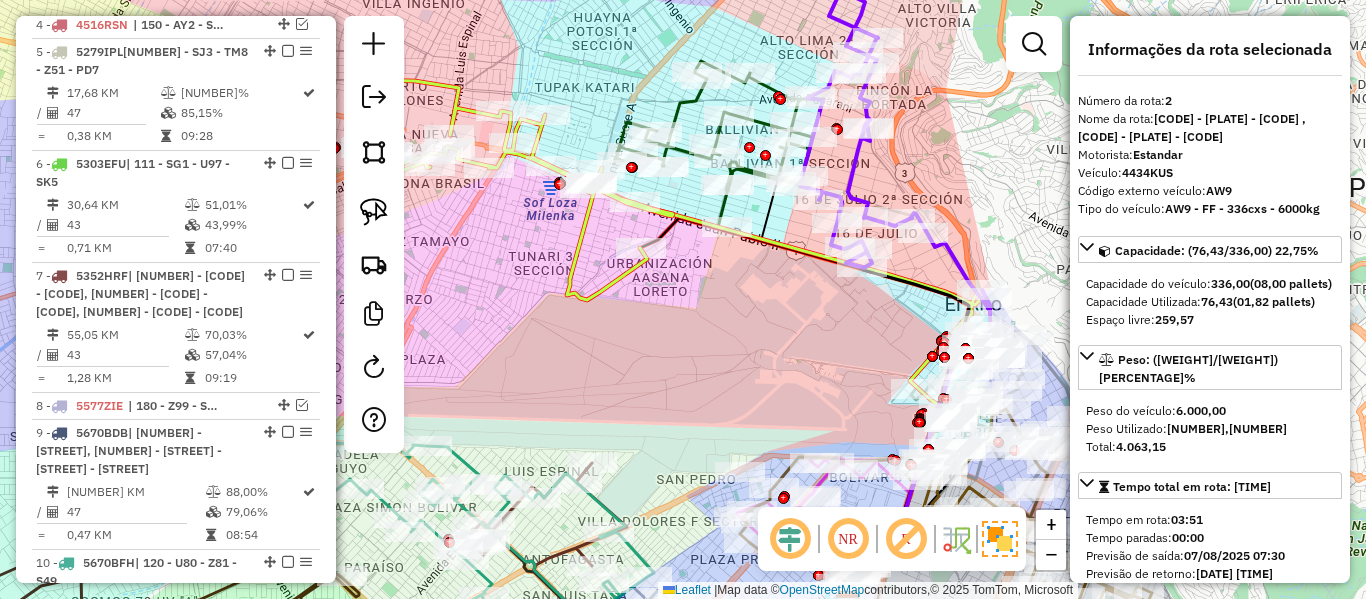 scroll, scrollTop: 893, scrollLeft: 0, axis: vertical 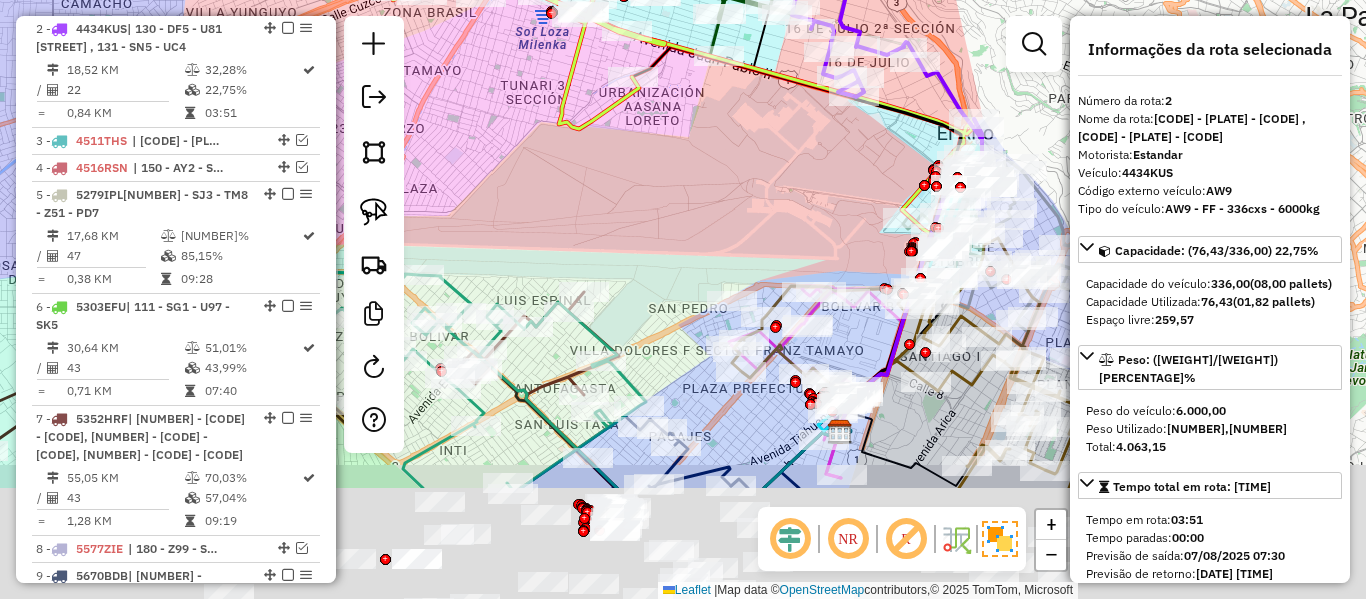 drag, startPoint x: 694, startPoint y: 225, endPoint x: 725, endPoint y: 150, distance: 81.154175 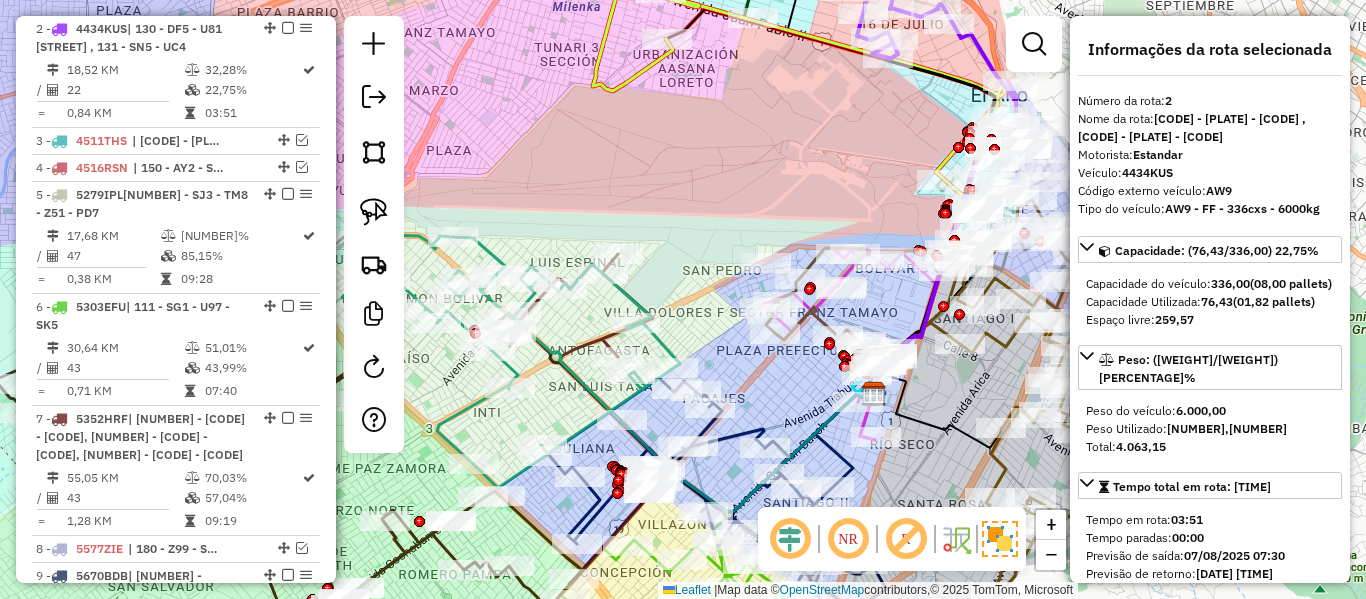 drag, startPoint x: 751, startPoint y: 233, endPoint x: 968, endPoint y: 59, distance: 278.14566 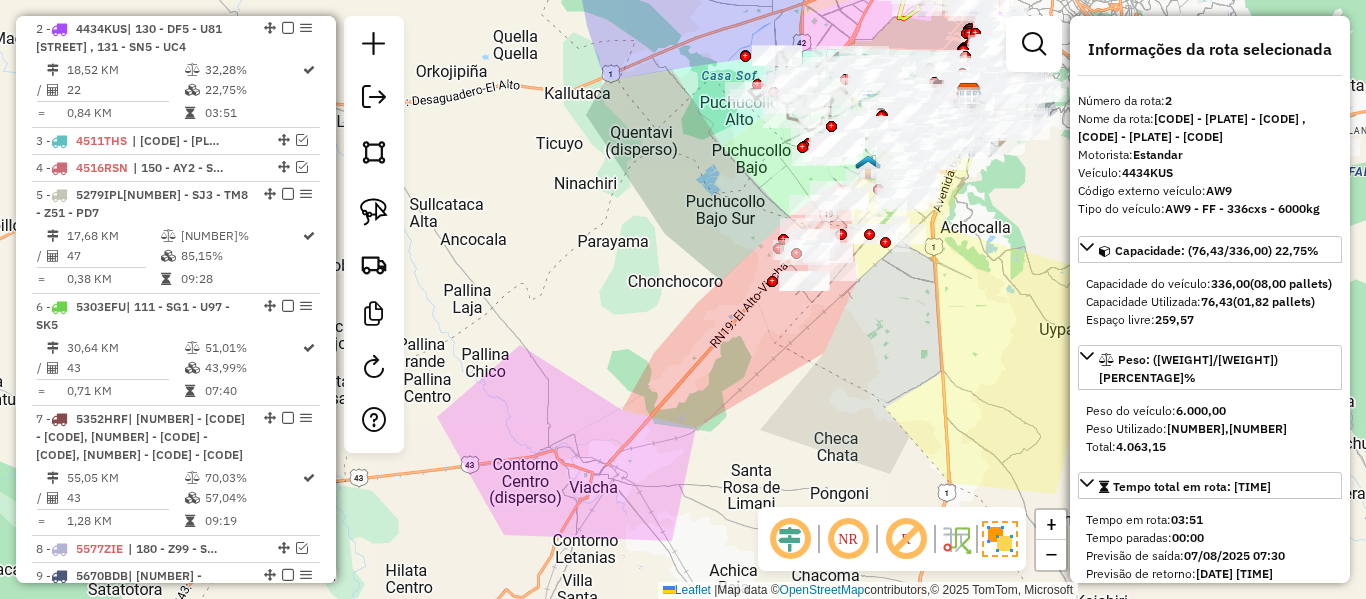drag, startPoint x: 724, startPoint y: 222, endPoint x: 693, endPoint y: 260, distance: 49.0408 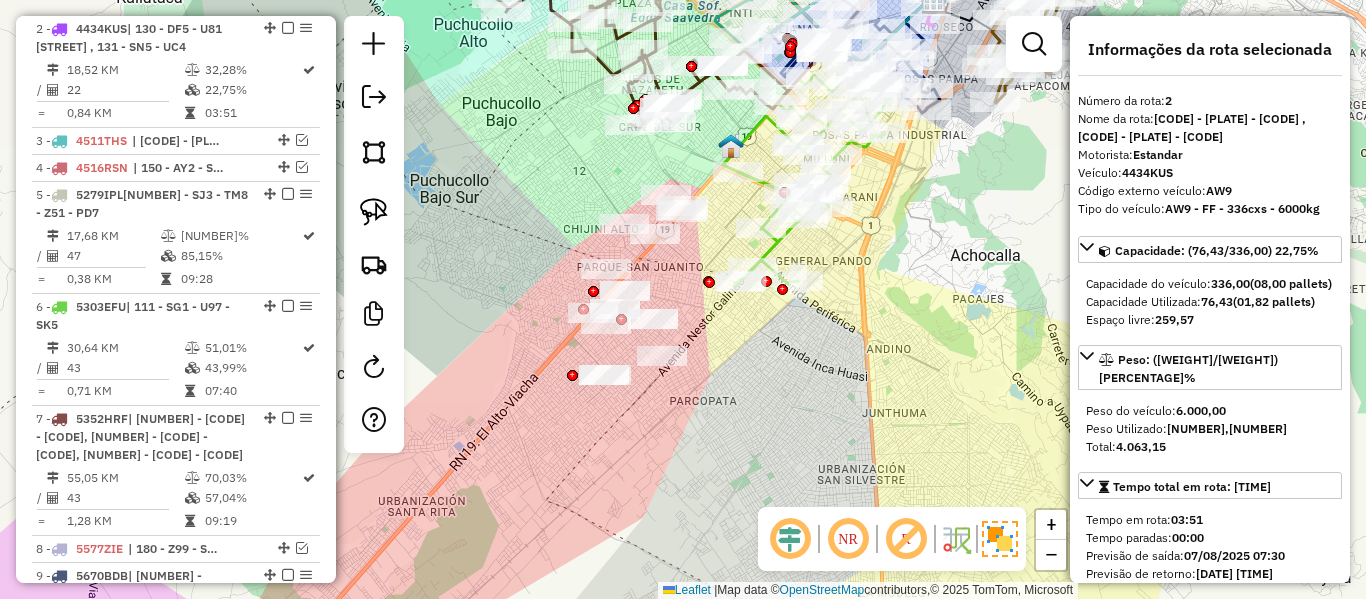 drag, startPoint x: 828, startPoint y: 334, endPoint x: 818, endPoint y: 300, distance: 35.44009 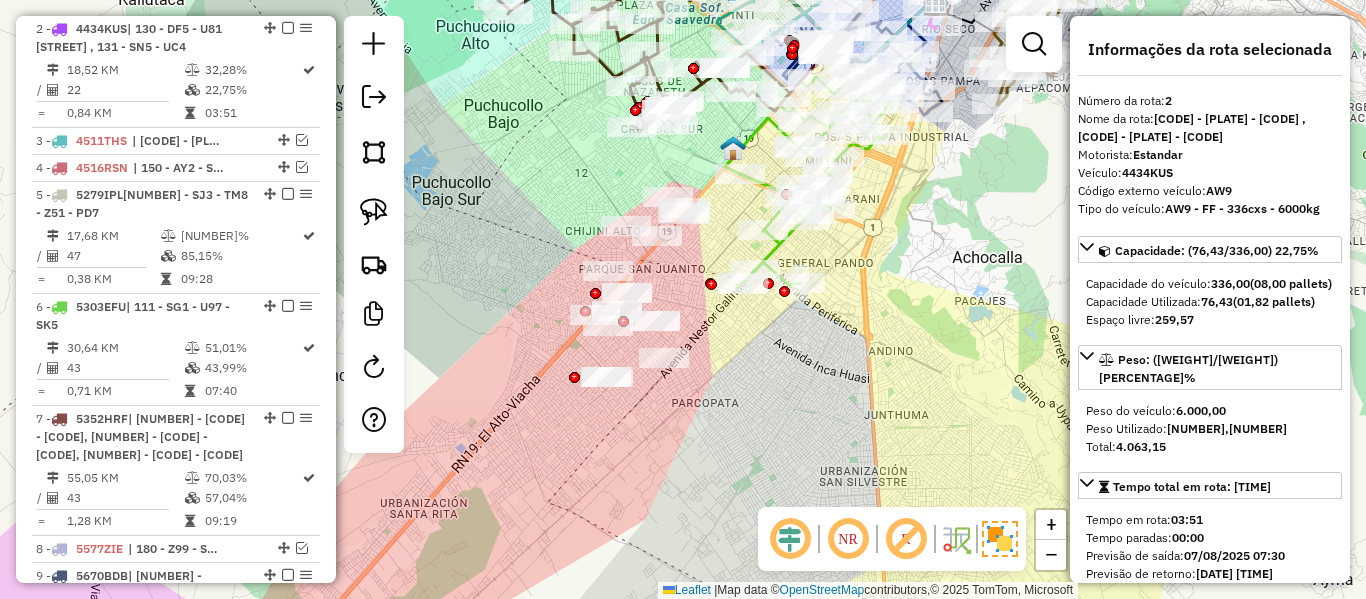 click 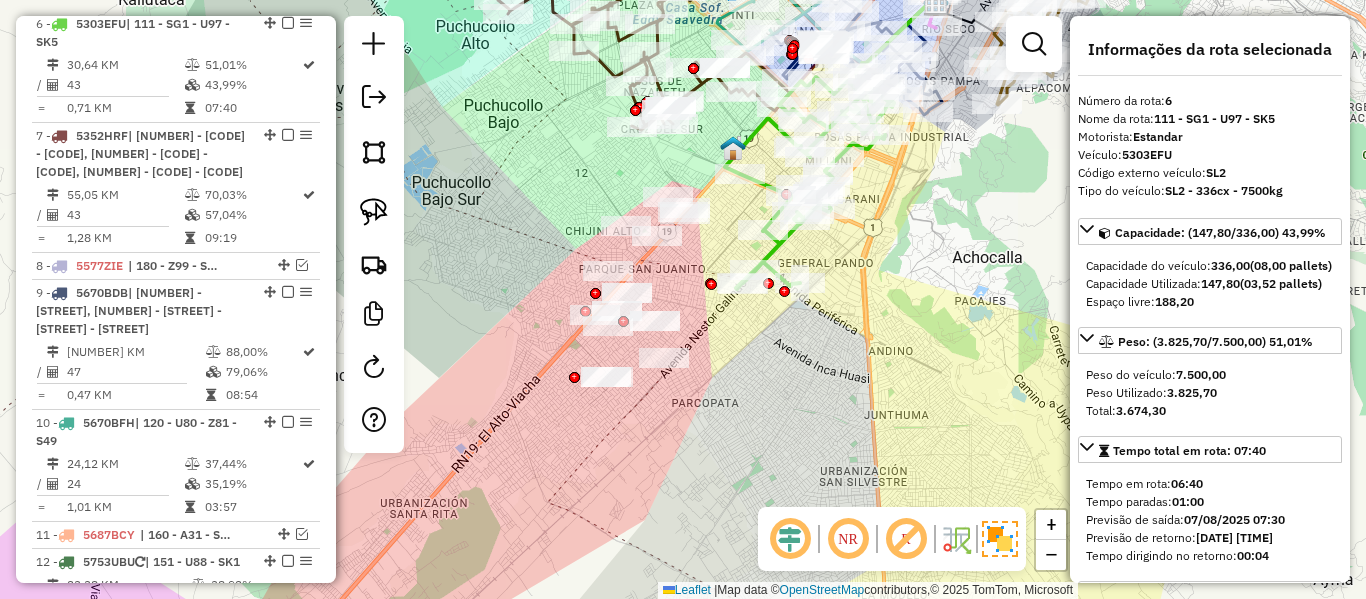 scroll, scrollTop: 1207, scrollLeft: 0, axis: vertical 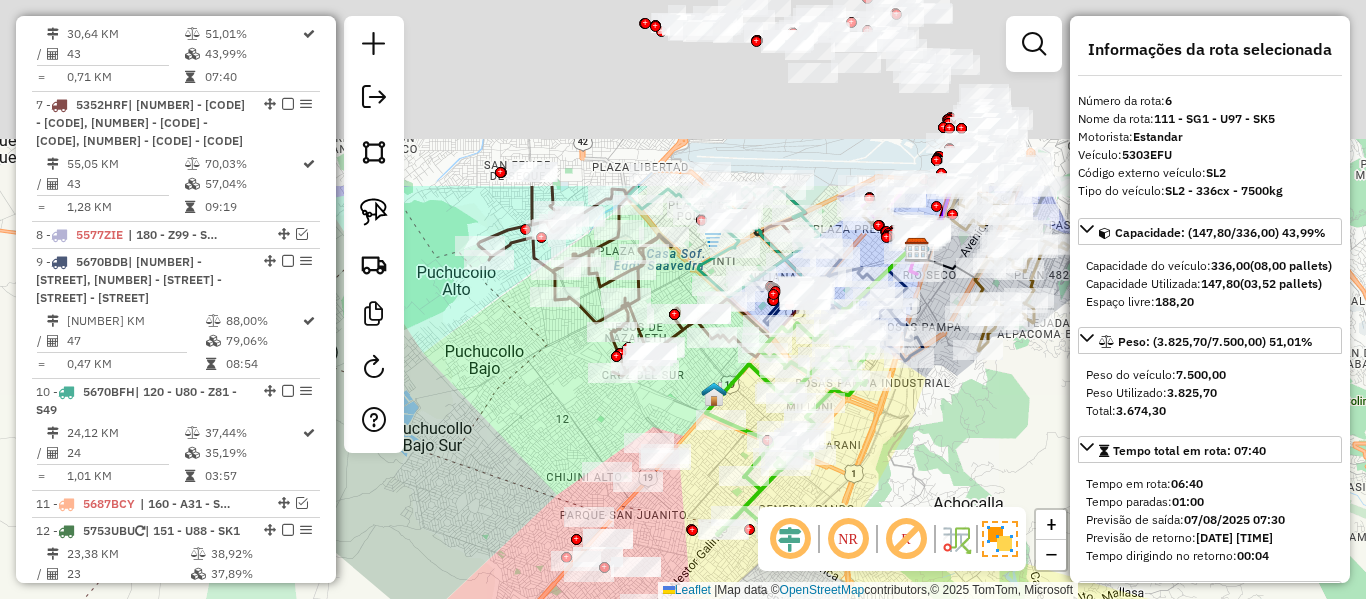 drag, startPoint x: 924, startPoint y: 286, endPoint x: 916, endPoint y: 555, distance: 269.11893 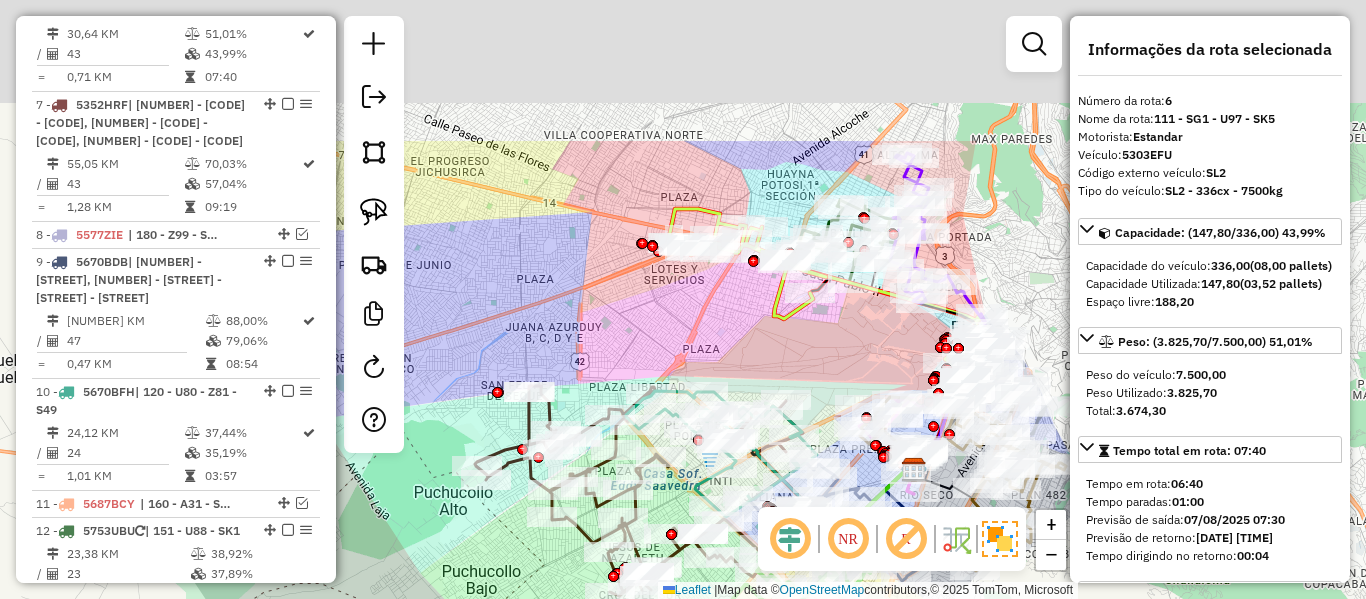 drag, startPoint x: 864, startPoint y: 164, endPoint x: 860, endPoint y: 321, distance: 157.05095 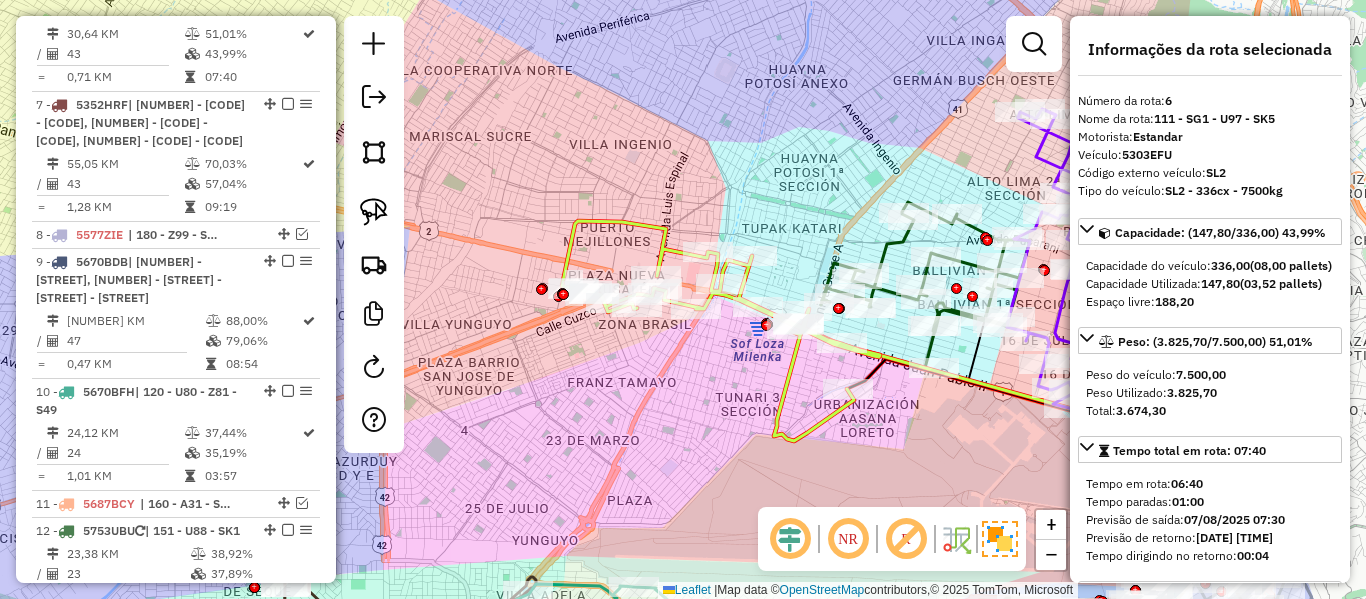 click 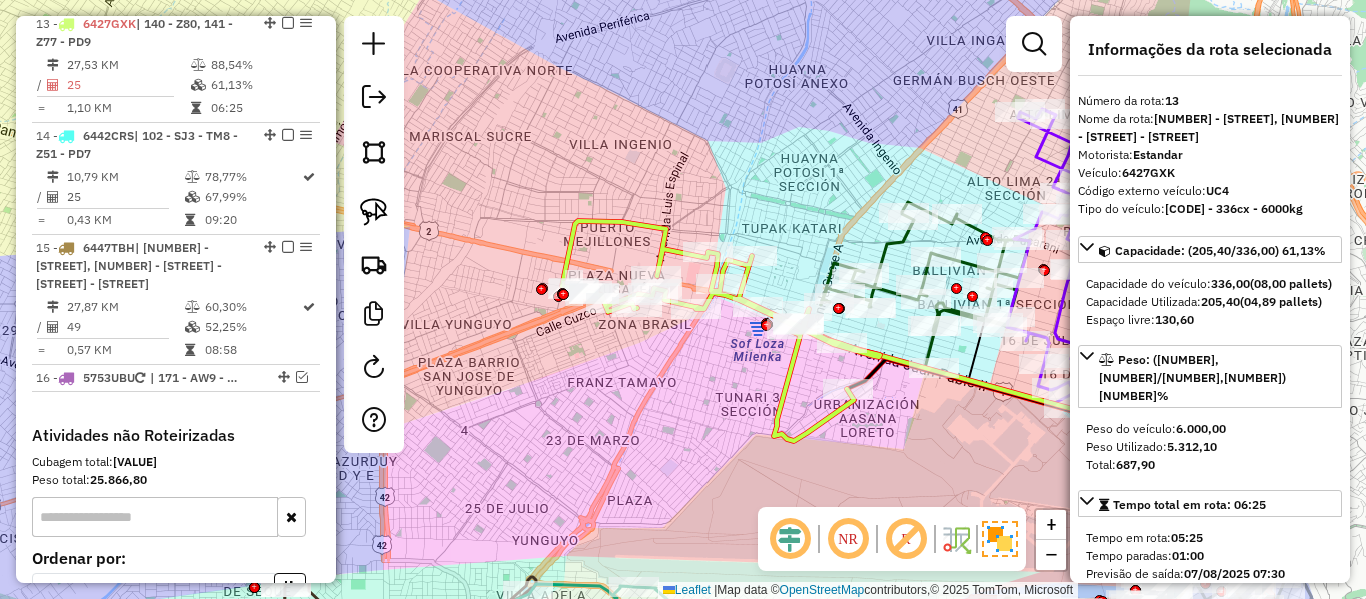 scroll, scrollTop: 1839, scrollLeft: 0, axis: vertical 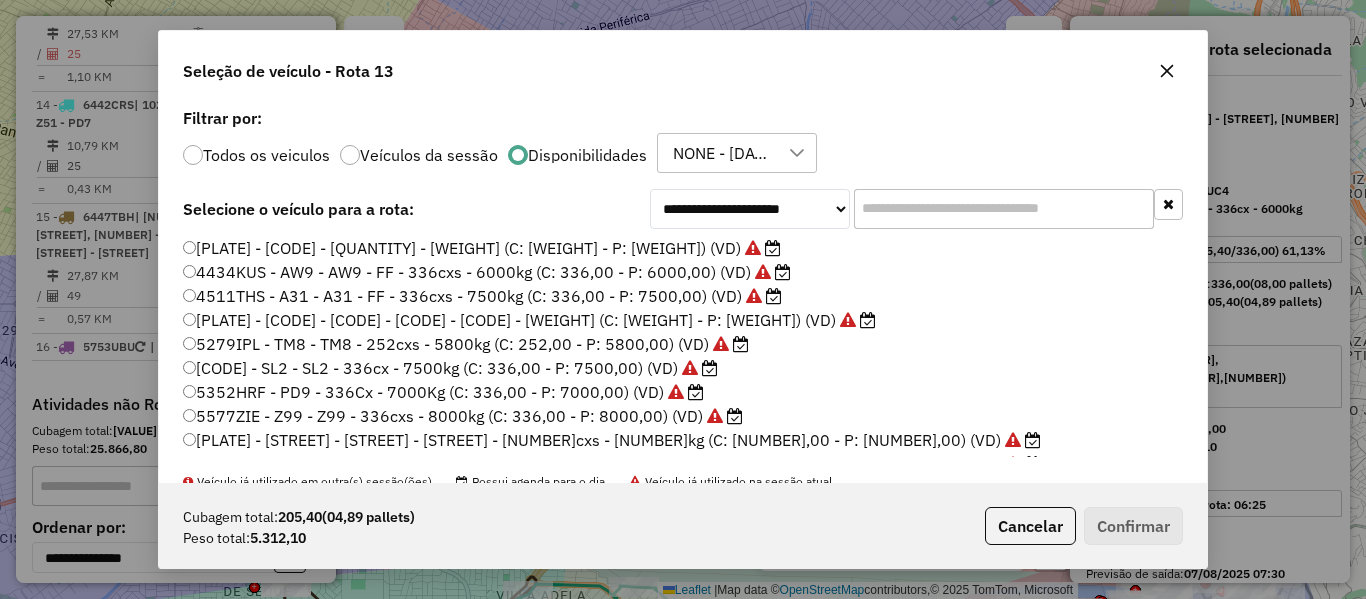 drag, startPoint x: 1077, startPoint y: 223, endPoint x: 1077, endPoint y: 212, distance: 11 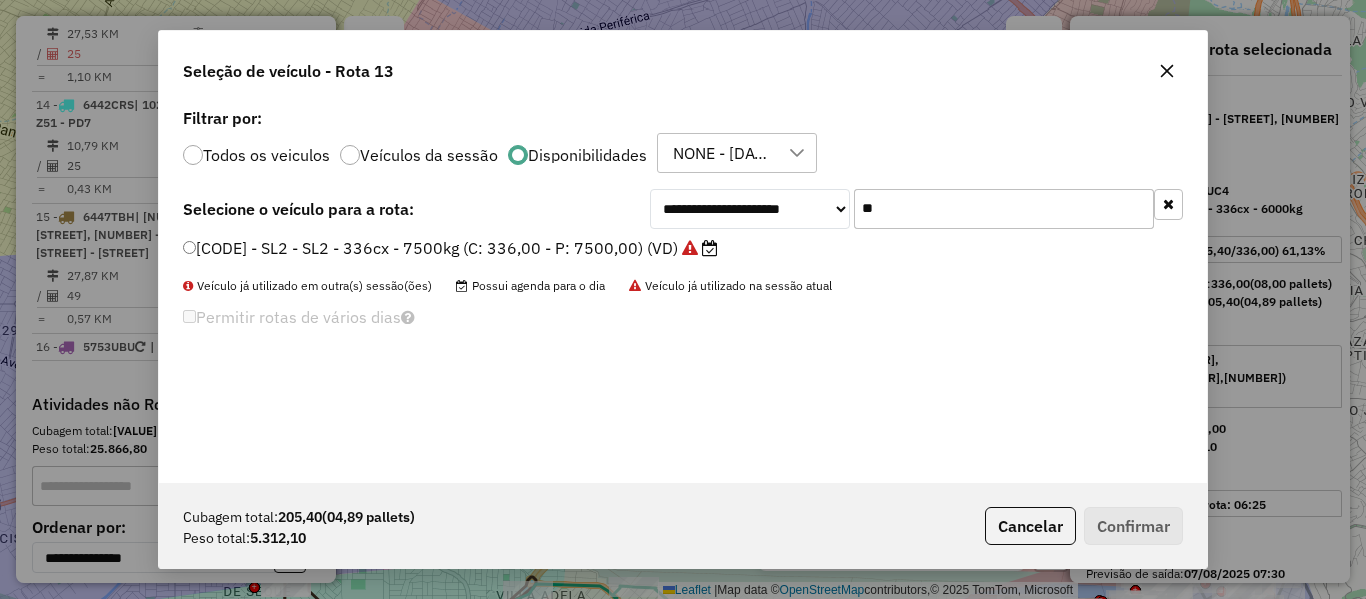 type on "**" 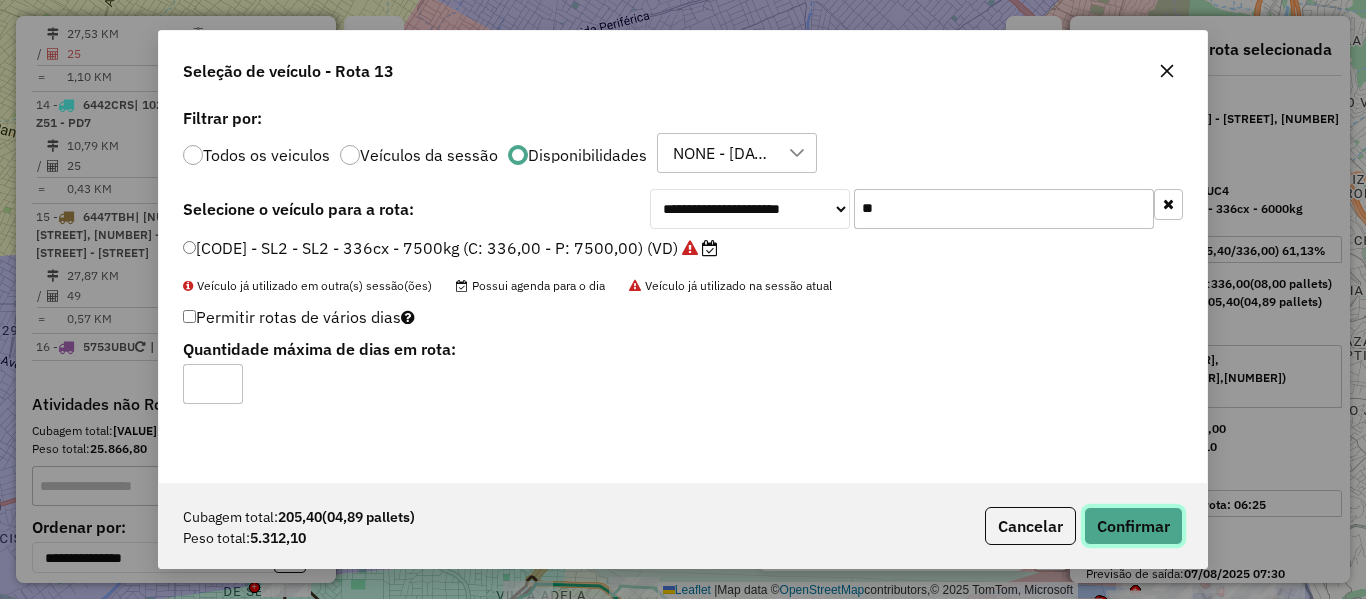 click on "Confirmar" 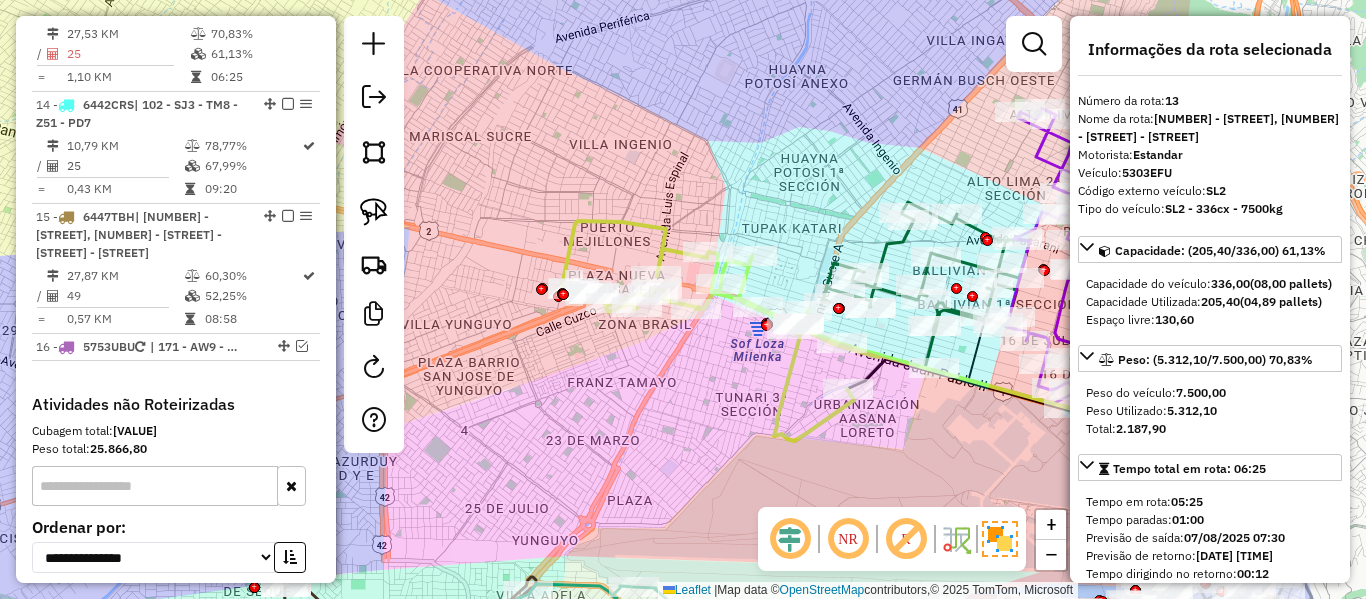 click 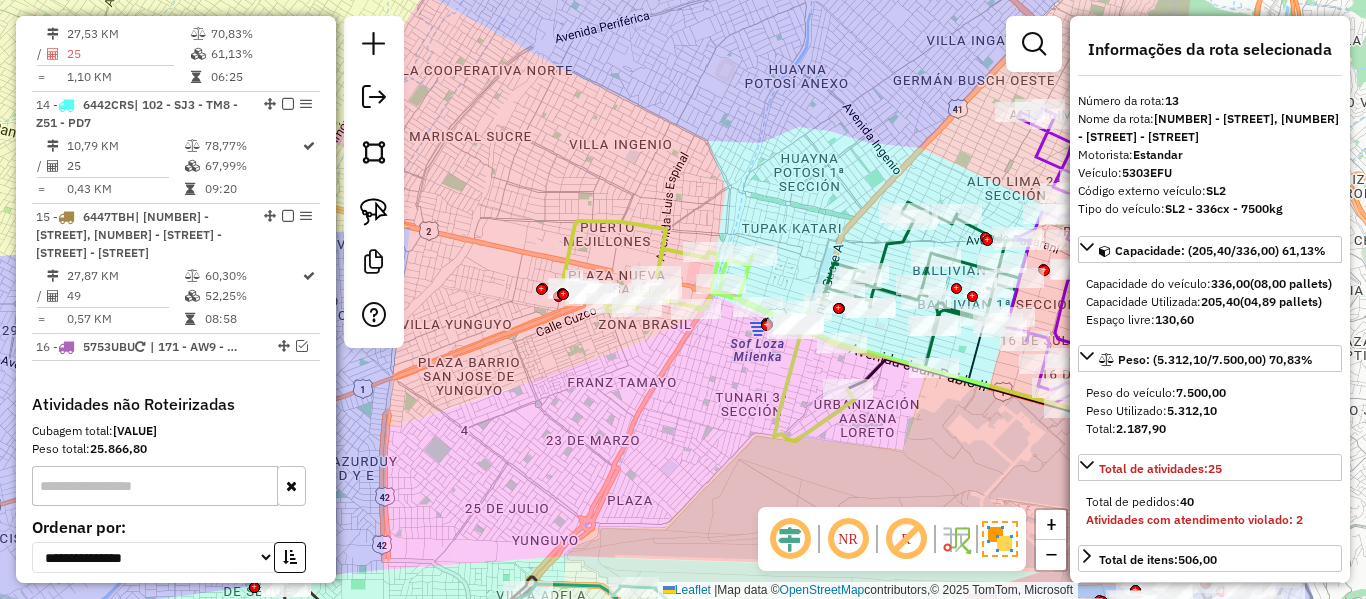 drag, startPoint x: 763, startPoint y: 401, endPoint x: 687, endPoint y: 383, distance: 78.10249 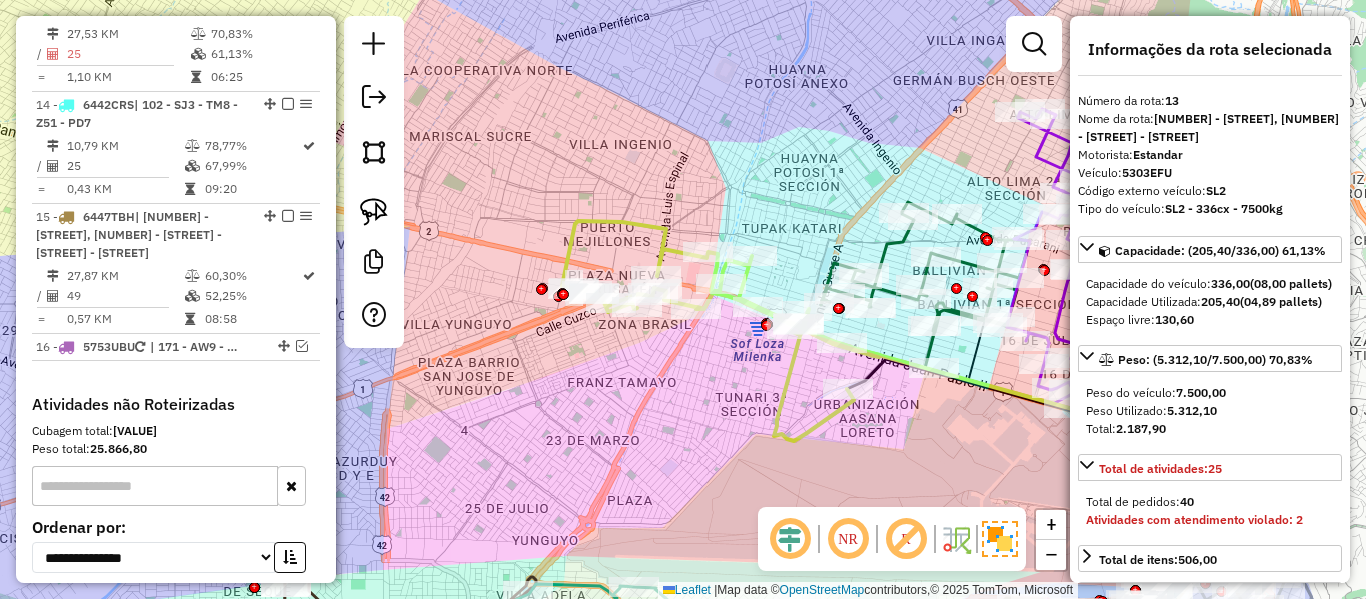 click on "Rota 13 - Placa 5303EFU  0000632611 - DEP. MARIBEL NI Janela de atendimento Grade de atendimento Capacidade Transportadoras Veículos Cliente Pedidos  Rotas Selecione os dias de semana para filtrar as janelas de atendimento  Seg   Ter   Qua   Qui   Sex   Sáb   Dom  Informe o período da janela de atendimento: De: Até:  Filtrar exatamente a janela do cliente  Considerar janela de atendimento padrão  Selecione os dias de semana para filtrar as grades de atendimento  Seg   Ter   Qua   Qui   Sex   Sáb   Dom   Considerar clientes sem dia de atendimento cadastrado  Clientes fora do dia de atendimento selecionado Filtrar as atividades entre os valores definidos abaixo:  Peso mínimo:   Peso máximo:   Cubagem mínima:   Cubagem máxima:   De:   Até:  Filtrar as atividades entre o tempo de atendimento definido abaixo:  De:   Até:   Considerar capacidade total dos clientes não roteirizados Transportadora: Selecione um ou mais itens Tipo de veículo: Selecione um ou mais itens Veículo: Motorista: Nome: Rótulo:" 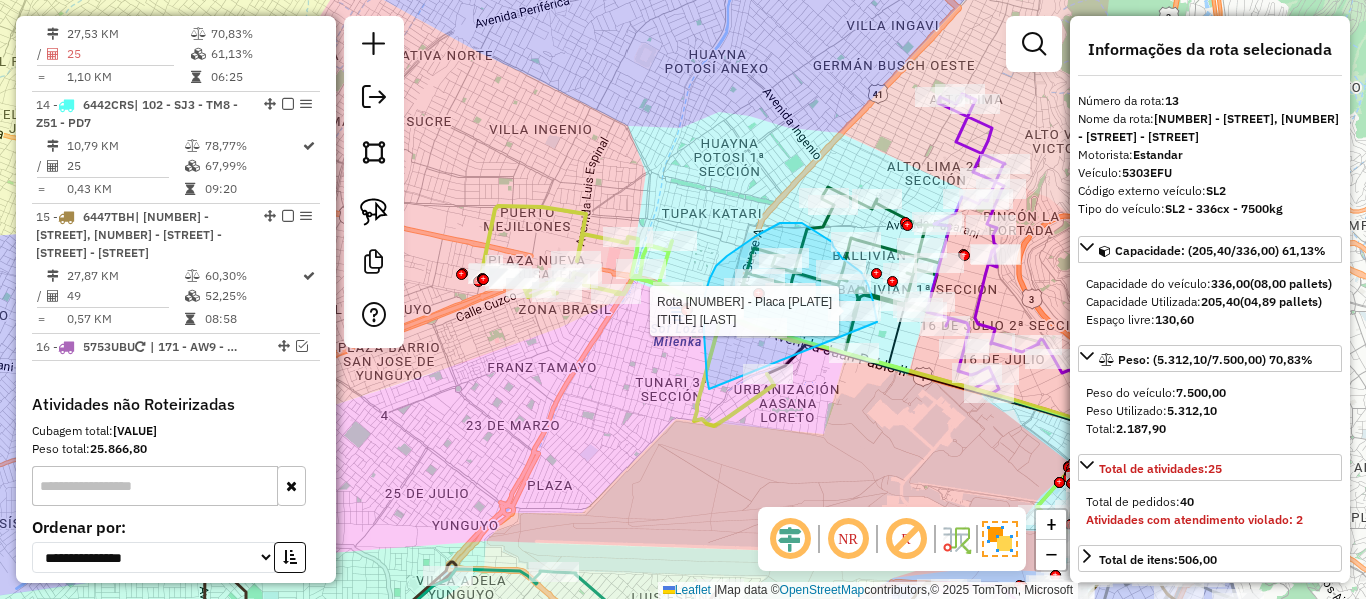 drag, startPoint x: 707, startPoint y: 379, endPoint x: 855, endPoint y: 411, distance: 151.41995 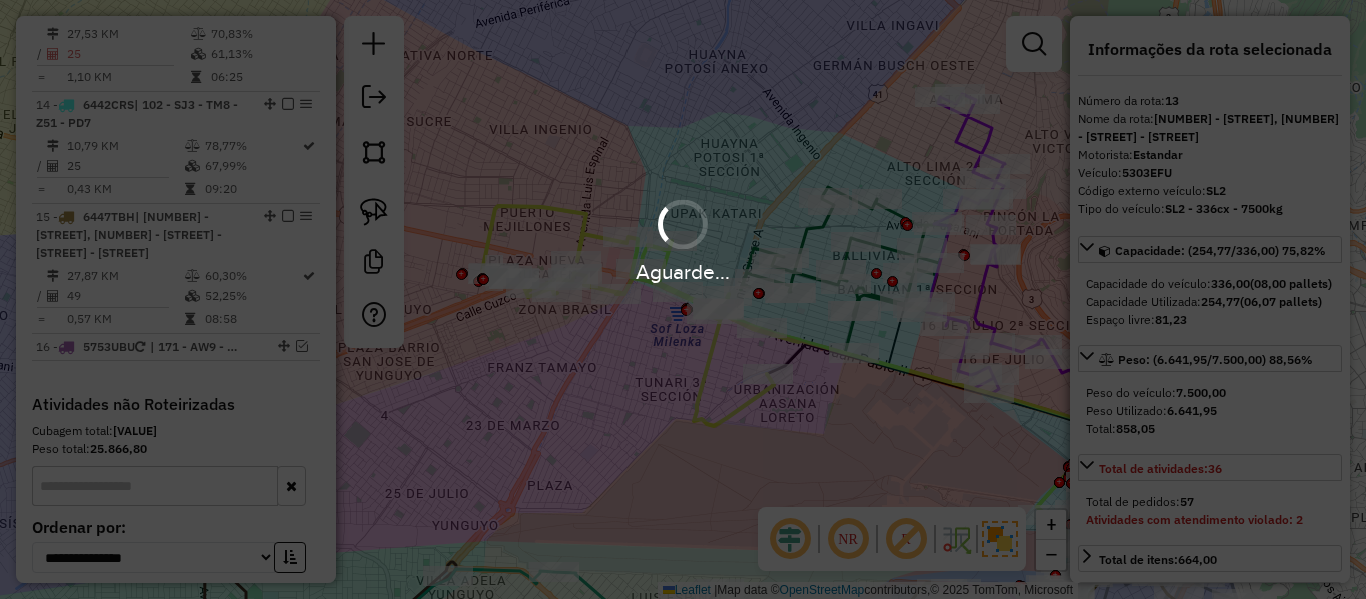 select on "**********" 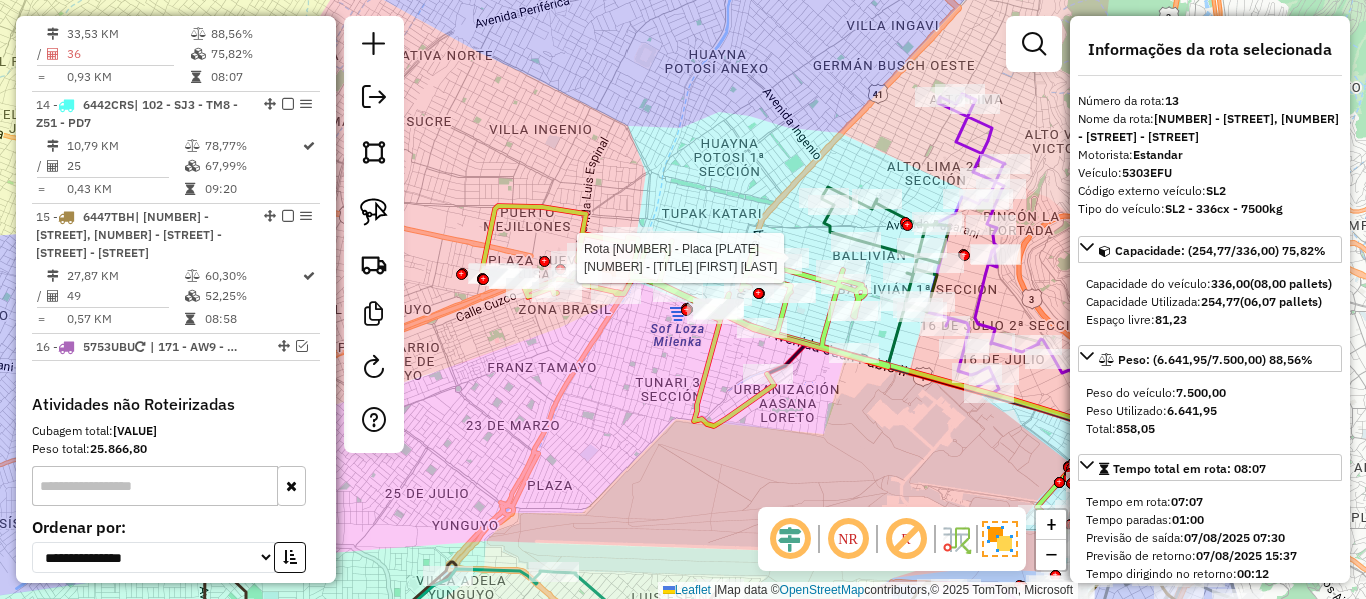 click 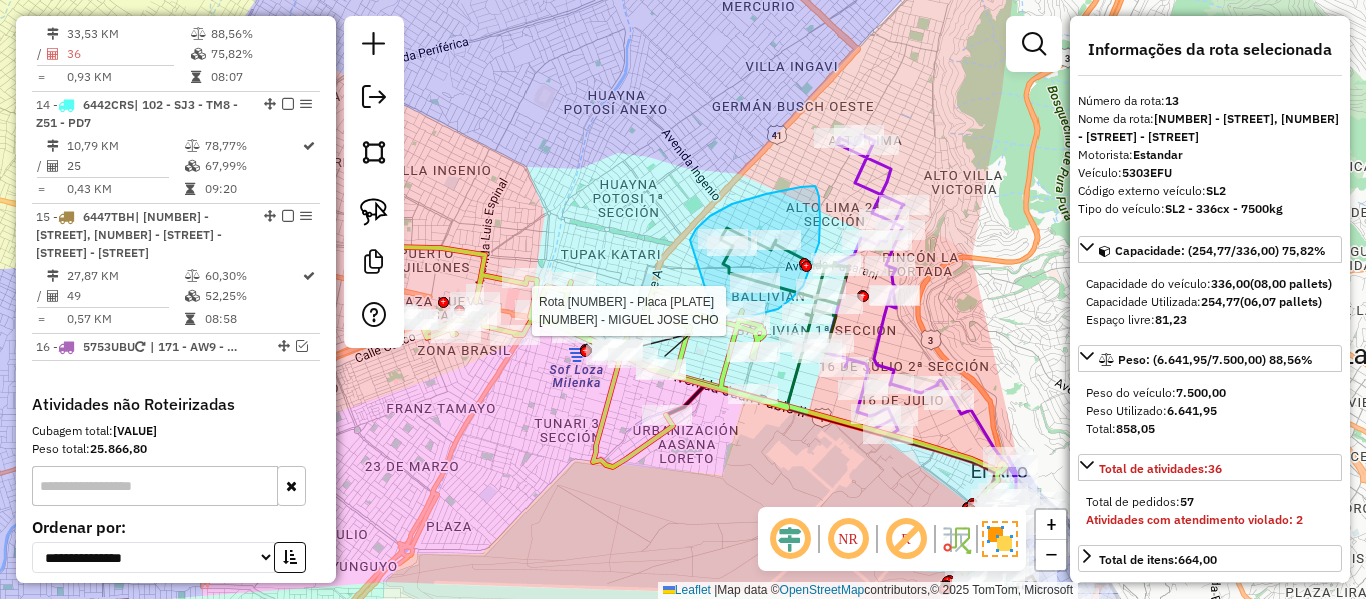 click on "Rota 13 - Placa 5303EFU  0000892728 - NEVA QUISPE Rota 13 - Placa 5303EFU  0000896660 - MIGUEL JOSE CHO Janela de atendimento Grade de atendimento Capacidade Transportadoras Veículos Cliente Pedidos  Rotas Selecione os dias de semana para filtrar as janelas de atendimento  Seg   Ter   Qua   Qui   Sex   Sáb   Dom  Informe o período da janela de atendimento: De: Até:  Filtrar exatamente a janela do cliente  Considerar janela de atendimento padrão  Selecione os dias de semana para filtrar as grades de atendimento  Seg   Ter   Qua   Qui   Sex   Sáb   Dom   Considerar clientes sem dia de atendimento cadastrado  Clientes fora do dia de atendimento selecionado Filtrar as atividades entre os valores definidos abaixo:  Peso mínimo:   Peso máximo:   Cubagem mínima:   Cubagem máxima:   De:   Até:  Filtrar as atividades entre o tempo de atendimento definido abaixo:  De:   Até:   Considerar capacidade total dos clientes não roteirizados Transportadora: Selecione um ou mais itens Tipo de veículo: Veículo: +" 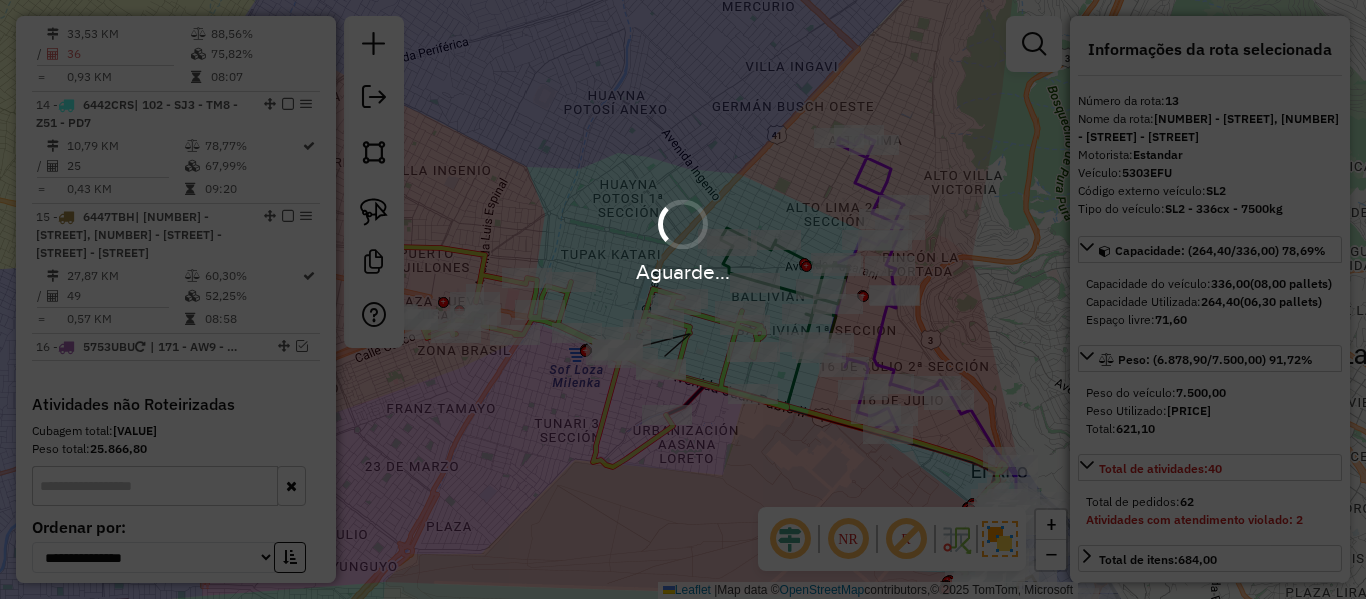 select on "**********" 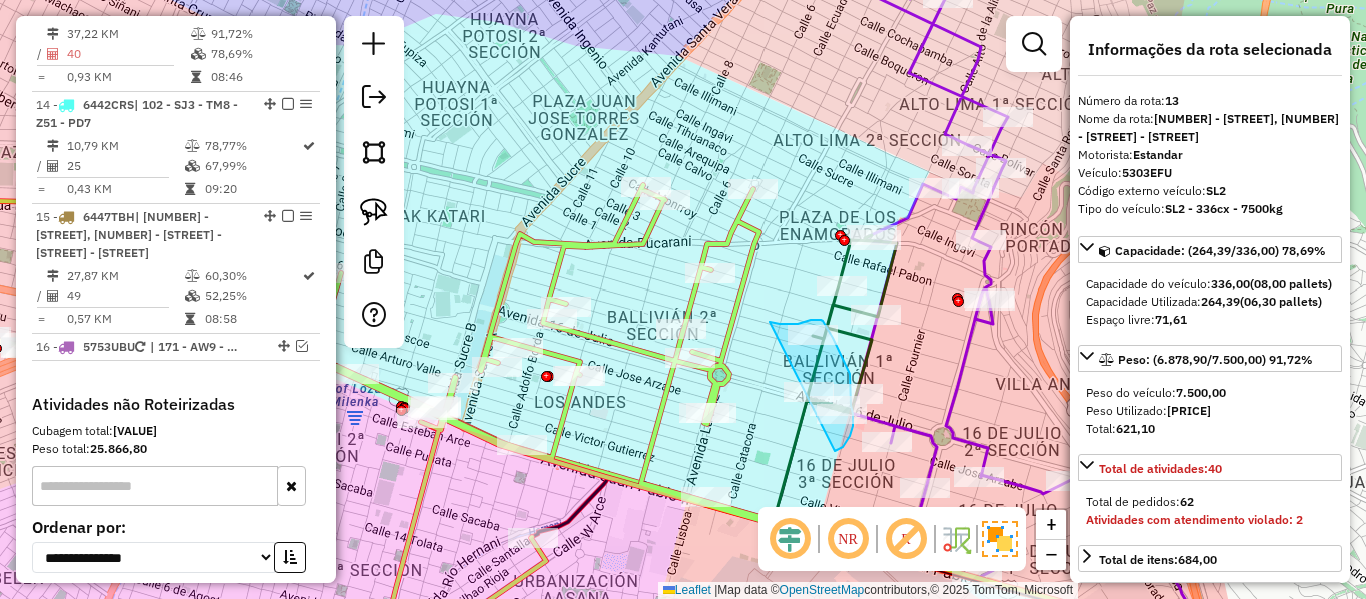 drag, startPoint x: 811, startPoint y: 320, endPoint x: 726, endPoint y: 442, distance: 148.69095 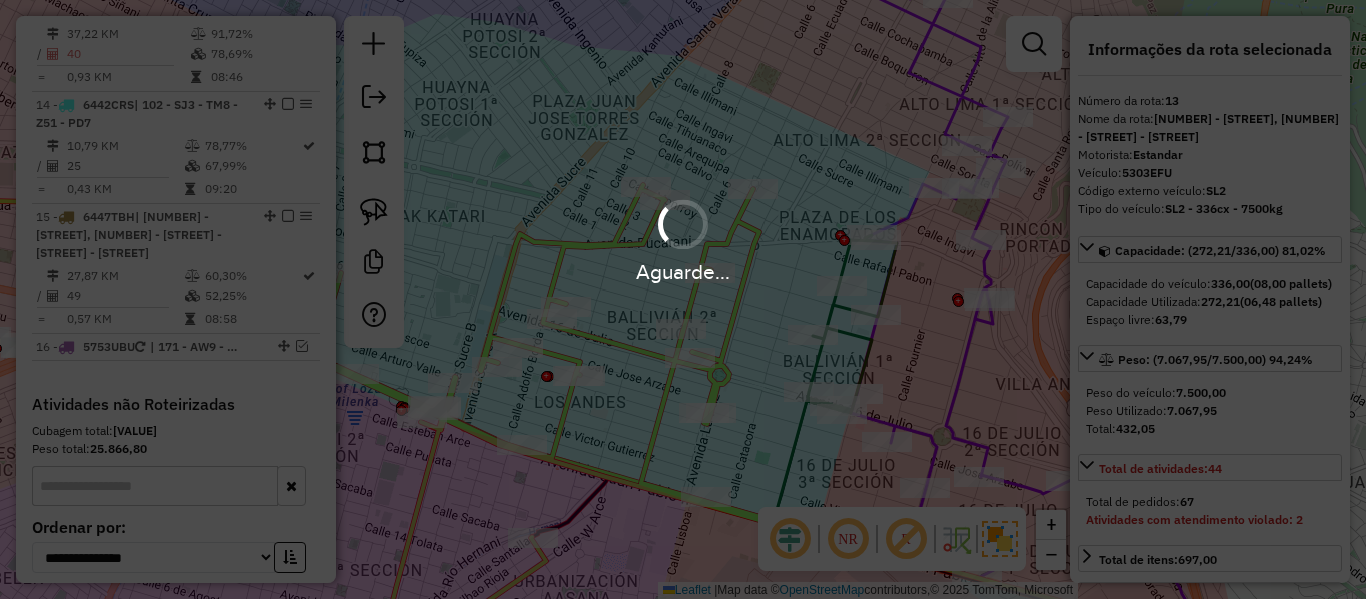 select on "**********" 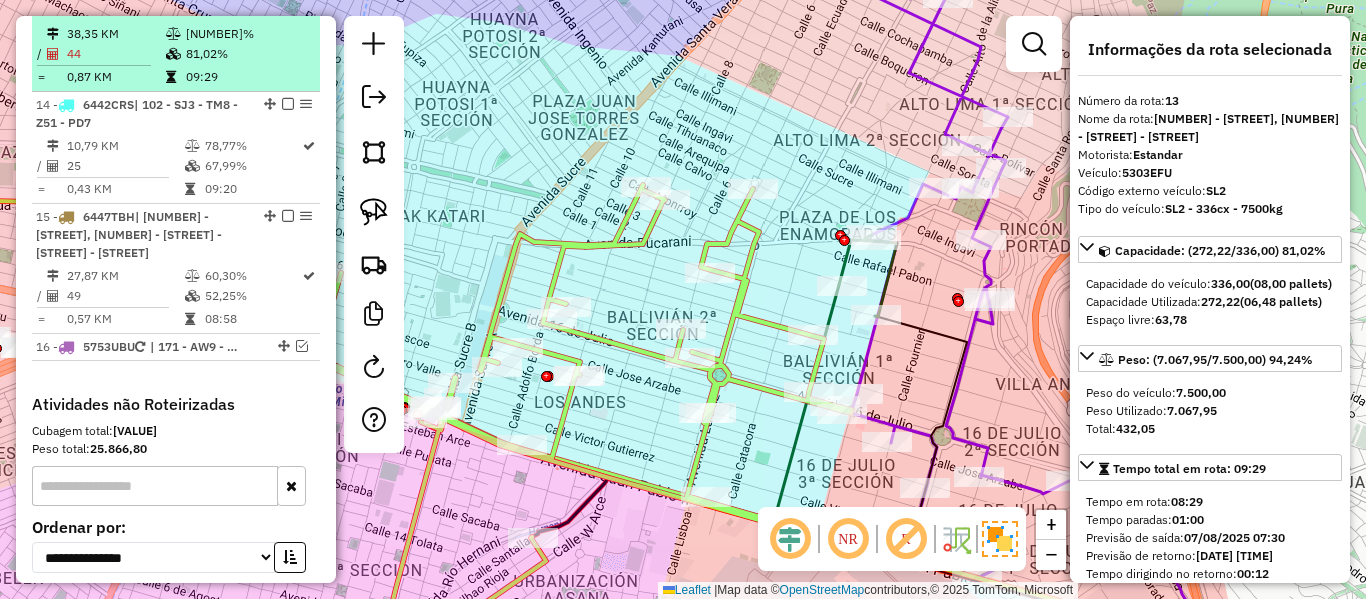 click at bounding box center [288, -8] 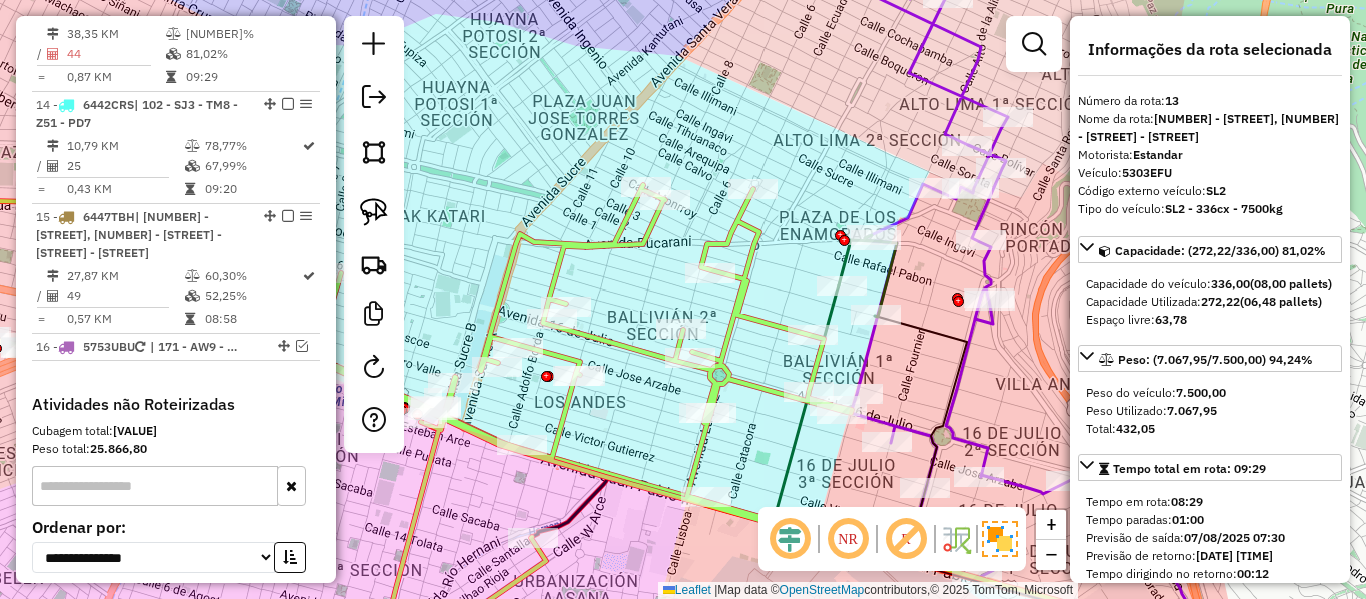 scroll, scrollTop: 1754, scrollLeft: 0, axis: vertical 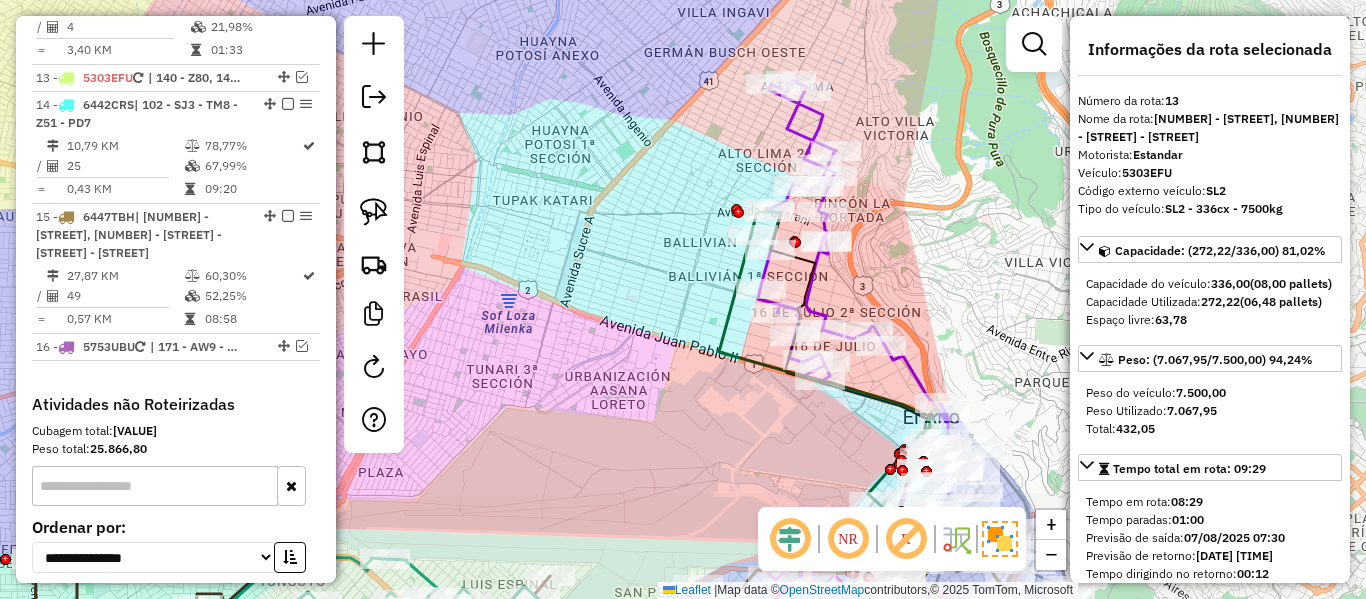click 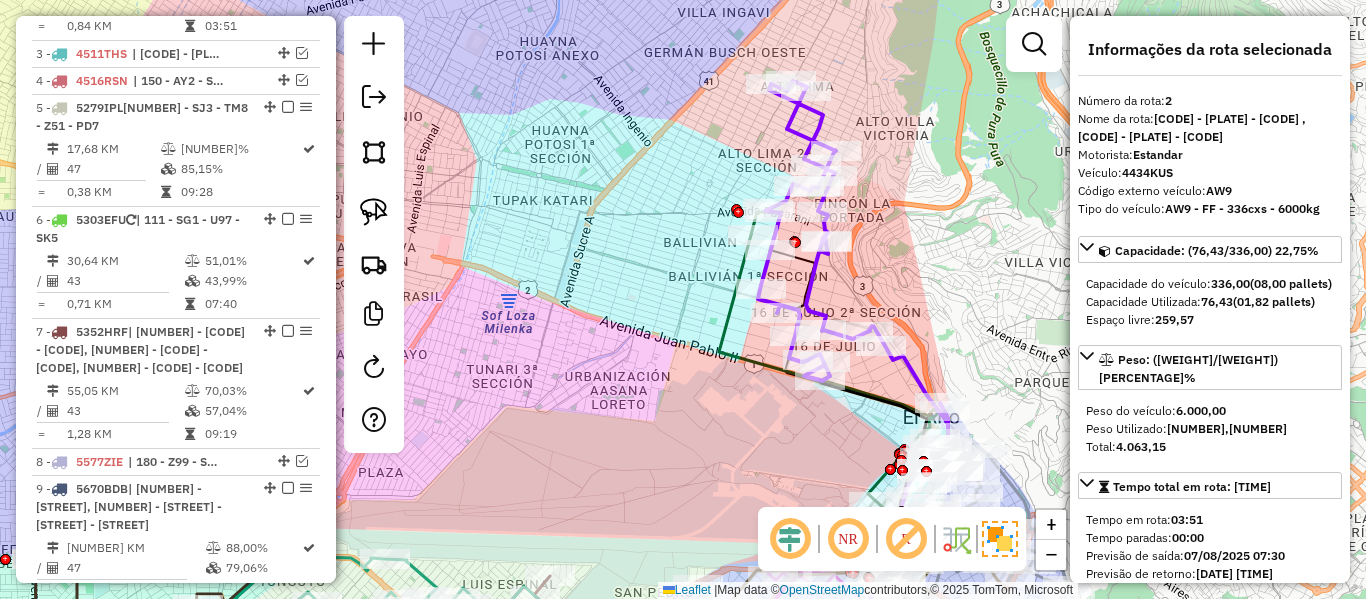 scroll, scrollTop: 893, scrollLeft: 0, axis: vertical 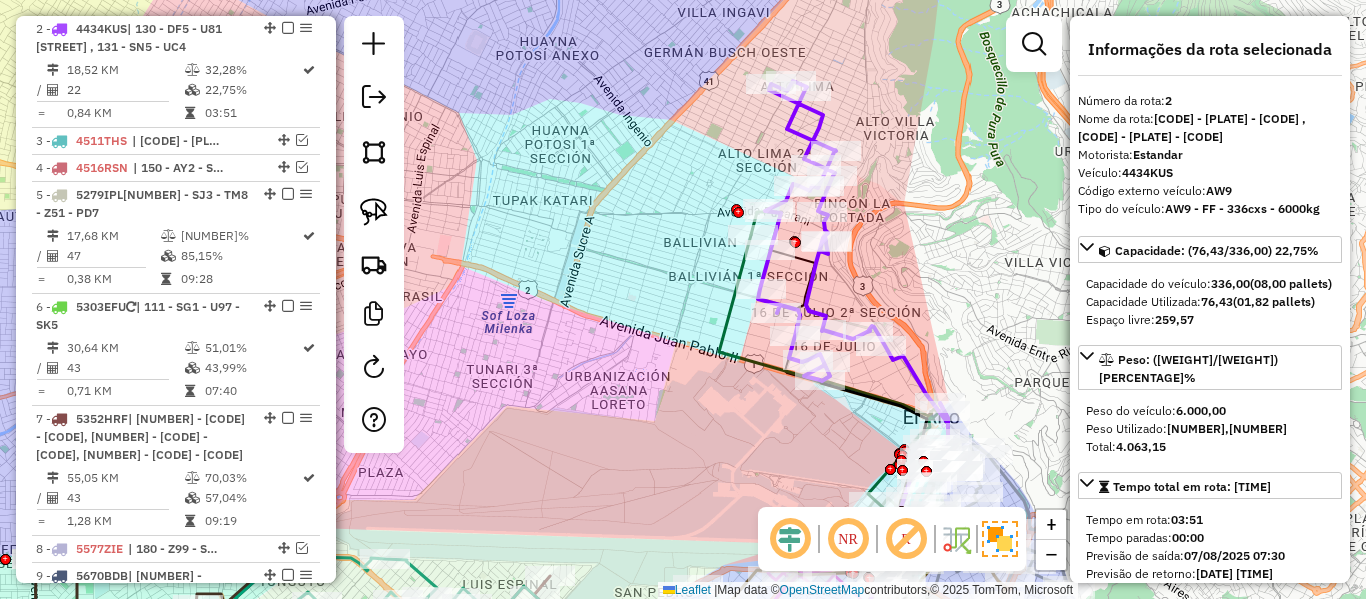 click 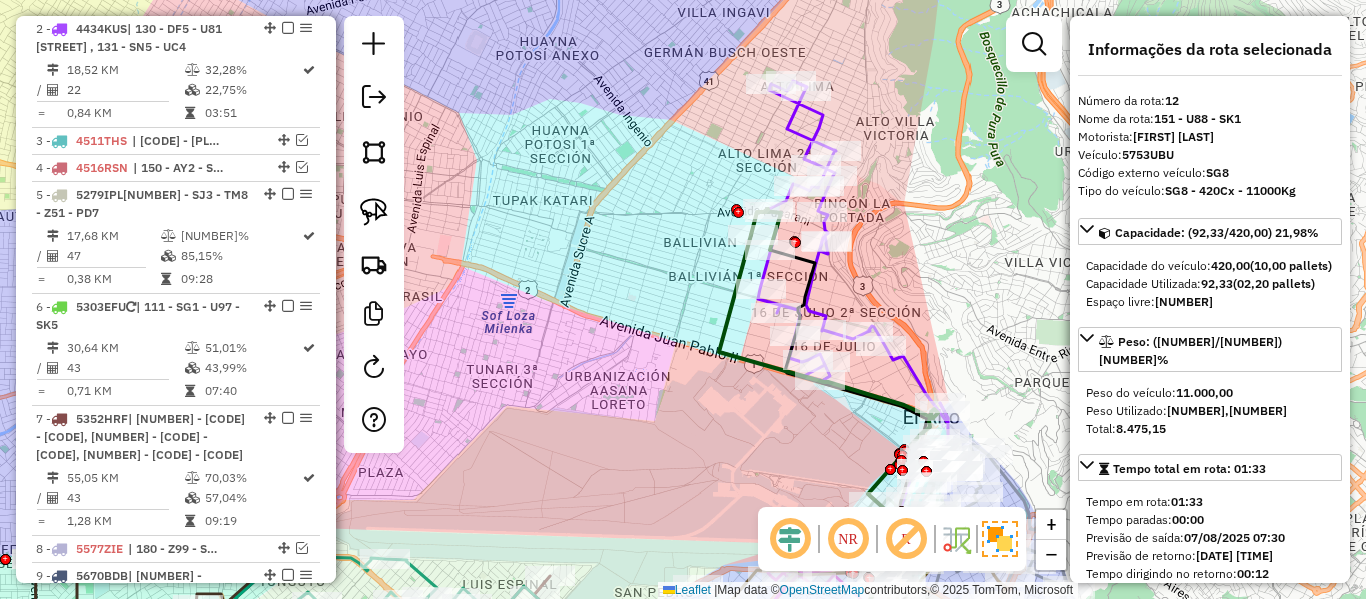 scroll, scrollTop: 1727, scrollLeft: 0, axis: vertical 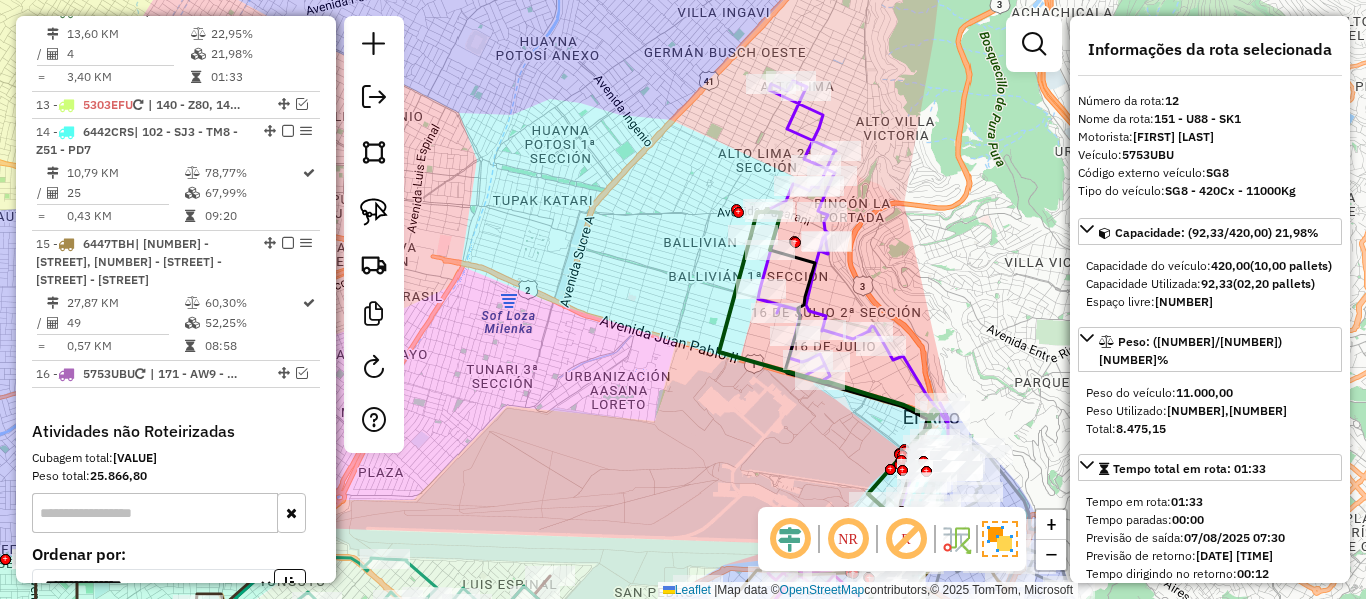 click 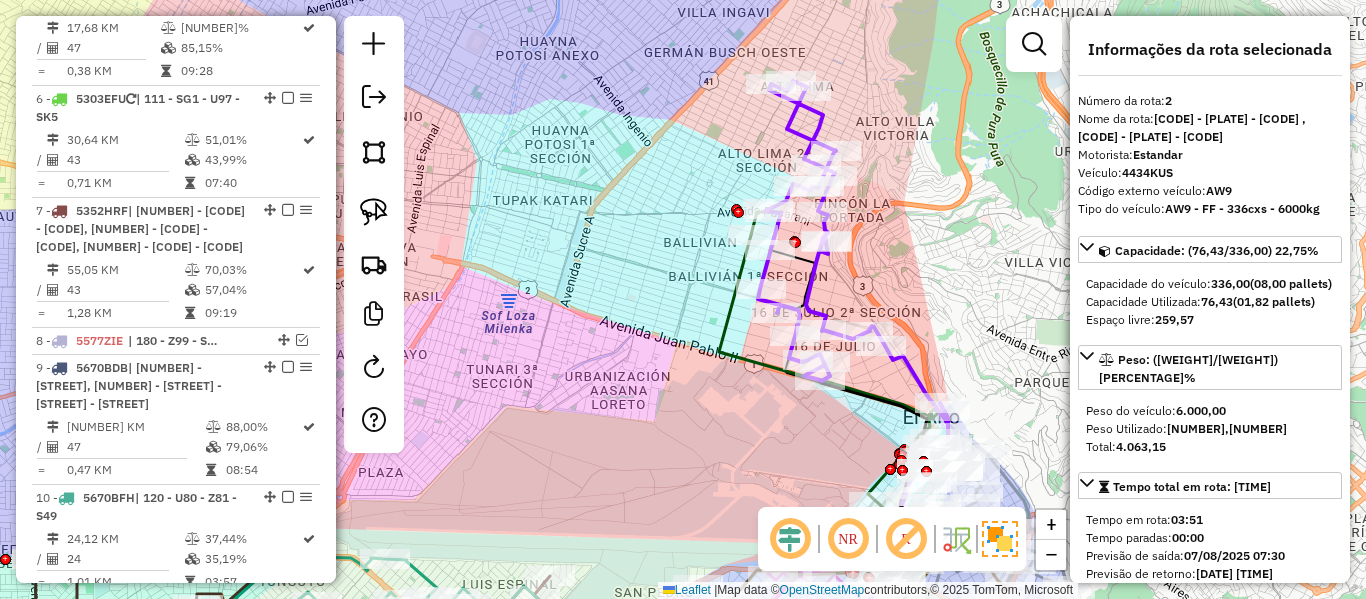 scroll, scrollTop: 893, scrollLeft: 0, axis: vertical 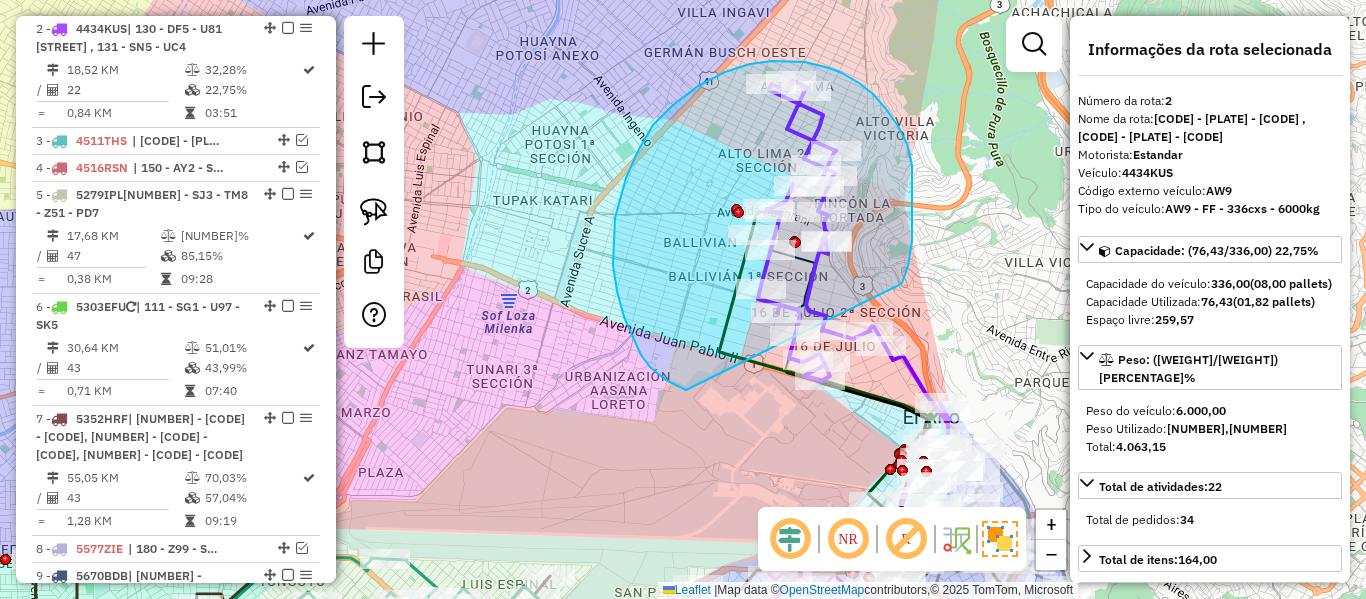 drag, startPoint x: 913, startPoint y: 188, endPoint x: 721, endPoint y: 390, distance: 278.6898 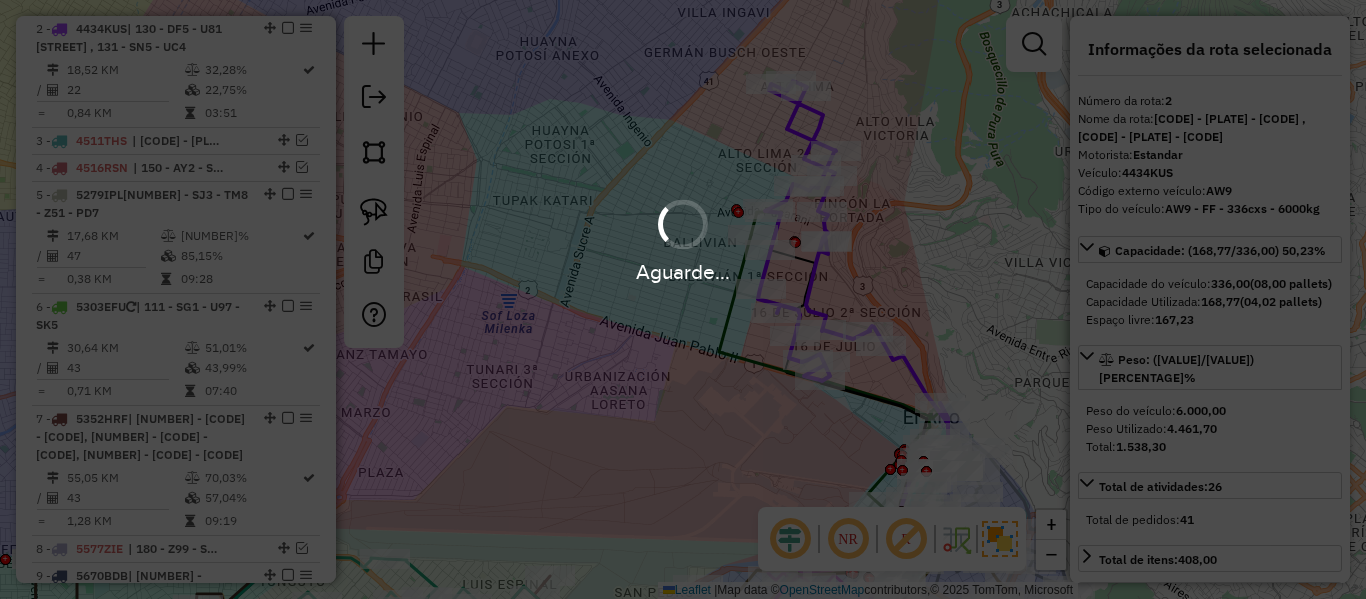 select on "**********" 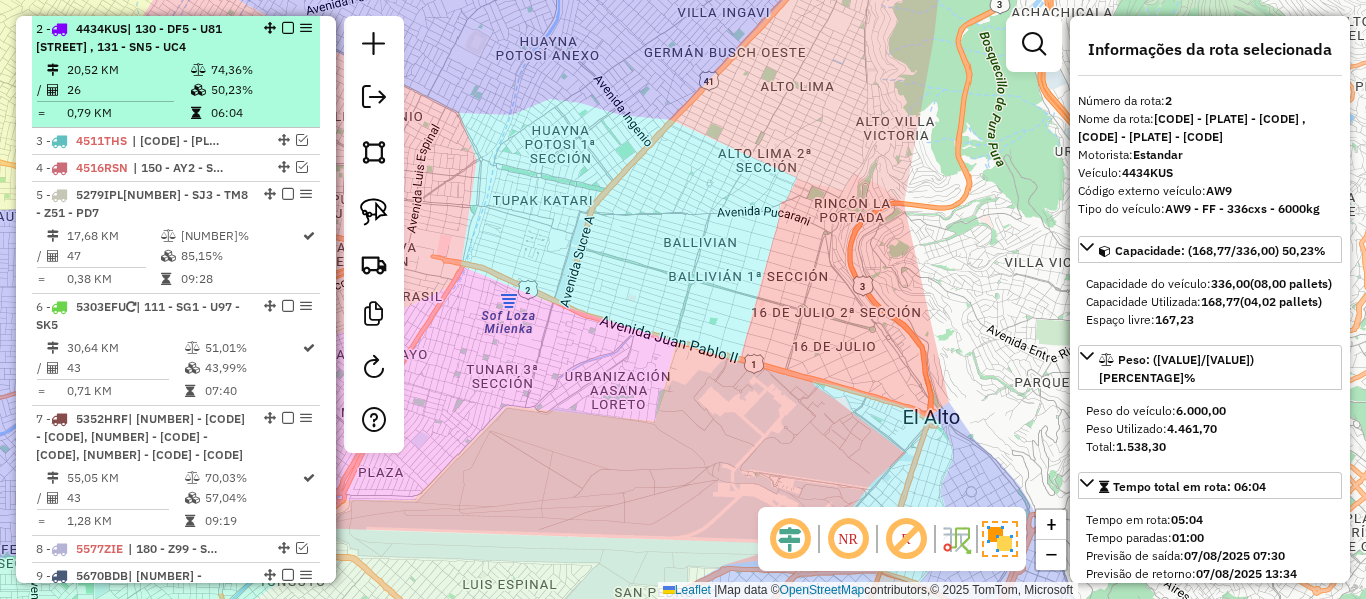 click on "50,23%" at bounding box center (260, 90) 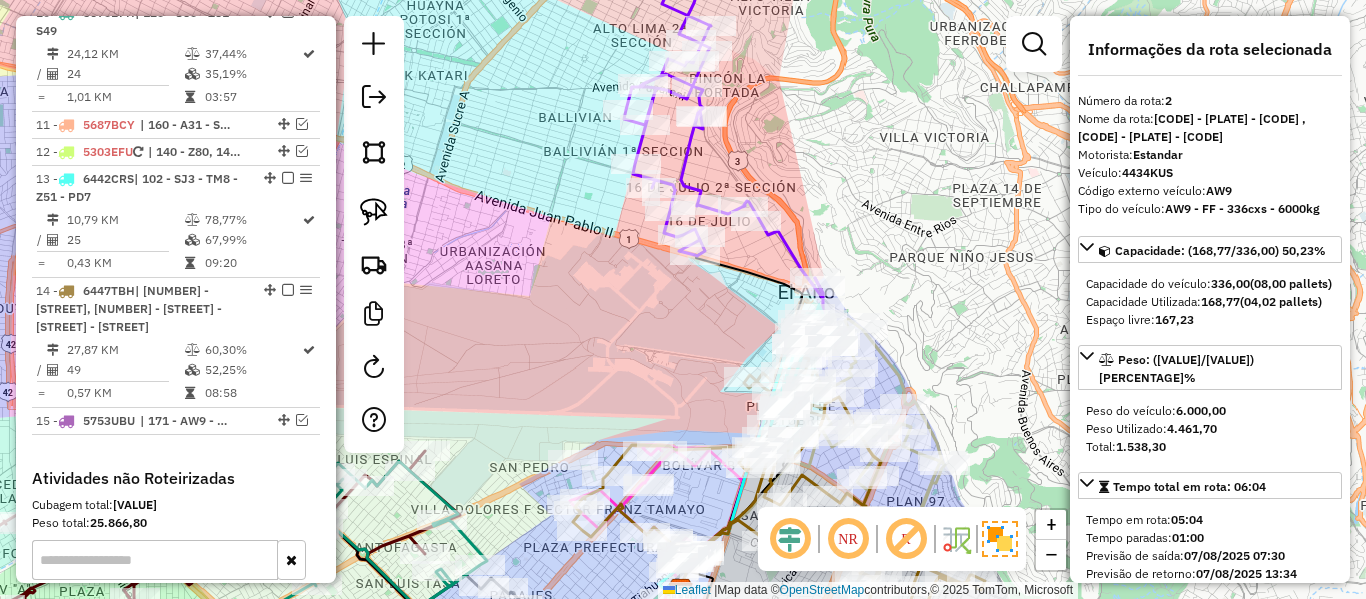 scroll, scrollTop: 1486, scrollLeft: 0, axis: vertical 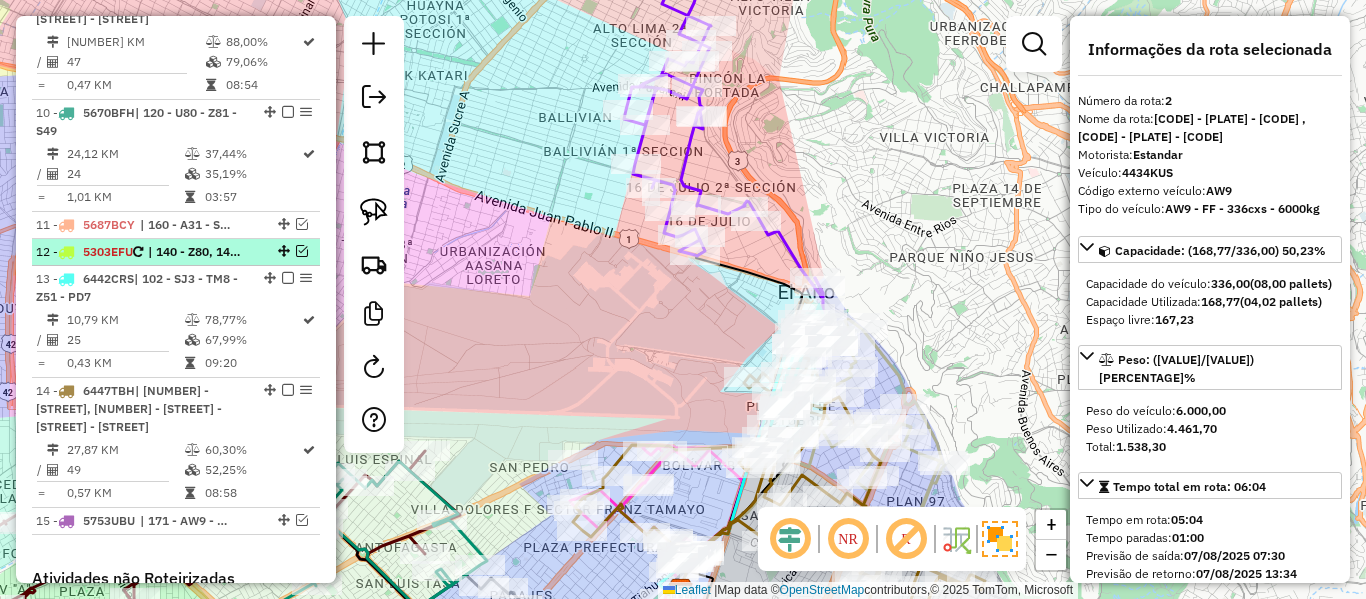 click at bounding box center (302, 251) 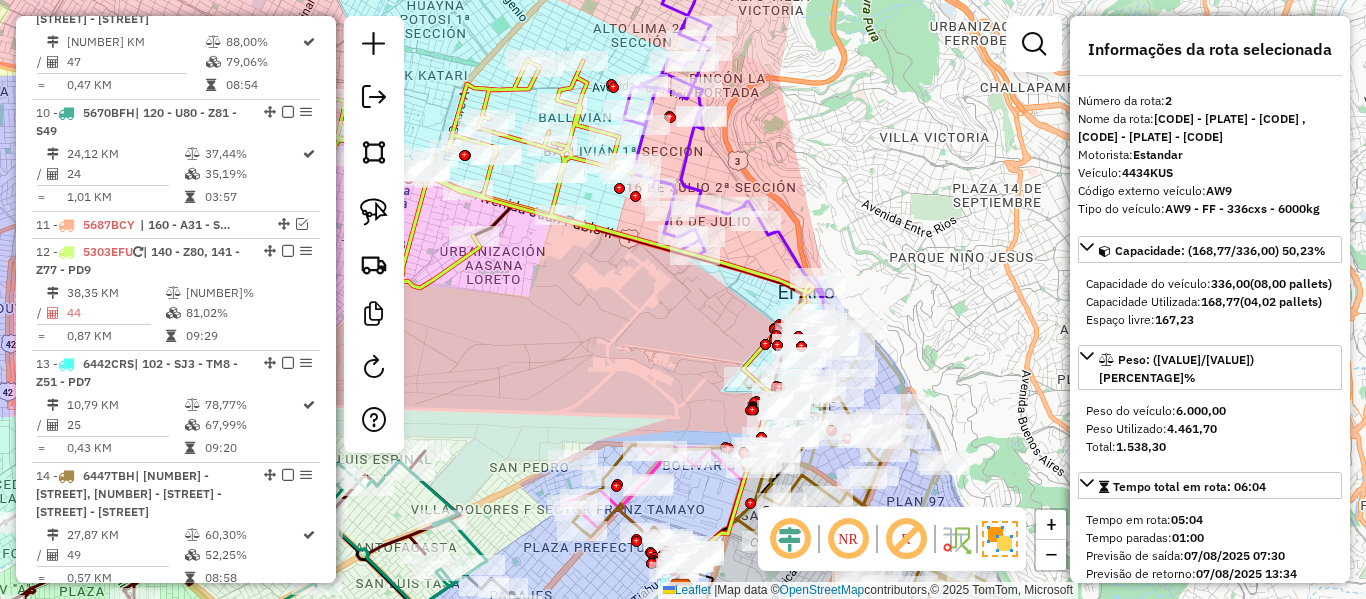 click 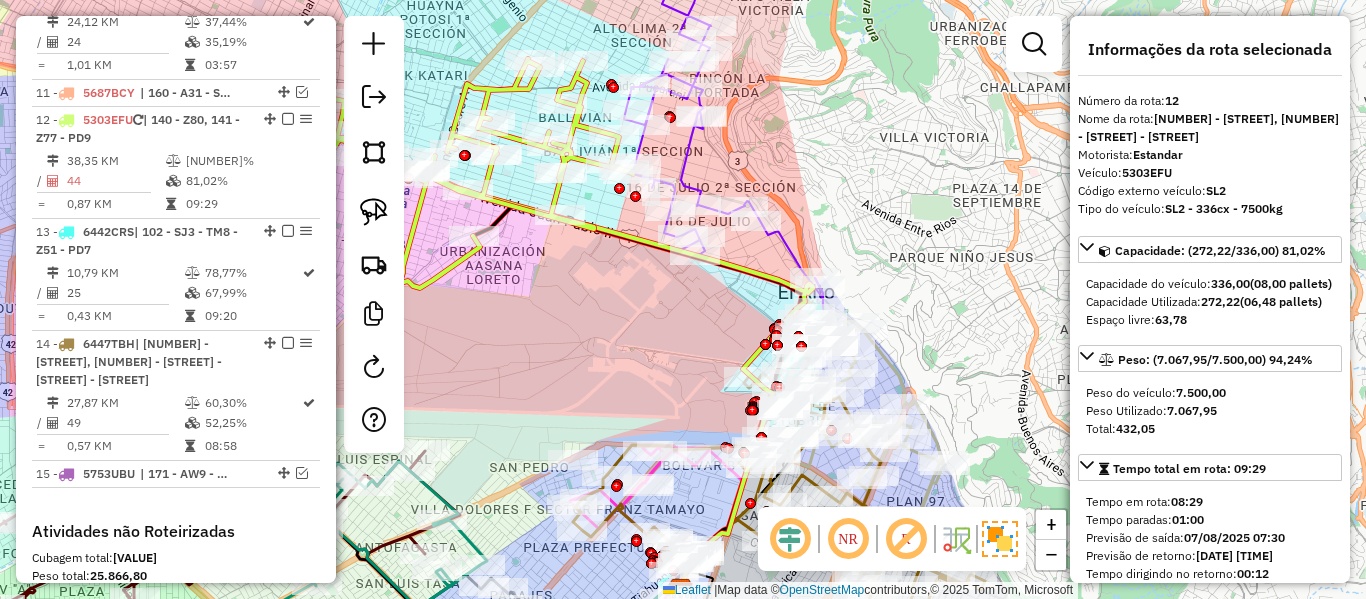 scroll, scrollTop: 1727, scrollLeft: 0, axis: vertical 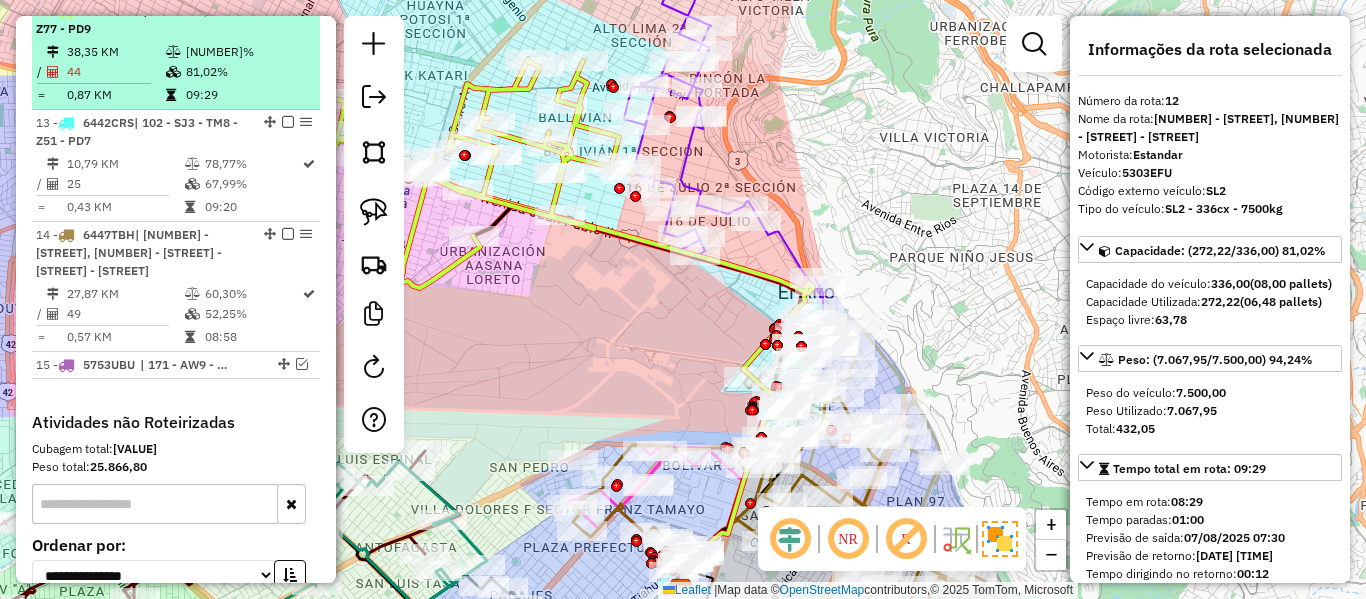 click on "81,02%" at bounding box center [249, 72] 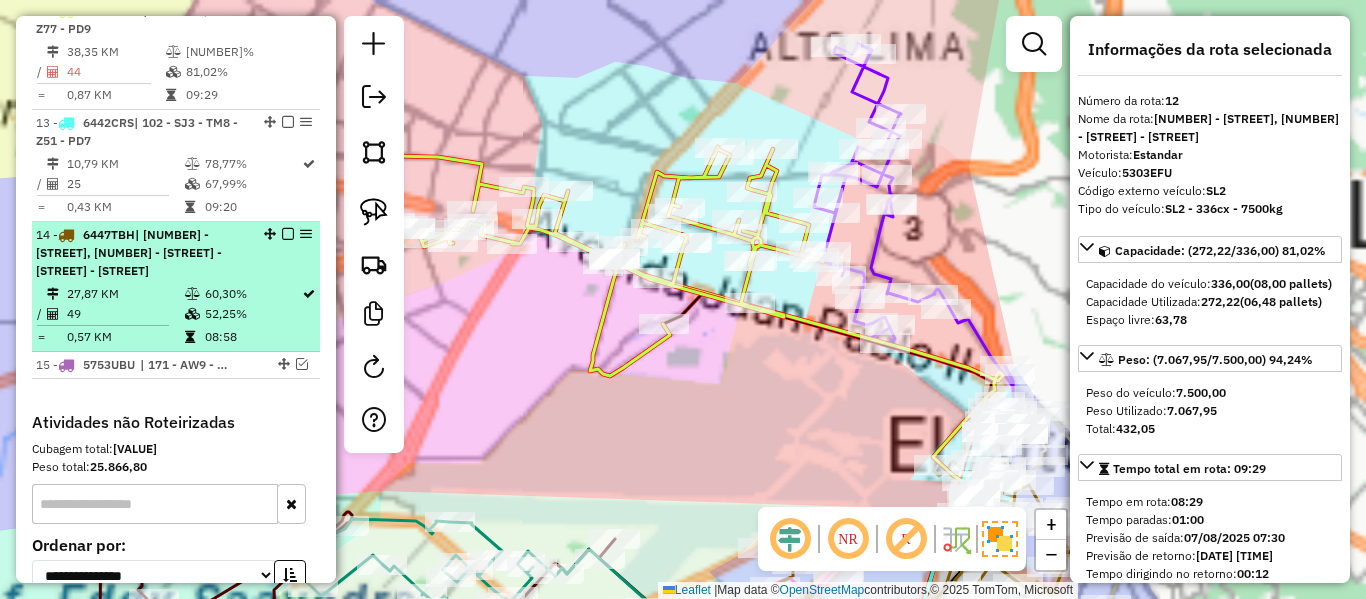 scroll, scrollTop: 1971, scrollLeft: 0, axis: vertical 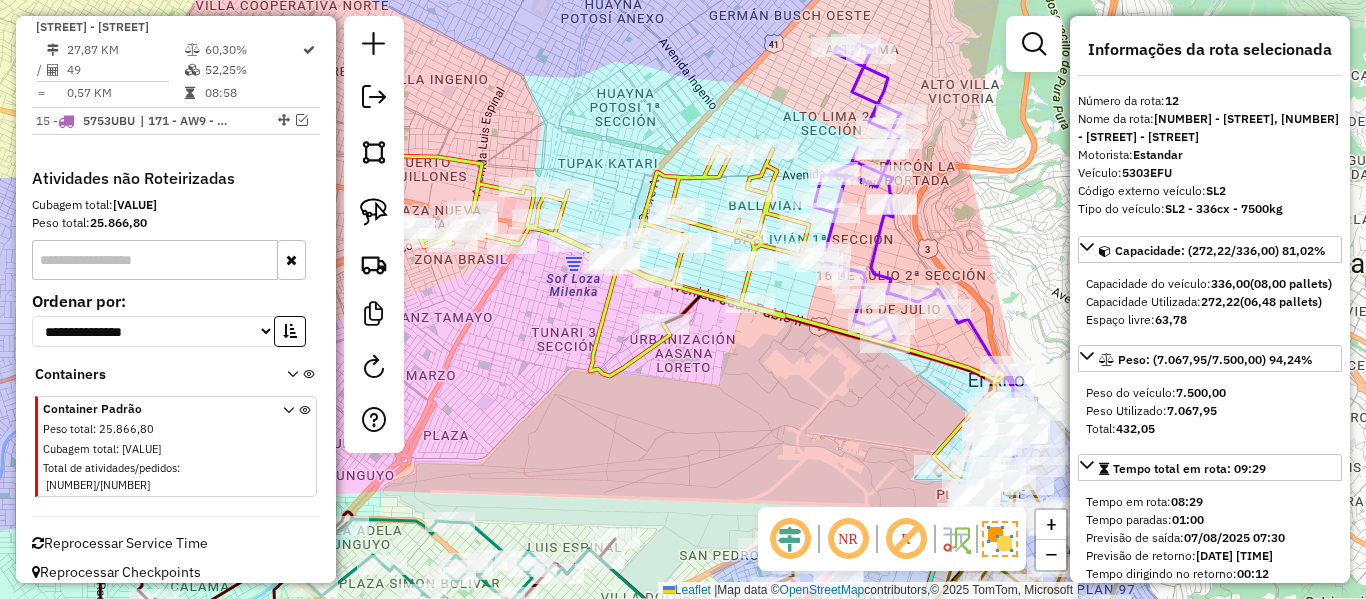 click 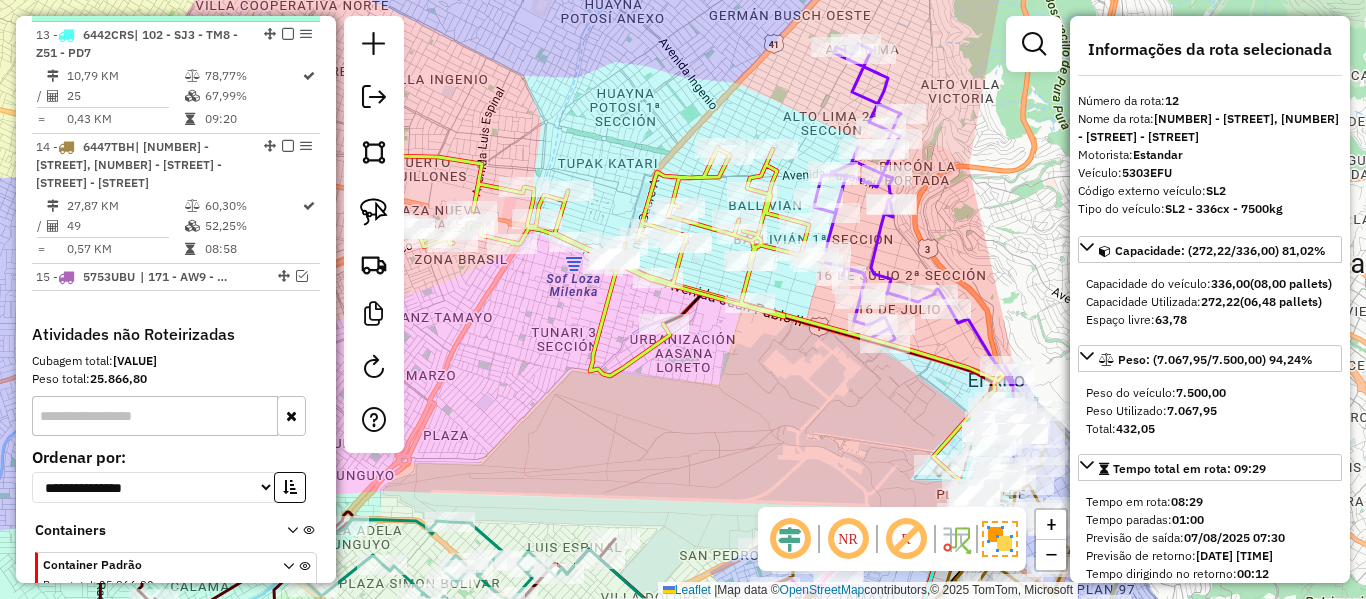 scroll, scrollTop: 1727, scrollLeft: 0, axis: vertical 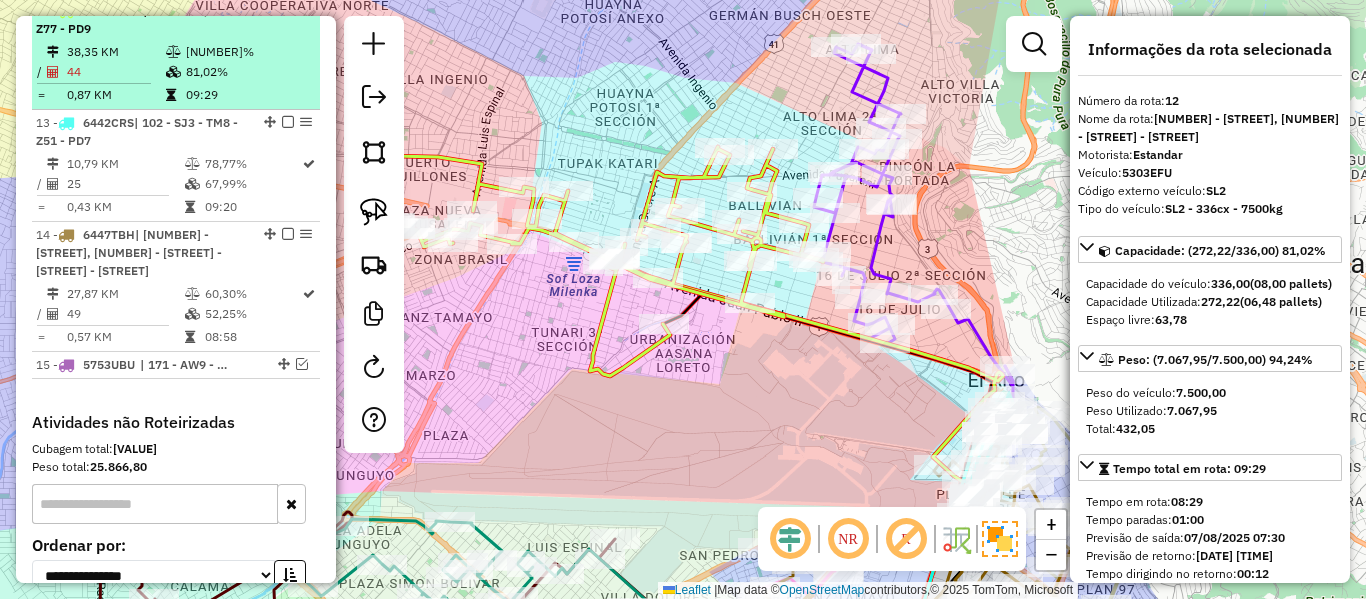 click at bounding box center [288, 10] 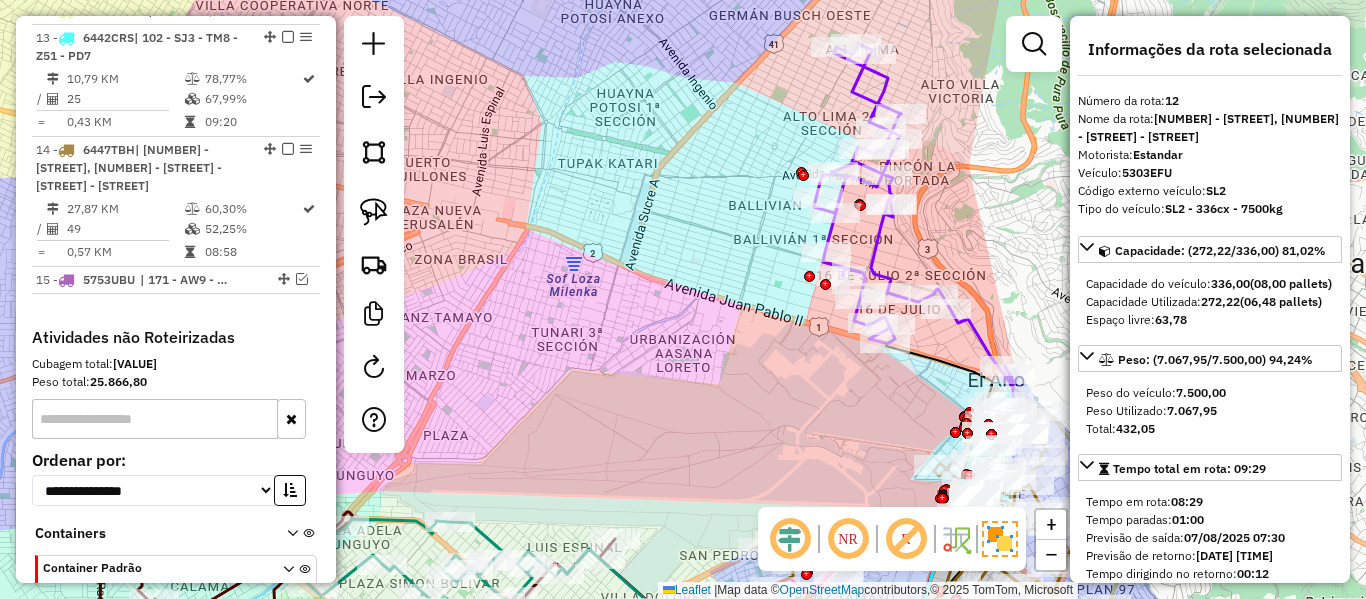 click 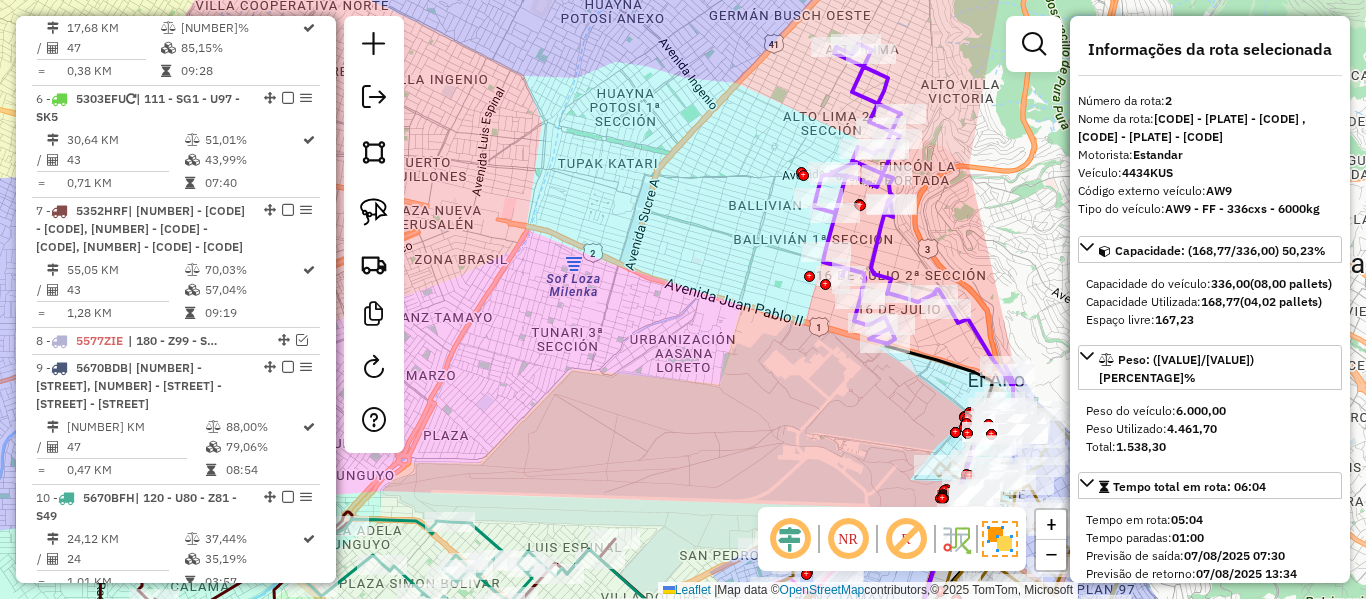 scroll, scrollTop: 893, scrollLeft: 0, axis: vertical 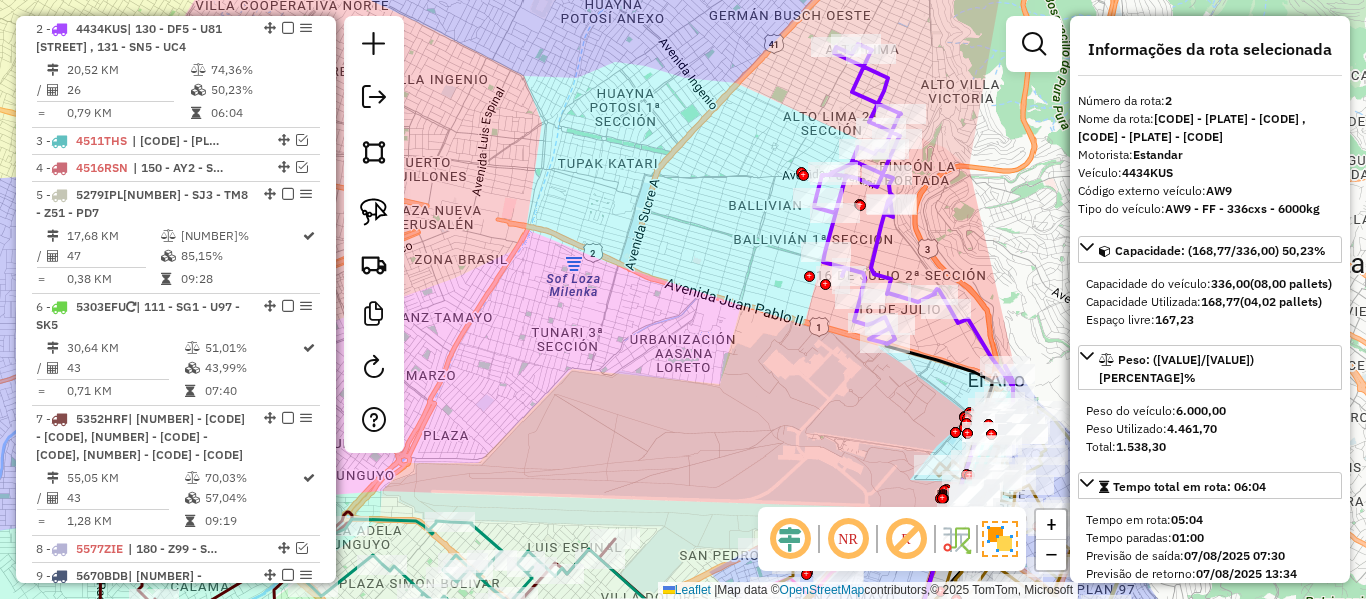 drag, startPoint x: 938, startPoint y: 243, endPoint x: 854, endPoint y: 146, distance: 128.31601 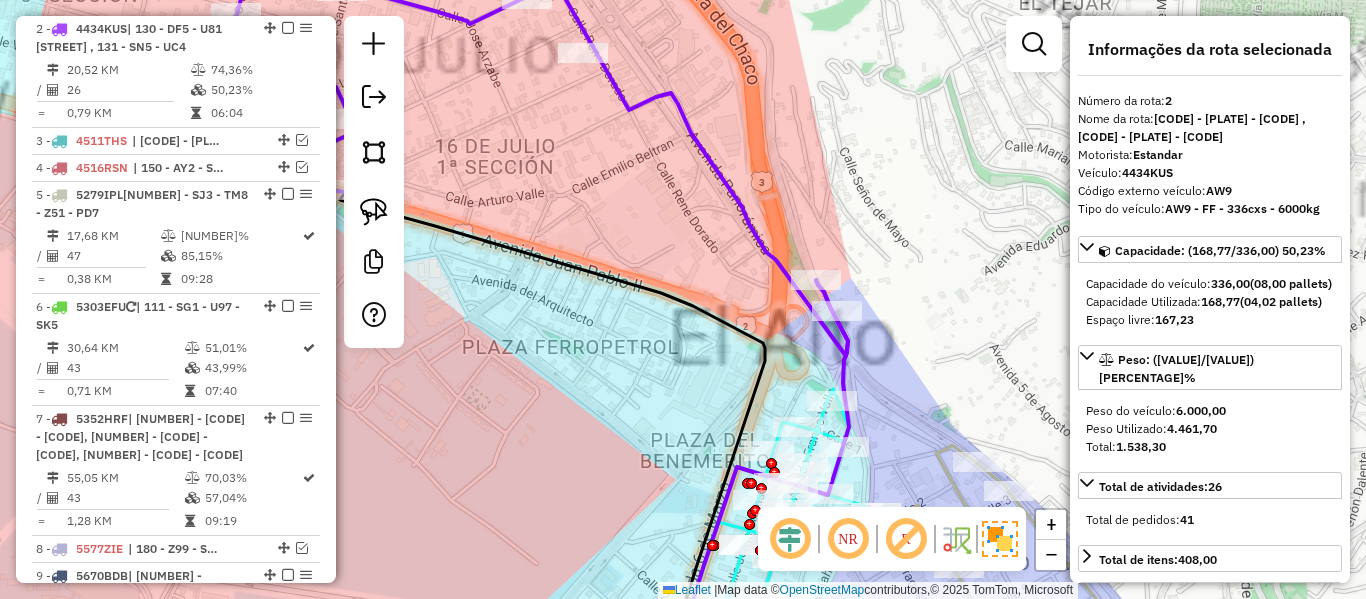 drag, startPoint x: 947, startPoint y: 325, endPoint x: 936, endPoint y: 272, distance: 54.129475 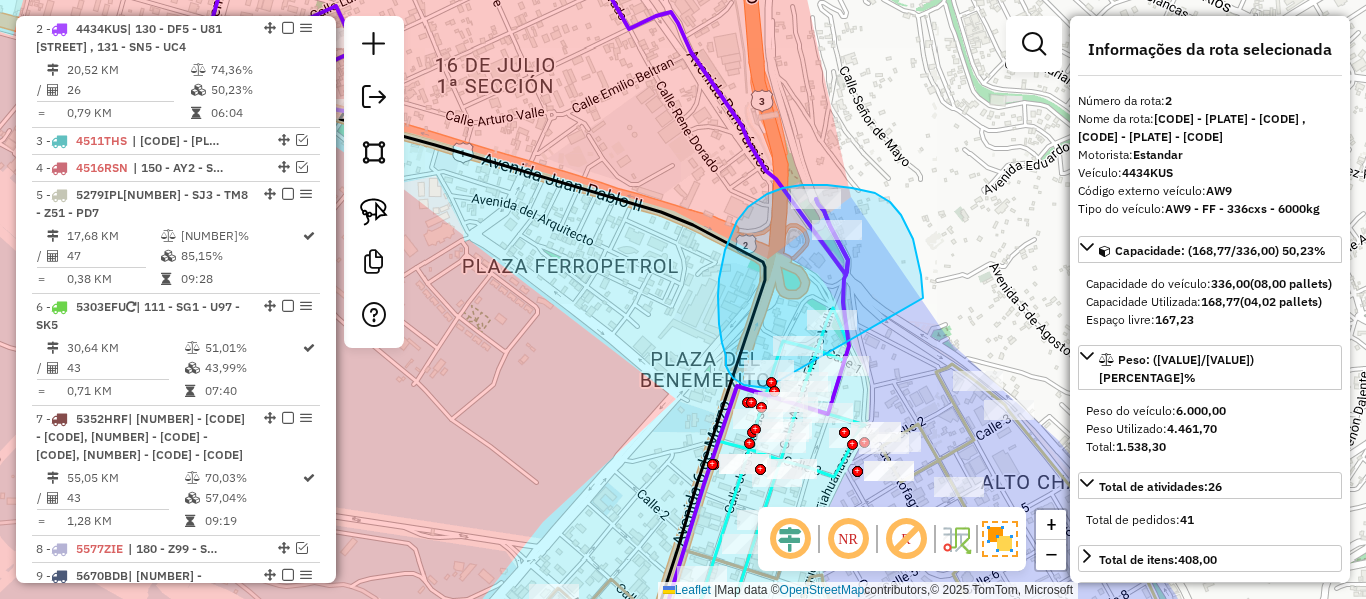 drag, startPoint x: 921, startPoint y: 275, endPoint x: 892, endPoint y: 386, distance: 114.72576 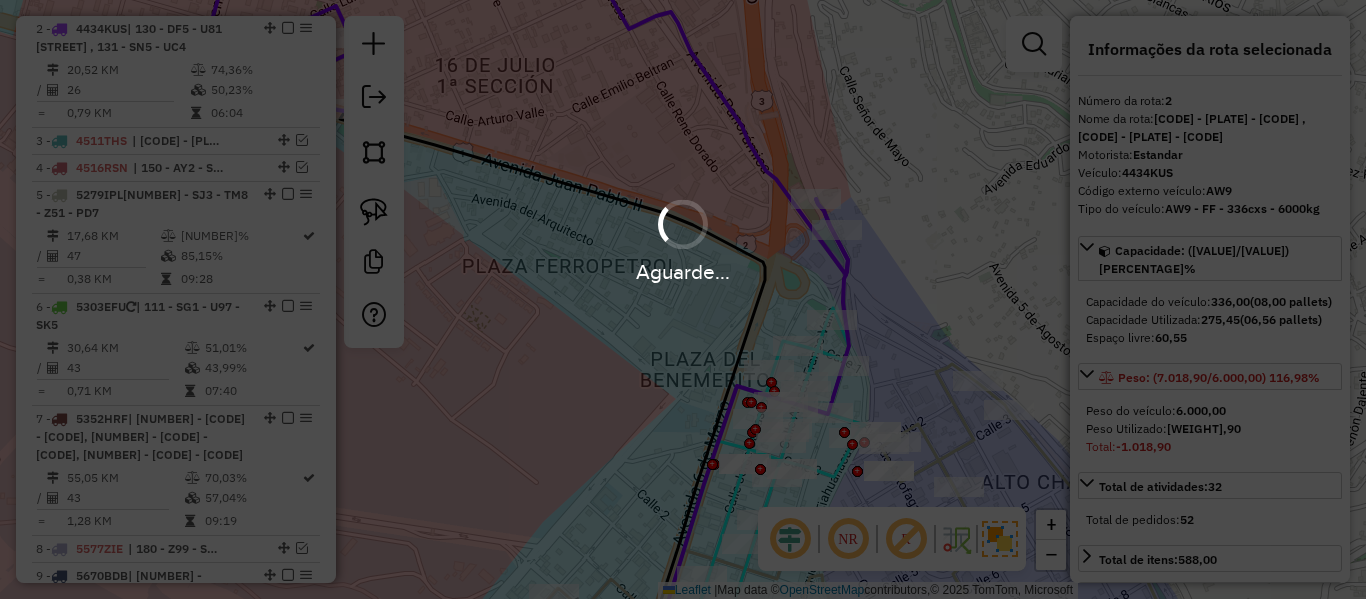 select on "**********" 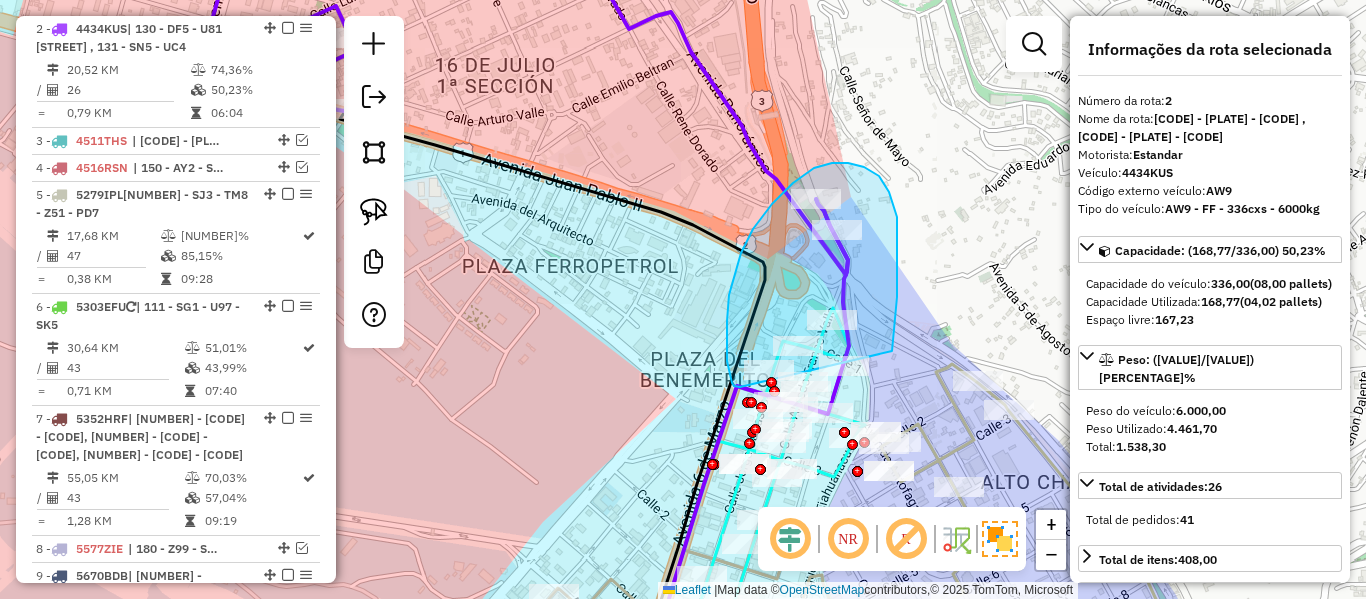 drag, startPoint x: 897, startPoint y: 297, endPoint x: 742, endPoint y: 381, distance: 176.29805 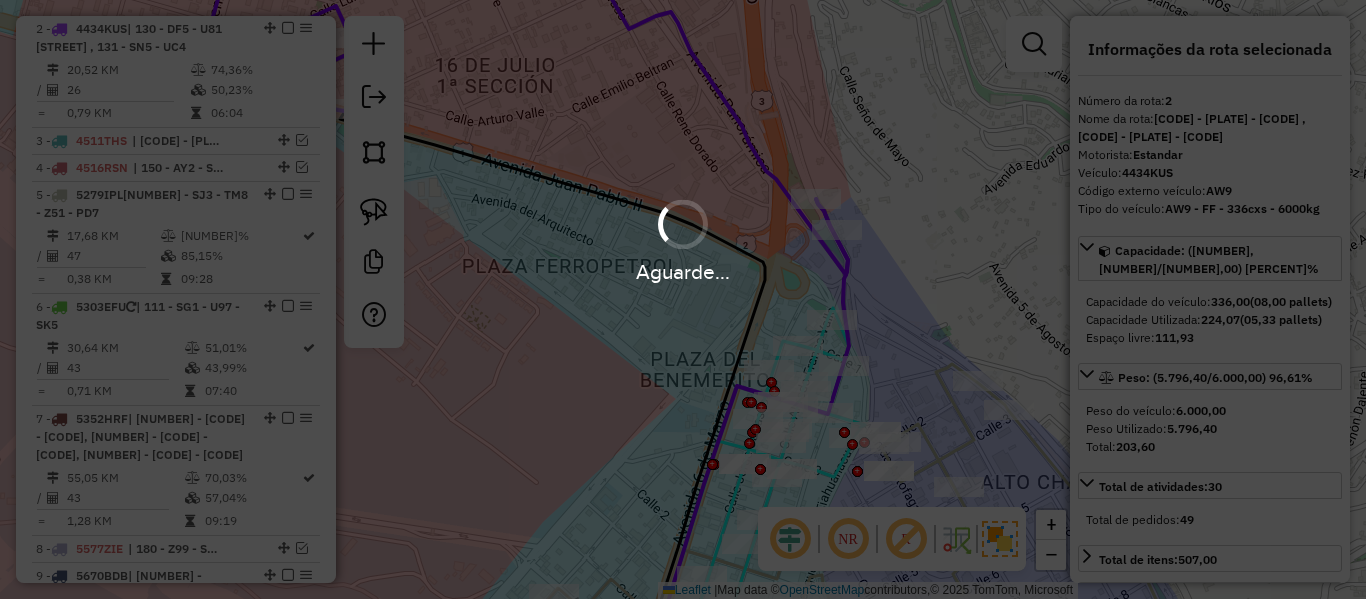 select on "**********" 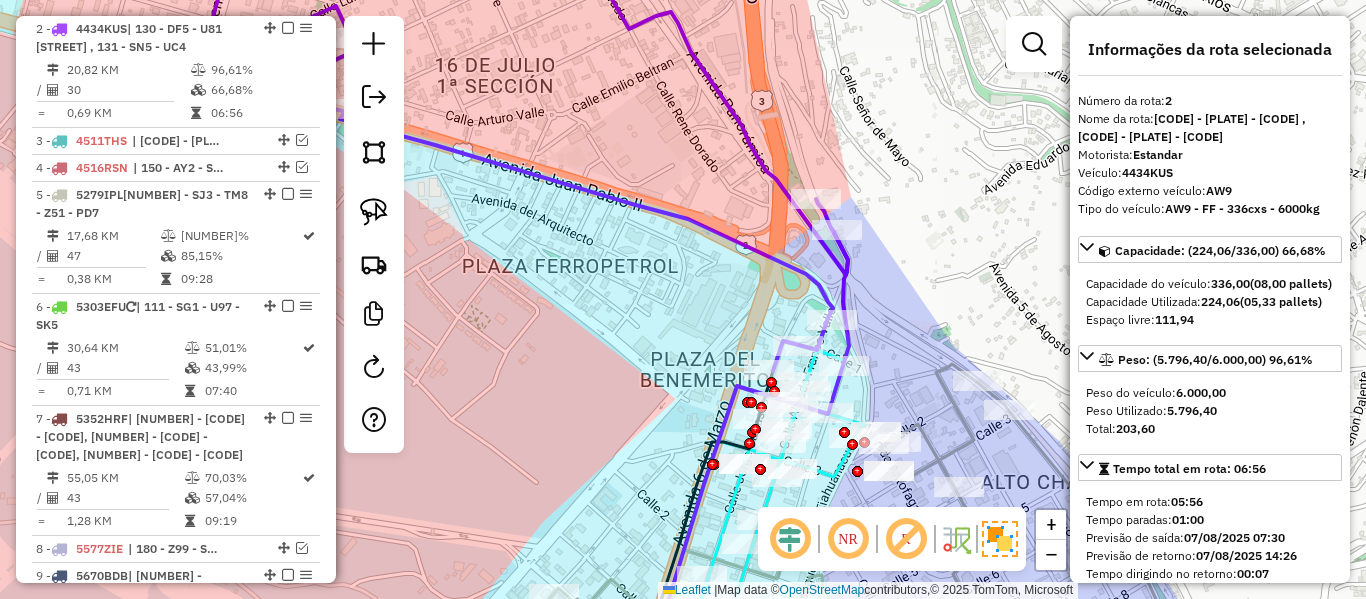 click on "Rota 2 - Placa 4434KUS  0000917590 - ANTONIO MAMANI Janela de atendimento Grade de atendimento Capacidade Transportadoras Veículos Cliente Pedidos  Rotas Selecione os dias de semana para filtrar as janelas de atendimento  Seg   Ter   Qua   Qui   Sex   Sáb   Dom  Informe o período da janela de atendimento: De: Até:  Filtrar exatamente a janela do cliente  Considerar janela de atendimento padrão  Selecione os dias de semana para filtrar as grades de atendimento  Seg   Ter   Qua   Qui   Sex   Sáb   Dom   Considerar clientes sem dia de atendimento cadastrado  Clientes fora do dia de atendimento selecionado Filtrar as atividades entre os valores definidos abaixo:  Peso mínimo:   Peso máximo:   Cubagem mínima:   Cubagem máxima:   De:   Até:  Filtrar as atividades entre o tempo de atendimento definido abaixo:  De:   Até:   Considerar capacidade total dos clientes não roteirizados Transportadora: Selecione um ou mais itens Tipo de veículo: Selecione um ou mais itens Veículo: Selecione um ou mais itens" 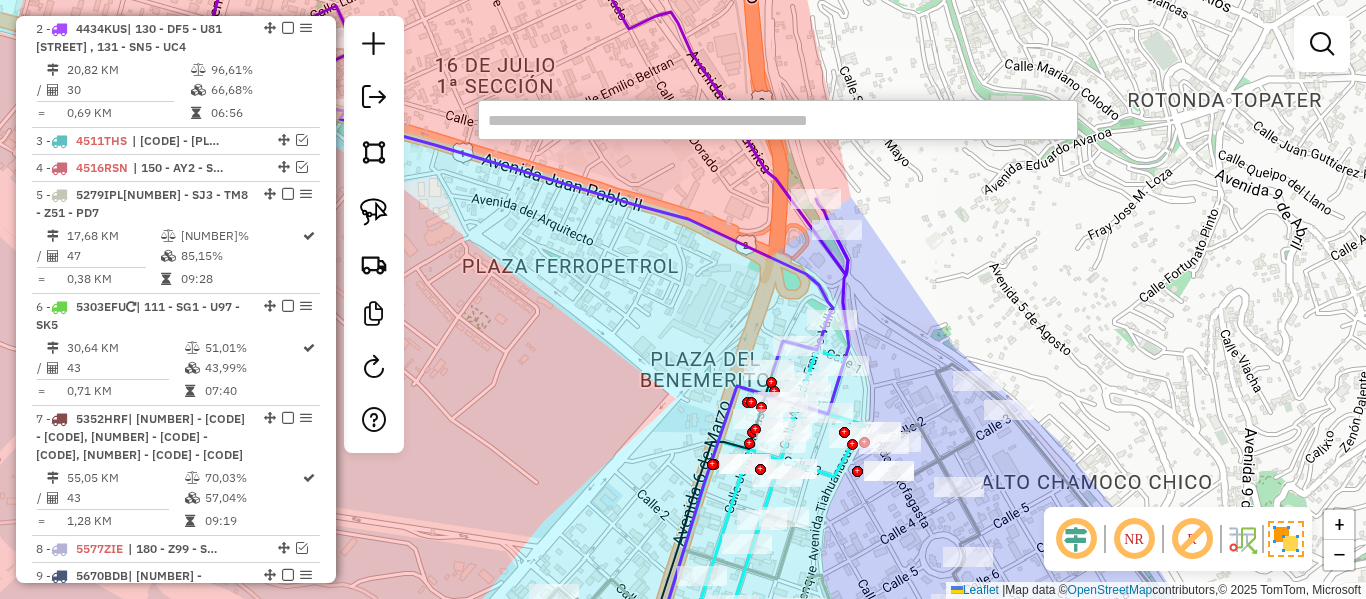 paste on "**********" 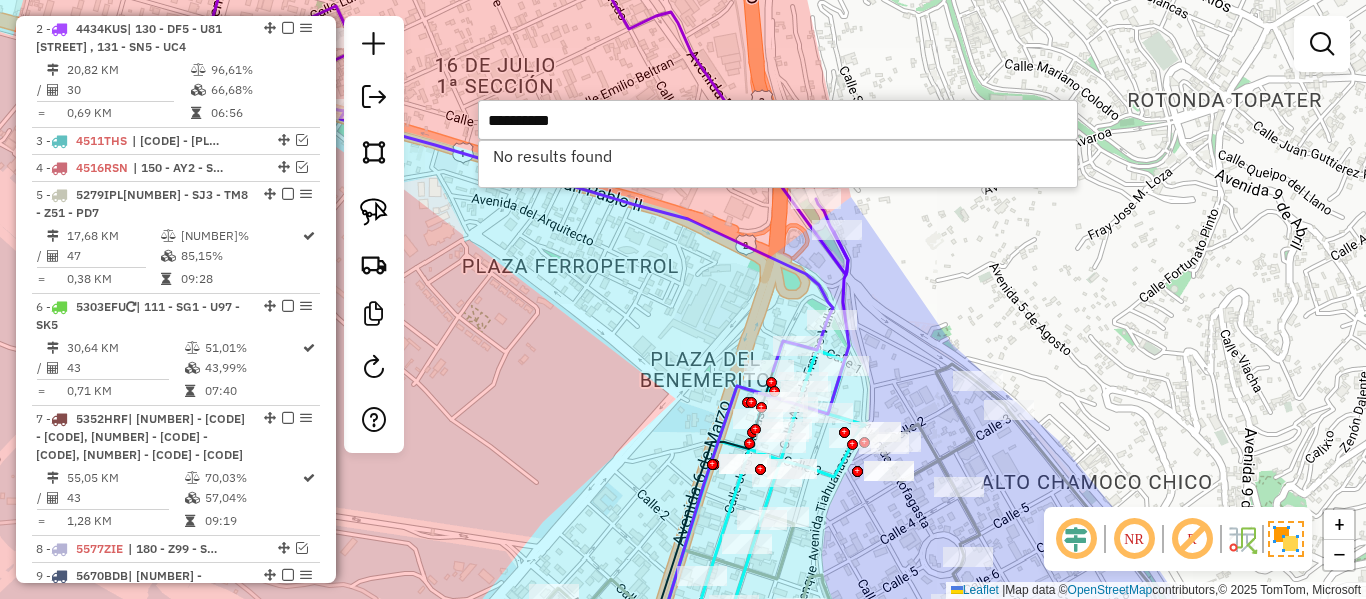 click on "**********" at bounding box center (778, 120) 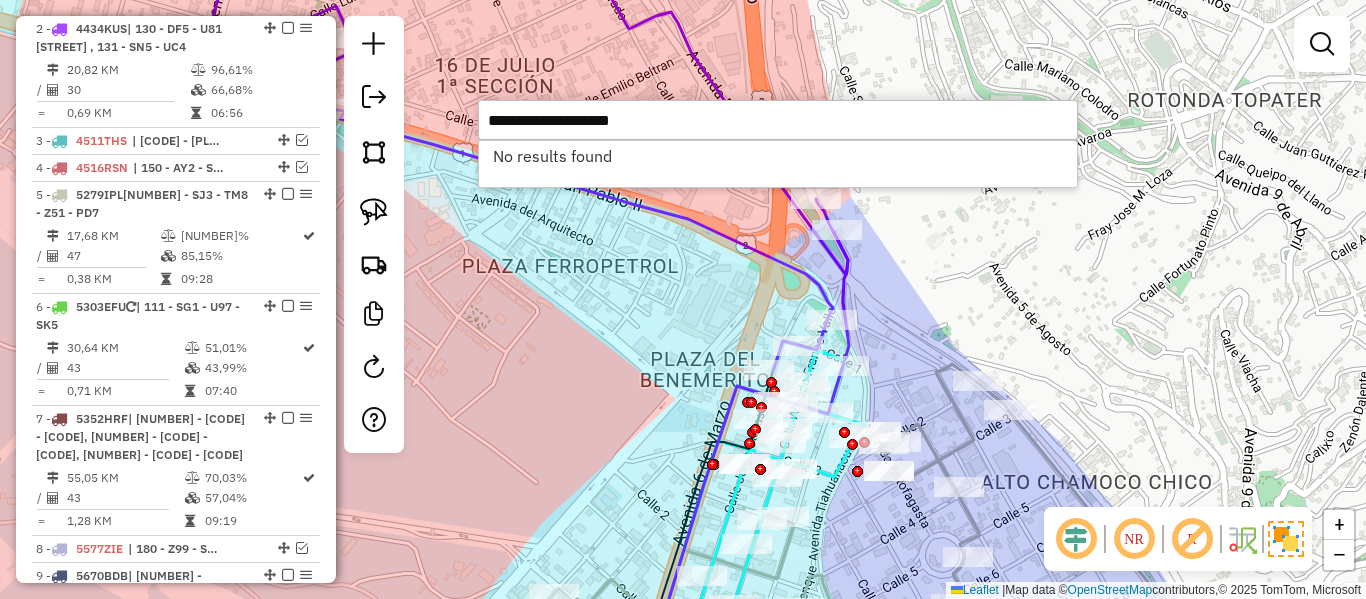 click on "**********" at bounding box center [778, 120] 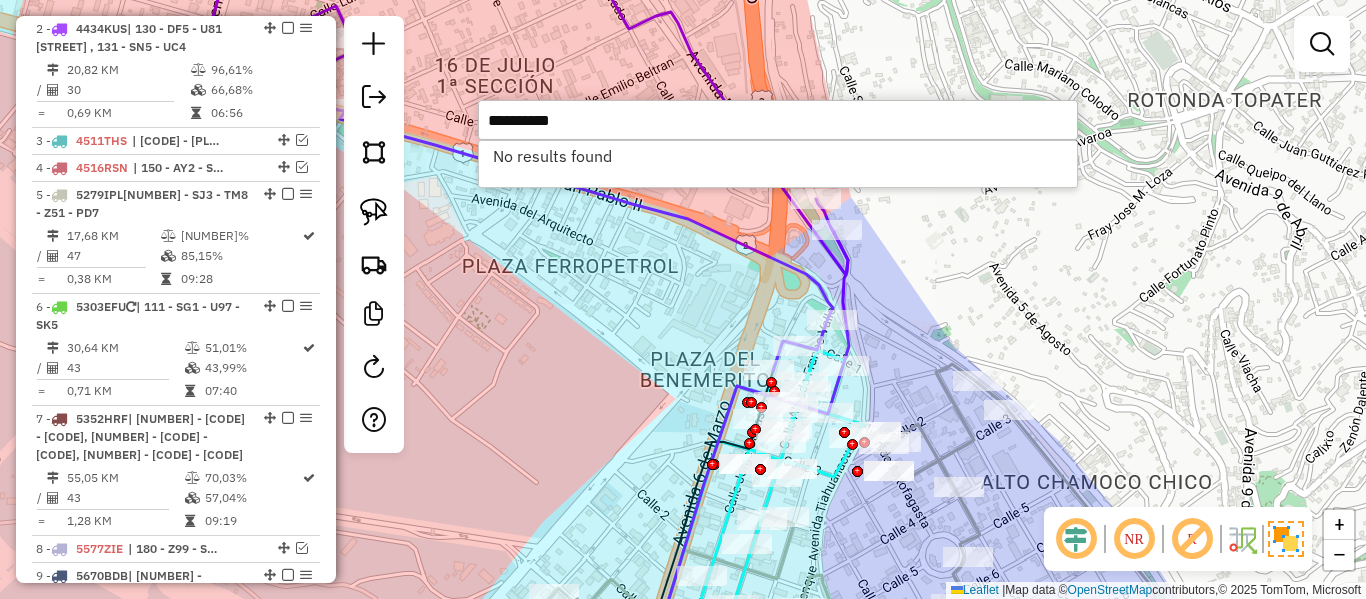 type on "**********" 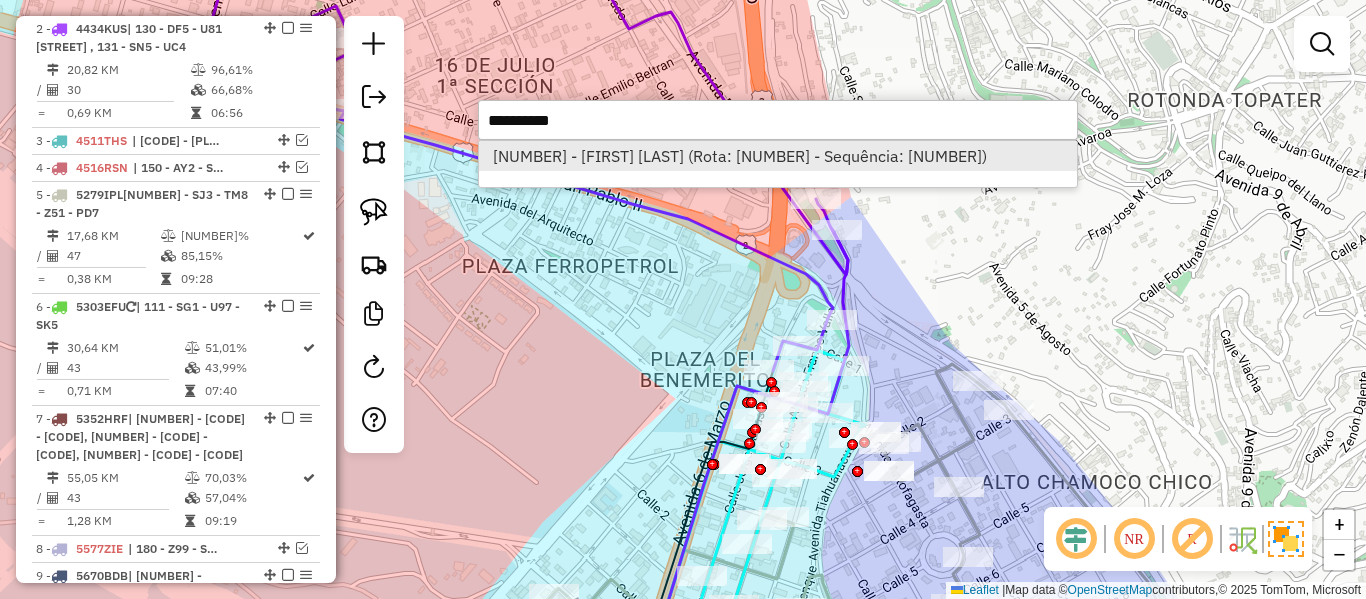 type on "**********" 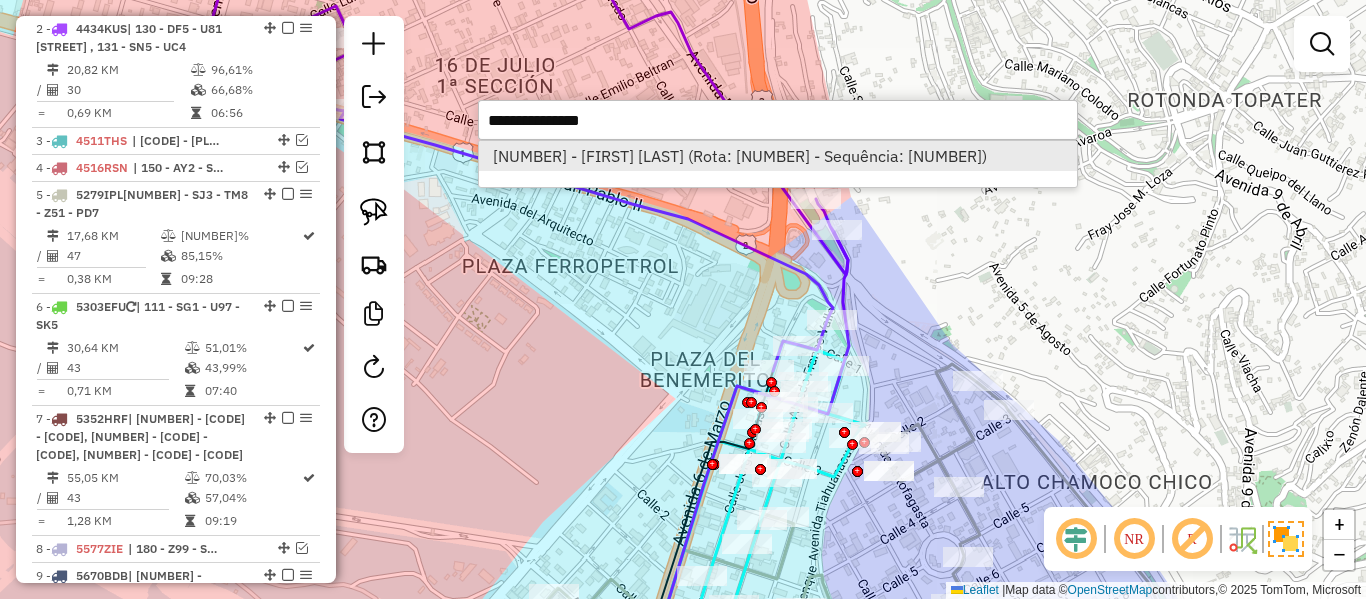 select on "**********" 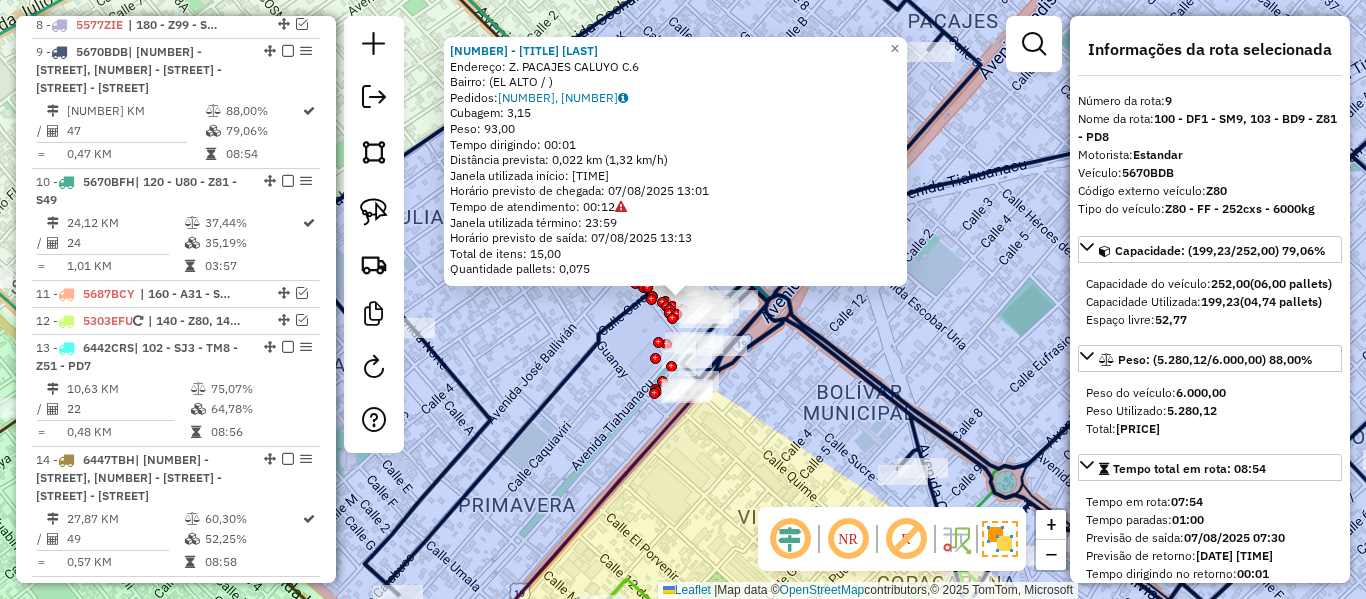 scroll, scrollTop: 1476, scrollLeft: 0, axis: vertical 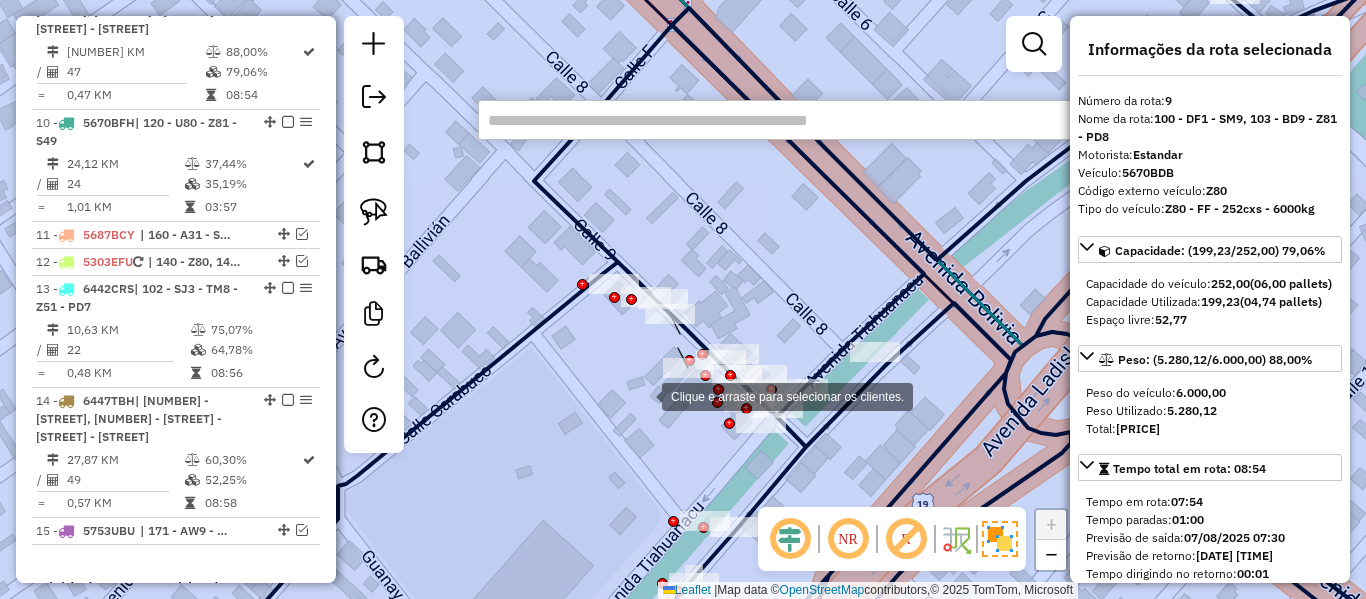 paste on "**********" 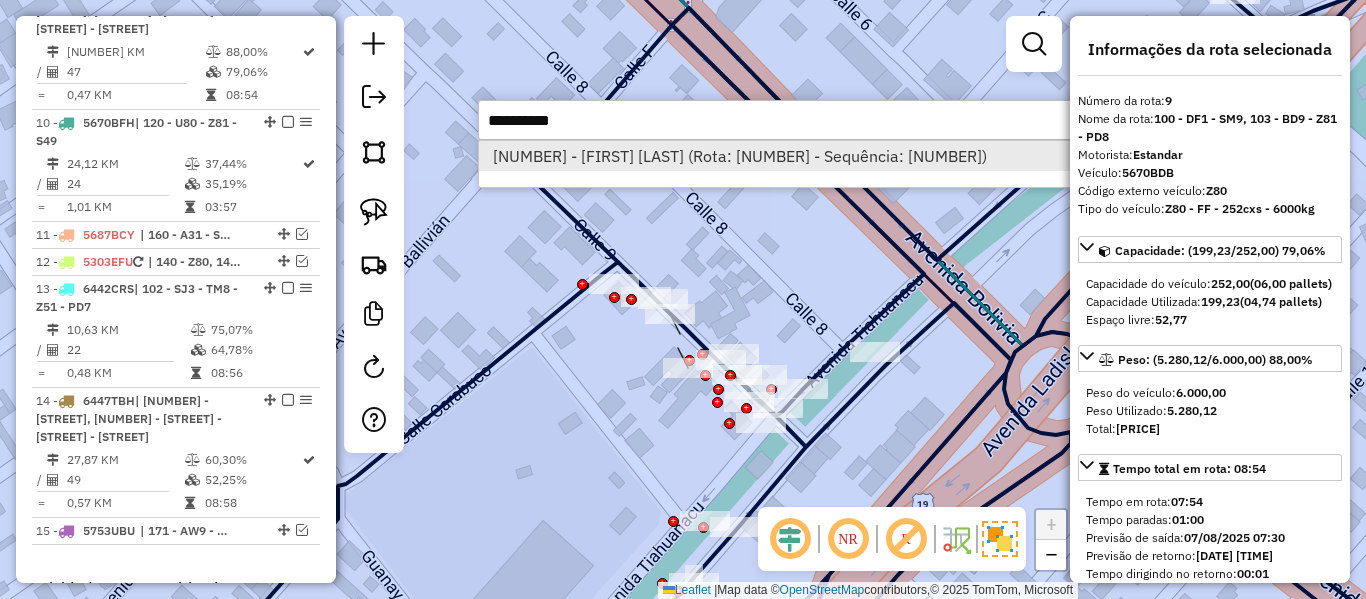 type on "**********" 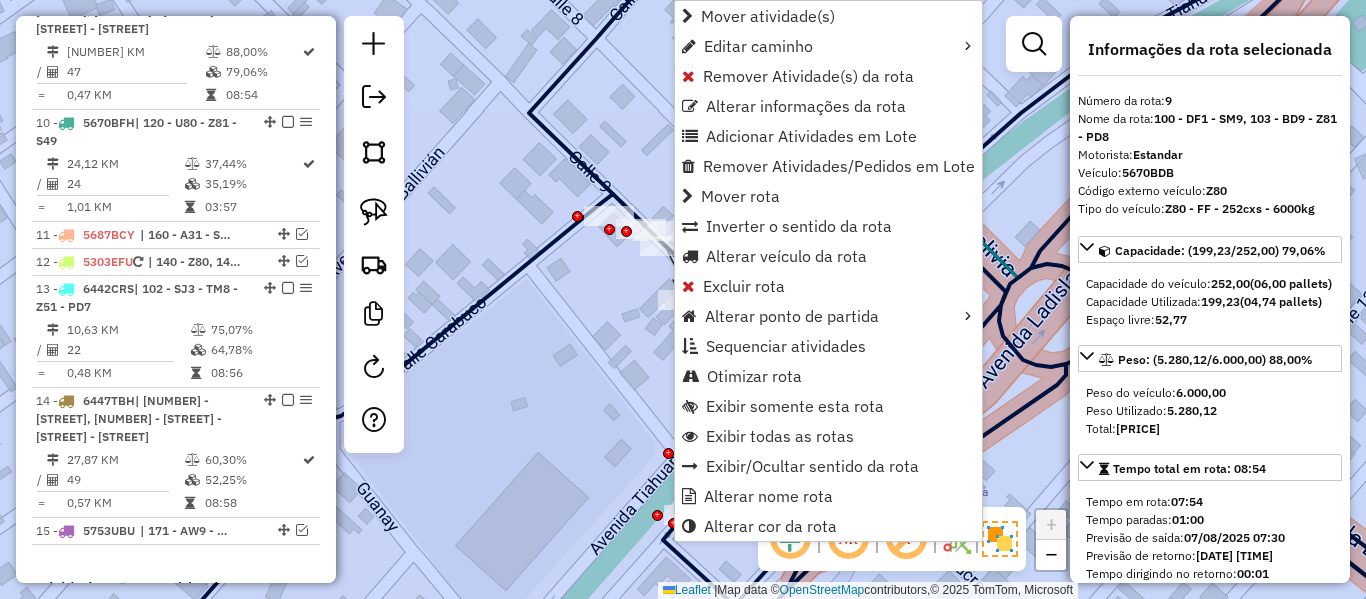 click on "Janela de atendimento Grade de atendimento Capacidade Transportadoras Veículos Cliente Pedidos  Rotas Selecione os dias de semana para filtrar as janelas de atendimento  Seg   Ter   Qua   Qui   Sex   Sáb   Dom  Informe o período da janela de atendimento: De: Até:  Filtrar exatamente a janela do cliente  Considerar janela de atendimento padrão  Selecione os dias de semana para filtrar as grades de atendimento  Seg   Ter   Qua   Qui   Sex   Sáb   Dom   Considerar clientes sem dia de atendimento cadastrado  Clientes fora do dia de atendimento selecionado Filtrar as atividades entre os valores definidos abaixo:  Peso mínimo:   Peso máximo:   Cubagem mínima:   Cubagem máxima:   De:   Até:  Filtrar as atividades entre o tempo de atendimento definido abaixo:  De:   Até:   Considerar capacidade total dos clientes não roteirizados Transportadora: Selecione um ou mais itens Tipo de veículo: Selecione um ou mais itens Veículo: Selecione um ou mais itens Motorista: Selecione um ou mais itens Nome: Rótulo:" 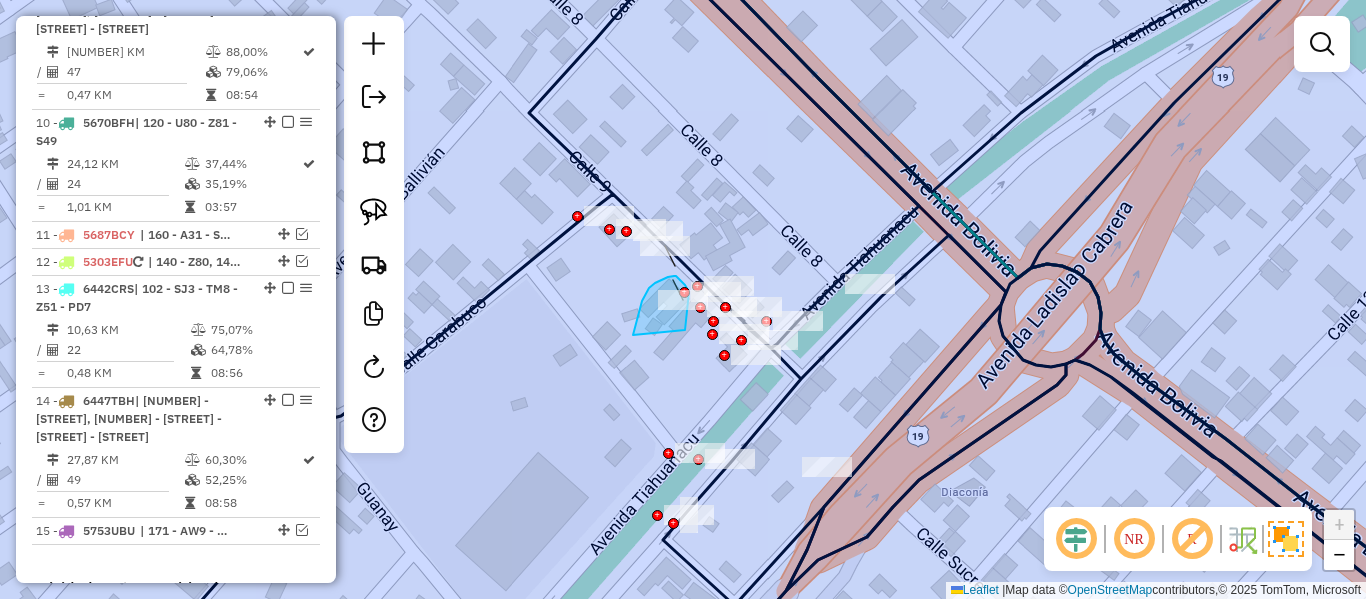 drag, startPoint x: 633, startPoint y: 335, endPoint x: 676, endPoint y: 353, distance: 46.615448 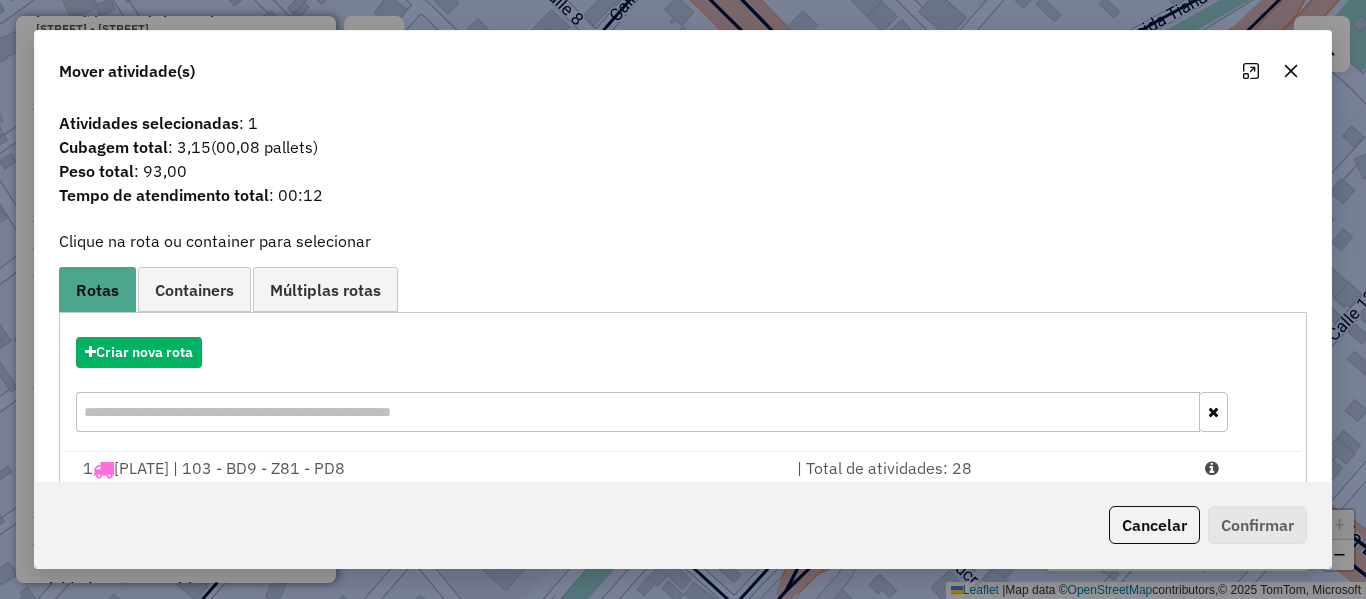 click on "Aguarde...  Pop-up bloqueado!  Seu navegador bloqueou automáticamente a abertura de uma nova janela.   Acesse as configurações e adicione o endereço do sistema a lista de permissão.   Fechar  Informações da Sessão 1225498 - 07/08/2025     Criação: 06/08/2025 19:07   Depósito:  SAZ BO El Alto  Total de rotas:  15  Distância Total:  523,88 km  Tempo total:  126:15  Custo total:  R$ 1.179,00  Total de Atividades Roteirizadas:  540  Total de Pedidos Roteirizados:  898  Peso total roteirizado:  89.261,87  Cubagem total roteirizado:  3.425,66  Total de Atividades não Roteirizadas:  29  Total de Pedidos não Roteirizados:  51 Total de caixas por viagem:  3.425,66 /   15 =  228,38 Média de Atividades por viagem:  540 /   15 =  36,00 Ocupação média da frota:  80,87%  Clientes com Service Time:  67,66%   (385 de 569)   Rotas improdutivas:  2  Rotas vários dias:  0  Clientes Priorizados NR:  0  Transportadoras  Rotas  Recargas: 2   Ver rotas   Ver veículos  Finalizar todas as rotas   1 -      /  27" at bounding box center [683, 299] 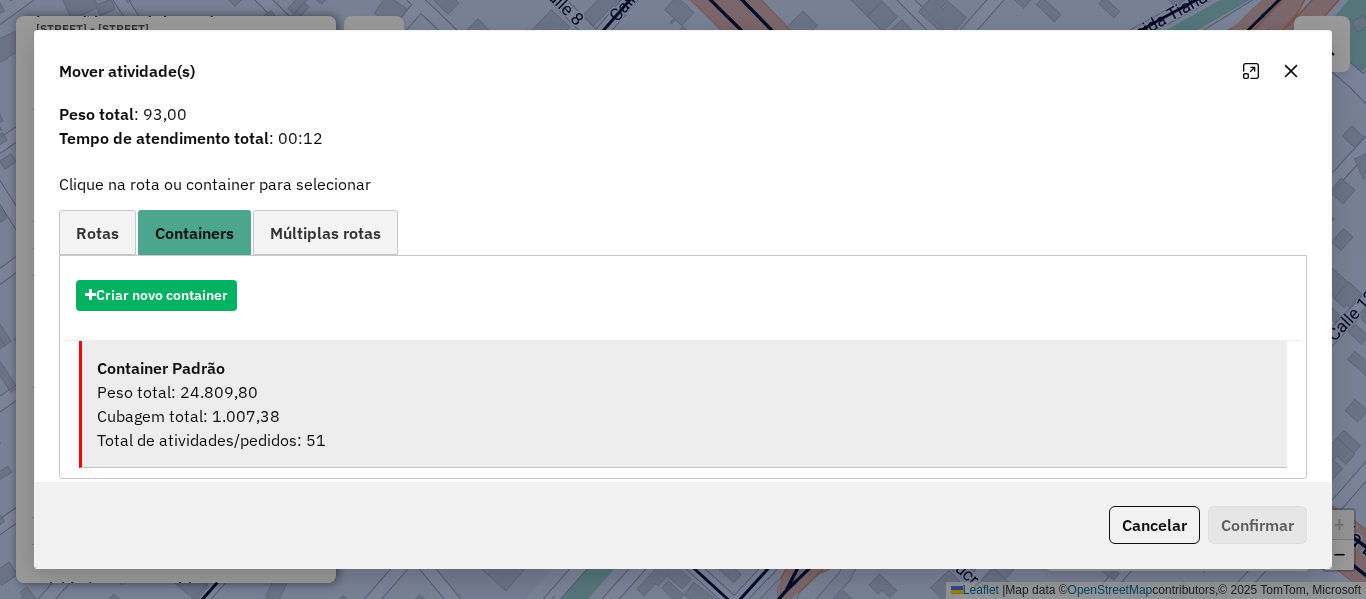 scroll, scrollTop: 78, scrollLeft: 0, axis: vertical 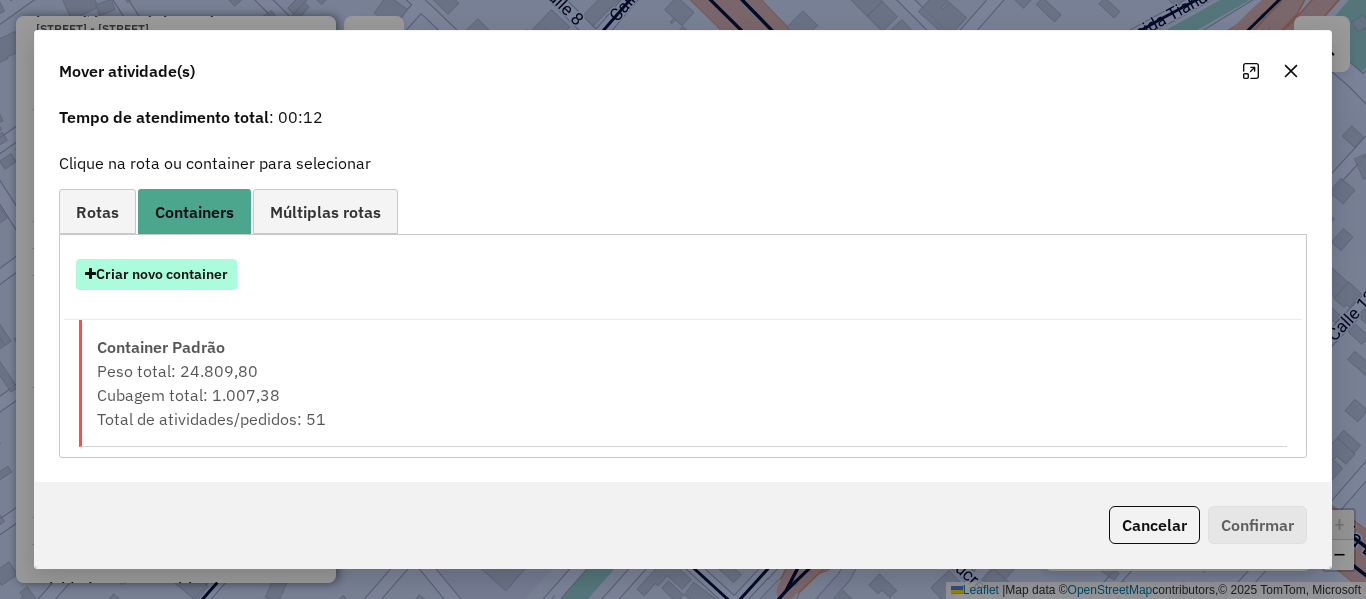 click on "Criar novo container" at bounding box center (156, 274) 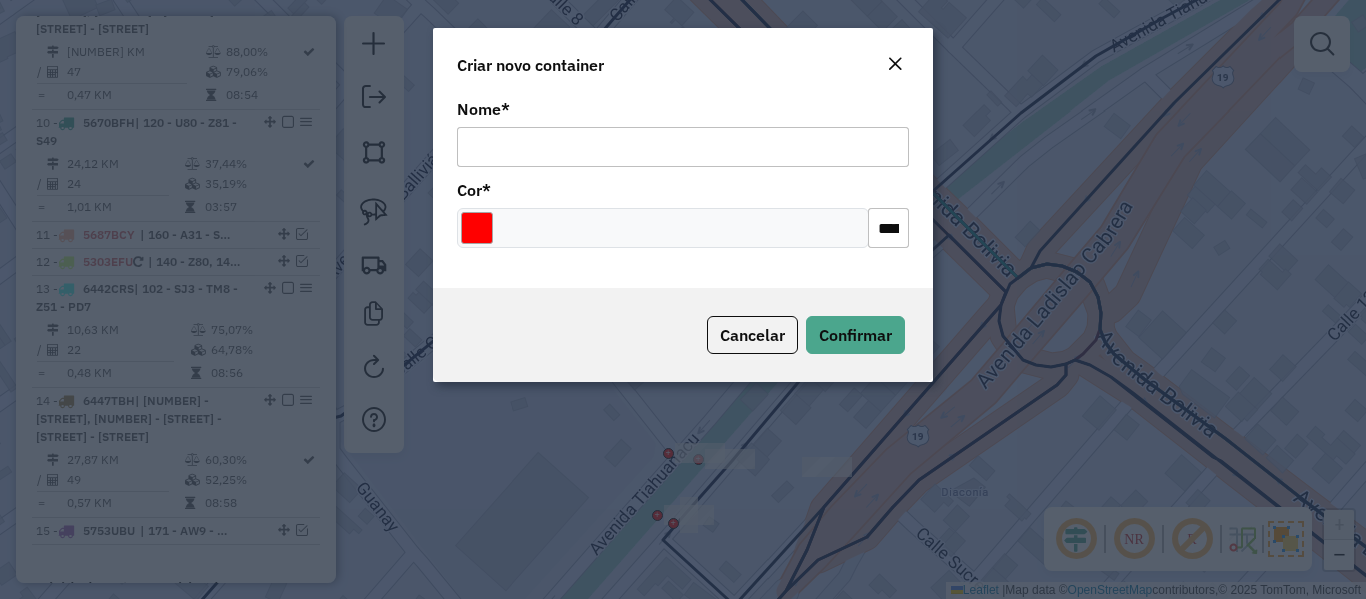 click on "Nome  *" 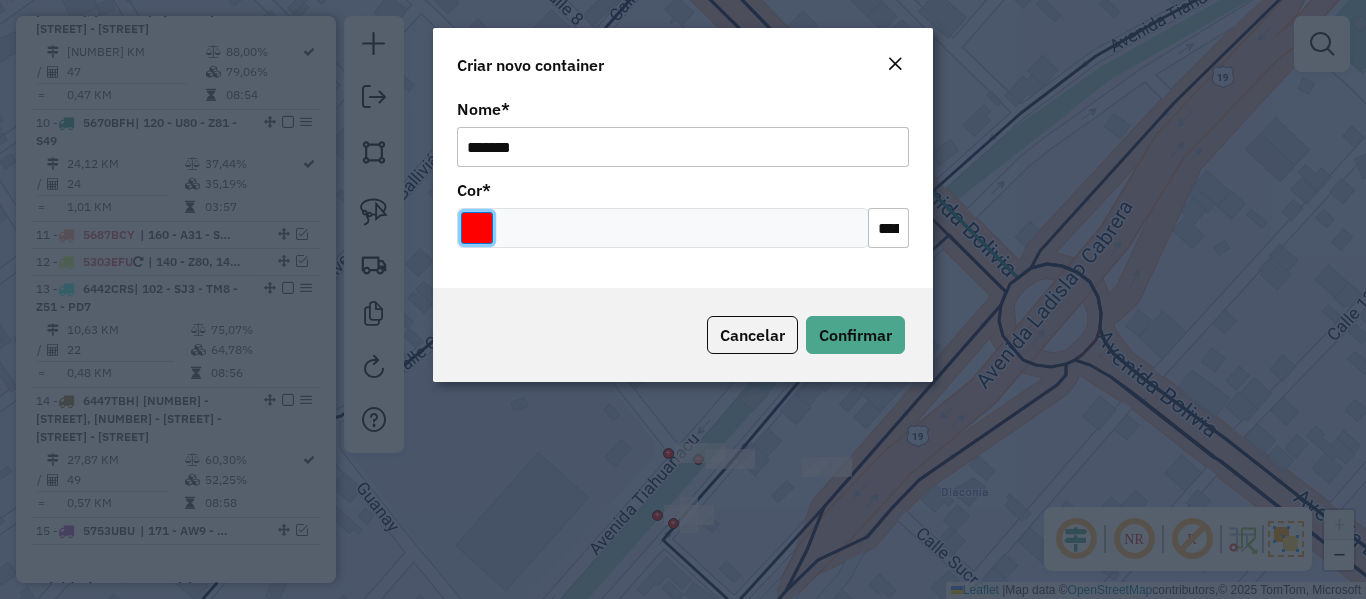 click at bounding box center (477, 228) 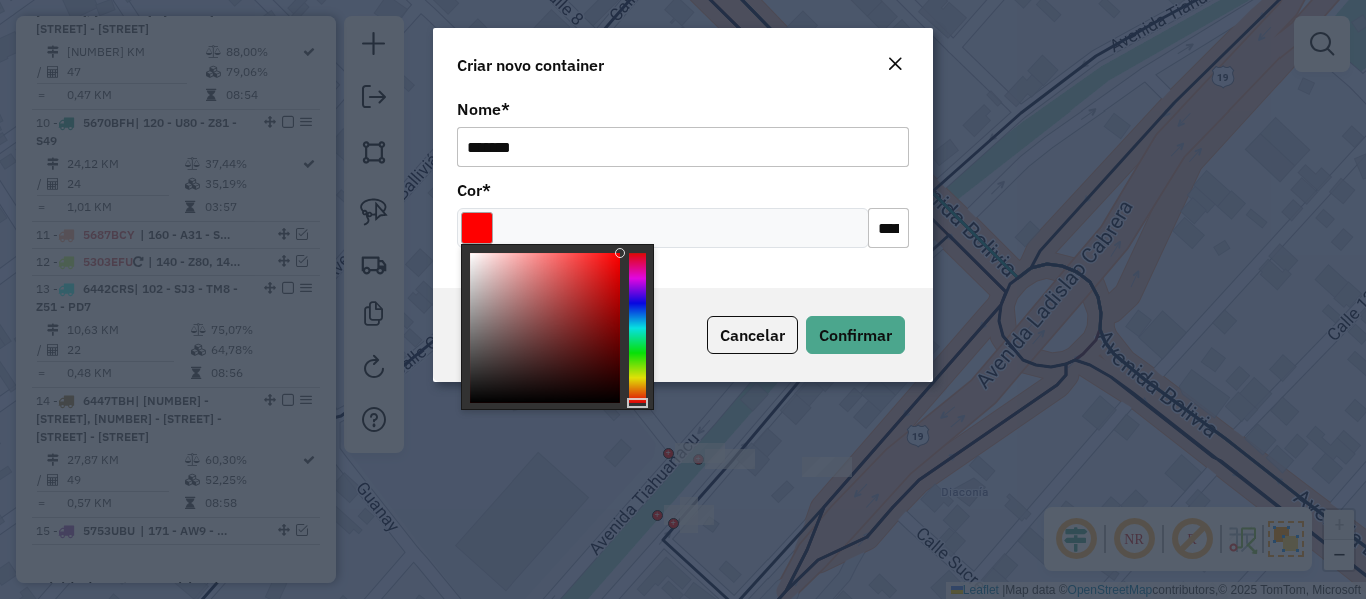 type on "*******" 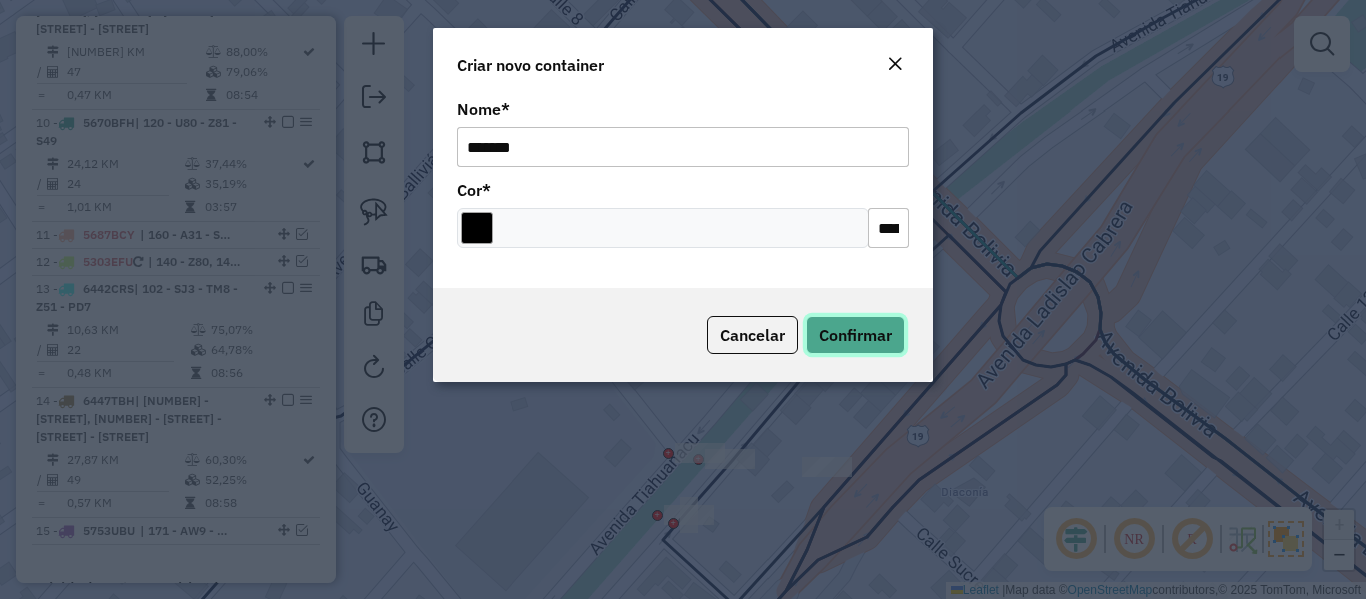 click on "Confirmar" 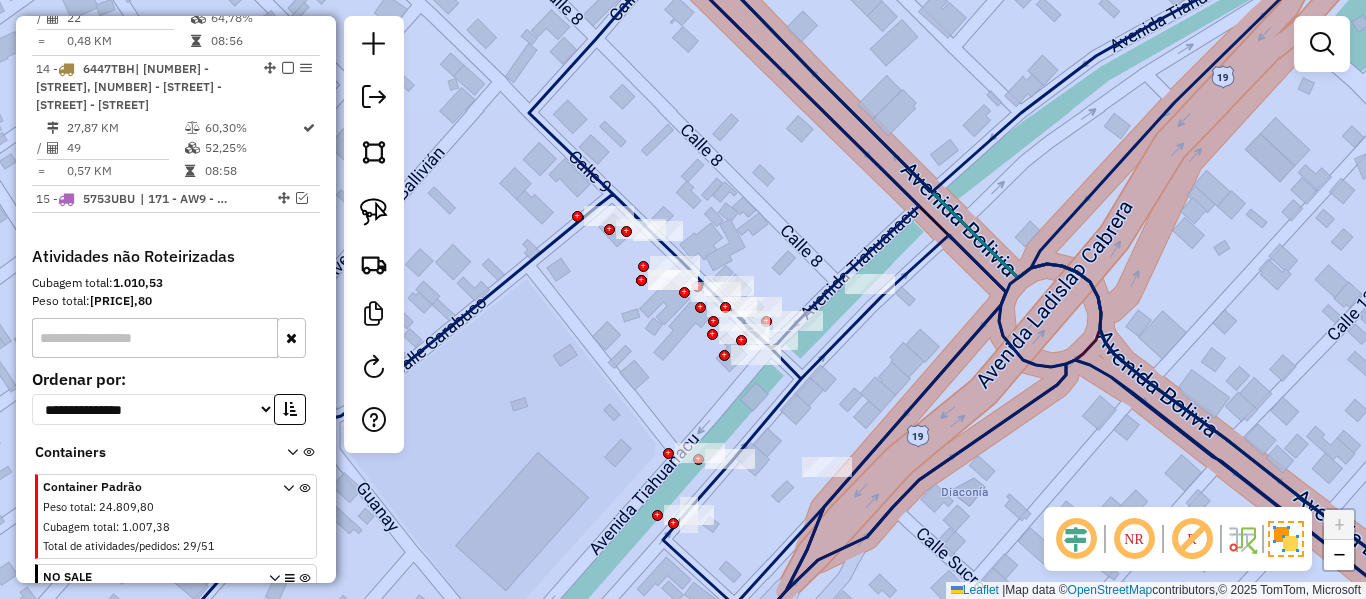 scroll, scrollTop: 1975, scrollLeft: 0, axis: vertical 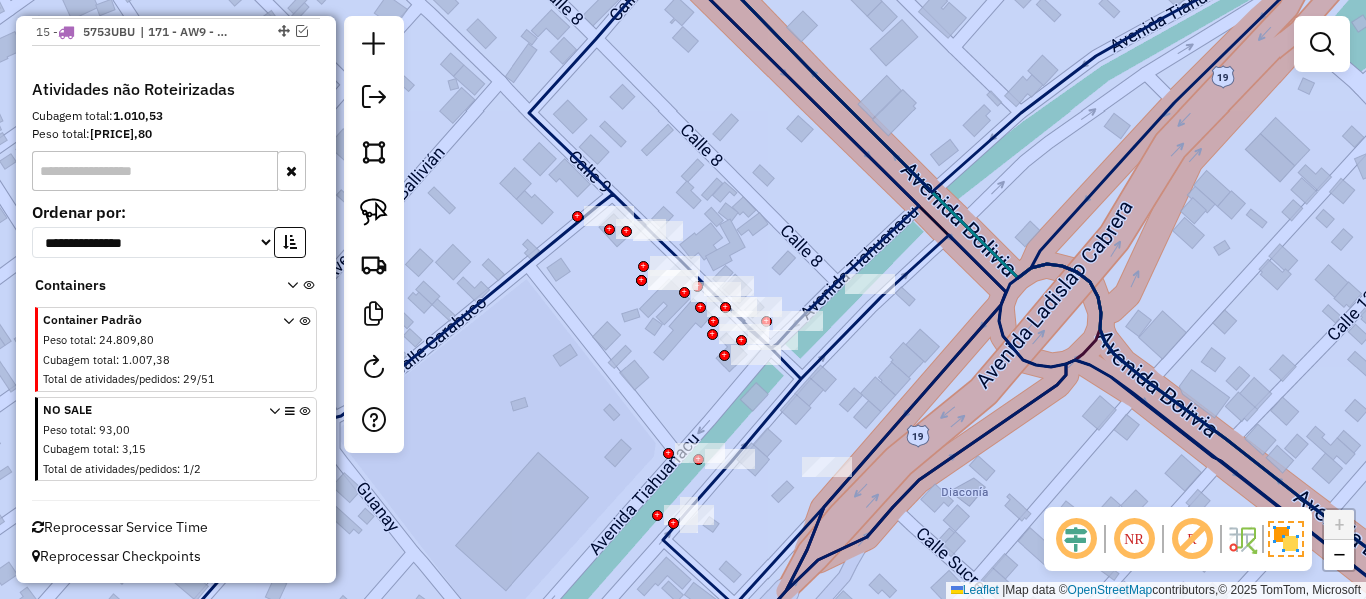 drag, startPoint x: 241, startPoint y: 204, endPoint x: 261, endPoint y: 498, distance: 294.67947 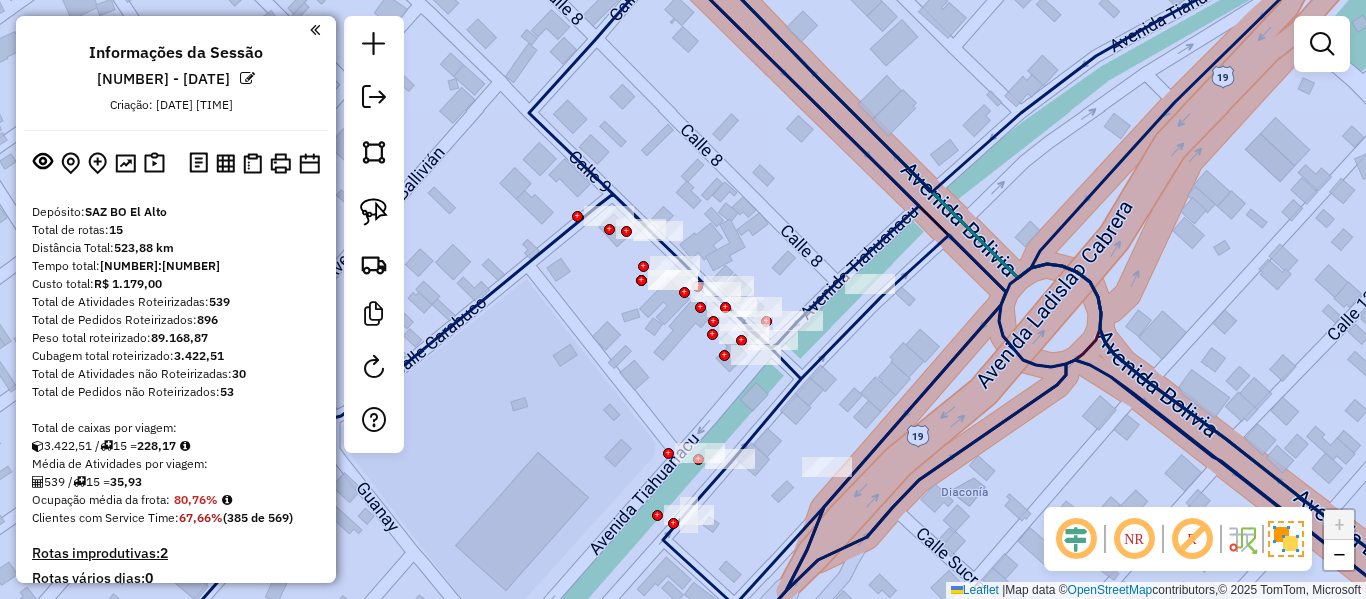 click at bounding box center [304, 2400] 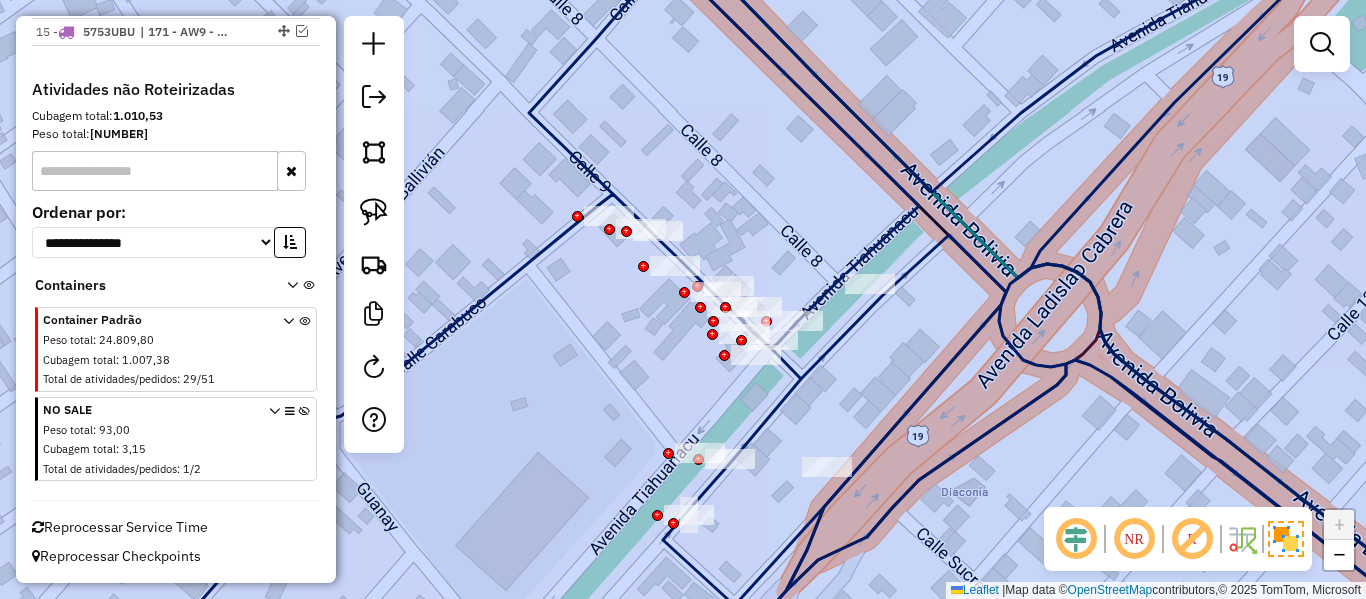 click on "Janela de atendimento Grade de atendimento Capacidade Transportadoras Veículos Cliente Pedidos  Rotas Selecione os dias de semana para filtrar as janelas de atendimento  Seg   Ter   Qua   Qui   Sex   Sáb   Dom  Informe o período da janela de atendimento: De: Até:  Filtrar exatamente a janela do cliente  Considerar janela de atendimento padrão  Selecione os dias de semana para filtrar as grades de atendimento  Seg   Ter   Qua   Qui   Sex   Sáb   Dom   Considerar clientes sem dia de atendimento cadastrado  Clientes fora do dia de atendimento selecionado Filtrar as atividades entre os valores definidos abaixo:  Peso mínimo:   Peso máximo:   Cubagem mínima:   Cubagem máxima:   De:   Até:  Filtrar as atividades entre o tempo de atendimento definido abaixo:  De:   Até:   Considerar capacidade total dos clientes não roteirizados Transportadora: Selecione um ou mais itens Tipo de veículo: Selecione um ou mais itens Veículo: Selecione um ou mais itens Motorista: Selecione um ou mais itens Nome: Rótulo:" 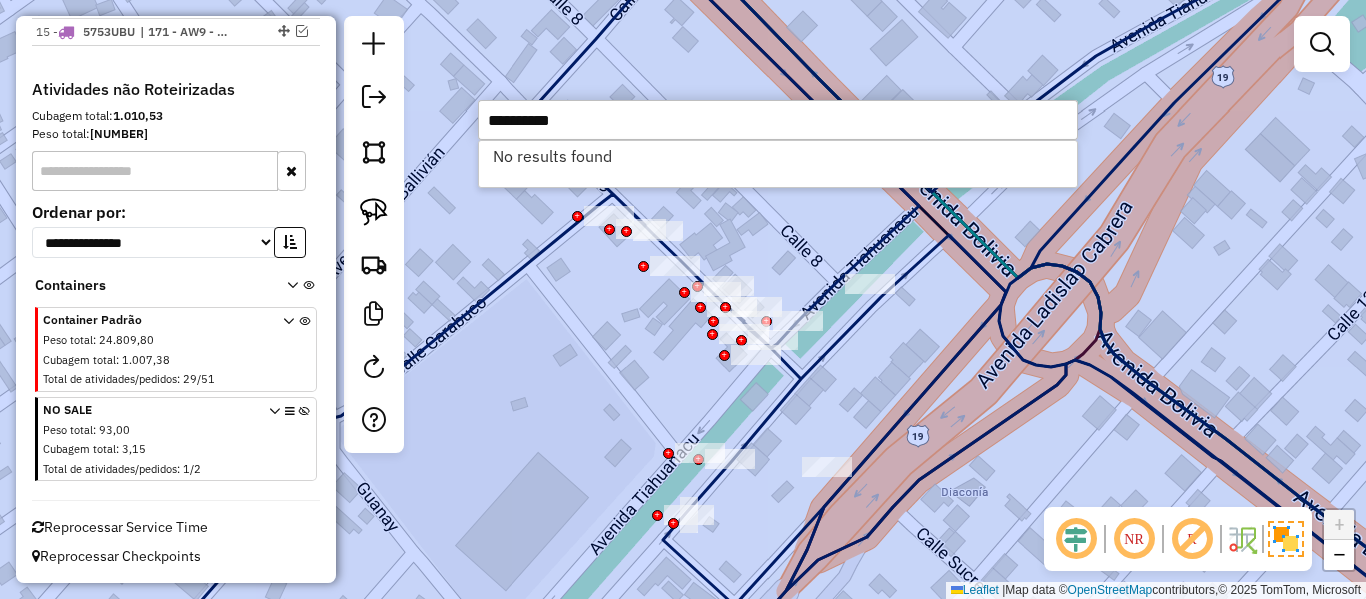 type on "**********" 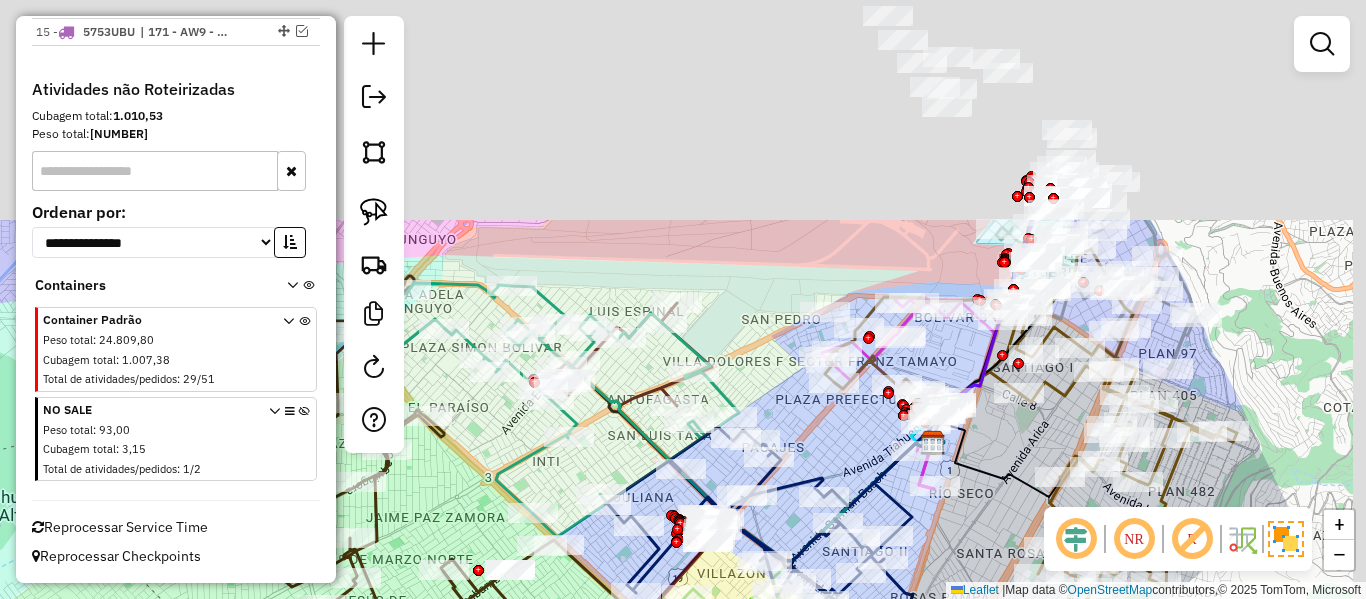 drag, startPoint x: 909, startPoint y: 149, endPoint x: 877, endPoint y: 364, distance: 217.36835 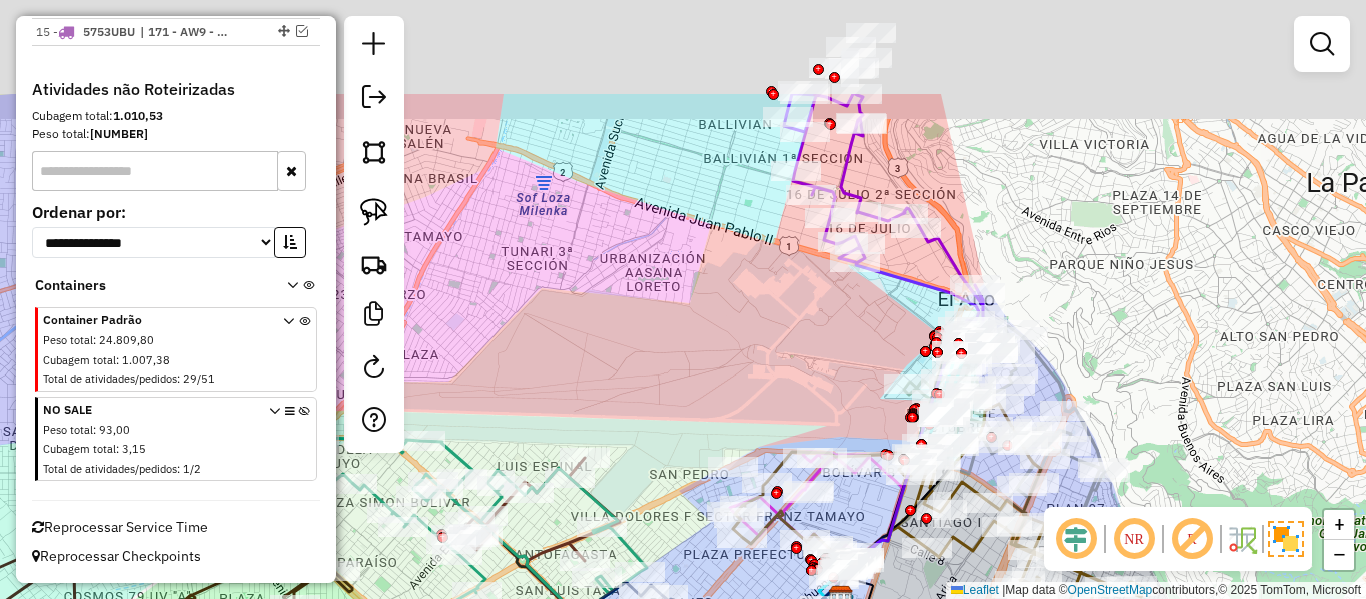 drag, startPoint x: 944, startPoint y: 251, endPoint x: 852, endPoint y: 405, distance: 179.38785 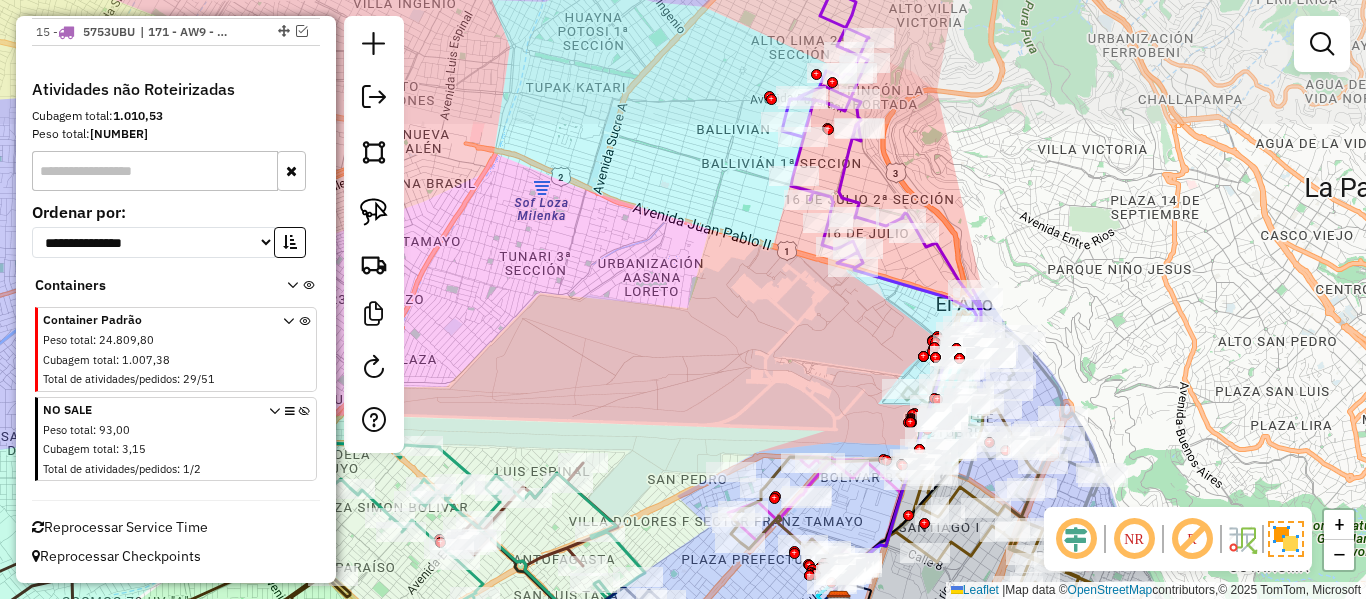 click 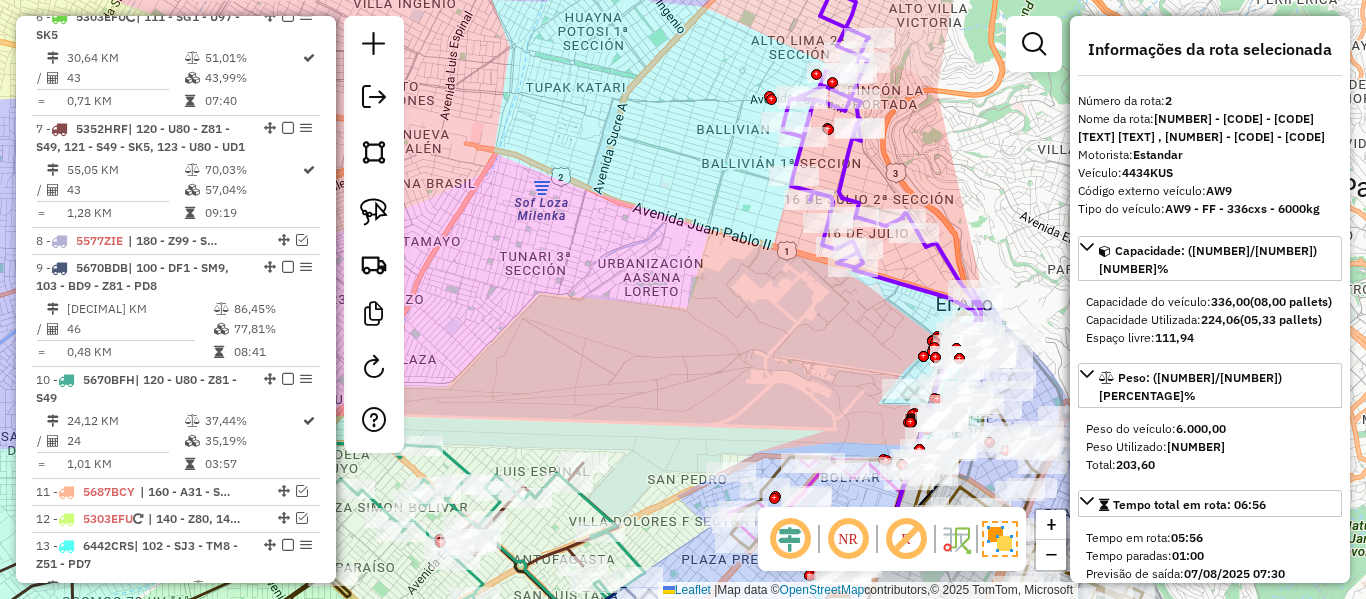 scroll, scrollTop: 893, scrollLeft: 0, axis: vertical 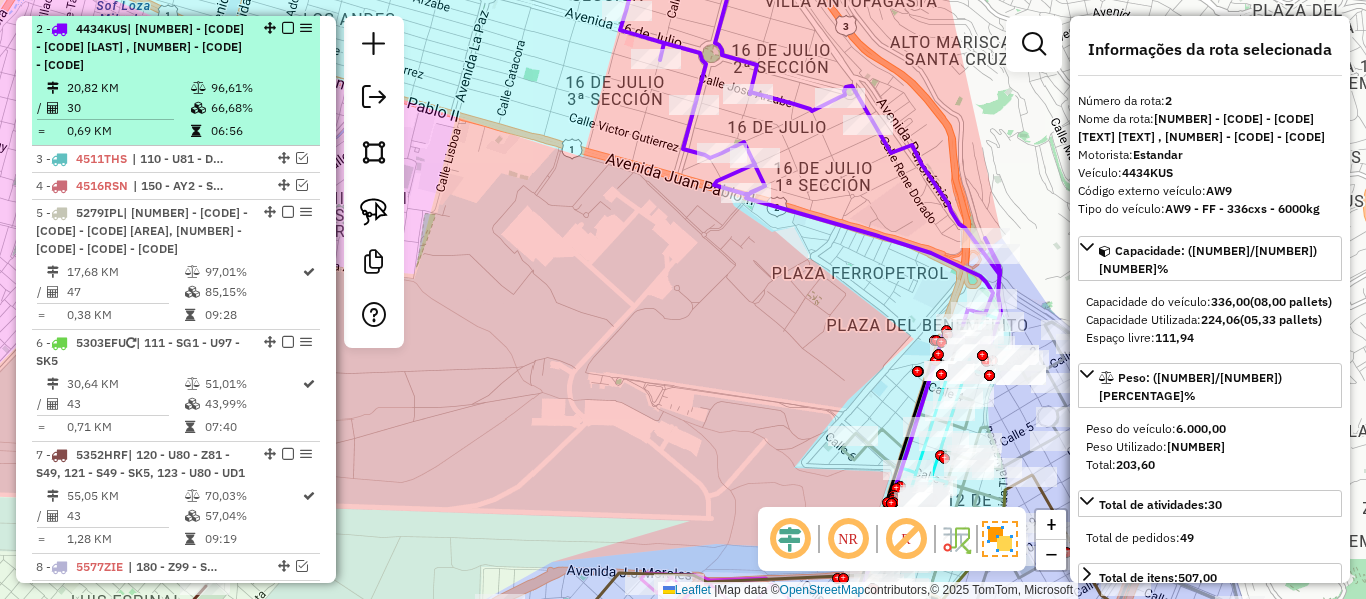 click at bounding box center [288, 28] 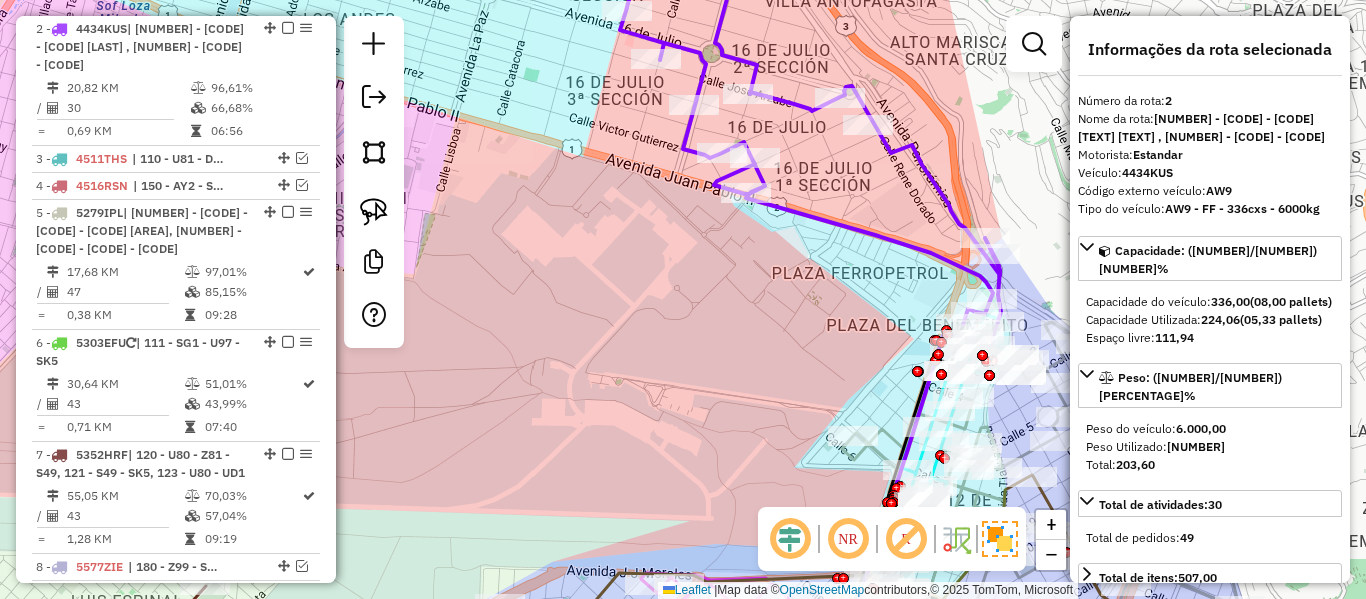 select on "**********" 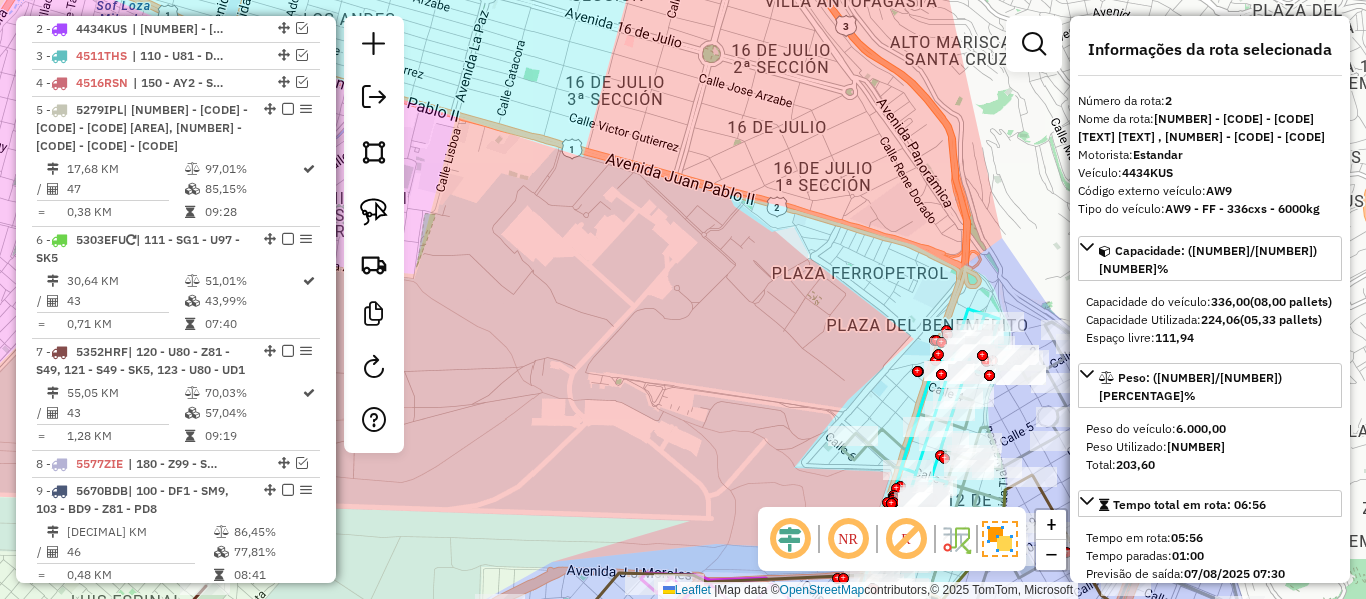 click on "Janela de atendimento Grade de atendimento Capacidade Transportadoras Veículos Cliente Pedidos  Rotas Selecione os dias de semana para filtrar as janelas de atendimento  Seg   Ter   Qua   Qui   Sex   Sáb   Dom  Informe o período da janela de atendimento: De: Até:  Filtrar exatamente a janela do cliente  Considerar janela de atendimento padrão  Selecione os dias de semana para filtrar as grades de atendimento  Seg   Ter   Qua   Qui   Sex   Sáb   Dom   Considerar clientes sem dia de atendimento cadastrado  Clientes fora do dia de atendimento selecionado Filtrar as atividades entre os valores definidos abaixo:  Peso mínimo:   Peso máximo:   Cubagem mínima:   Cubagem máxima:   De:   Até:  Filtrar as atividades entre o tempo de atendimento definido abaixo:  De:   Até:   Considerar capacidade total dos clientes não roteirizados Transportadora: Selecione um ou mais itens Tipo de veículo: Selecione um ou mais itens Veículo: Selecione um ou mais itens Motorista: Selecione um ou mais itens Nome: Rótulo:" 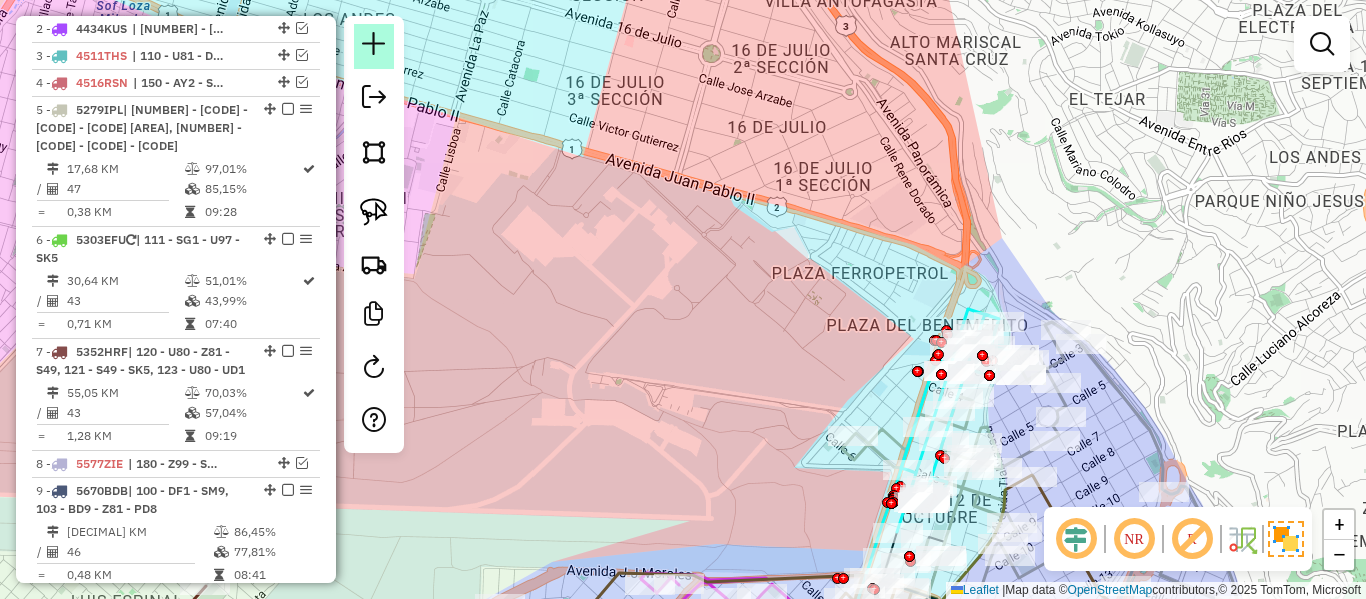 drag, startPoint x: 563, startPoint y: 185, endPoint x: 374, endPoint y: 45, distance: 235.20416 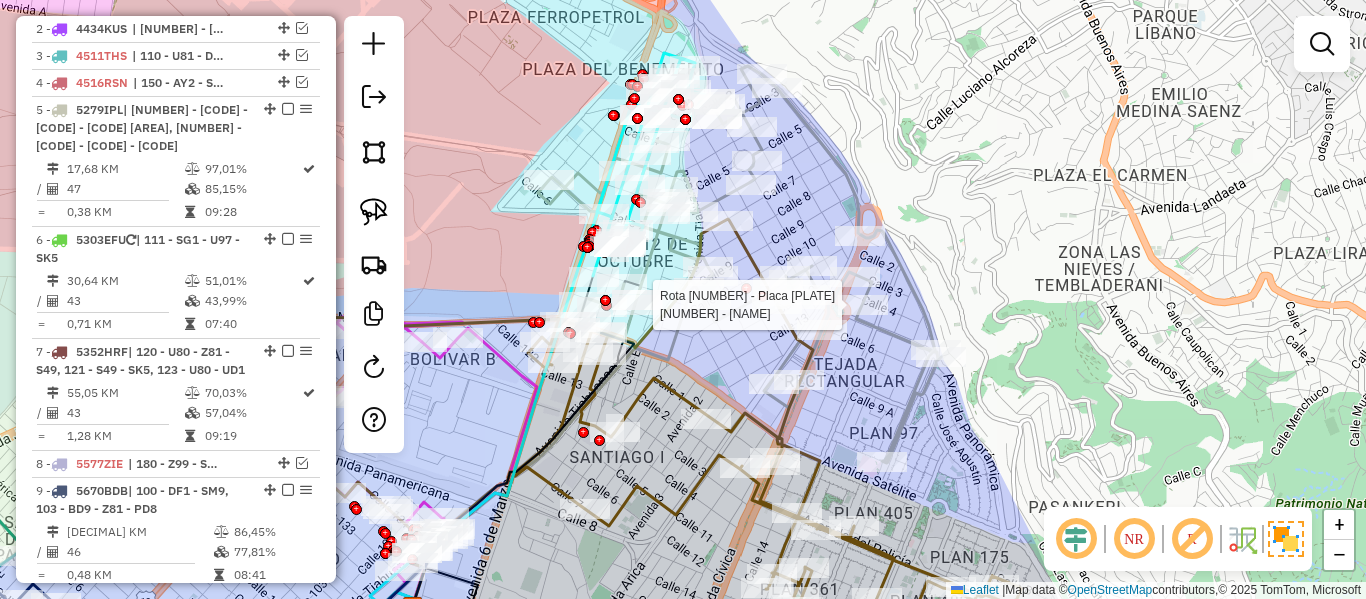 click 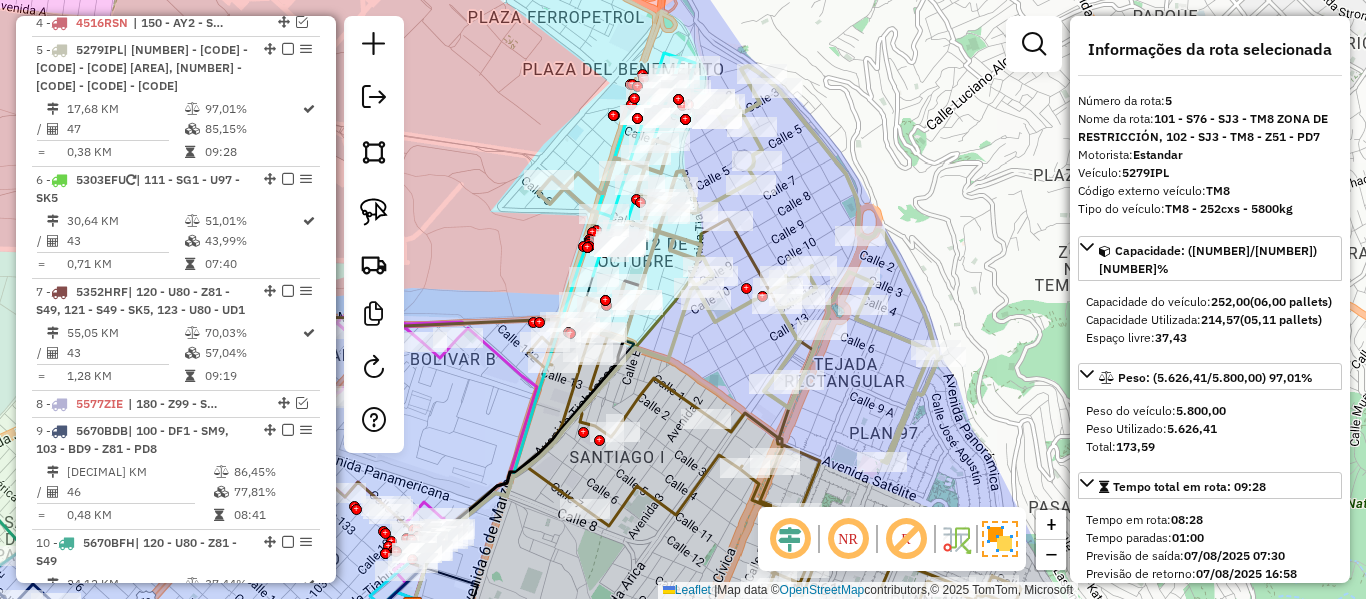 scroll, scrollTop: 974, scrollLeft: 0, axis: vertical 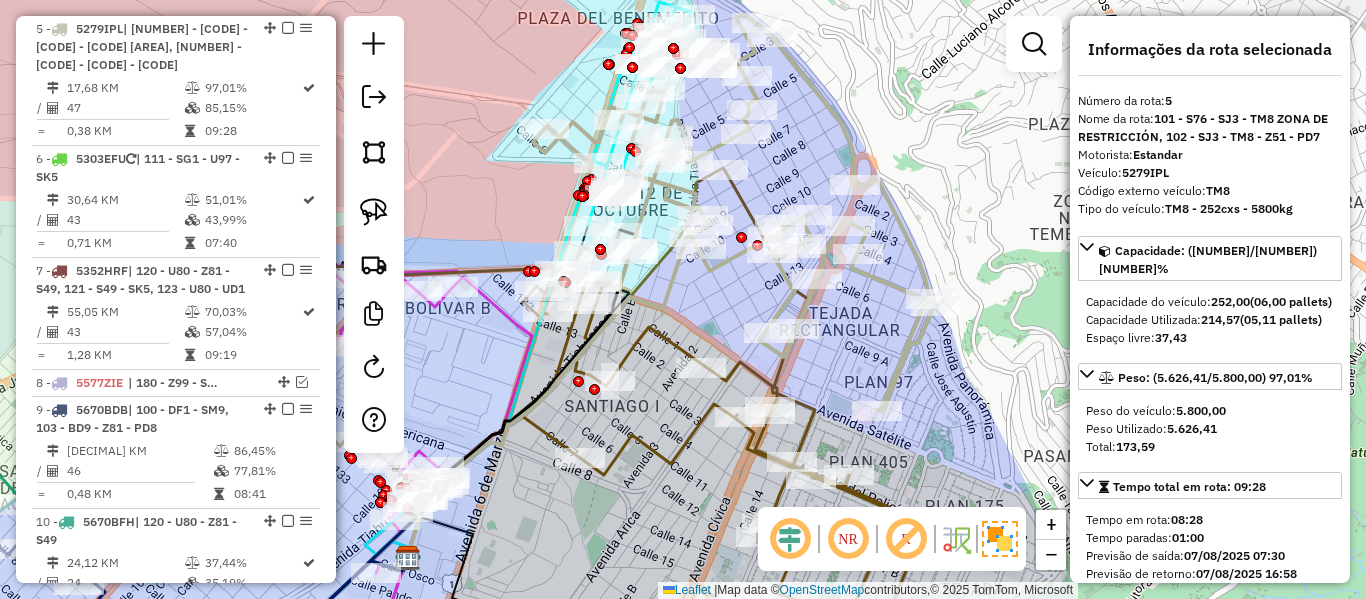 drag, startPoint x: 884, startPoint y: 328, endPoint x: 879, endPoint y: 277, distance: 51.24451 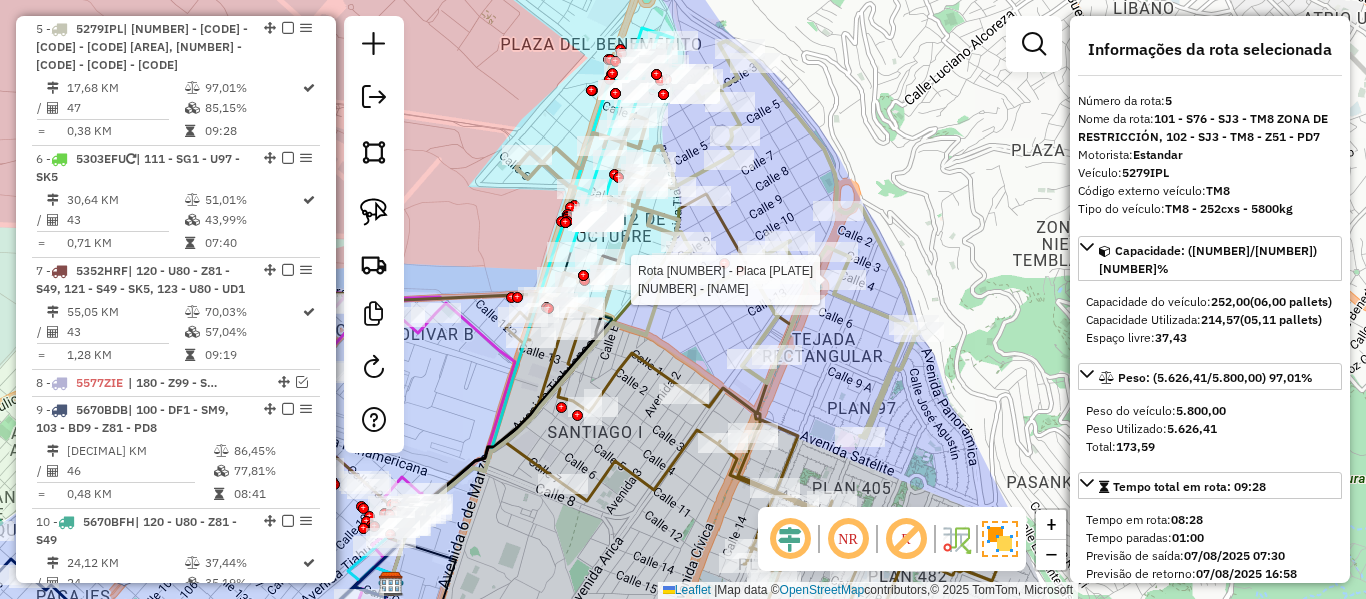 drag, startPoint x: 858, startPoint y: 336, endPoint x: 841, endPoint y: 372, distance: 39.812057 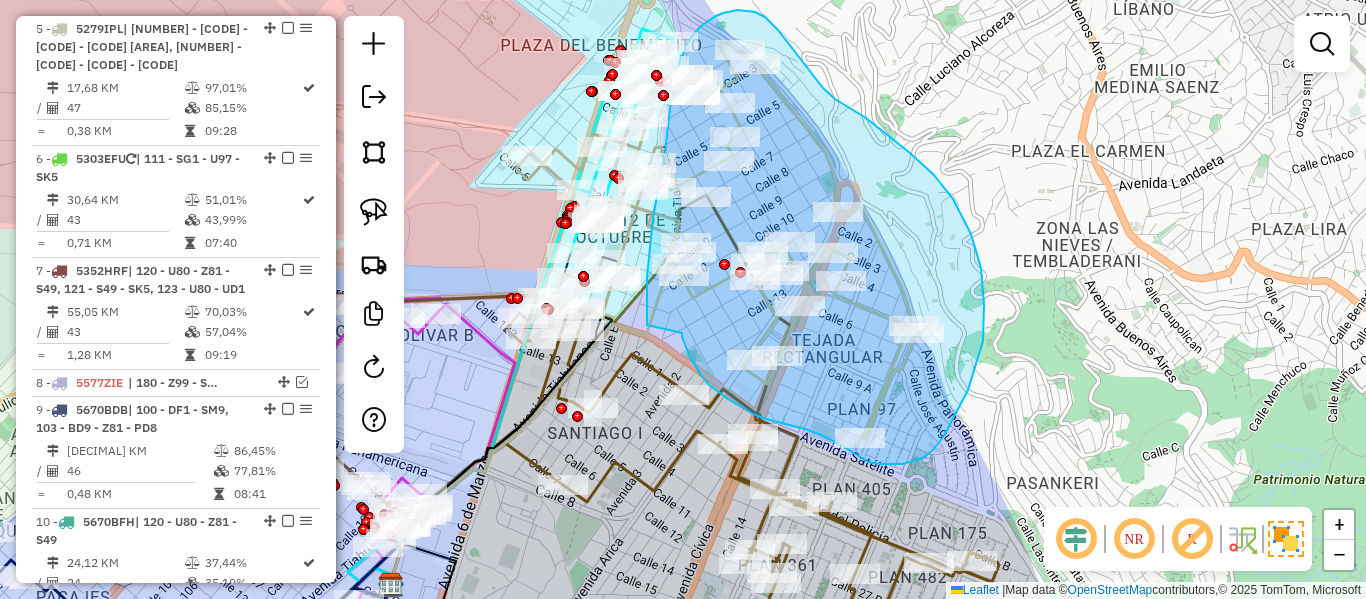 drag, startPoint x: 719, startPoint y: 393, endPoint x: 648, endPoint y: 327, distance: 96.938126 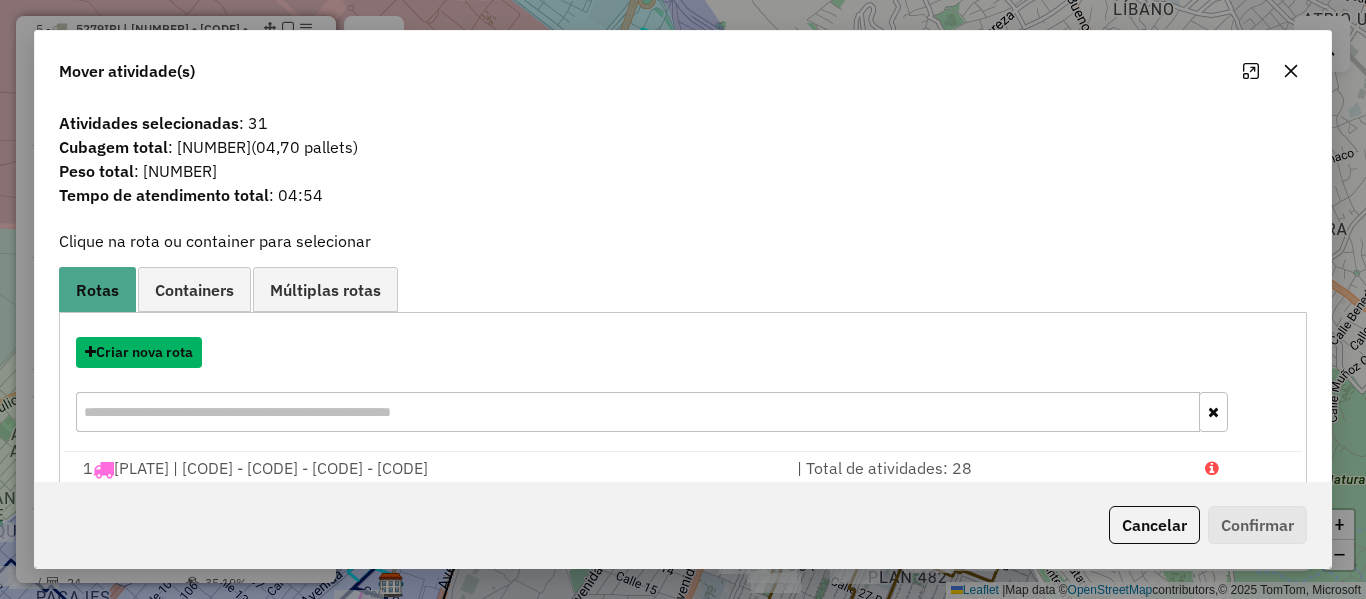 click on "Criar nova rota" at bounding box center [139, 352] 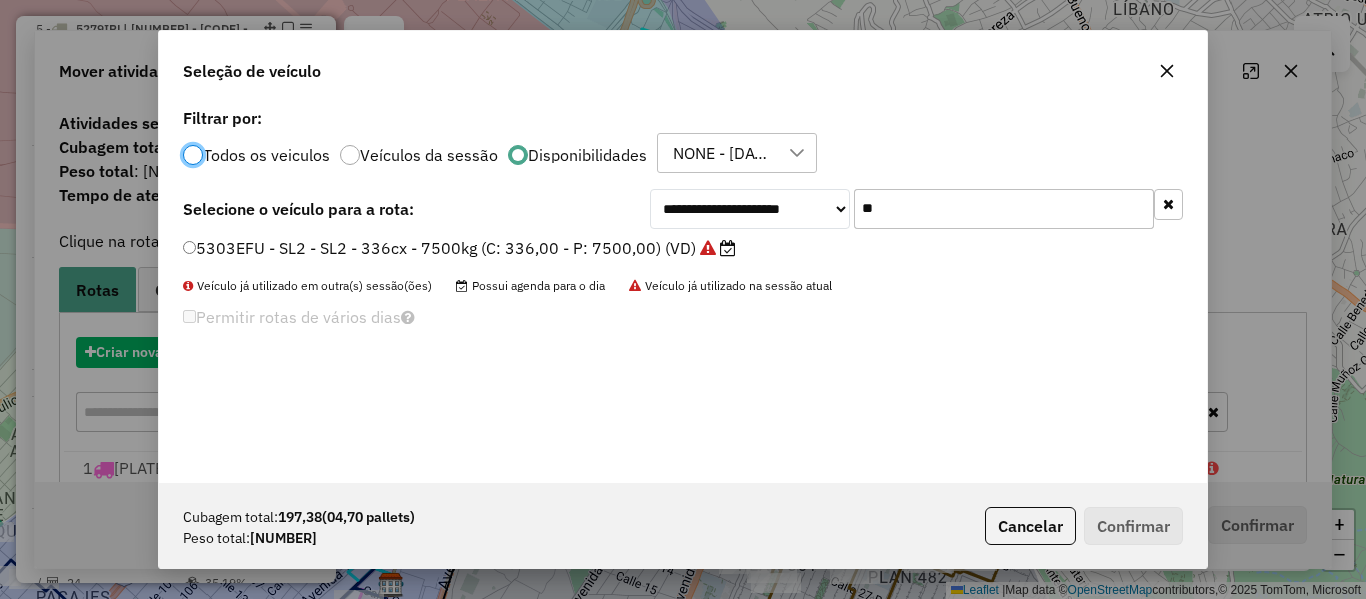 scroll, scrollTop: 11, scrollLeft: 6, axis: both 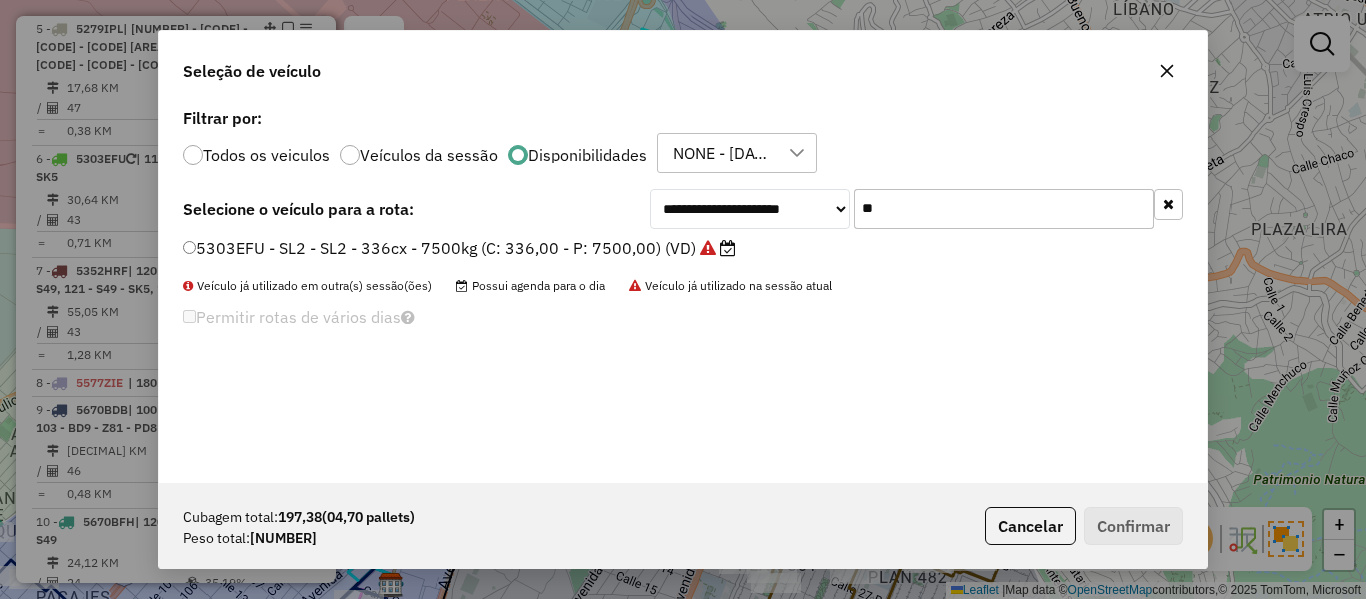 click on "**" 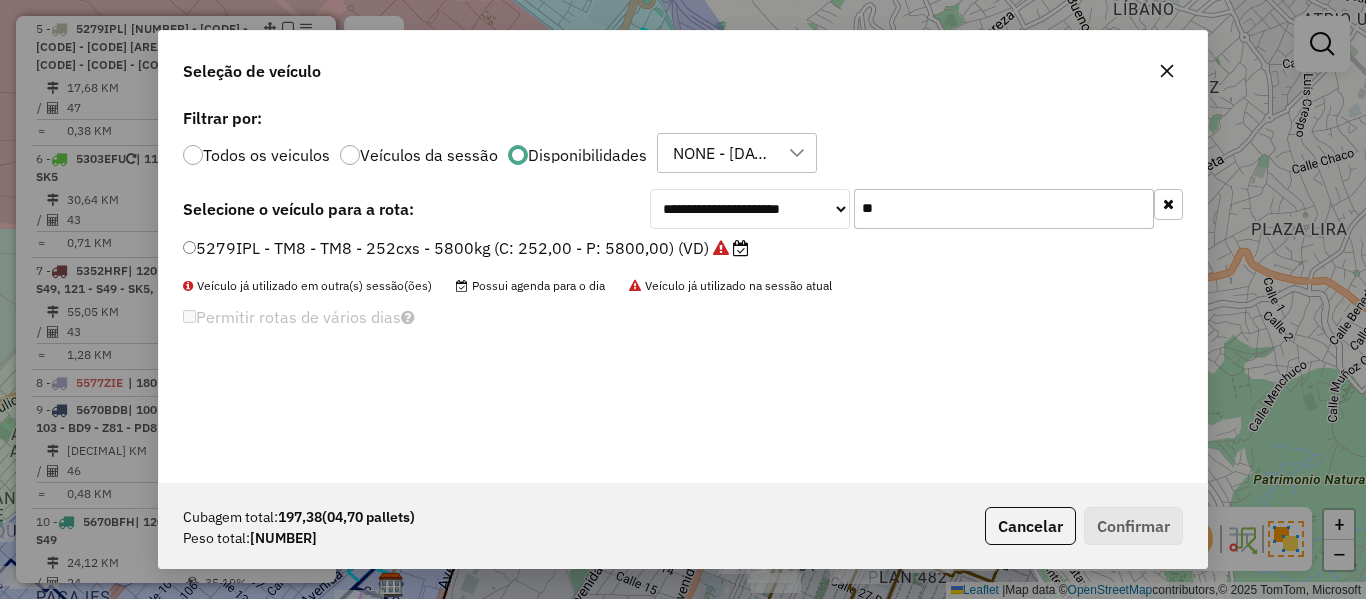 type on "**" 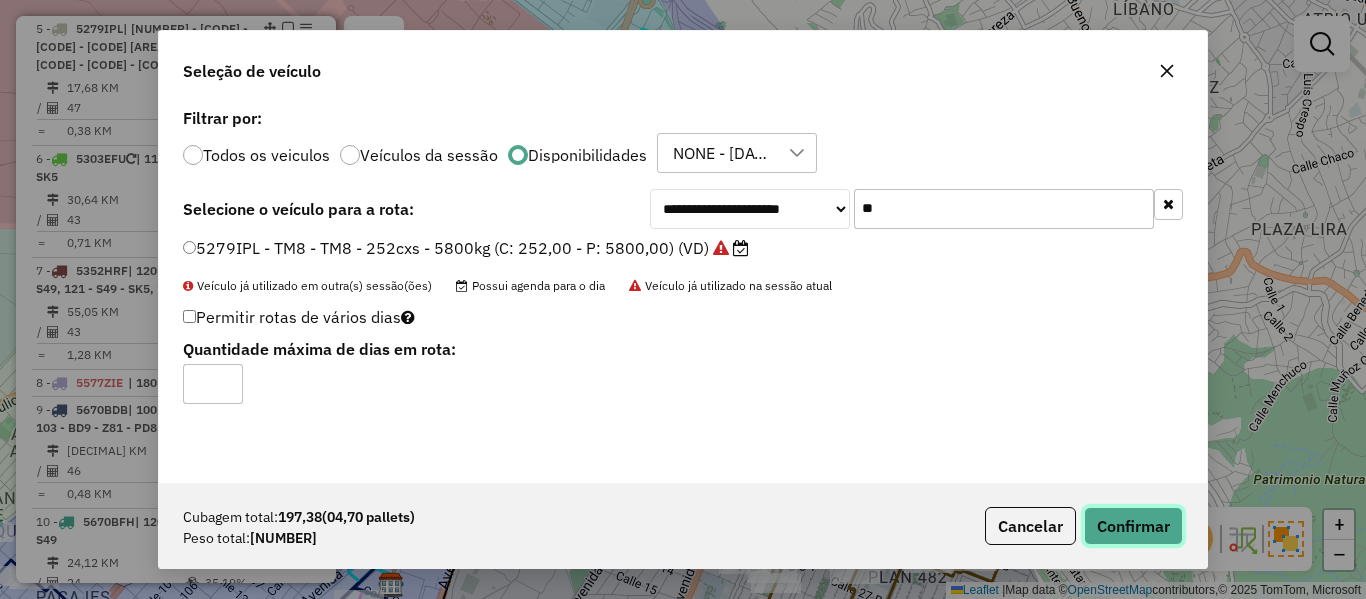 click on "Confirmar" 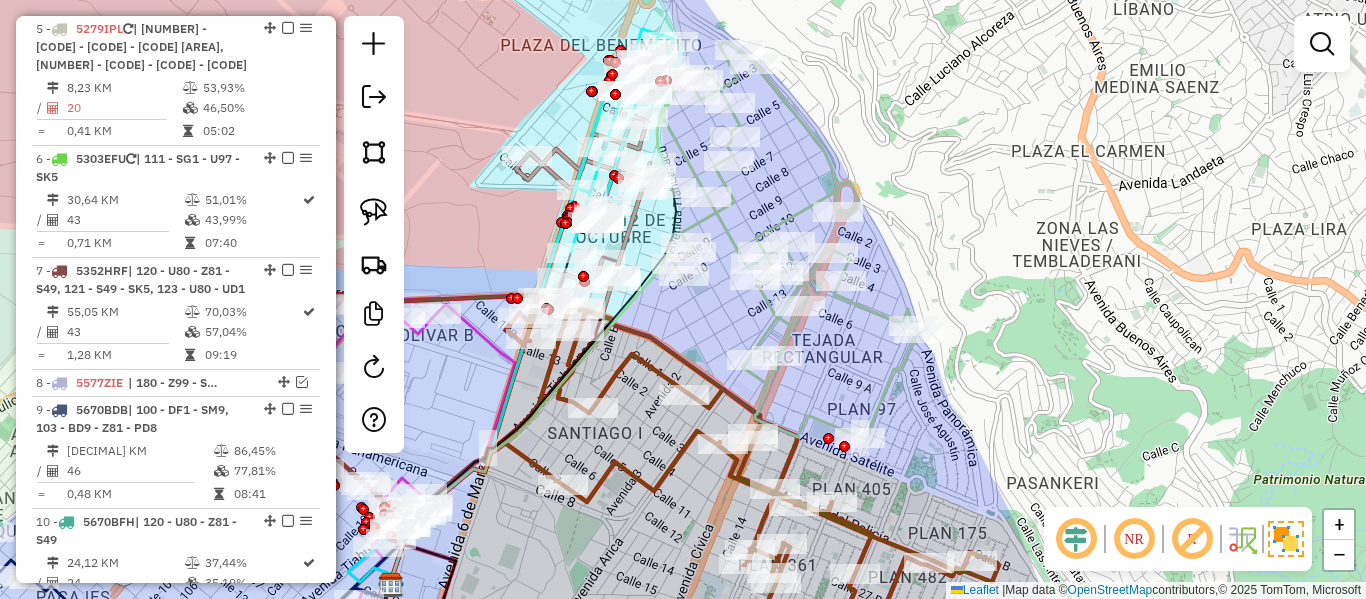 click on "Rota 16 - Placa 5279IPL 0000915492 - XPRESSMARKET O& Rota 16 - Placa 5279IPL 0000900845 - LA LICO Janela de atendimento Grade de atendimento Capacidade Transportadoras Veículos Cliente Pedidos Rotas Selecione os dias de semana para filtrar as janelas de atendimento Seg Ter Qua Qui Sex Sáb Dom Informe o período da janela de atendimento: De: Até: Filtrar exatamente a janela do cliente Considerar janela de atendimento padrão Selecione os dias de semana para filtrar as grades de atendimento Seg Ter Qua Qui Sex Sáb Dom Considerar clientes sem dia de atendimento cadastrado Clientes fora do dia de atendimento selecionado Filtrar as atividades entre os valores definidos abaixo: Peso mínimo: Peso máximo: Cubagem mínima: Cubagem máxima: De: Até: Filtrar as atividades entre o tempo de atendimento definido abaixo: De: Até: Considerar capacidade total dos clientes não roteirizados Transportadora: Selecione um ou mais itens Tipo de veículo: Veículo: Nome:" 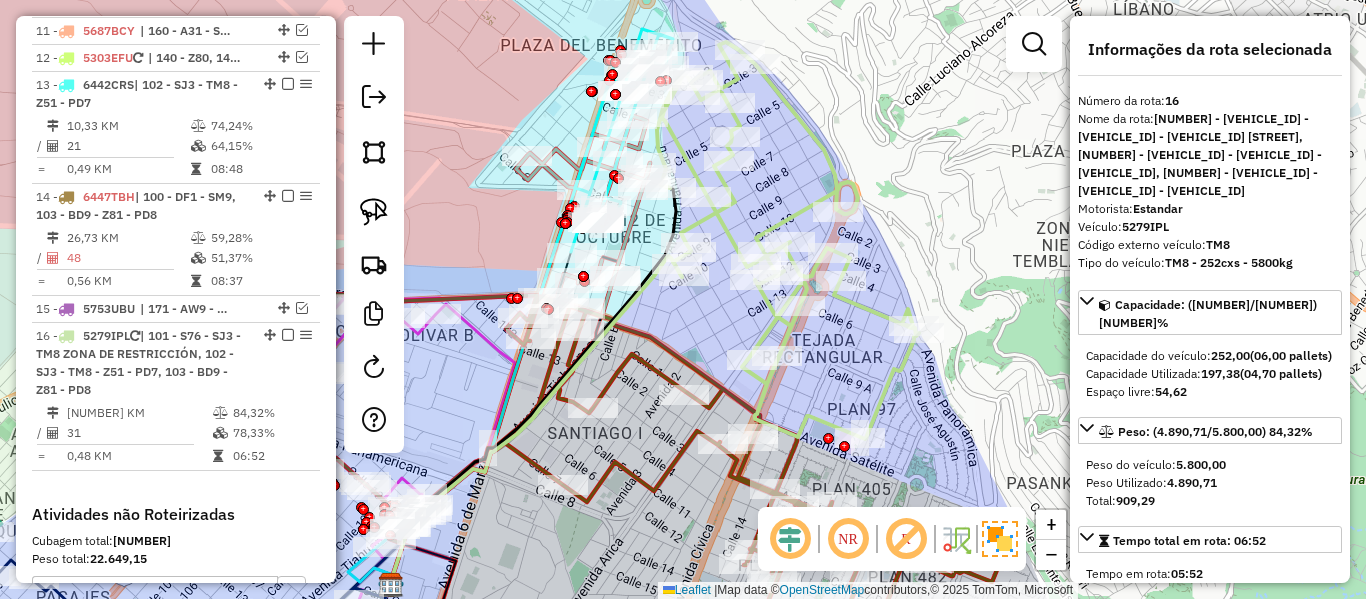 scroll, scrollTop: 1902, scrollLeft: 0, axis: vertical 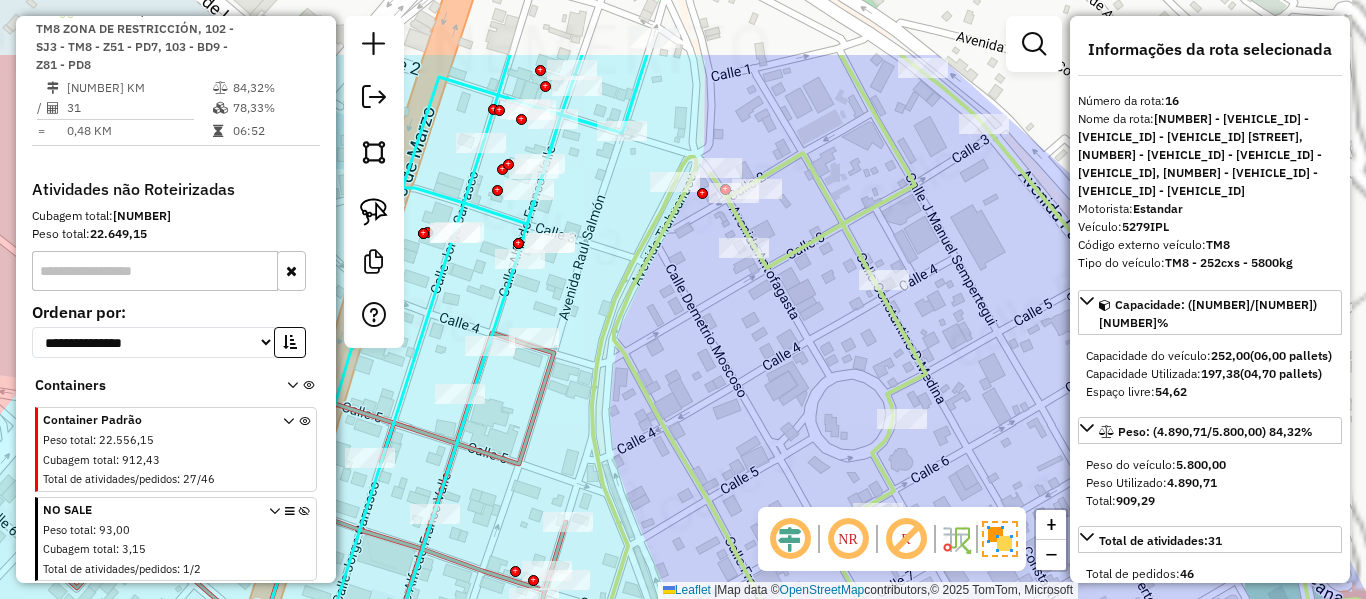 drag, startPoint x: 738, startPoint y: 294, endPoint x: 697, endPoint y: 302, distance: 41.773197 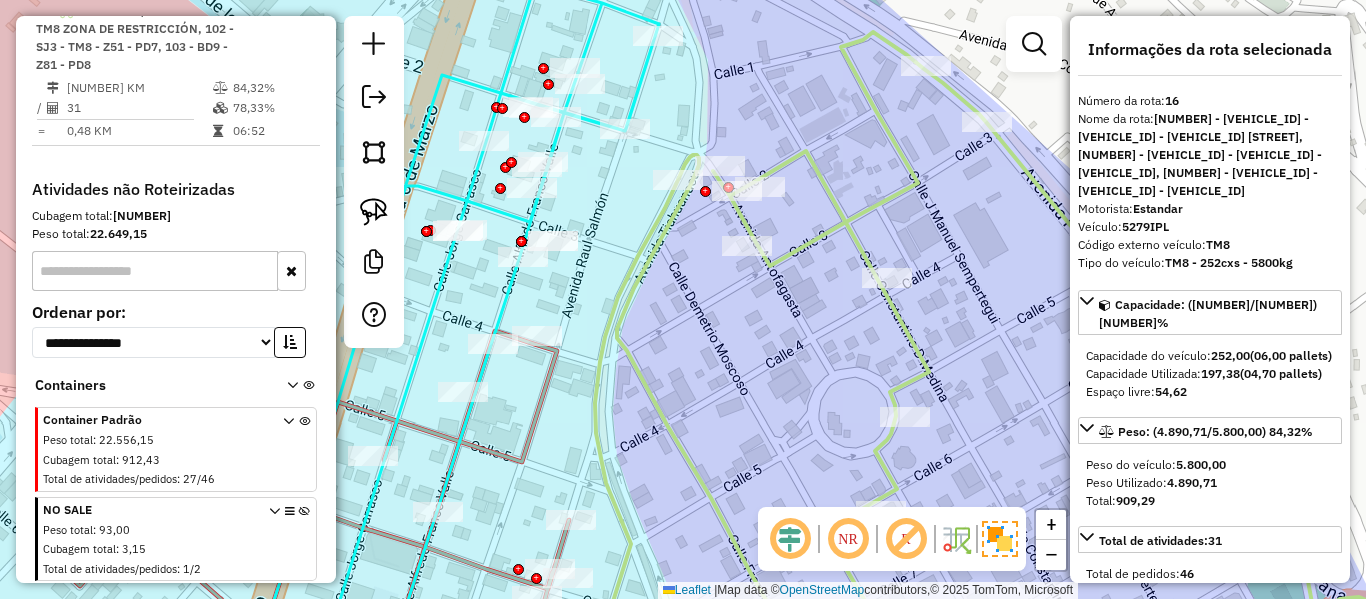 drag, startPoint x: 669, startPoint y: 372, endPoint x: 712, endPoint y: 10, distance: 364.54492 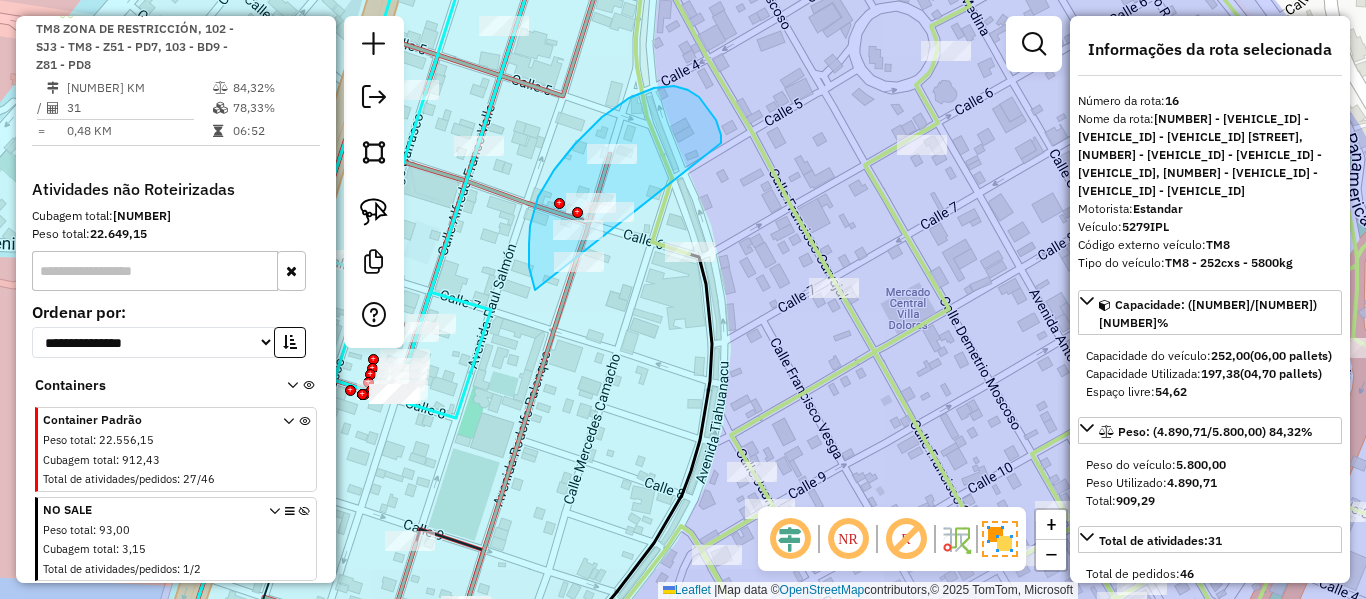drag, startPoint x: 721, startPoint y: 143, endPoint x: 773, endPoint y: 363, distance: 226.06194 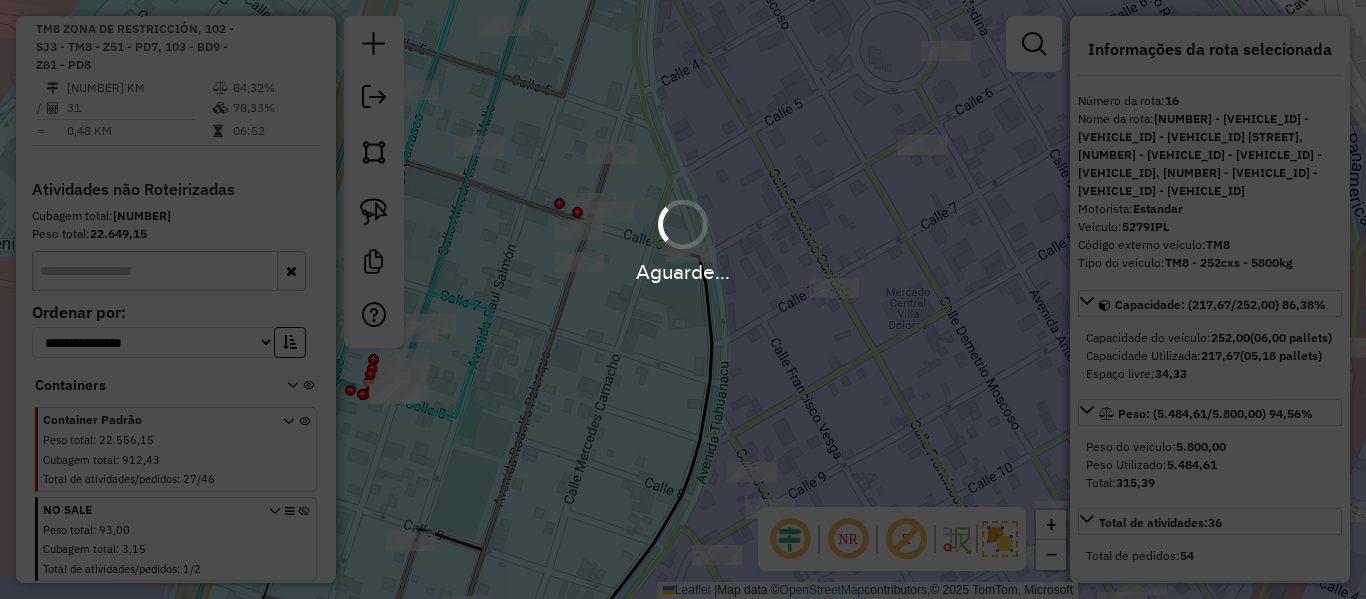 select on "**********" 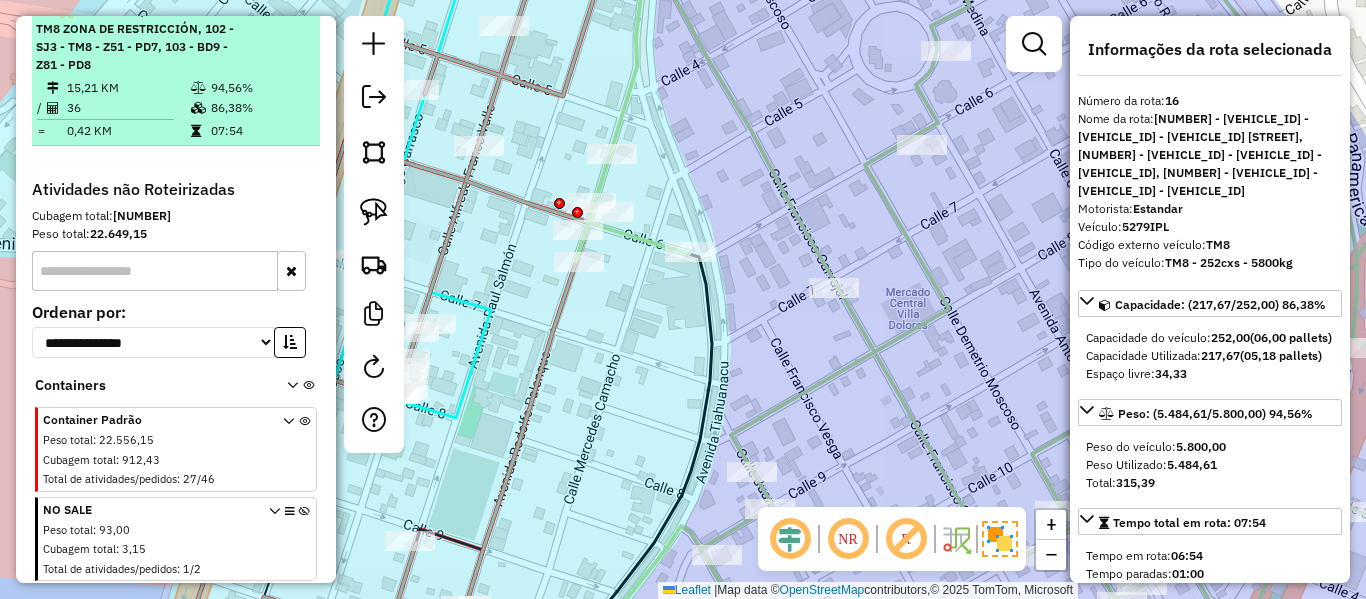 click at bounding box center (288, 10) 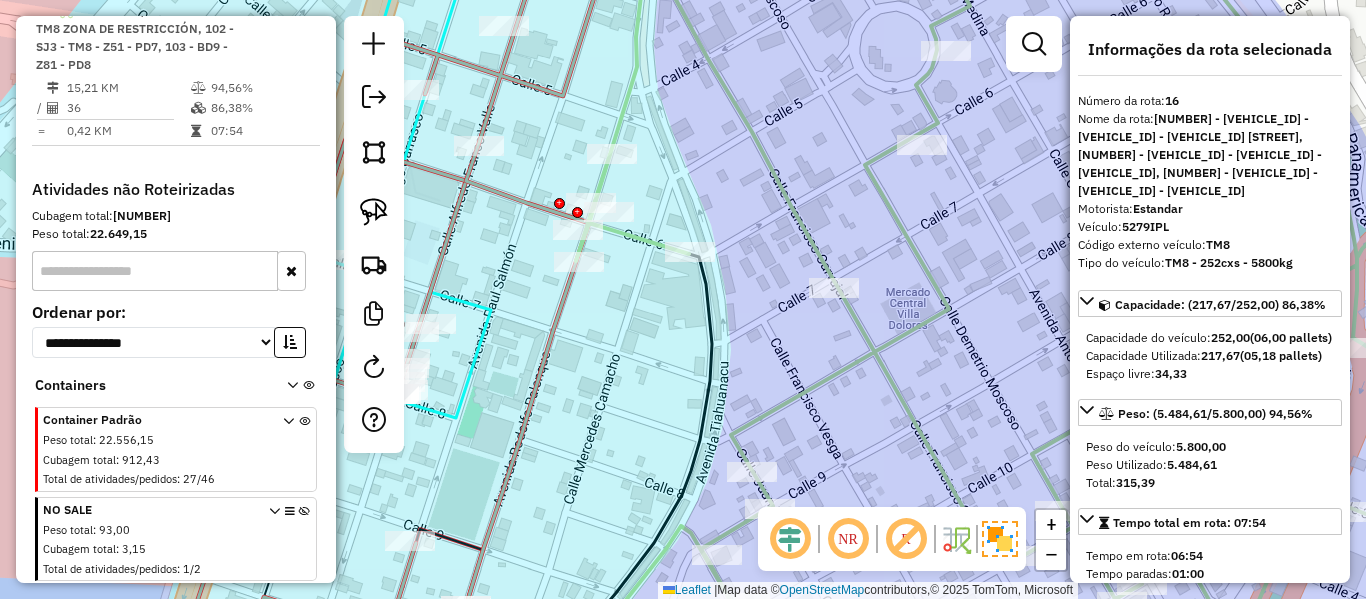 scroll, scrollTop: 1899, scrollLeft: 0, axis: vertical 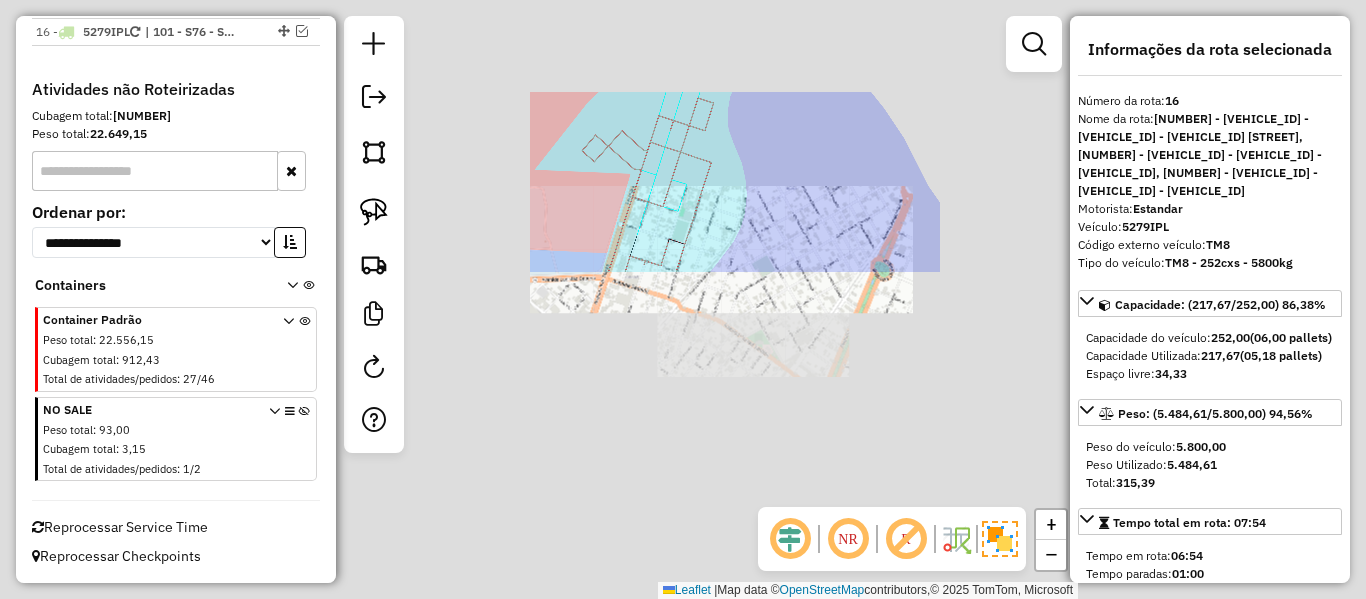 click on "Janela de atendimento Grade de atendimento Capacidade Transportadoras Veículos Cliente Pedidos  Rotas Selecione os dias de semana para filtrar as janelas de atendimento  Seg   Ter   Qua   Qui   Sex   Sáb   Dom  Informe o período da janela de atendimento: De: Até:  Filtrar exatamente a janela do cliente  Considerar janela de atendimento padrão  Selecione os dias de semana para filtrar as grades de atendimento  Seg   Ter   Qua   Qui   Sex   Sáb   Dom   Considerar clientes sem dia de atendimento cadastrado  Clientes fora do dia de atendimento selecionado Filtrar as atividades entre os valores definidos abaixo:  Peso mínimo:   Peso máximo:   Cubagem mínima:   Cubagem máxima:   De:   Até:  Filtrar as atividades entre o tempo de atendimento definido abaixo:  De:   Até:   Considerar capacidade total dos clientes não roteirizados Transportadora: Selecione um ou mais itens Tipo de veículo: Selecione um ou mais itens Veículo: Selecione um ou mais itens Motorista: Selecione um ou mais itens Nome: Rótulo:" 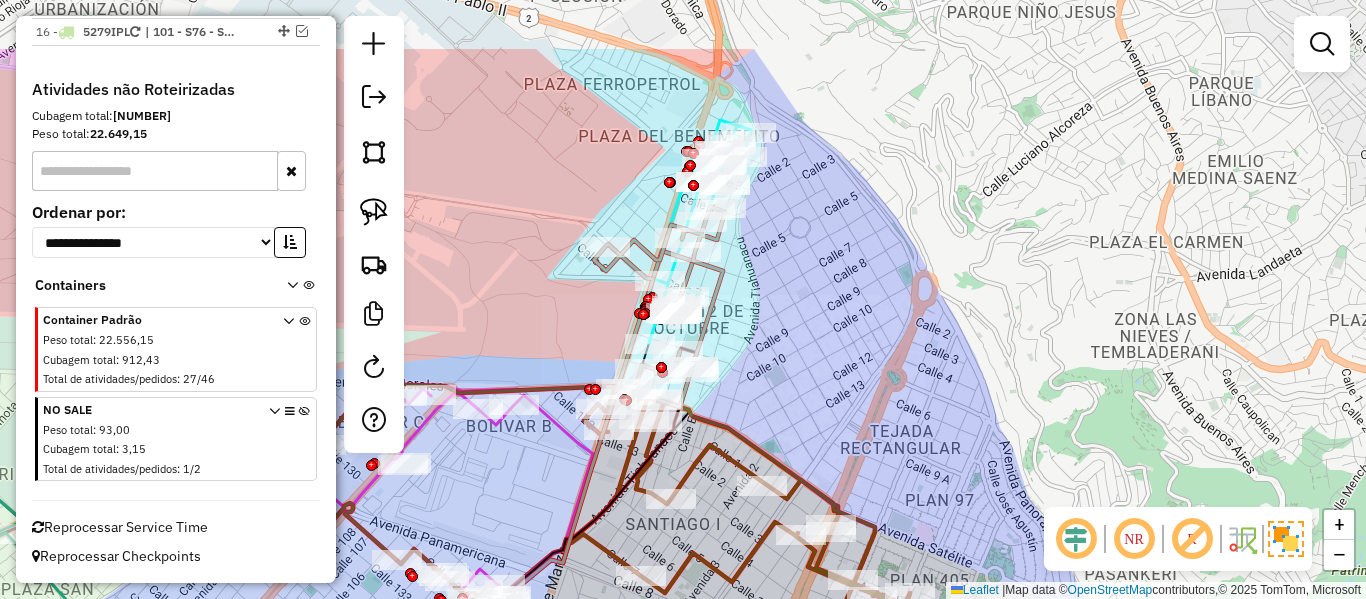 drag, startPoint x: 787, startPoint y: 195, endPoint x: 805, endPoint y: 308, distance: 114.424644 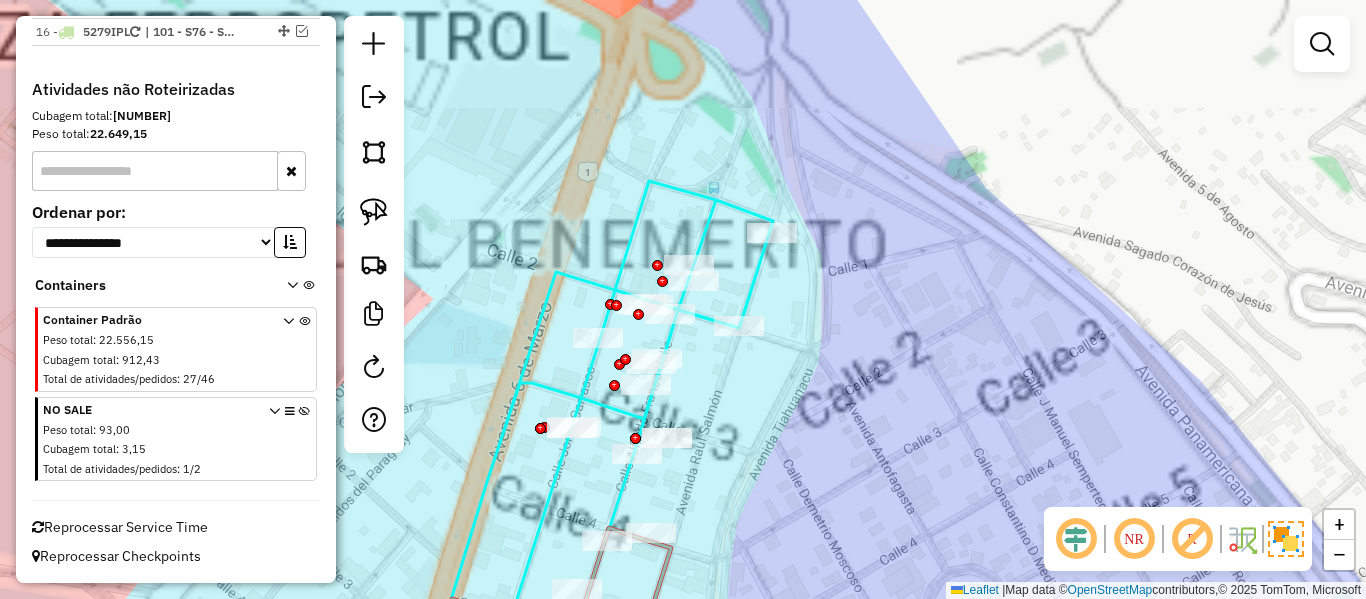 drag, startPoint x: 843, startPoint y: 296, endPoint x: 875, endPoint y: 185, distance: 115.52056 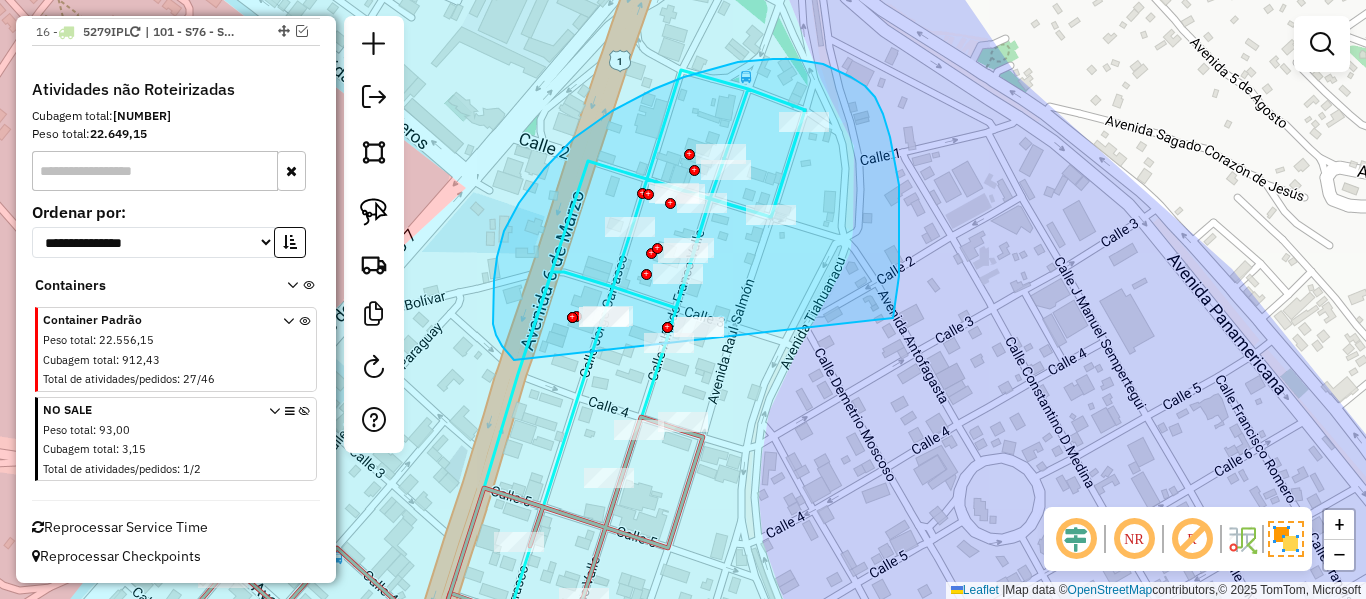 drag, startPoint x: 893, startPoint y: 318, endPoint x: 579, endPoint y: 387, distance: 321.49182 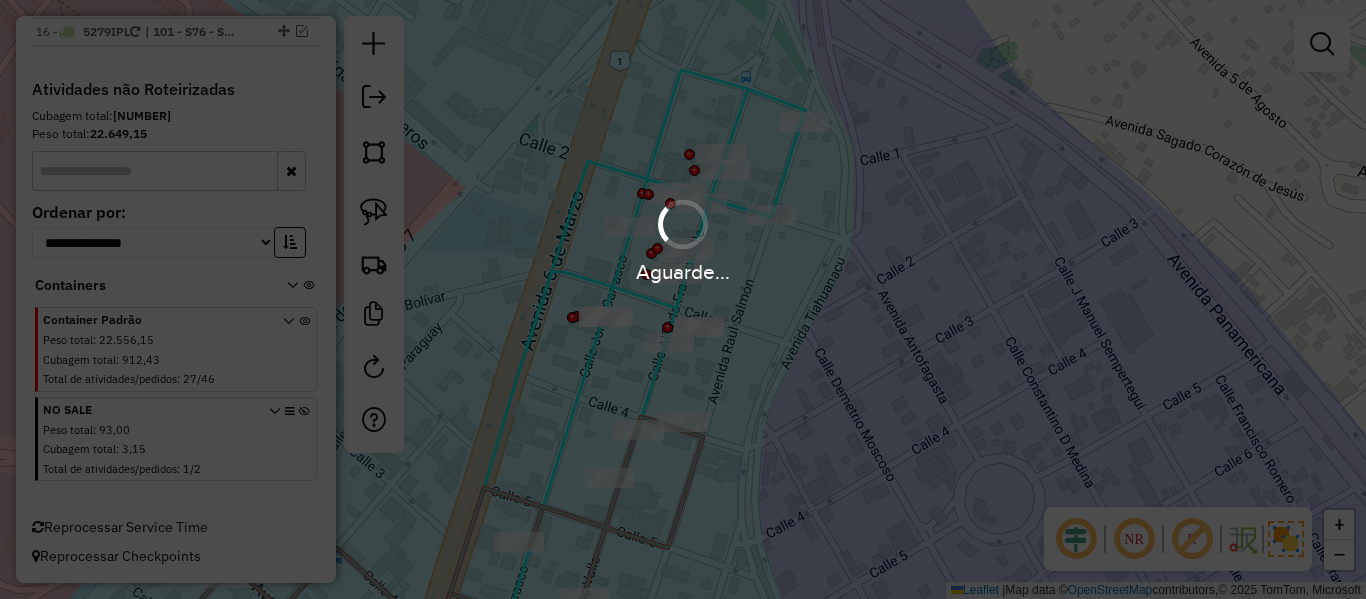 click on "Aguarde..." at bounding box center [683, 299] 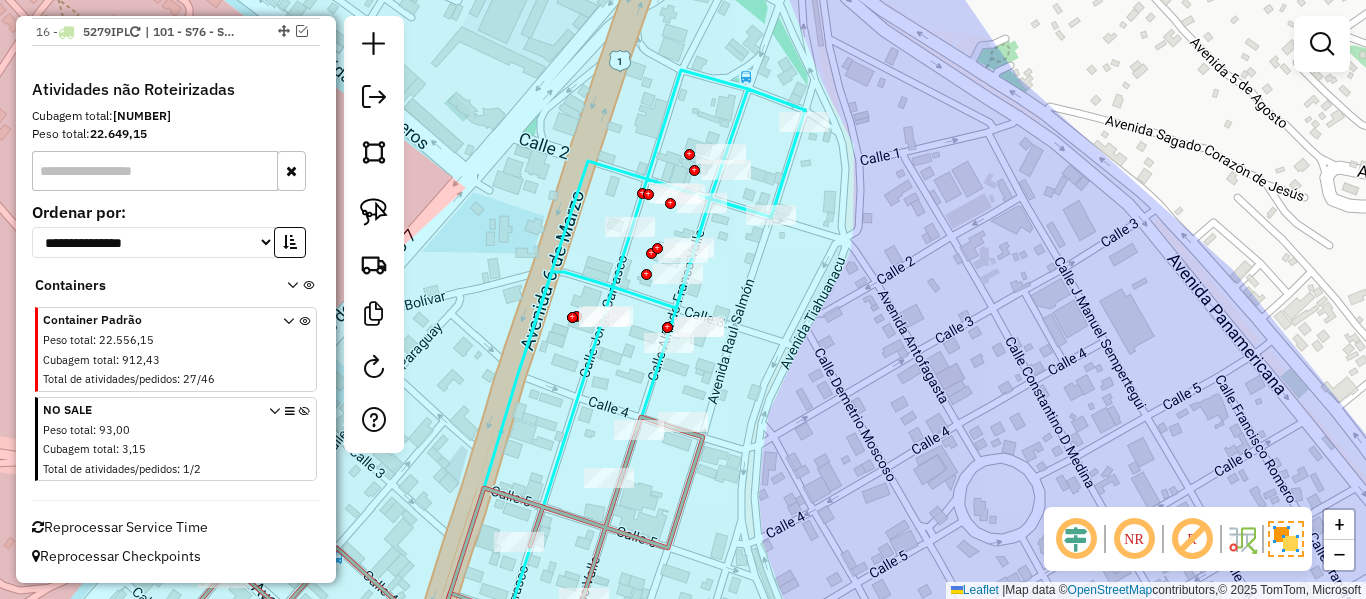 click 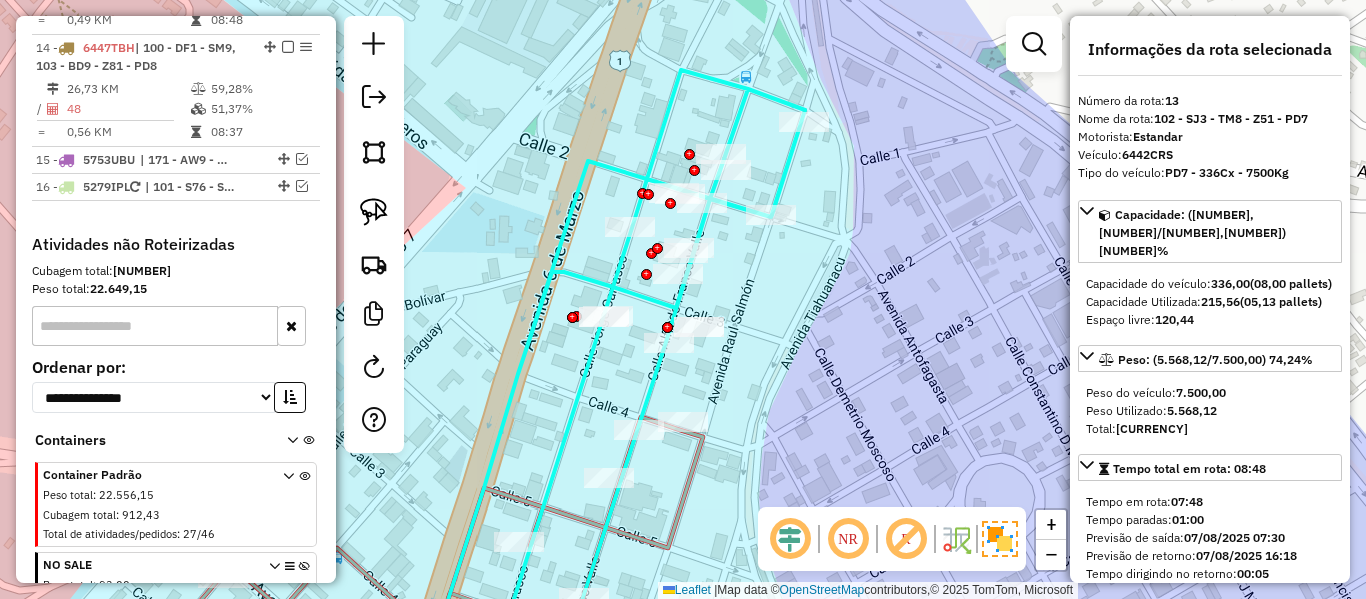 scroll, scrollTop: 1651, scrollLeft: 0, axis: vertical 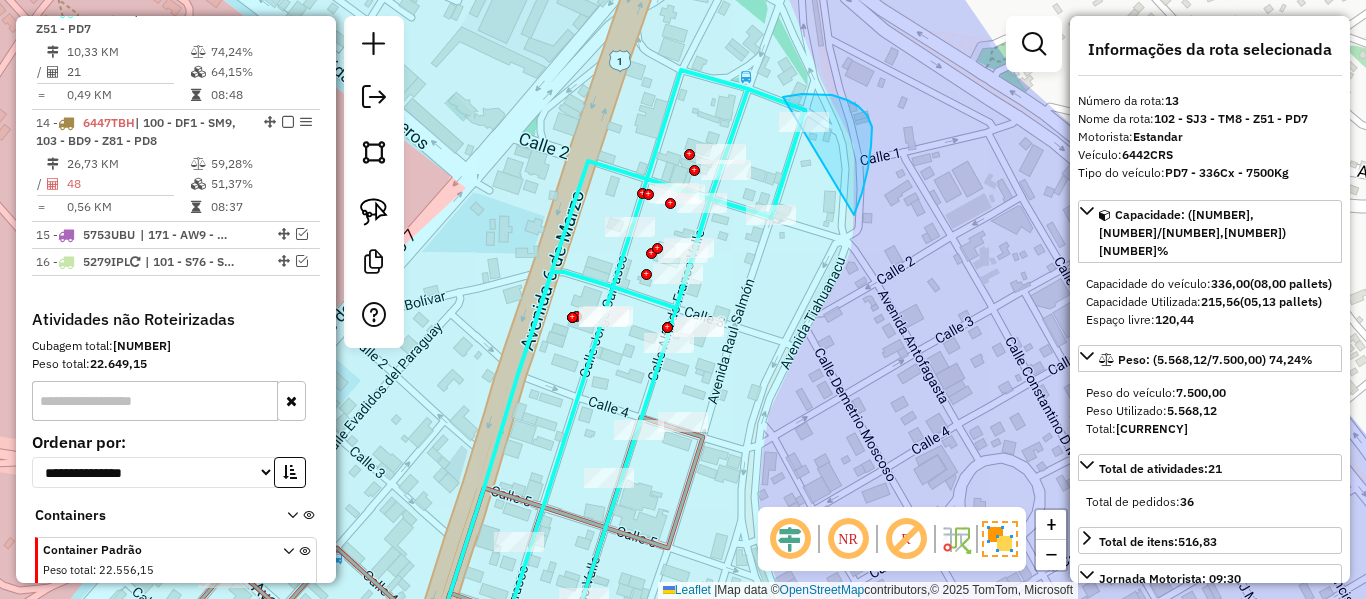drag, startPoint x: 854, startPoint y: 215, endPoint x: 726, endPoint y: 131, distance: 153.10127 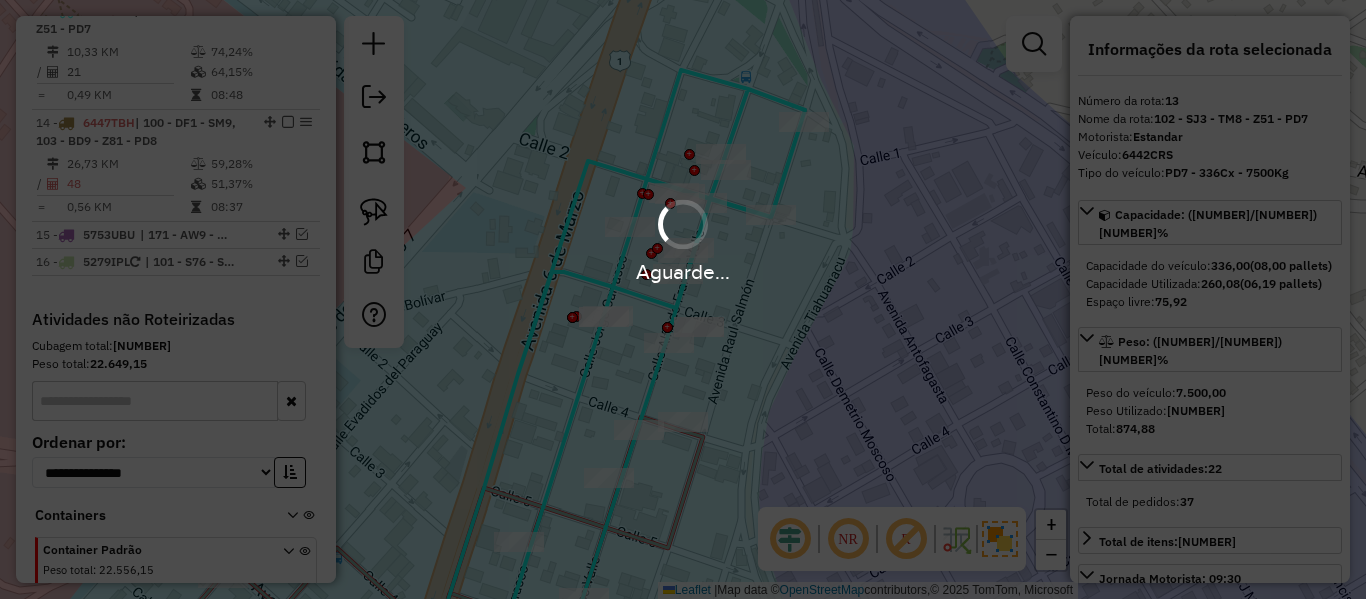 select on "**********" 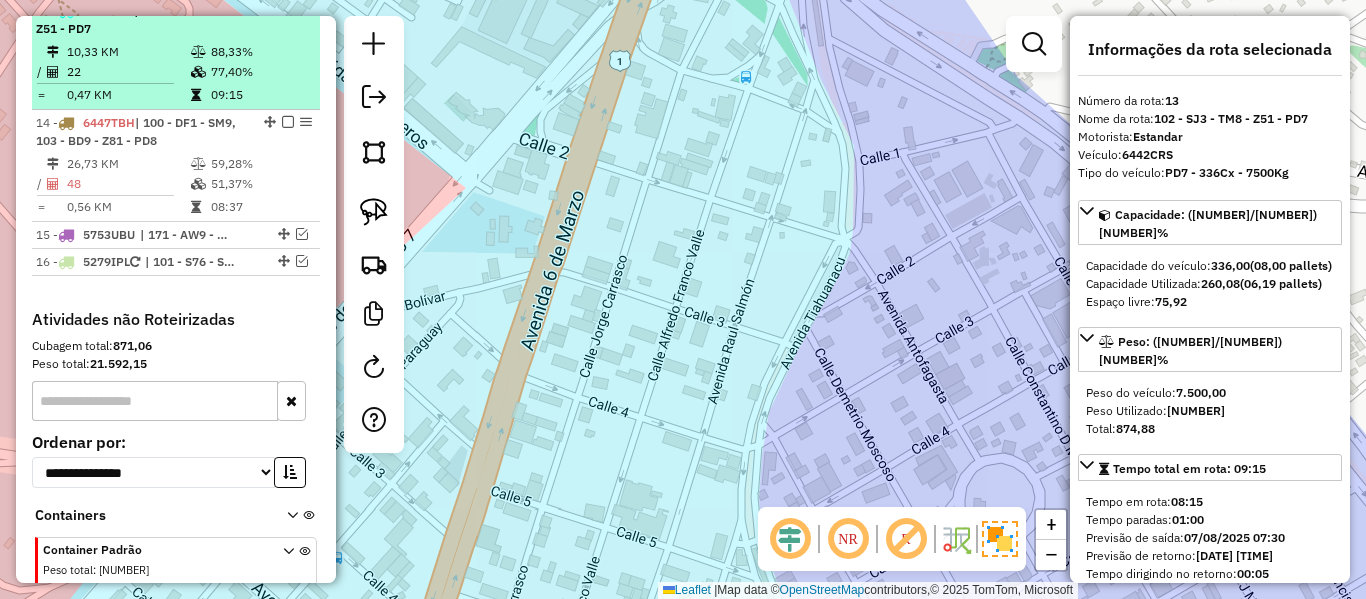 click on "88,33%" at bounding box center (260, 52) 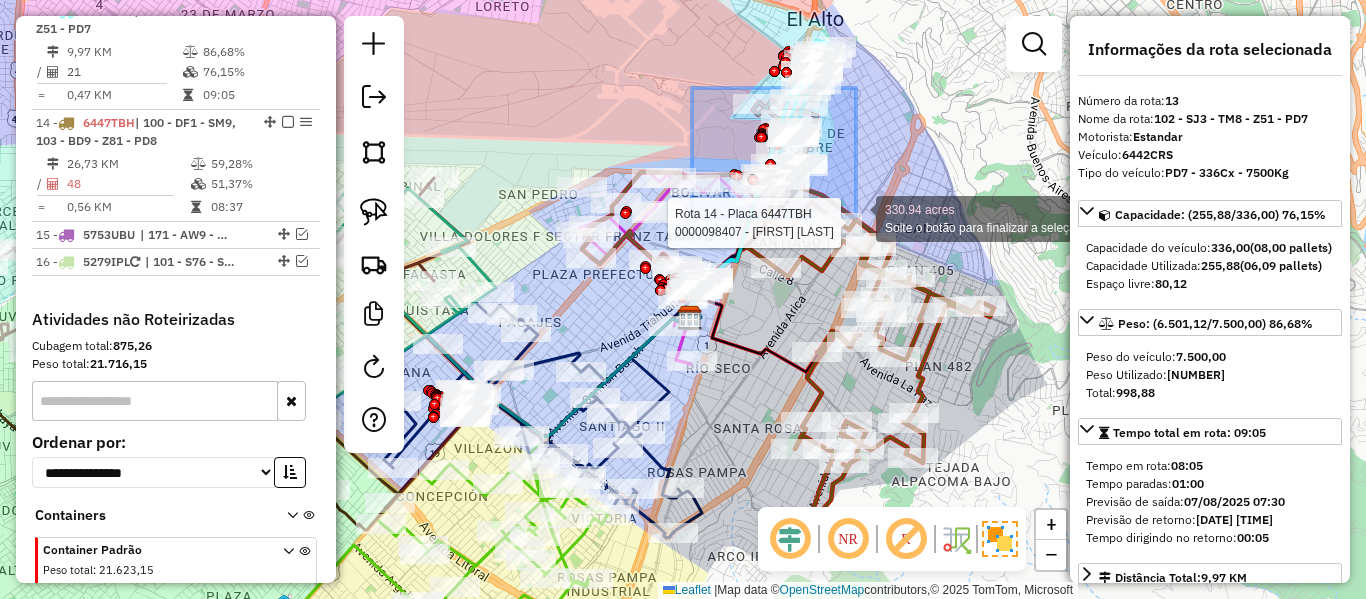 drag, startPoint x: 692, startPoint y: 88, endPoint x: 952, endPoint y: 268, distance: 316.22775 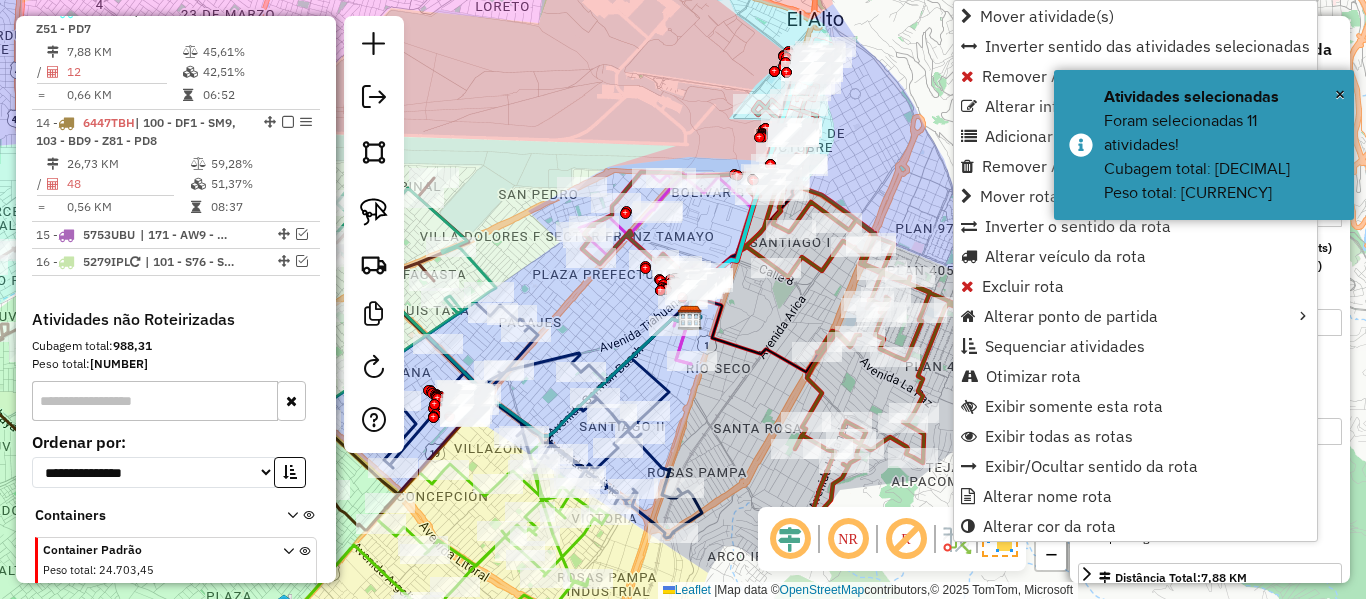 click on "45,61%" at bounding box center [256, 52] 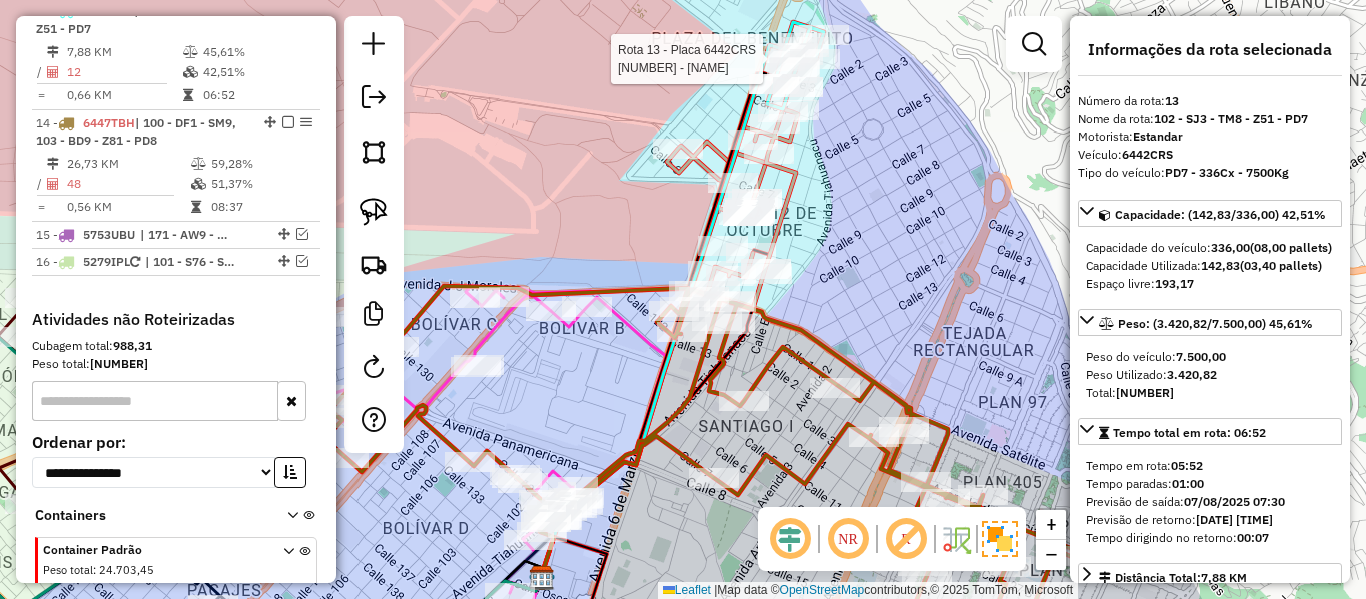 scroll, scrollTop: 1899, scrollLeft: 0, axis: vertical 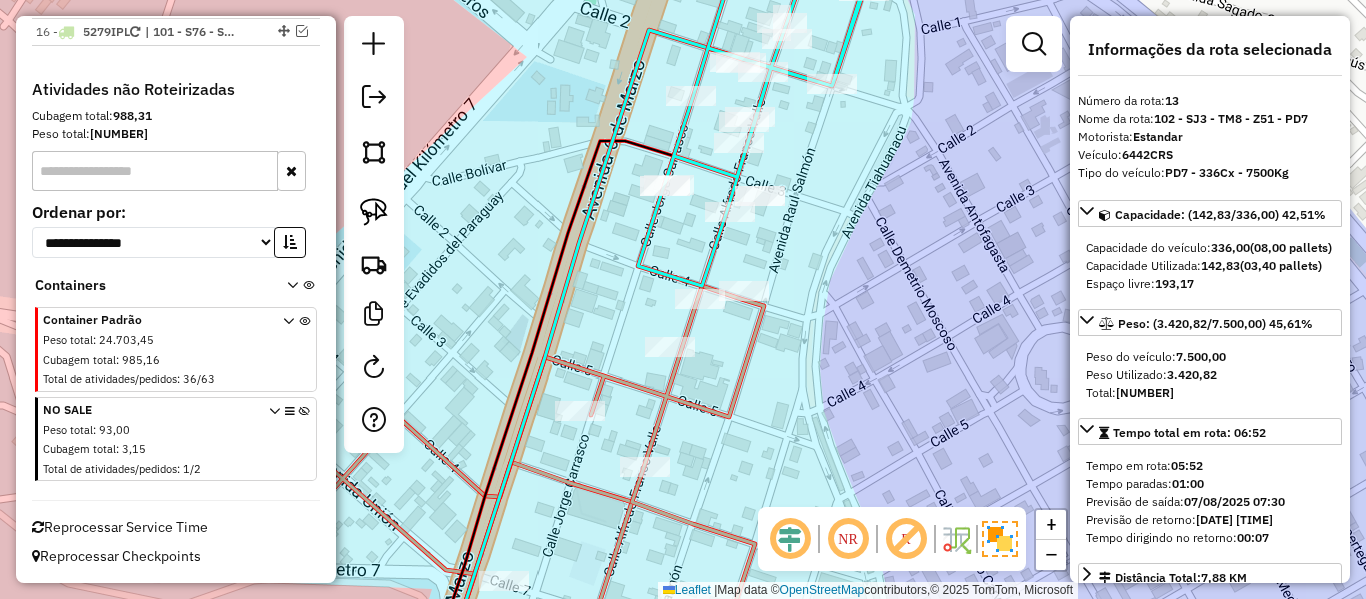 click 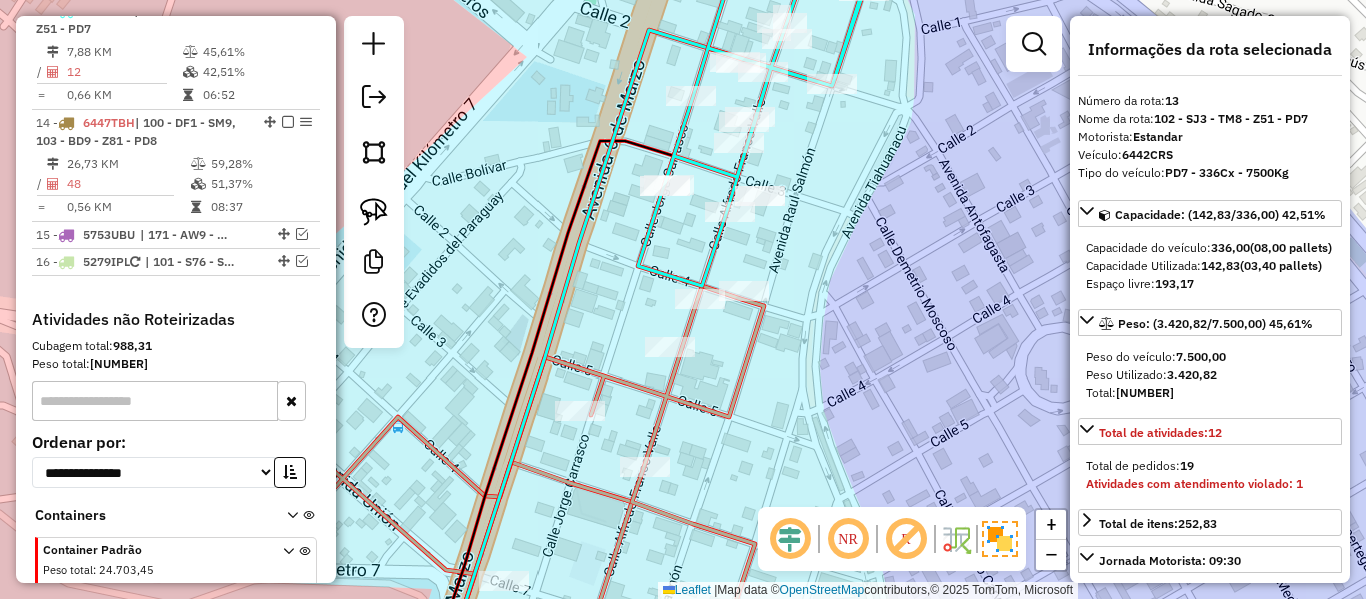 drag, startPoint x: 843, startPoint y: 214, endPoint x: 842, endPoint y: 258, distance: 44.011364 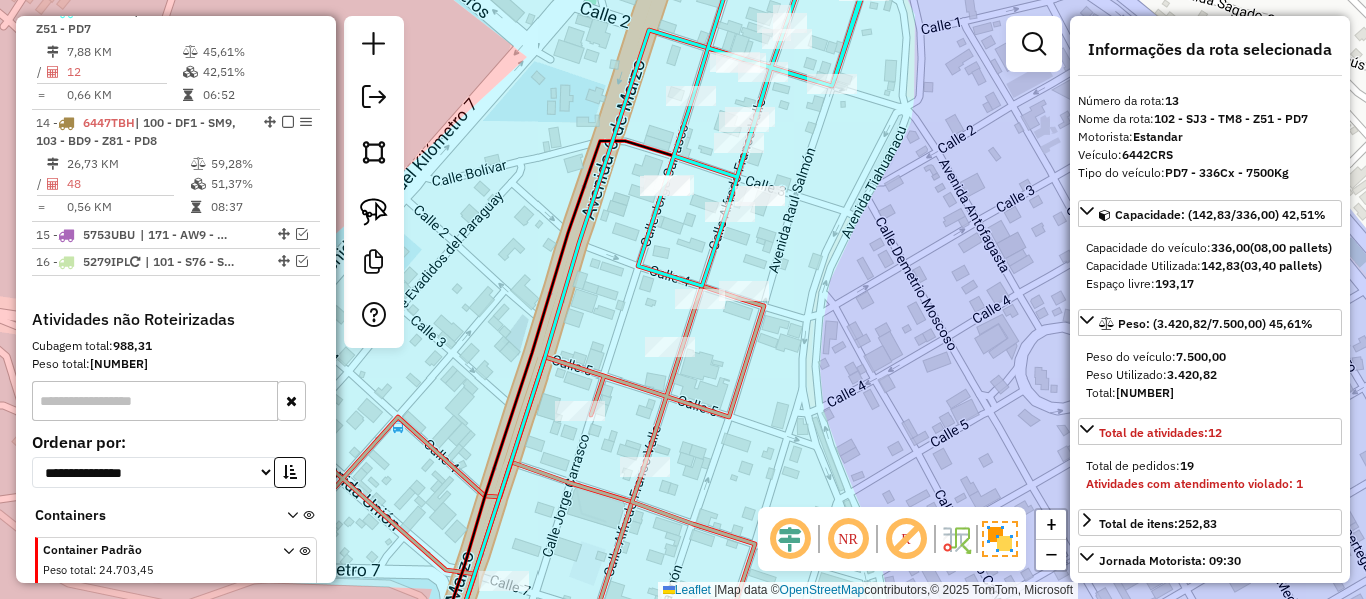 click on "Rota [NUMBER] - Placa [PLATE] [NUMBER] - [NAME] [LAST] Janela de atendimento Grade de atendimento Capacidade Transportadoras Veículos Cliente Pedidos  Rotas Selecione os dias de semana para filtrar as janelas de atendimento  Seg   Ter   Qua   Qui   Sex   Sáb   Dom  Informe o período da janela de atendimento: De: Até:  Filtrar exatamente a janela do cliente  Considerar janela de atendimento padrão  Selecione os dias de semana para filtrar as grades de atendimento  Seg   Ter   Qua   Qui   Sex   Sáb   Dom   Considerar clientes sem dia de atendimento cadastrado  Clientes fora do dia de atendimento selecionado Filtrar as atividades entre os valores definidos abaixo:  Peso mínimo:   Peso máximo:   Cubagem mínima:   Cubagem máxima:   De:   Até:  Filtrar as atividades entre o tempo de atendimento definido abaixo:  De:   Até:   Considerar capacidade total dos clientes não roteirizados Transportadora: Selecione um ou mais itens Tipo de veículo: Selecione um ou mais itens Veículo: Motorista: Nome: Setor:" 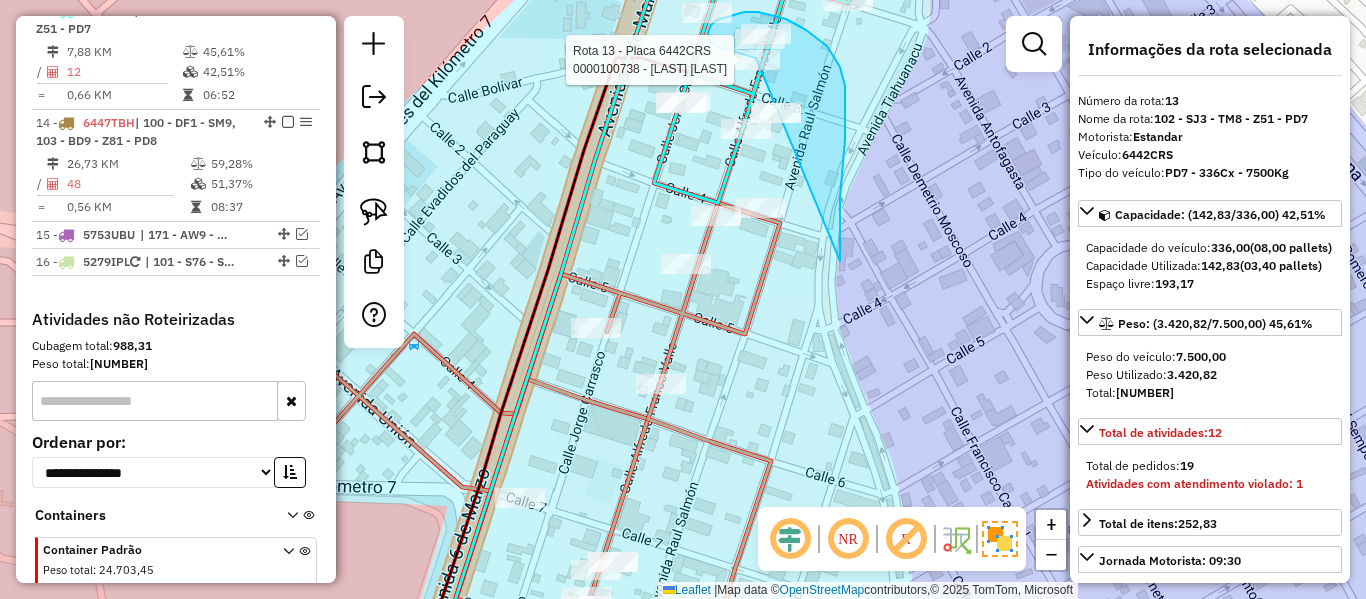 drag, startPoint x: 840, startPoint y: 255, endPoint x: 870, endPoint y: 68, distance: 189.39113 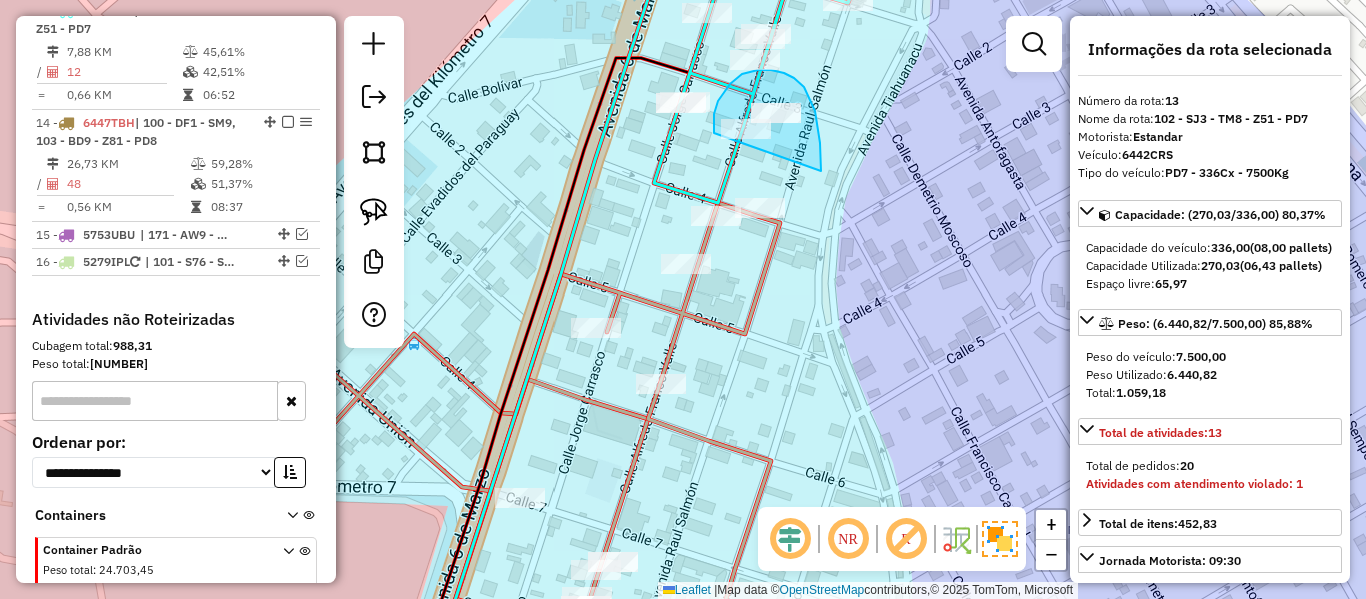 drag, startPoint x: 820, startPoint y: 143, endPoint x: 759, endPoint y: 167, distance: 65.551506 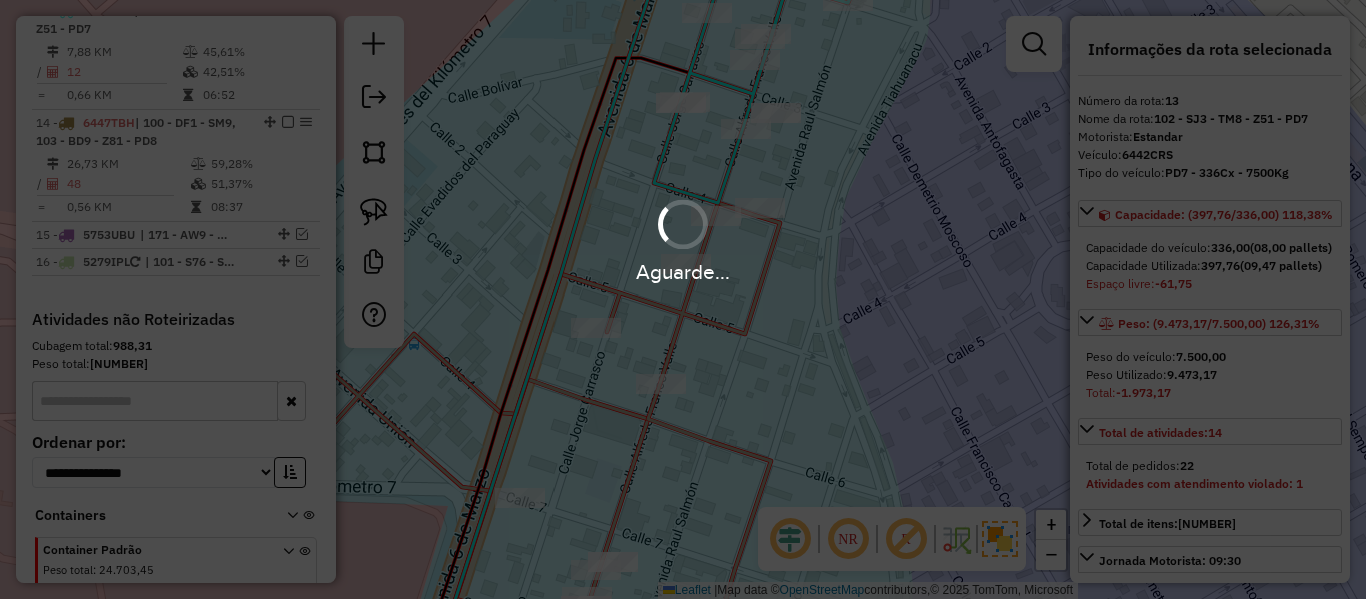 select on "**********" 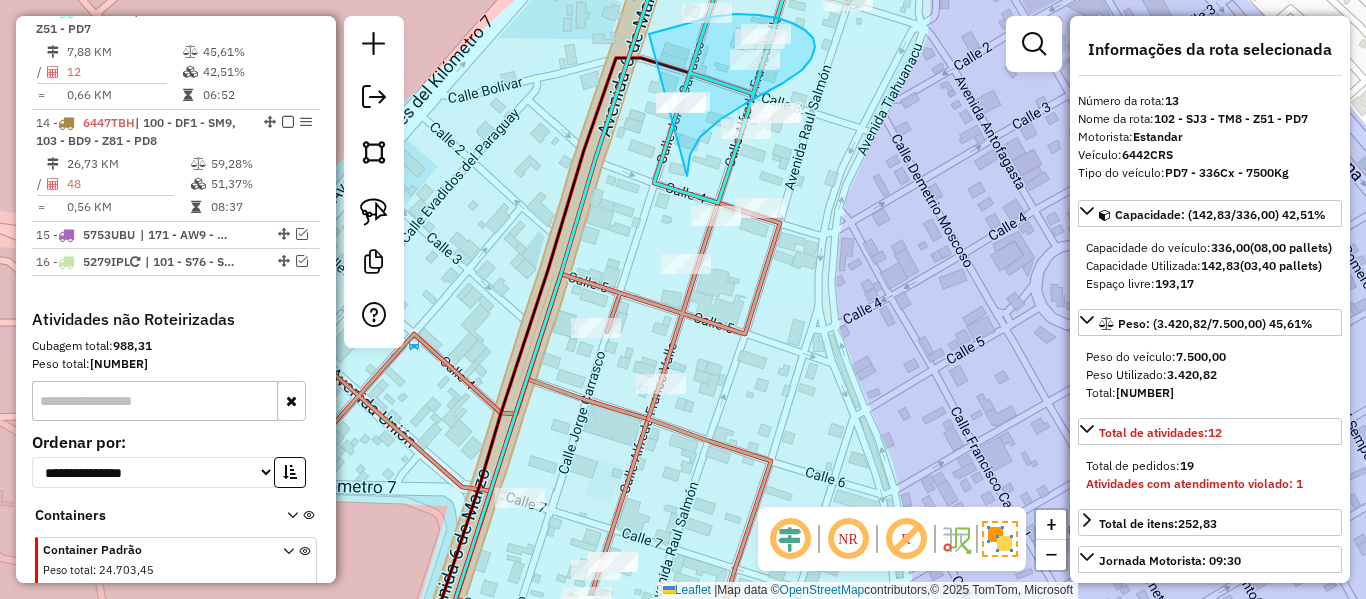 drag, startPoint x: 690, startPoint y: 155, endPoint x: 573, endPoint y: 189, distance: 121.84006 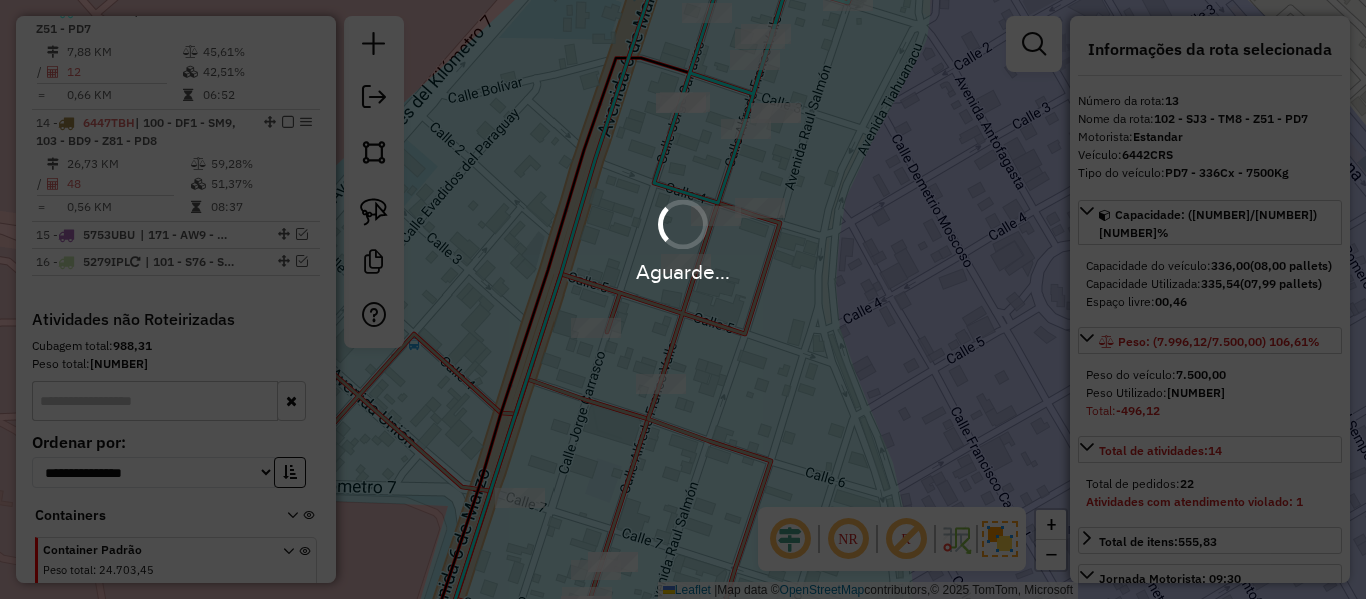 select on "**********" 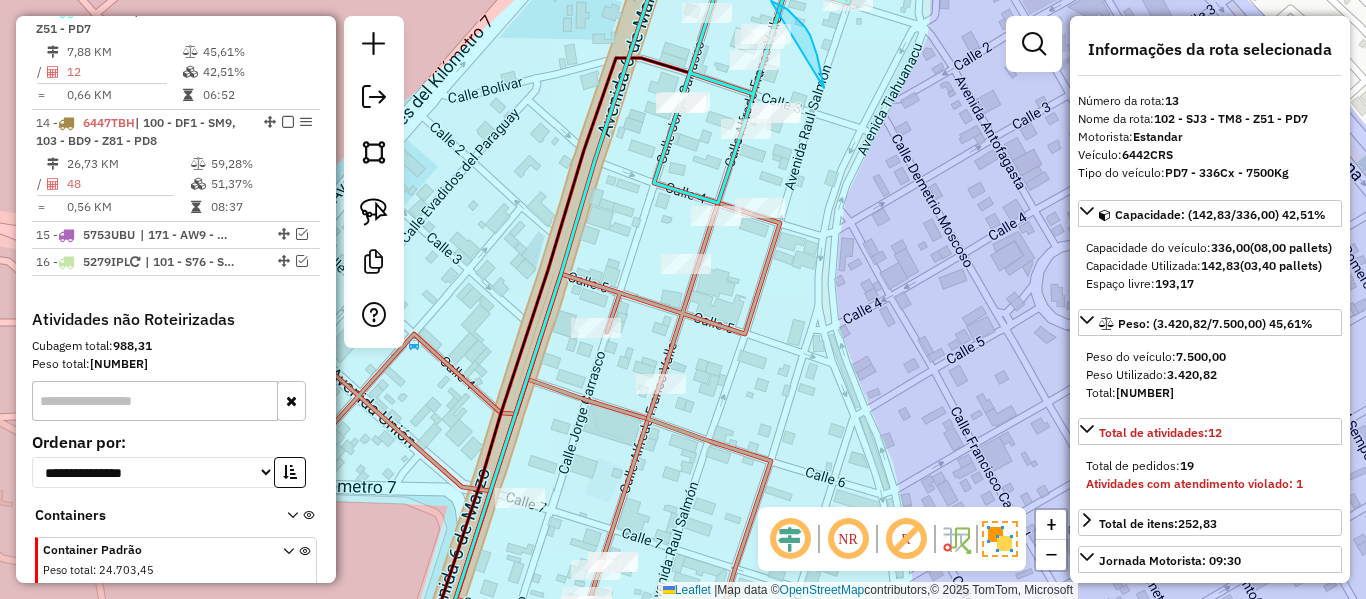 drag, startPoint x: 824, startPoint y: 88, endPoint x: 771, endPoint y: 160, distance: 89.40358 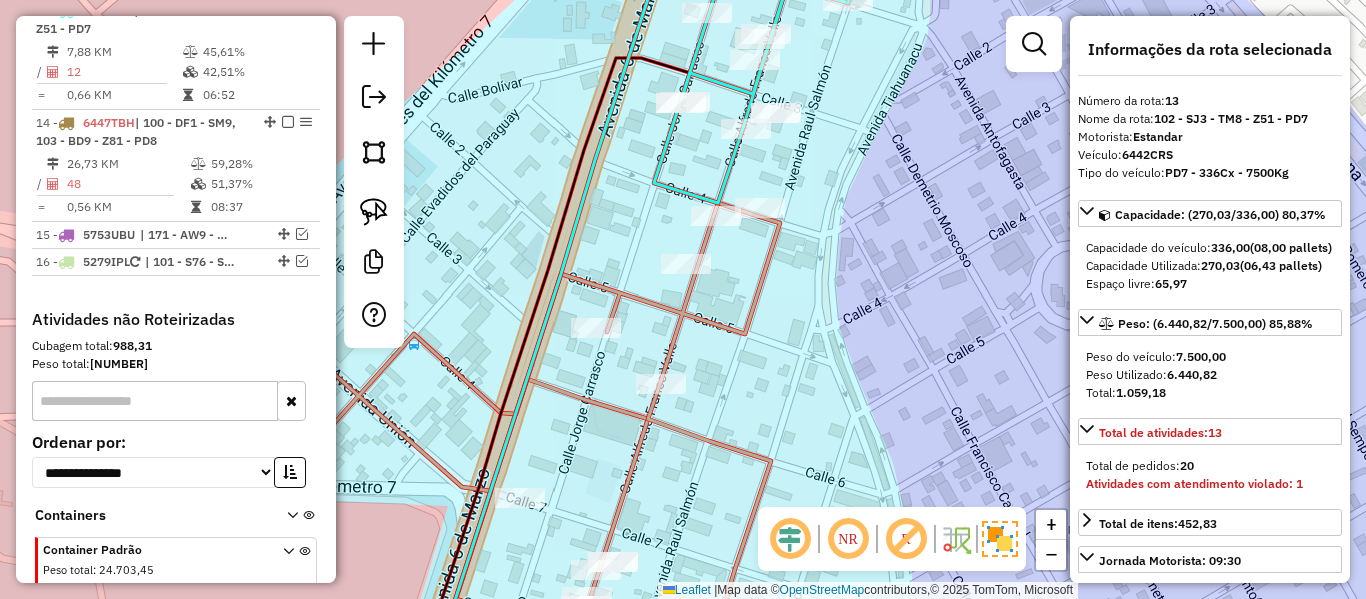 drag, startPoint x: 853, startPoint y: 203, endPoint x: 863, endPoint y: 170, distance: 34.48188 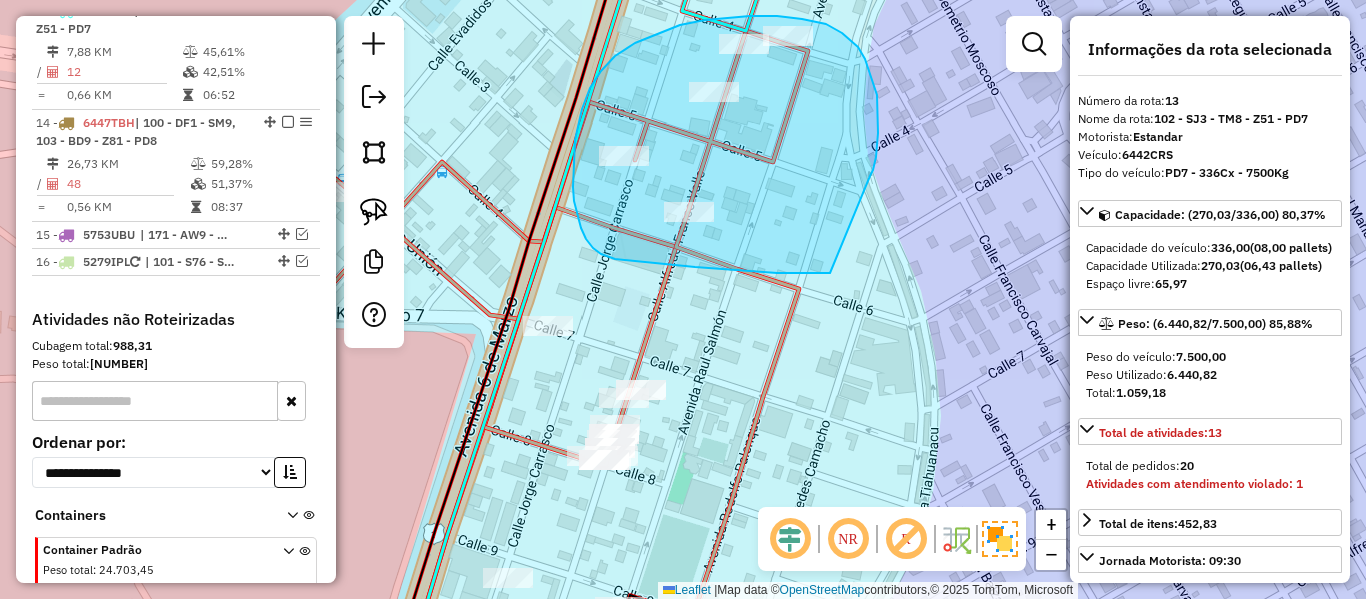 drag, startPoint x: 878, startPoint y: 108, endPoint x: 860, endPoint y: 263, distance: 156.04166 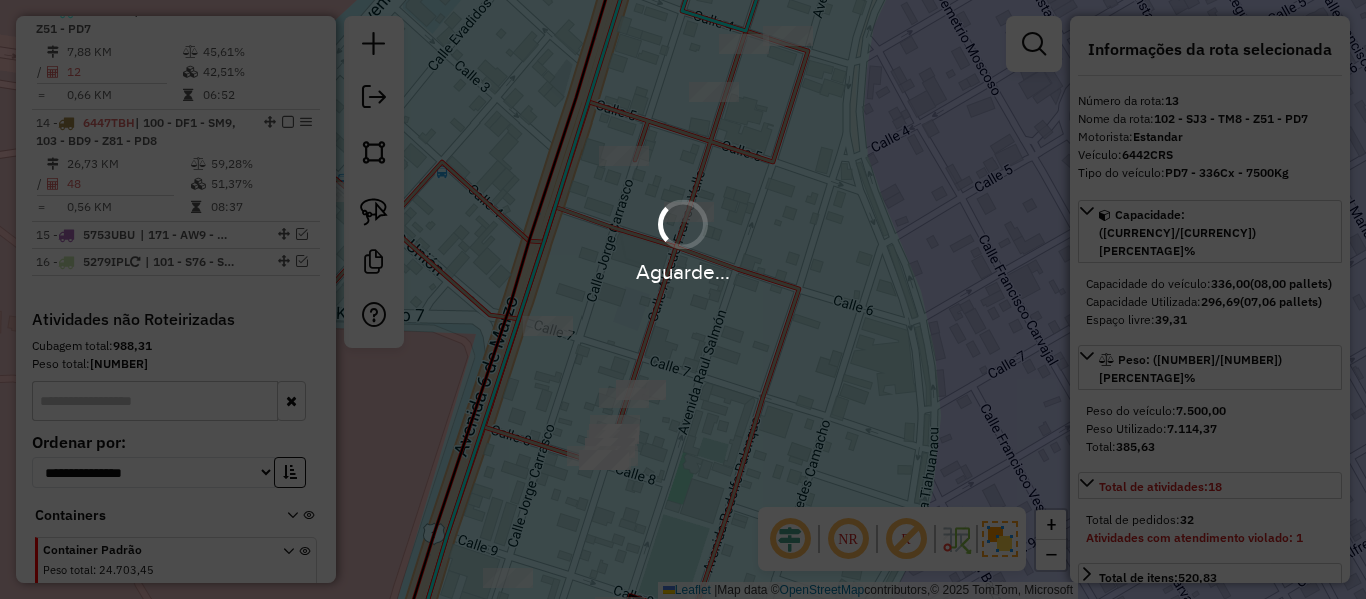 select on "**********" 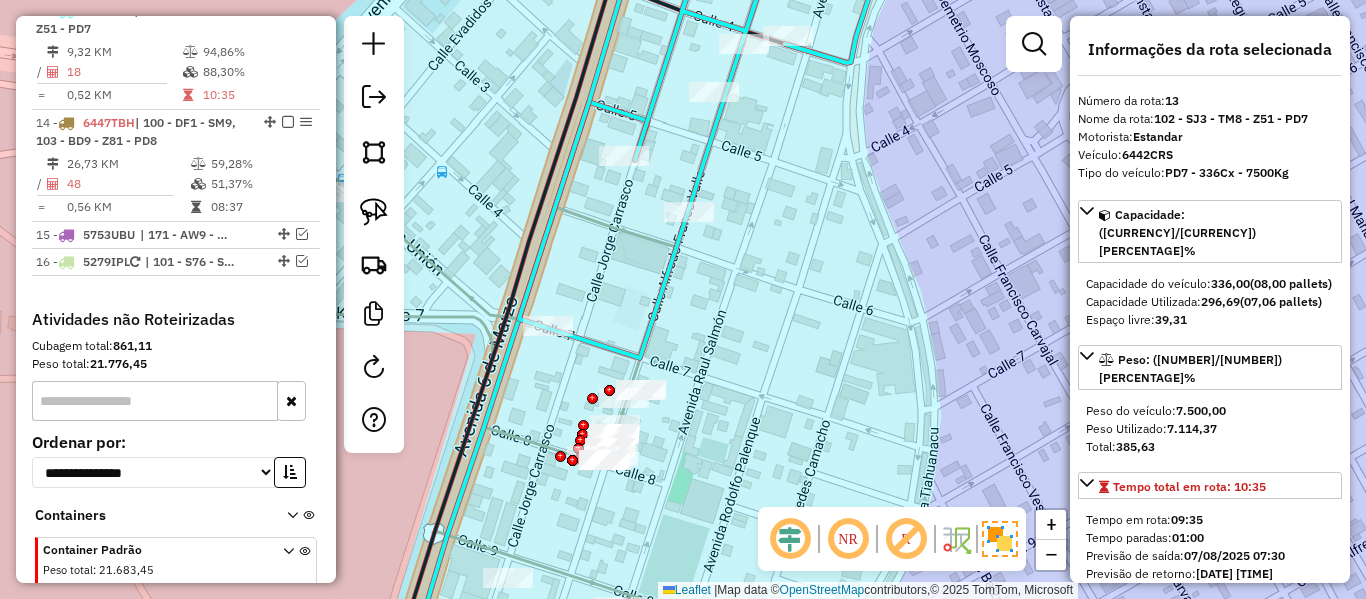 drag, startPoint x: 668, startPoint y: 289, endPoint x: 659, endPoint y: 265, distance: 25.632011 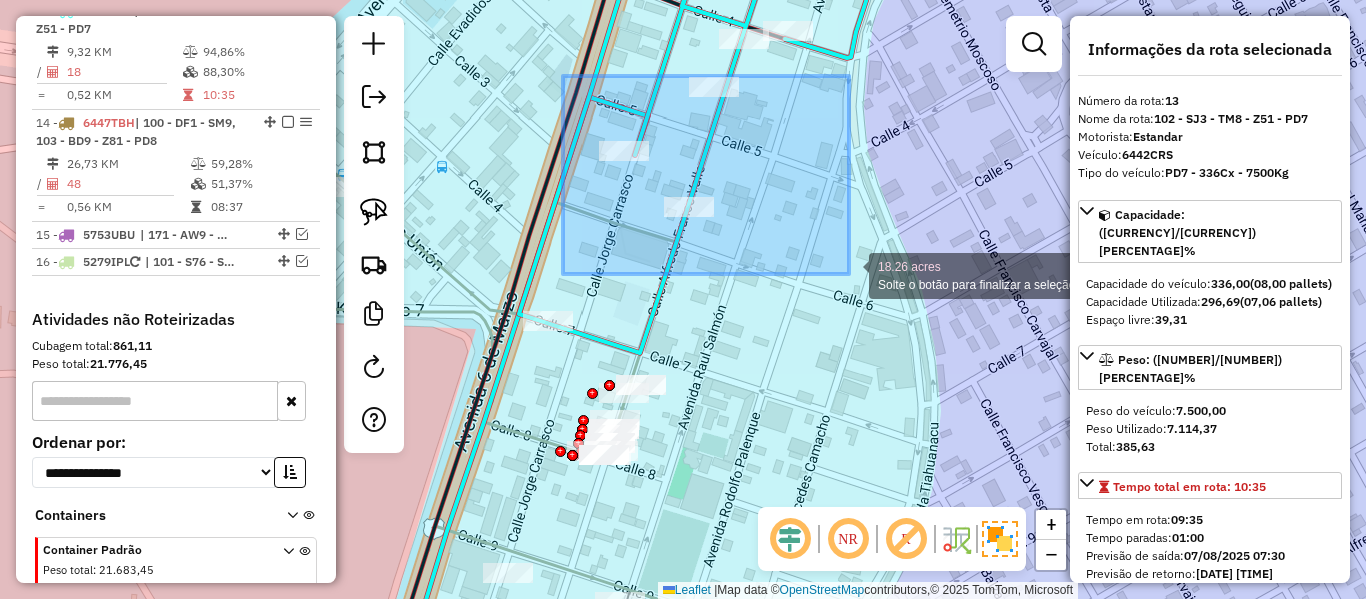 drag, startPoint x: 563, startPoint y: 76, endPoint x: 849, endPoint y: 274, distance: 347.85056 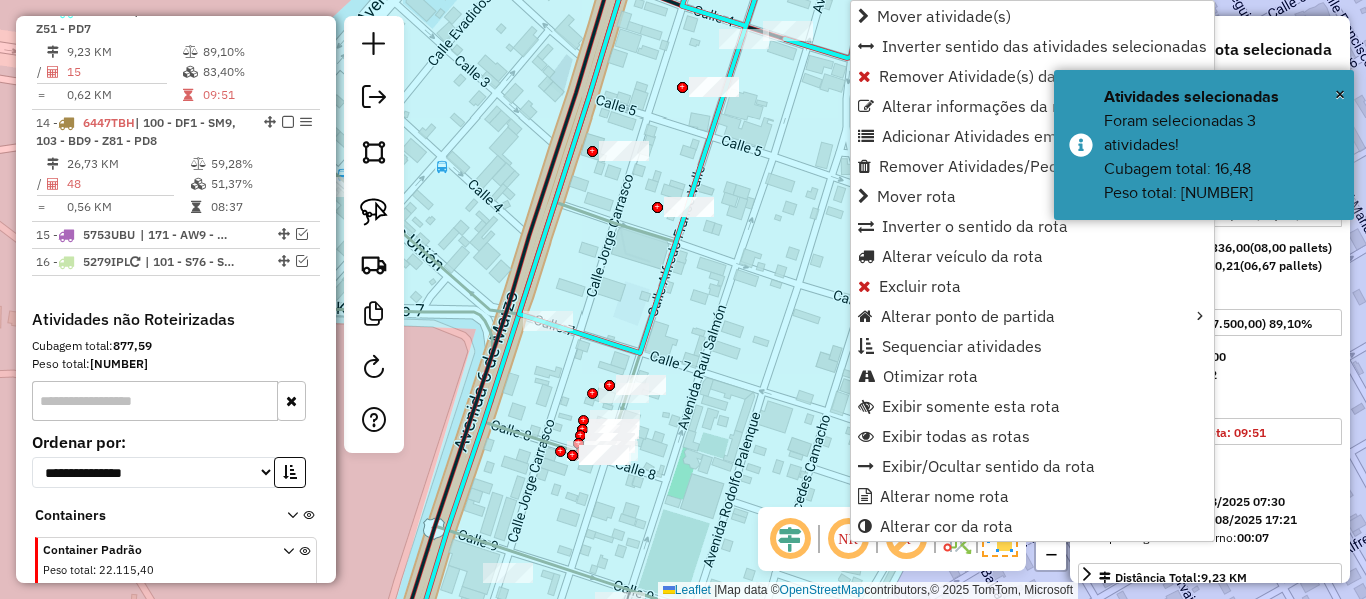click on "Janela de atendimento Grade de atendimento Capacidade Transportadoras Veículos Cliente Pedidos  Rotas Selecione os dias de semana para filtrar as janelas de atendimento  Seg   Ter   Qua   Qui   Sex   Sáb   Dom  Informe o período da janela de atendimento: De: Até:  Filtrar exatamente a janela do cliente  Considerar janela de atendimento padrão  Selecione os dias de semana para filtrar as grades de atendimento  Seg   Ter   Qua   Qui   Sex   Sáb   Dom   Considerar clientes sem dia de atendimento cadastrado  Clientes fora do dia de atendimento selecionado Filtrar as atividades entre os valores definidos abaixo:  Peso mínimo:   Peso máximo:   Cubagem mínima:   Cubagem máxima:   De:   Até:  Filtrar as atividades entre o tempo de atendimento definido abaixo:  De:   Até:   Considerar capacidade total dos clientes não roteirizados Transportadora: Selecione um ou mais itens Tipo de veículo: Selecione um ou mais itens Veículo: Selecione um ou mais itens Motorista: Selecione um ou mais itens Nome: Rótulo:" 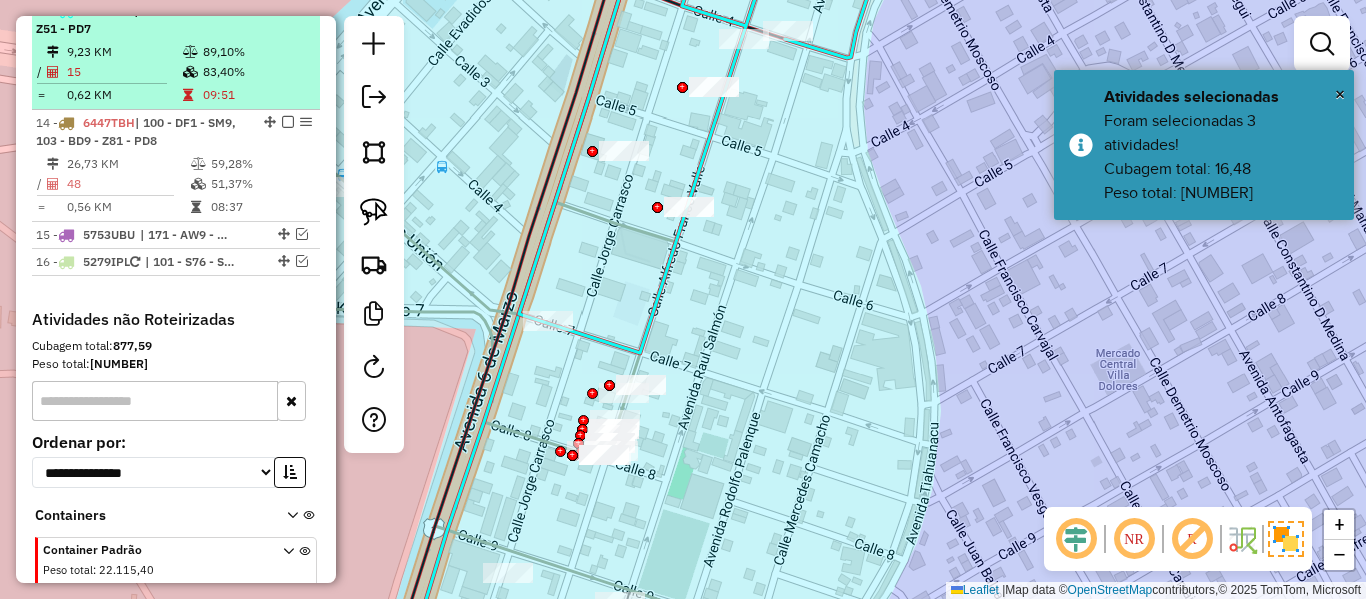 click at bounding box center (288, 10) 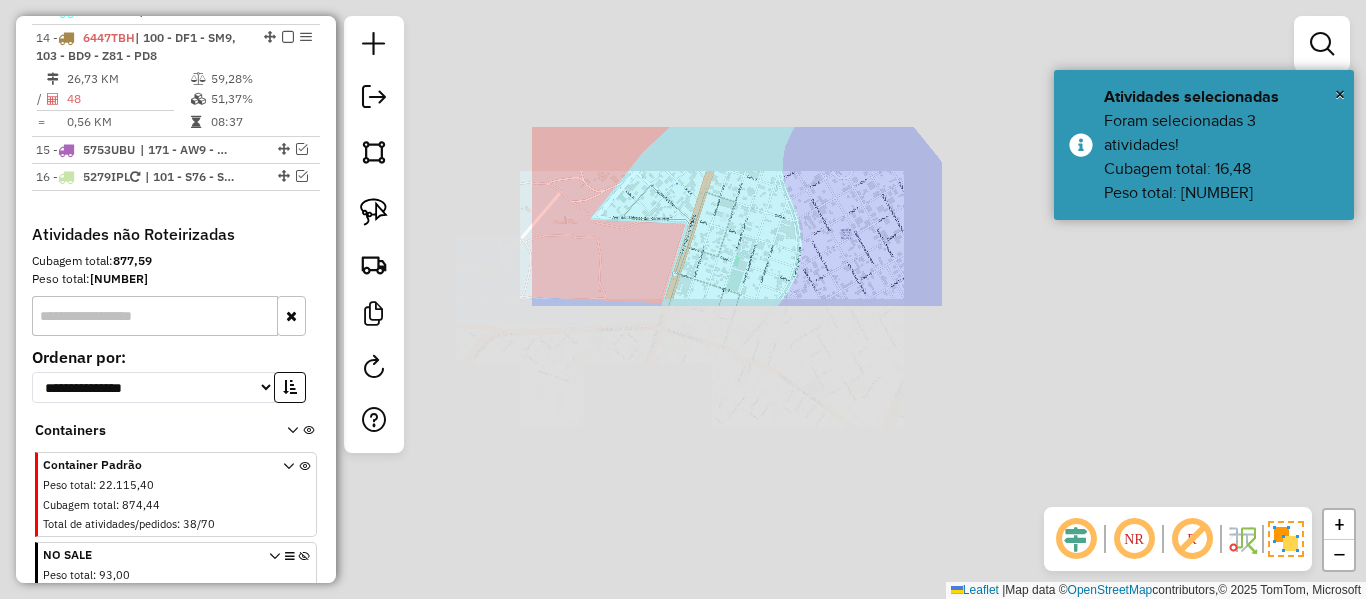 click on "Janela de atendimento Grade de atendimento Capacidade Transportadoras Veículos Cliente Pedidos  Rotas Selecione os dias de semana para filtrar as janelas de atendimento  Seg   Ter   Qua   Qui   Sex   Sáb   Dom  Informe o período da janela de atendimento: De: Até:  Filtrar exatamente a janela do cliente  Considerar janela de atendimento padrão  Selecione os dias de semana para filtrar as grades de atendimento  Seg   Ter   Qua   Qui   Sex   Sáb   Dom   Considerar clientes sem dia de atendimento cadastrado  Clientes fora do dia de atendimento selecionado Filtrar as atividades entre os valores definidos abaixo:  Peso mínimo:   Peso máximo:   Cubagem mínima:   Cubagem máxima:   De:   Até:  Filtrar as atividades entre o tempo de atendimento definido abaixo:  De:   Até:   Considerar capacidade total dos clientes não roteirizados Transportadora: Selecione um ou mais itens Tipo de veículo: Selecione um ou mais itens Veículo: Selecione um ou mais itens Motorista: Selecione um ou mais itens Nome: Rótulo:" 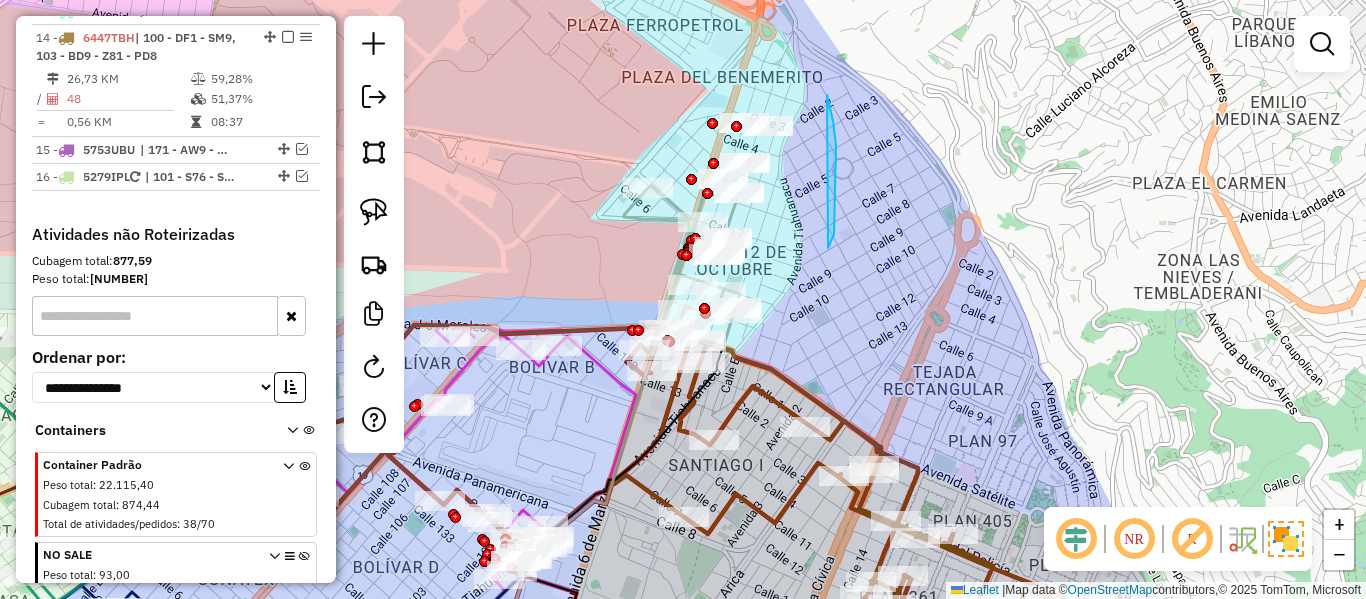 drag, startPoint x: 828, startPoint y: 248, endPoint x: 827, endPoint y: 95, distance: 153.00327 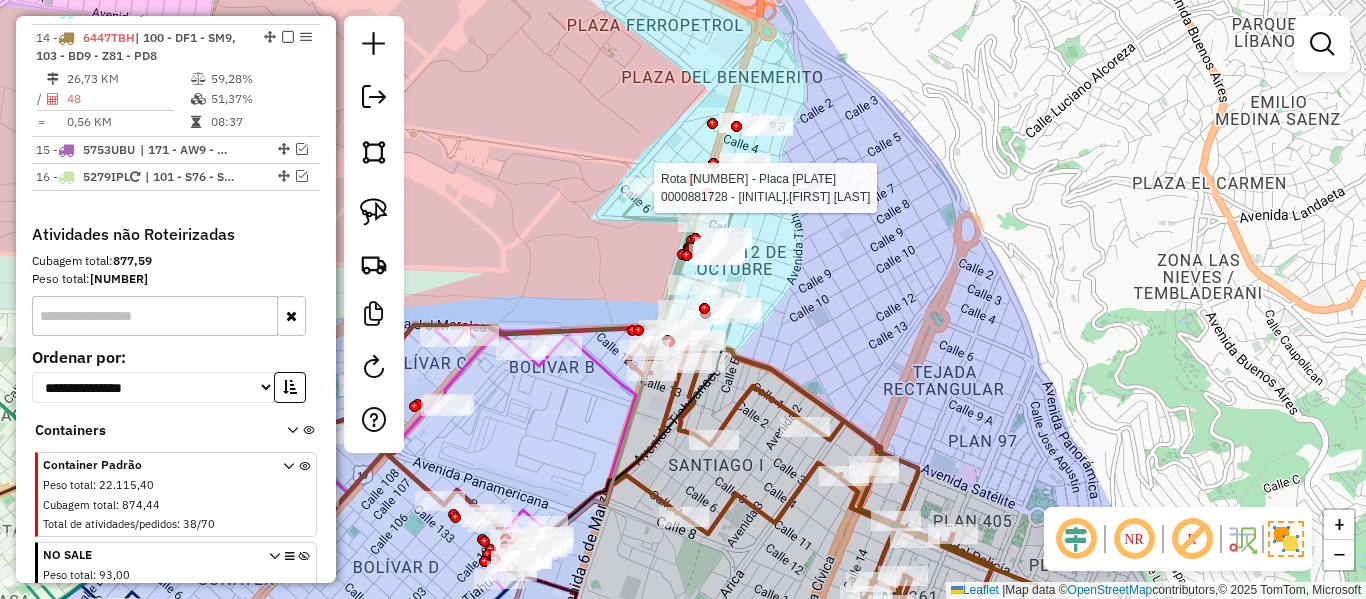 click 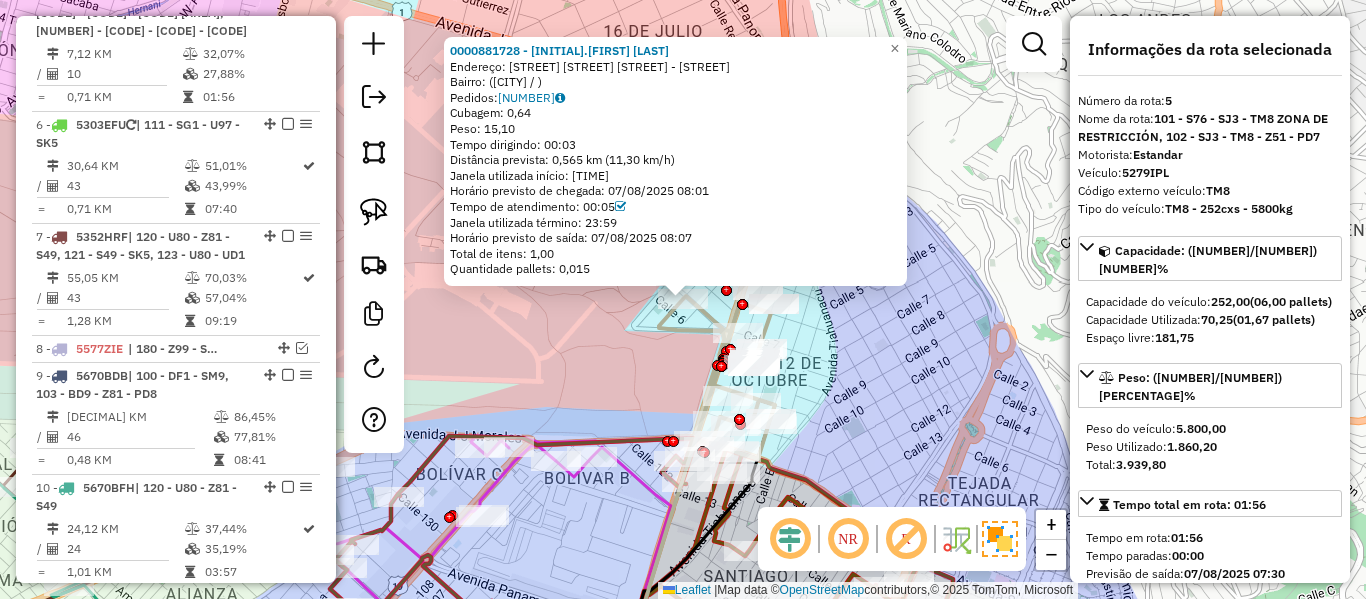 scroll, scrollTop: 974, scrollLeft: 0, axis: vertical 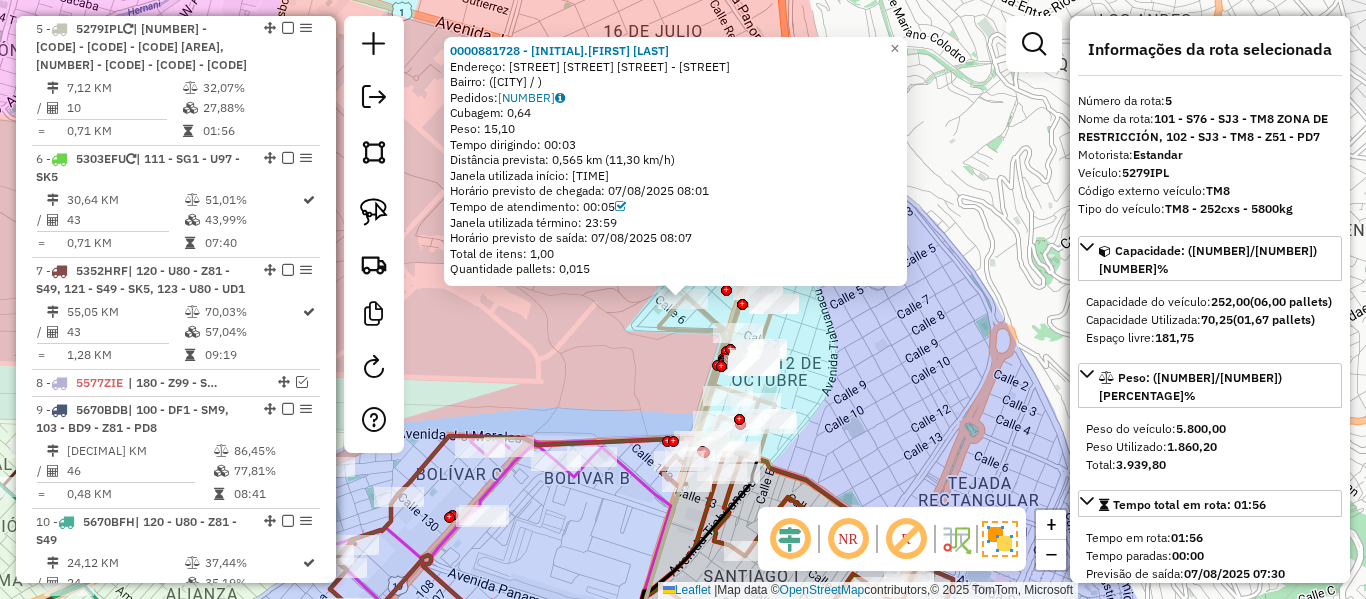 click on "0000881728 - [LAST] [LAST] [LAST] Endereço: EVADIDOS DEL PARAGUAY Z. VILLA BOLIVAR- A   Bairro:  (EL ALTO / )   Pedidos:  088231120   Cubagem: 0,64  Peso: 15,10  Tempo dirigindo: 00:03   Distância prevista: 0,565 km (11,30 km/h)   Janela utilizada início: 00:05   Horário previsto de chegada: [DATE] [TIME]   Tempo de atendimento: 00:05   Janela utilizada término: 23:59   Horário previsto de saída: [DATE] [TIME]   Total de itens: 1,00   Quantidade pallets: 0,015  × Janela de atendimento Grade de atendimento Capacidade Transportadoras Veículos Cliente Pedidos  Rotas Selecione os dias de semana para filtrar as janelas de atendimento  Seg   Ter   Qua   Qui   Sex   Sáb   Dom  Informe o período da janela de atendimento: De: Até:  Filtrar exatamente a janela do cliente  Considerar janela de atendimento padrão  Selecione os dias de semana para filtrar as grades de atendimento  Seg   Ter   Qua   Qui   Sex   Sáb   Dom   Considerar clientes sem dia de atendimento cadastrado  Peso mínimo:   Peso máximo:" 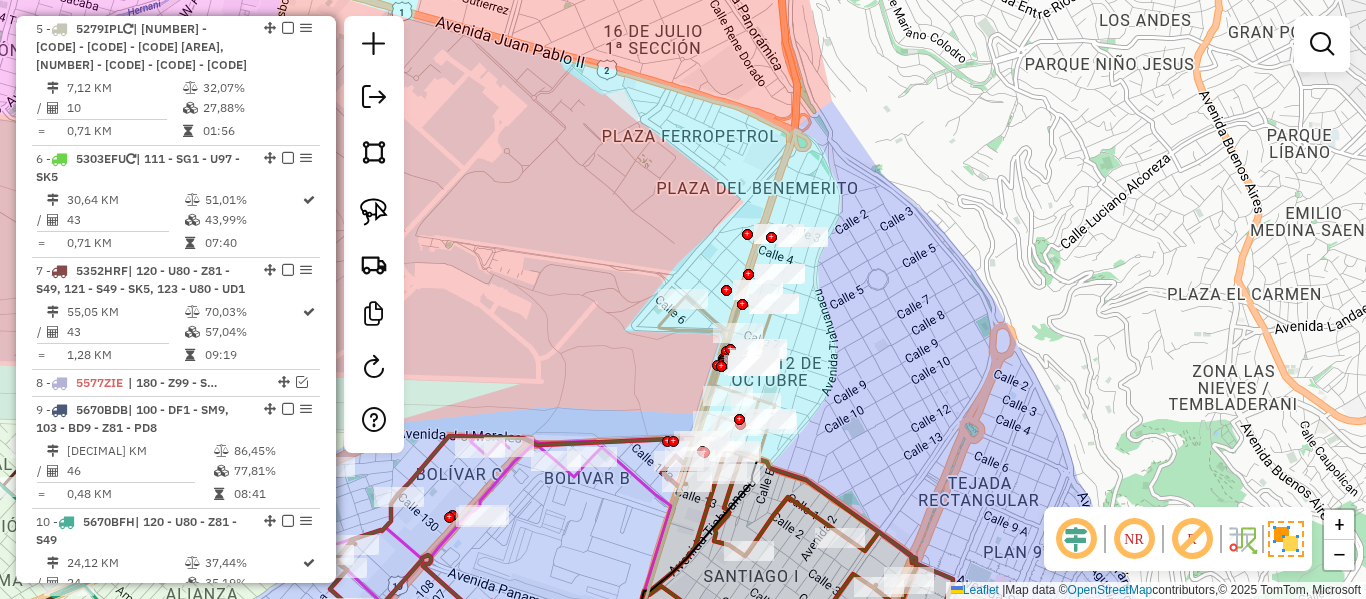 drag, startPoint x: 841, startPoint y: 325, endPoint x: 848, endPoint y: 287, distance: 38.63936 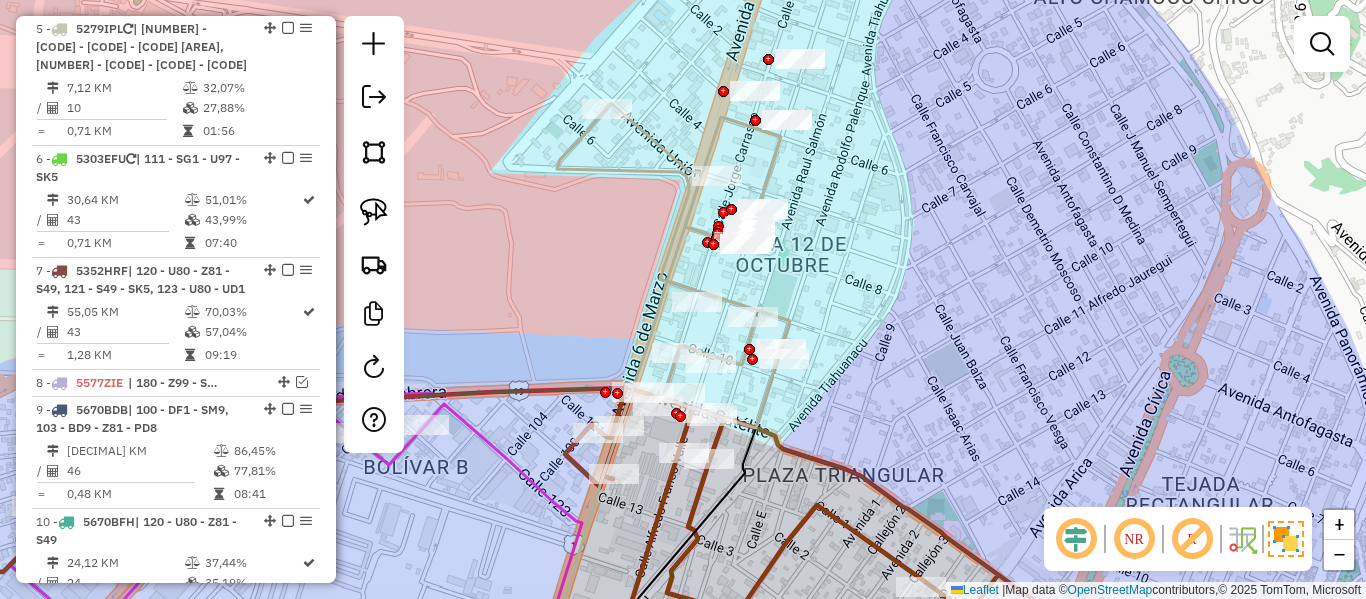 click 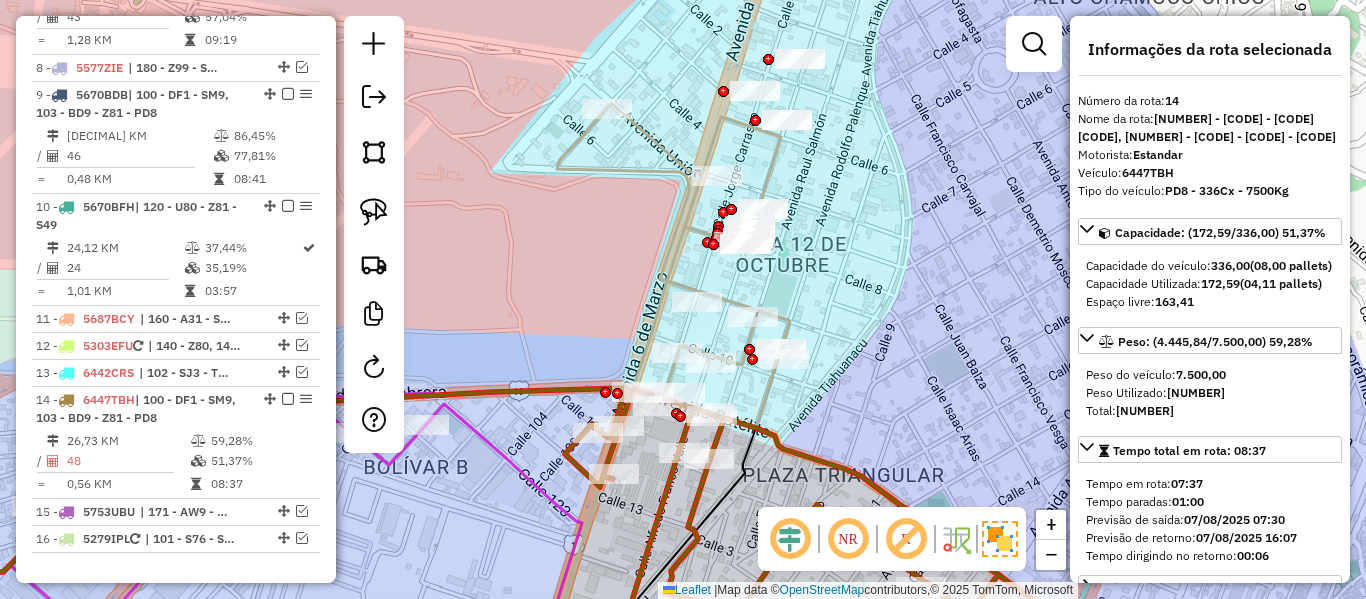 click on "Janela de atendimento Grade de atendimento Capacidade Transportadoras Veículos Cliente Pedidos  Rotas Selecione os dias de semana para filtrar as janelas de atendimento  Seg   Ter   Qua   Qui   Sex   Sáb   Dom  Informe o período da janela de atendimento: De: Até:  Filtrar exatamente a janela do cliente  Considerar janela de atendimento padrão  Selecione os dias de semana para filtrar as grades de atendimento  Seg   Ter   Qua   Qui   Sex   Sáb   Dom   Considerar clientes sem dia de atendimento cadastrado  Clientes fora do dia de atendimento selecionado Filtrar as atividades entre os valores definidos abaixo:  Peso mínimo:   Peso máximo:   Cubagem mínima:   Cubagem máxima:   De:   Até:  Filtrar as atividades entre o tempo de atendimento definido abaixo:  De:   Até:   Considerar capacidade total dos clientes não roteirizados Transportadora: Selecione um ou mais itens Tipo de veículo: Selecione um ou mais itens Veículo: Selecione um ou mais itens Motorista: Selecione um ou mais itens Nome: Rótulo:" 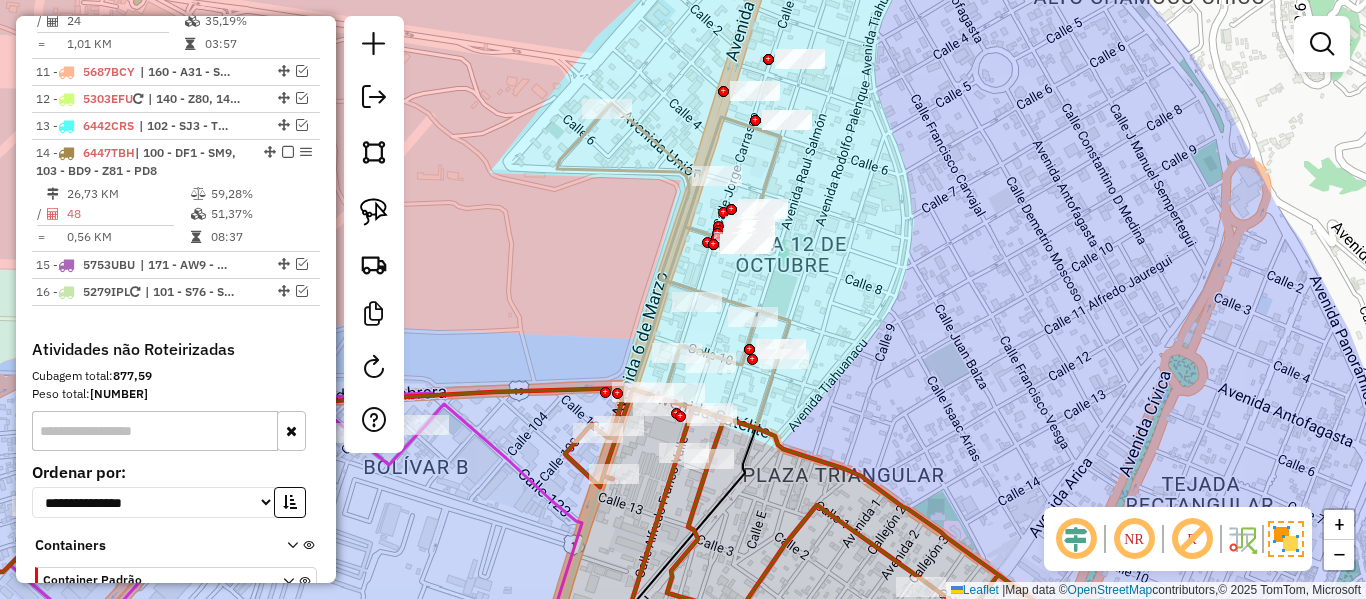 scroll, scrollTop: 1678, scrollLeft: 0, axis: vertical 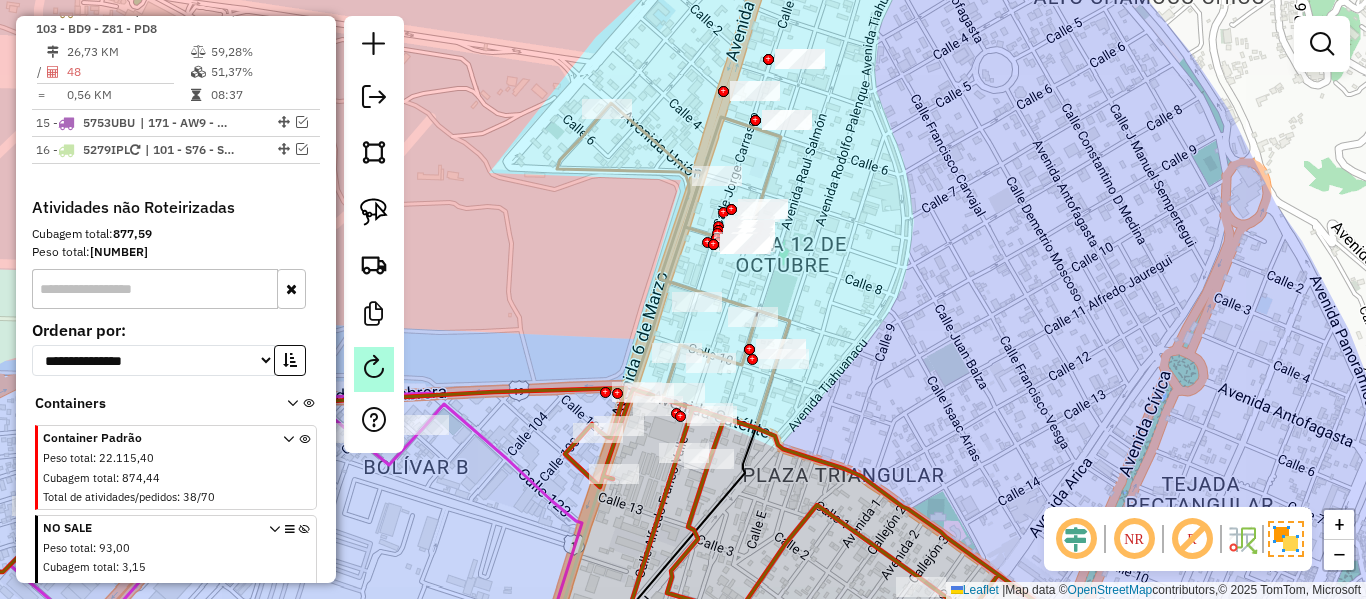 click 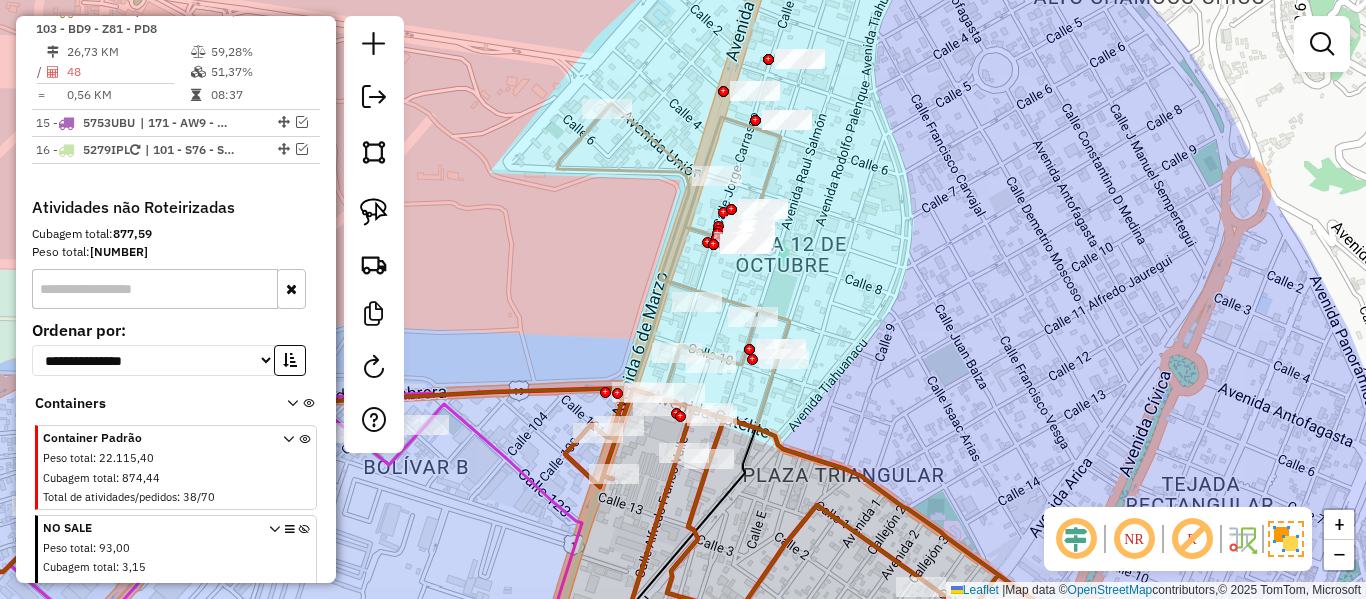 drag, startPoint x: 847, startPoint y: 208, endPoint x: 839, endPoint y: 304, distance: 96.332756 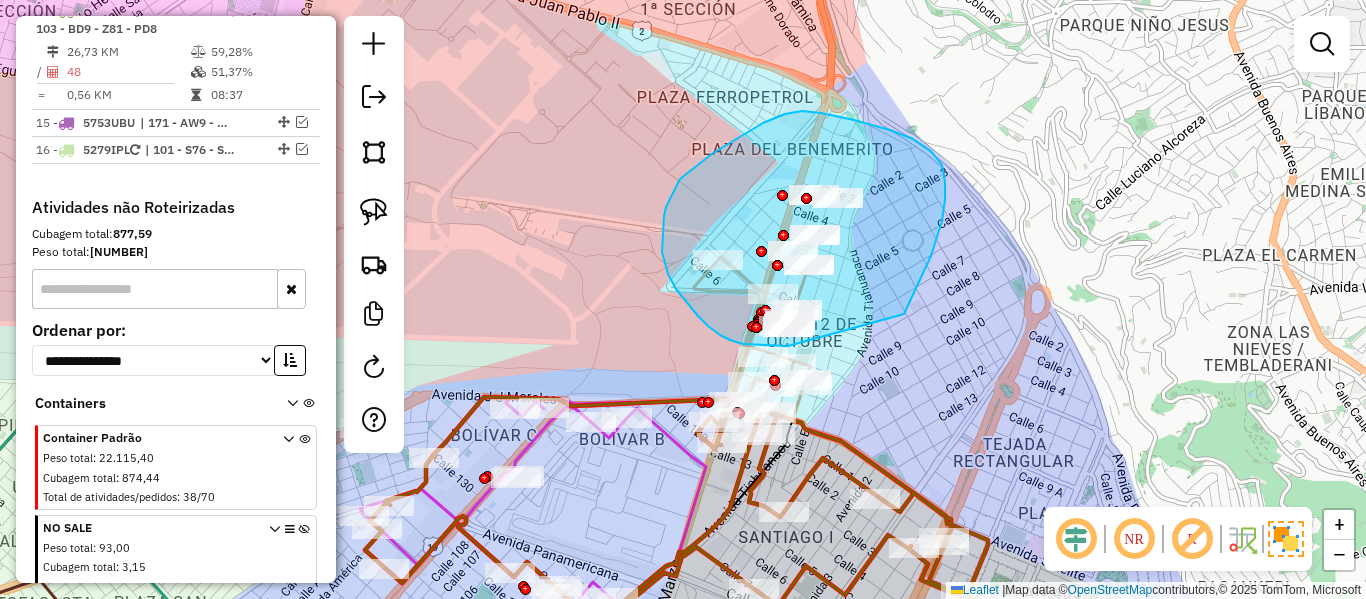 drag, startPoint x: 931, startPoint y: 256, endPoint x: 868, endPoint y: 346, distance: 109.859 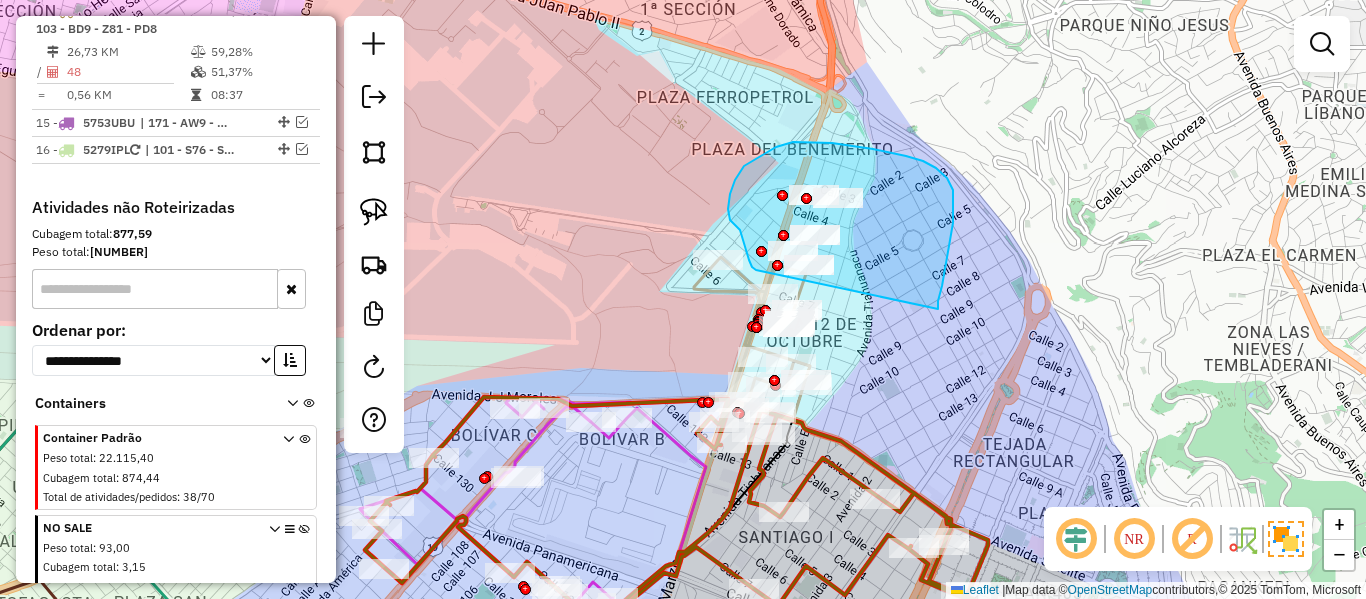 drag, startPoint x: 950, startPoint y: 244, endPoint x: 849, endPoint y: 276, distance: 105.9481 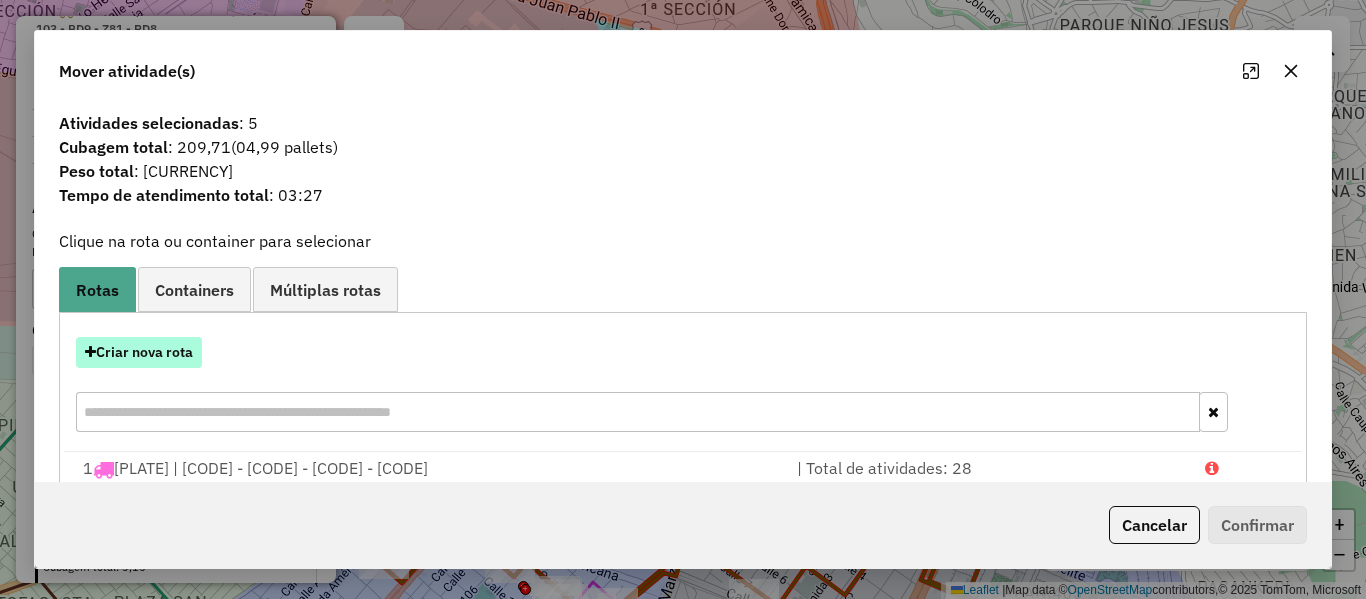 drag, startPoint x: 201, startPoint y: 327, endPoint x: 179, endPoint y: 356, distance: 36.40055 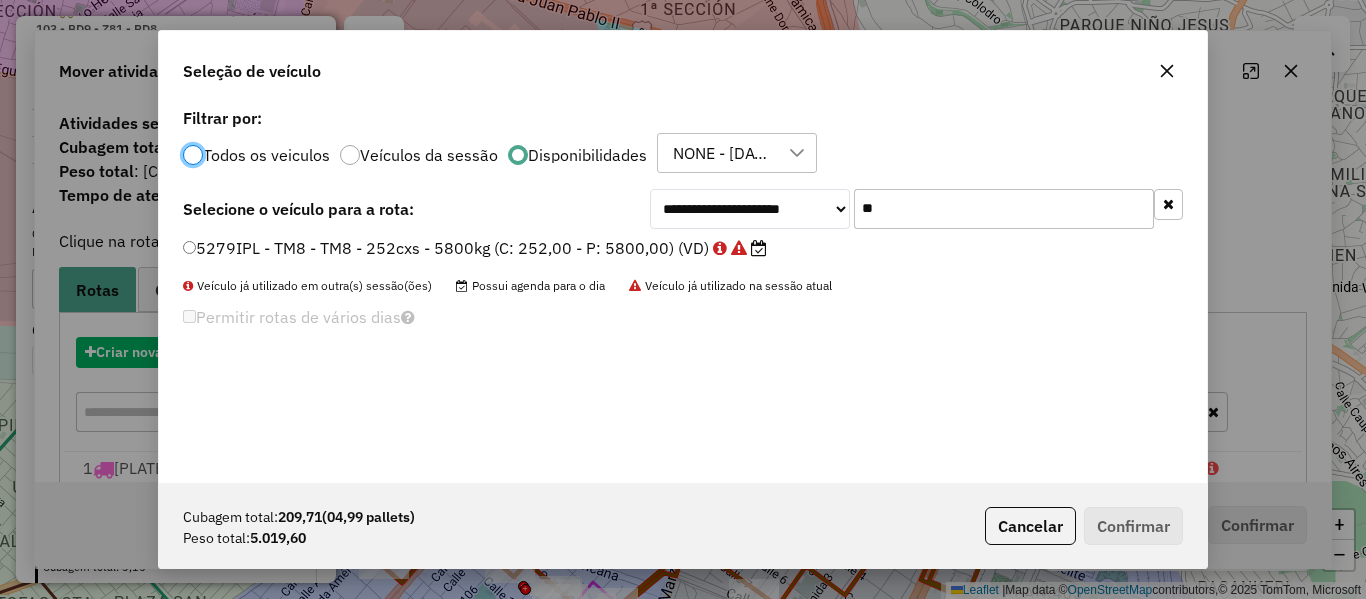 scroll, scrollTop: 11, scrollLeft: 6, axis: both 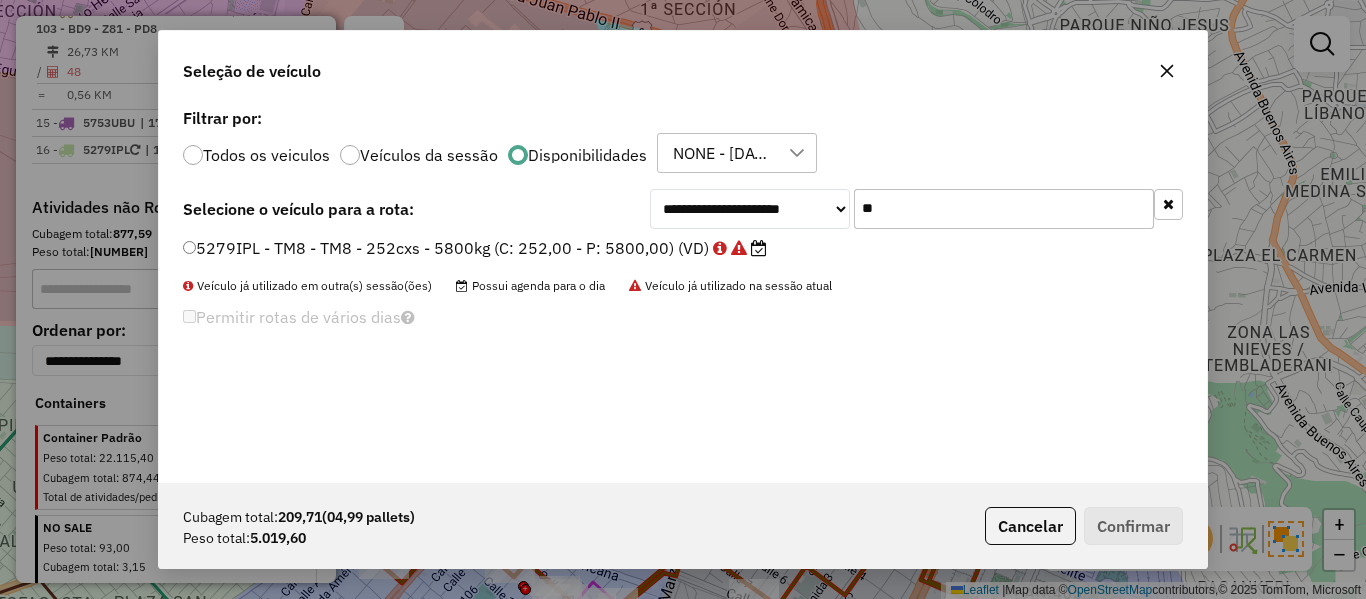 click on "**" 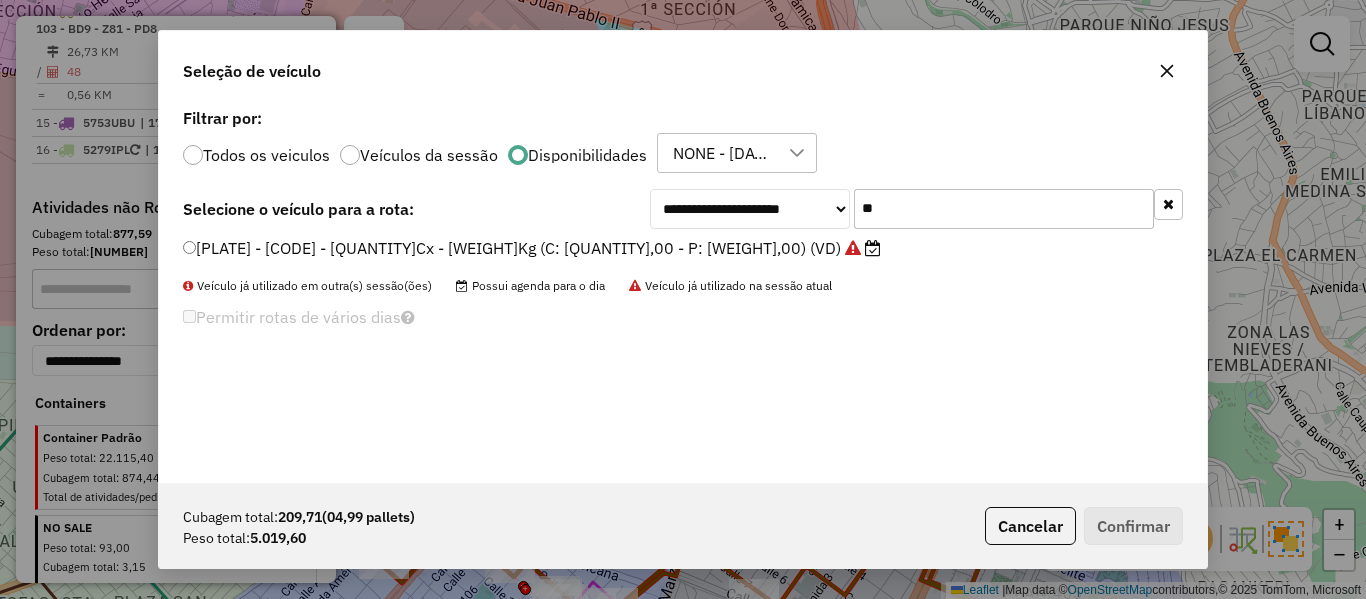 type on "**" 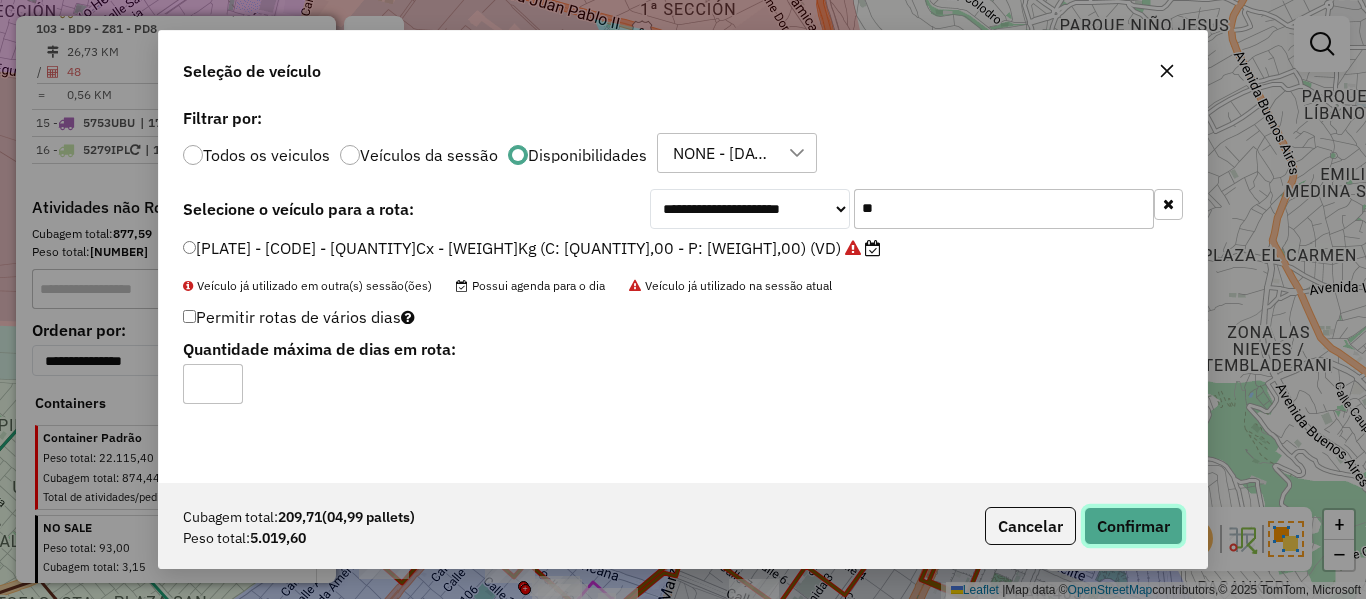 click on "Confirmar" 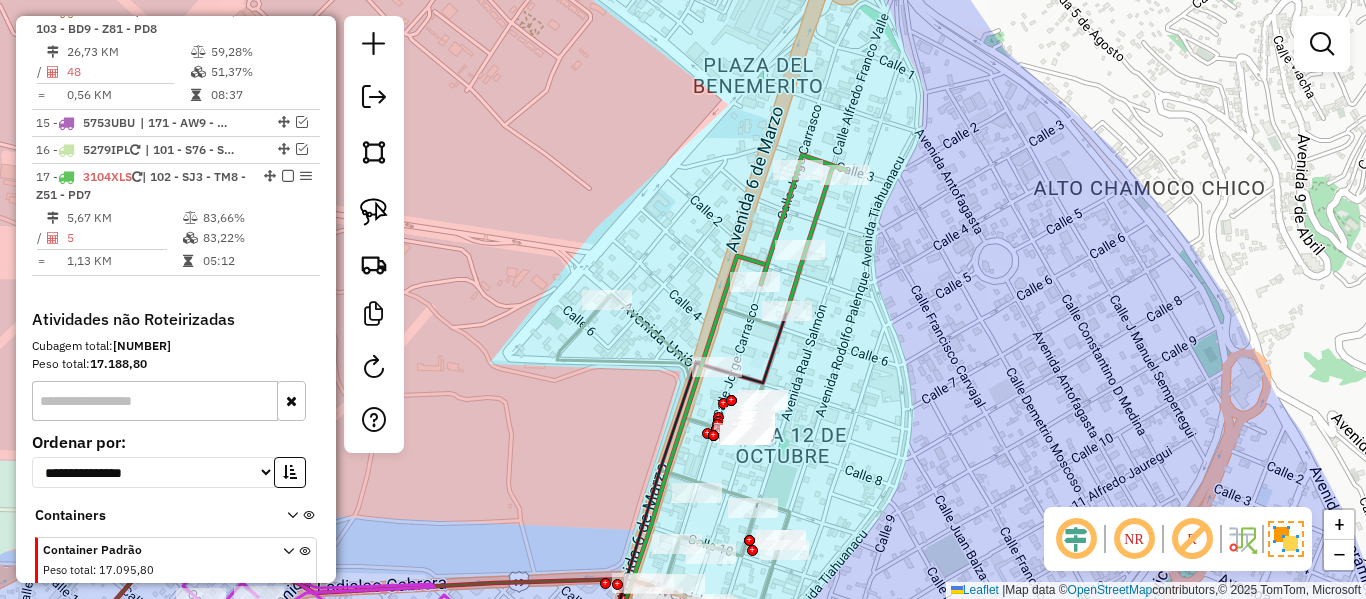 click 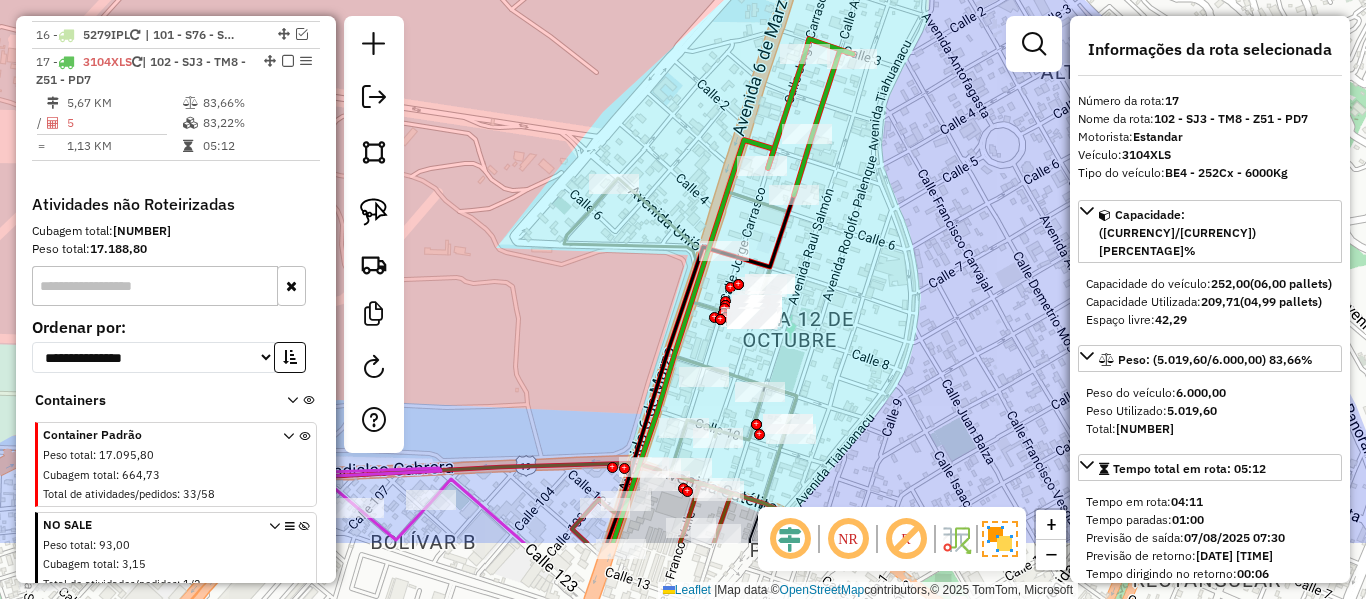 scroll, scrollTop: 1844, scrollLeft: 0, axis: vertical 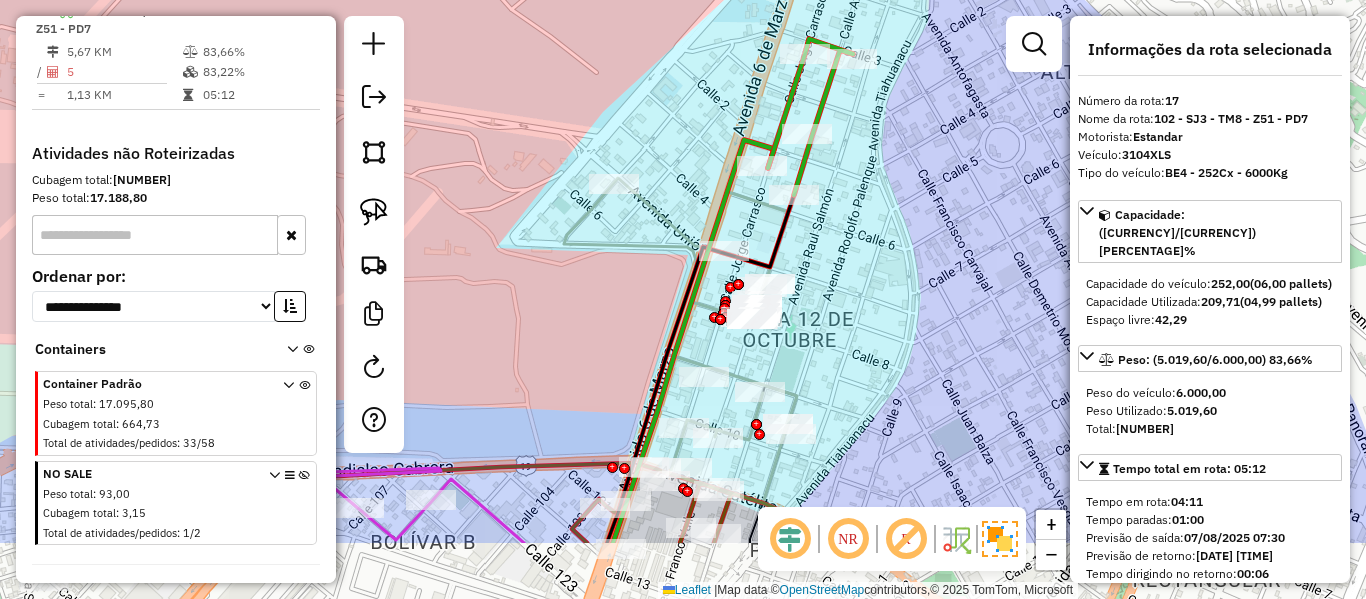 drag, startPoint x: 874, startPoint y: 324, endPoint x: 891, endPoint y: 190, distance: 135.07405 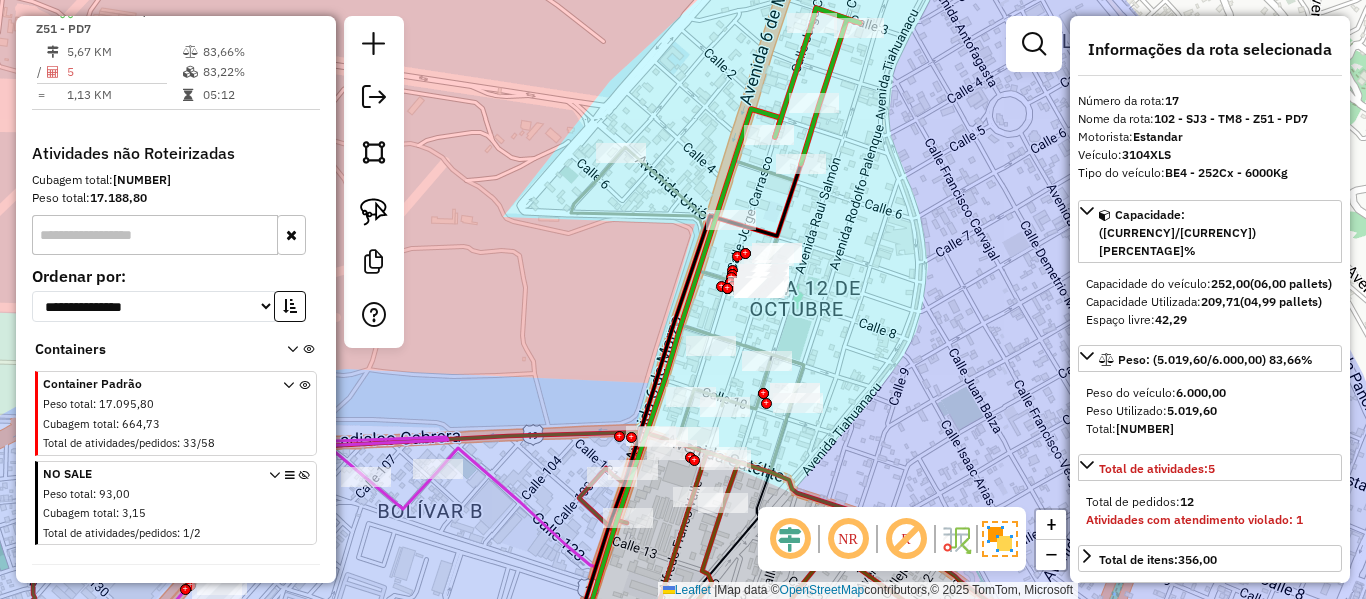 drag, startPoint x: 795, startPoint y: 70, endPoint x: 586, endPoint y: 213, distance: 253.23901 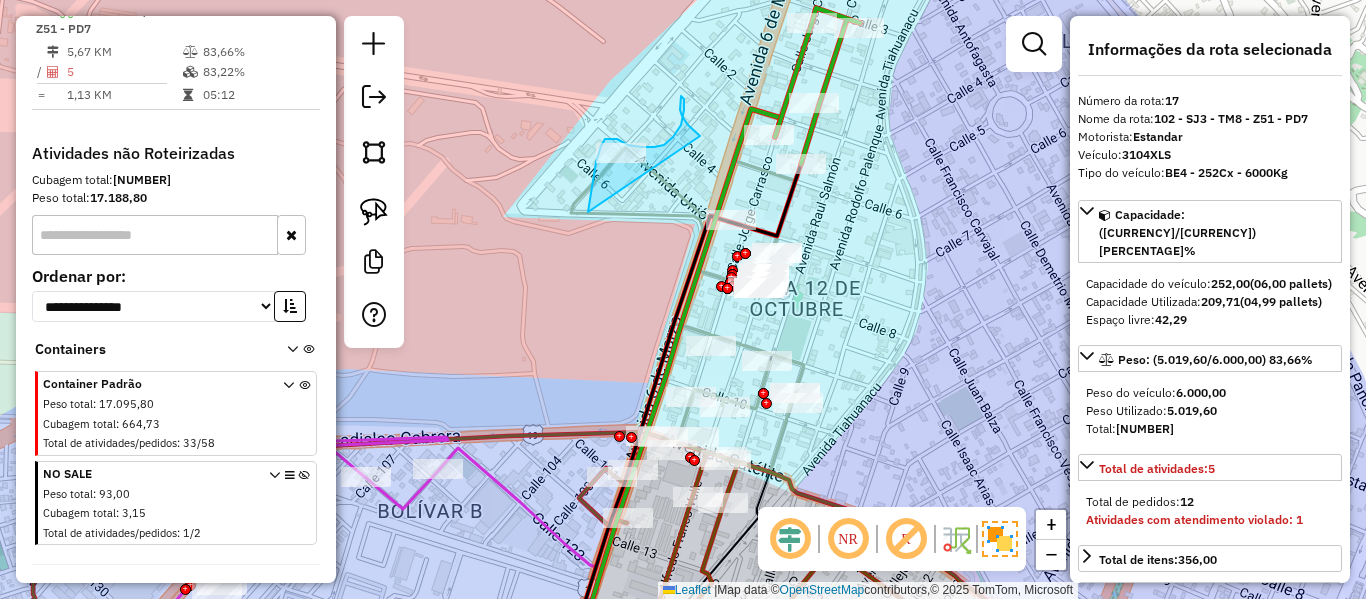 drag, startPoint x: 588, startPoint y: 212, endPoint x: 703, endPoint y: 138, distance: 136.7516 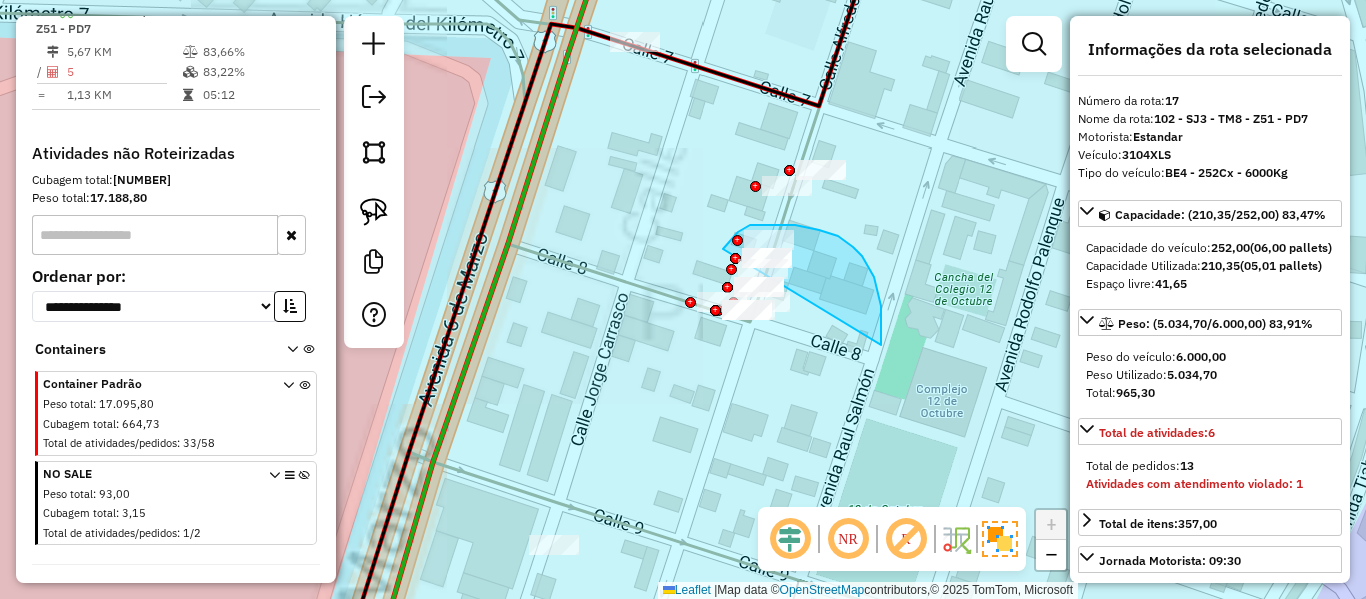 drag, startPoint x: 853, startPoint y: 247, endPoint x: 806, endPoint y: 364, distance: 126.08727 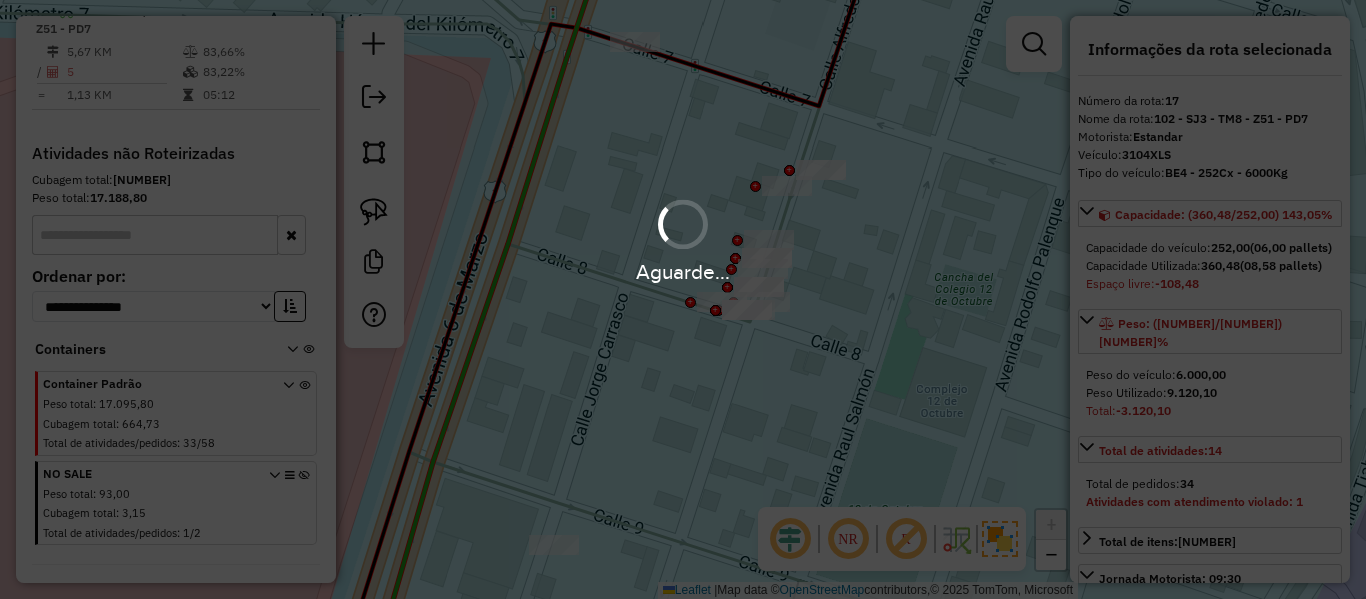 select on "**********" 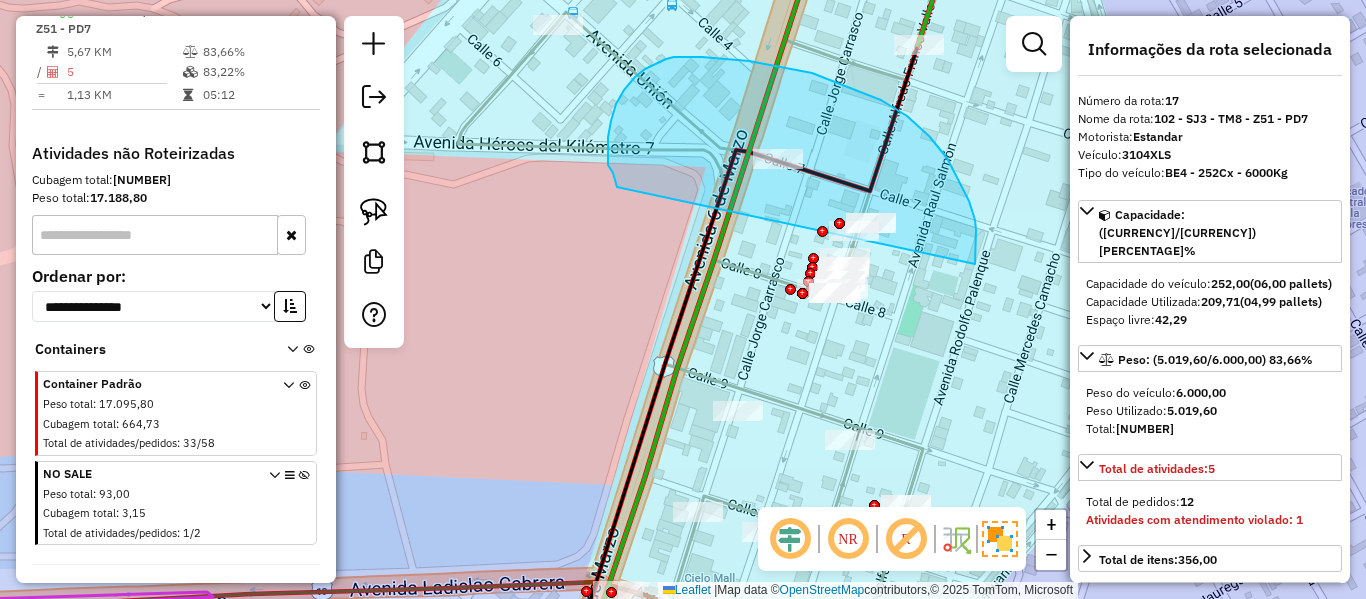 drag, startPoint x: 976, startPoint y: 261, endPoint x: 620, endPoint y: 195, distance: 362.06628 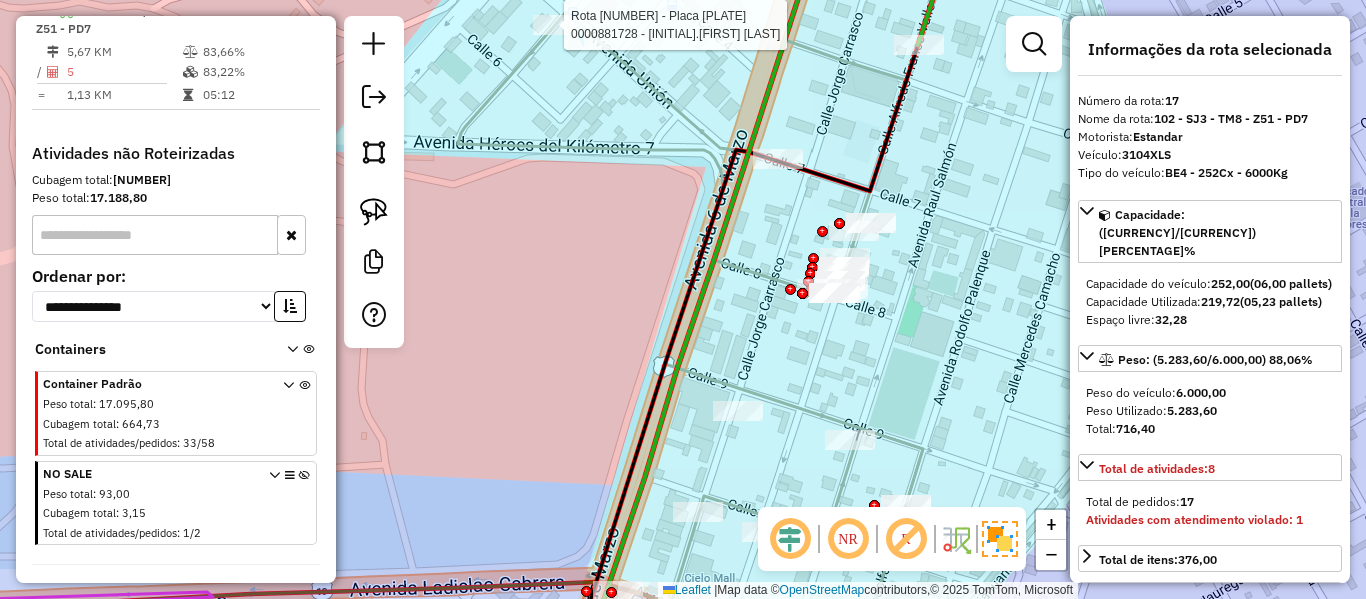 drag, startPoint x: 583, startPoint y: 42, endPoint x: 506, endPoint y: 97, distance: 94.62558 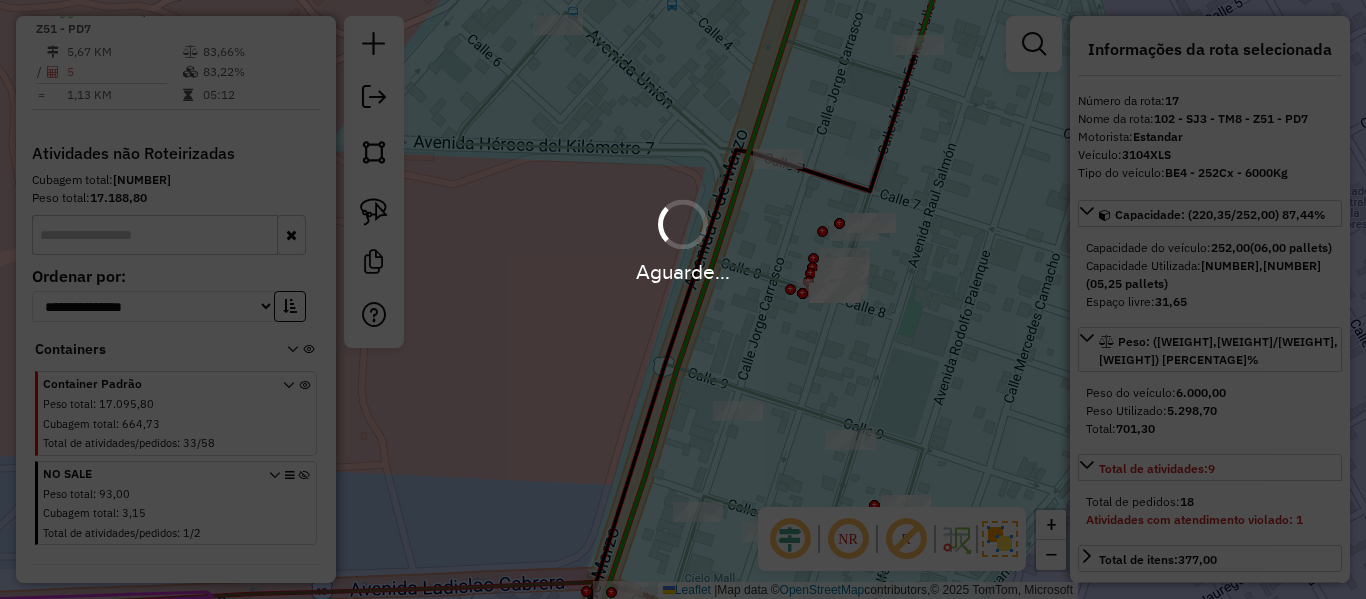 select on "**********" 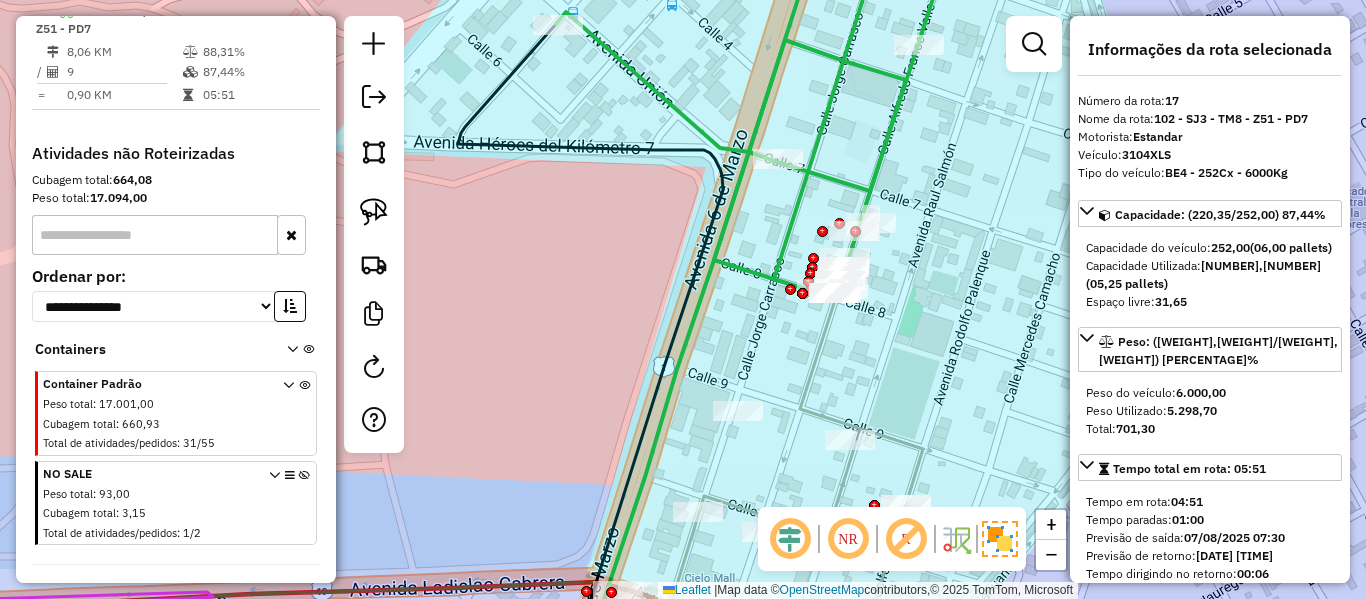 click 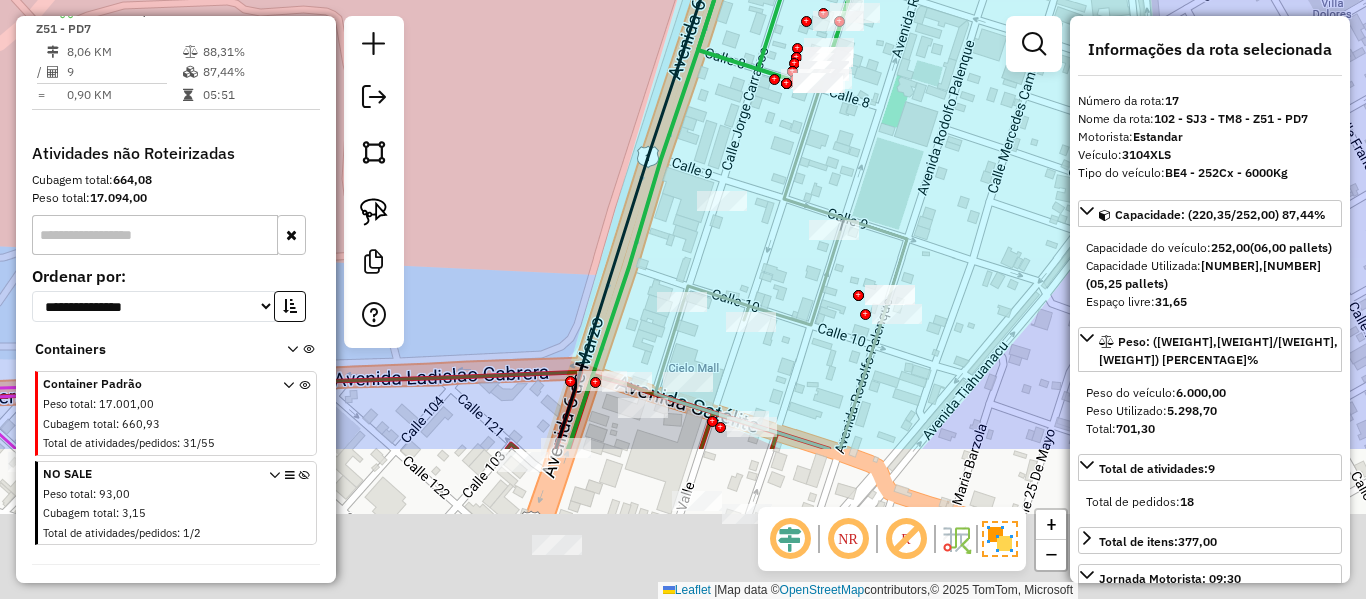 drag, startPoint x: 1002, startPoint y: 295, endPoint x: 979, endPoint y: 28, distance: 267.9888 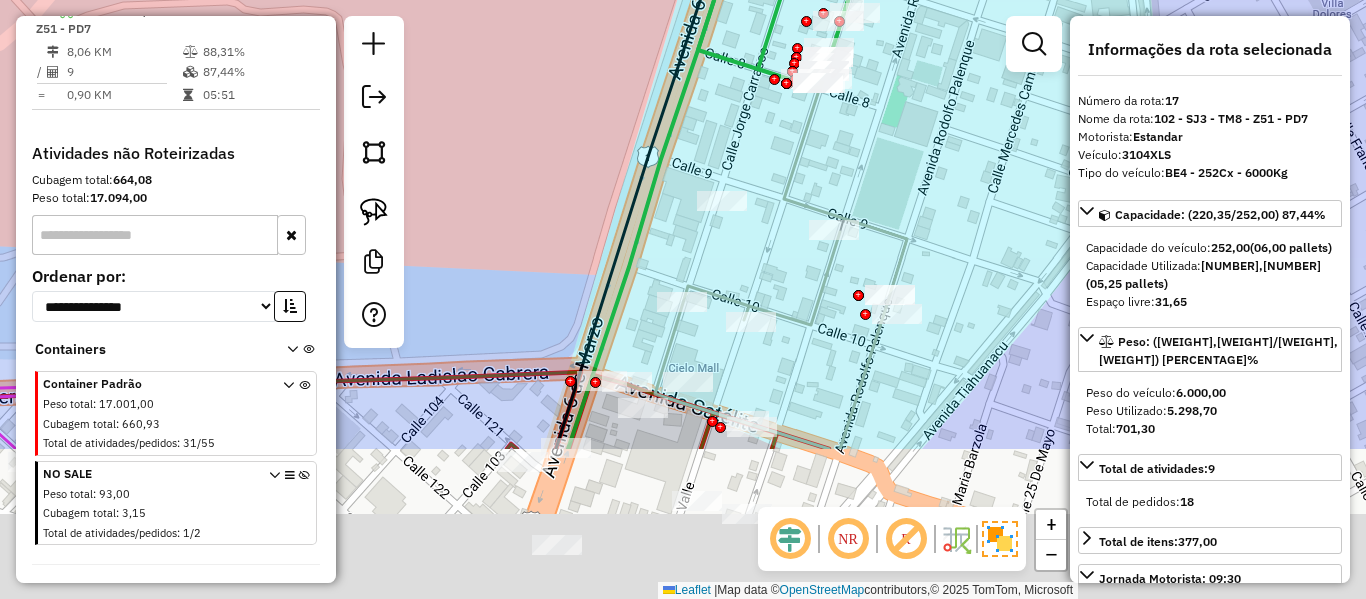 click on "Janela de atendimento Grade de atendimento Capacidade Transportadoras Veículos Cliente Pedidos  Rotas Selecione os dias de semana para filtrar as janelas de atendimento  Seg   Ter   Qua   Qui   Sex   Sáb   Dom  Informe o período da janela de atendimento: De: Até:  Filtrar exatamente a janela do cliente  Considerar janela de atendimento padrão  Selecione os dias de semana para filtrar as grades de atendimento  Seg   Ter   Qua   Qui   Sex   Sáb   Dom   Considerar clientes sem dia de atendimento cadastrado  Clientes fora do dia de atendimento selecionado Filtrar as atividades entre os valores definidos abaixo:  Peso mínimo:   Peso máximo:   Cubagem mínima:   Cubagem máxima:   De:   Até:  Filtrar as atividades entre o tempo de atendimento definido abaixo:  De:   Até:   Considerar capacidade total dos clientes não roteirizados Transportadora: Selecione um ou mais itens Tipo de veículo: Selecione um ou mais itens Veículo: Selecione um ou mais itens Motorista: Selecione um ou mais itens Nome: Rótulo:" 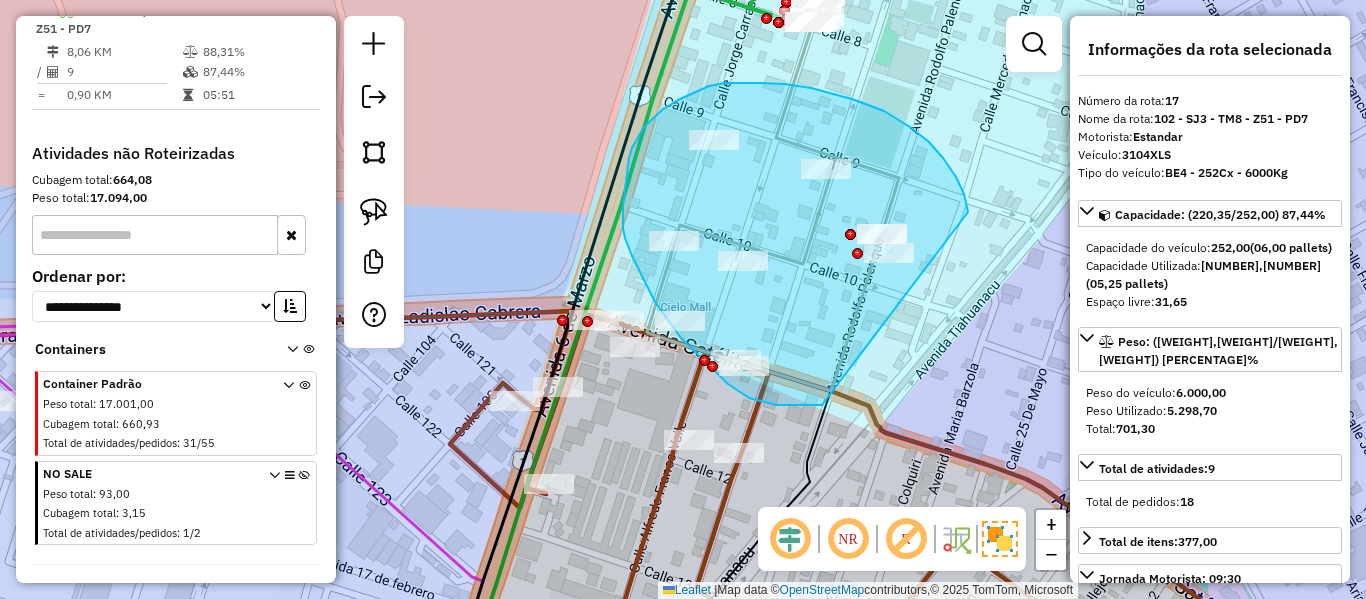 drag, startPoint x: 943, startPoint y: 158, endPoint x: 900, endPoint y: 404, distance: 249.72986 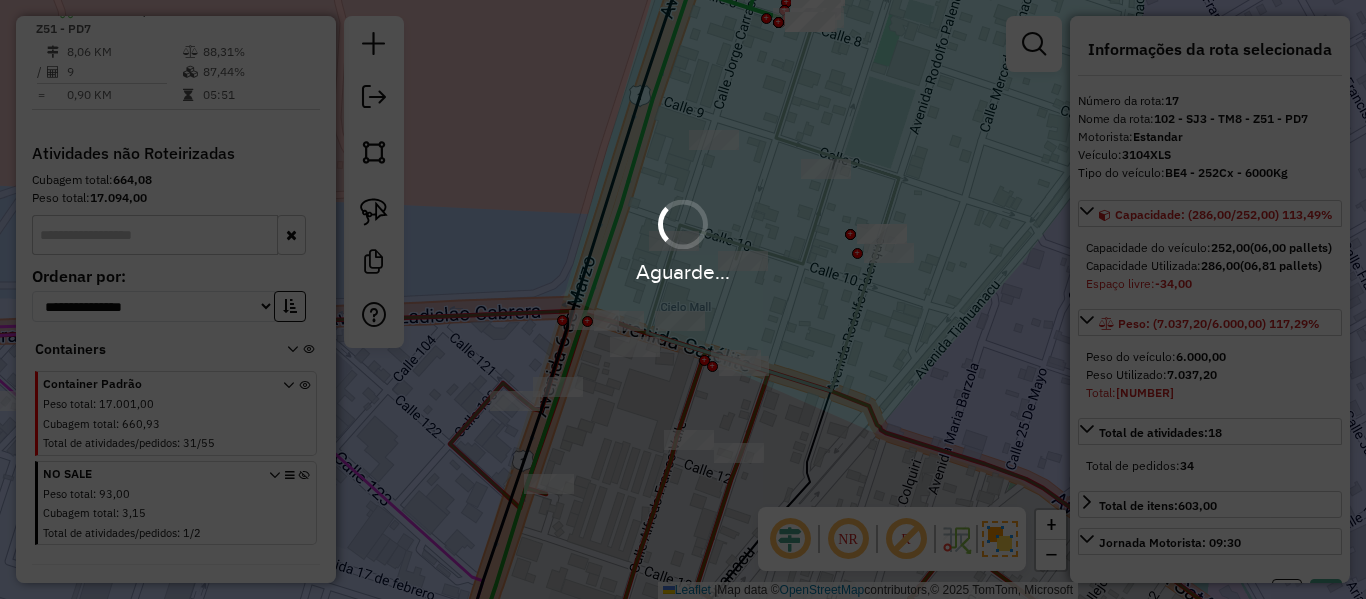 select on "**********" 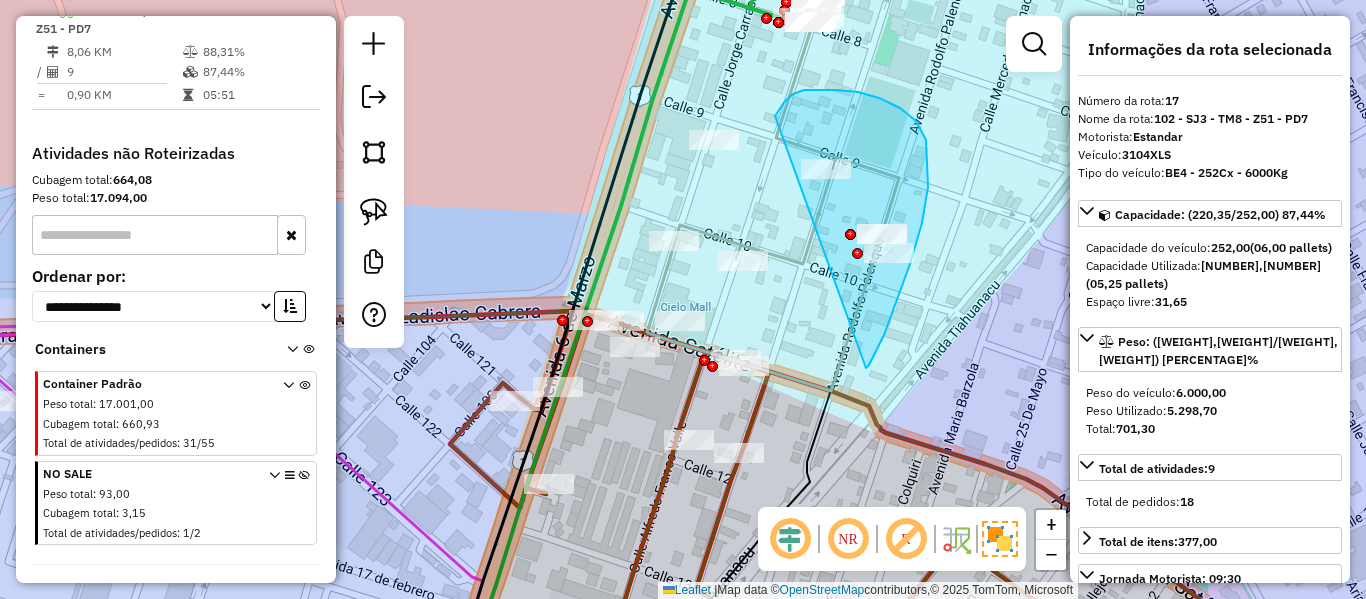 drag, startPoint x: 866, startPoint y: 368, endPoint x: 779, endPoint y: 129, distance: 254.34229 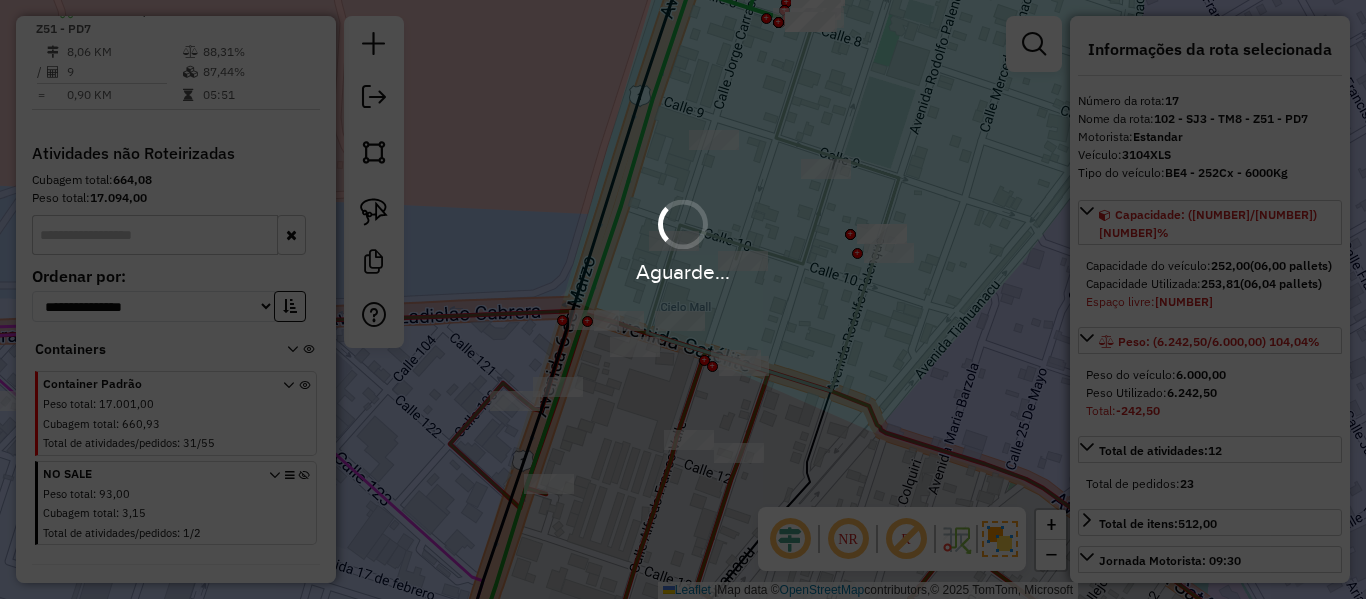 select on "**********" 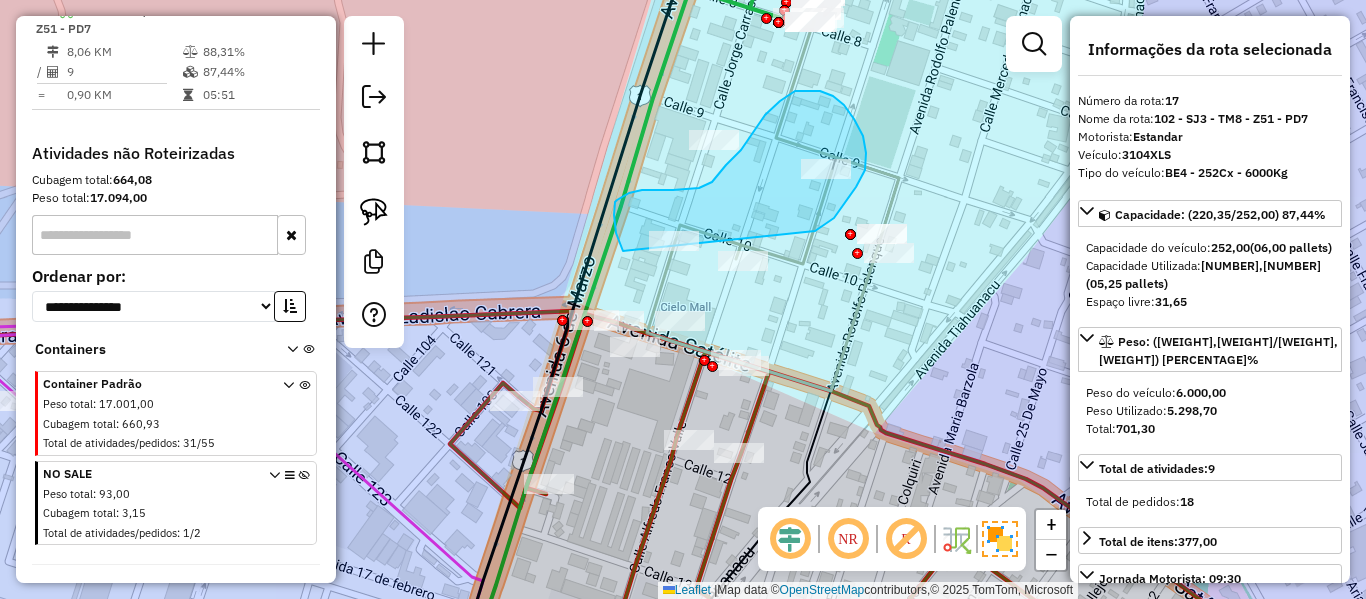 drag, startPoint x: 834, startPoint y: 218, endPoint x: 867, endPoint y: 311, distance: 98.681305 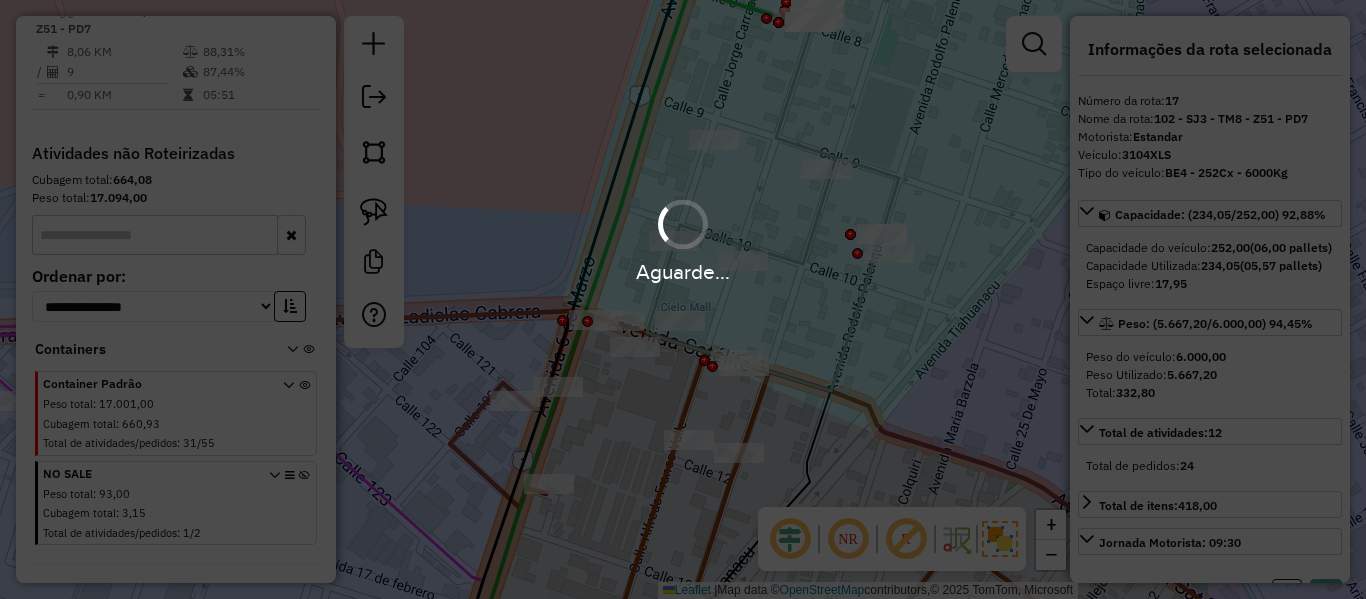 select on "**********" 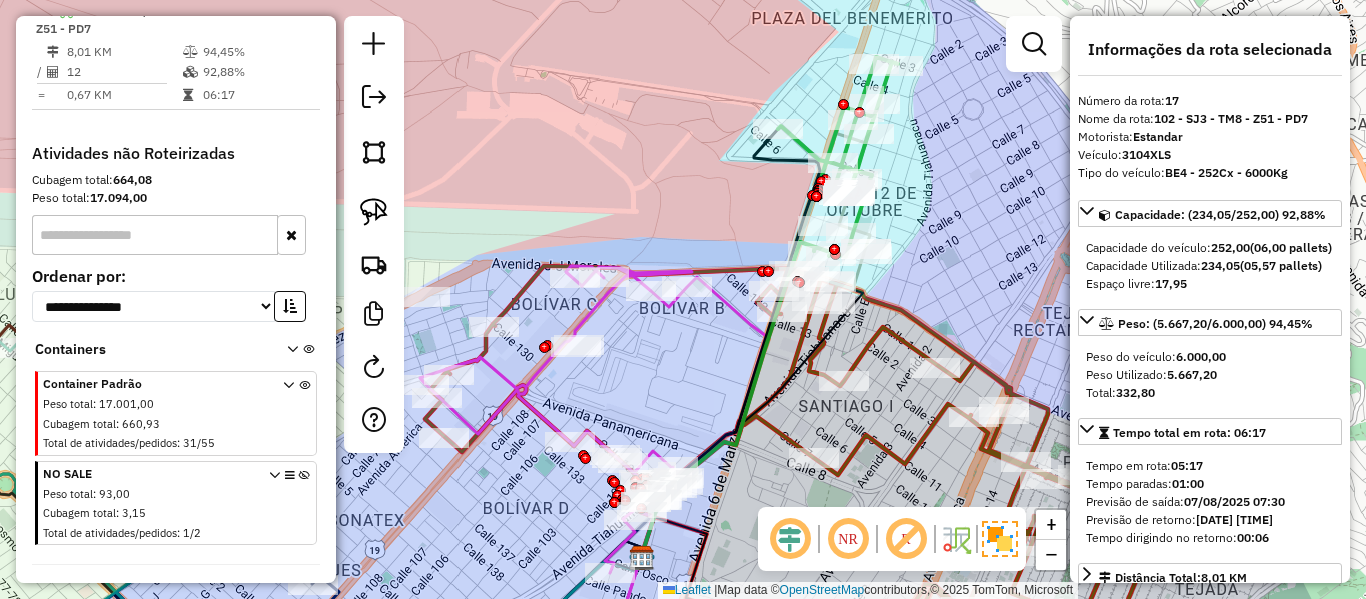 drag, startPoint x: 905, startPoint y: 293, endPoint x: 840, endPoint y: 273, distance: 68.007355 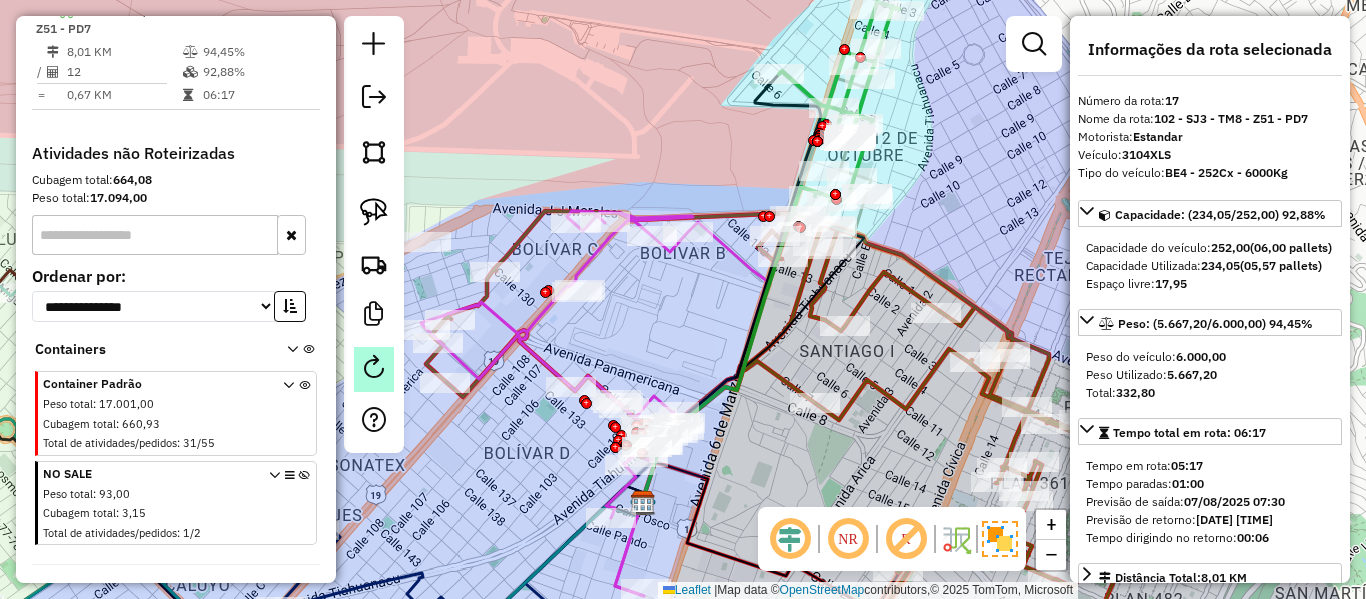 drag, startPoint x: 403, startPoint y: 362, endPoint x: 385, endPoint y: 367, distance: 18.681541 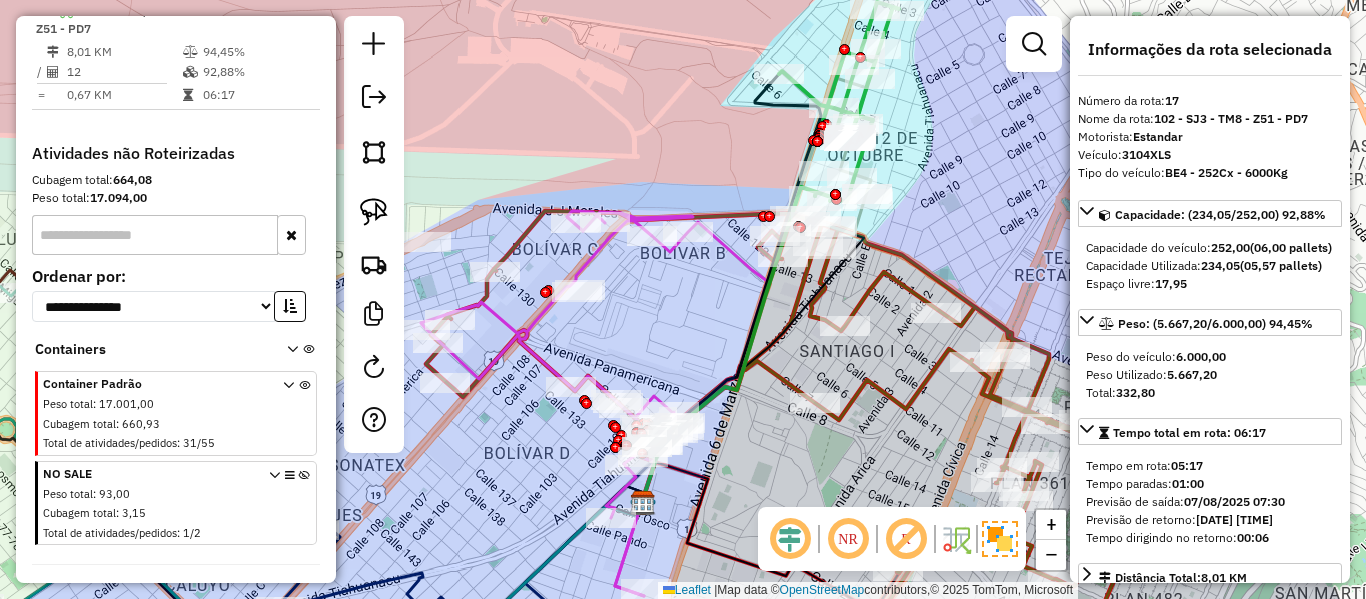 click 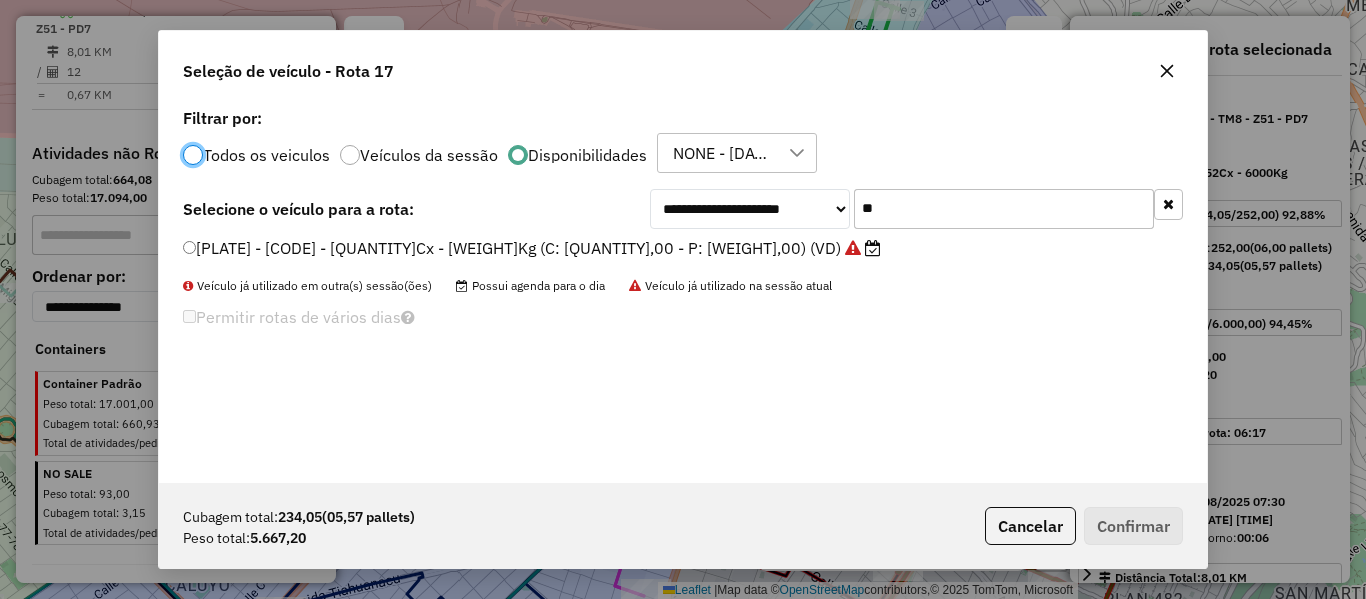 scroll, scrollTop: 11, scrollLeft: 6, axis: both 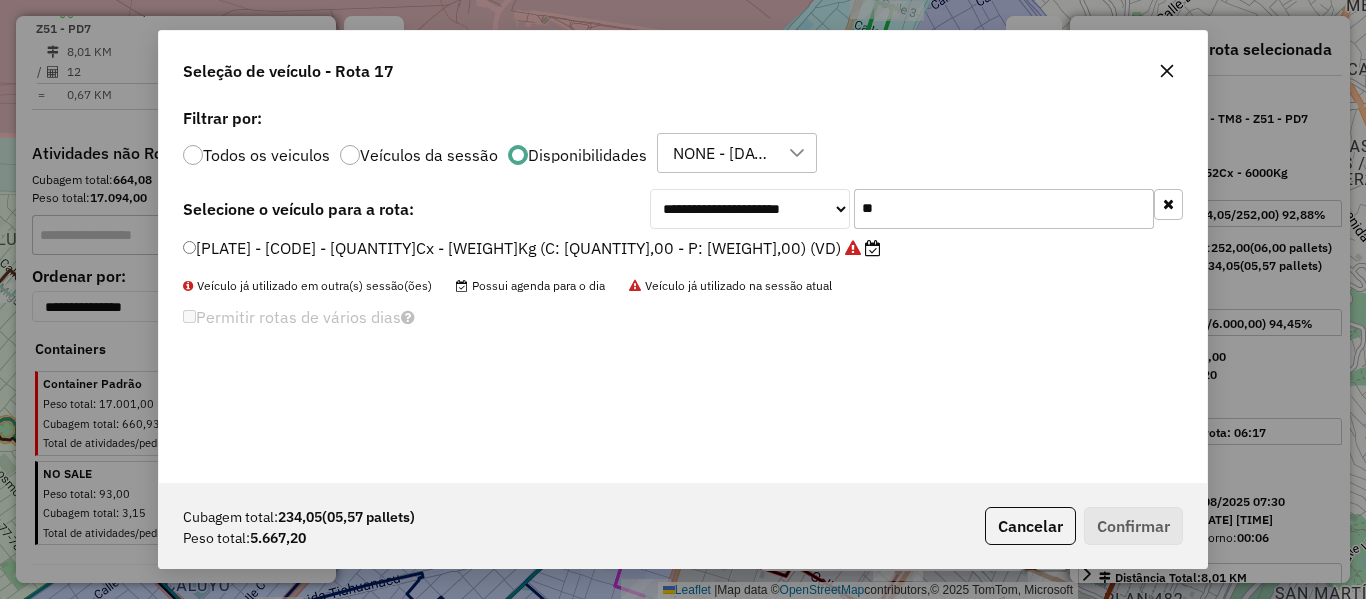 click on "**" 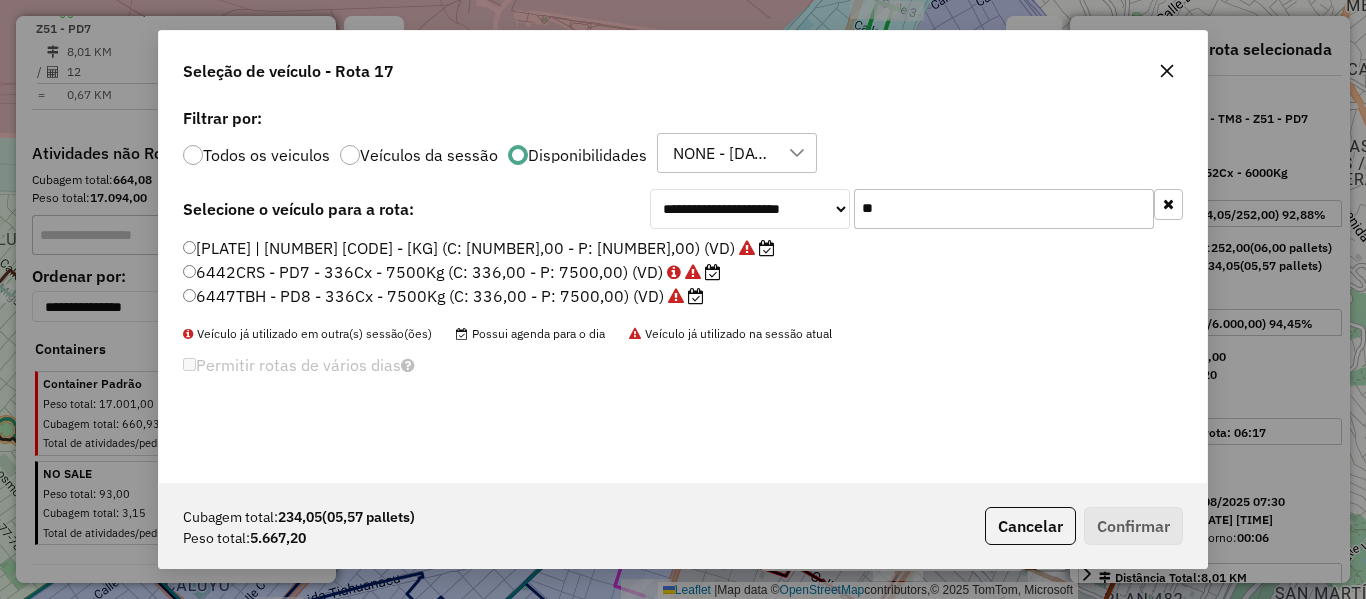 type on "**" 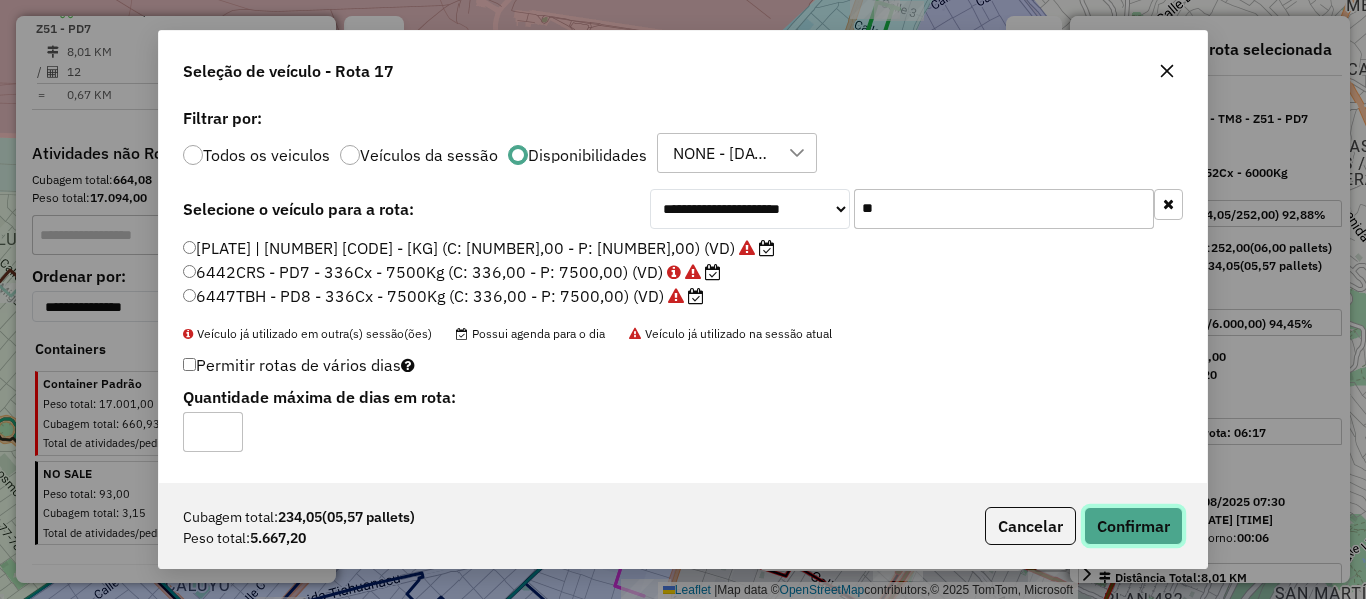 click on "Confirmar" 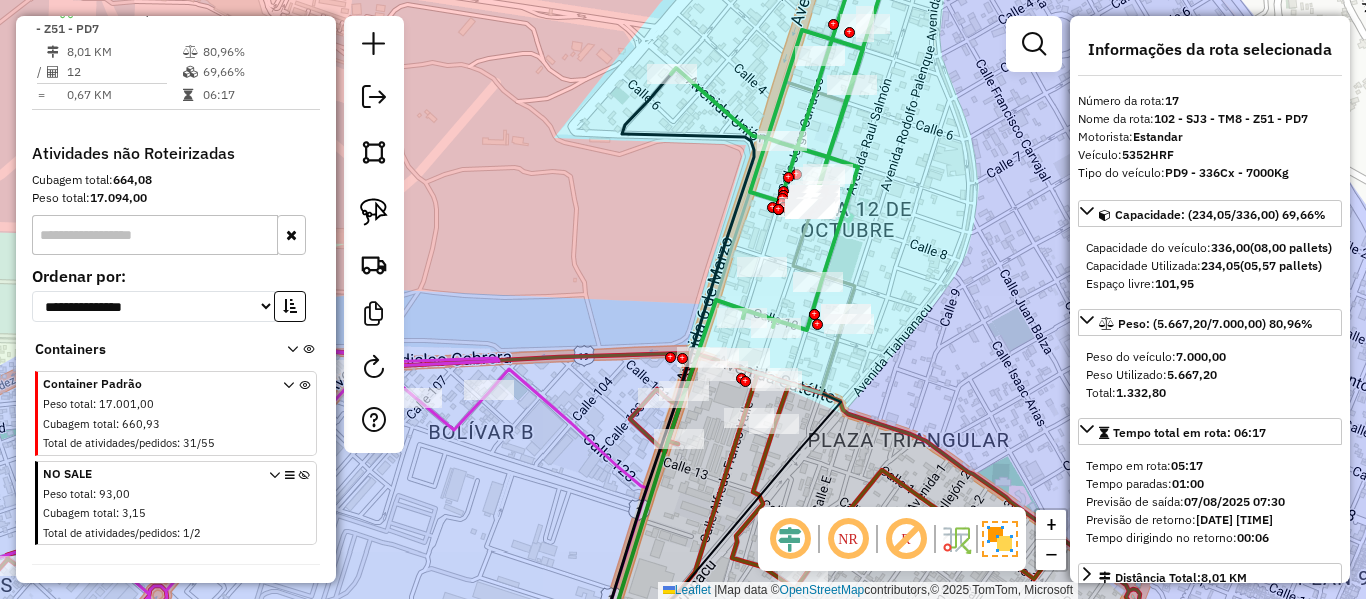 click 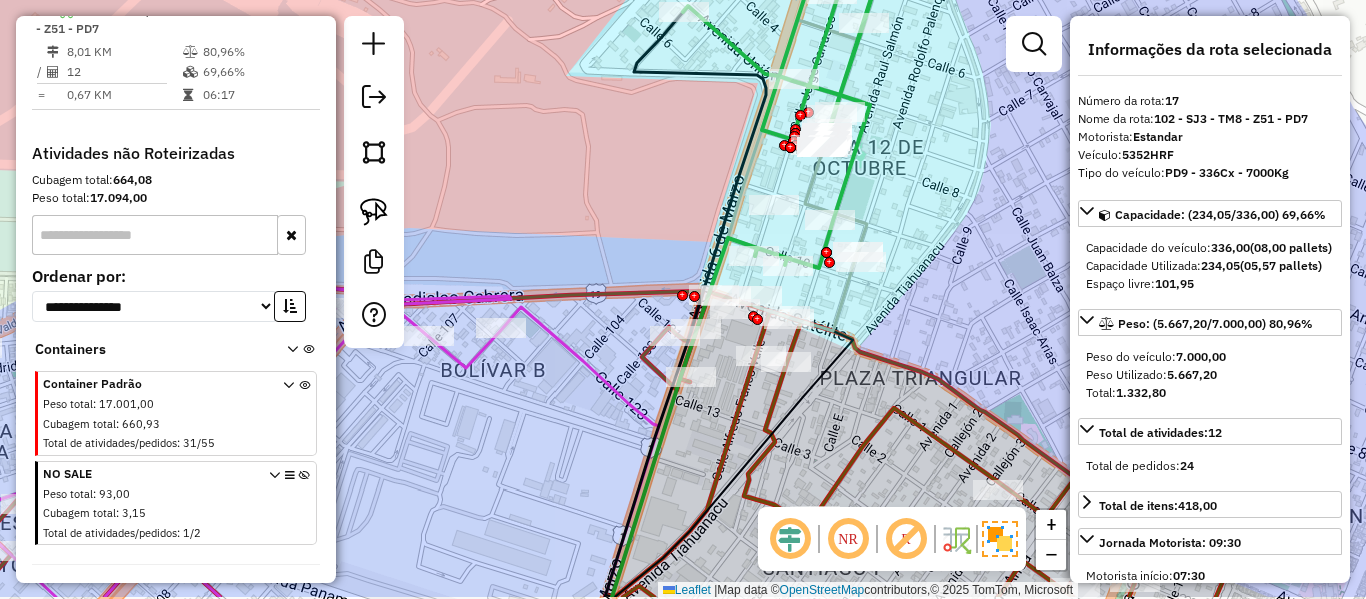 drag, startPoint x: 927, startPoint y: 241, endPoint x: 919, endPoint y: 303, distance: 62.514 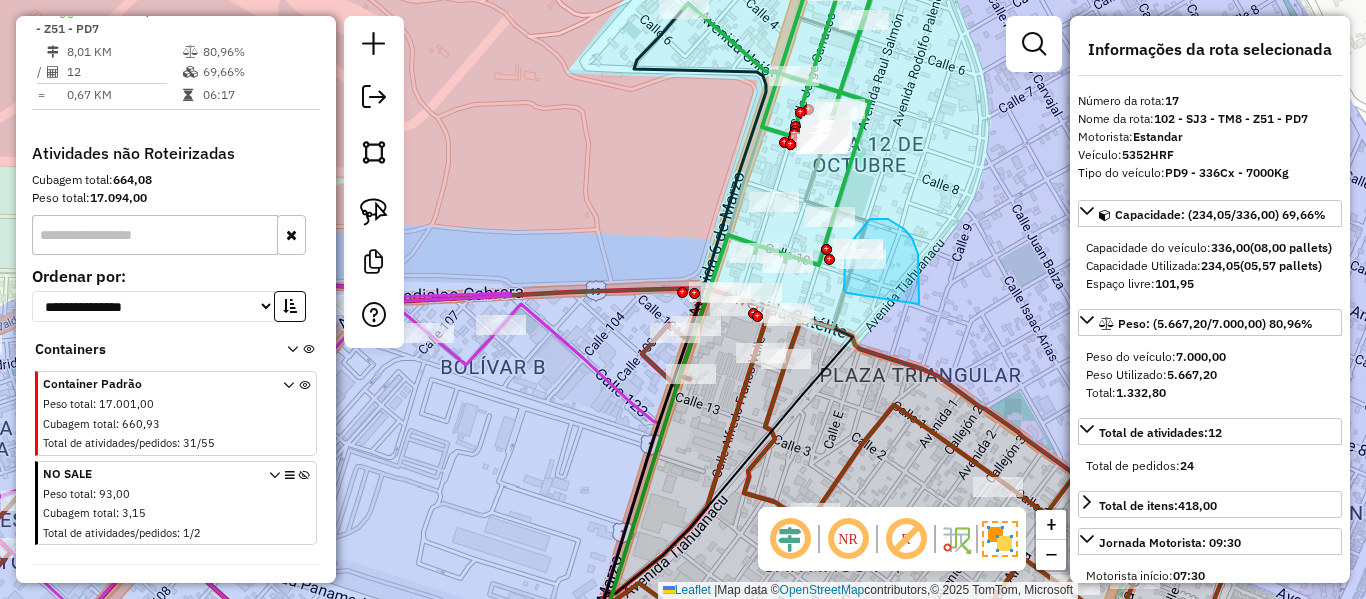drag, startPoint x: 919, startPoint y: 261, endPoint x: 872, endPoint y: 295, distance: 58.00862 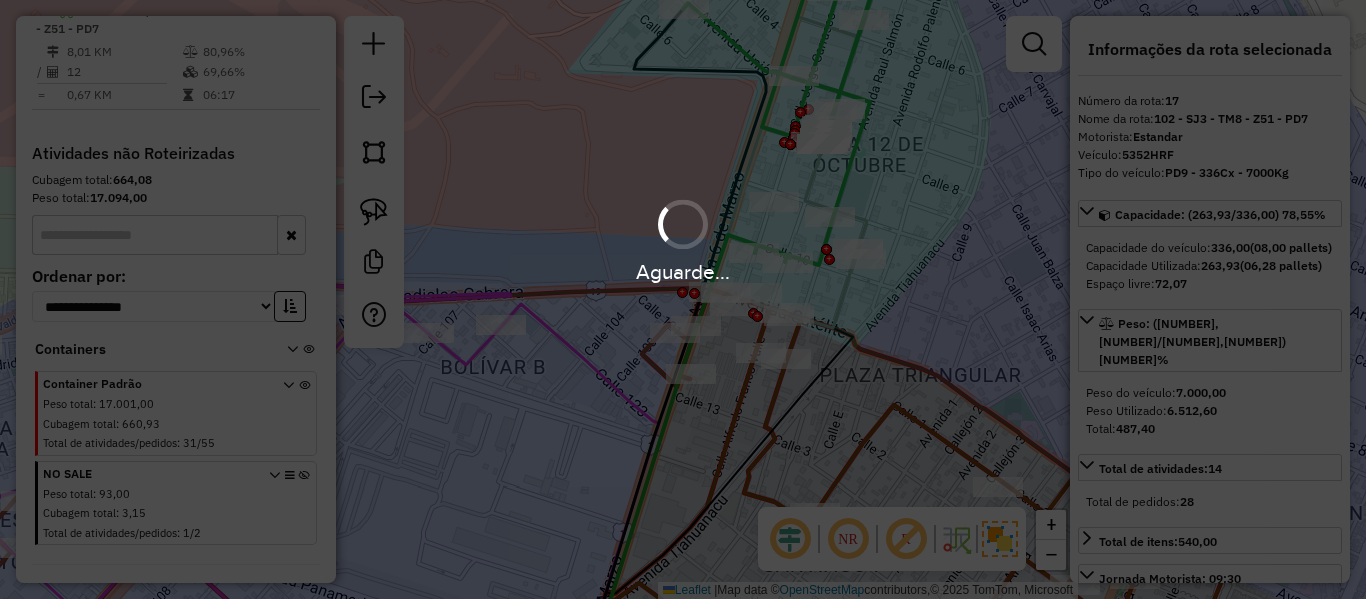 select on "**********" 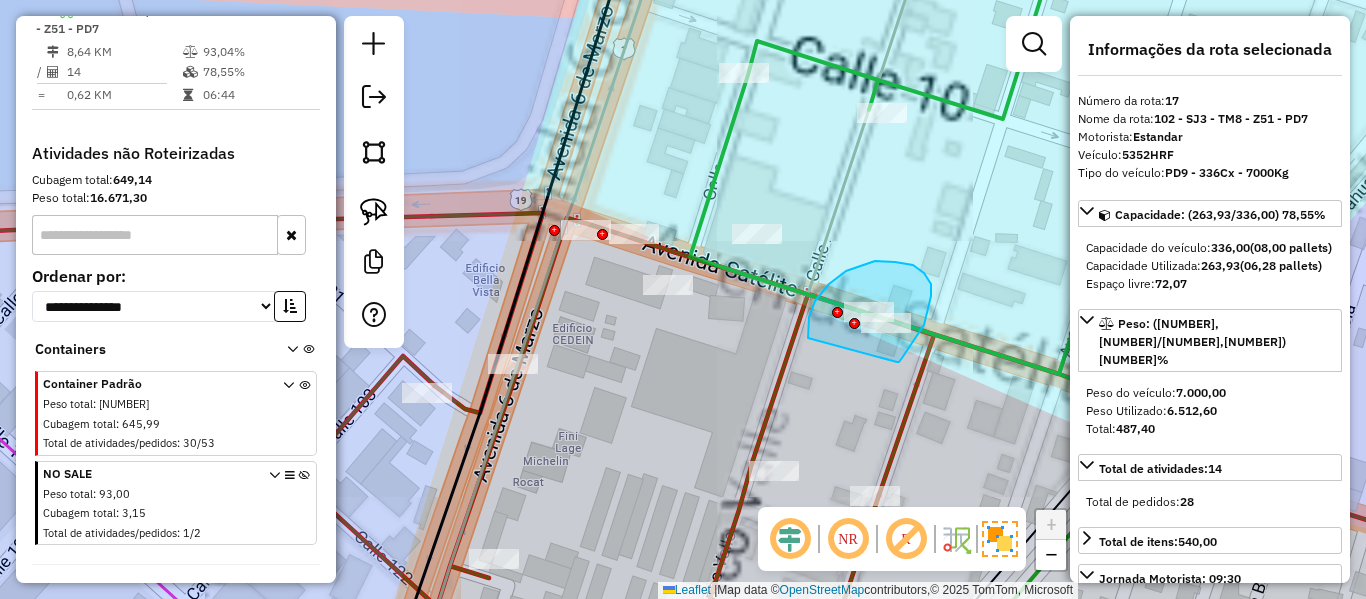 drag, startPoint x: 899, startPoint y: 362, endPoint x: 828, endPoint y: 345, distance: 73.00685 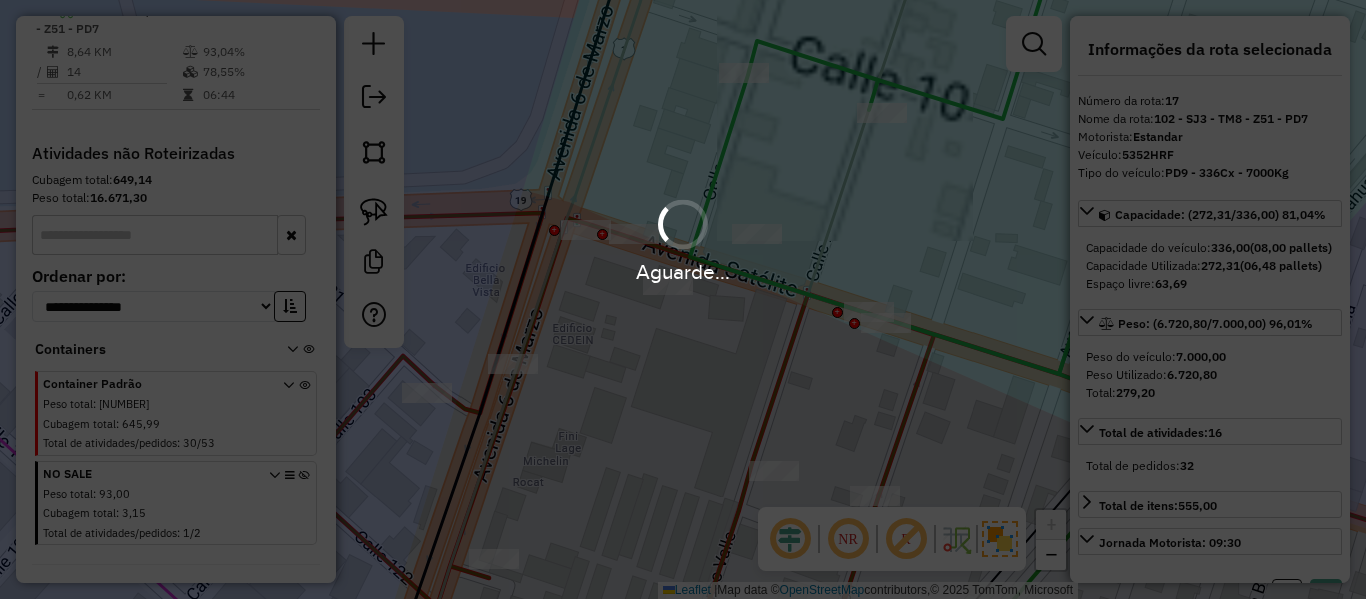 select on "**********" 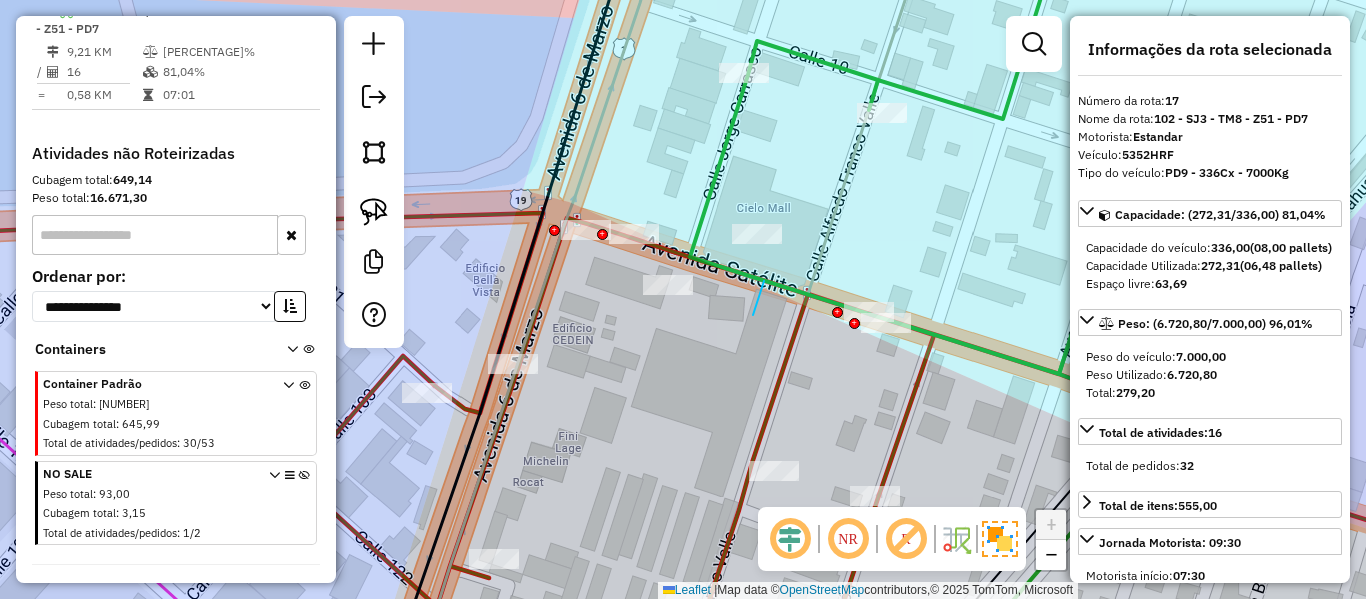 drag, startPoint x: 764, startPoint y: 281, endPoint x: 681, endPoint y: 189, distance: 123.90723 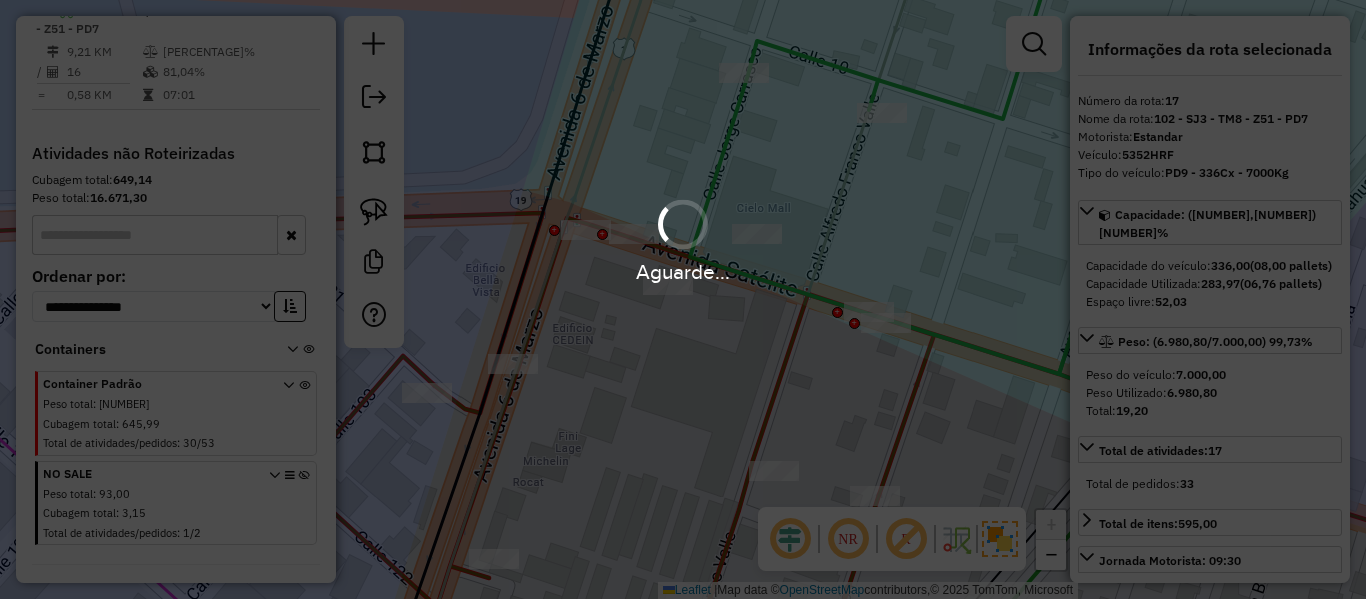 select on "**********" 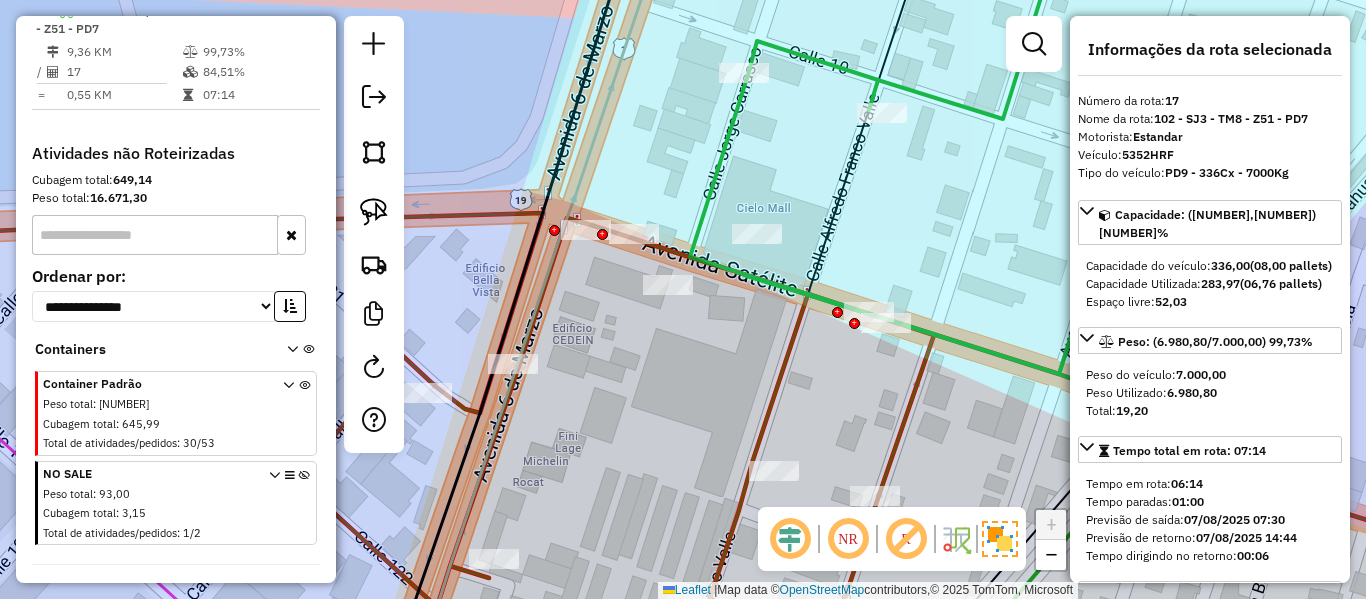 click at bounding box center (288, 10) 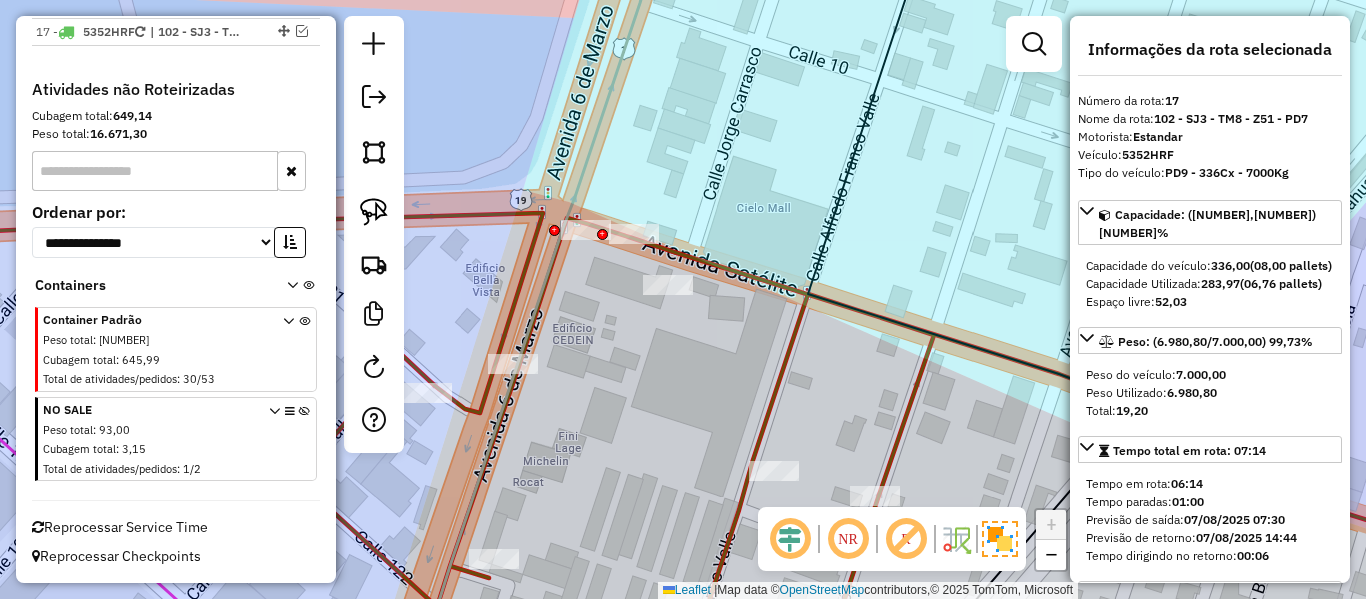 scroll, scrollTop: 1841, scrollLeft: 0, axis: vertical 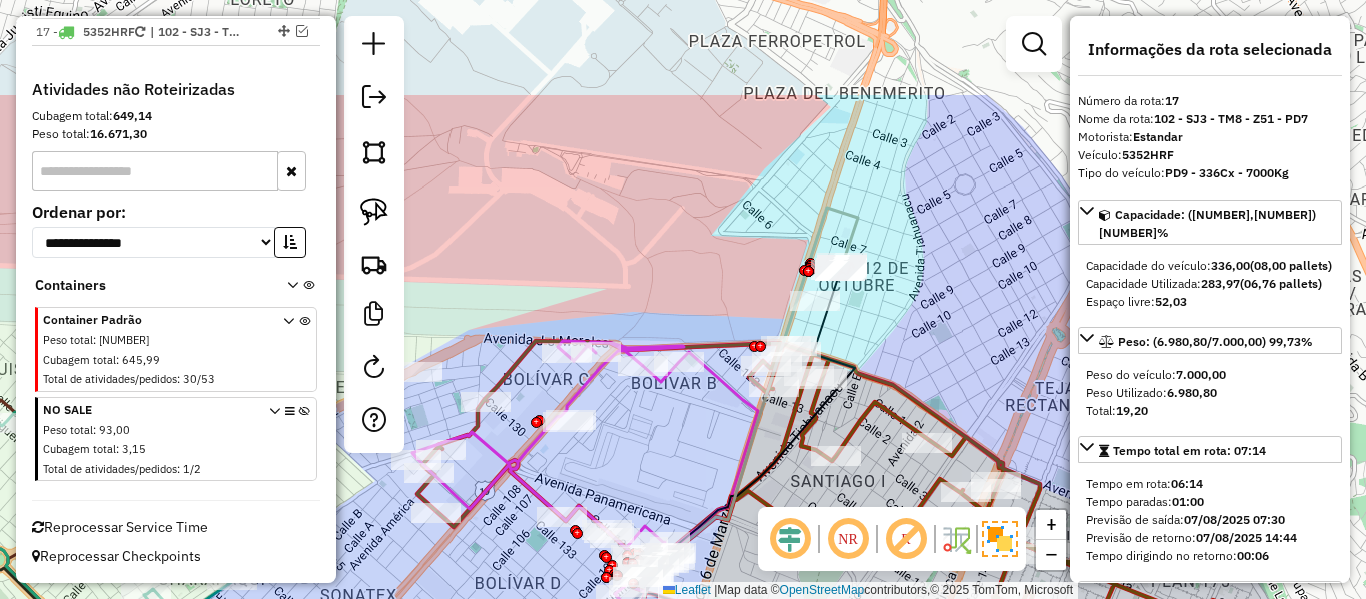 drag, startPoint x: 920, startPoint y: 166, endPoint x: 841, endPoint y: 326, distance: 178.44046 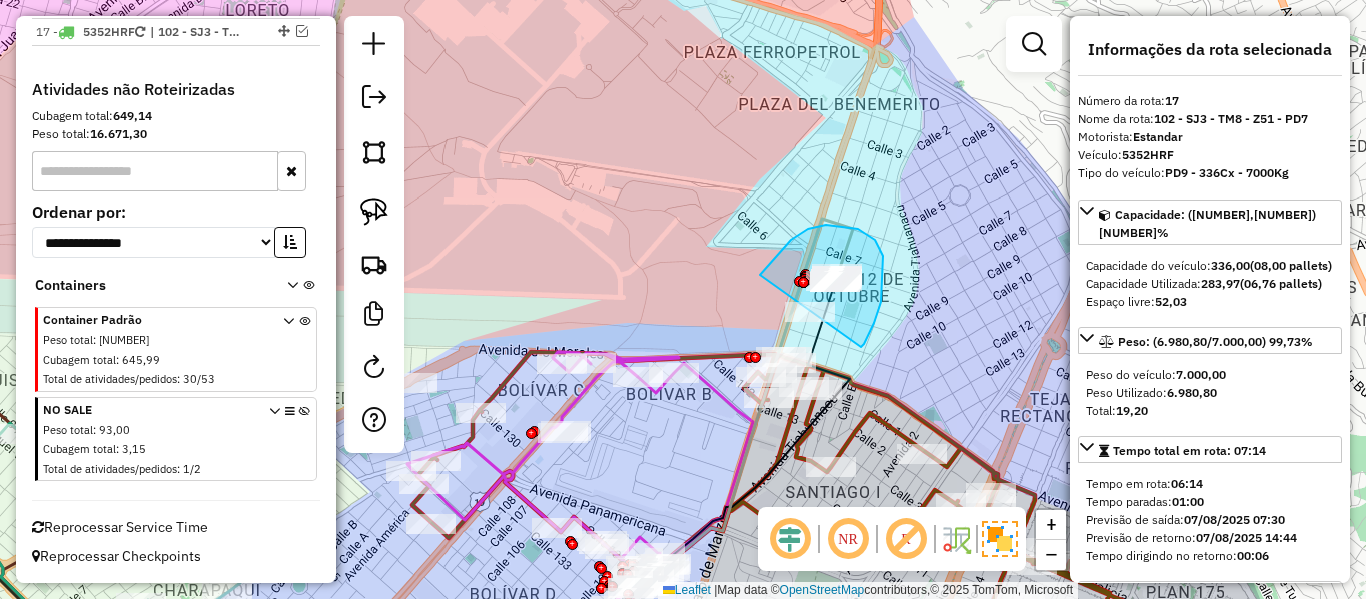 drag, startPoint x: 881, startPoint y: 302, endPoint x: 747, endPoint y: 327, distance: 136.31215 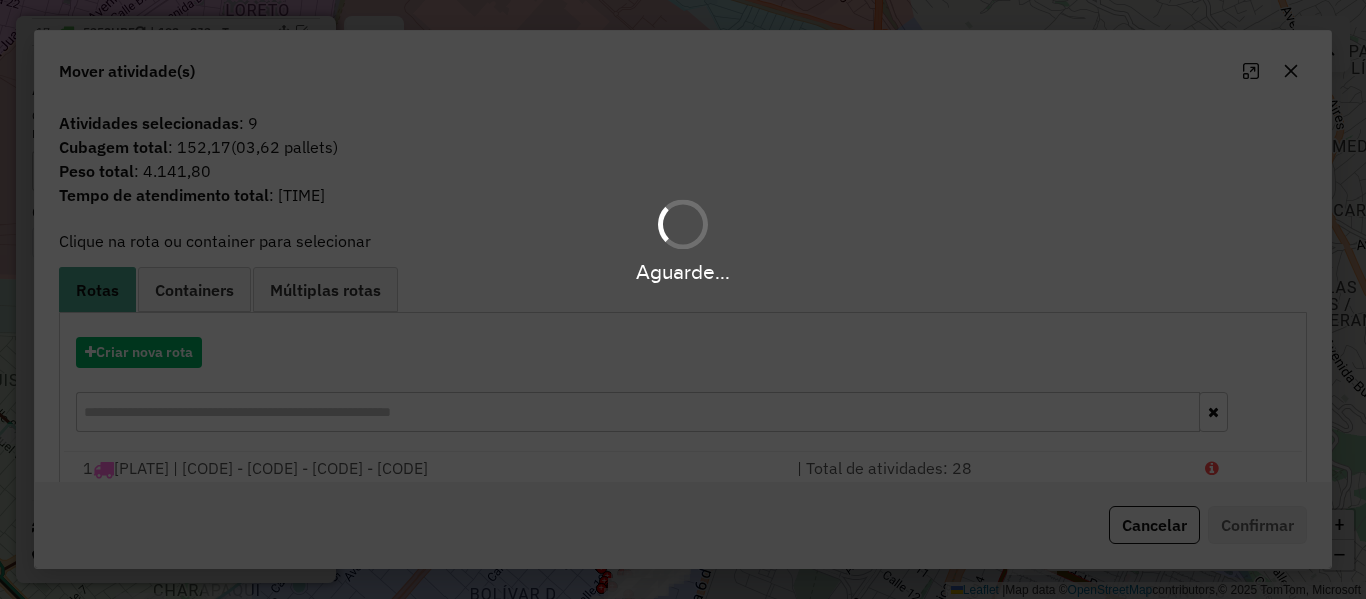 click on "Aguarde..." at bounding box center (683, 299) 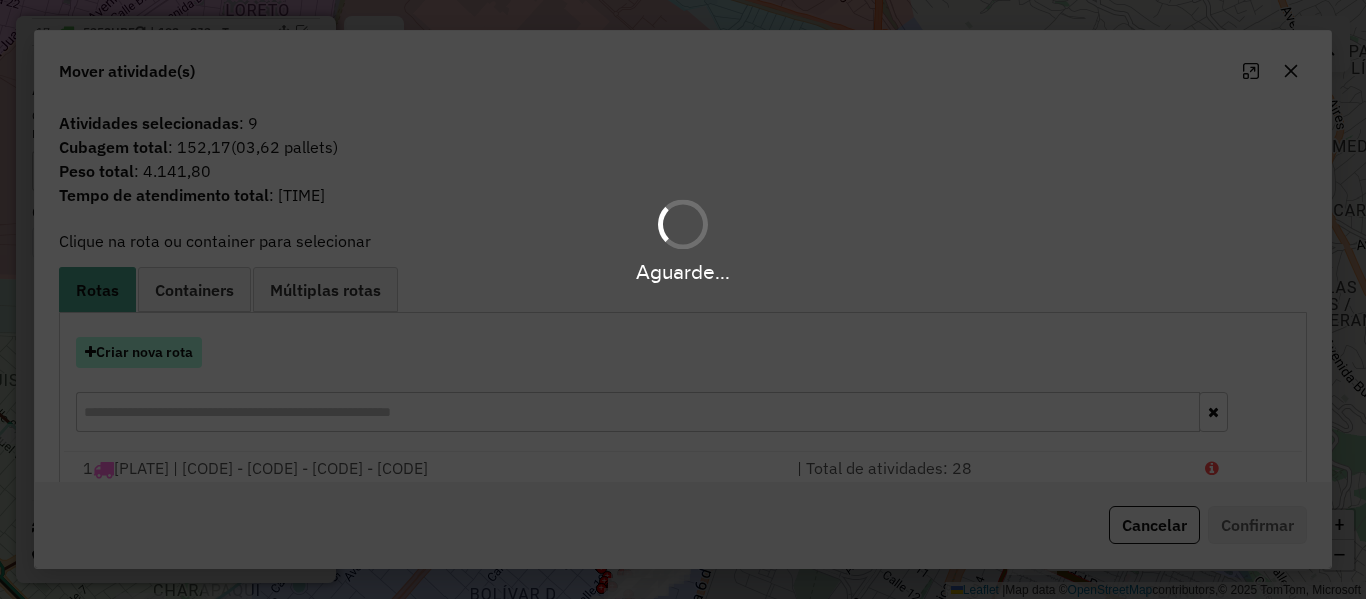 click on "Criar nova rota" at bounding box center [139, 352] 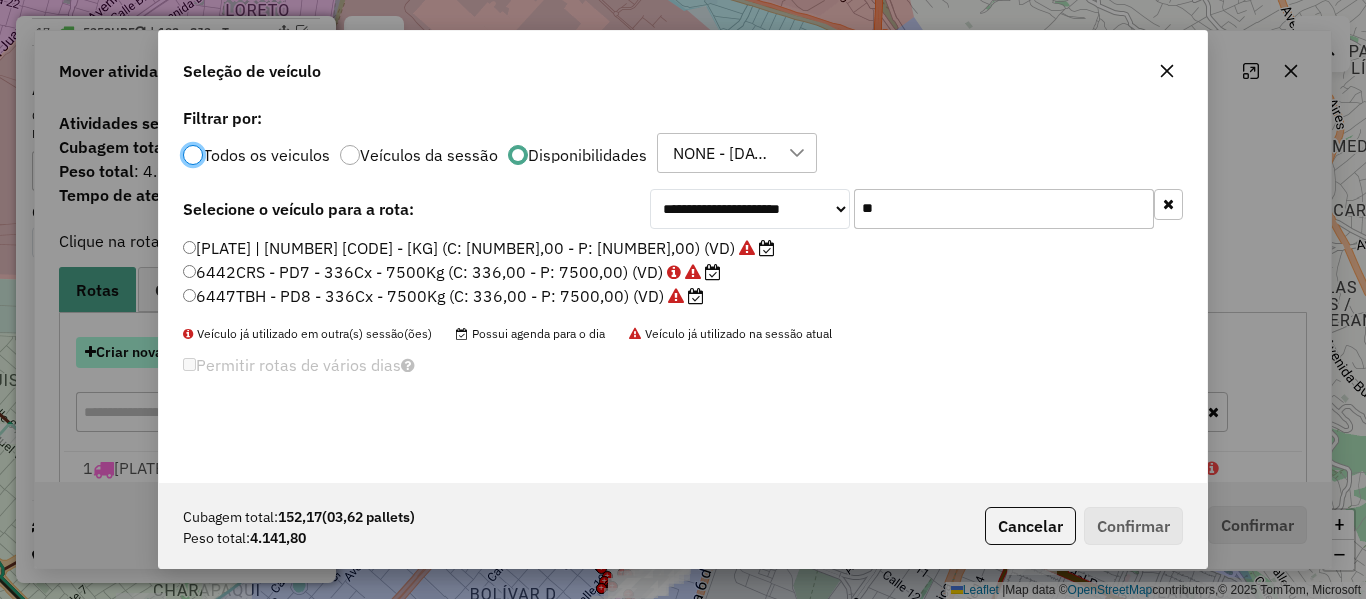 scroll, scrollTop: 11, scrollLeft: 6, axis: both 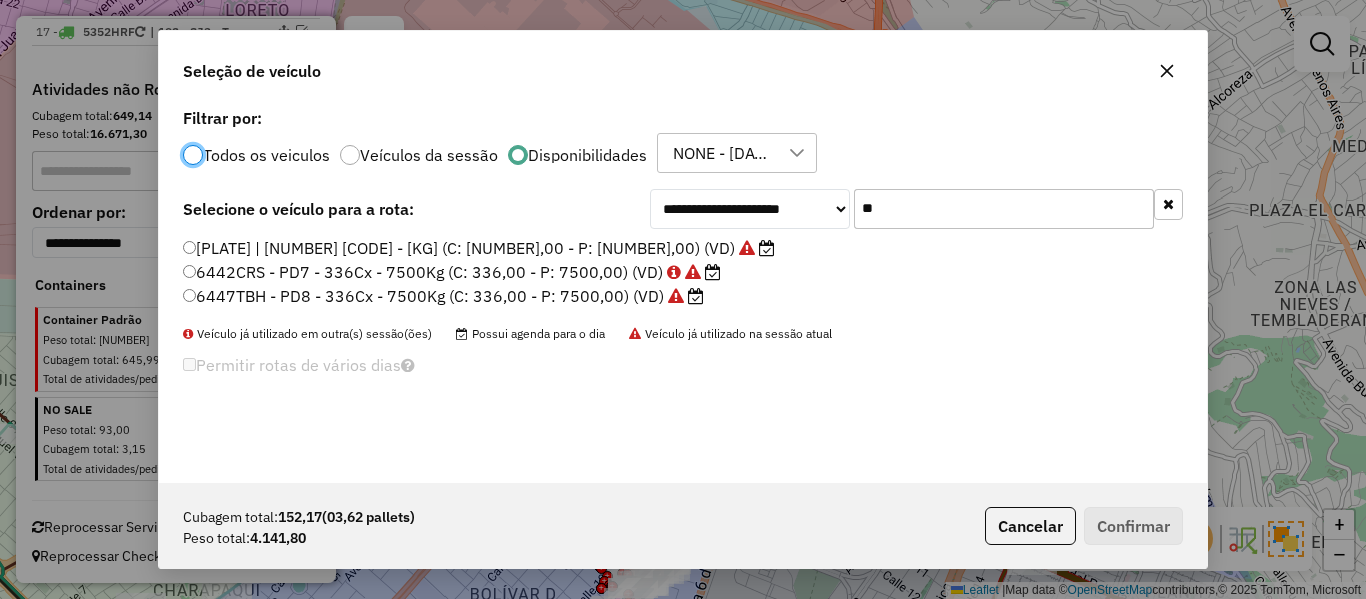 click 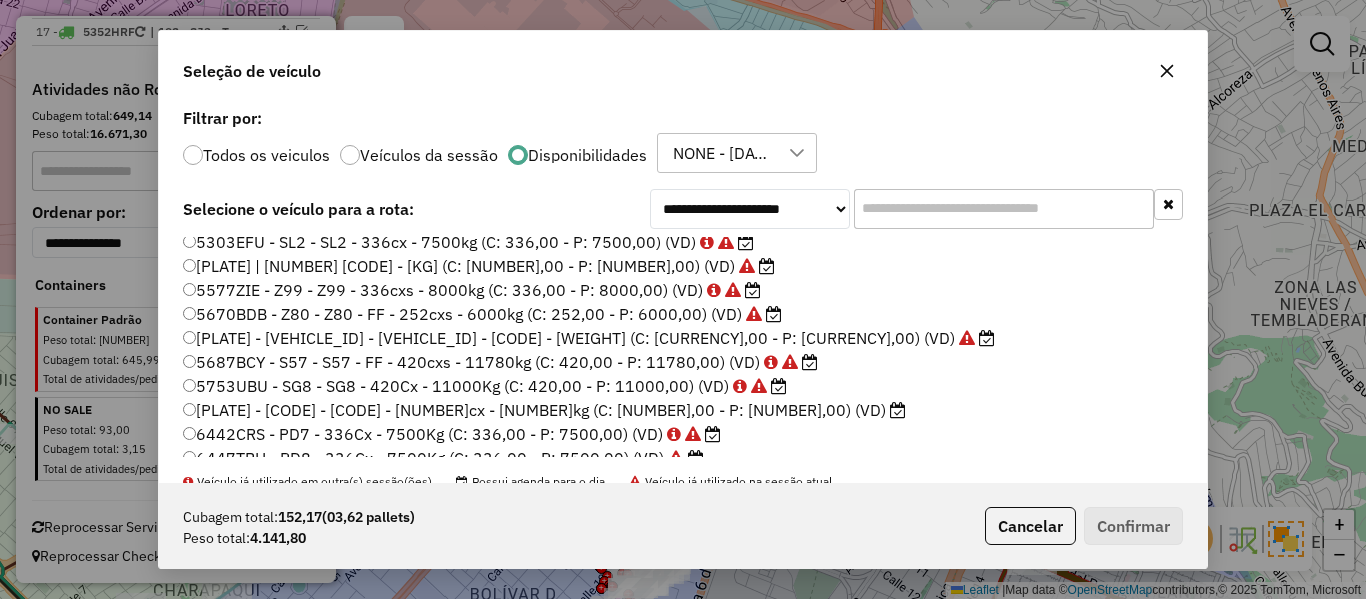 scroll, scrollTop: 140, scrollLeft: 0, axis: vertical 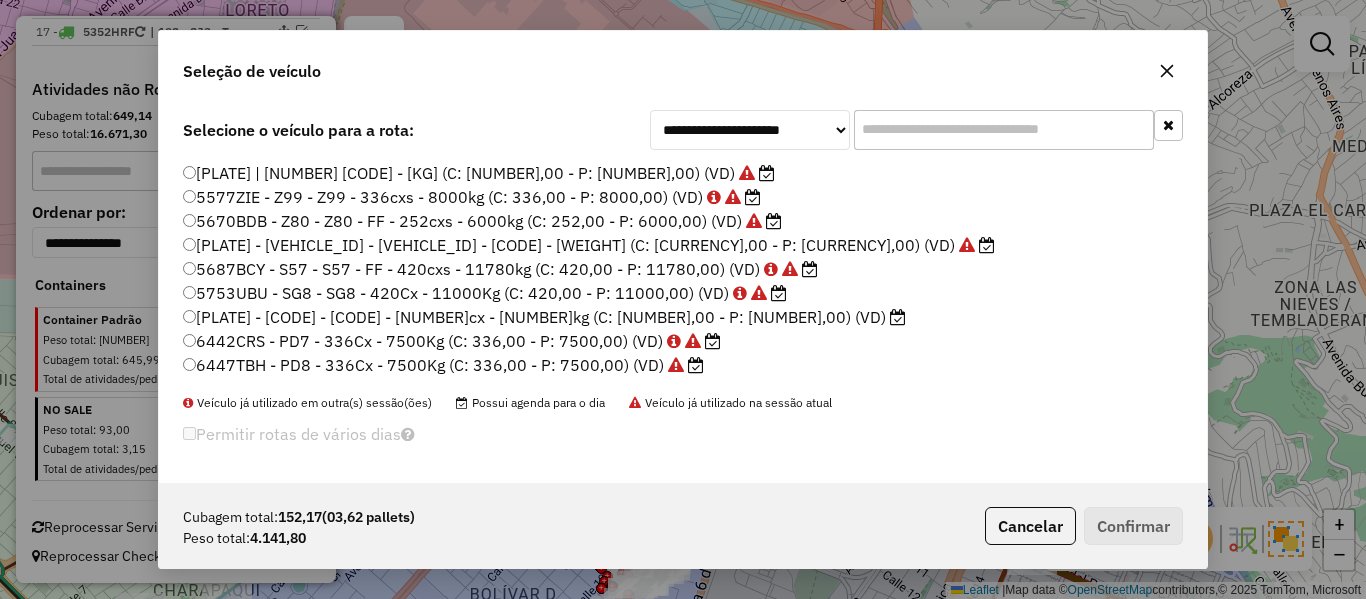 click on "6427GXK - UC4 - UC4 - 336cx - 6000kg (C: 336,00 - P: 6000,00) (VD)" 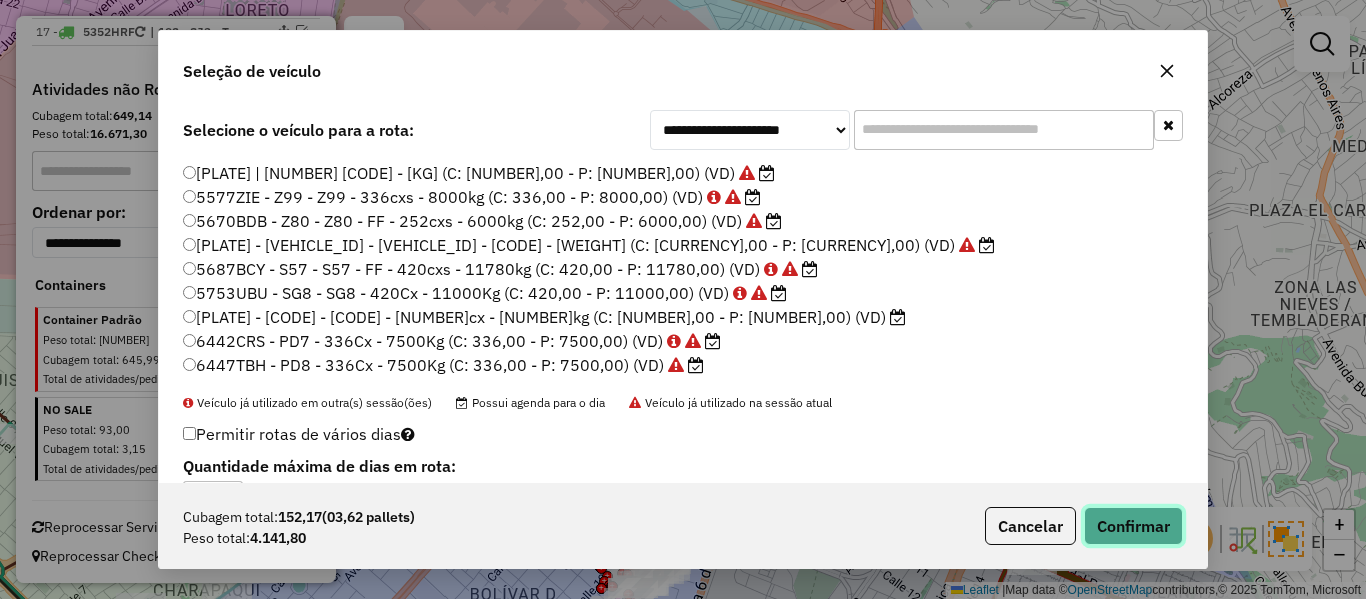 click on "Confirmar" 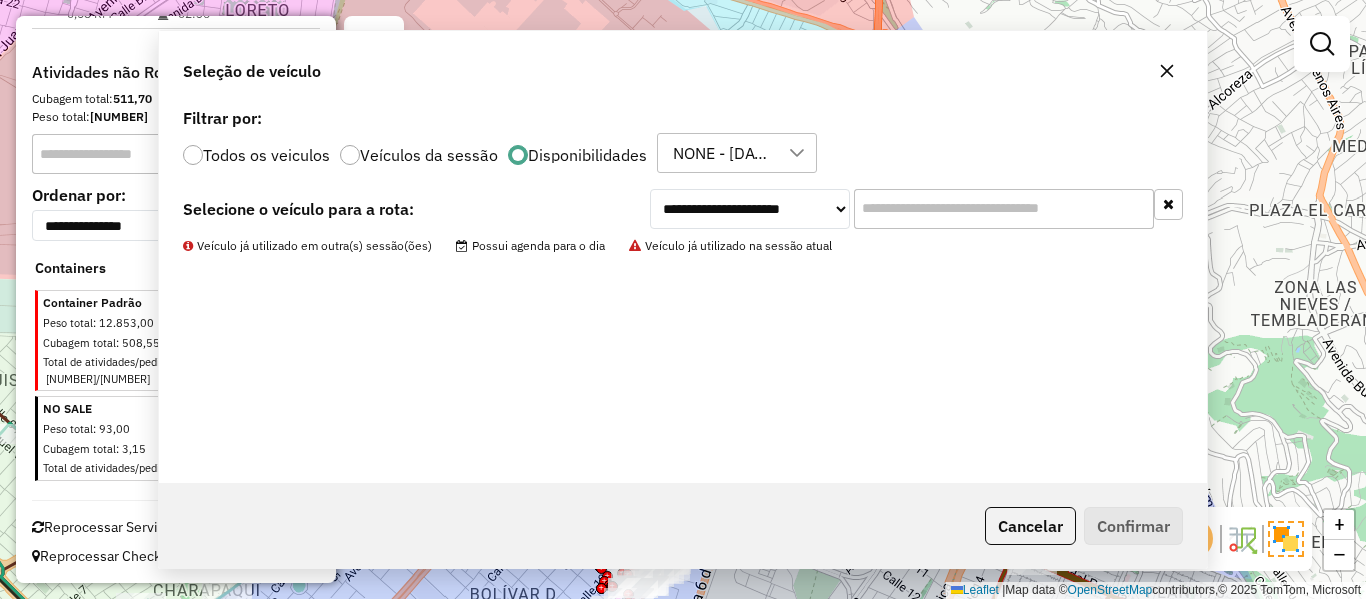 scroll, scrollTop: 1714, scrollLeft: 0, axis: vertical 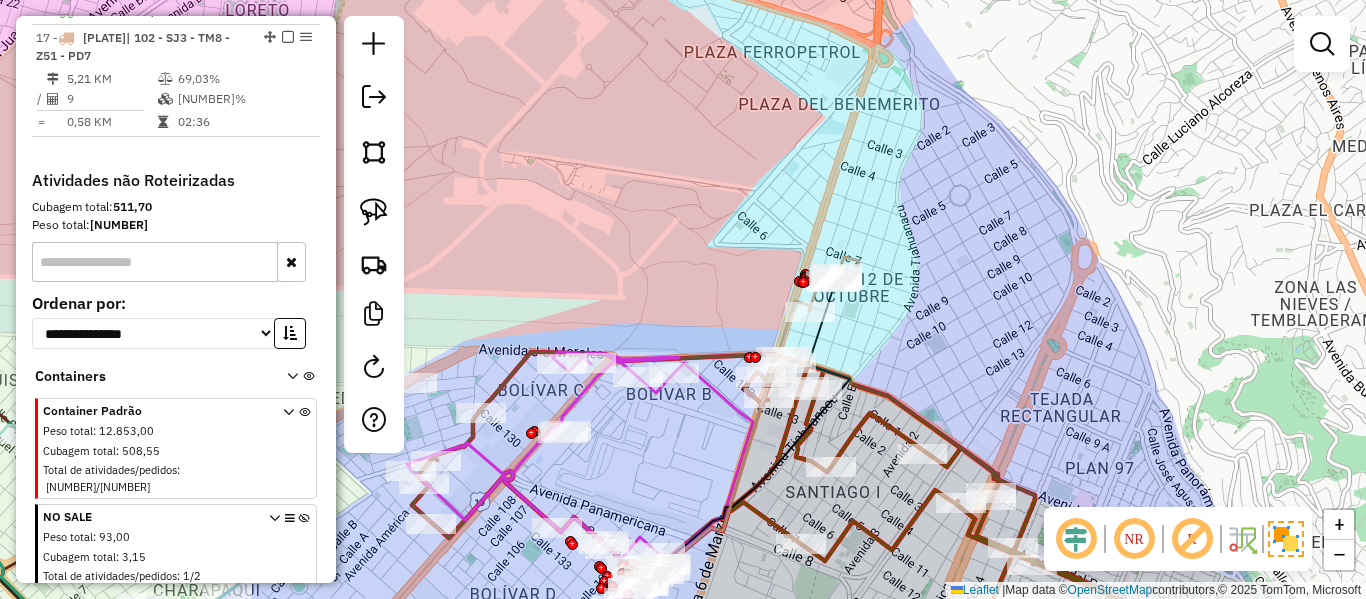 click 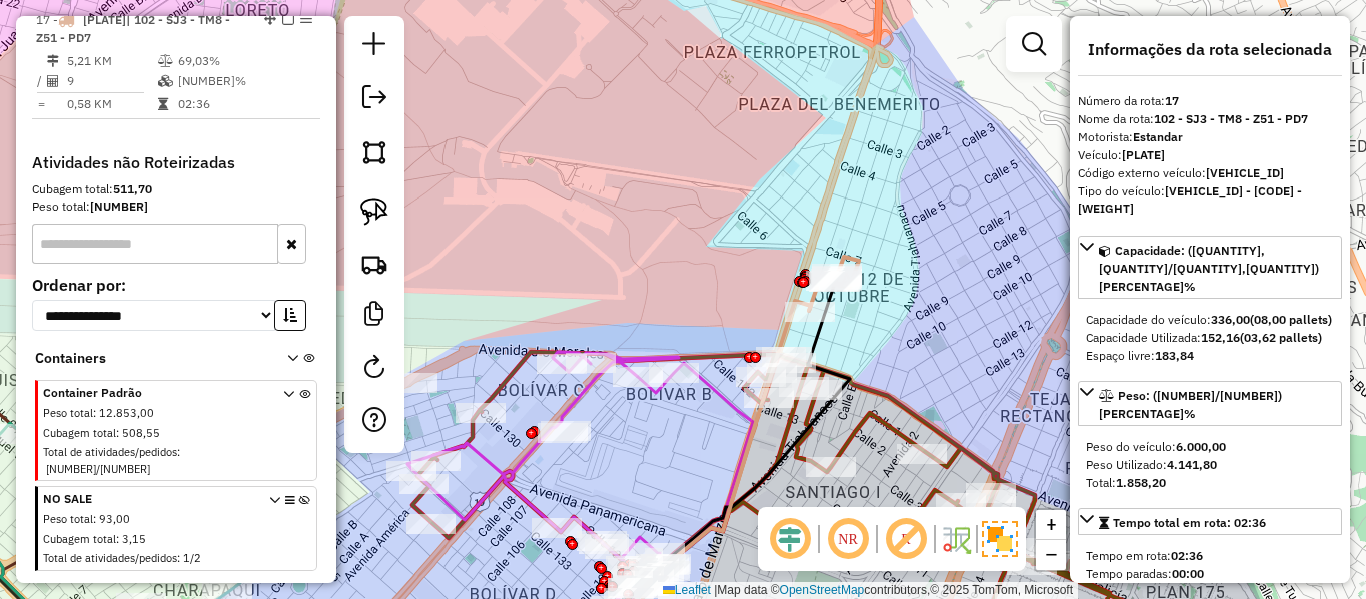scroll, scrollTop: 1741, scrollLeft: 0, axis: vertical 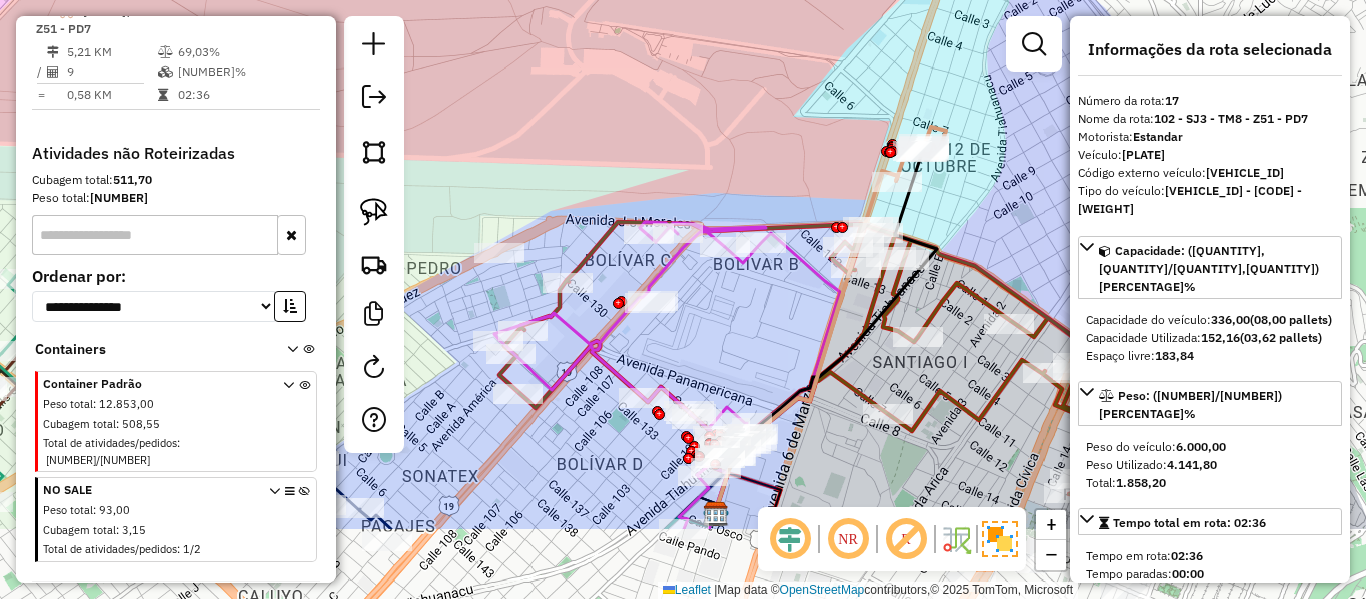 drag, startPoint x: 900, startPoint y: 350, endPoint x: 992, endPoint y: 213, distance: 165.02425 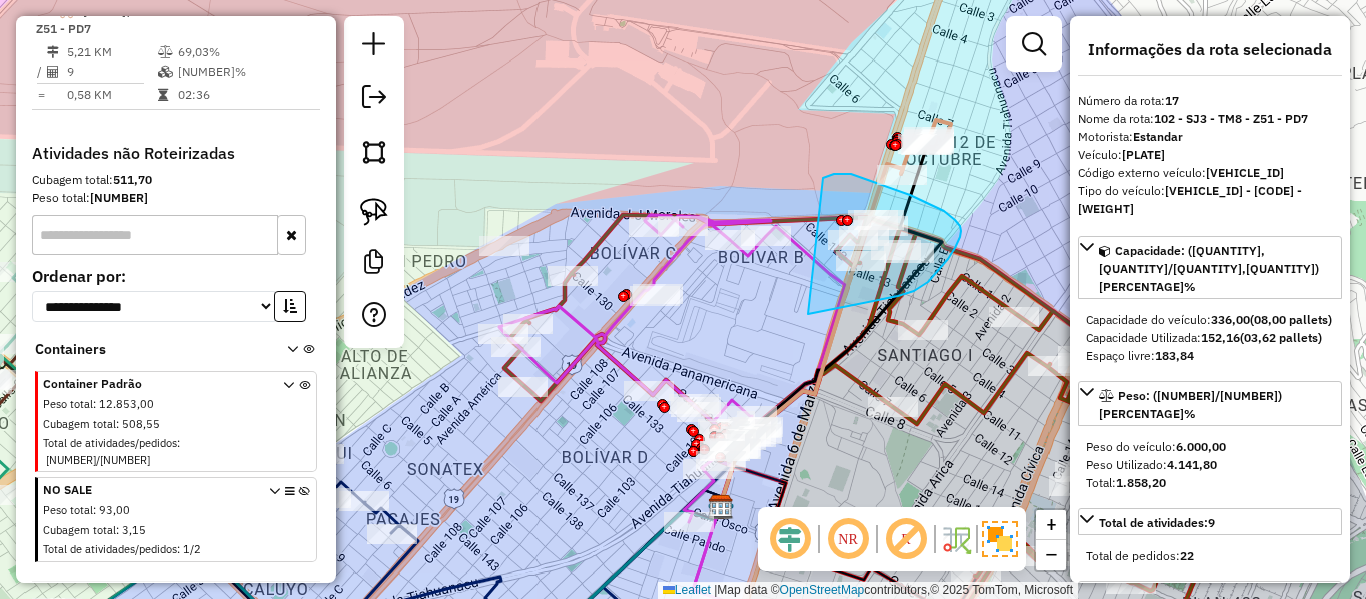 drag, startPoint x: 808, startPoint y: 314, endPoint x: 785, endPoint y: 210, distance: 106.51291 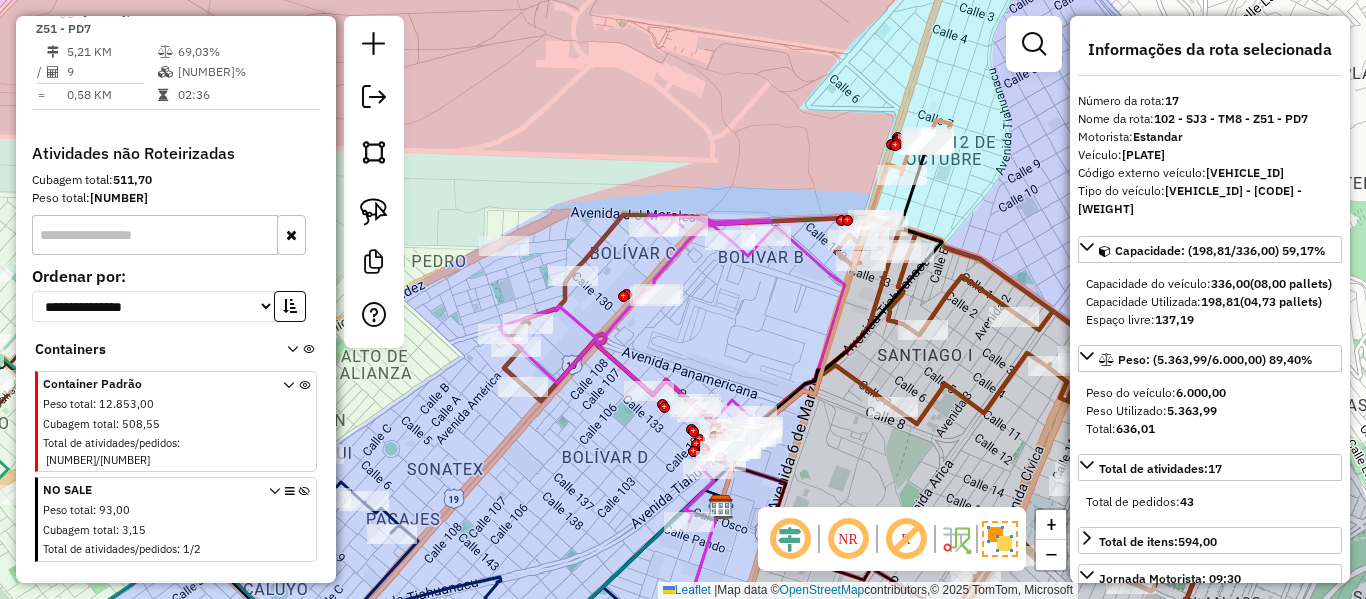 drag, startPoint x: 813, startPoint y: 331, endPoint x: 834, endPoint y: 156, distance: 176.2555 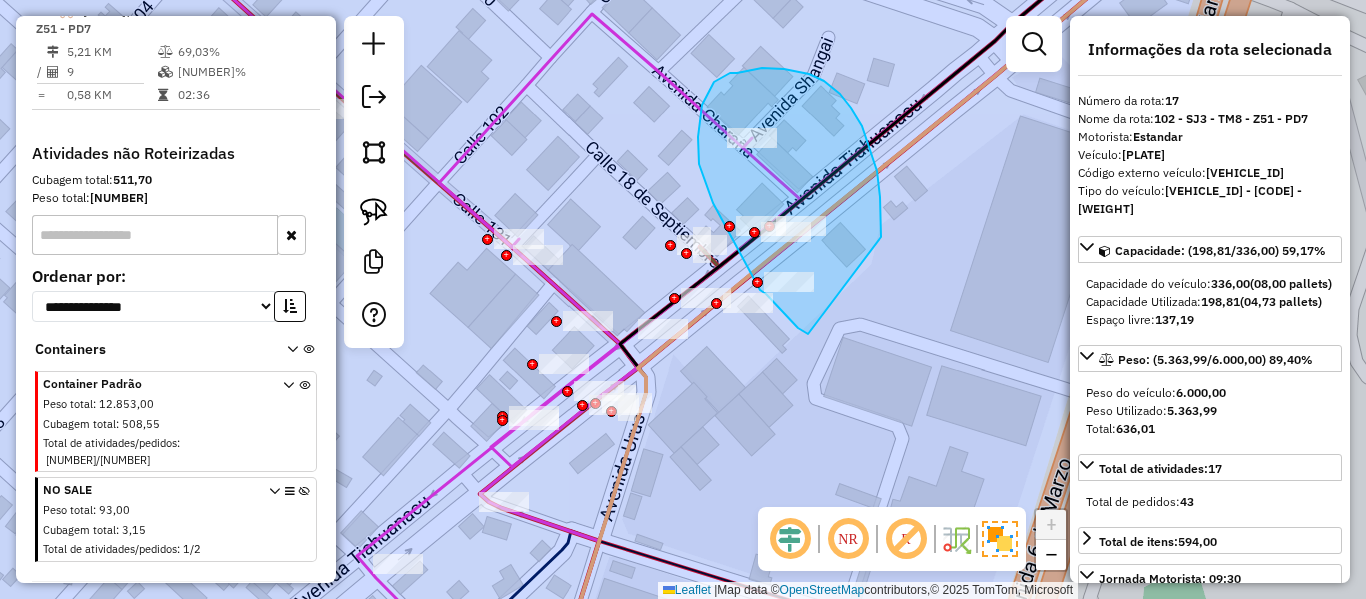 drag, startPoint x: 840, startPoint y: 94, endPoint x: 854, endPoint y: 342, distance: 248.39485 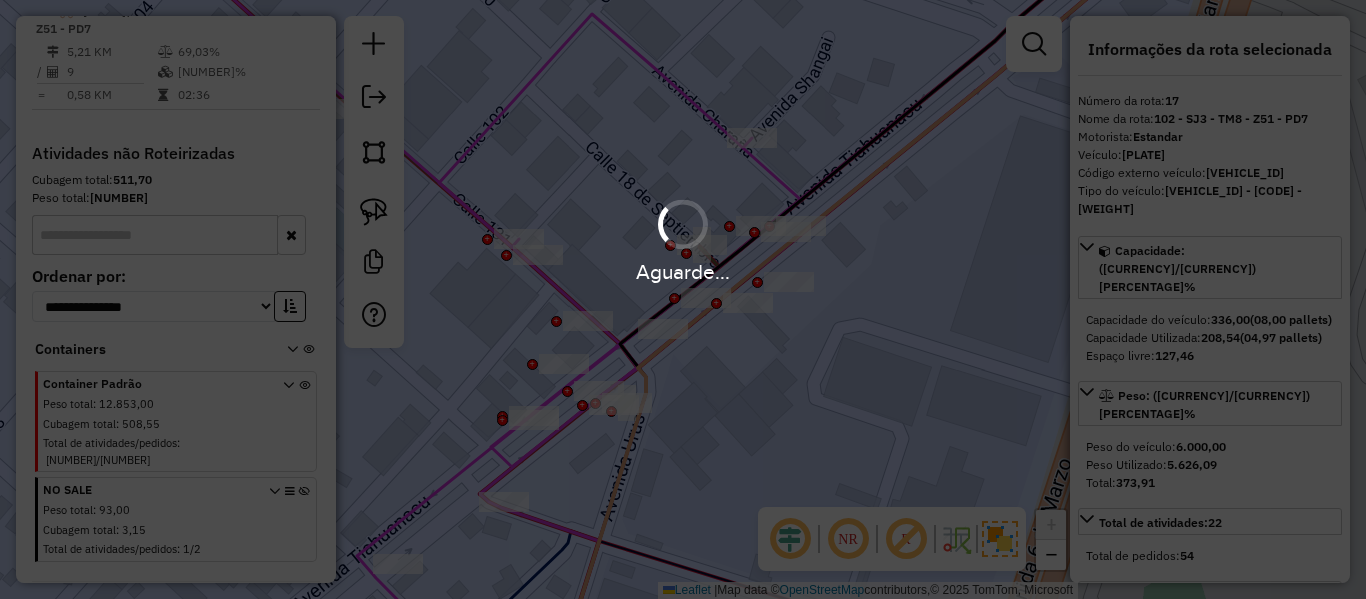 select on "**********" 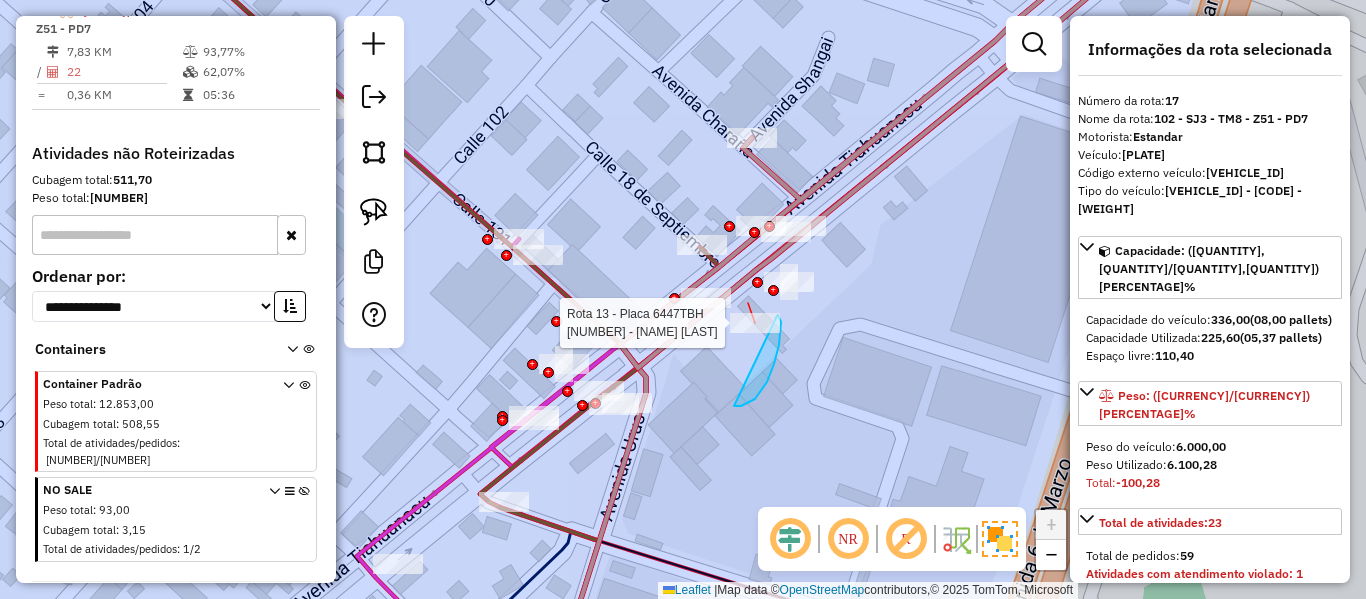click on "Rota 13 - Placa 6447TBH  0000846243 - MAY. LIZET SALO Janela de atendimento Grade de atendimento Capacidade Transportadoras Veículos Cliente Pedidos  Rotas Selecione os dias de semana para filtrar as janelas de atendimento  Seg   Ter   Qua   Qui   Sex   Sáb   Dom  Informe o período da janela de atendimento: De: Até:  Filtrar exatamente a janela do cliente  Considerar janela de atendimento padrão  Selecione os dias de semana para filtrar as grades de atendimento  Seg   Ter   Qua   Qui   Sex   Sáb   Dom   Considerar clientes sem dia de atendimento cadastrado  Clientes fora do dia de atendimento selecionado Filtrar as atividades entre os valores definidos abaixo:  Peso mínimo:   Peso máximo:   Cubagem mínima:   Cubagem máxima:   De:   Até:  Filtrar as atividades entre o tempo de atendimento definido abaixo:  De:   Até:   Considerar capacidade total dos clientes não roteirizados Transportadora: Selecione um ou mais itens Tipo de veículo: Selecione um ou mais itens Veículo: Motorista: Nome: Rótulo:" 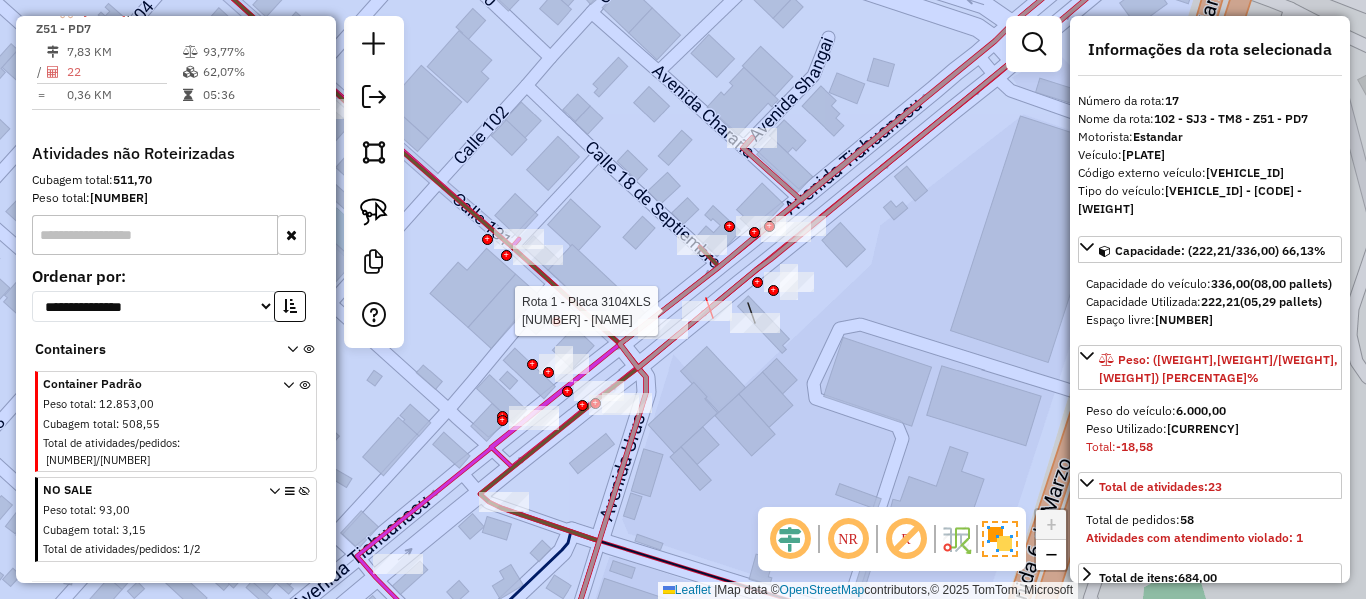 select on "**********" 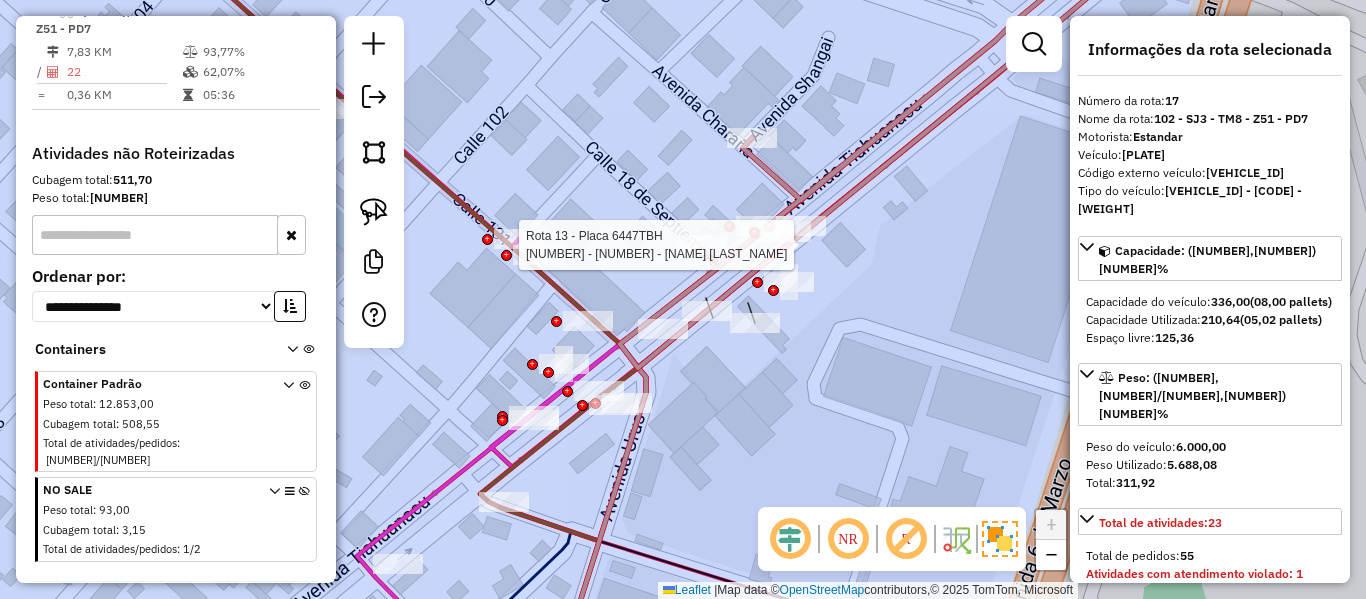 select on "**********" 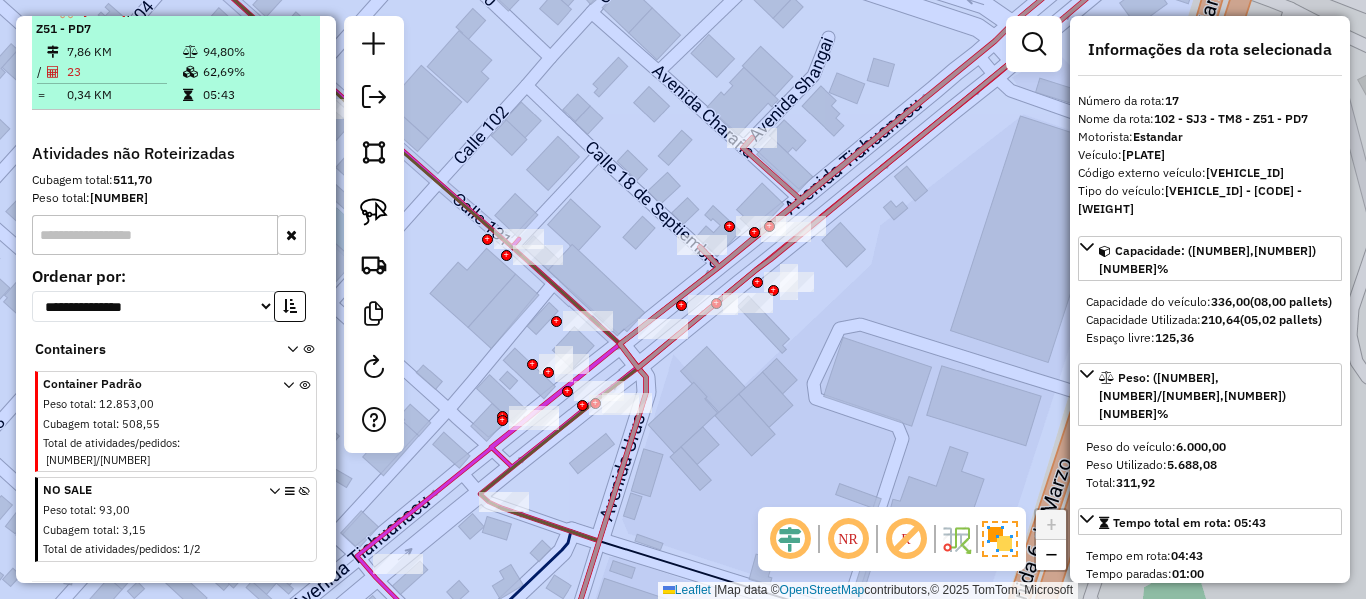 click at bounding box center [288, 10] 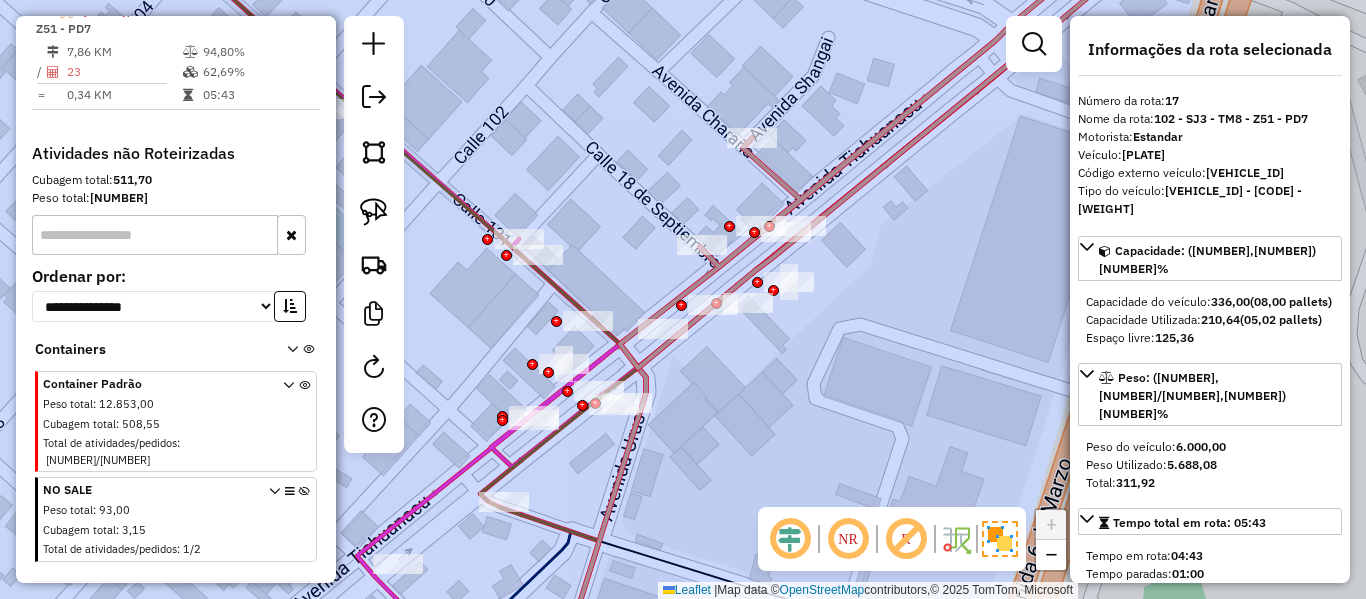 scroll, scrollTop: 1738, scrollLeft: 0, axis: vertical 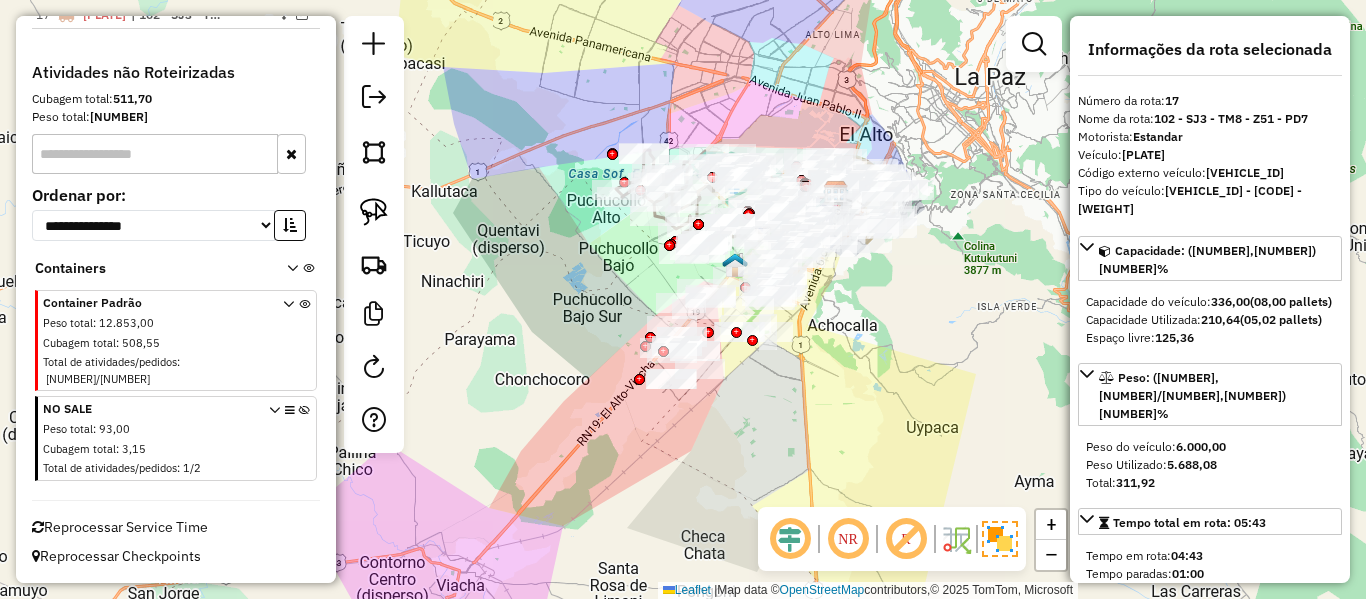 drag, startPoint x: 896, startPoint y: 331, endPoint x: 906, endPoint y: 292, distance: 40.261642 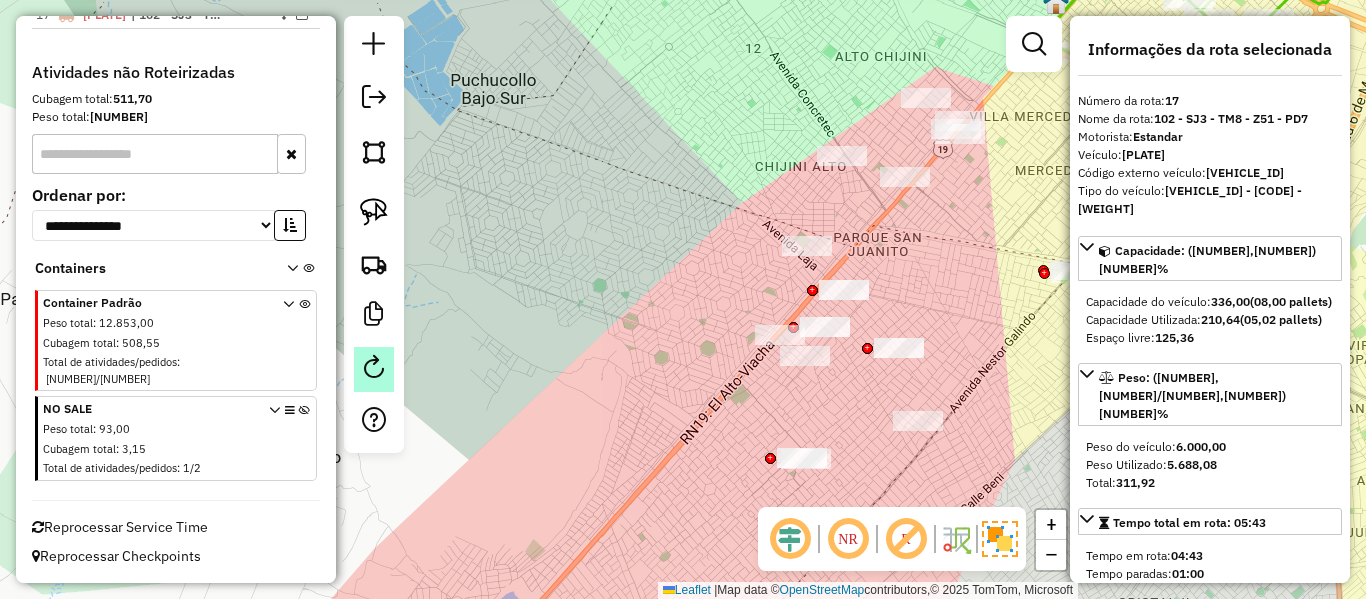 click 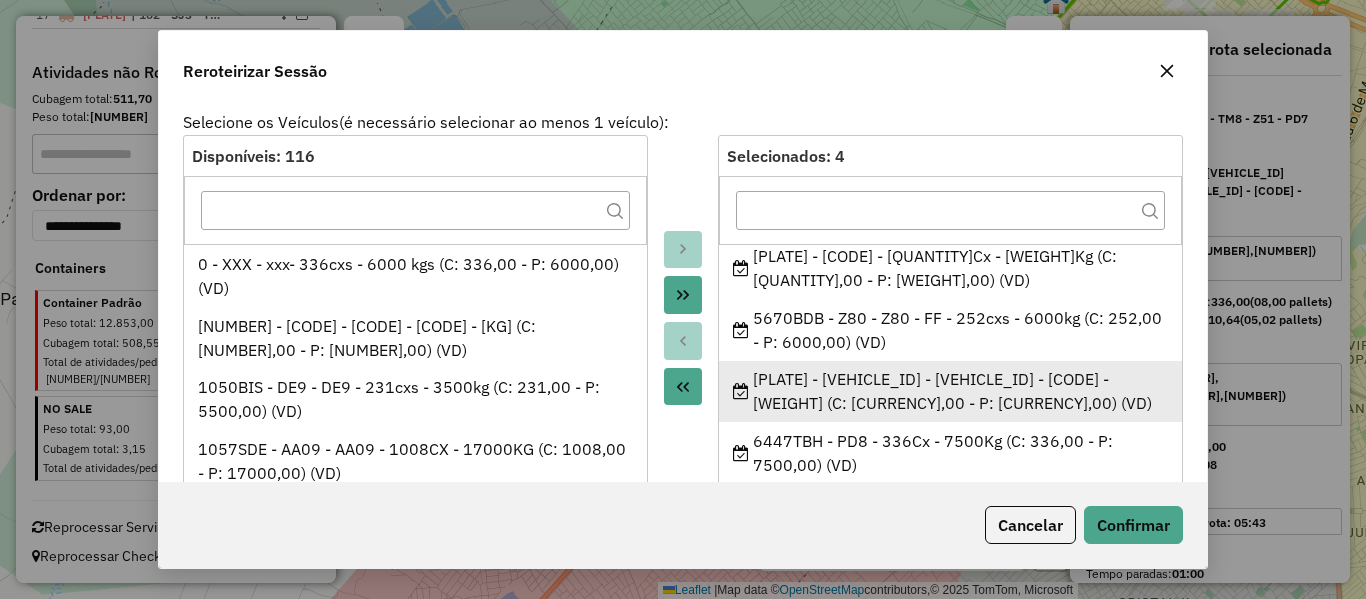 scroll, scrollTop: 0, scrollLeft: 0, axis: both 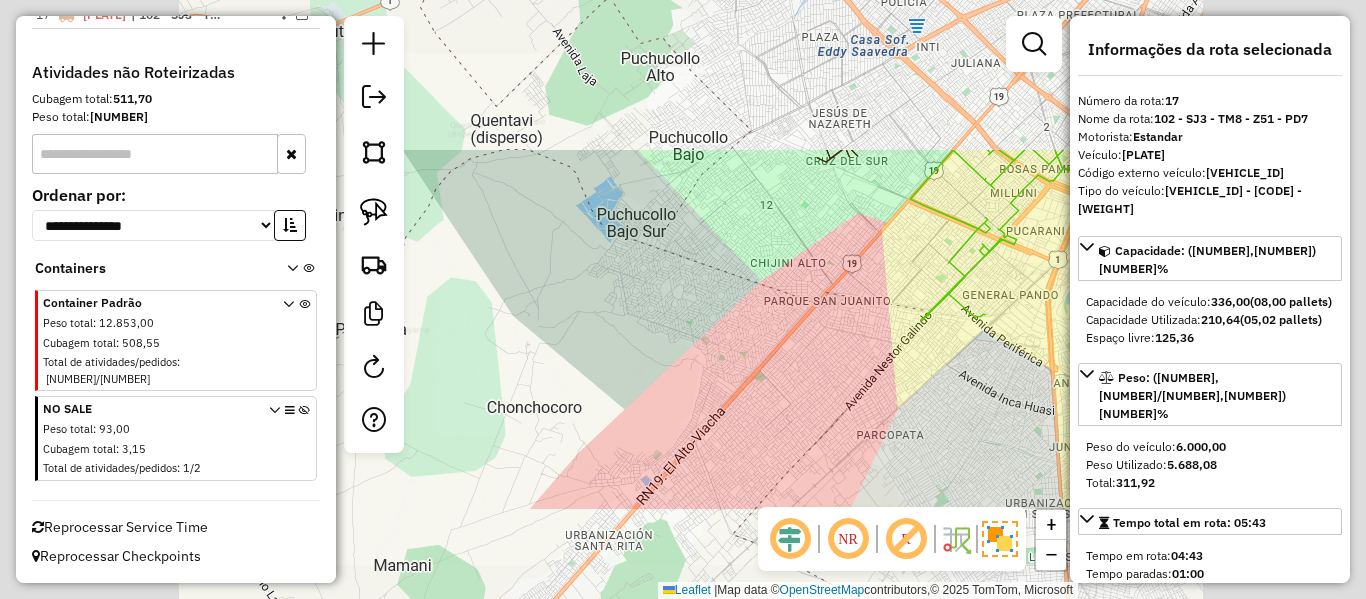 click on "Janela de atendimento Grade de atendimento Capacidade Transportadoras Veículos Cliente Pedidos  Rotas Selecione os dias de semana para filtrar as janelas de atendimento  Seg   Ter   Qua   Qui   Sex   Sáb   Dom  Informe o período da janela de atendimento: De: Até:  Filtrar exatamente a janela do cliente  Considerar janela de atendimento padrão  Selecione os dias de semana para filtrar as grades de atendimento  Seg   Ter   Qua   Qui   Sex   Sáb   Dom   Considerar clientes sem dia de atendimento cadastrado  Clientes fora do dia de atendimento selecionado Filtrar as atividades entre os valores definidos abaixo:  Peso mínimo:   Peso máximo:   Cubagem mínima:   Cubagem máxima:   De:   Até:  Filtrar as atividades entre o tempo de atendimento definido abaixo:  De:   Até:   Considerar capacidade total dos clientes não roteirizados Transportadora: Selecione um ou mais itens Tipo de veículo: Selecione um ou mais itens Veículo: Selecione um ou mais itens Motorista: Selecione um ou mais itens Nome: Rótulo:" 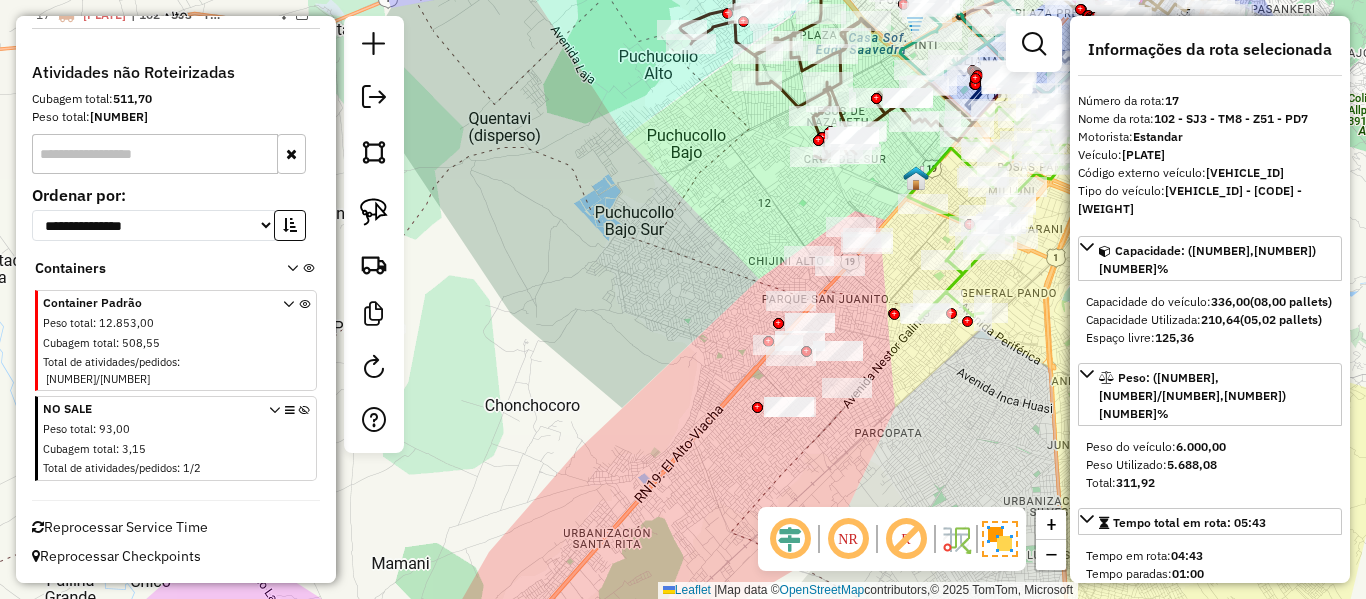 click on "Janela de atendimento Grade de atendimento Capacidade Transportadoras Veículos Cliente Pedidos  Rotas Selecione os dias de semana para filtrar as janelas de atendimento  Seg   Ter   Qua   Qui   Sex   Sáb   Dom  Informe o período da janela de atendimento: De: Até:  Filtrar exatamente a janela do cliente  Considerar janela de atendimento padrão  Selecione os dias de semana para filtrar as grades de atendimento  Seg   Ter   Qua   Qui   Sex   Sáb   Dom   Considerar clientes sem dia de atendimento cadastrado  Clientes fora do dia de atendimento selecionado Filtrar as atividades entre os valores definidos abaixo:  Peso mínimo:   Peso máximo:   Cubagem mínima:   Cubagem máxima:   De:   Até:  Filtrar as atividades entre o tempo de atendimento definido abaixo:  De:   Até:   Considerar capacidade total dos clientes não roteirizados Transportadora: Selecione um ou mais itens Tipo de veículo: Selecione um ou mais itens Veículo: Selecione um ou mais itens Motorista: Selecione um ou mais itens Nome: Rótulo:" 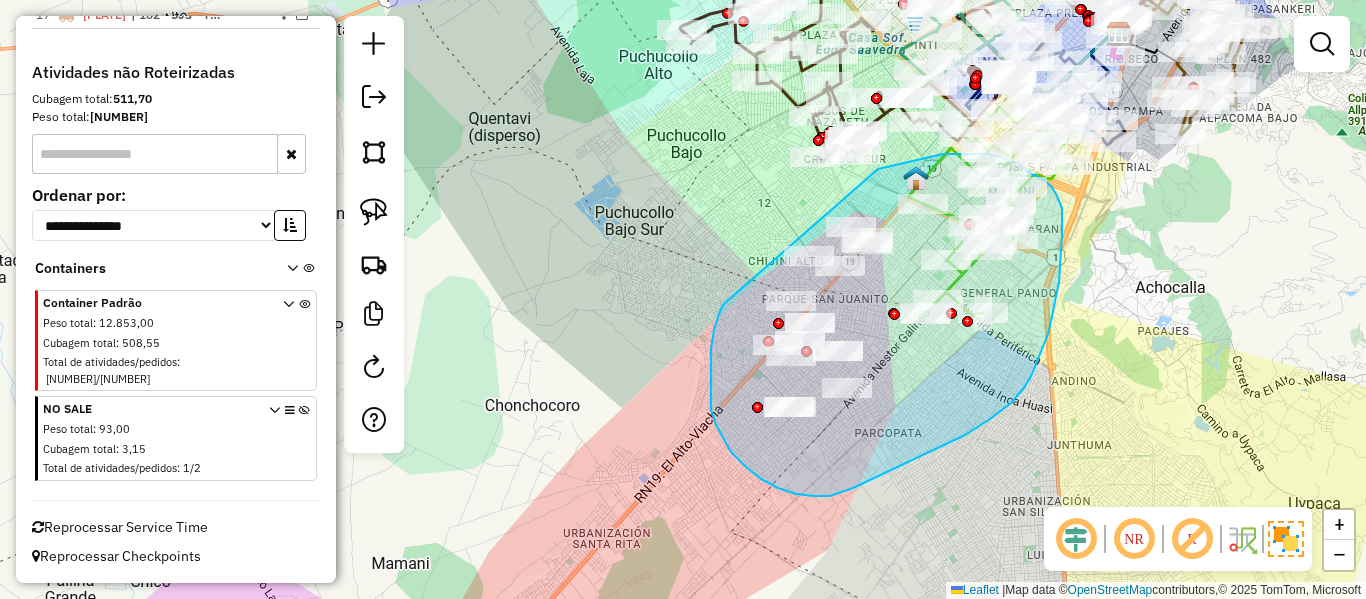 drag, startPoint x: 726, startPoint y: 302, endPoint x: 838, endPoint y: 209, distance: 145.57816 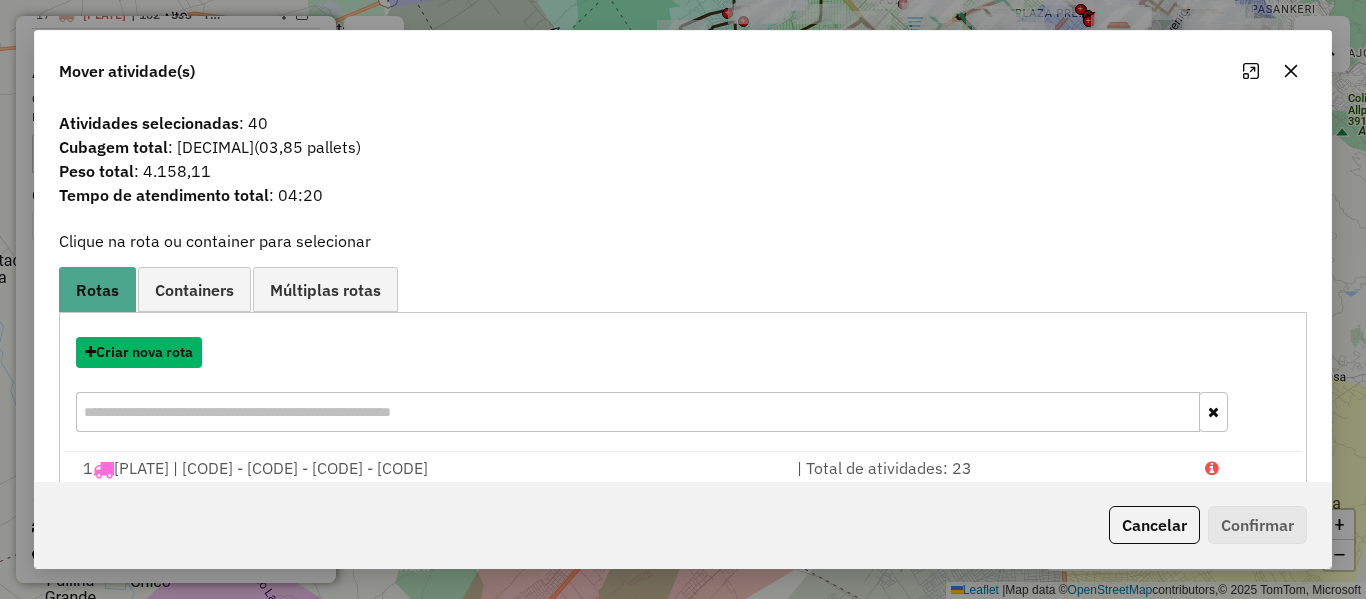 click on "Criar nova rota" at bounding box center (139, 352) 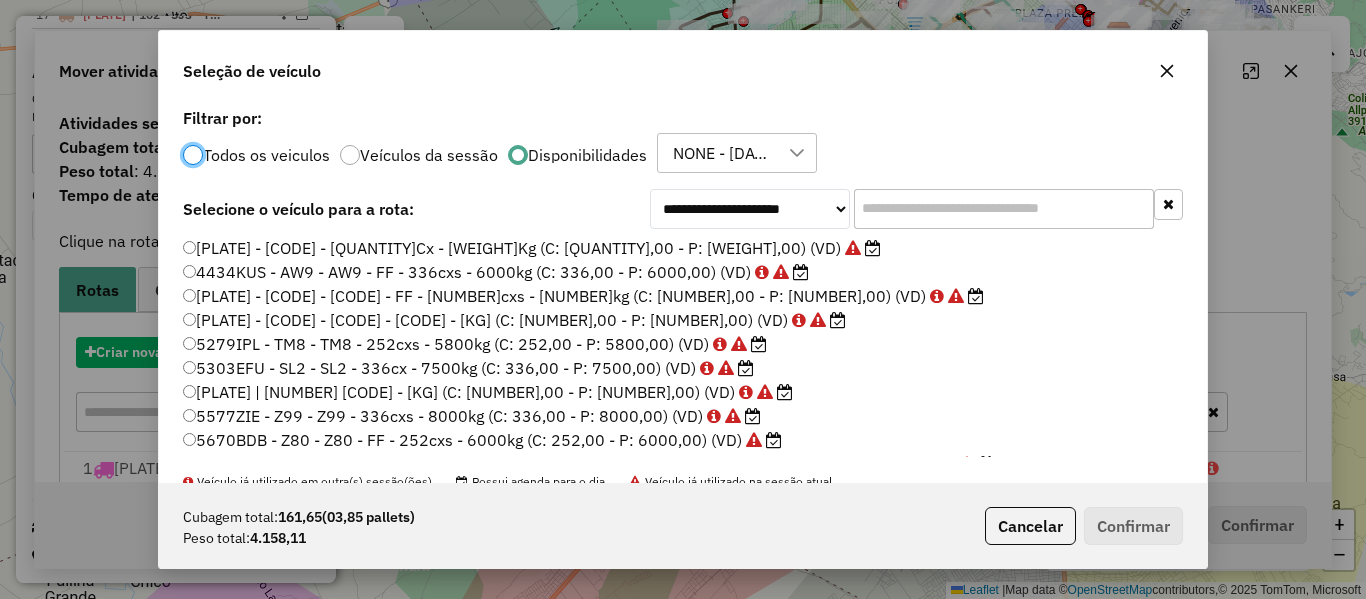 scroll, scrollTop: 11, scrollLeft: 6, axis: both 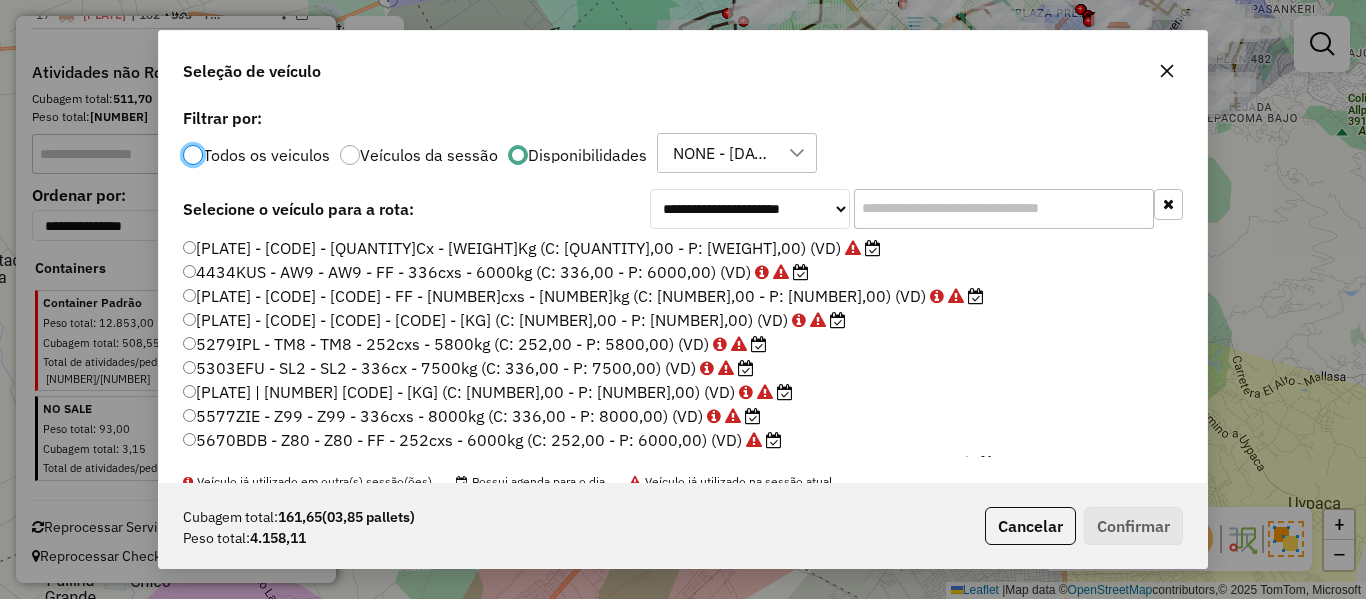 click 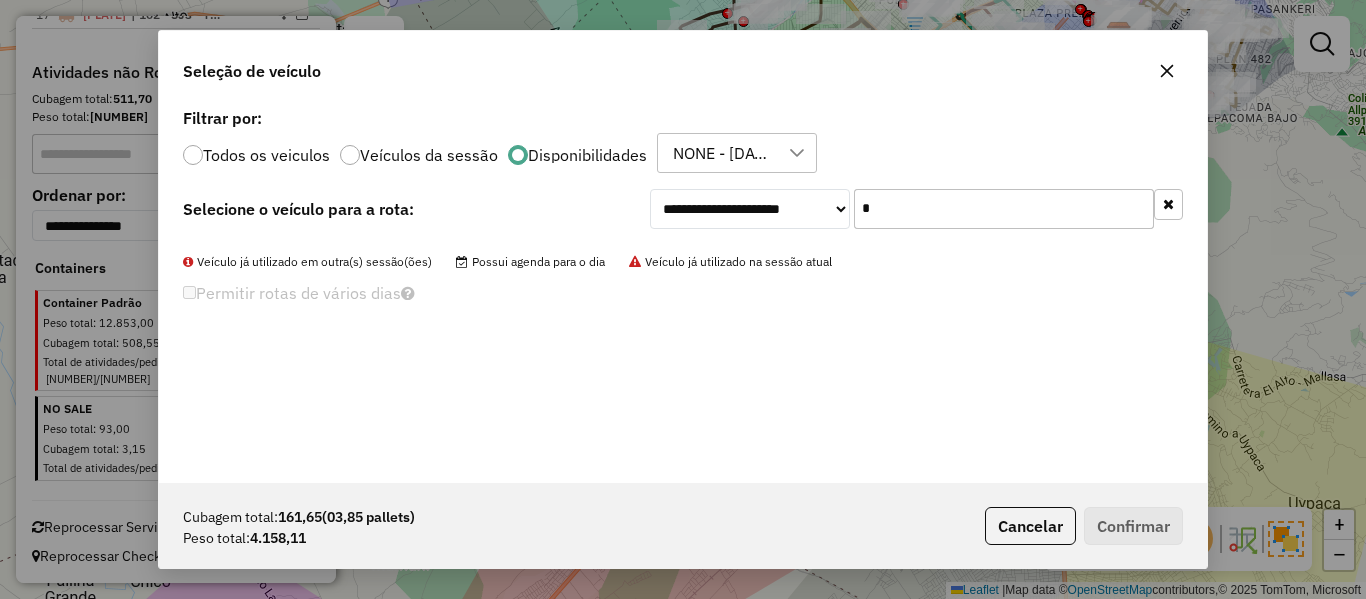 click on "*" 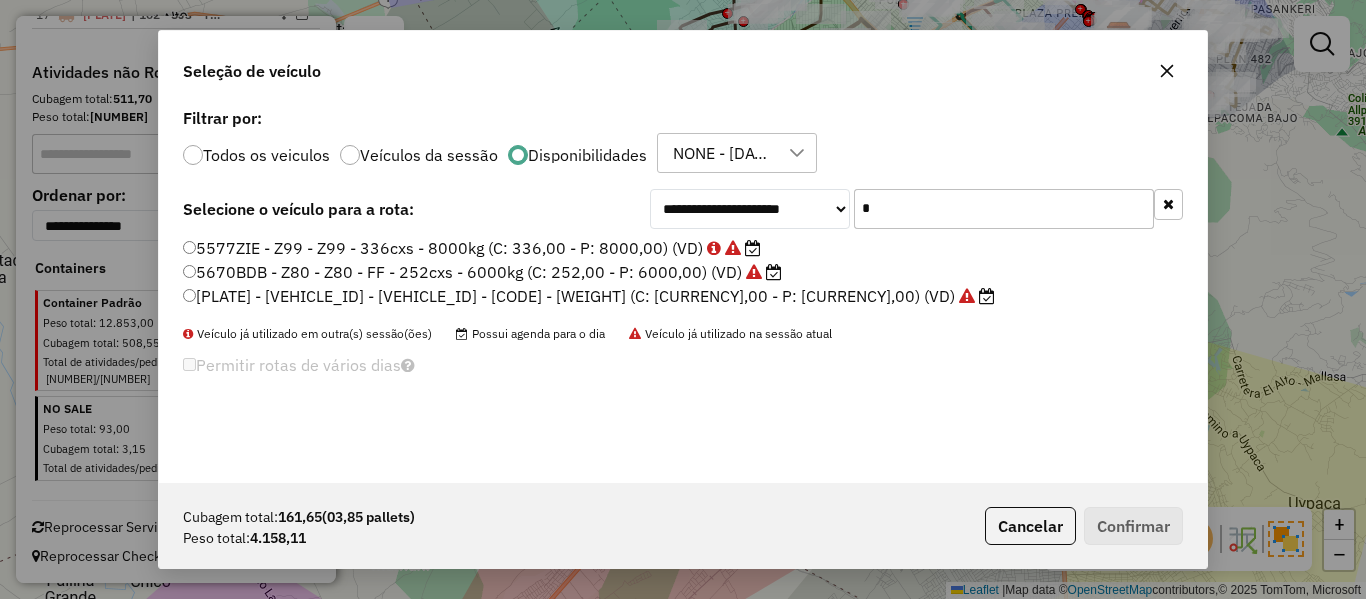 type on "*" 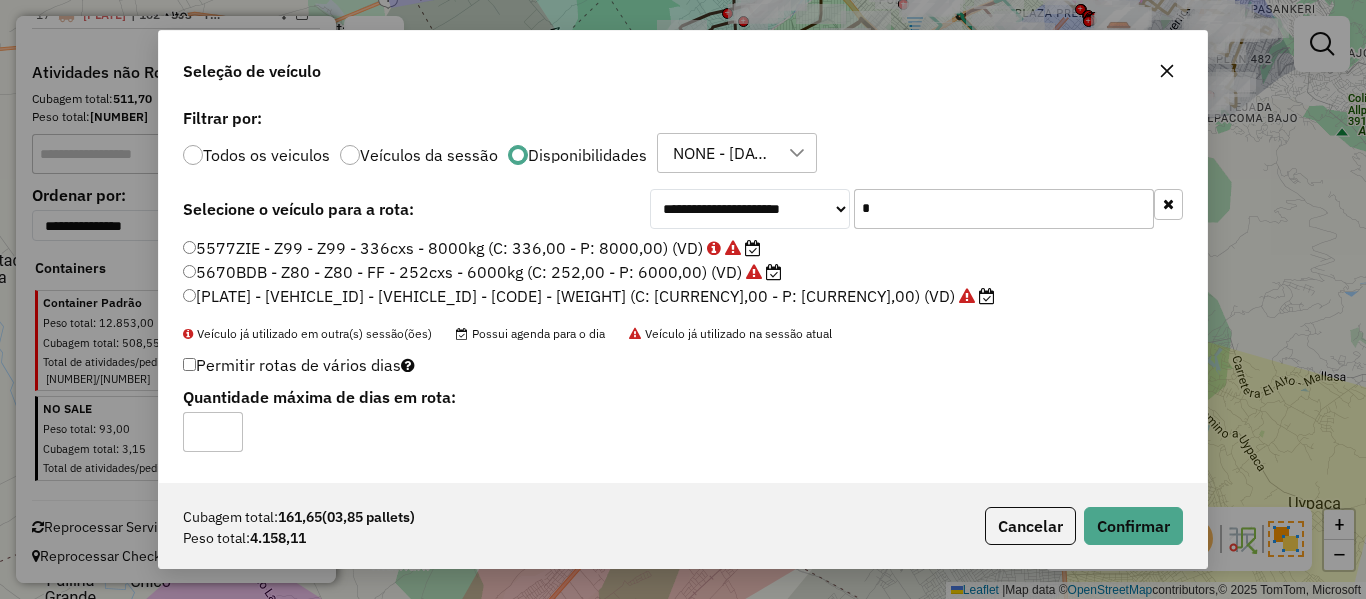 click on "Cubagem total:  161,65   (03,85 pallets)  Peso total: 4.158,11  Cancelar   Confirmar" 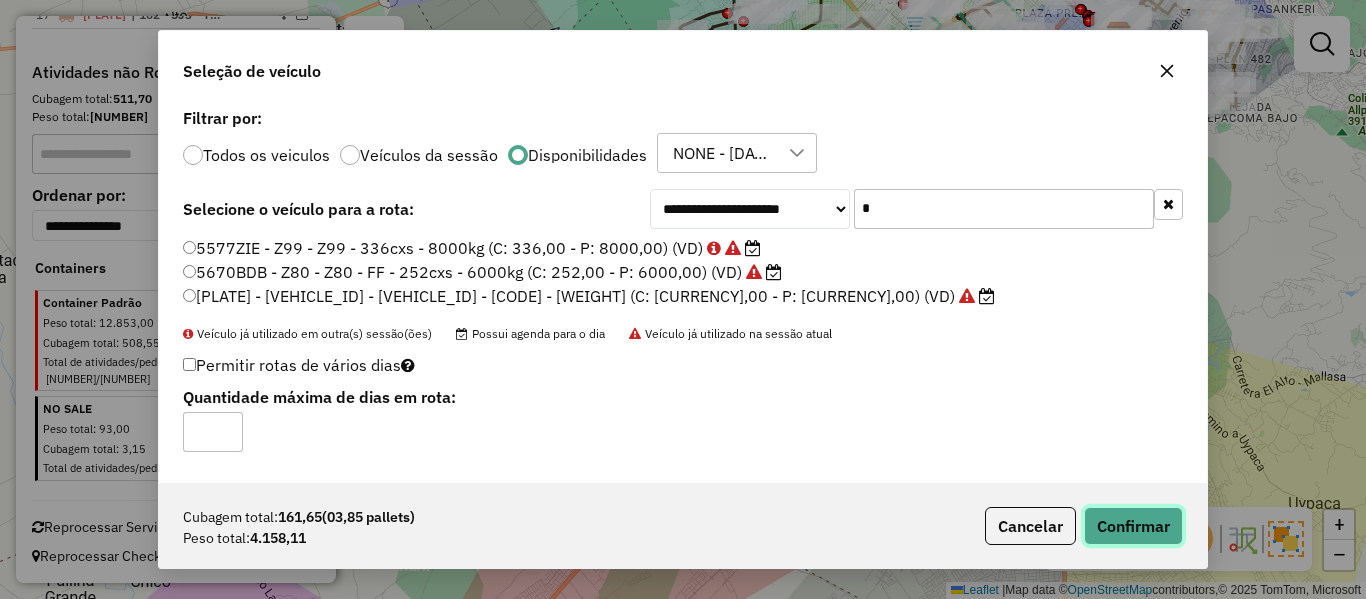 click on "Confirmar" 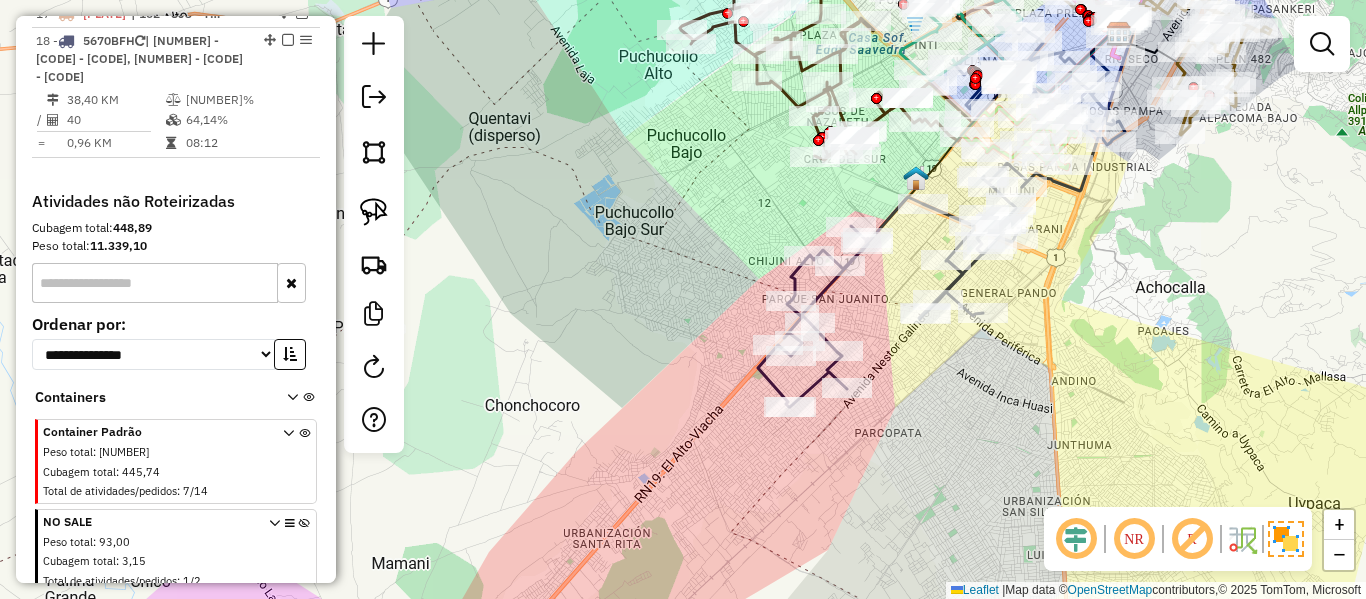 scroll, scrollTop: 1741, scrollLeft: 0, axis: vertical 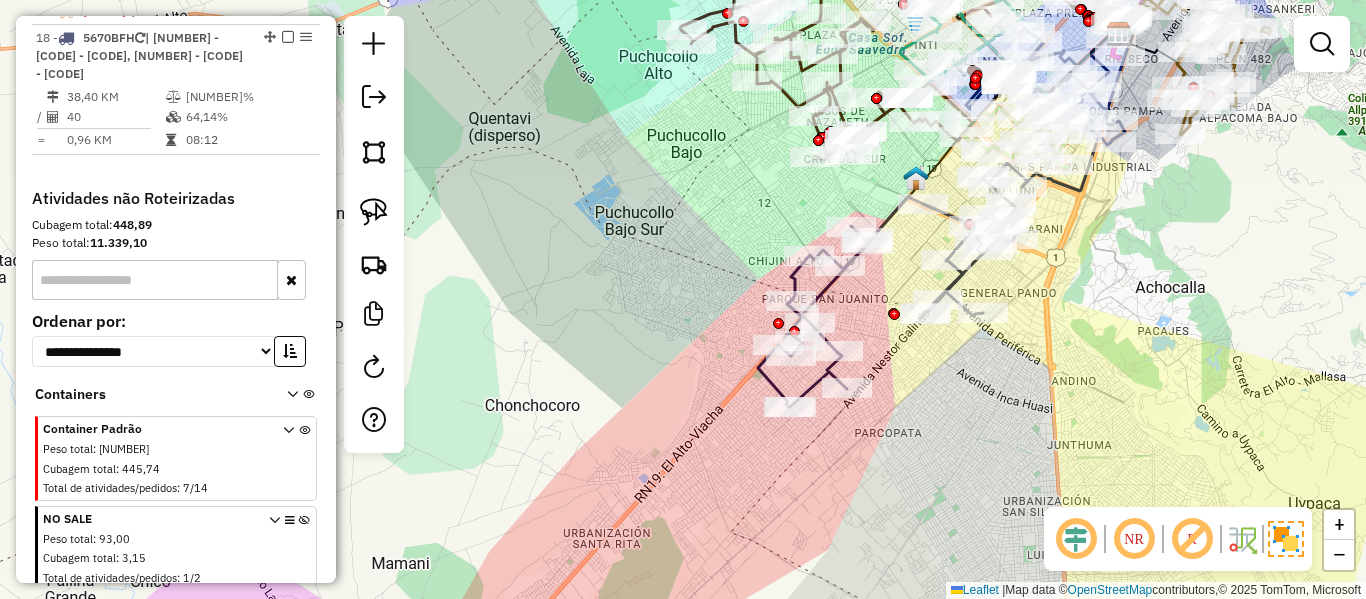click 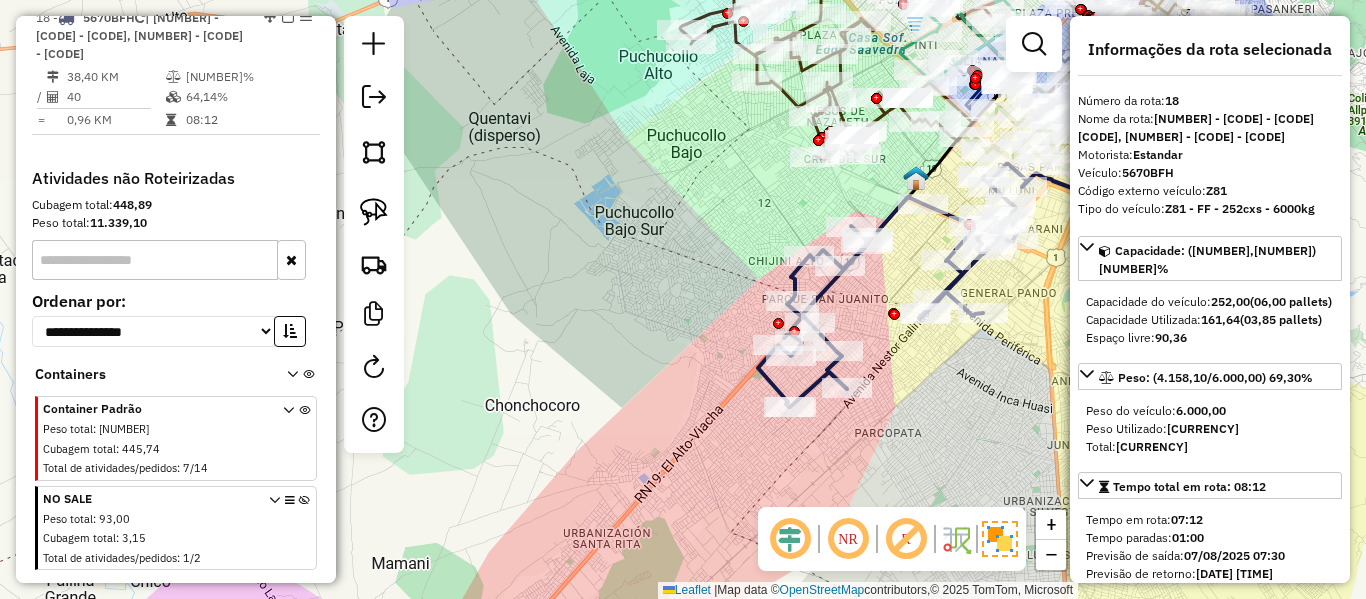 scroll, scrollTop: 1768, scrollLeft: 0, axis: vertical 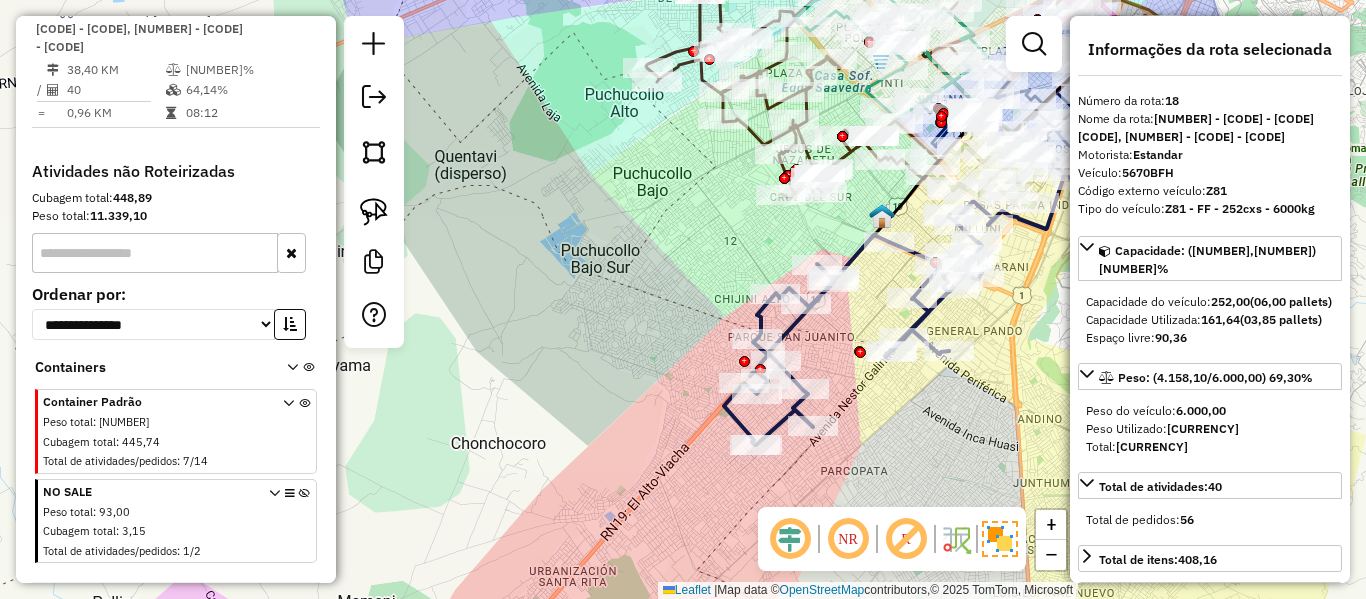 drag, startPoint x: 944, startPoint y: 419, endPoint x: 818, endPoint y: 464, distance: 133.79462 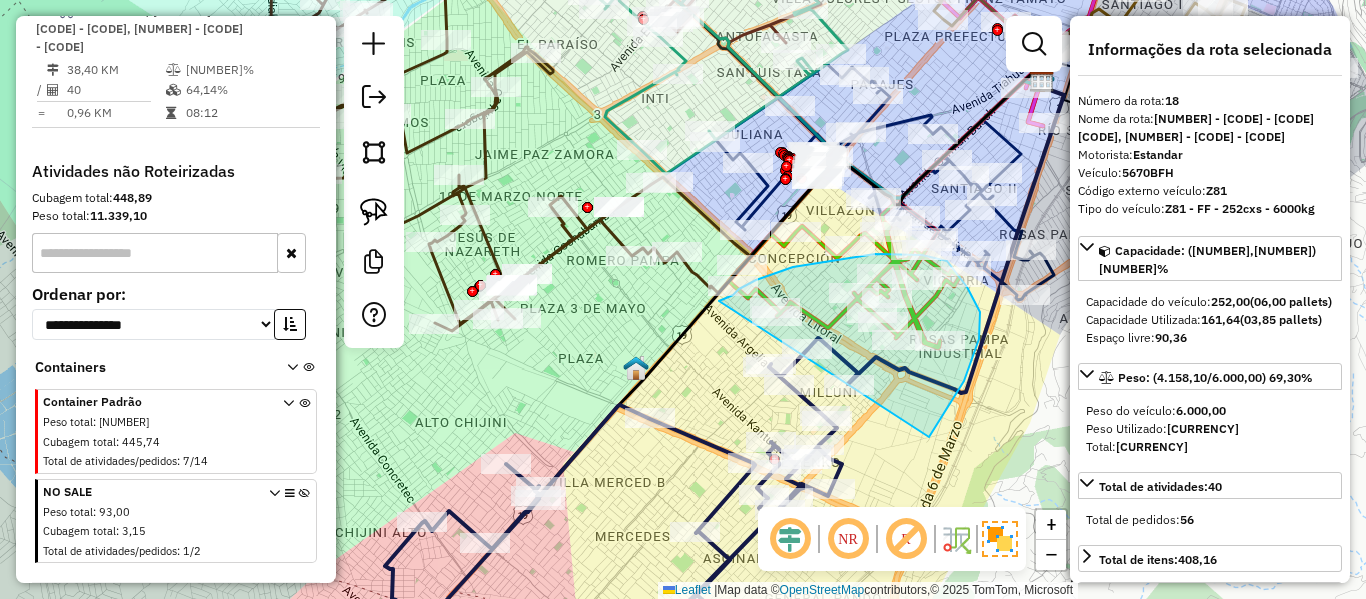 drag, startPoint x: 980, startPoint y: 329, endPoint x: 716, endPoint y: 387, distance: 270.29614 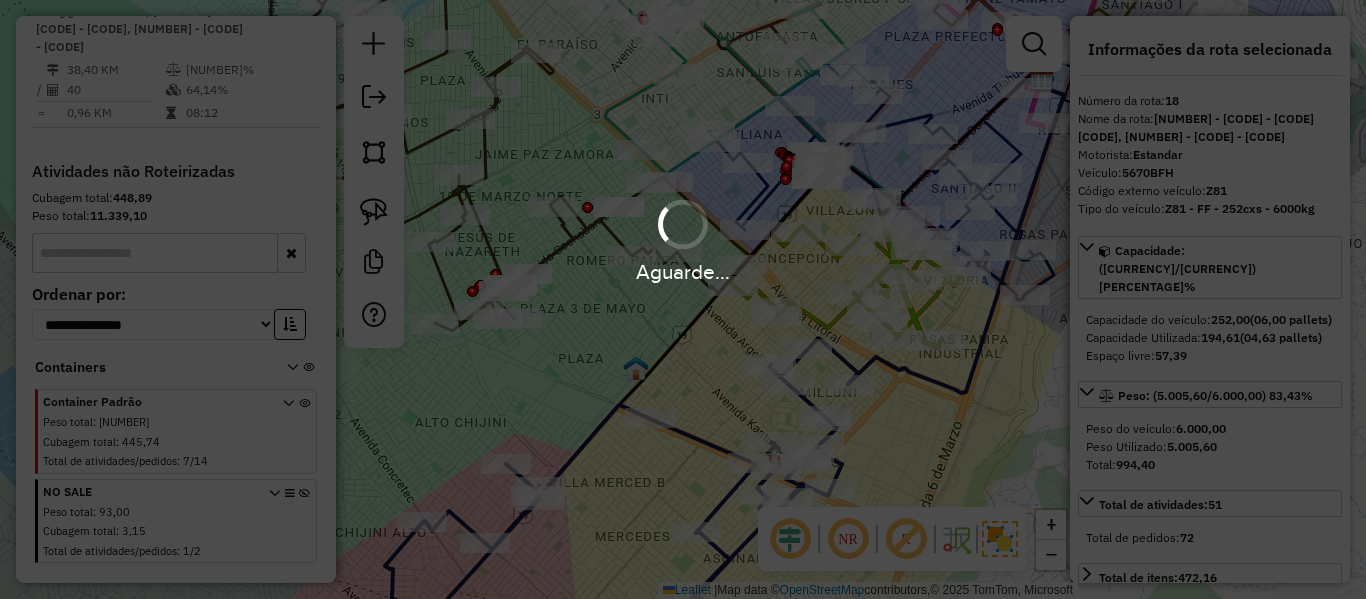 select on "**********" 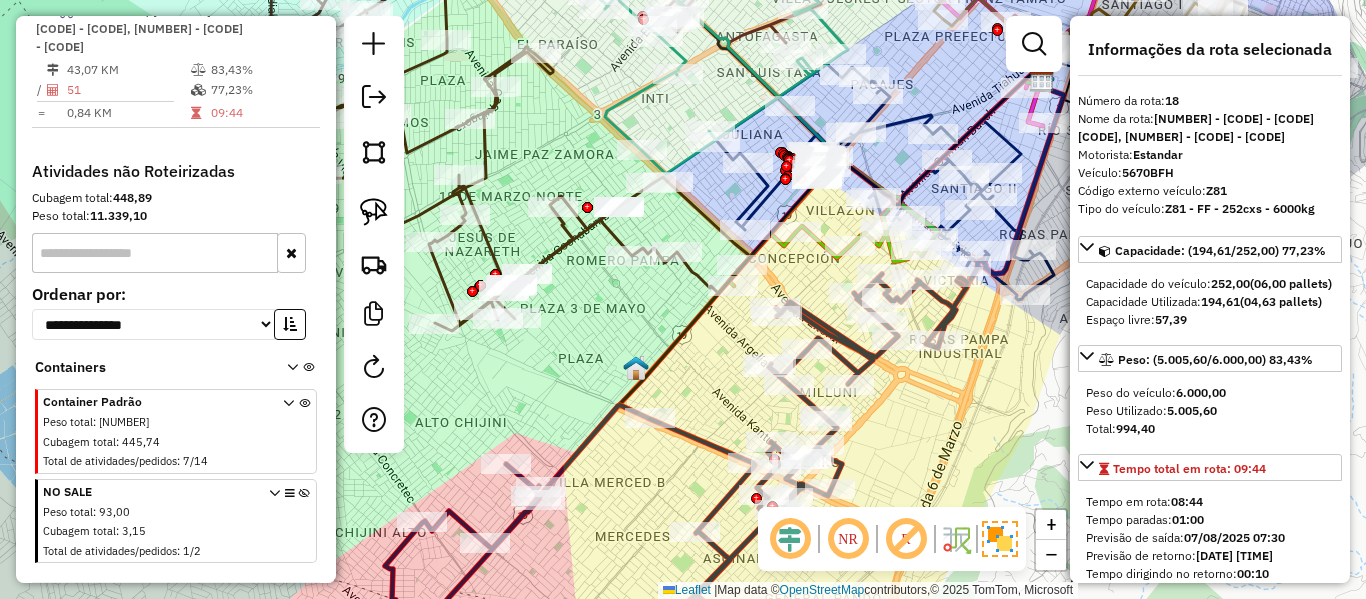click 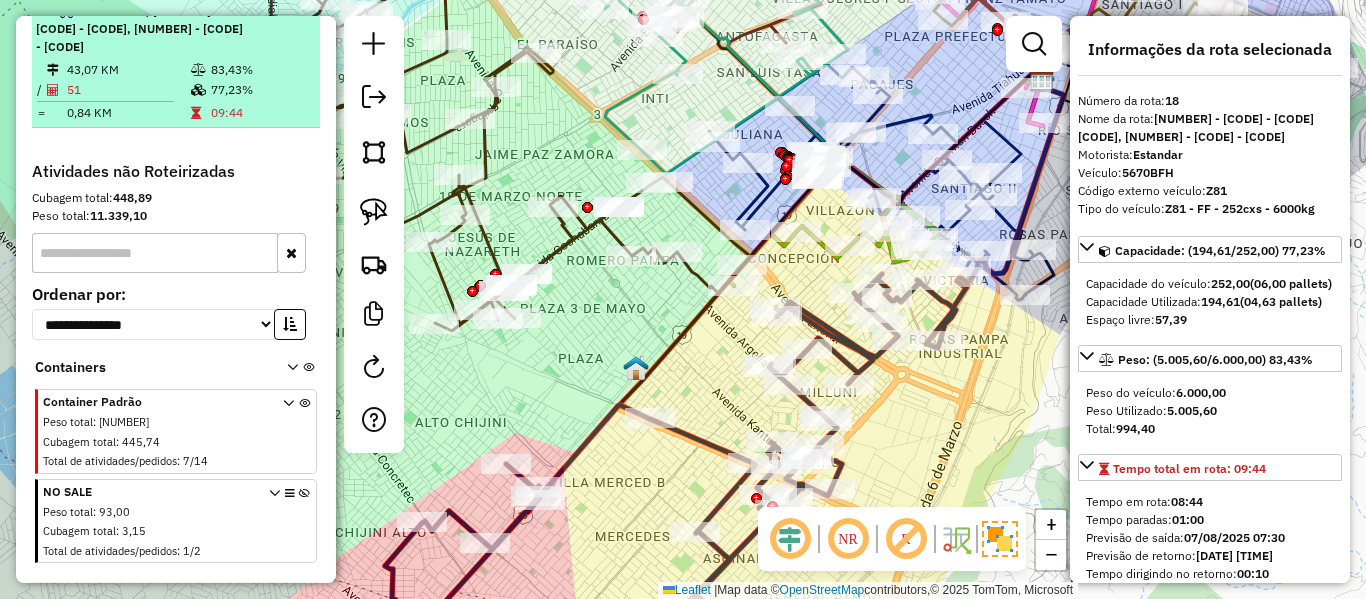 click at bounding box center [288, 10] 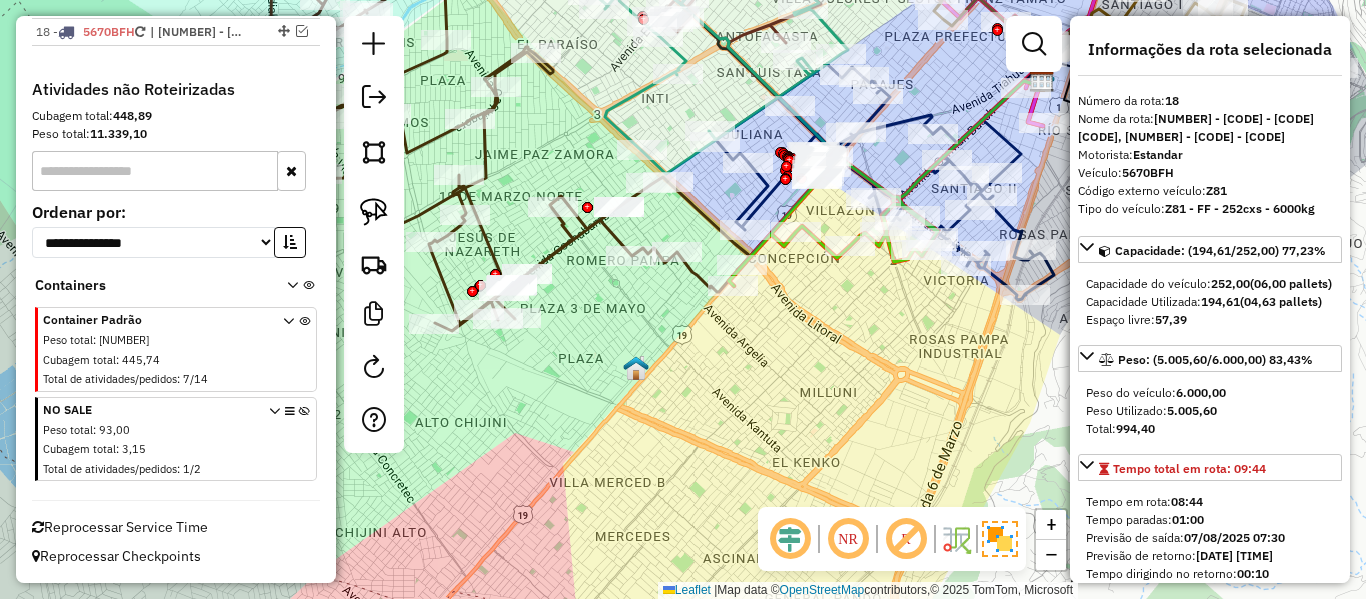 scroll, scrollTop: 1565, scrollLeft: 0, axis: vertical 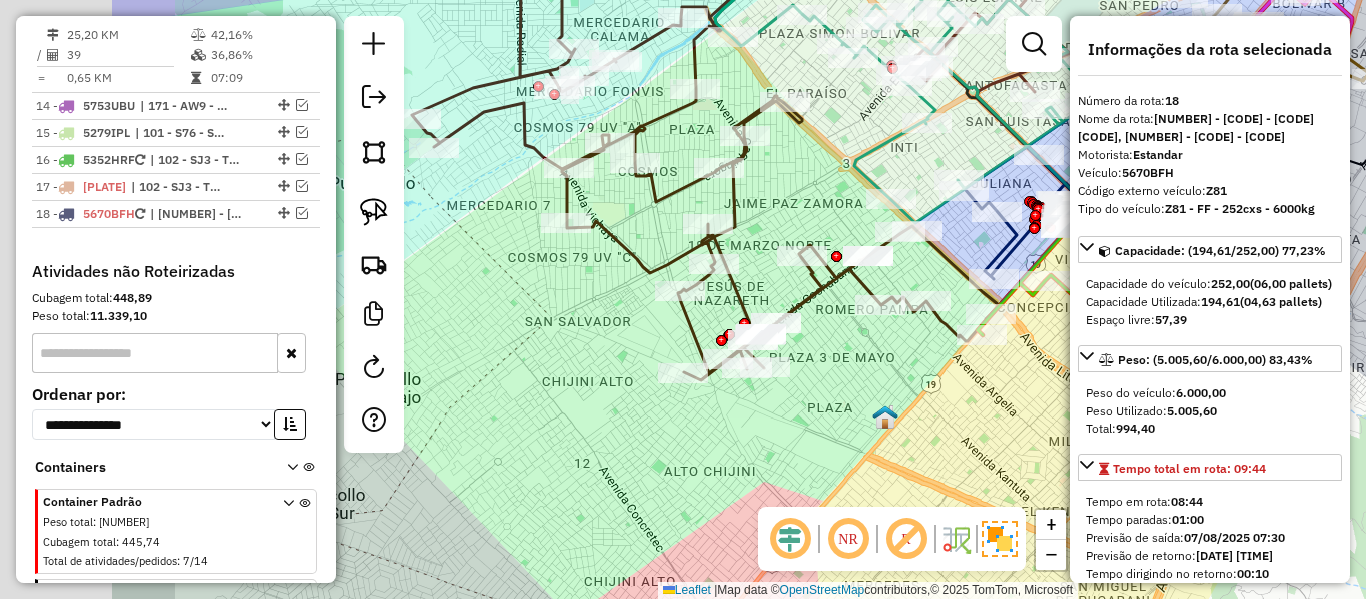 drag, startPoint x: 689, startPoint y: 406, endPoint x: 836, endPoint y: 422, distance: 147.86818 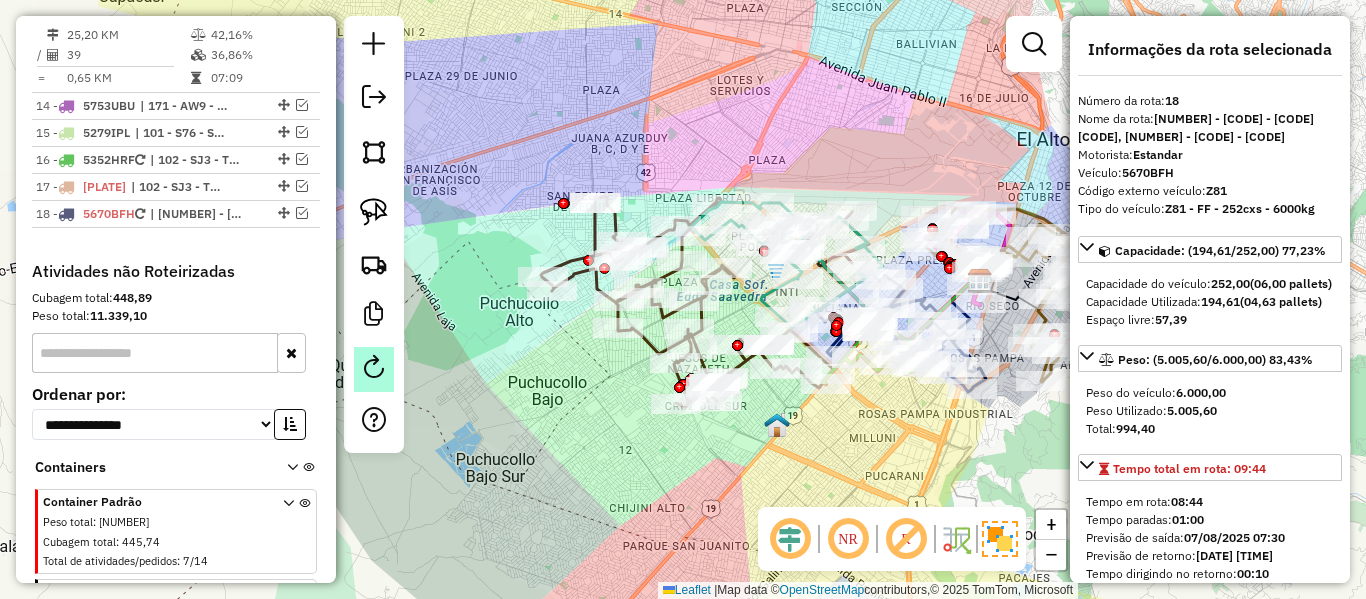 click 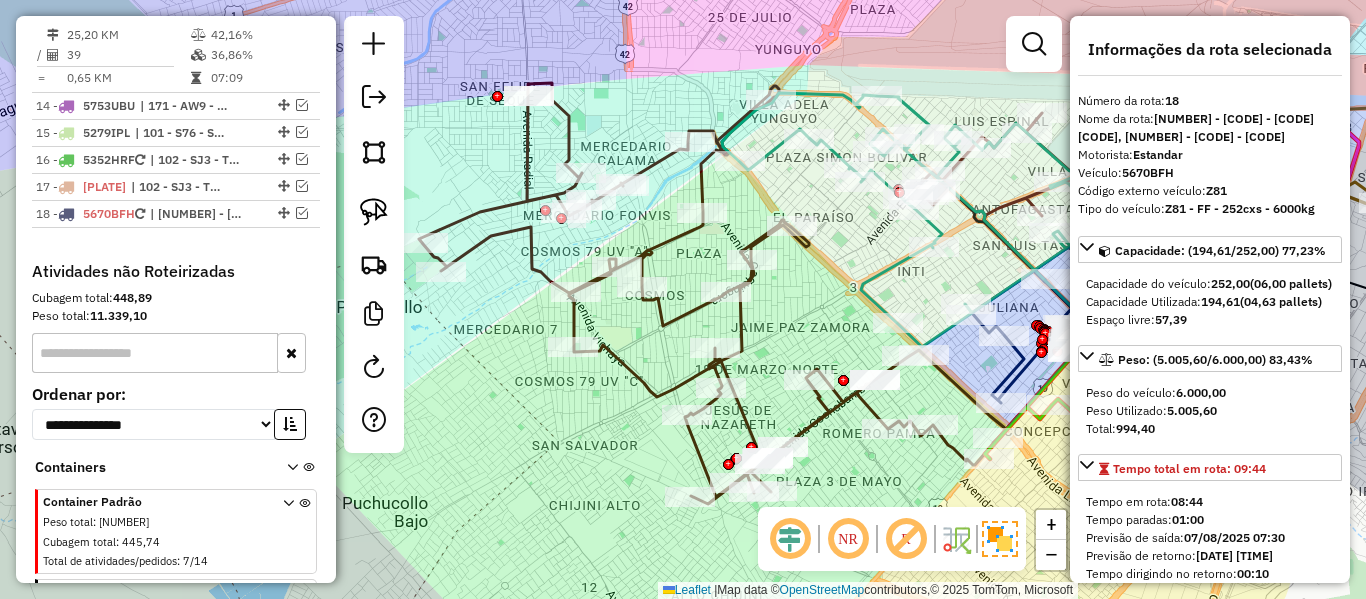 drag, startPoint x: 788, startPoint y: 363, endPoint x: 858, endPoint y: 313, distance: 86.023254 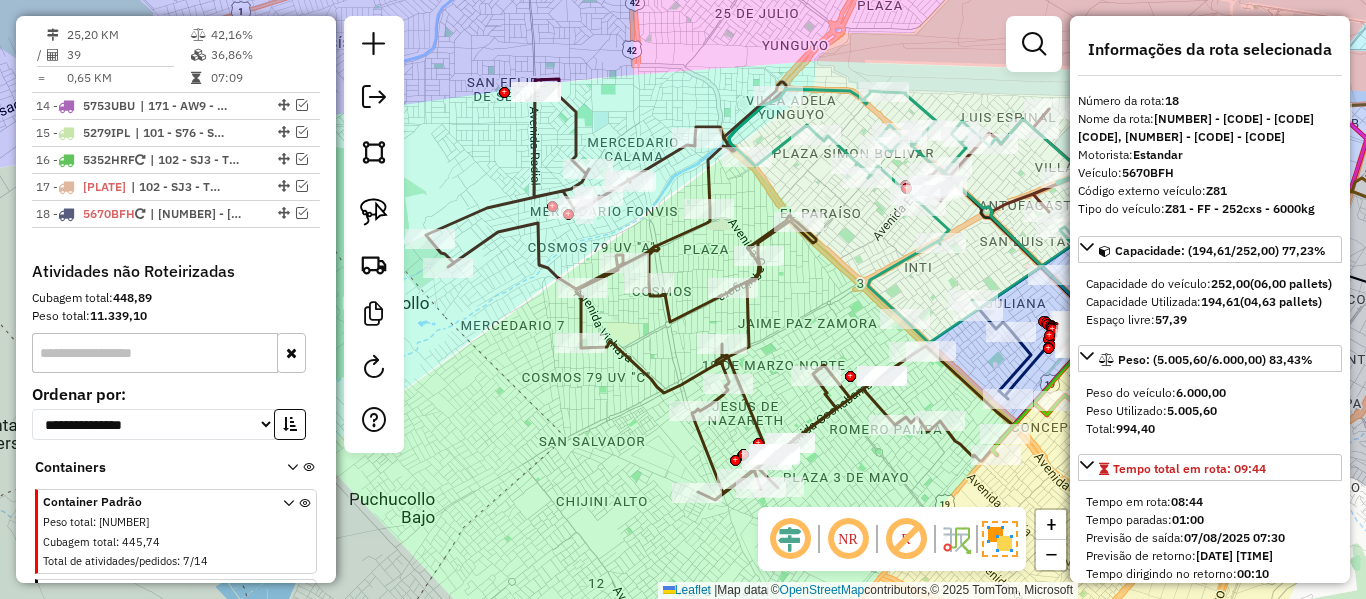 click on "Janela de atendimento Grade de atendimento Capacidade Transportadoras Veículos Cliente Pedidos  Rotas Selecione os dias de semana para filtrar as janelas de atendimento  Seg   Ter   Qua   Qui   Sex   Sáb   Dom  Informe o período da janela de atendimento: De: Até:  Filtrar exatamente a janela do cliente  Considerar janela de atendimento padrão  Selecione os dias de semana para filtrar as grades de atendimento  Seg   Ter   Qua   Qui   Sex   Sáb   Dom   Considerar clientes sem dia de atendimento cadastrado  Clientes fora do dia de atendimento selecionado Filtrar as atividades entre os valores definidos abaixo:  Peso mínimo:   Peso máximo:   Cubagem mínima:   Cubagem máxima:   De:   Até:  Filtrar as atividades entre o tempo de atendimento definido abaixo:  De:   Até:   Considerar capacidade total dos clientes não roteirizados Transportadora: Selecione um ou mais itens Tipo de veículo: Selecione um ou mais itens Veículo: Selecione um ou mais itens Motorista: Selecione um ou mais itens Nome: Rótulo:" 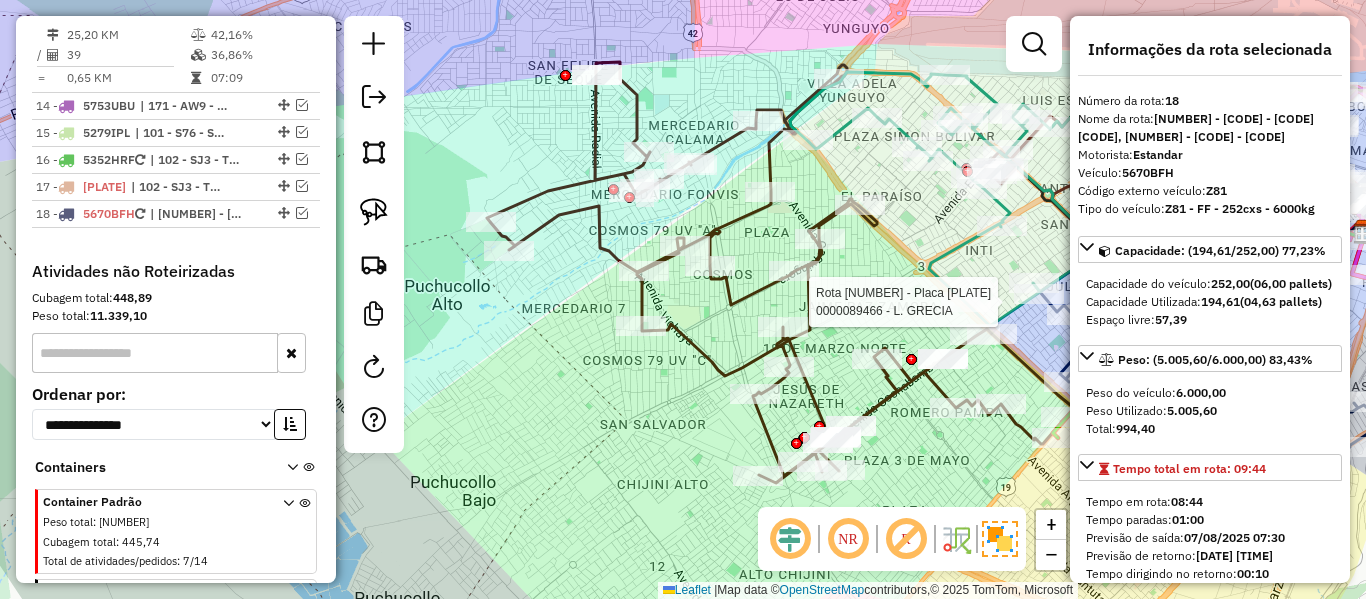 drag, startPoint x: 670, startPoint y: 475, endPoint x: 664, endPoint y: 504, distance: 29.614185 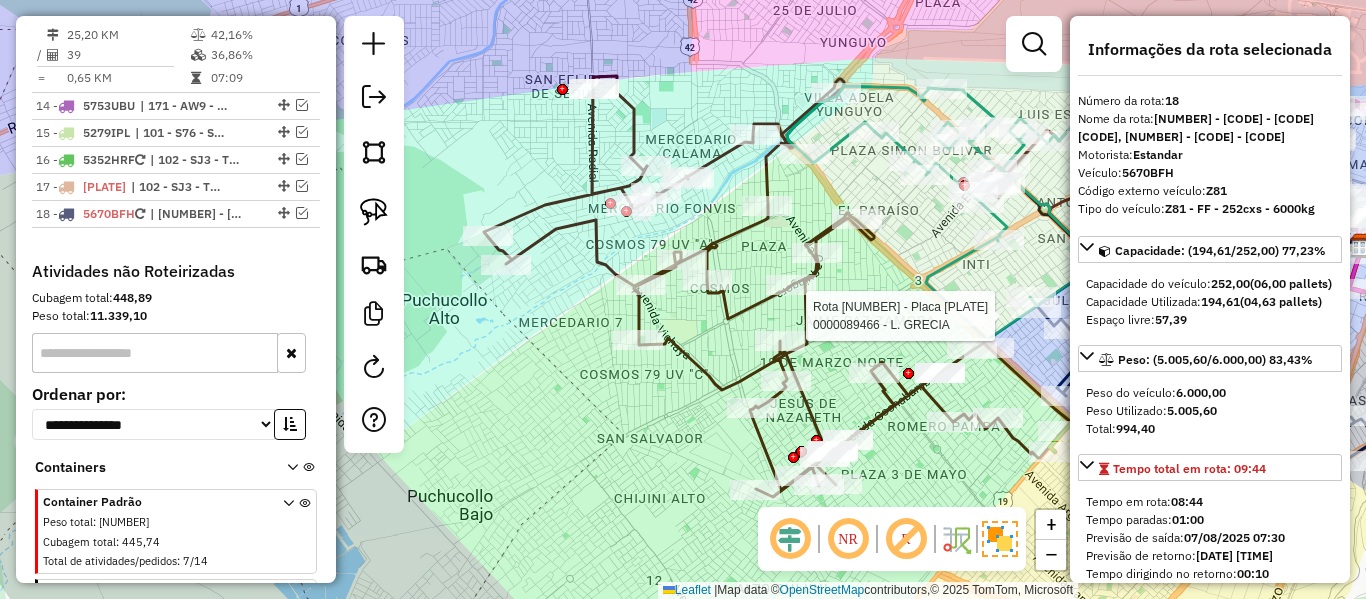click on "Rota 9 - Placa 5670BFH  0000089466 - L. GRECIA Rota 9 - Placa 5670BFH  0000688696 - T. GLADYS Rota 9 - Placa 5670BFH  0000100926 - M. RENE CONDORI Janela de atendimento Grade de atendimento Capacidade Transportadoras Veículos Cliente Pedidos  Rotas Selecione os dias de semana para filtrar as janelas de atendimento  Seg   Ter   Qua   Qui   Sex   Sáb   Dom  Informe o período da janela de atendimento: De: Até:  Filtrar exatamente a janela do cliente  Considerar janela de atendimento padrão  Selecione os dias de semana para filtrar as grades de atendimento  Seg   Ter   Qua   Qui   Sex   Sáb   Dom   Considerar clientes sem dia de atendimento cadastrado  Clientes fora do dia de atendimento selecionado Filtrar as atividades entre os valores definidos abaixo:  Peso mínimo:   Peso máximo:   Cubagem mínima:   Cubagem máxima:   De:   Até:  Filtrar as atividades entre o tempo de atendimento definido abaixo:  De:   Até:   Considerar capacidade total dos clientes não roteirizados Transportadora: Veículo: De:" 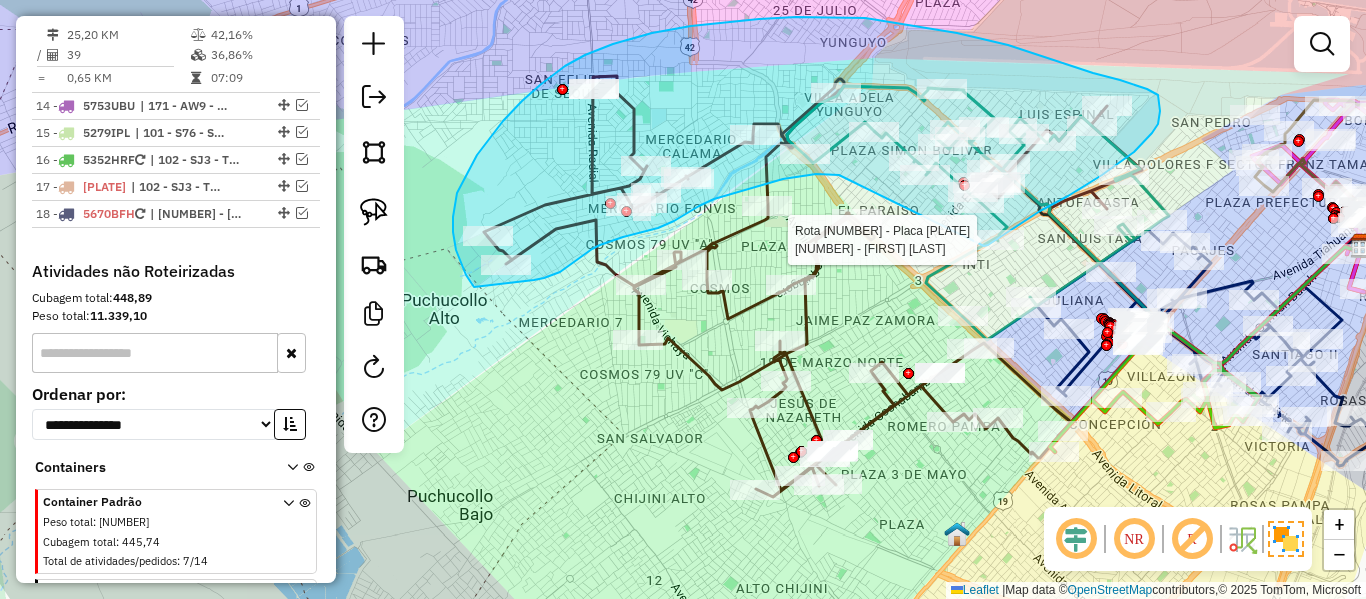 click on "Rota 9 - Placa 5670BFH  0000893967 - JHONNY SAUL HUM Janela de atendimento Grade de atendimento Capacidade Transportadoras Veículos Cliente Pedidos  Rotas Selecione os dias de semana para filtrar as janelas de atendimento  Seg   Ter   Qua   Qui   Sex   Sáb   Dom  Informe o período da janela de atendimento: De: Até:  Filtrar exatamente a janela do cliente  Considerar janela de atendimento padrão  Selecione os dias de semana para filtrar as grades de atendimento  Seg   Ter   Qua   Qui   Sex   Sáb   Dom   Considerar clientes sem dia de atendimento cadastrado  Clientes fora do dia de atendimento selecionado Filtrar as atividades entre os valores definidos abaixo:  Peso mínimo:   Peso máximo:   Cubagem mínima:   Cubagem máxima:   De:   Até:  Filtrar as atividades entre o tempo de atendimento definido abaixo:  De:   Até:   Considerar capacidade total dos clientes não roteirizados Transportadora: Selecione um ou mais itens Tipo de veículo: Selecione um ou mais itens Veículo: Selecione um ou mais itens" 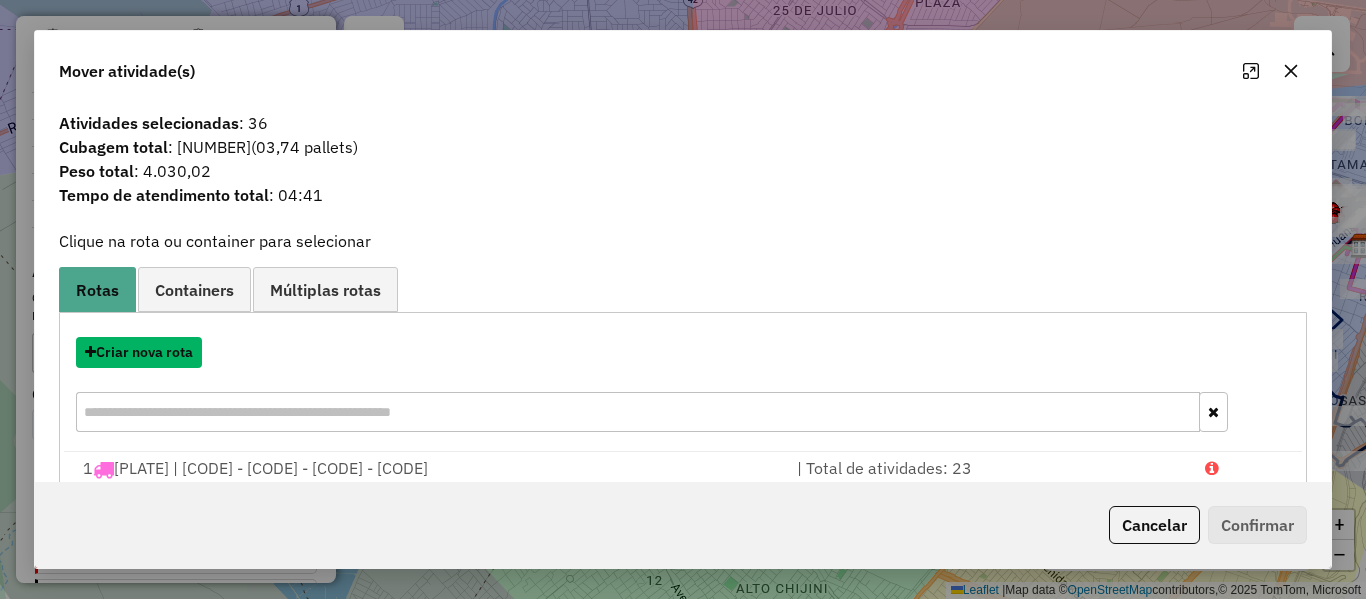 click on "Criar nova rota" at bounding box center (139, 352) 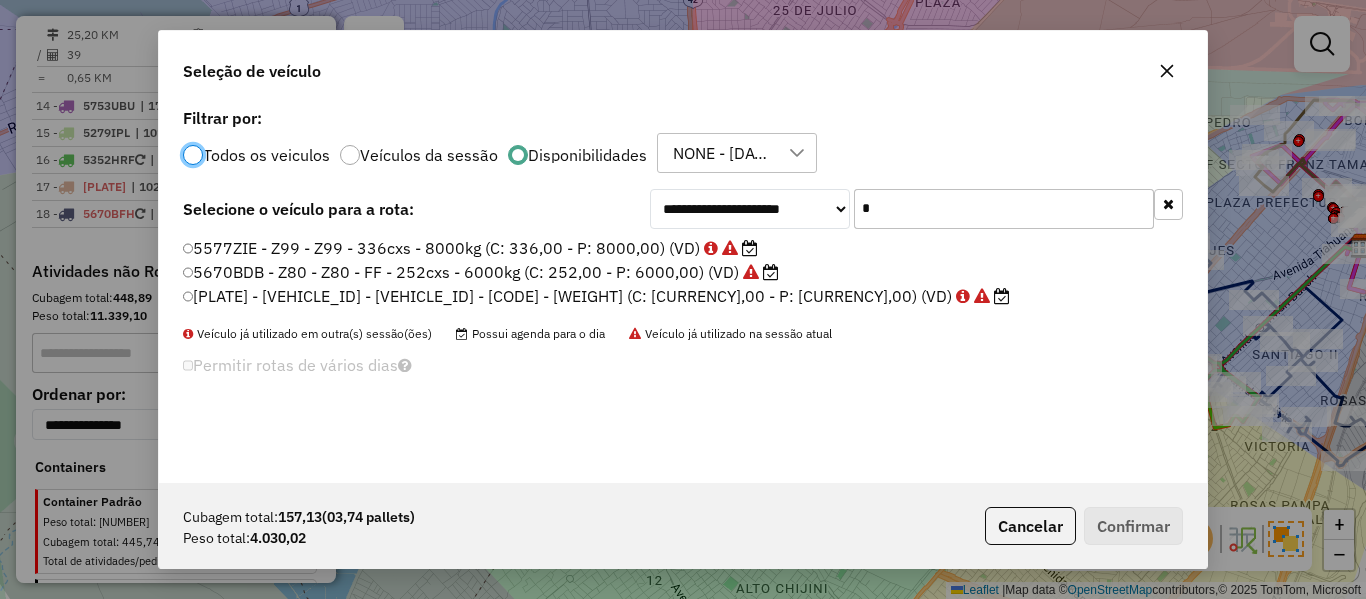 scroll, scrollTop: 11, scrollLeft: 6, axis: both 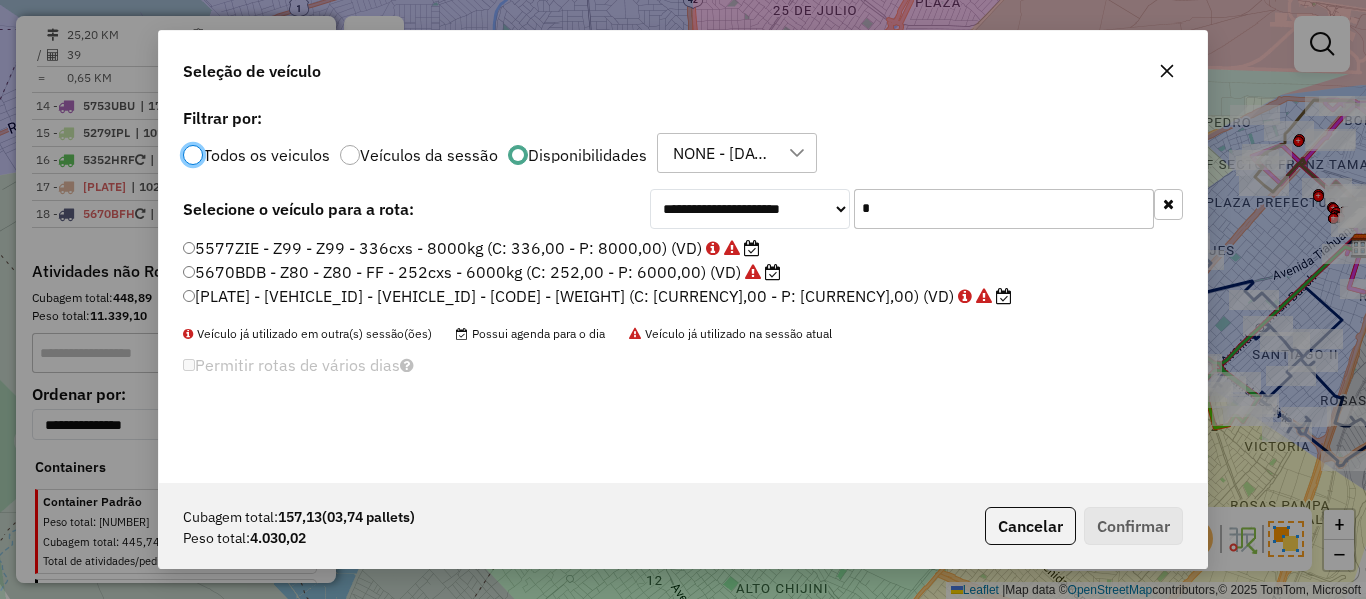 click on "**********" 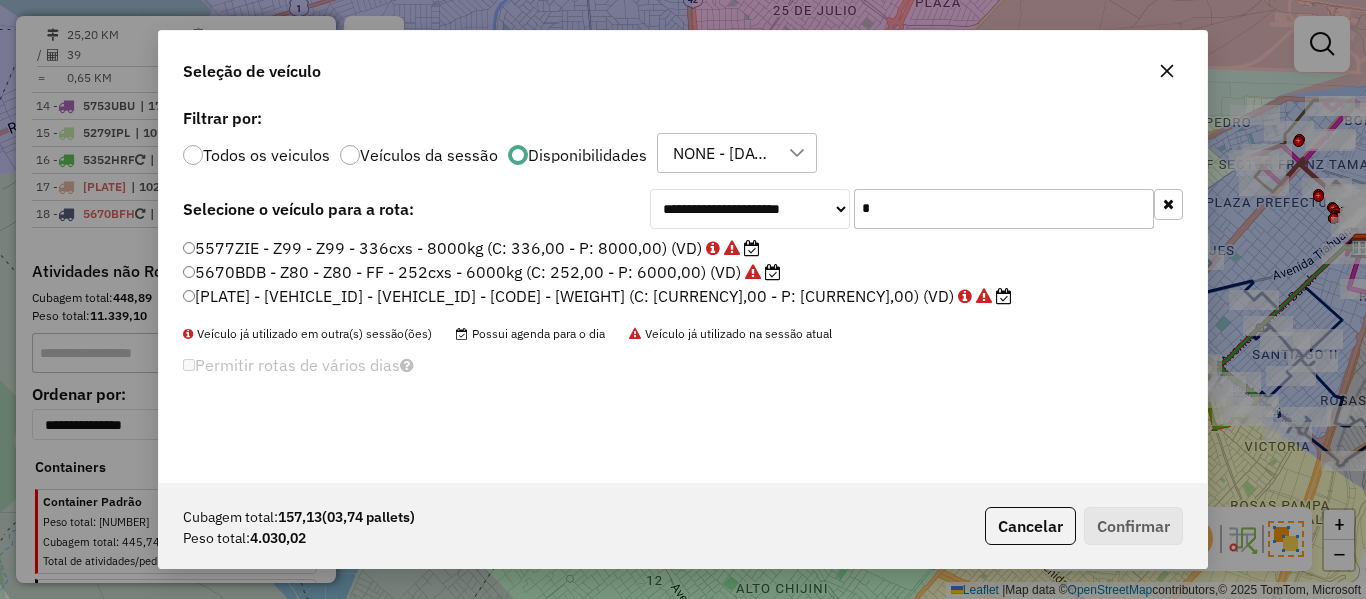 click on "5670BDB - Z80 - Z80 - FF - 252cxs - 6000kg (C: 252,00 - P: 6000,00) (VD)" 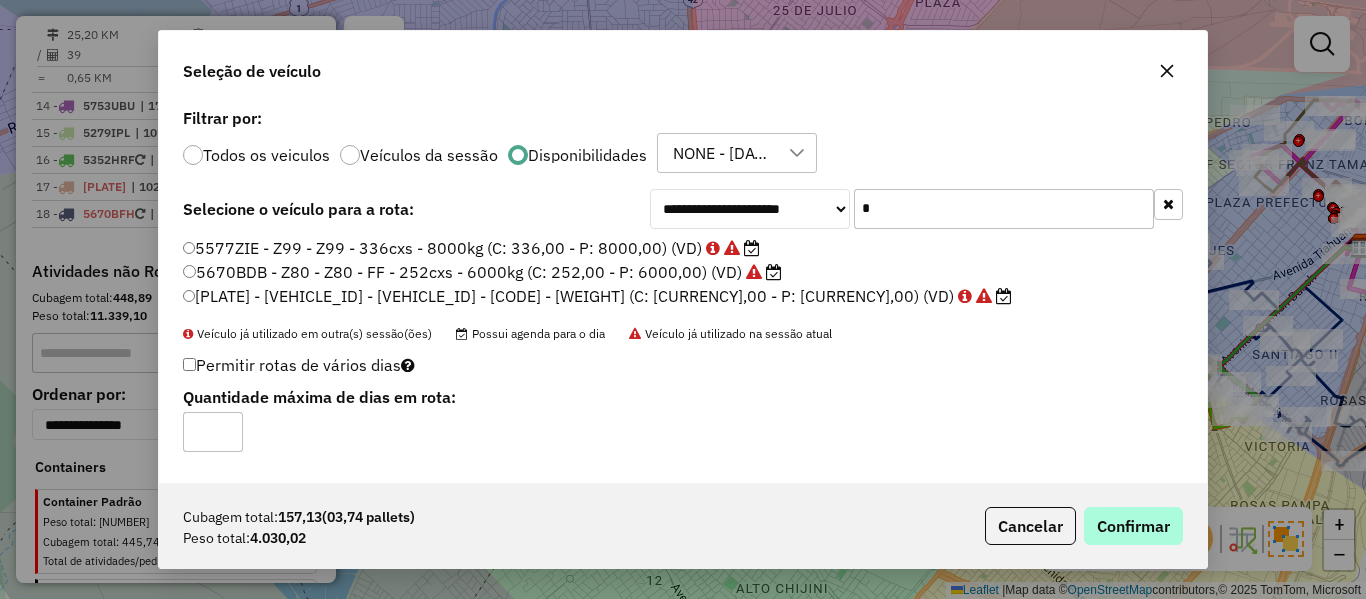 drag, startPoint x: 1102, startPoint y: 484, endPoint x: 1116, endPoint y: 521, distance: 39.56008 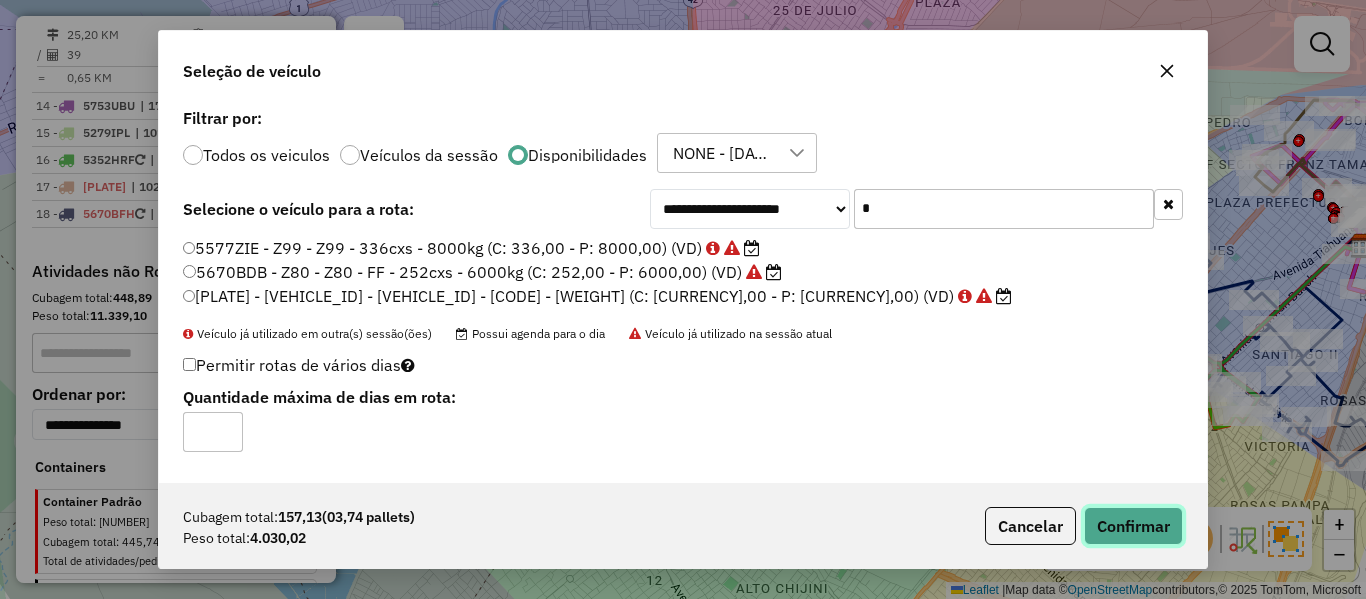 click on "Confirmar" 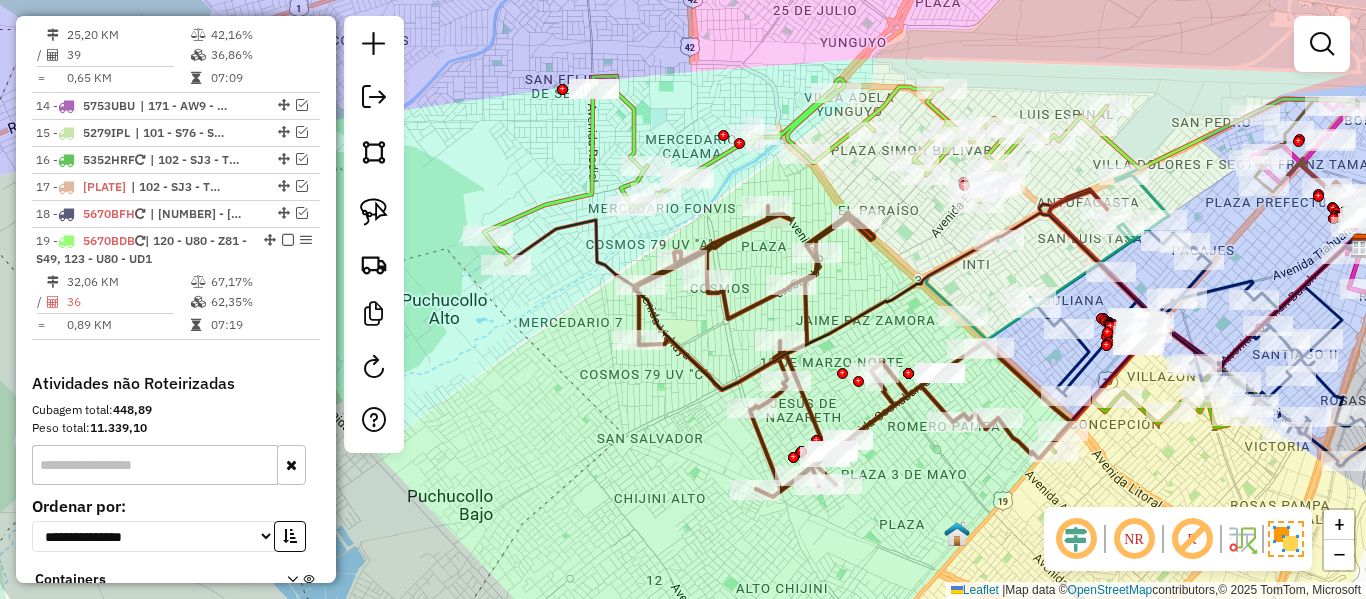 click on "Rota 6 - Placa 5352HRF  0000906954 - VERONICA FLORES Rota 19 - Placa 5670BDB  0000081317 - TIENDA DE BARRI Janela de atendimento Grade de atendimento Capacidade Transportadoras Veículos Cliente Pedidos  Rotas Selecione os dias de semana para filtrar as janelas de atendimento  Seg   Ter   Qua   Qui   Sex   Sáb   Dom  Informe o período da janela de atendimento: De: Até:  Filtrar exatamente a janela do cliente  Considerar janela de atendimento padrão  Selecione os dias de semana para filtrar as grades de atendimento  Seg   Ter   Qua   Qui   Sex   Sáb   Dom   Considerar clientes sem dia de atendimento cadastrado  Clientes fora do dia de atendimento selecionado Filtrar as atividades entre os valores definidos abaixo:  Peso mínimo:   Peso máximo:   Cubagem mínima:   Cubagem máxima:   De:   Até:  Filtrar as atividades entre o tempo de atendimento definido abaixo:  De:   Até:   Considerar capacidade total dos clientes não roteirizados Transportadora: Selecione um ou mais itens Tipo de veículo: Veículo:" 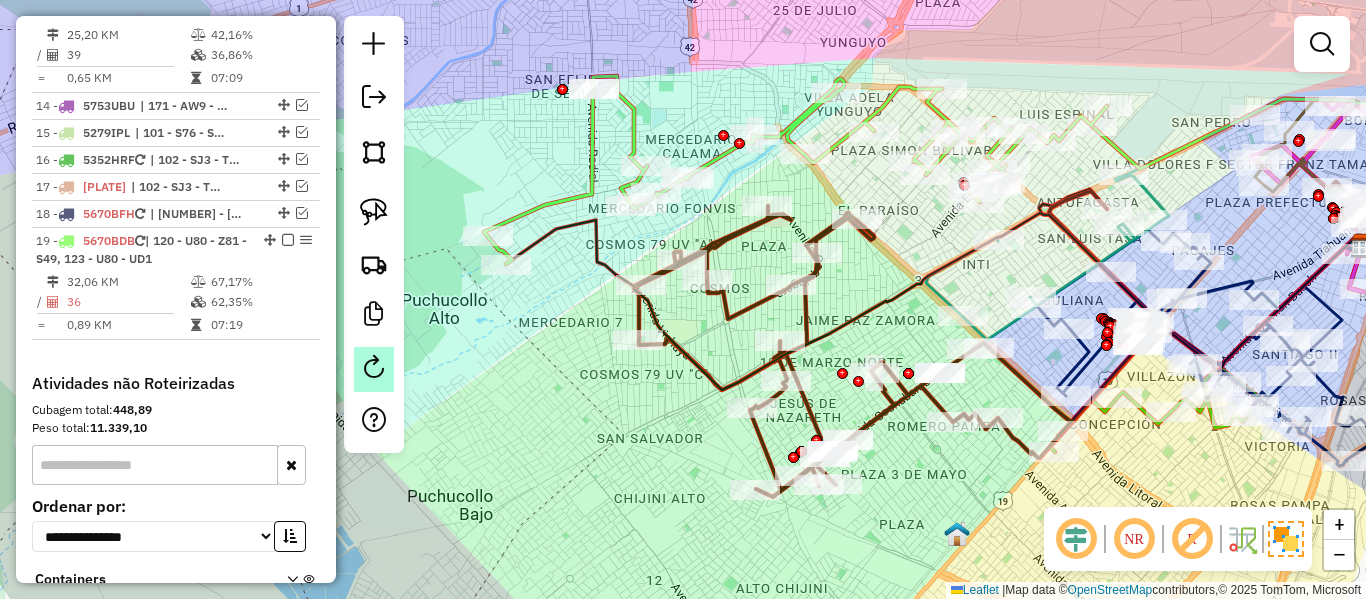 click 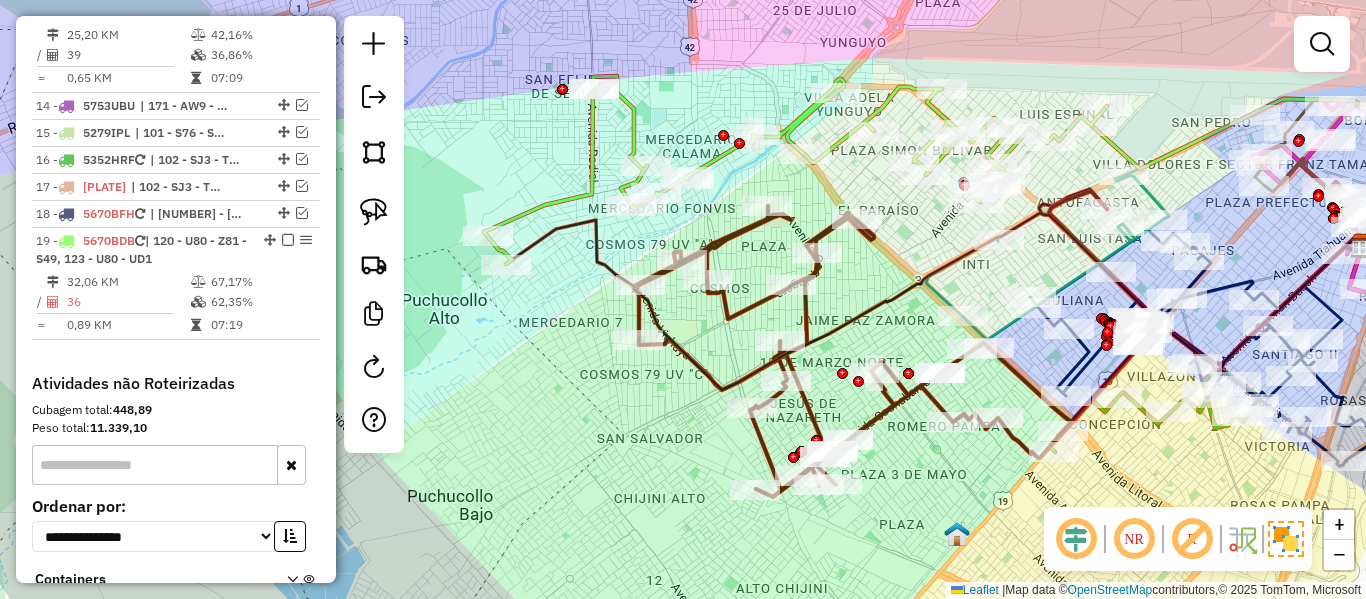 click 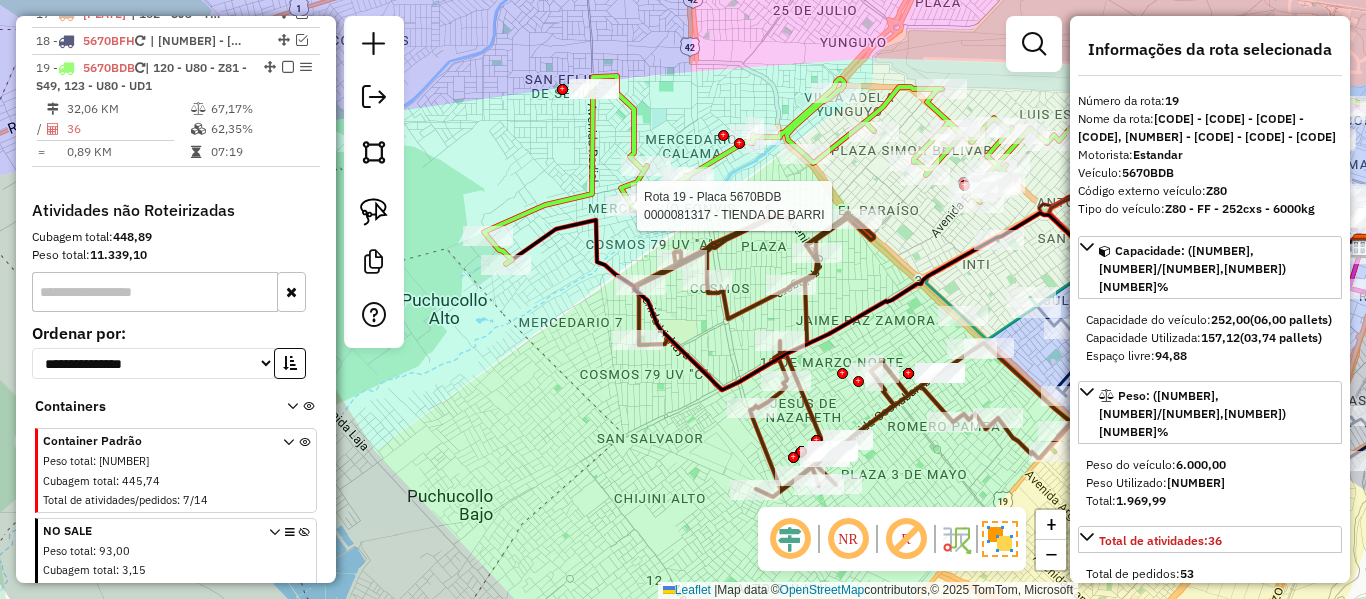 scroll, scrollTop: 1795, scrollLeft: 0, axis: vertical 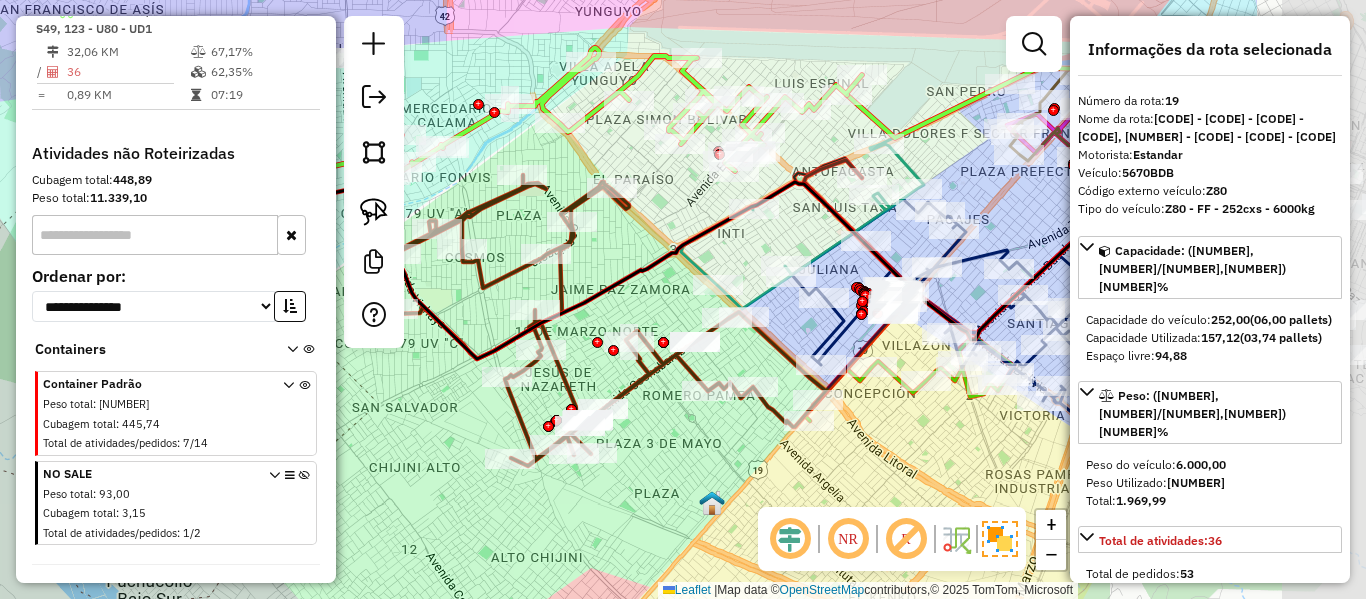 drag, startPoint x: 955, startPoint y: 241, endPoint x: 710, endPoint y: 210, distance: 246.95343 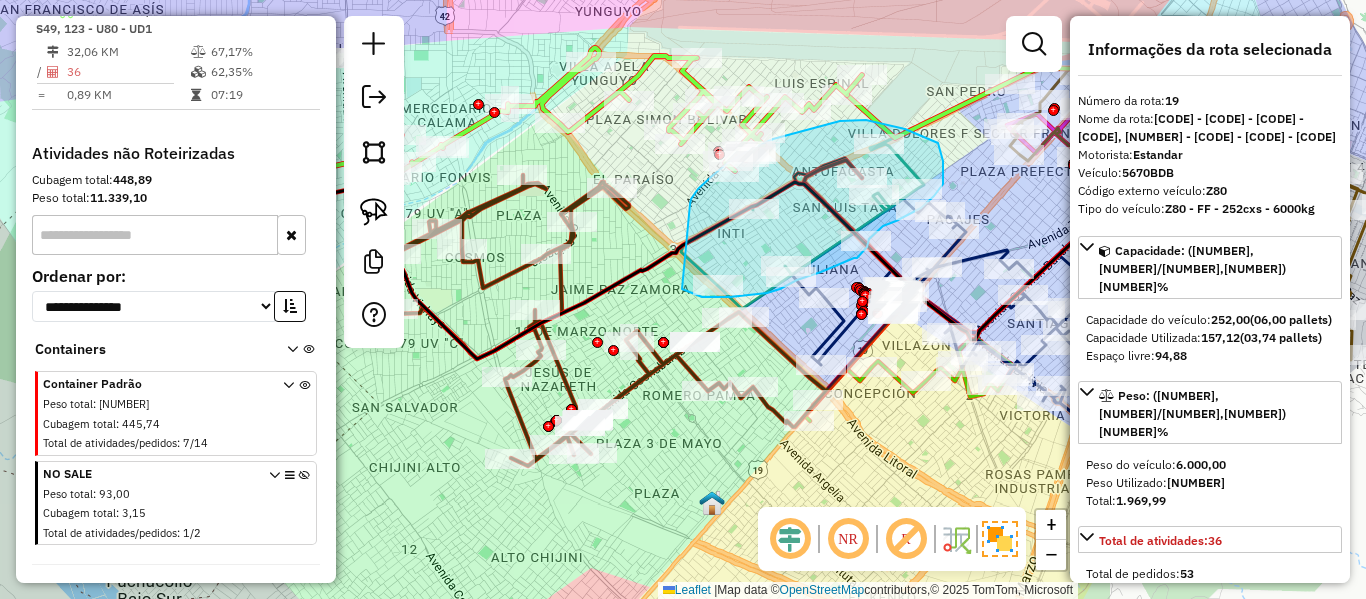 drag, startPoint x: 698, startPoint y: 189, endPoint x: 681, endPoint y: 249, distance: 62.361847 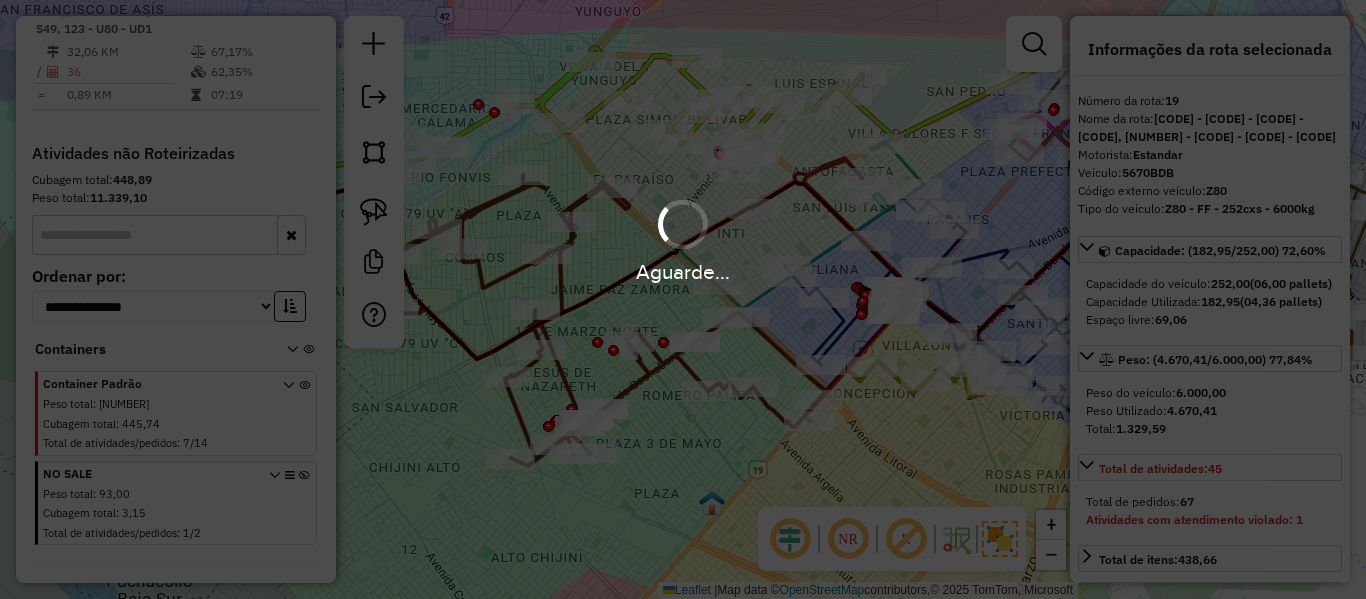 select on "**********" 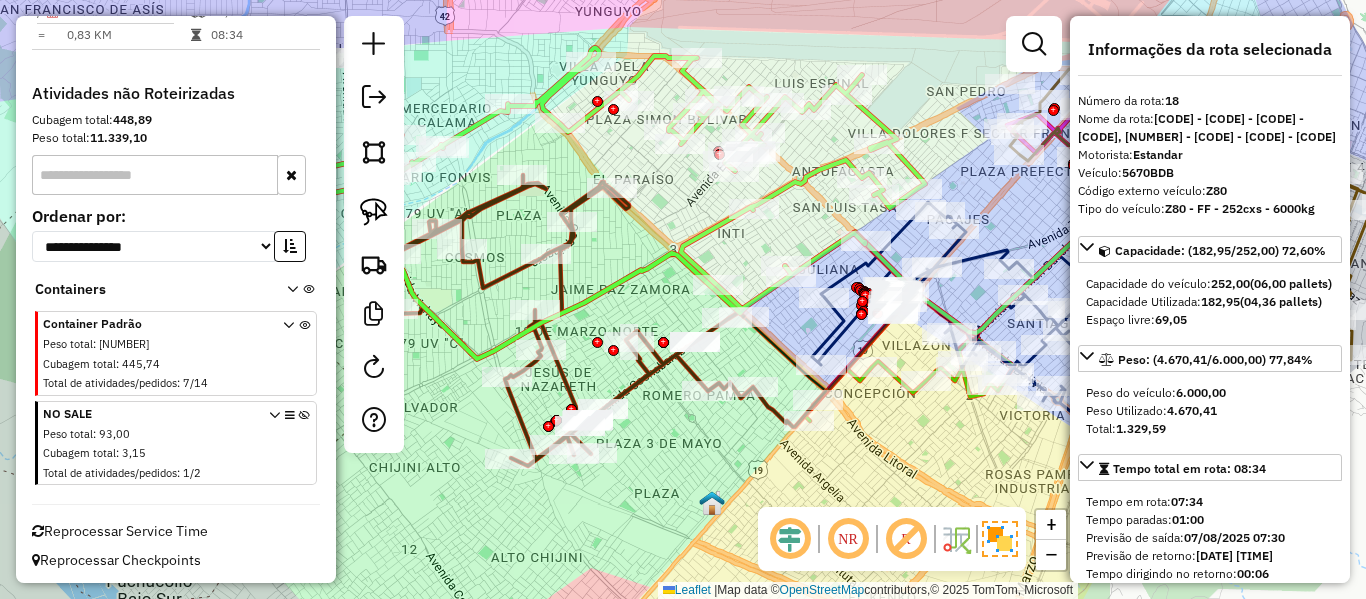 scroll, scrollTop: 1765, scrollLeft: 0, axis: vertical 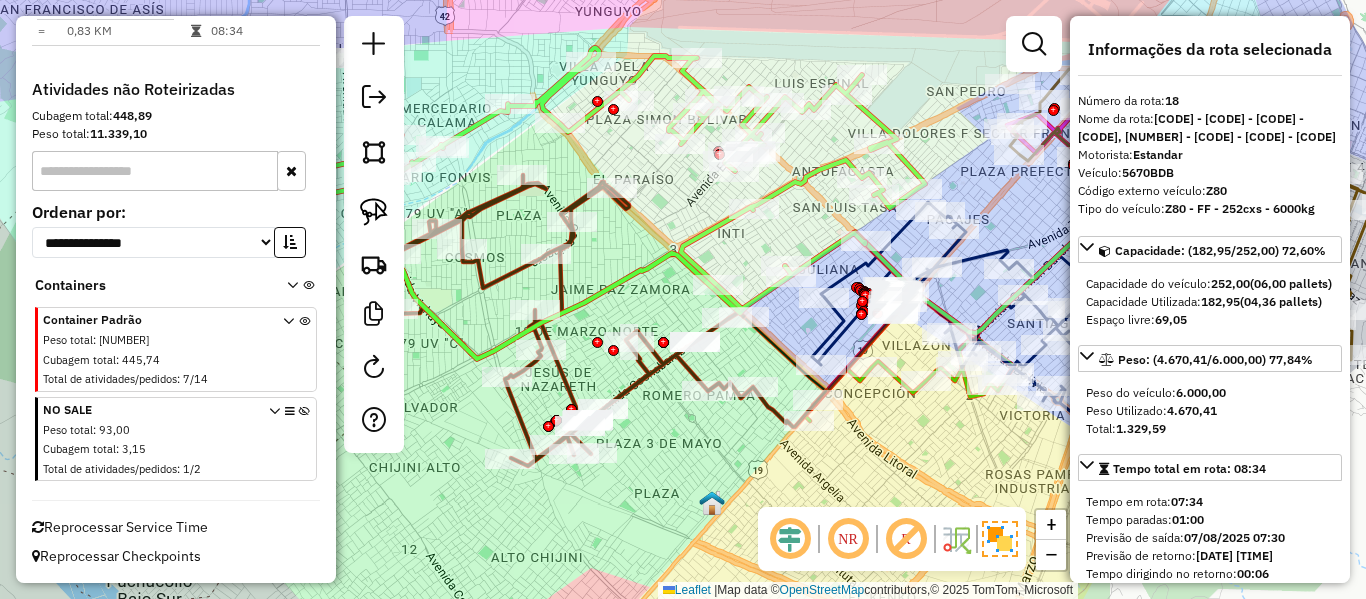 click 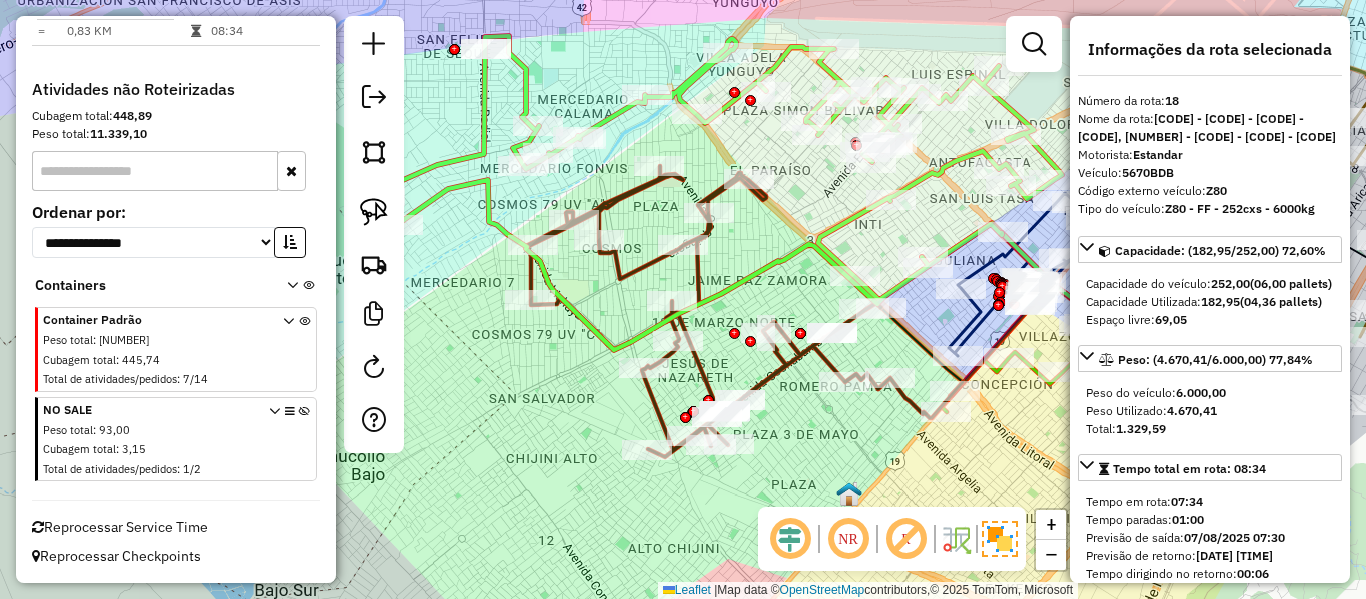 drag, startPoint x: 583, startPoint y: 471, endPoint x: 815, endPoint y: 430, distance: 235.59499 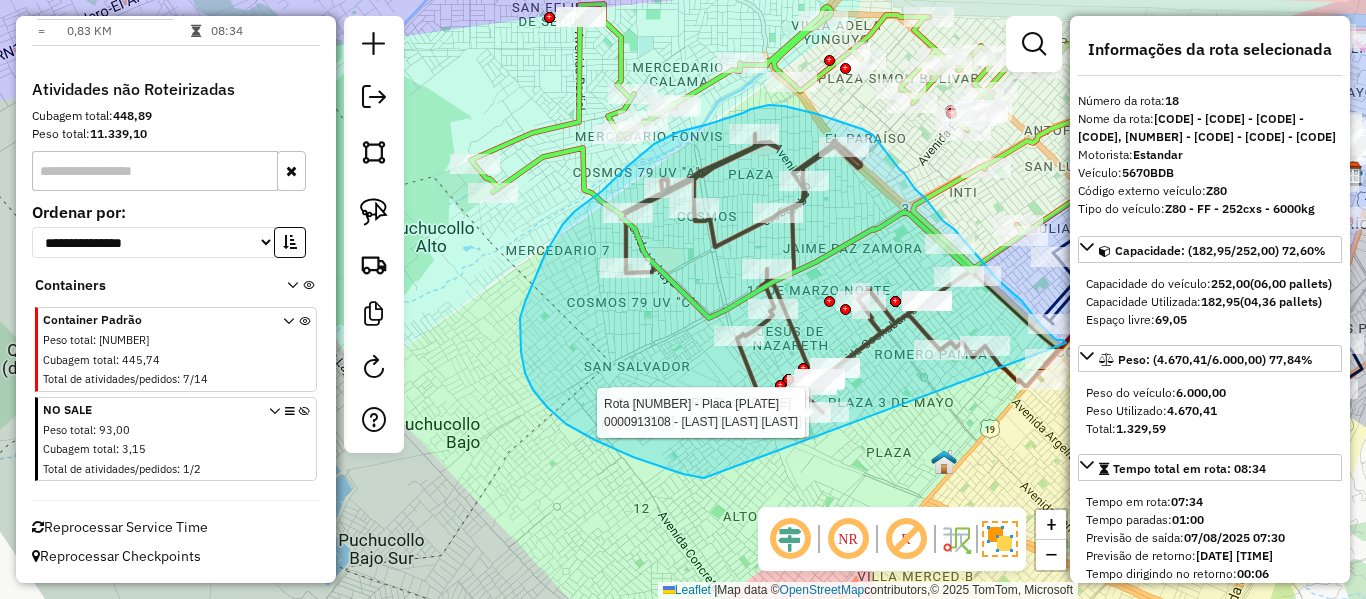 drag, startPoint x: 683, startPoint y: 474, endPoint x: 982, endPoint y: 443, distance: 300.60272 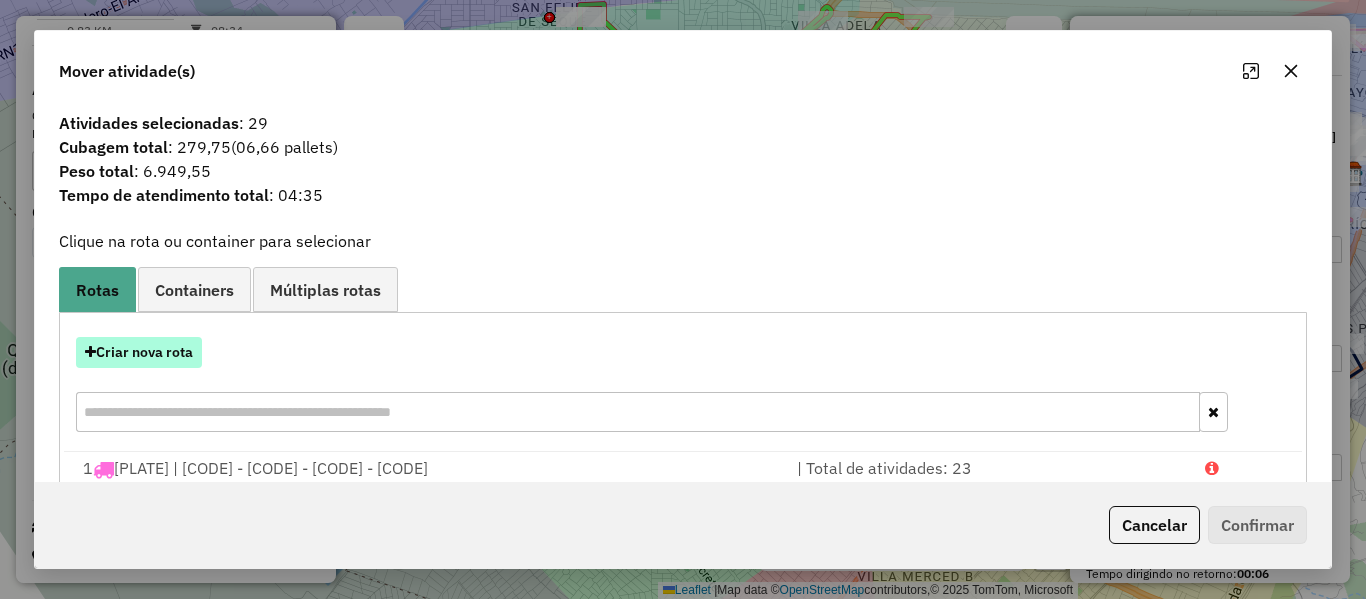 click on "Criar nova rota" at bounding box center [139, 352] 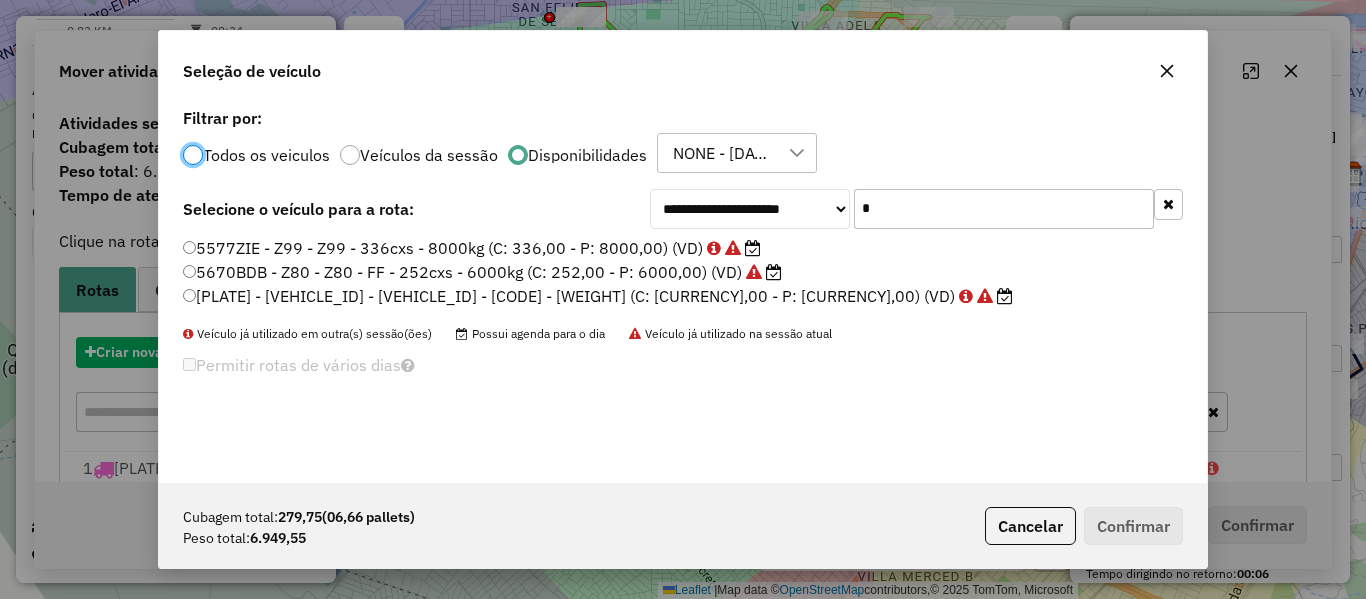 scroll, scrollTop: 11, scrollLeft: 6, axis: both 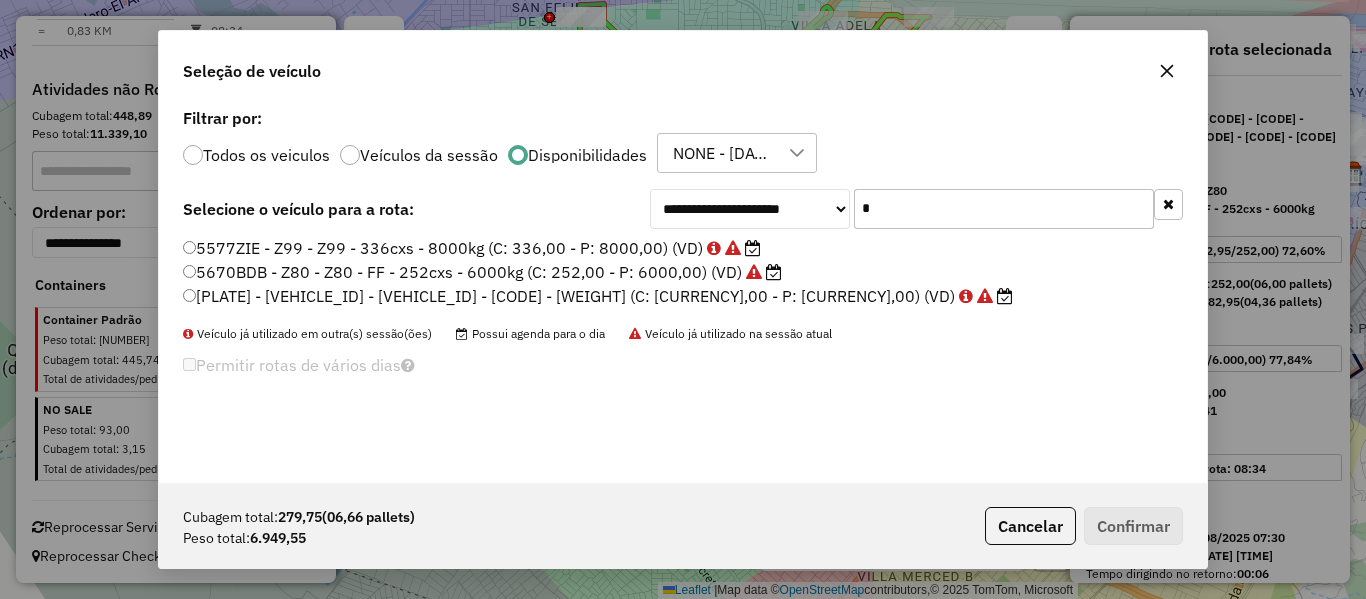 click on "*" 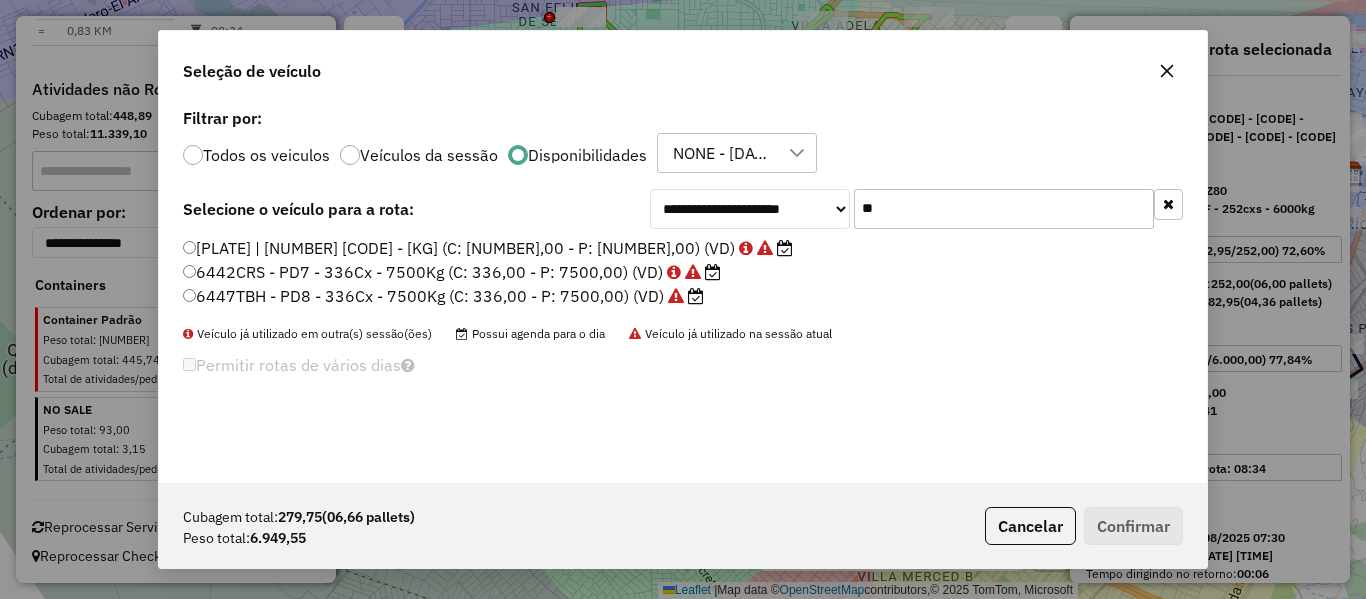 type on "**" 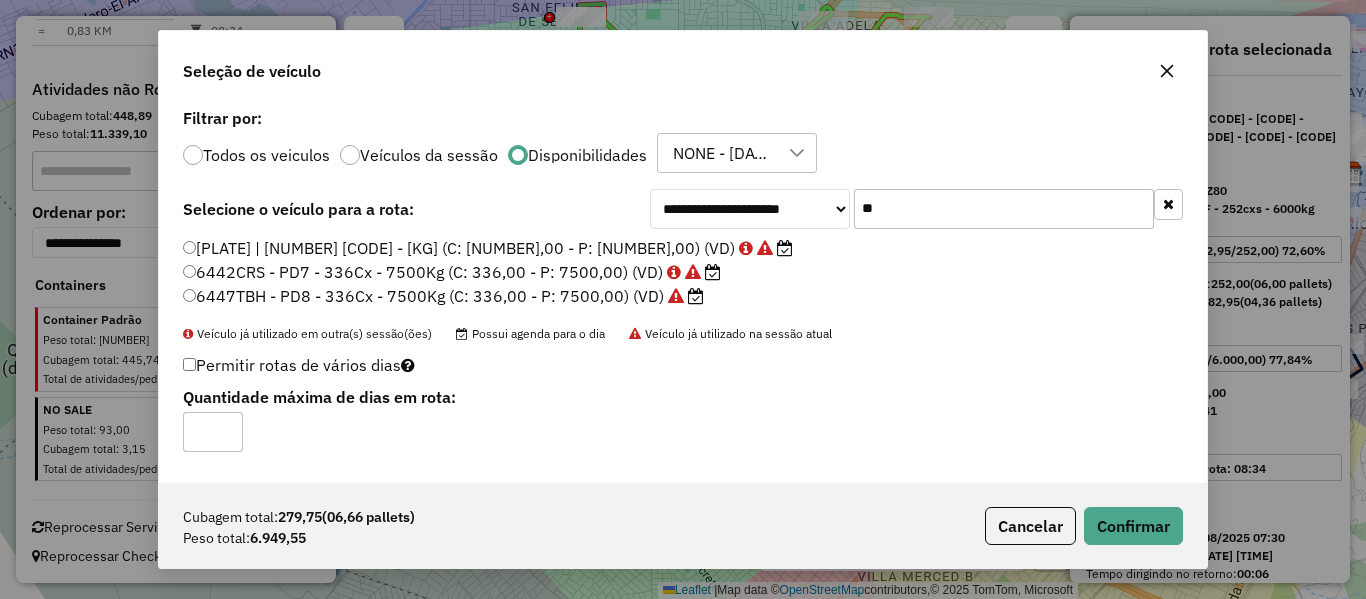 click on "Cubagem total:  279,75   (06,66 pallets)  Peso total: 6.949,55  Cancelar   Confirmar" 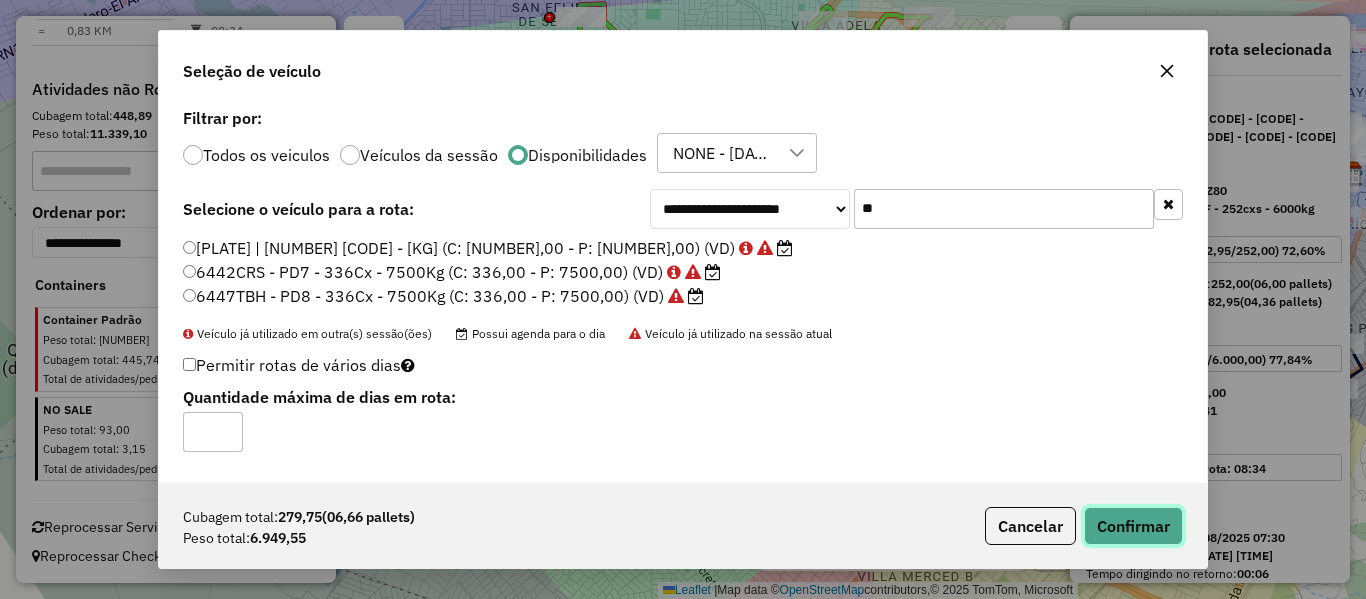 click on "Confirmar" 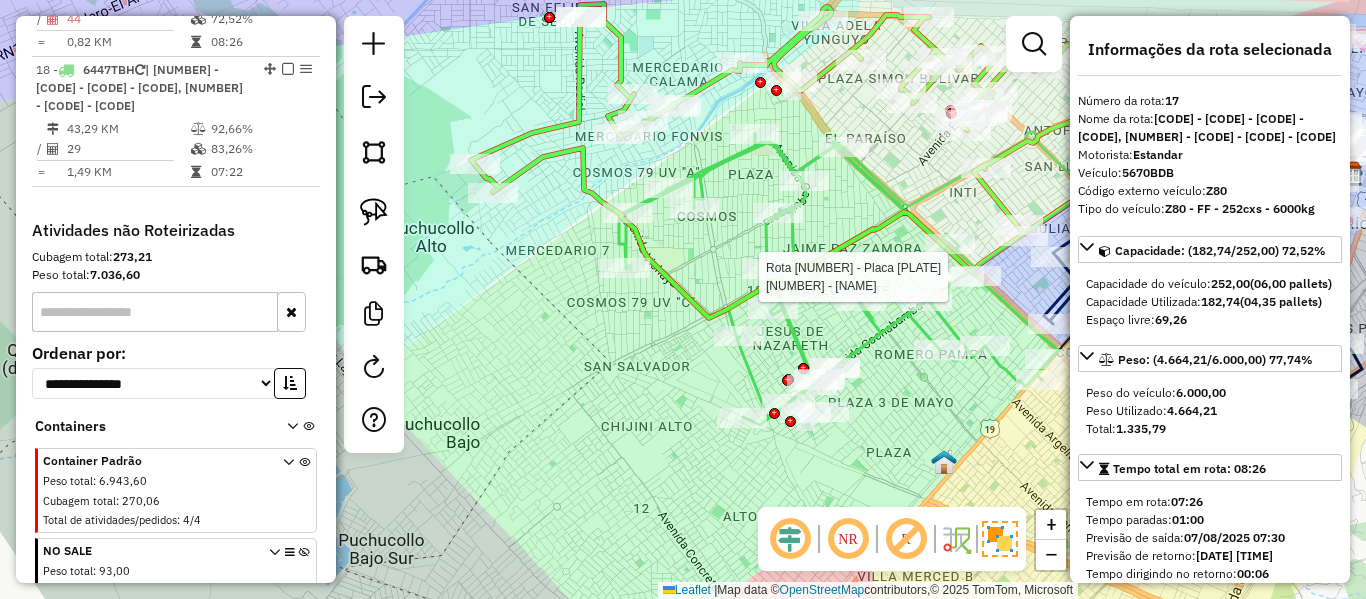 scroll, scrollTop: 1683, scrollLeft: 0, axis: vertical 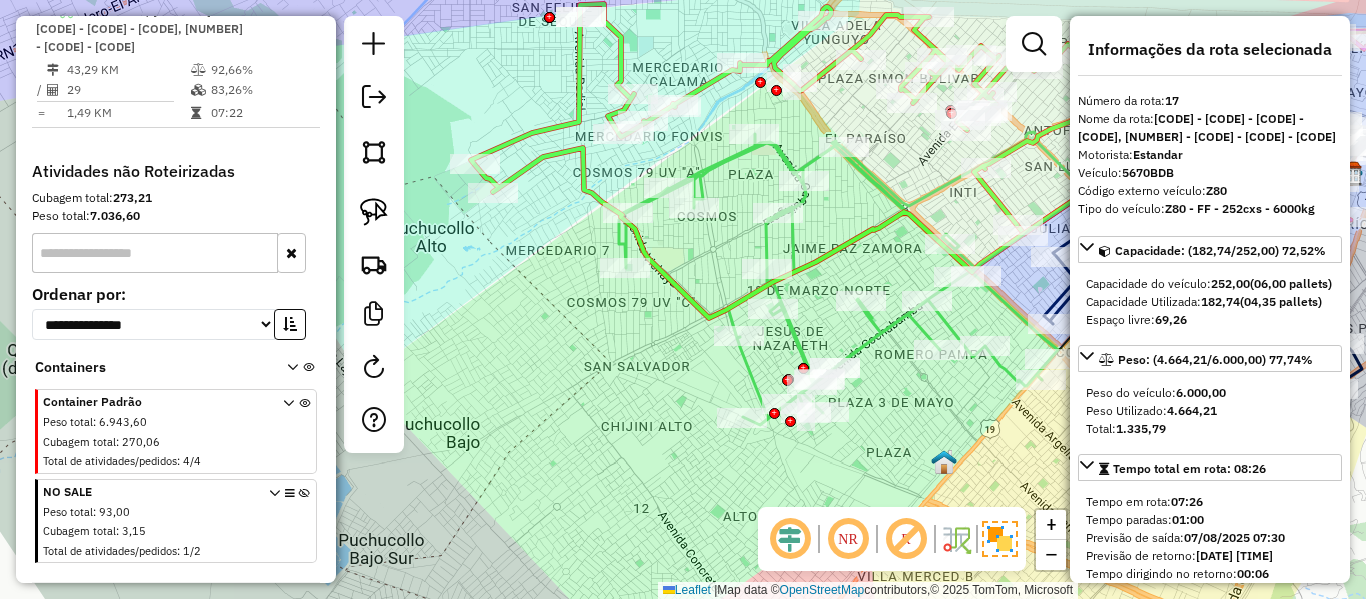 click 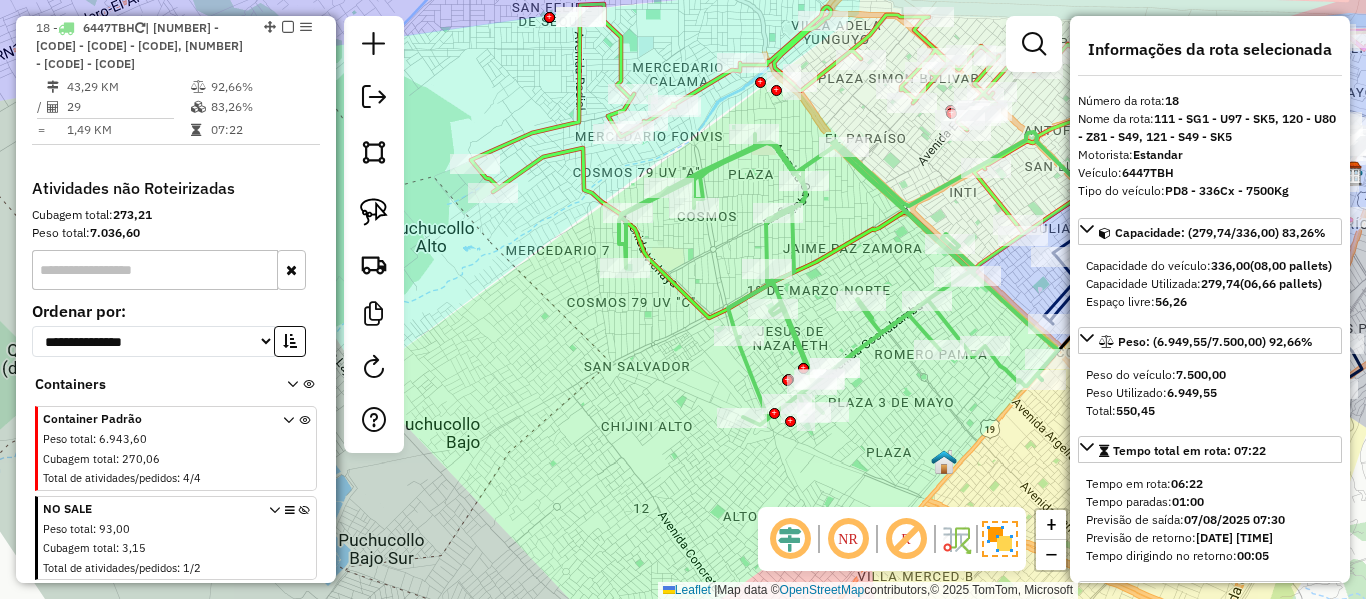 scroll, scrollTop: 1665, scrollLeft: 0, axis: vertical 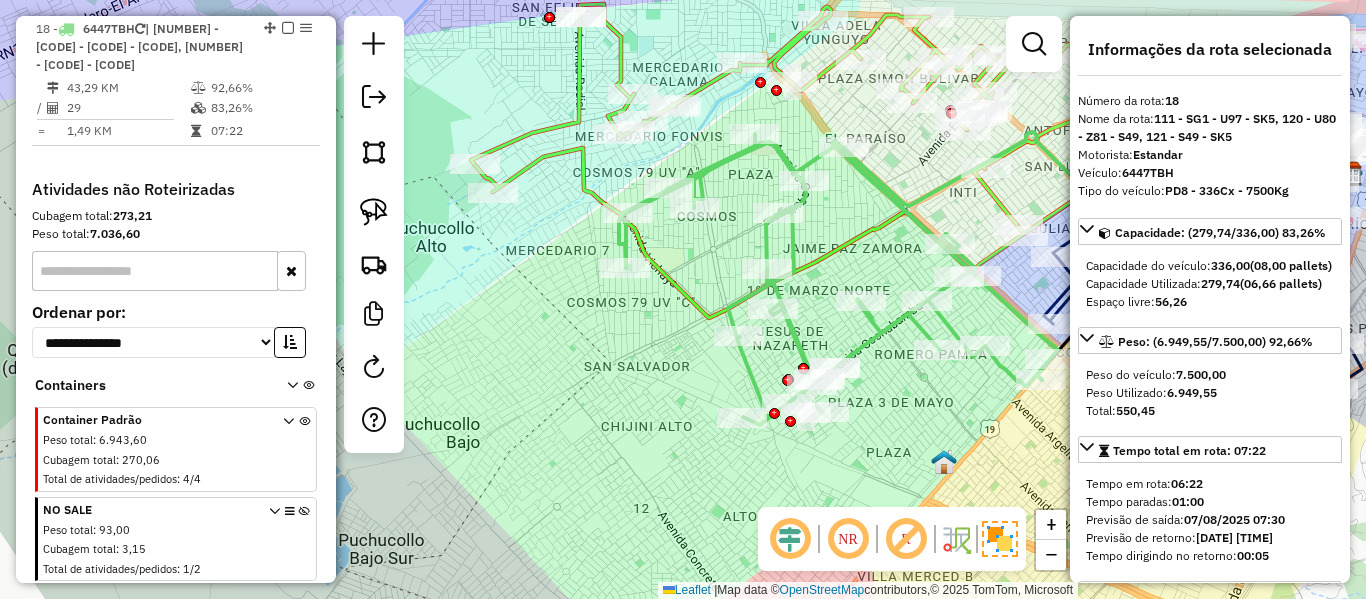 drag, startPoint x: 873, startPoint y: 391, endPoint x: 655, endPoint y: 333, distance: 225.5837 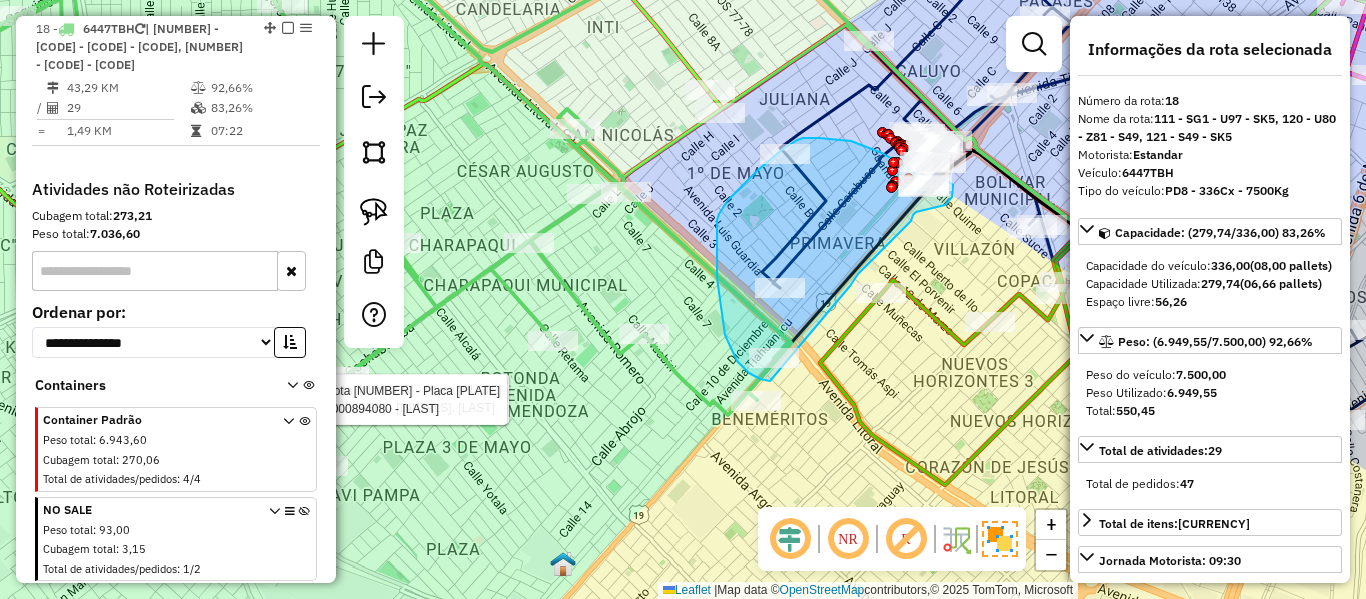 drag, startPoint x: 854, startPoint y: 280, endPoint x: 822, endPoint y: 368, distance: 93.637596 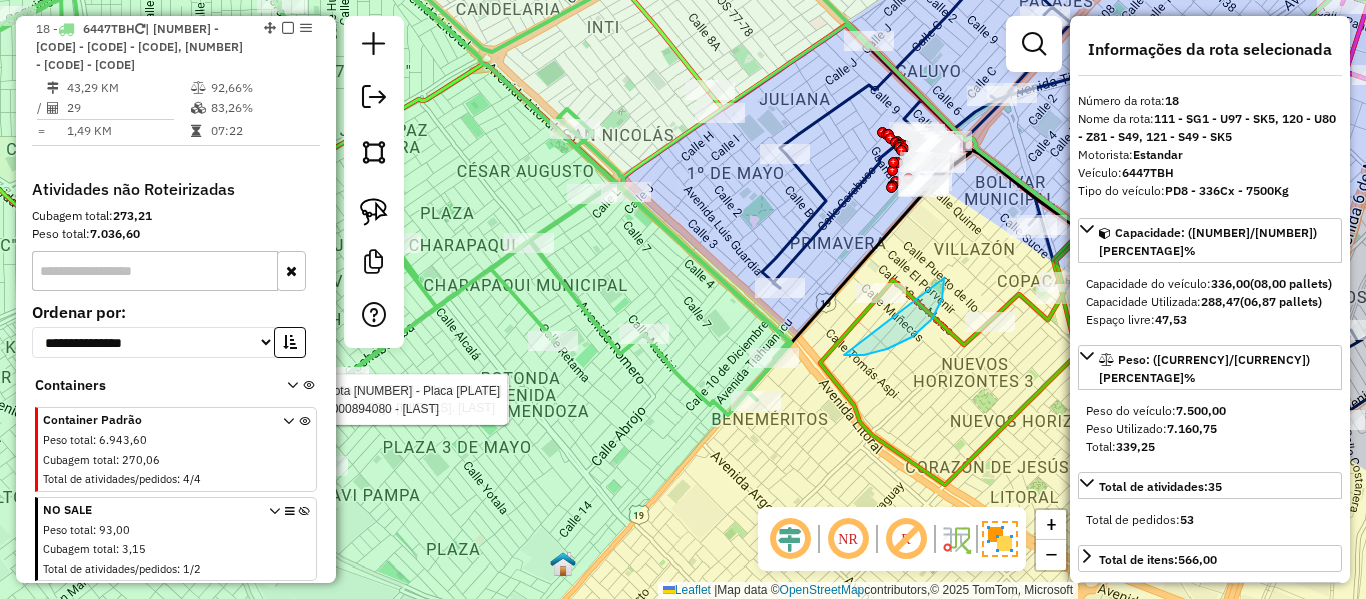 drag, startPoint x: 932, startPoint y: 319, endPoint x: 762, endPoint y: 276, distance: 175.35393 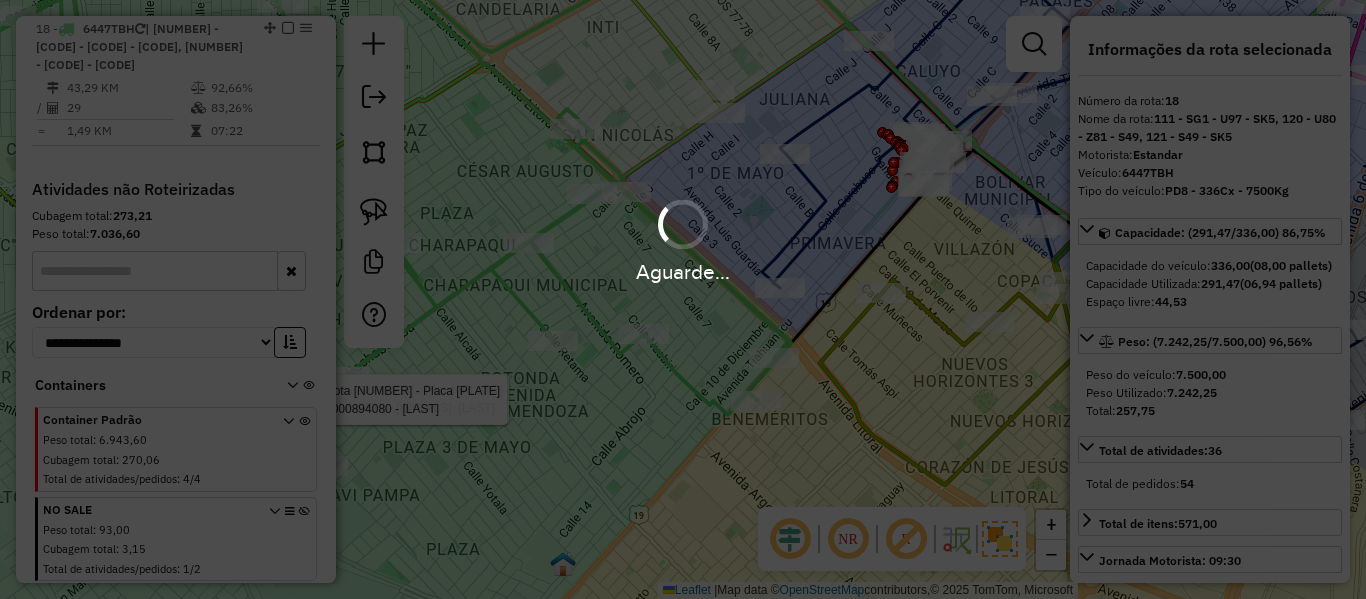 select on "**********" 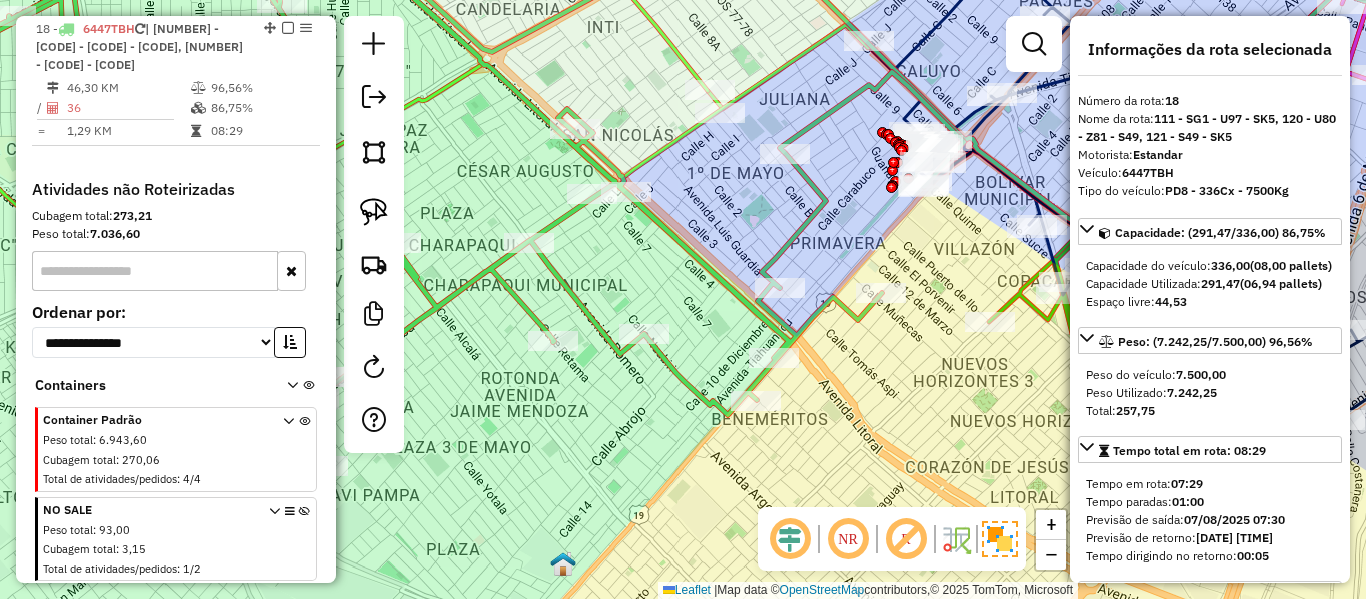 click 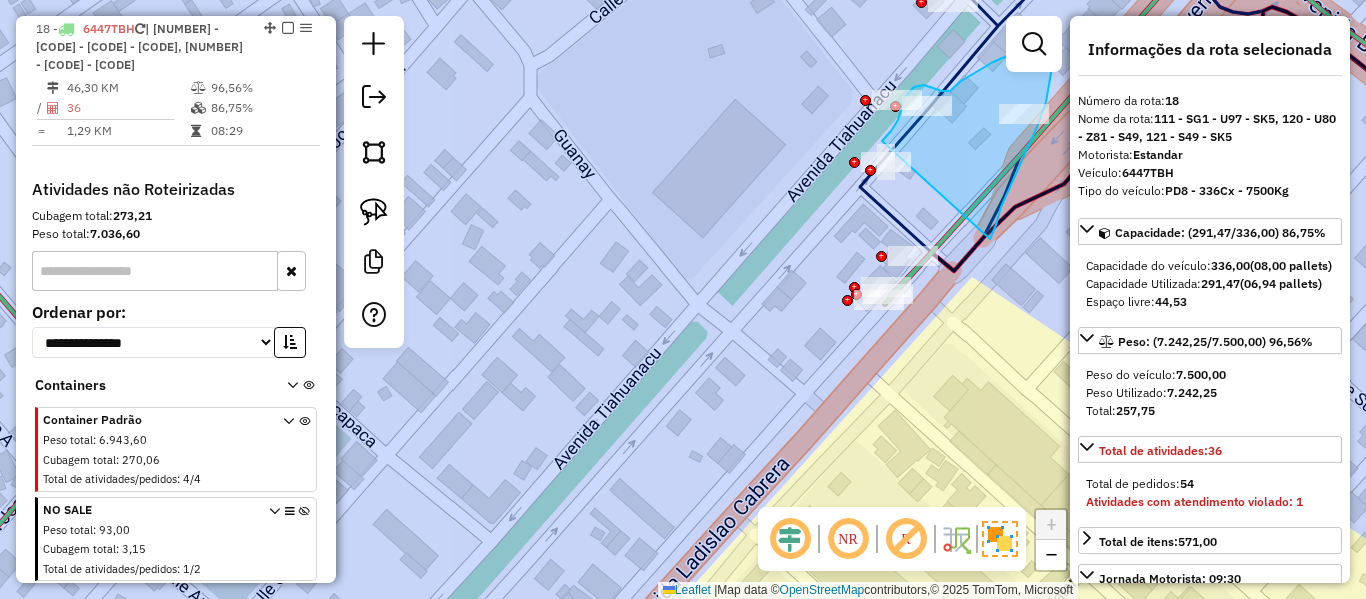 drag, startPoint x: 990, startPoint y: 239, endPoint x: 801, endPoint y: 235, distance: 189.04233 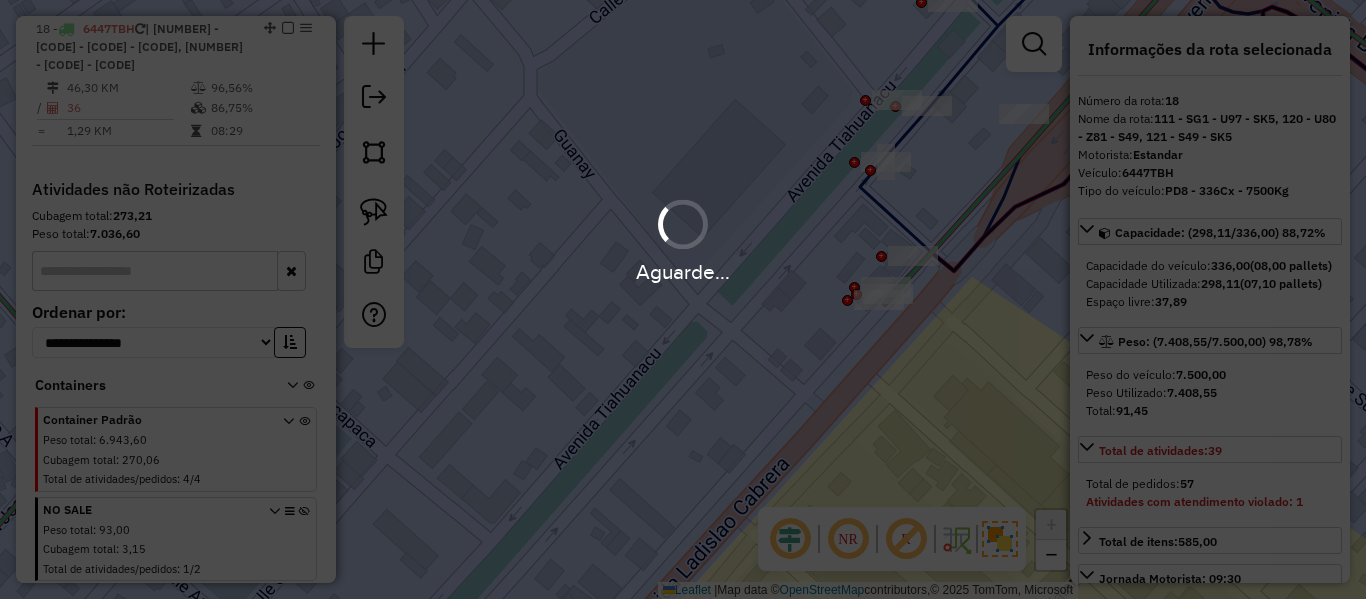 select on "**********" 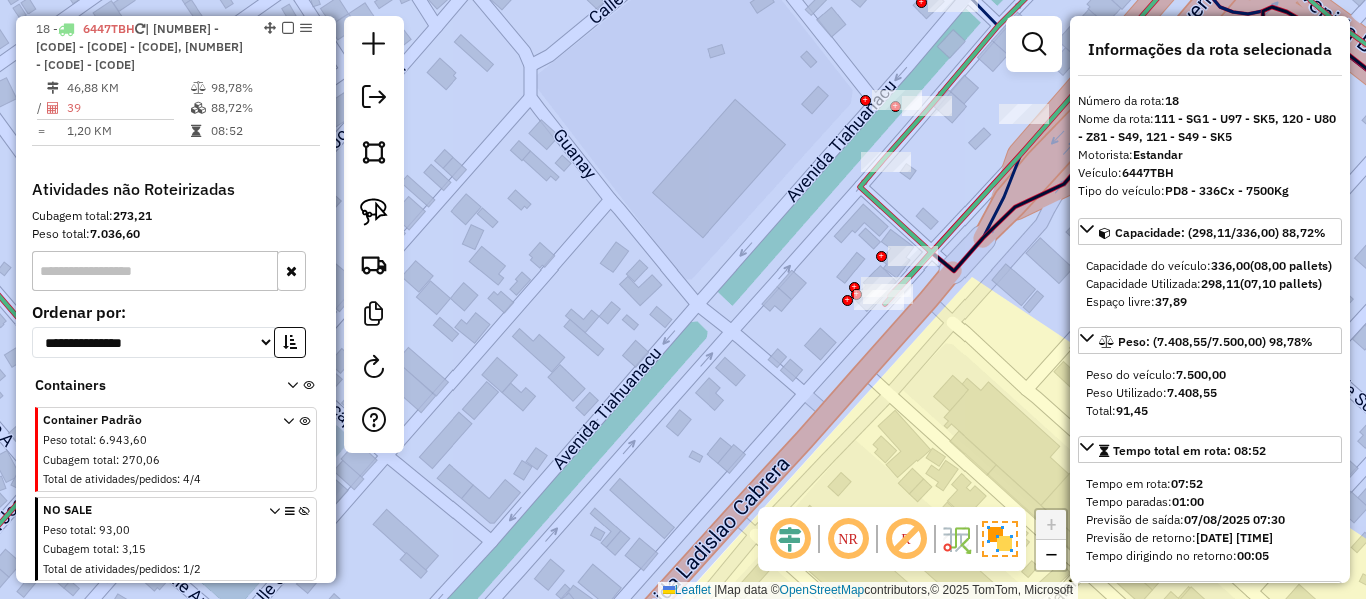 click at bounding box center [288, 28] 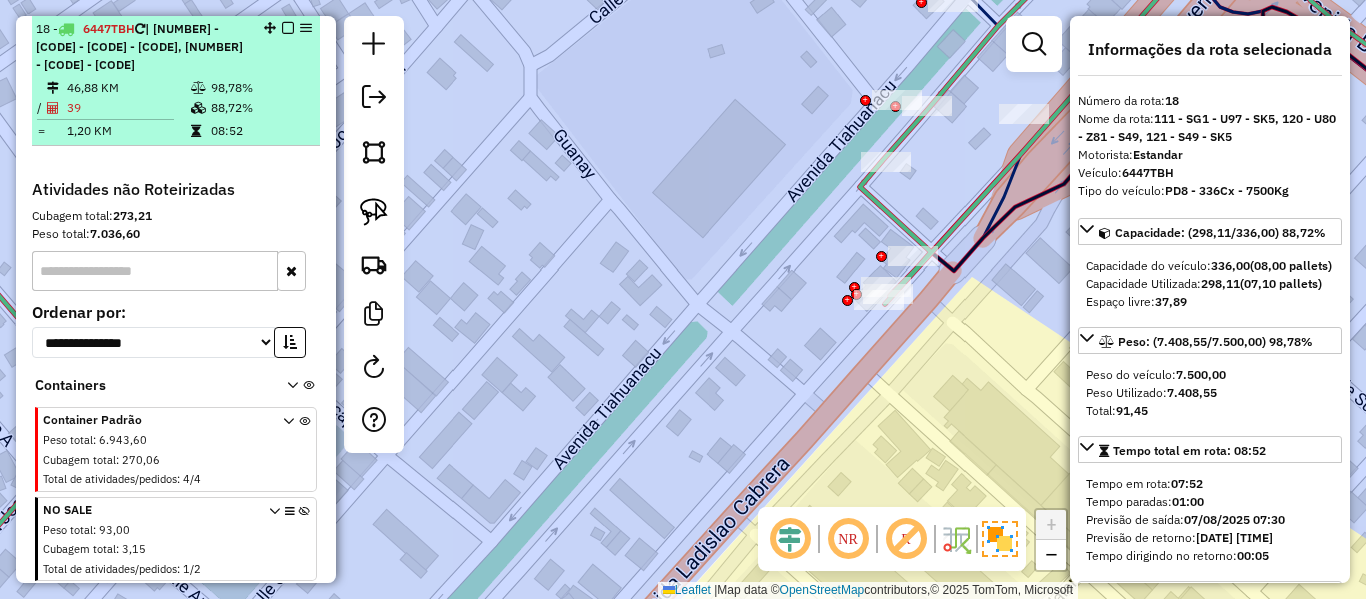 scroll, scrollTop: 1662, scrollLeft: 0, axis: vertical 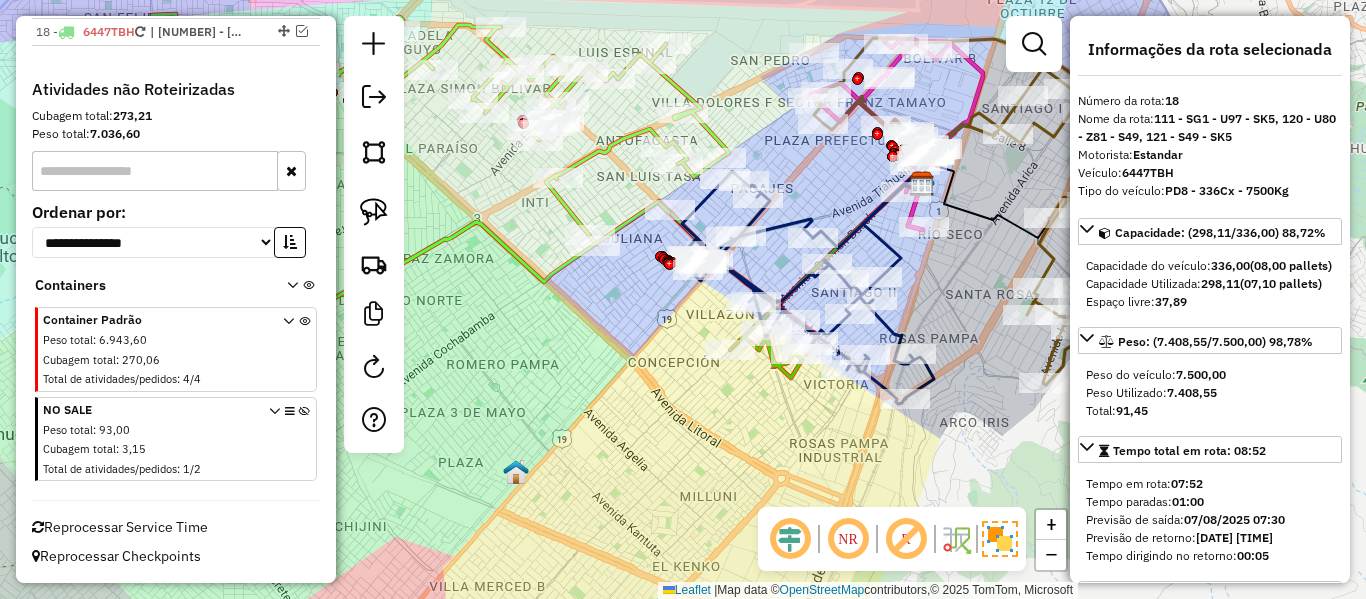 click on "Janela de atendimento Grade de atendimento Capacidade Transportadoras Veículos Cliente Pedidos  Rotas Selecione os dias de semana para filtrar as janelas de atendimento  Seg   Ter   Qua   Qui   Sex   Sáb   Dom  Informe o período da janela de atendimento: De: Até:  Filtrar exatamente a janela do cliente  Considerar janela de atendimento padrão  Selecione os dias de semana para filtrar as grades de atendimento  Seg   Ter   Qua   Qui   Sex   Sáb   Dom   Considerar clientes sem dia de atendimento cadastrado  Clientes fora do dia de atendimento selecionado Filtrar as atividades entre os valores definidos abaixo:  Peso mínimo:   Peso máximo:   Cubagem mínima:   Cubagem máxima:   De:   Até:  Filtrar as atividades entre o tempo de atendimento definido abaixo:  De:   Até:   Considerar capacidade total dos clientes não roteirizados Transportadora: Selecione um ou mais itens Tipo de veículo: Selecione um ou mais itens Veículo: Selecione um ou mais itens Motorista: Selecione um ou mais itens Nome: Rótulo:" 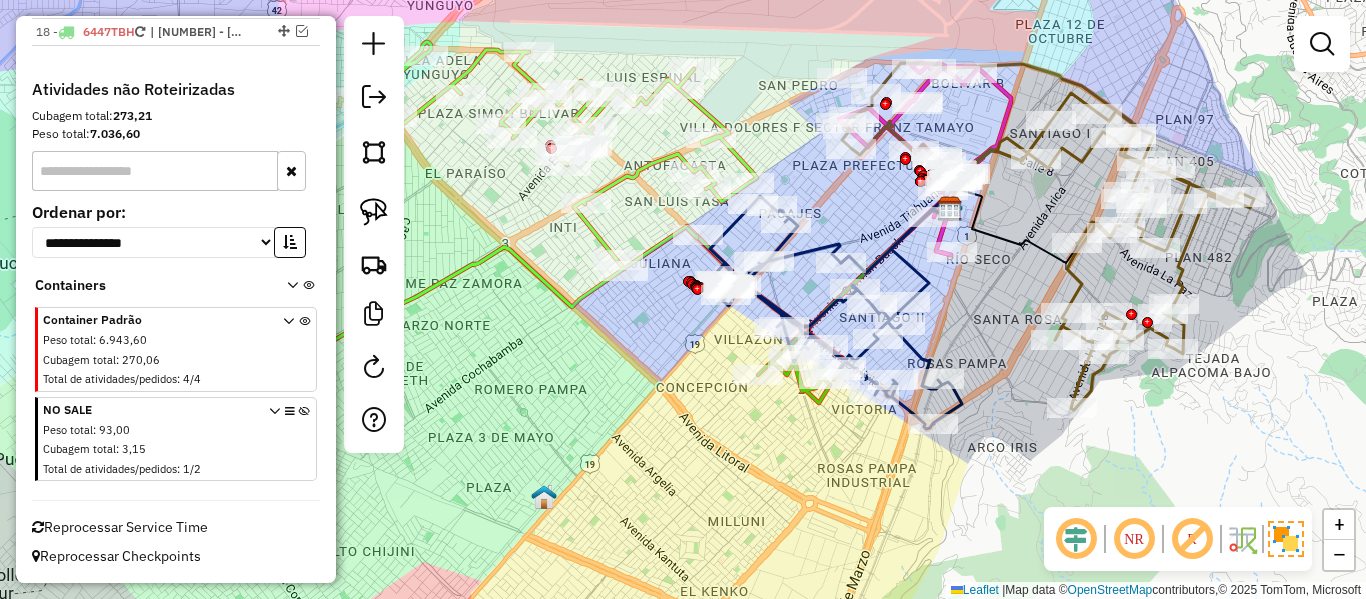 drag, startPoint x: 635, startPoint y: 333, endPoint x: 758, endPoint y: 379, distance: 131.32022 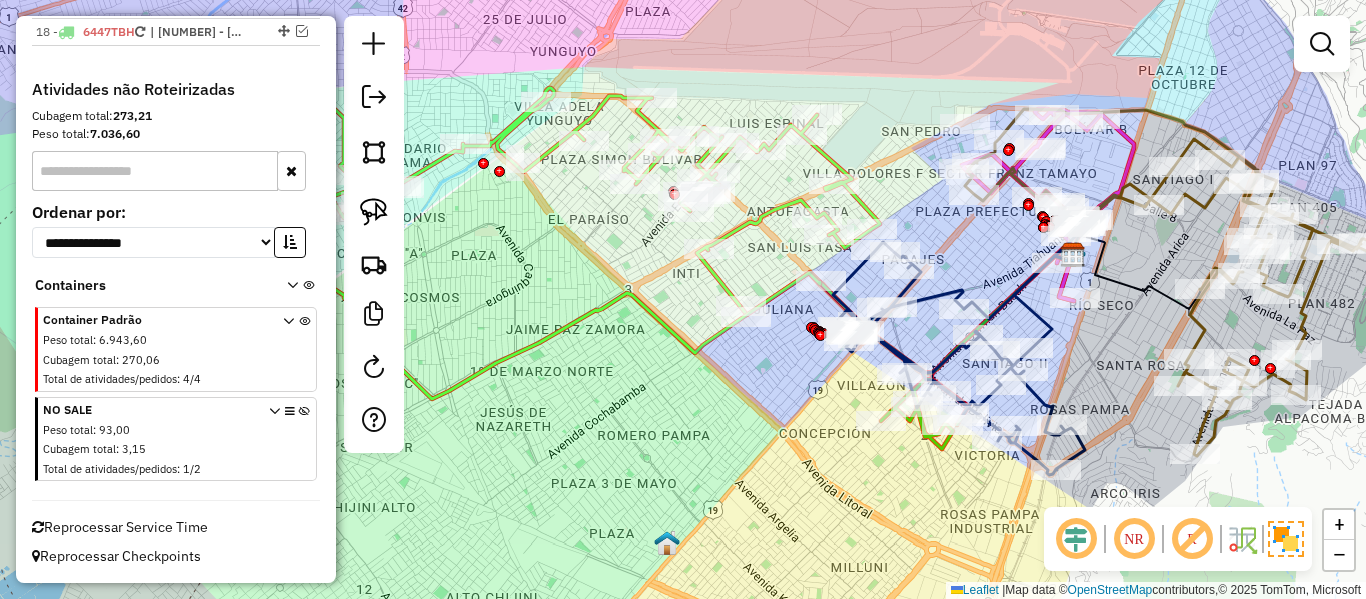 click 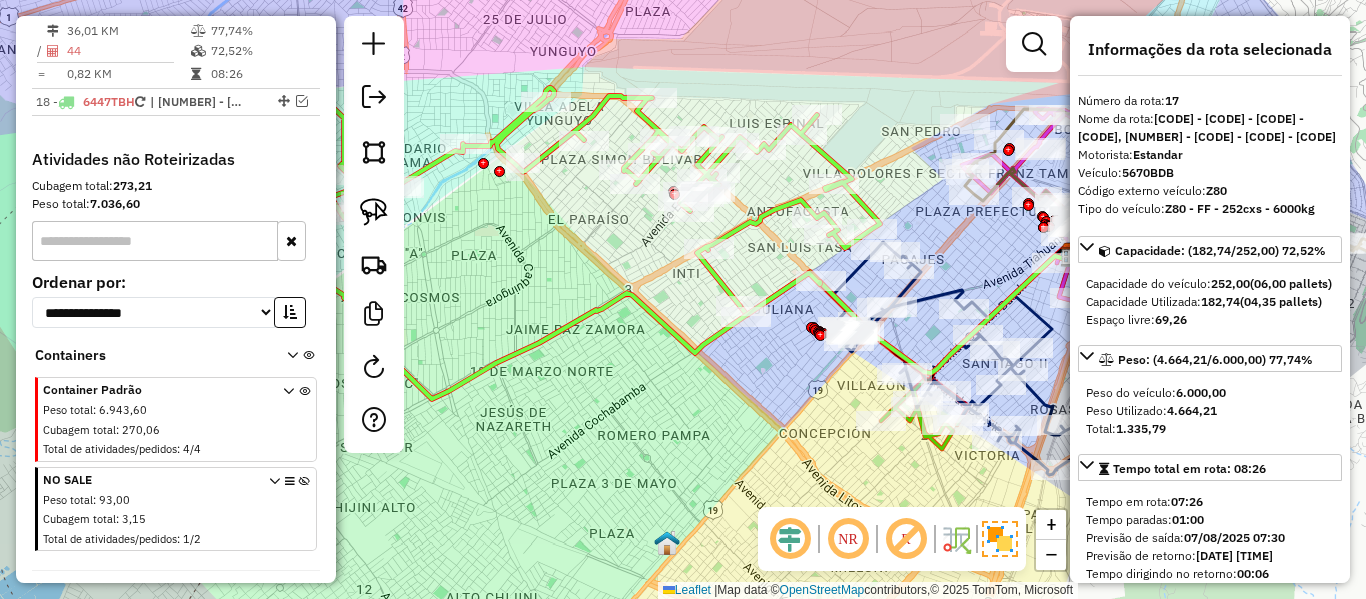 scroll, scrollTop: 1553, scrollLeft: 0, axis: vertical 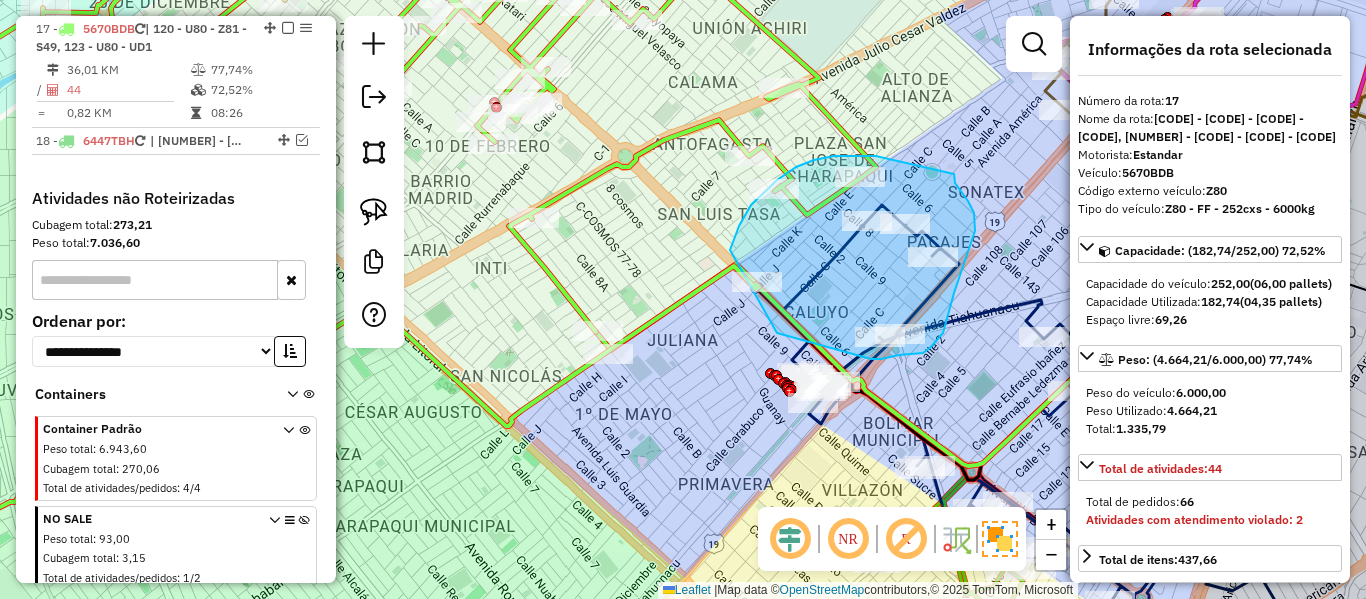 drag, startPoint x: 730, startPoint y: 250, endPoint x: 762, endPoint y: 326, distance: 82.46211 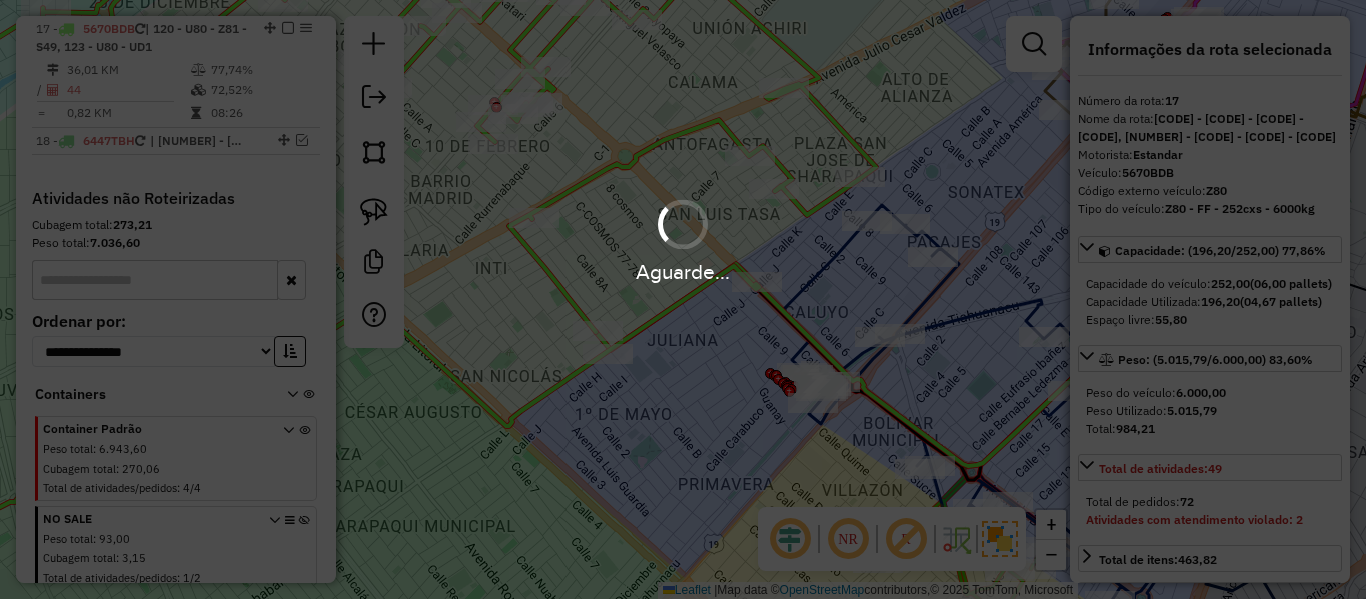 select on "**********" 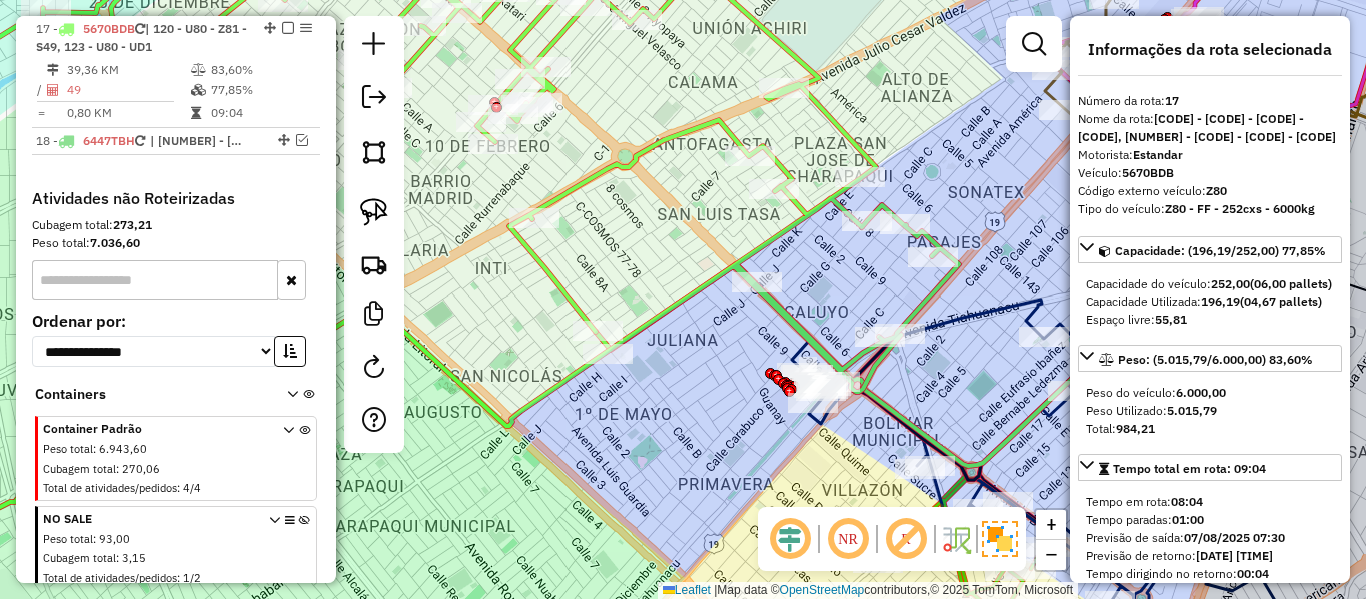 click 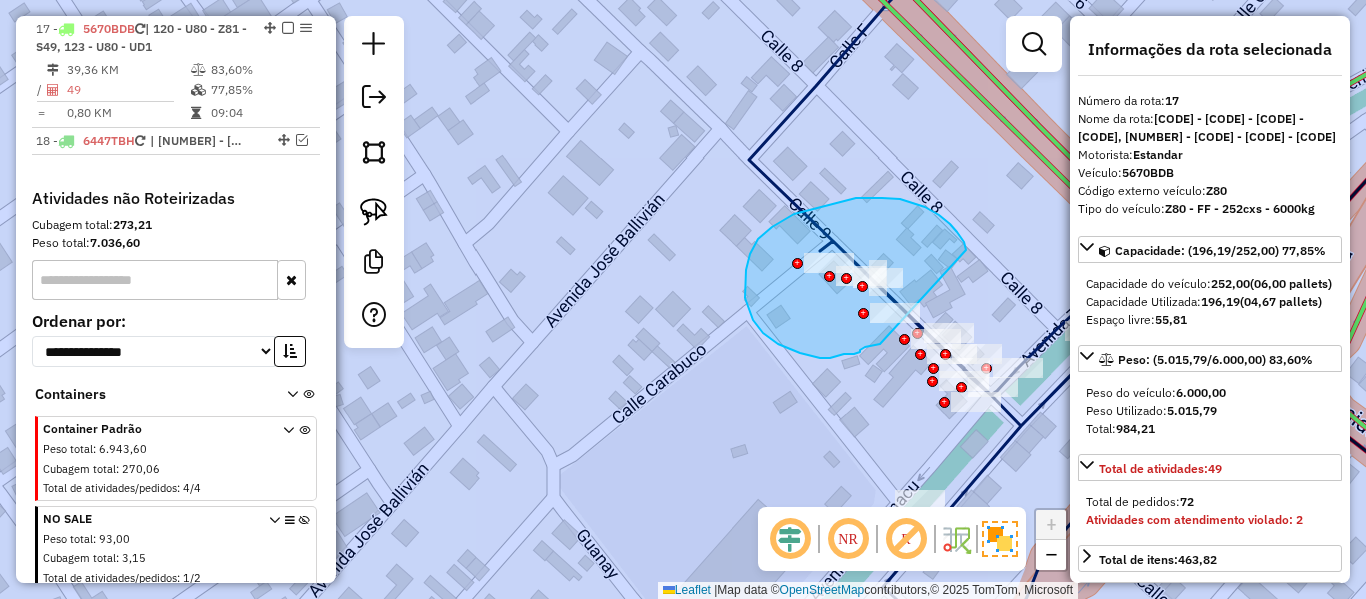 drag, startPoint x: 925, startPoint y: 207, endPoint x: 901, endPoint y: 335, distance: 130.23056 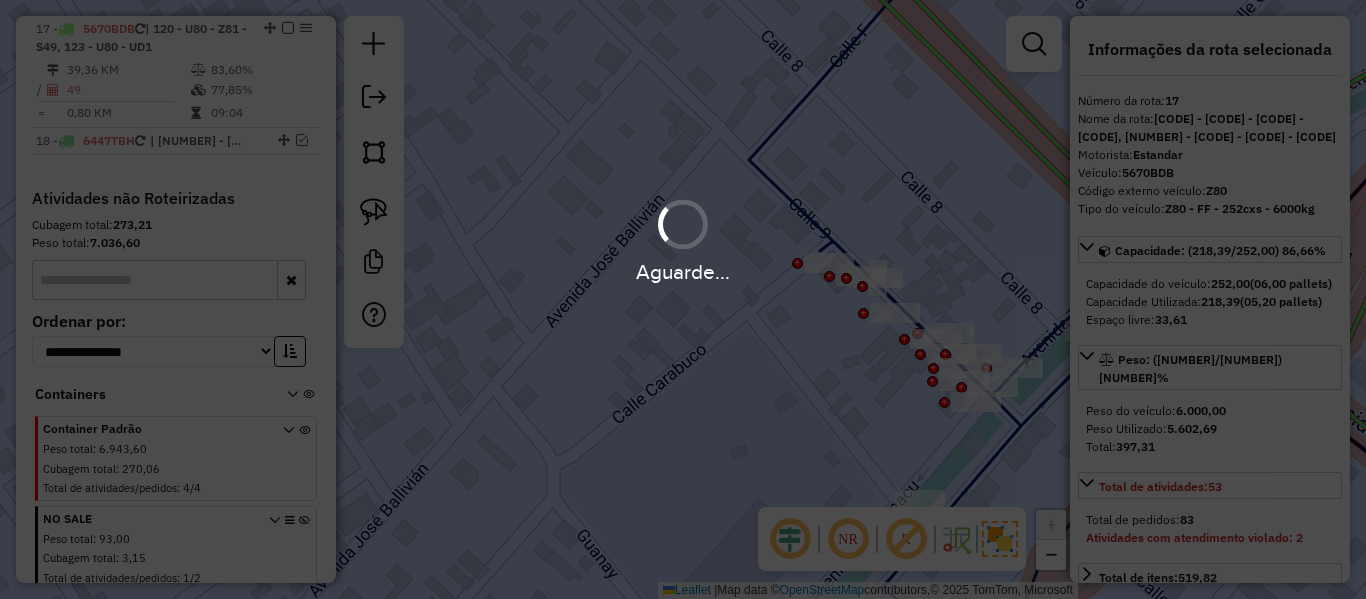 select on "**********" 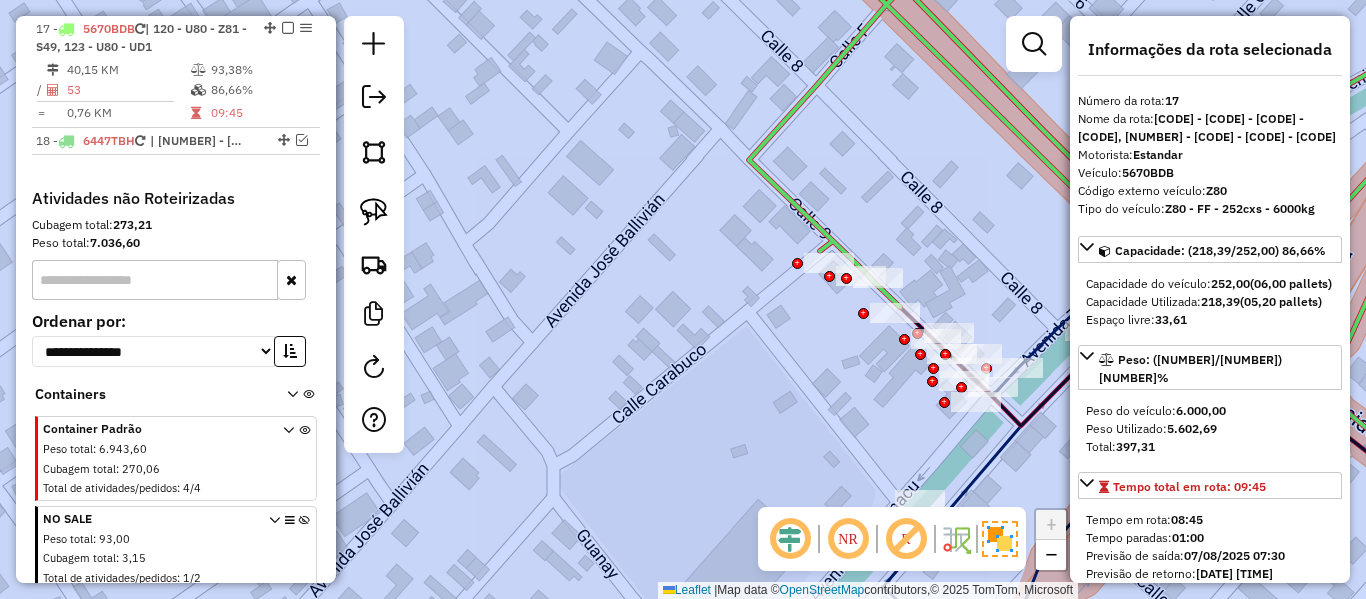 click at bounding box center [288, 28] 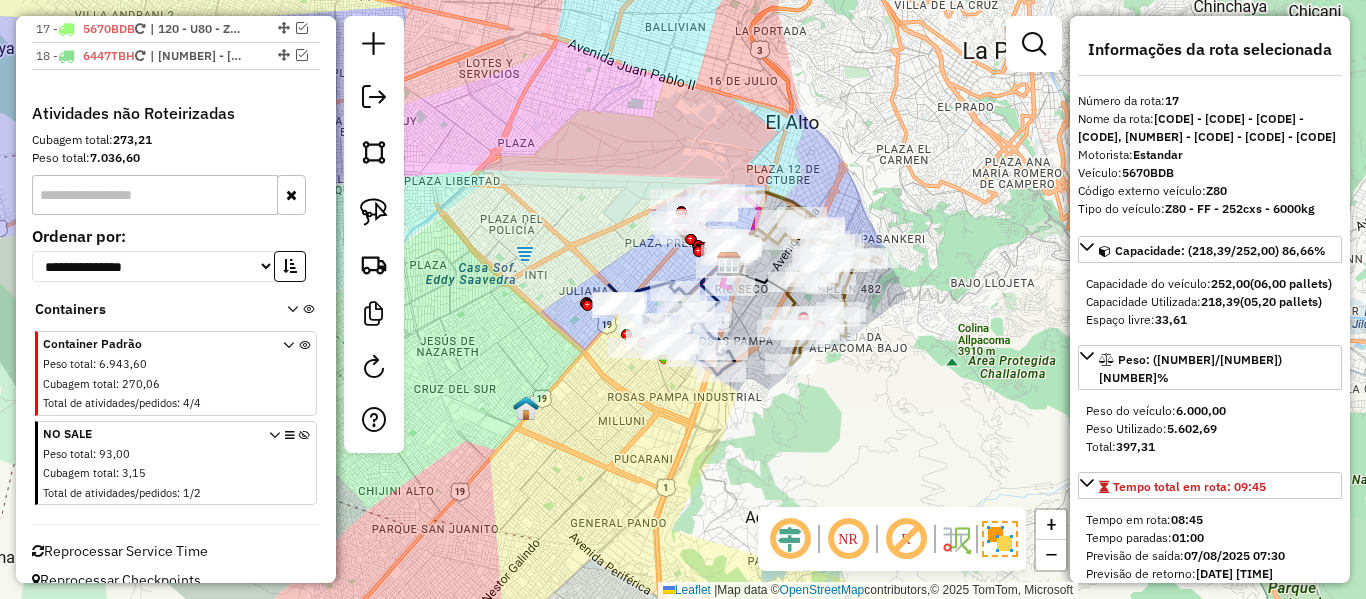 drag, startPoint x: 836, startPoint y: 340, endPoint x: 808, endPoint y: 394, distance: 60.827625 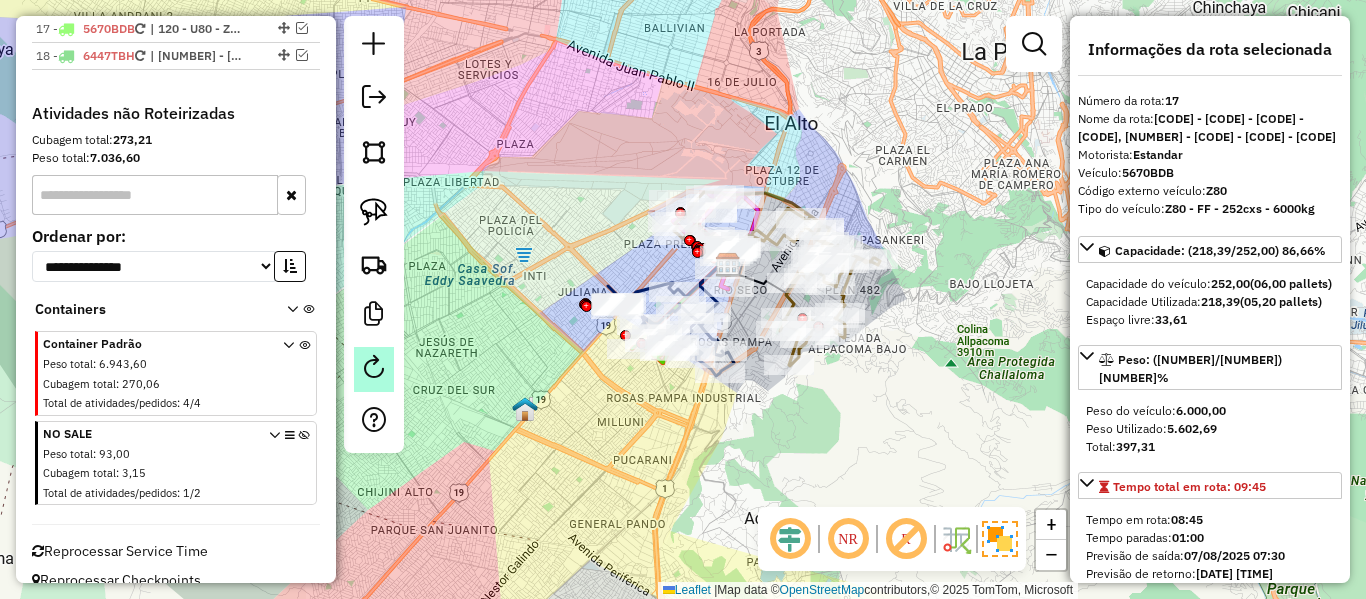 click 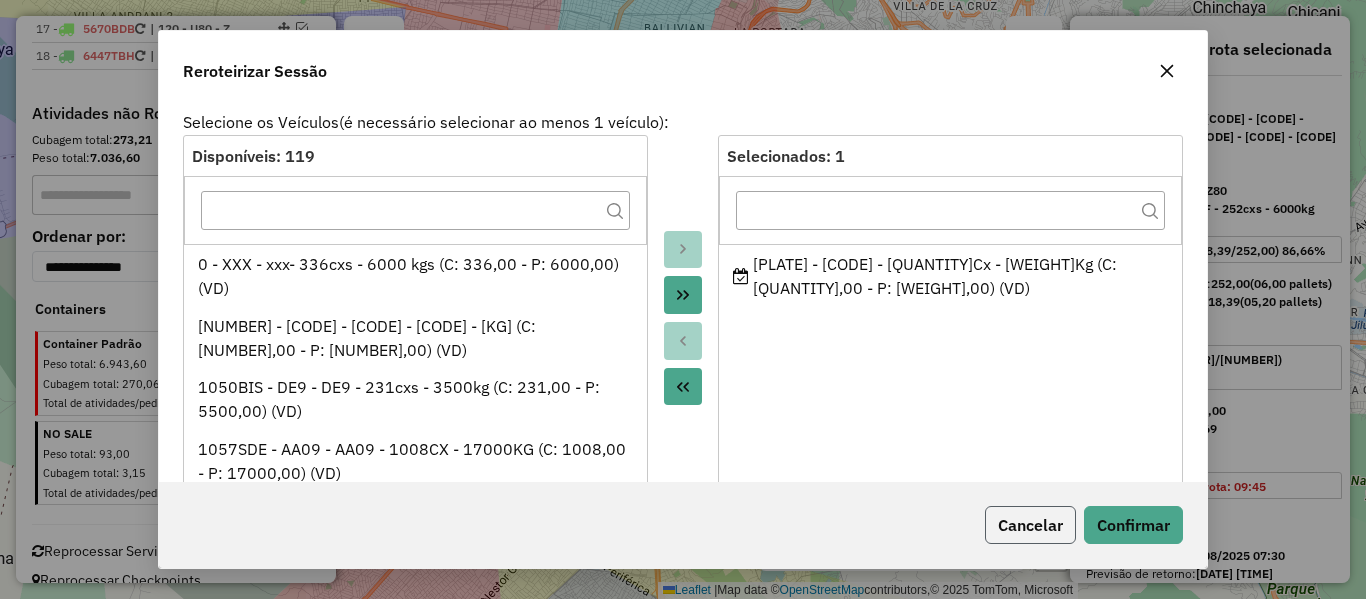 click on "Cancelar" 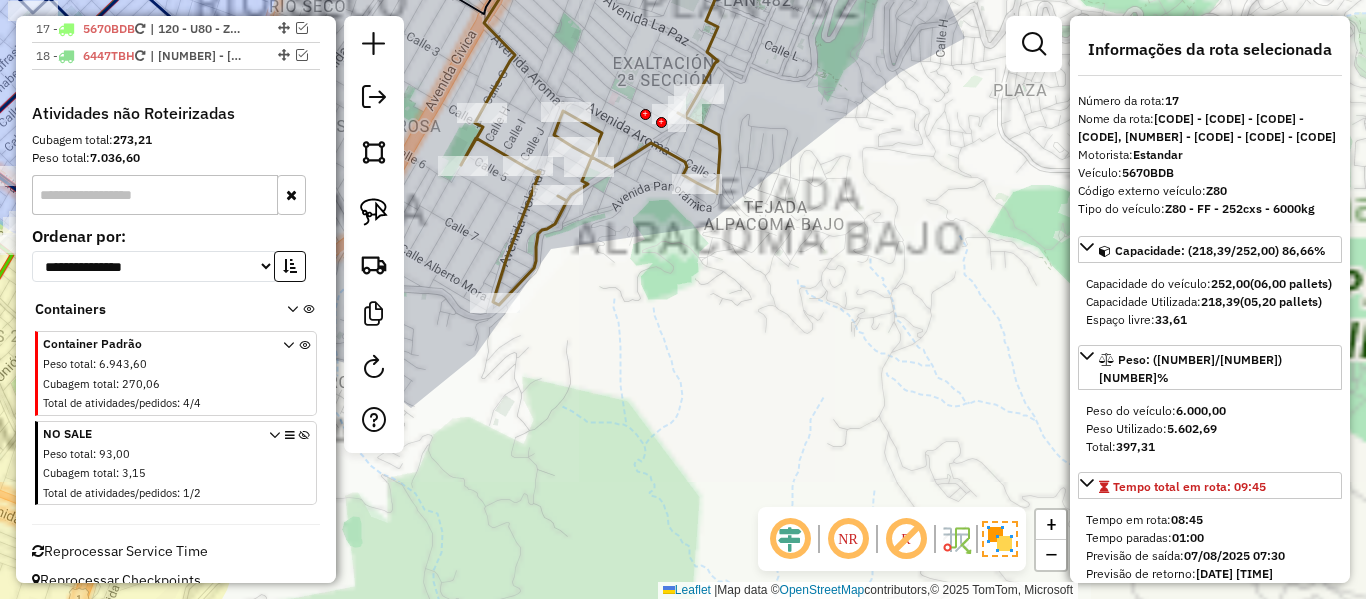 click on "Janela de atendimento Grade de atendimento Capacidade Transportadoras Veículos Cliente Pedidos  Rotas Selecione os dias de semana para filtrar as janelas de atendimento  Seg   Ter   Qua   Qui   Sex   Sáb   Dom  Informe o período da janela de atendimento: De: Até:  Filtrar exatamente a janela do cliente  Considerar janela de atendimento padrão  Selecione os dias de semana para filtrar as grades de atendimento  Seg   Ter   Qua   Qui   Sex   Sáb   Dom   Considerar clientes sem dia de atendimento cadastrado  Clientes fora do dia de atendimento selecionado Filtrar as atividades entre os valores definidos abaixo:  Peso mínimo:   Peso máximo:   Cubagem mínima:   Cubagem máxima:   De:   Até:  Filtrar as atividades entre o tempo de atendimento definido abaixo:  De:   Até:   Considerar capacidade total dos clientes não roteirizados Transportadora: Selecione um ou mais itens Tipo de veículo: Selecione um ou mais itens Veículo: Selecione um ou mais itens Motorista: Selecione um ou mais itens Nome: Rótulo:" 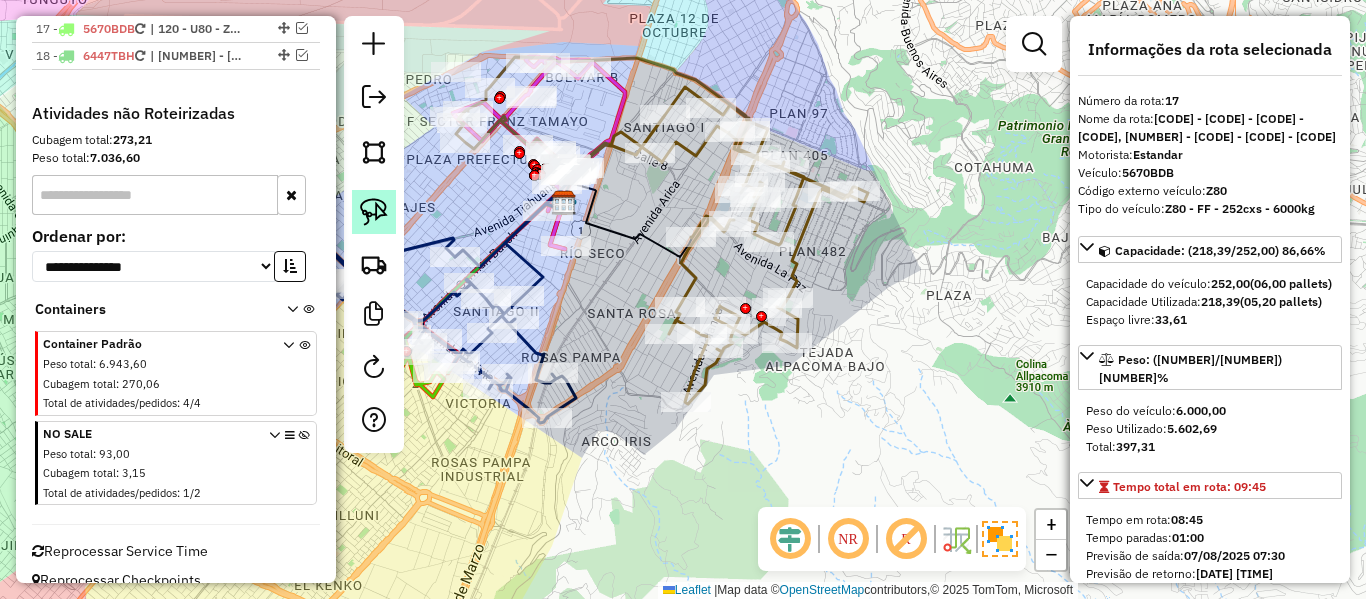 click 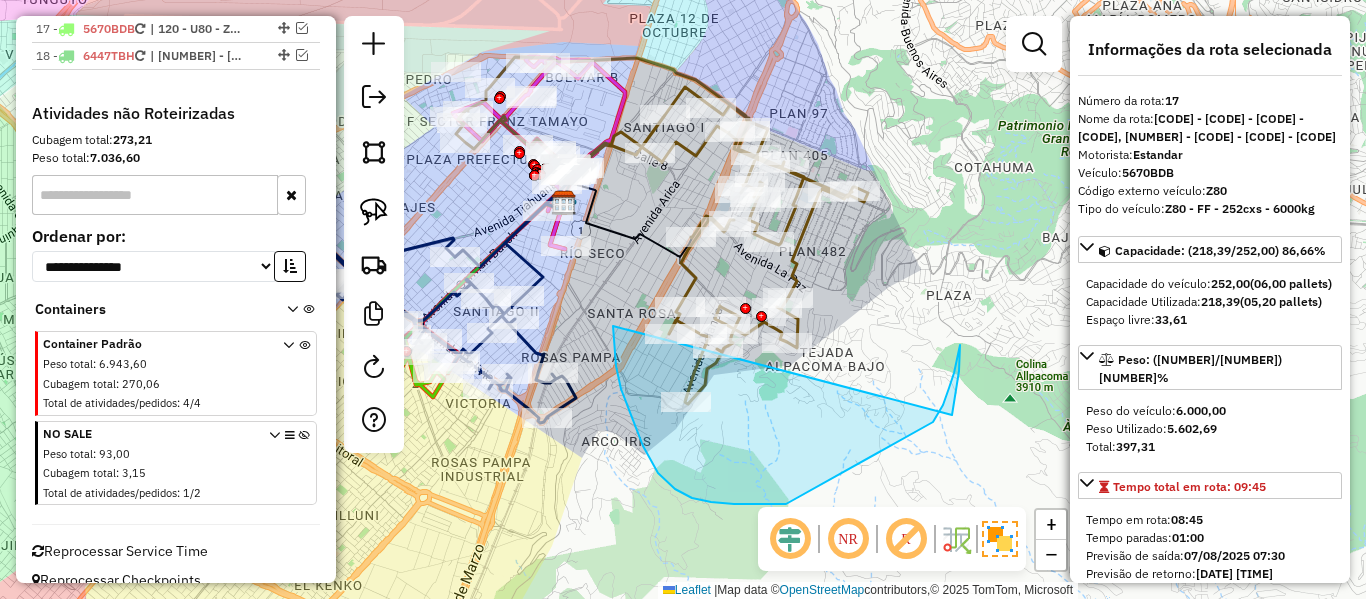 drag, startPoint x: 613, startPoint y: 326, endPoint x: 795, endPoint y: 562, distance: 298.02686 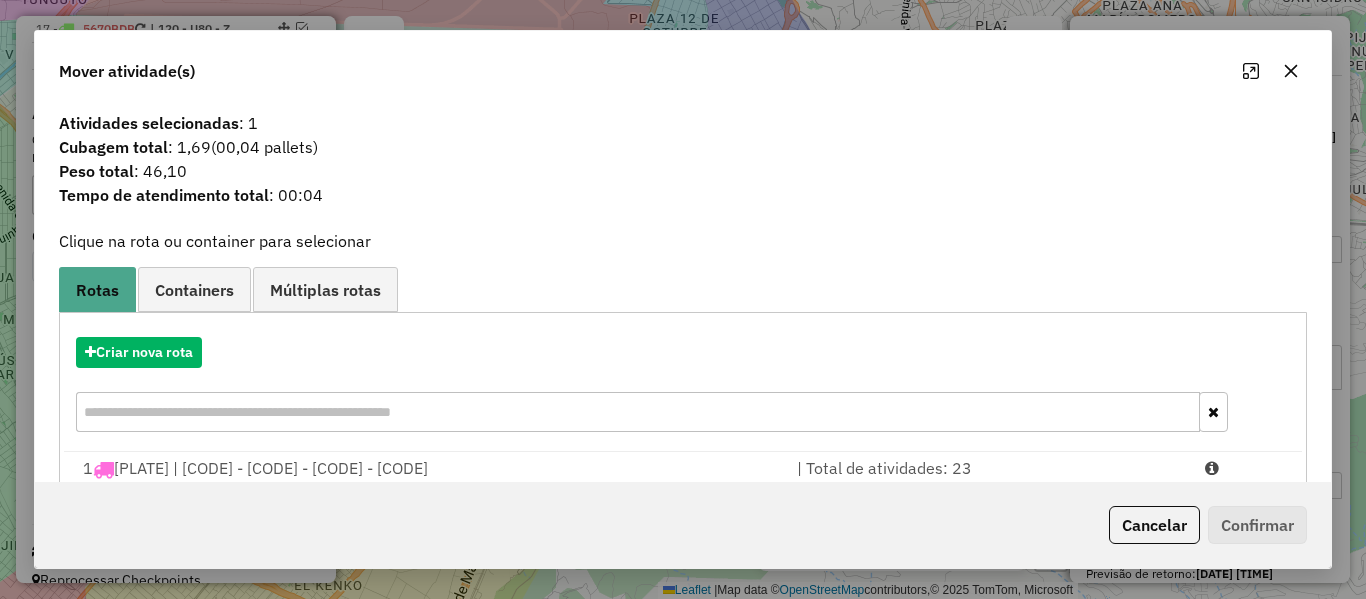 click 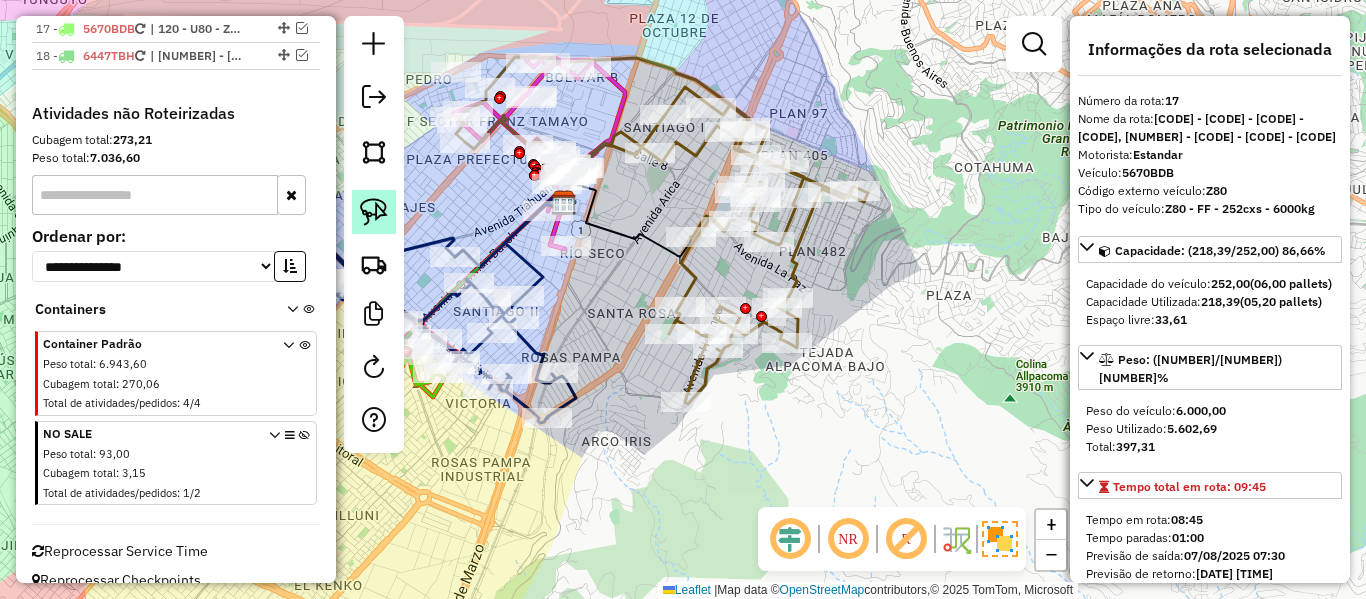click 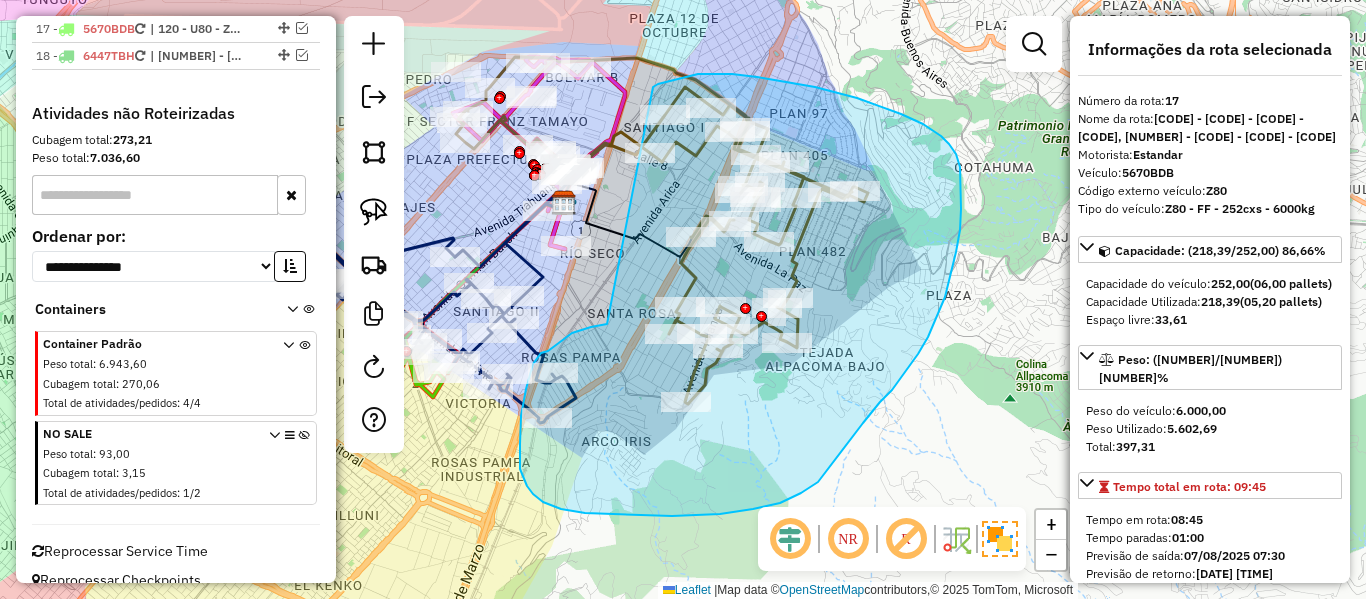 drag, startPoint x: 607, startPoint y: 324, endPoint x: 635, endPoint y: 107, distance: 218.799 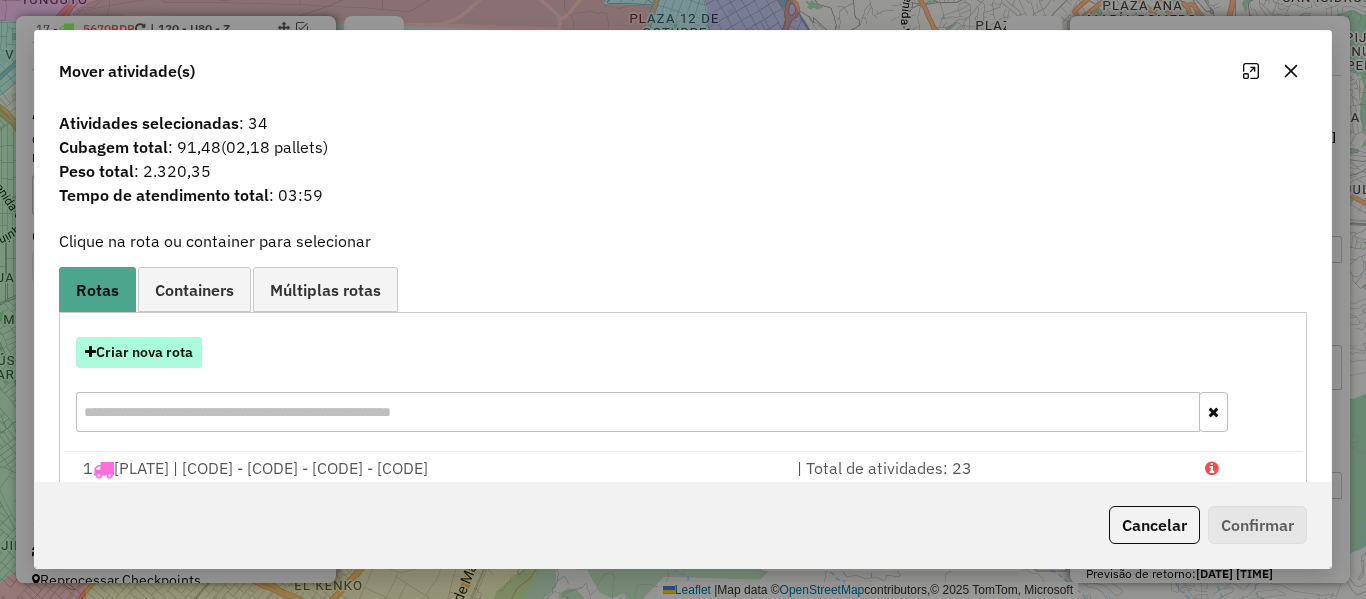 click on "Criar nova rota" at bounding box center (139, 352) 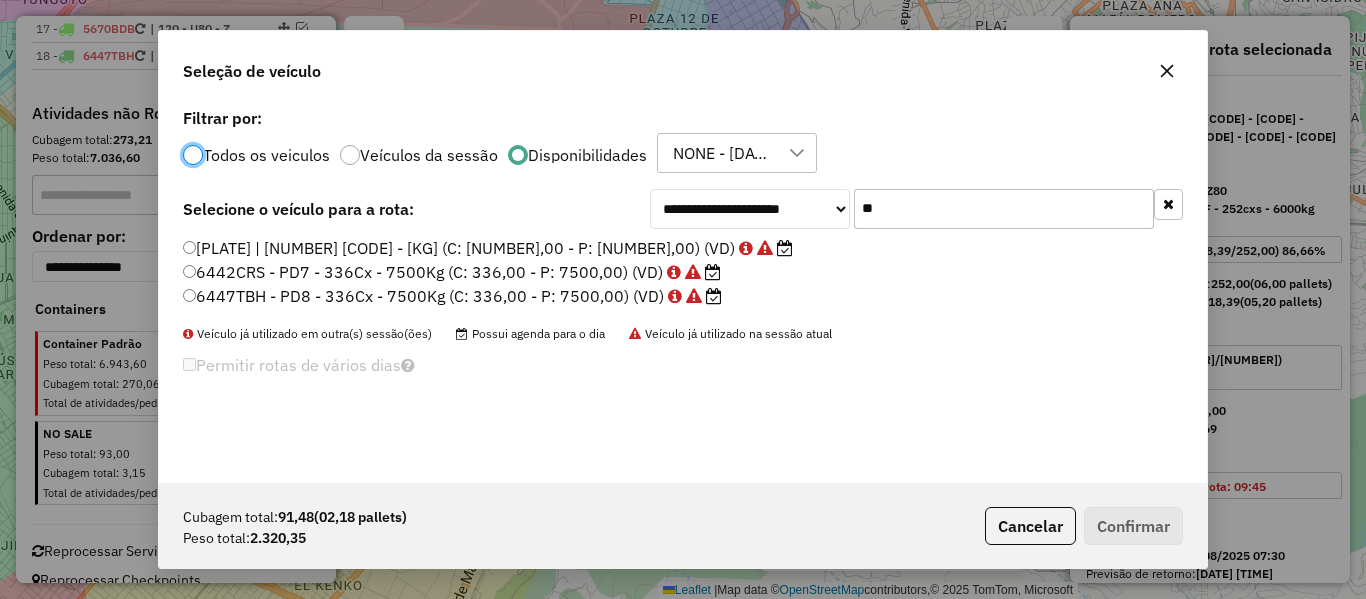 scroll, scrollTop: 11, scrollLeft: 6, axis: both 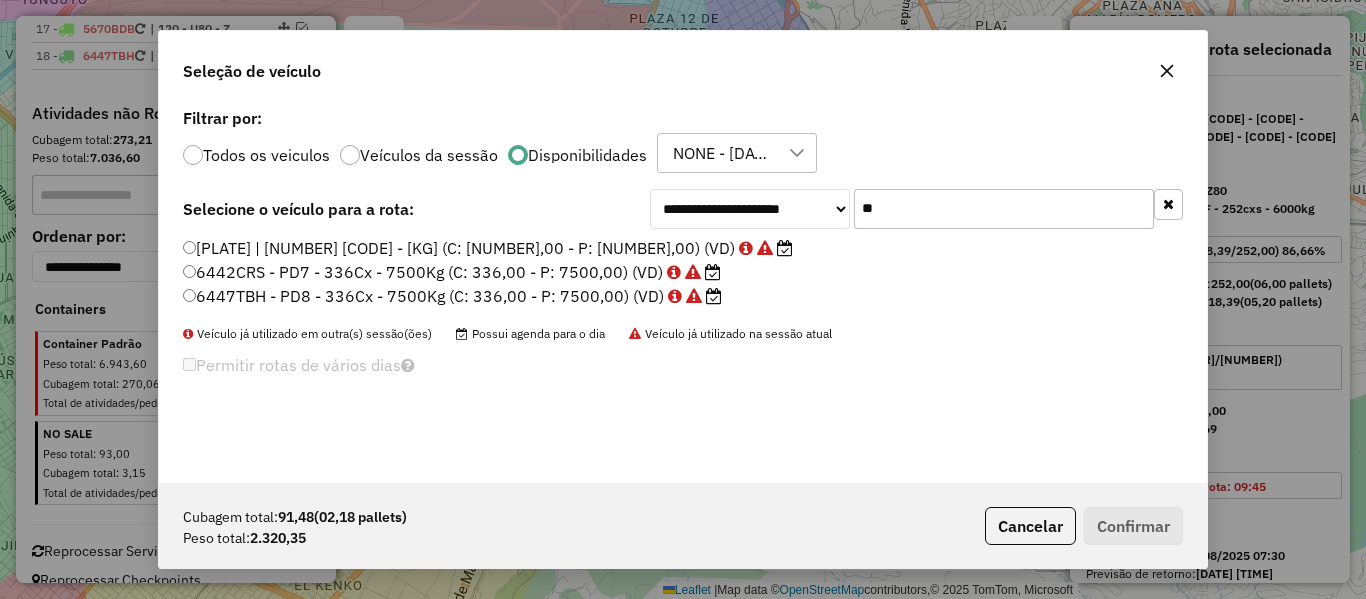click 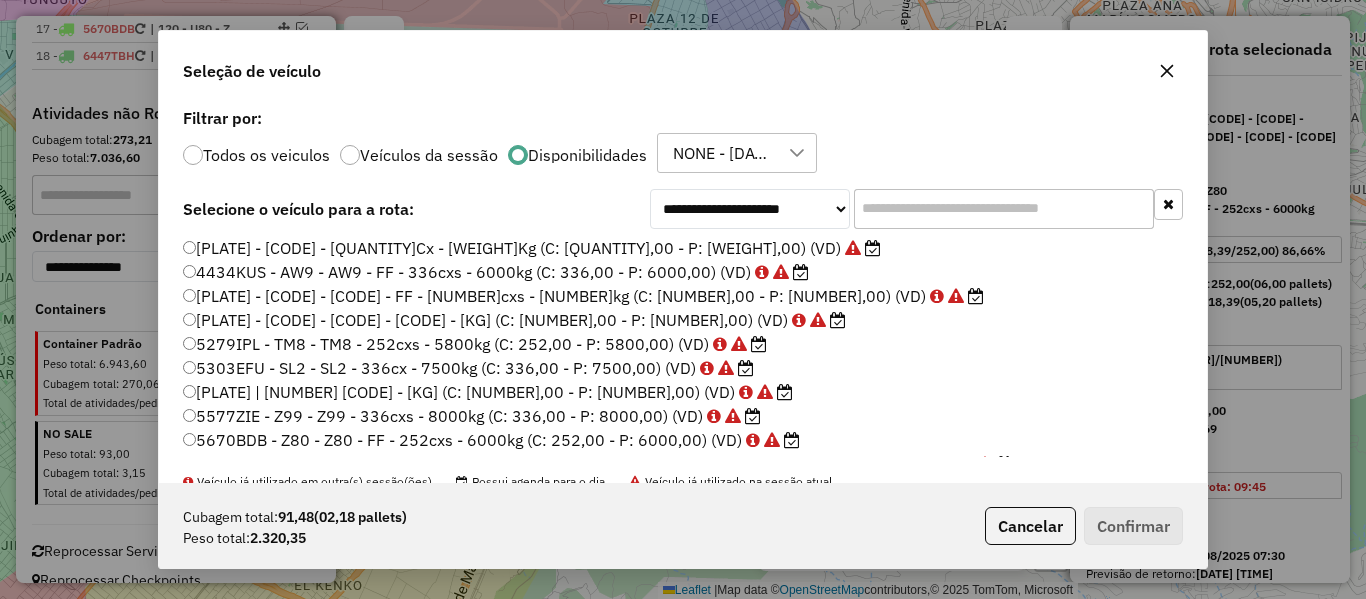 click on "3104XLS - BE4 - 252Cx - 6000Kg (C: 252,00 - P: 6000,00) (VD)" 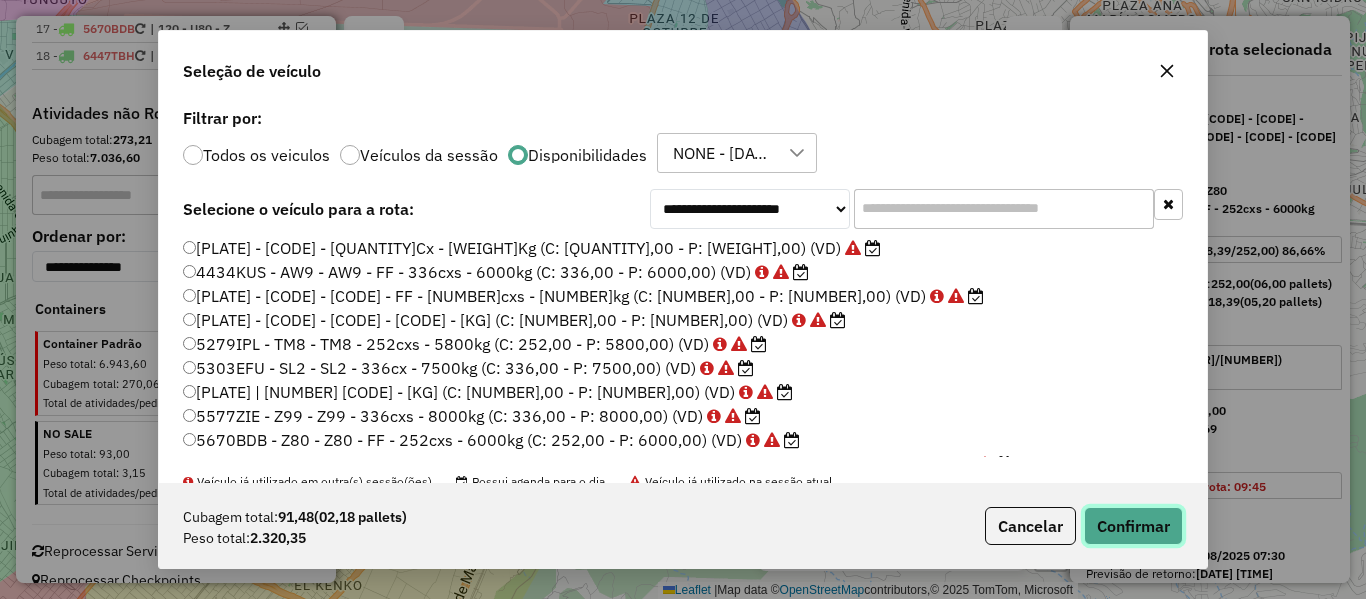 drag, startPoint x: 1156, startPoint y: 520, endPoint x: 1162, endPoint y: 511, distance: 10.816654 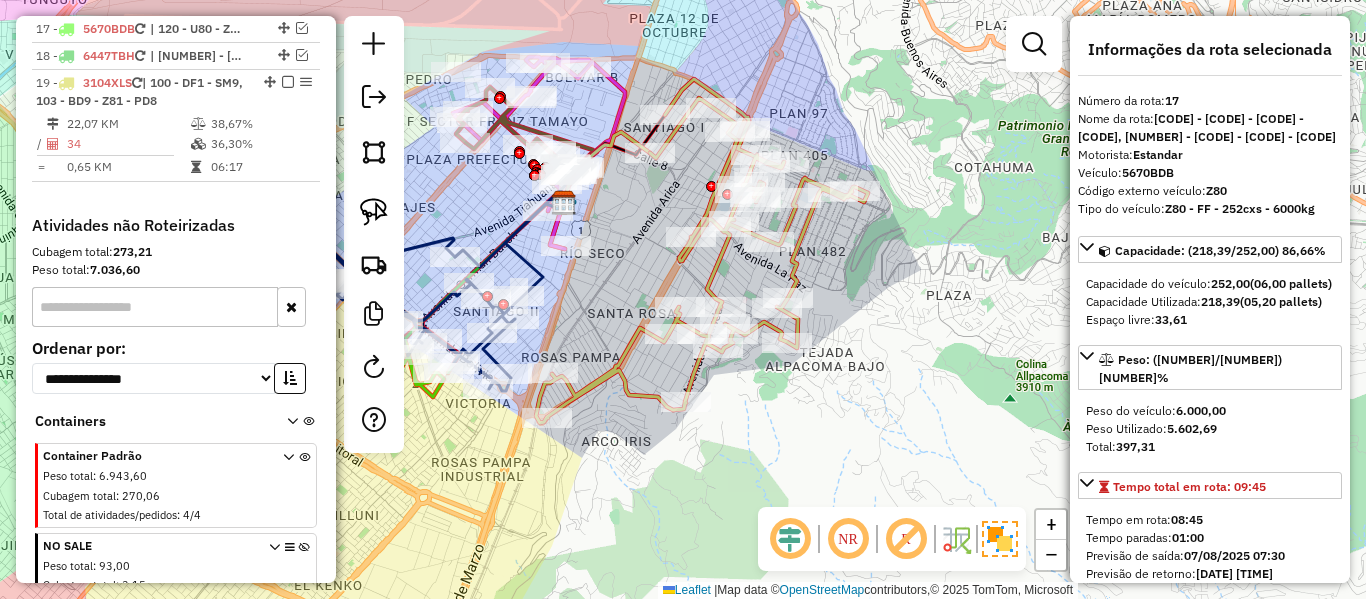 click 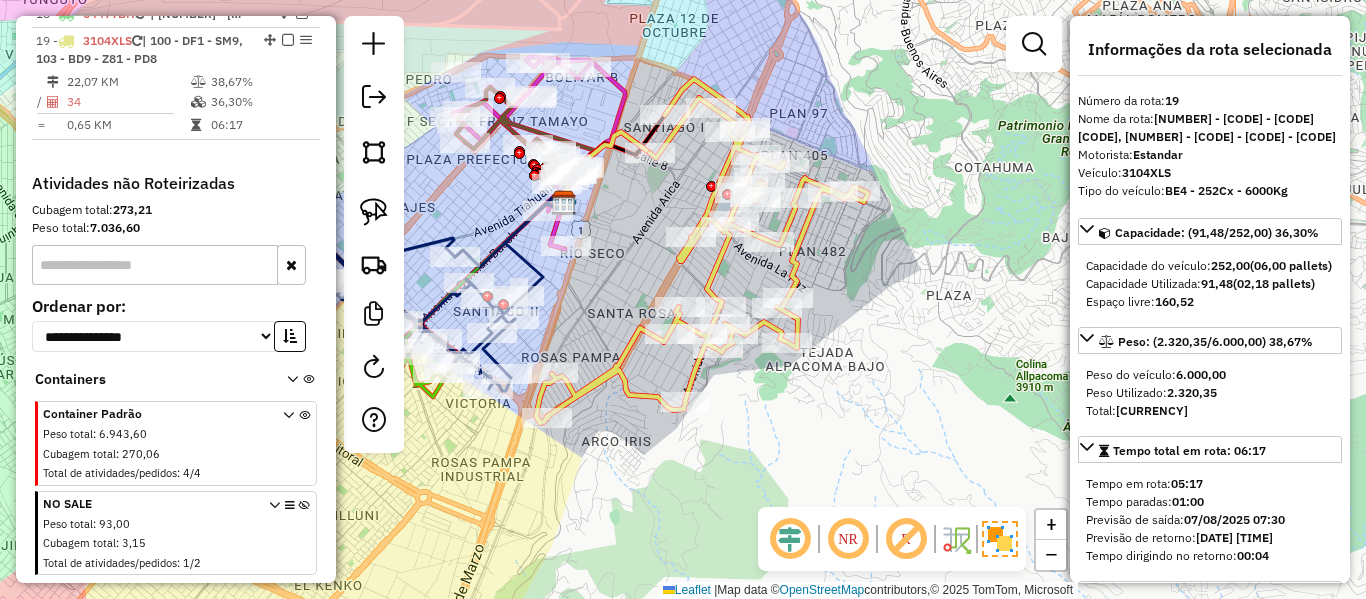 scroll, scrollTop: 1607, scrollLeft: 0, axis: vertical 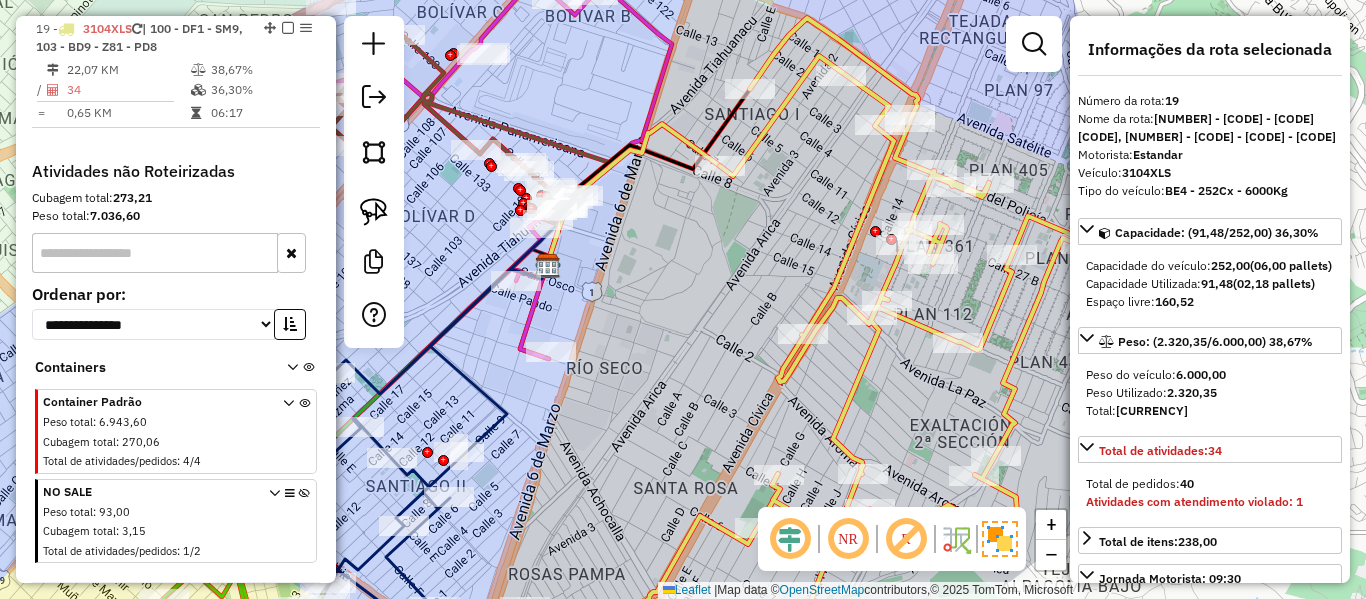 drag, startPoint x: 660, startPoint y: 247, endPoint x: 699, endPoint y: 302, distance: 67.424034 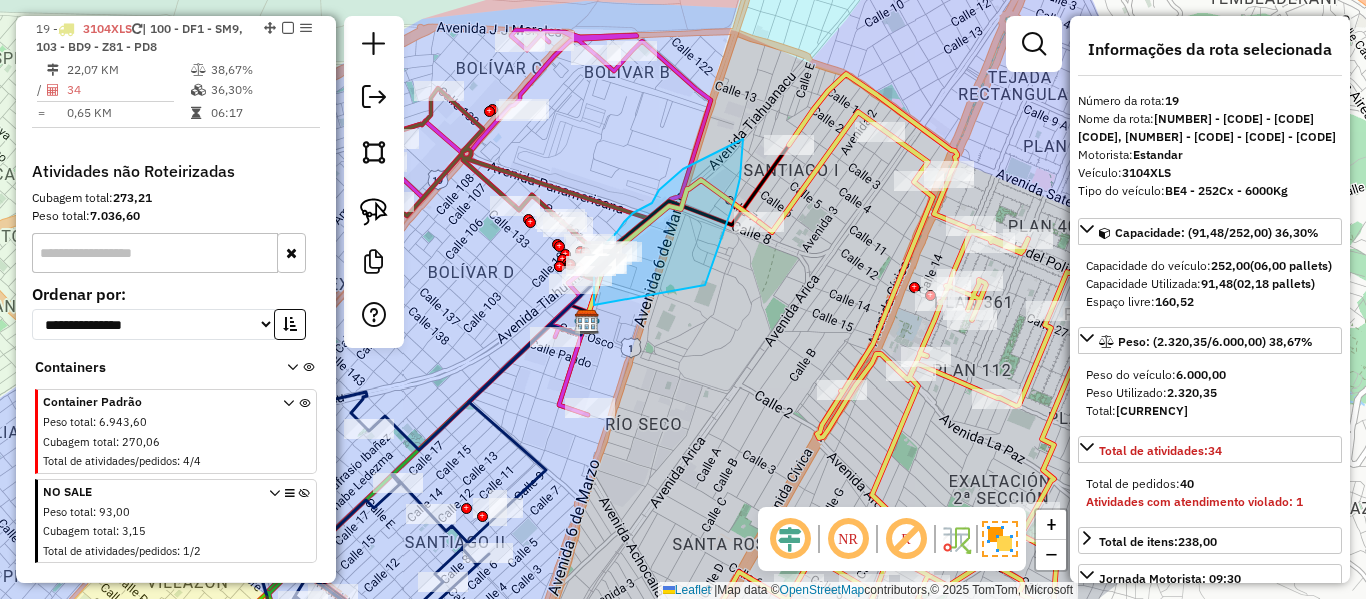 drag, startPoint x: 709, startPoint y: 276, endPoint x: 594, endPoint y: 307, distance: 119.104996 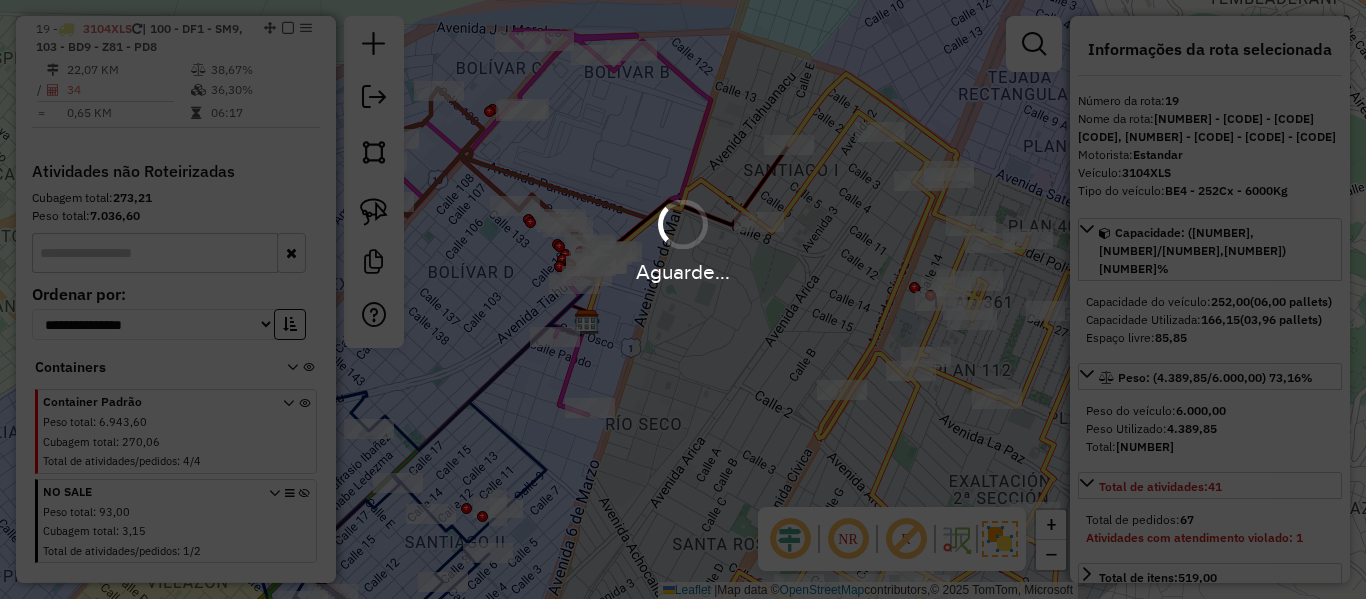 select on "**********" 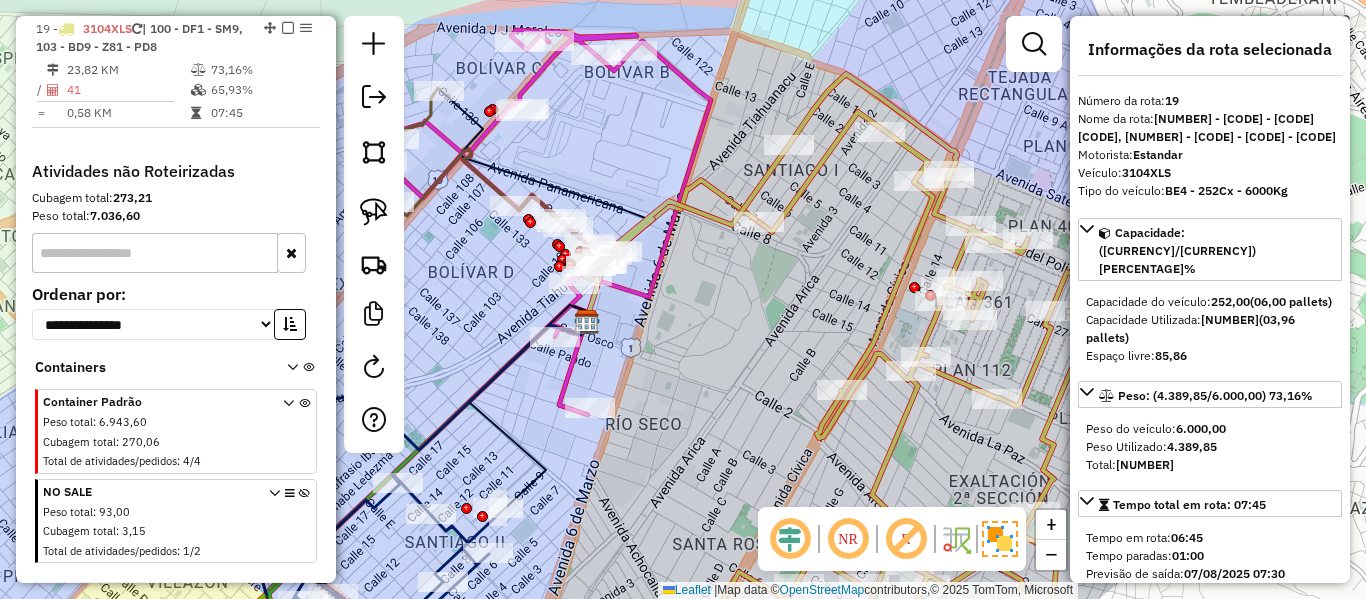 click 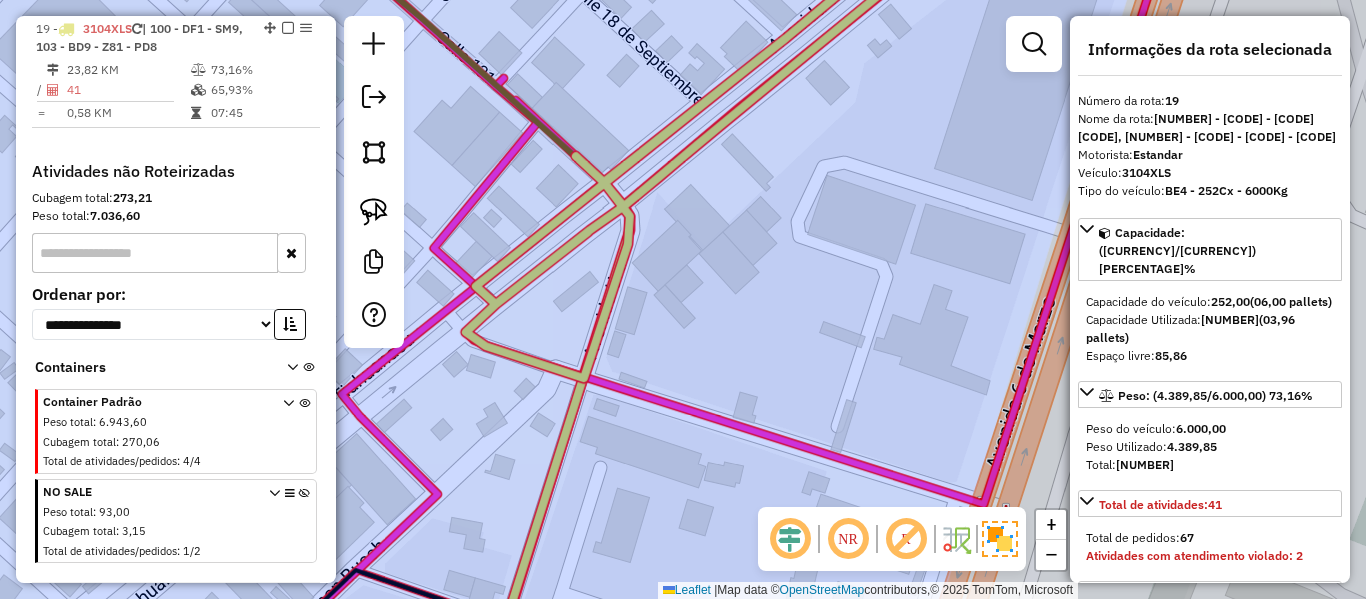 drag, startPoint x: 737, startPoint y: 243, endPoint x: 759, endPoint y: 231, distance: 25.059929 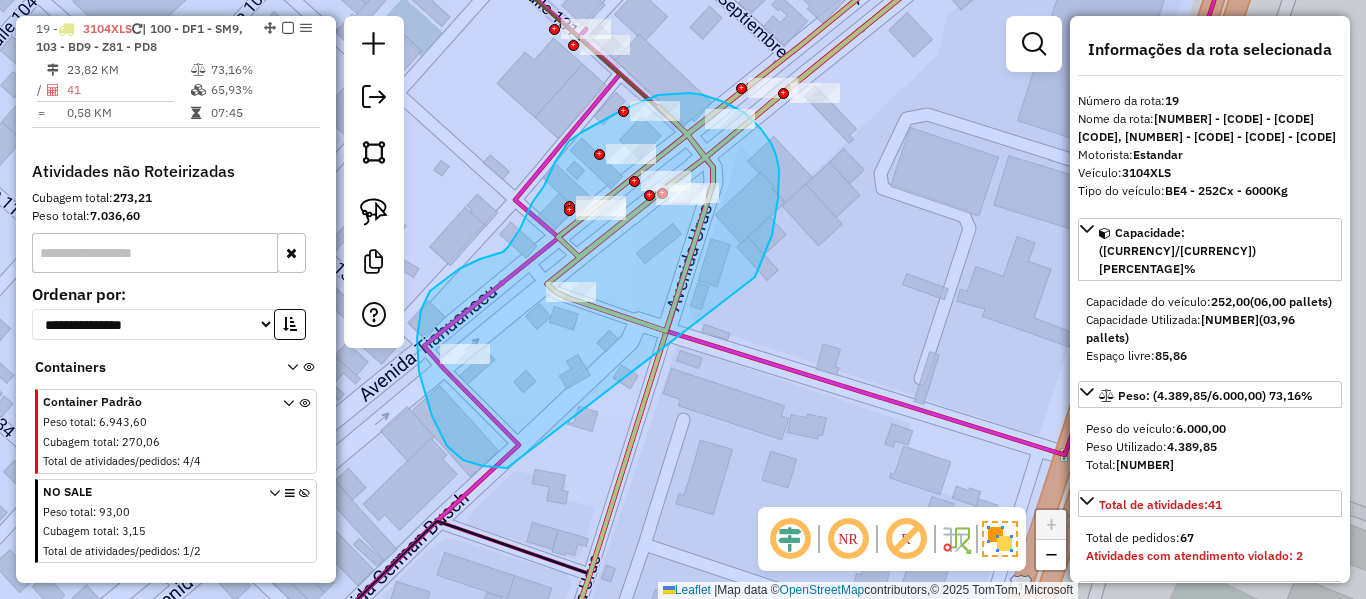 drag, startPoint x: 755, startPoint y: 277, endPoint x: 574, endPoint y: 469, distance: 263.8655 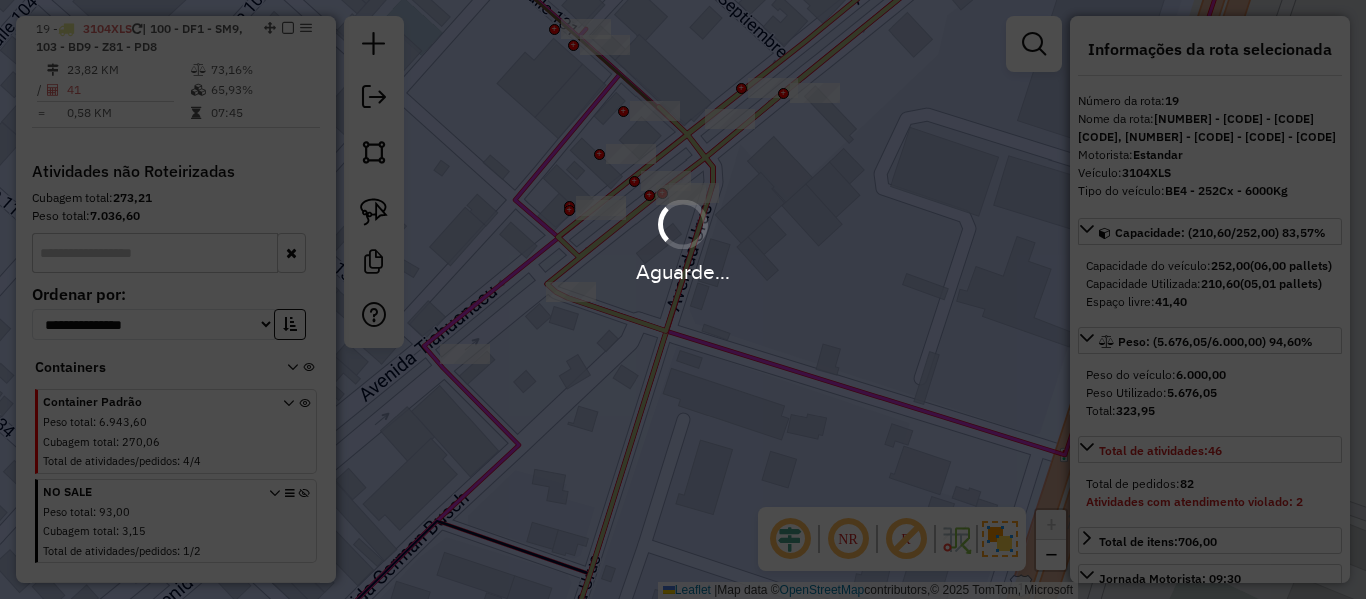 select on "**********" 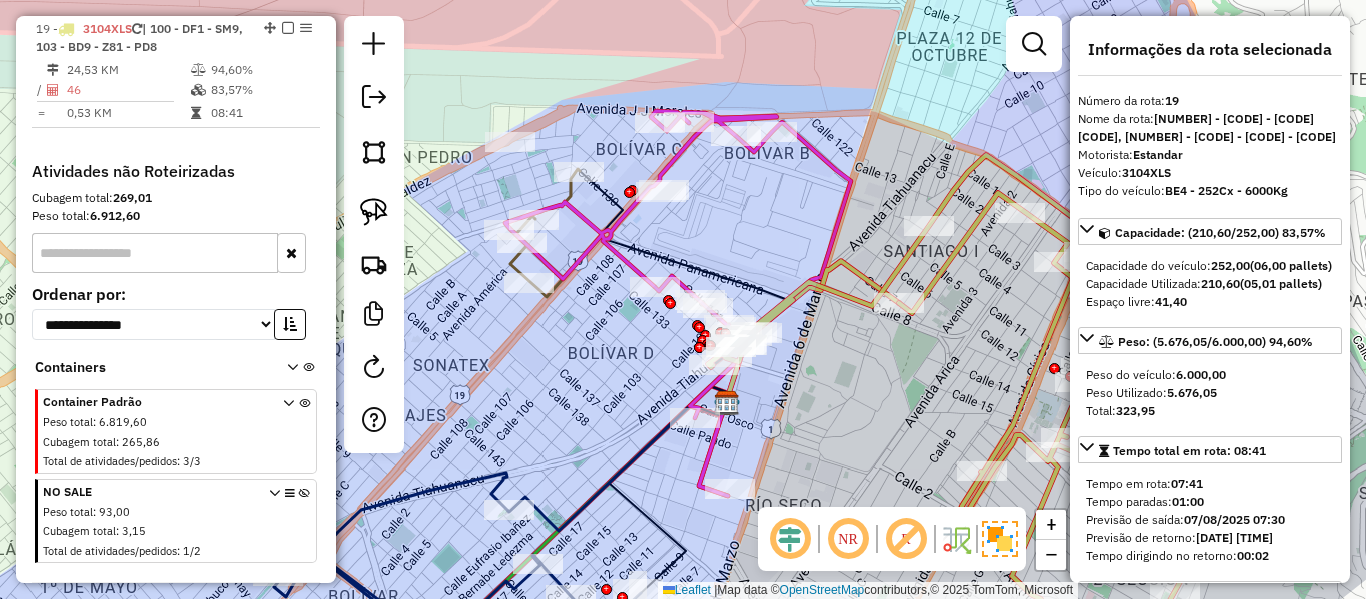 drag, startPoint x: 809, startPoint y: 355, endPoint x: 780, endPoint y: 333, distance: 36.40055 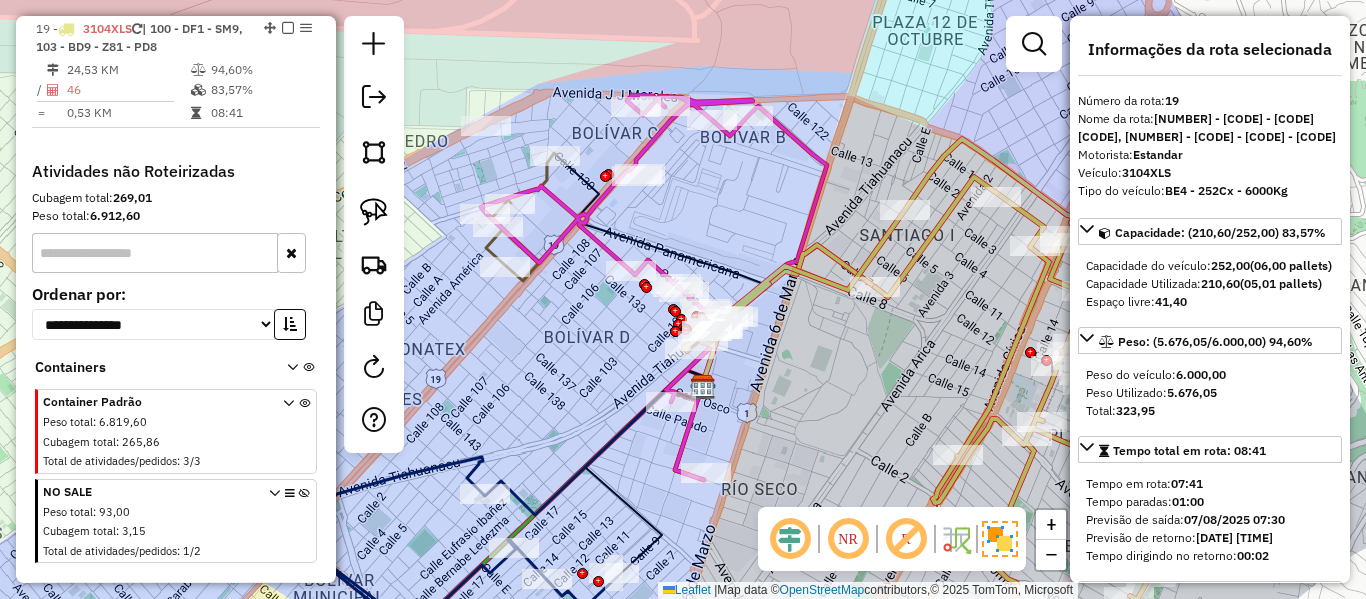 click 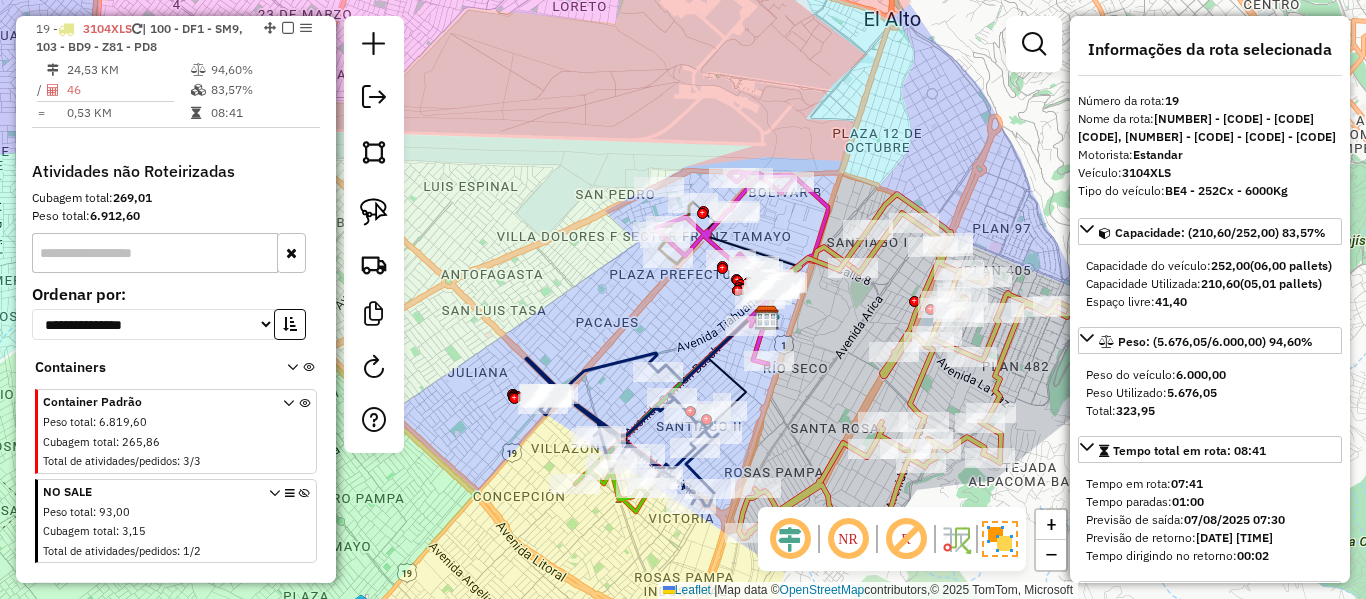 drag, startPoint x: 830, startPoint y: 341, endPoint x: 793, endPoint y: 314, distance: 45.80393 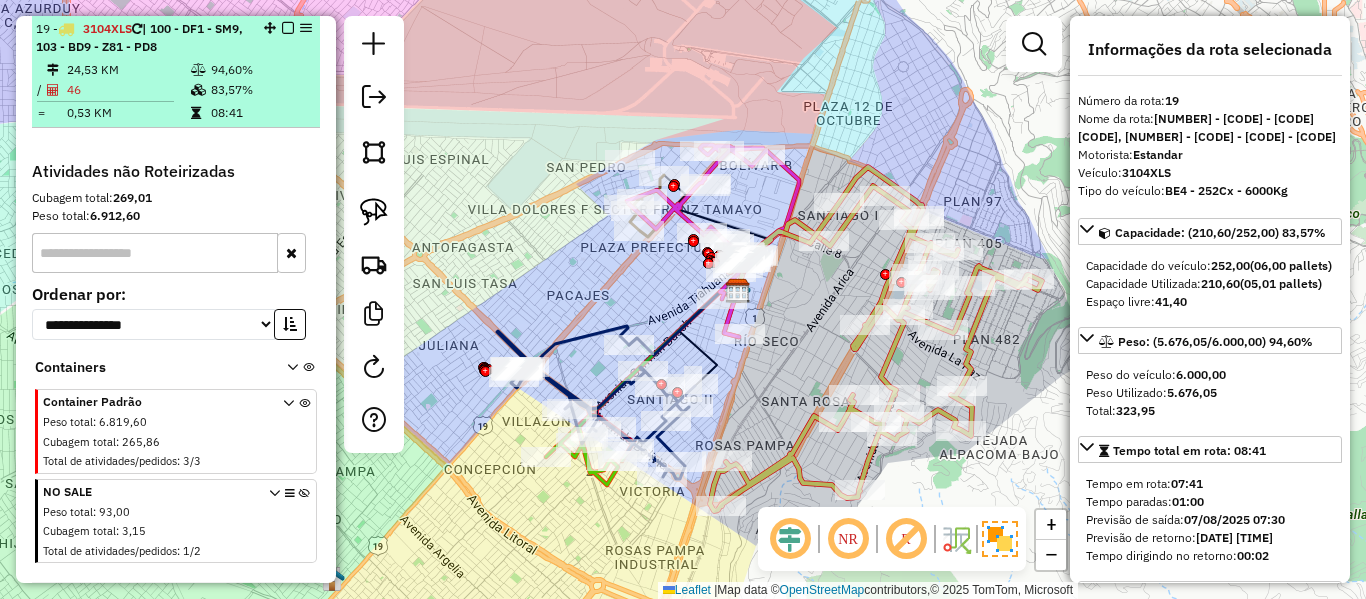 click at bounding box center (288, 28) 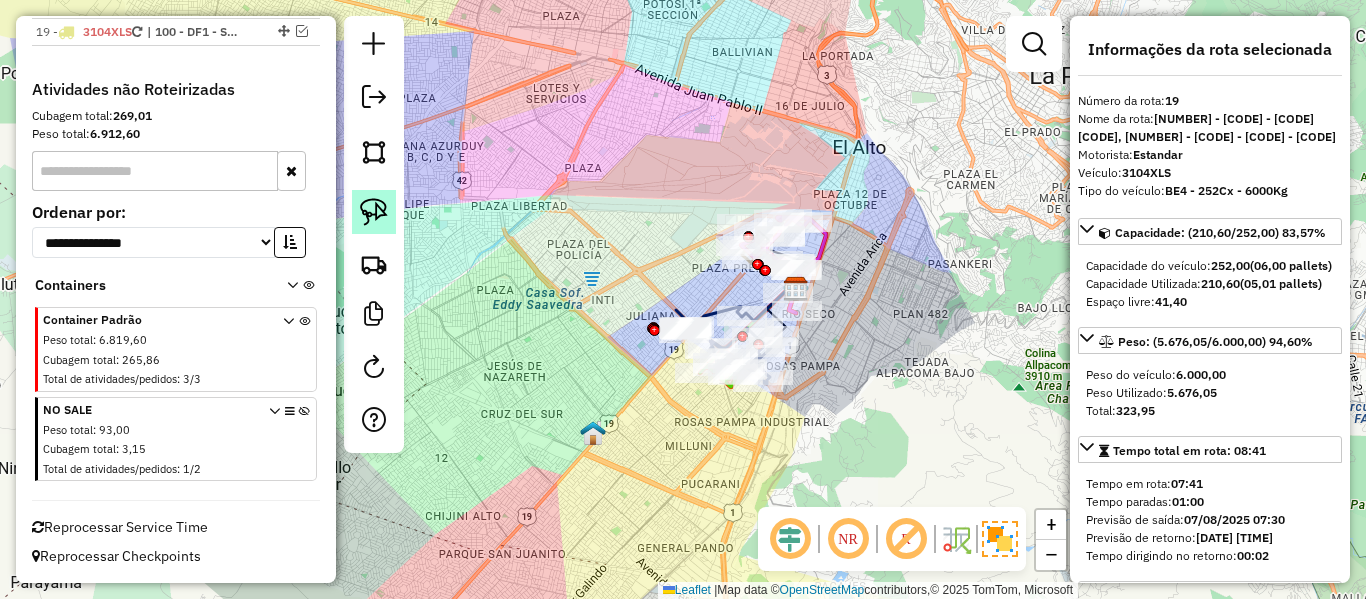 click 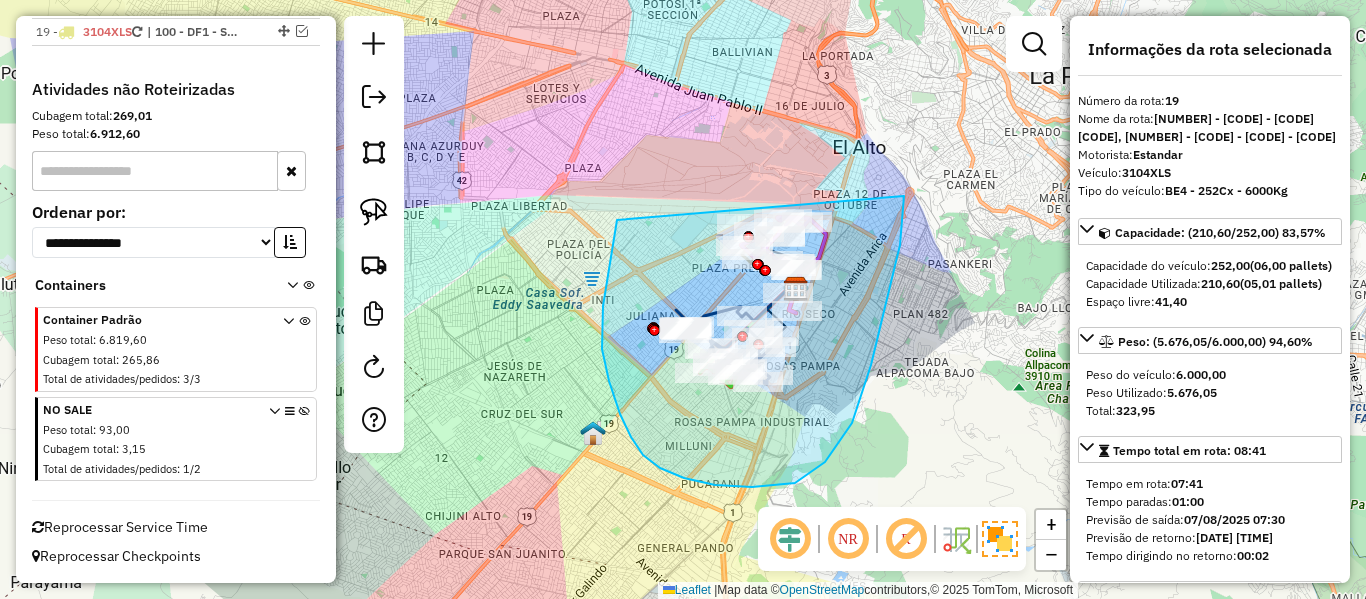drag, startPoint x: 609, startPoint y: 381, endPoint x: 616, endPoint y: 94, distance: 287.08536 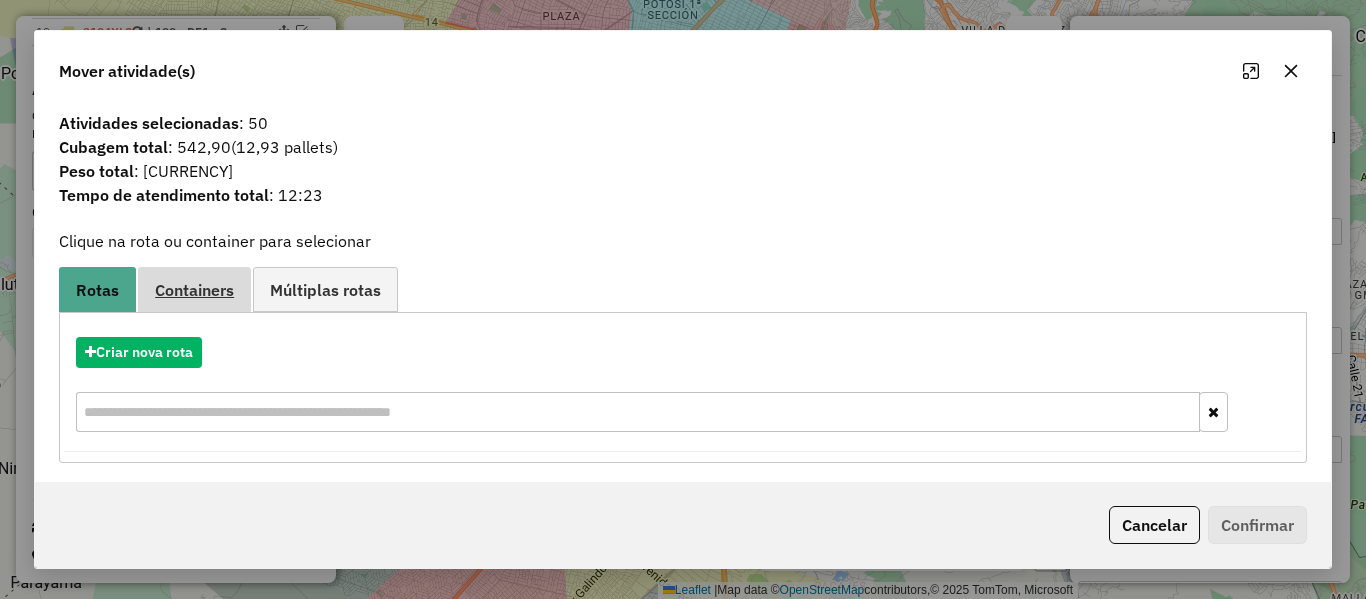 click on "Containers" at bounding box center (194, 290) 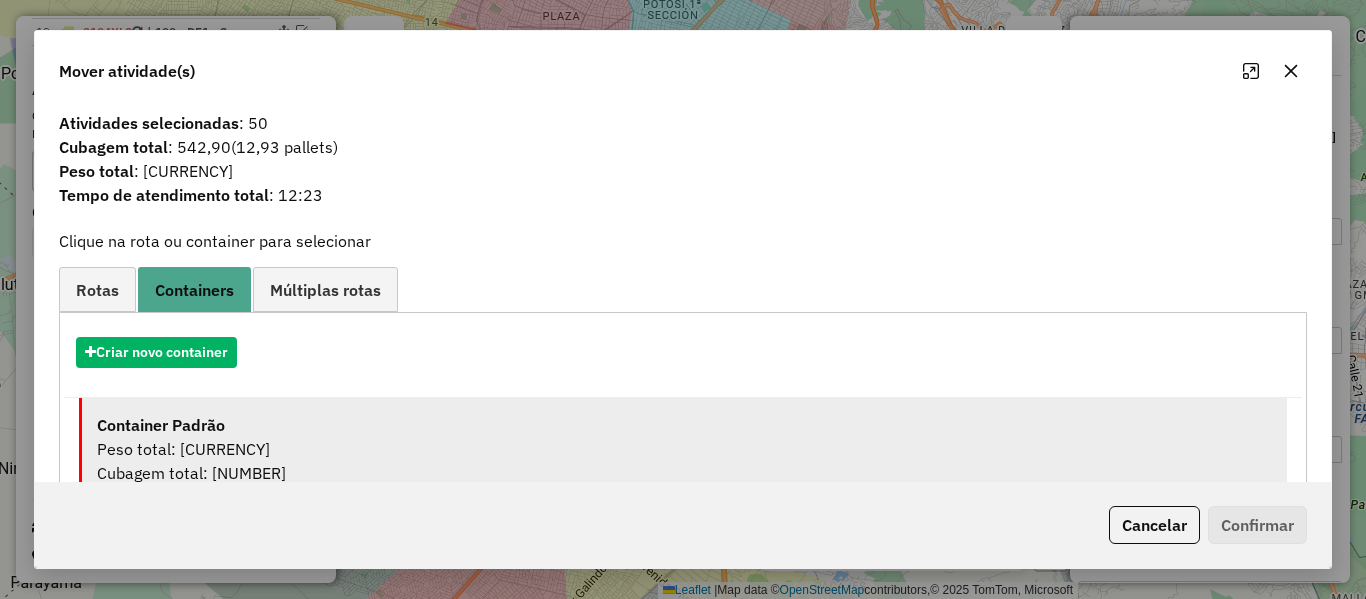 click on "Peso total: 6.819,60" at bounding box center (684, 449) 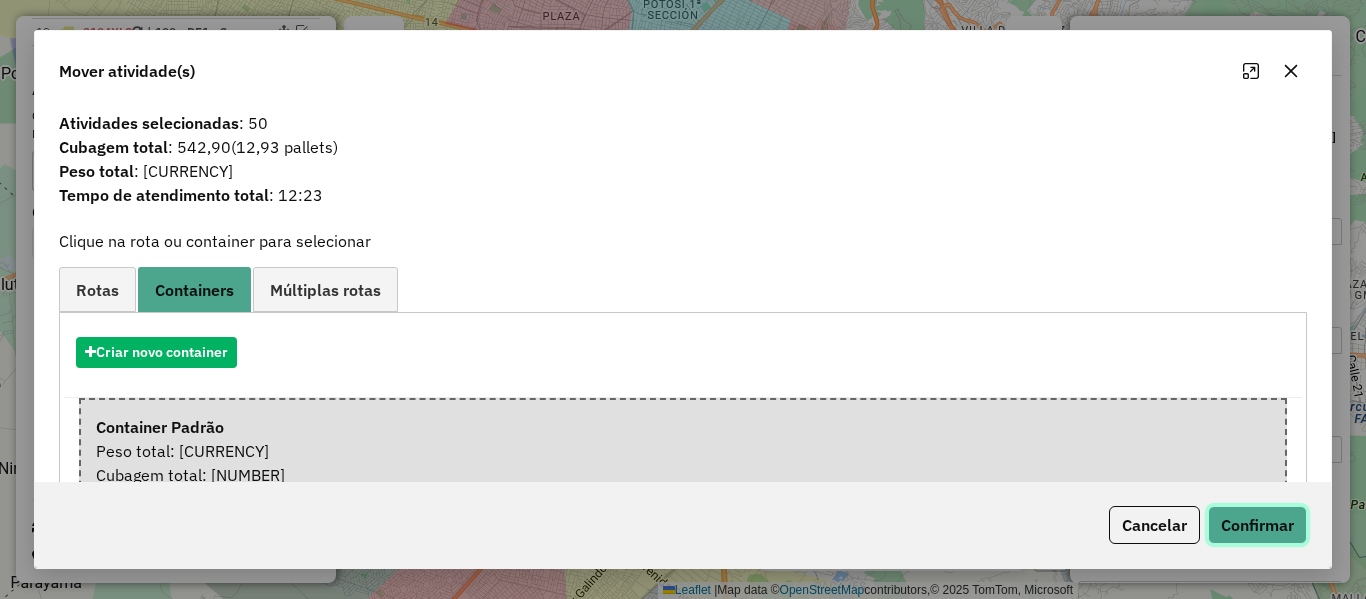 click on "Confirmar" 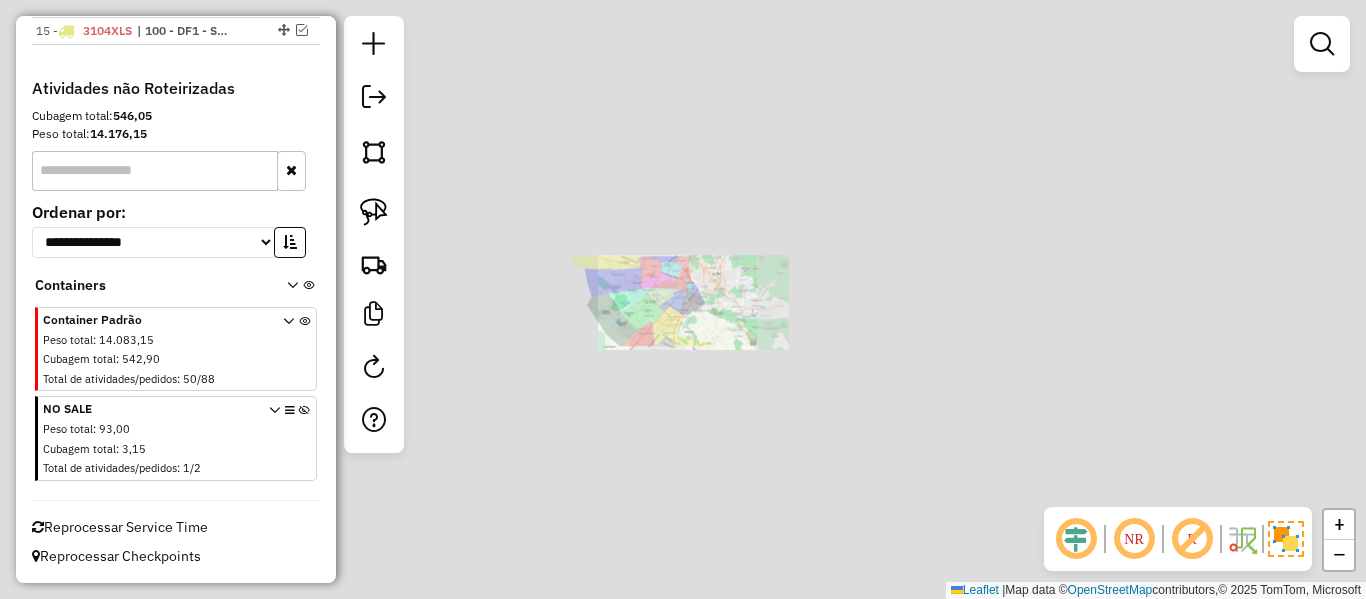 scroll, scrollTop: 1132, scrollLeft: 0, axis: vertical 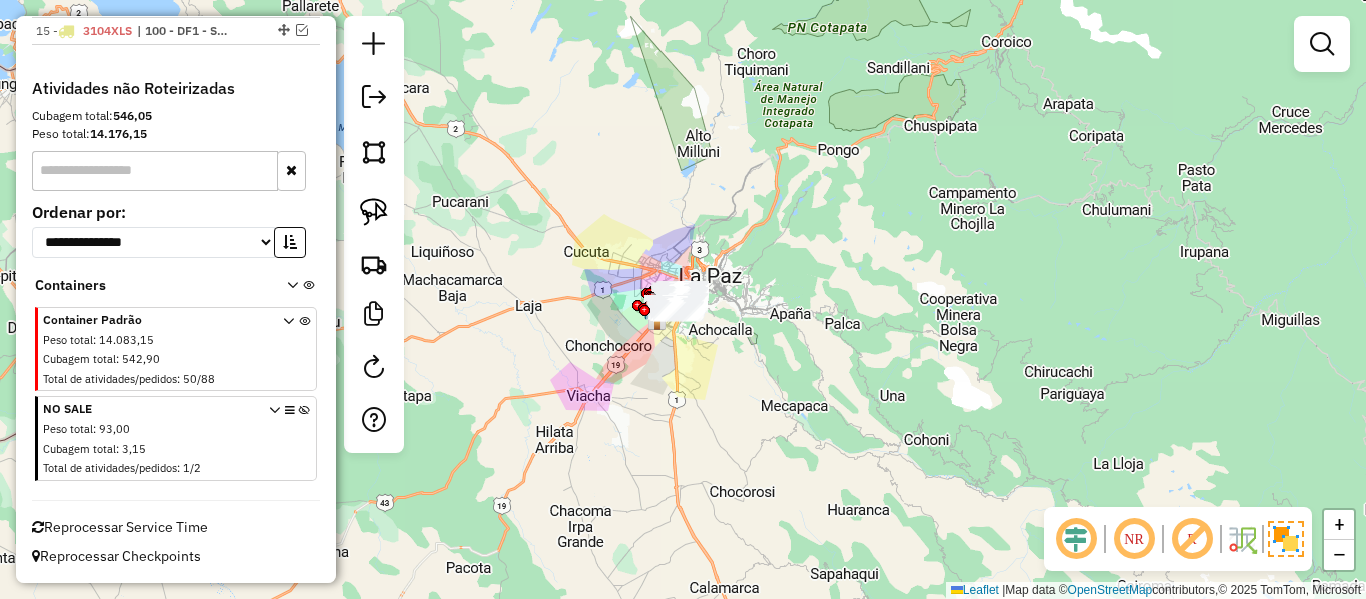click at bounding box center [304, 442] 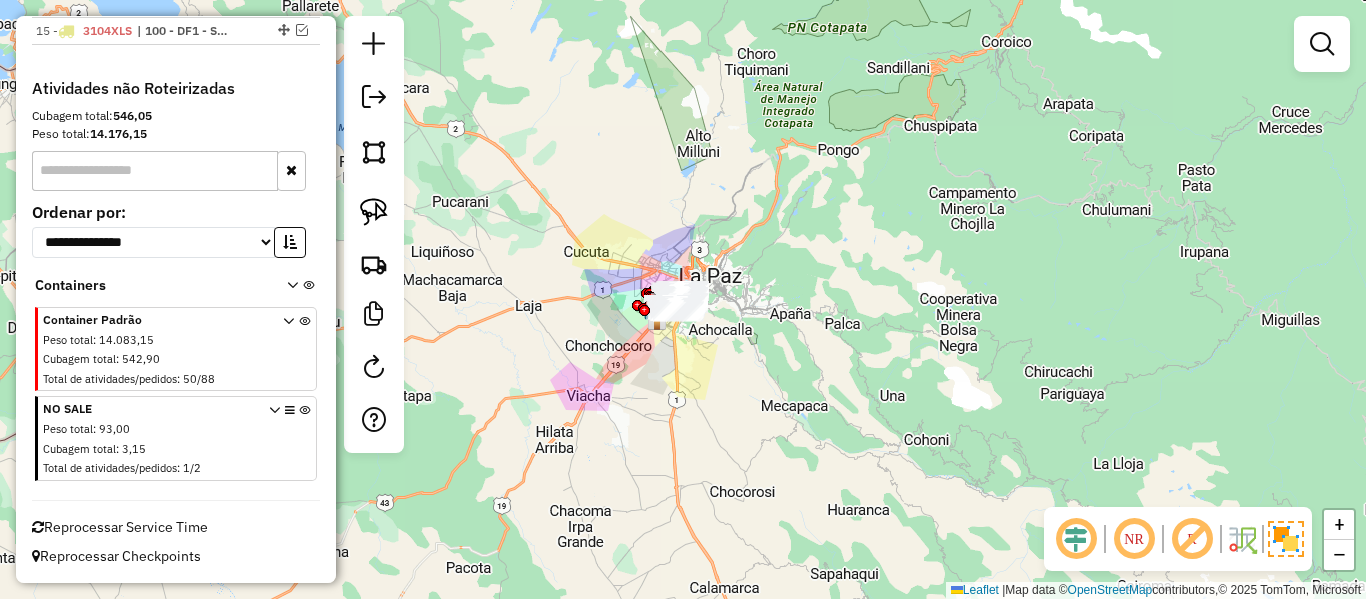 click at bounding box center [304, 442] 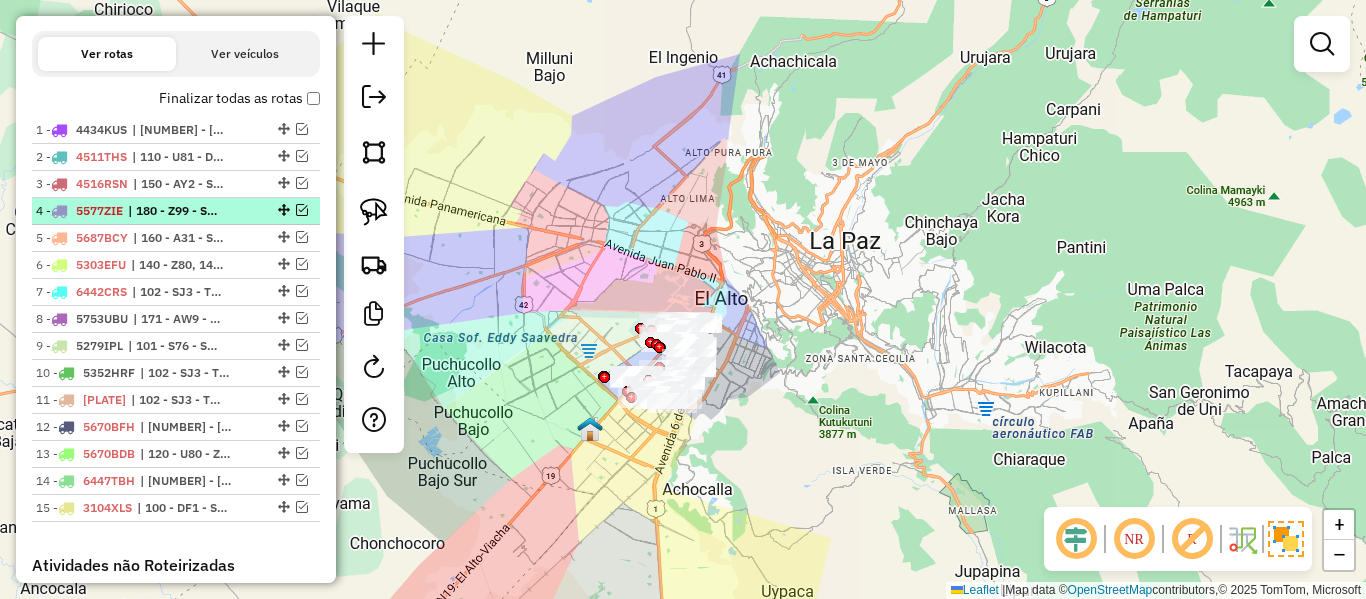scroll, scrollTop: 432, scrollLeft: 0, axis: vertical 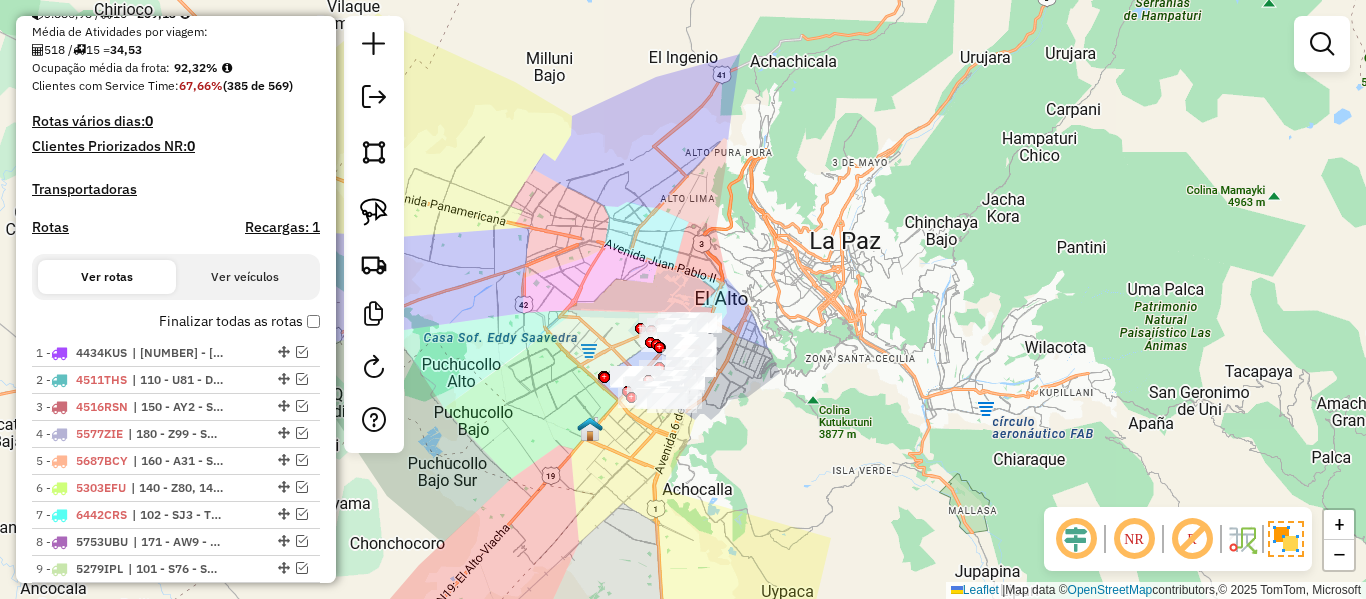 click on "Finalizar todas as rotas" at bounding box center [239, 321] 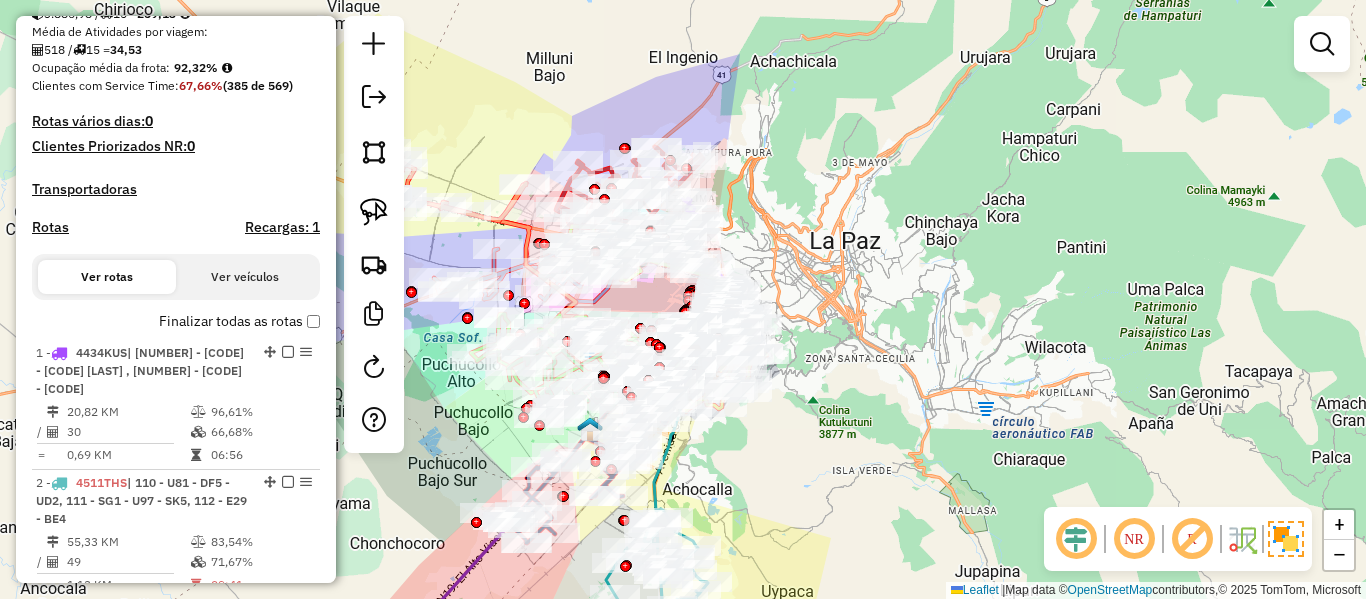 click on "Rotas" at bounding box center [50, 227] 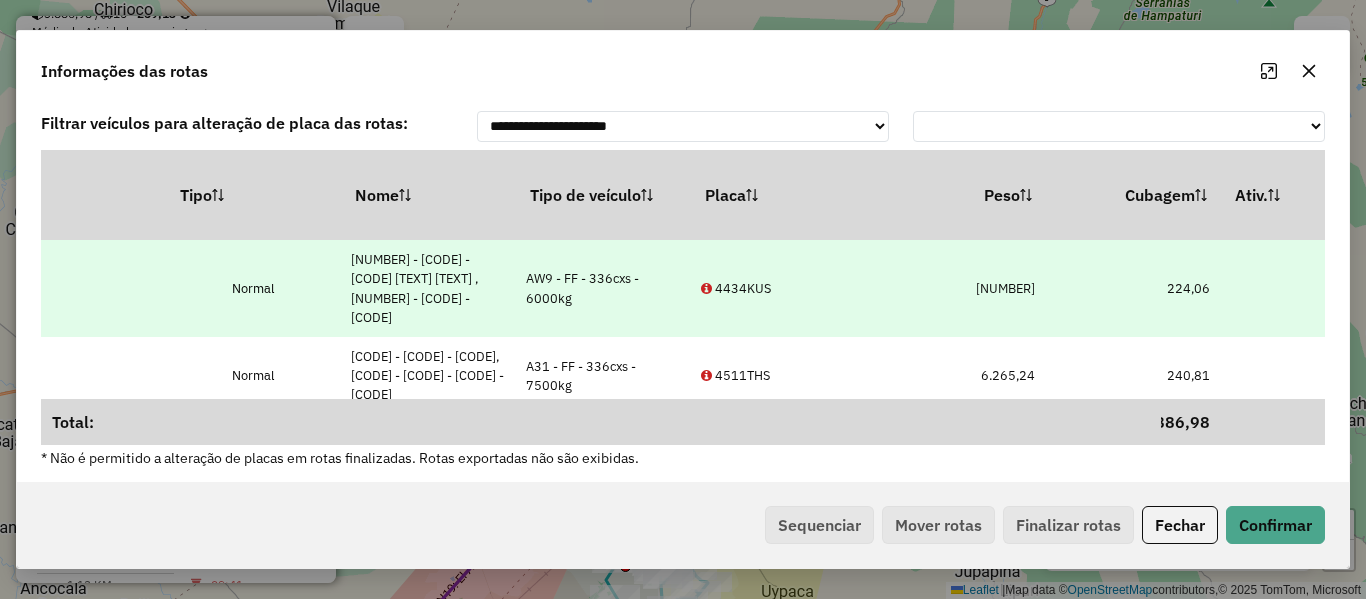 drag, startPoint x: 831, startPoint y: 320, endPoint x: 920, endPoint y: 316, distance: 89.08984 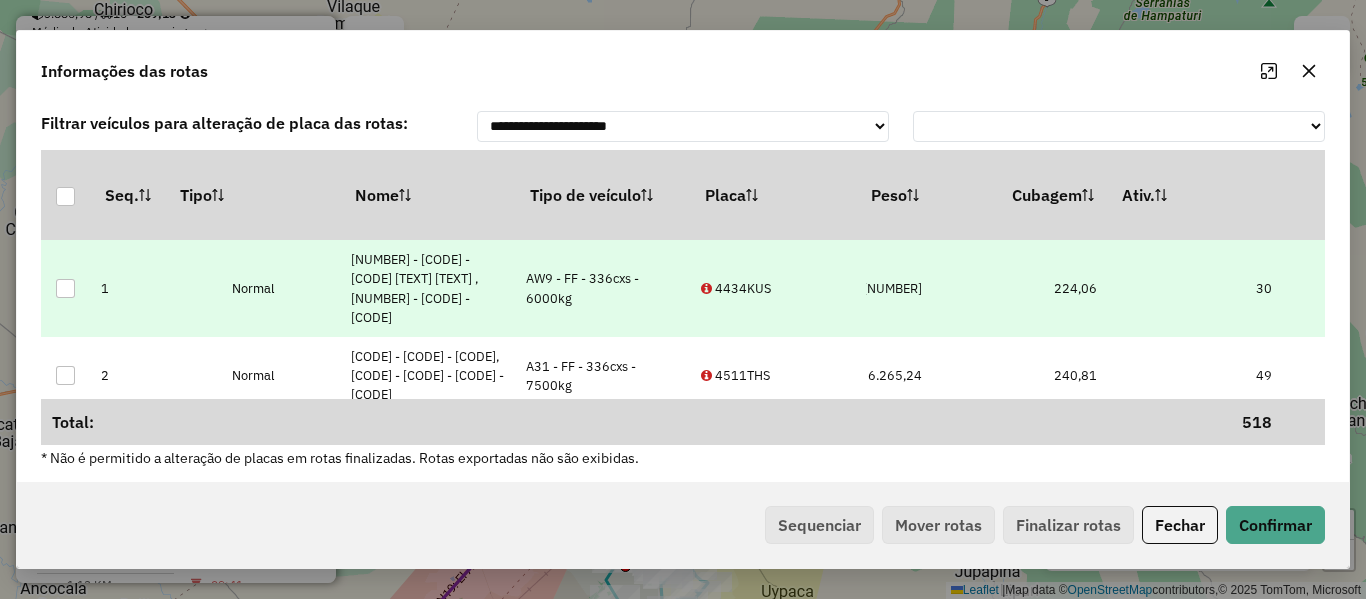 scroll, scrollTop: 0, scrollLeft: 467, axis: horizontal 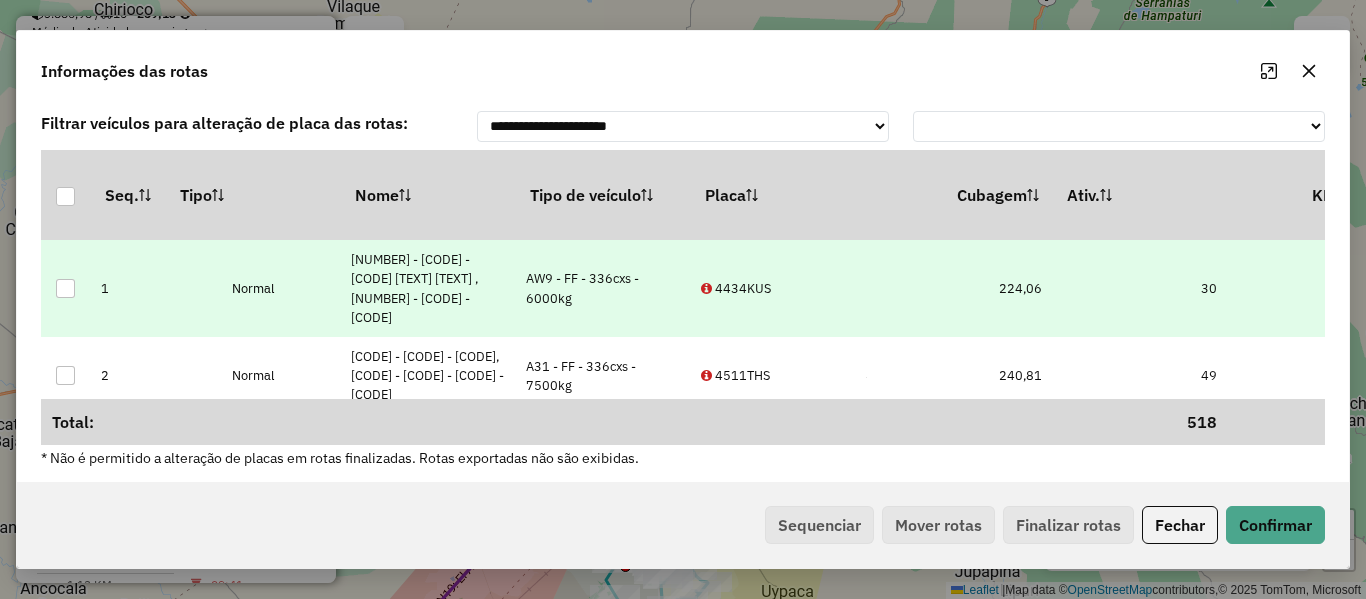 drag, startPoint x: 987, startPoint y: 311, endPoint x: 1049, endPoint y: 310, distance: 62.008064 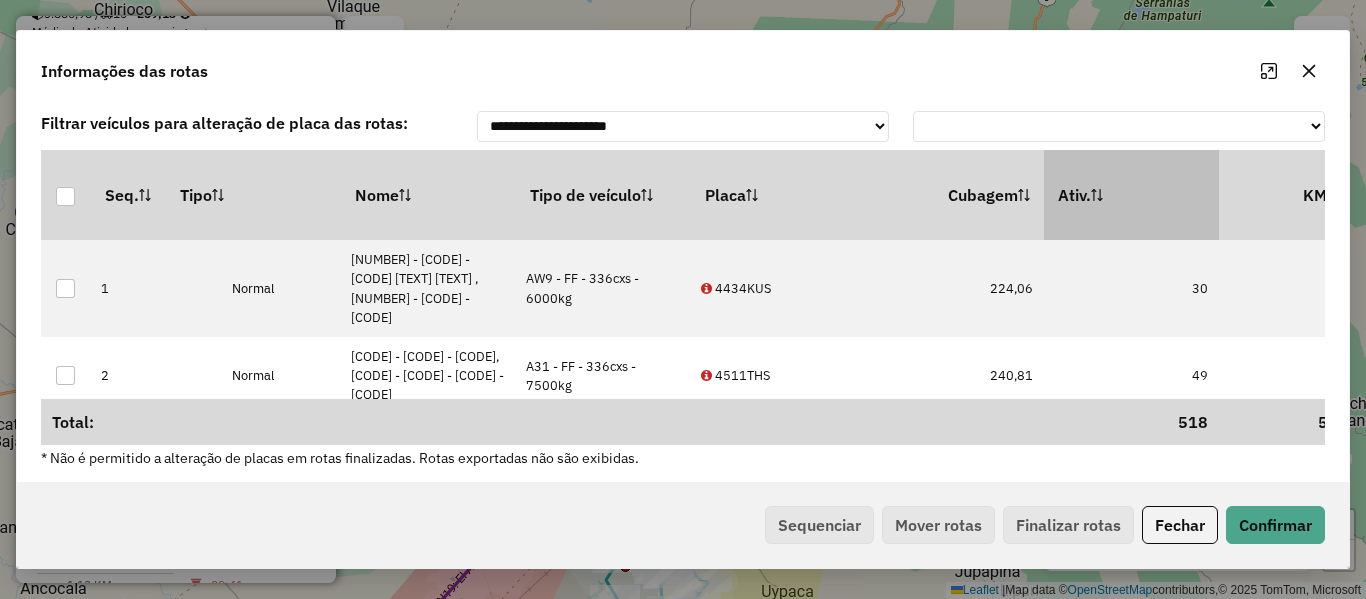 click on "Ativ." at bounding box center (1131, 195) 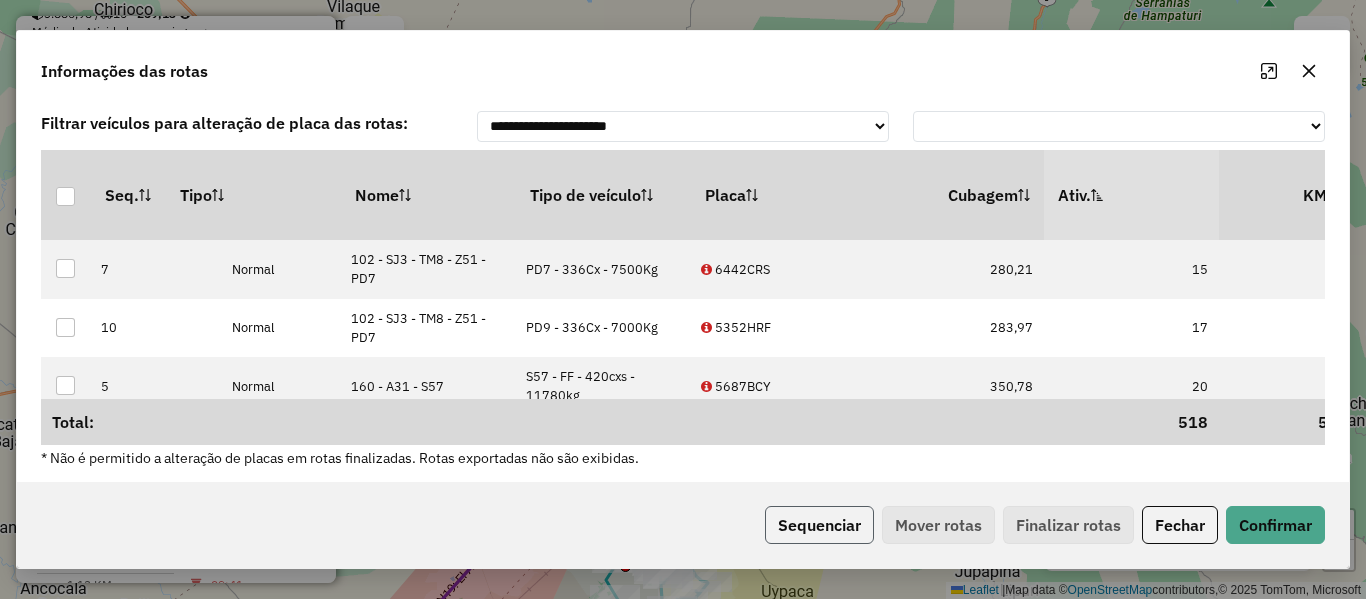 click on "Sequenciar" 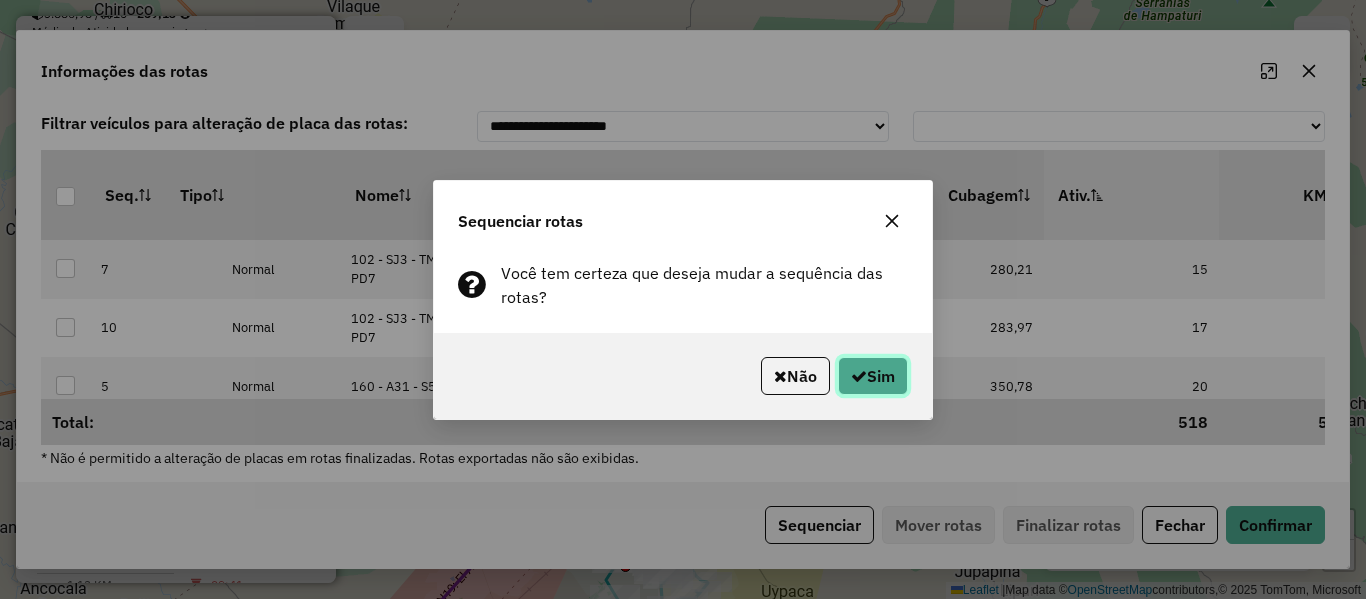 click on "Sim" 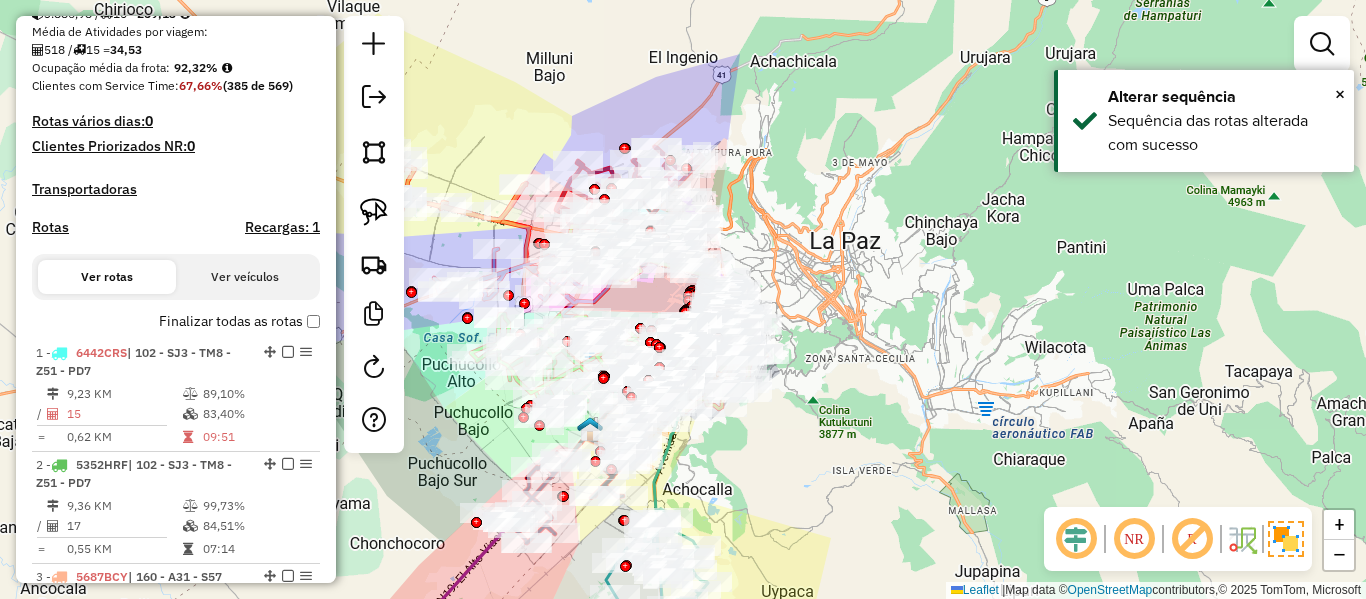 click on "Finalizar todas as rotas" at bounding box center [239, 321] 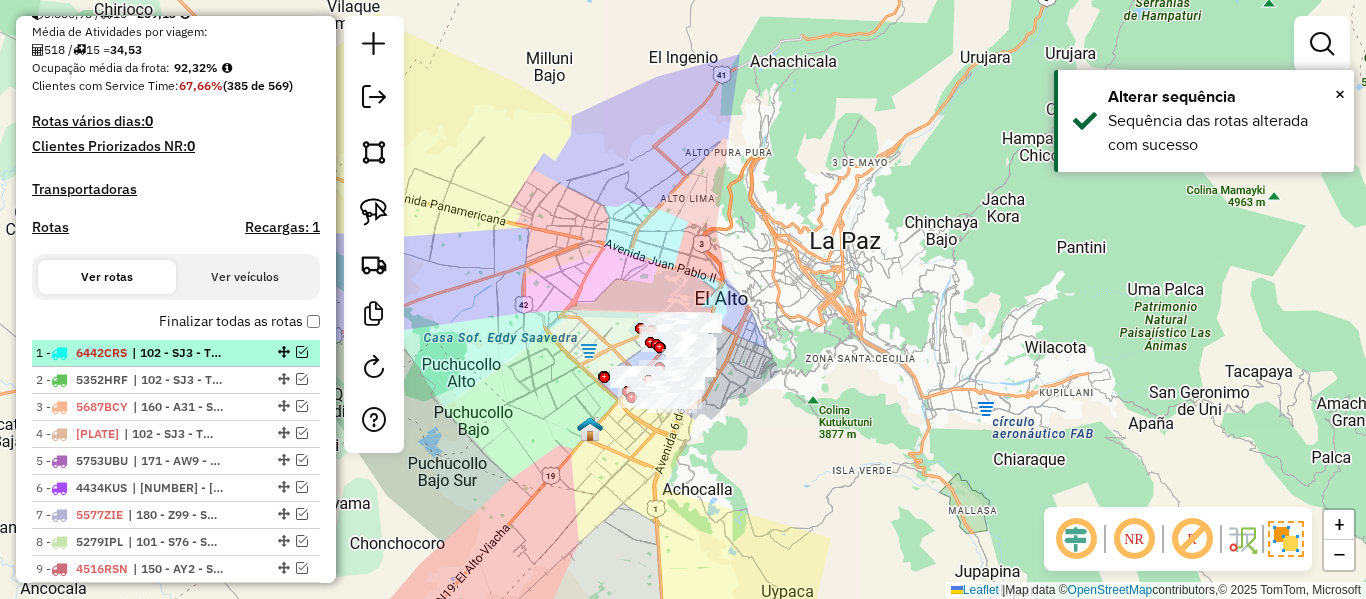 click at bounding box center (302, 352) 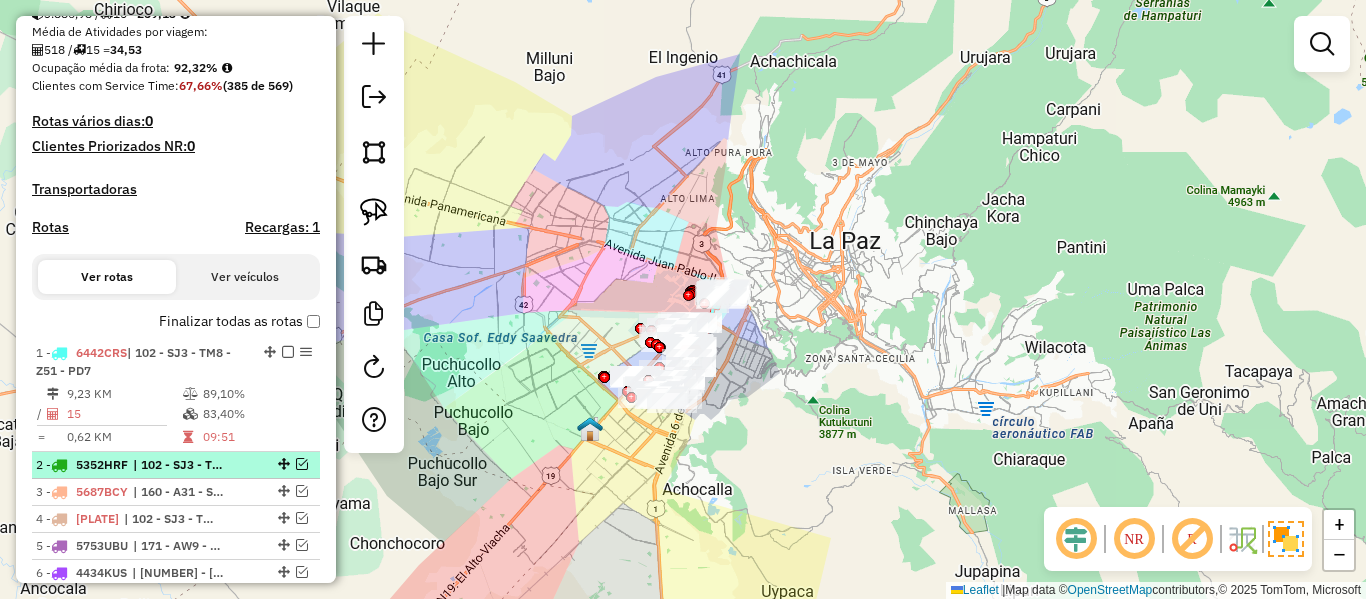 click at bounding box center [302, 464] 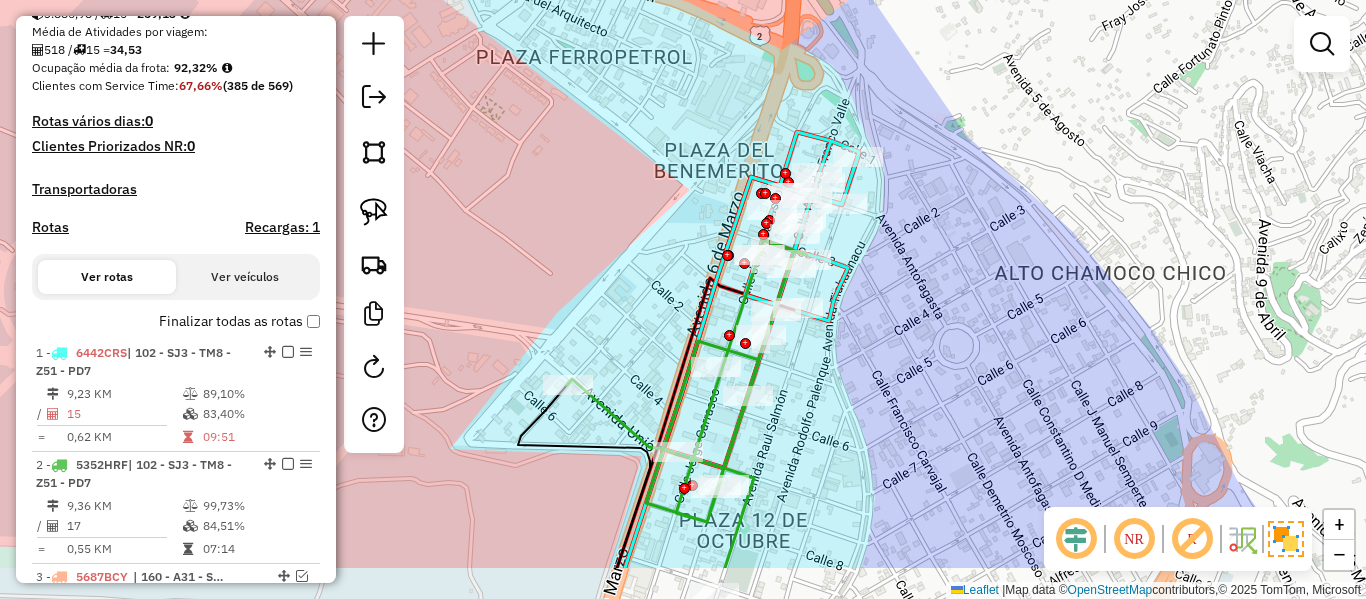 drag, startPoint x: 920, startPoint y: 343, endPoint x: 847, endPoint y: 314, distance: 78.54935 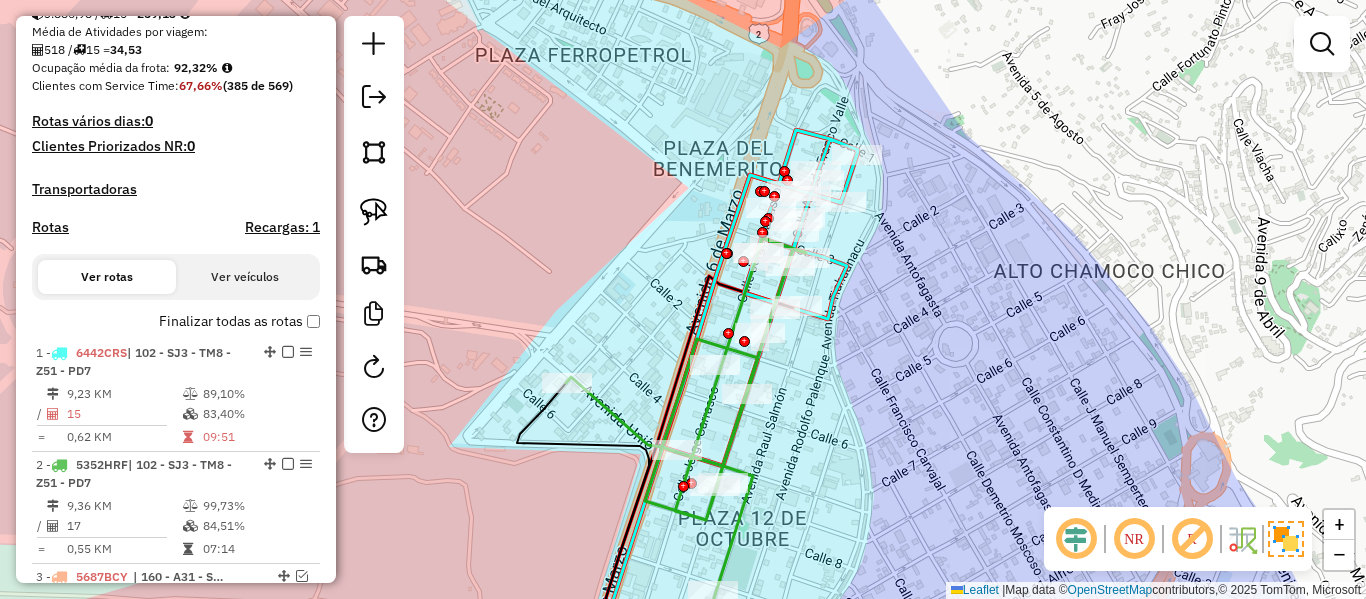 click 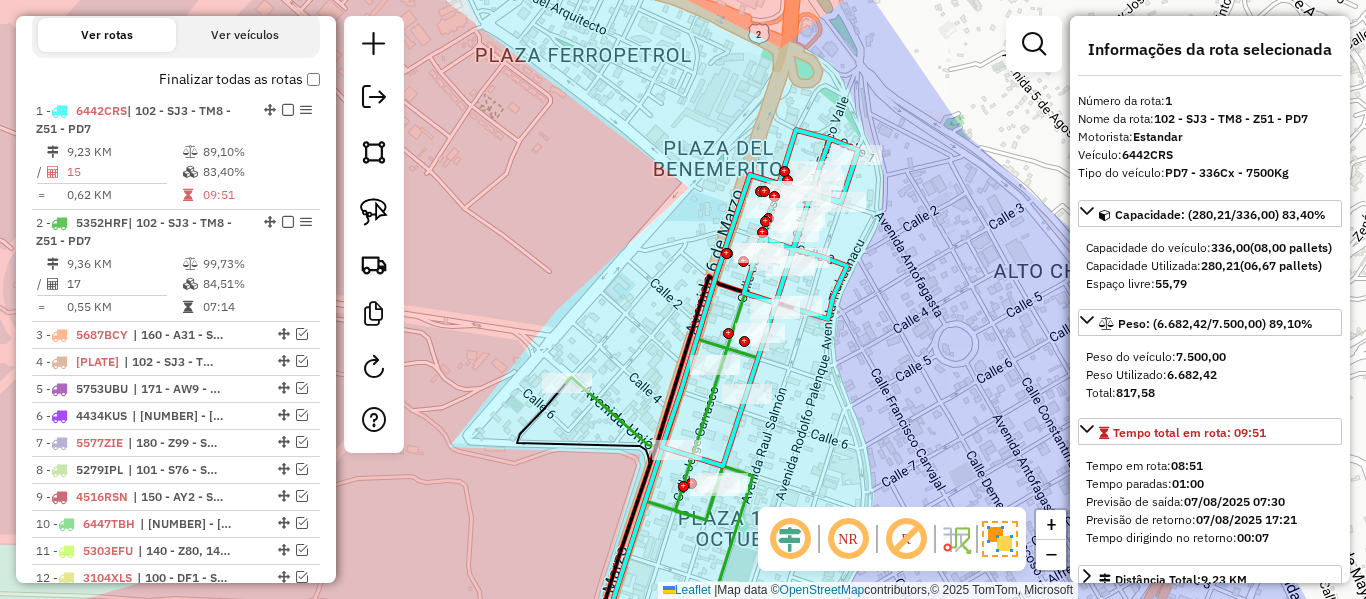 scroll, scrollTop: 756, scrollLeft: 0, axis: vertical 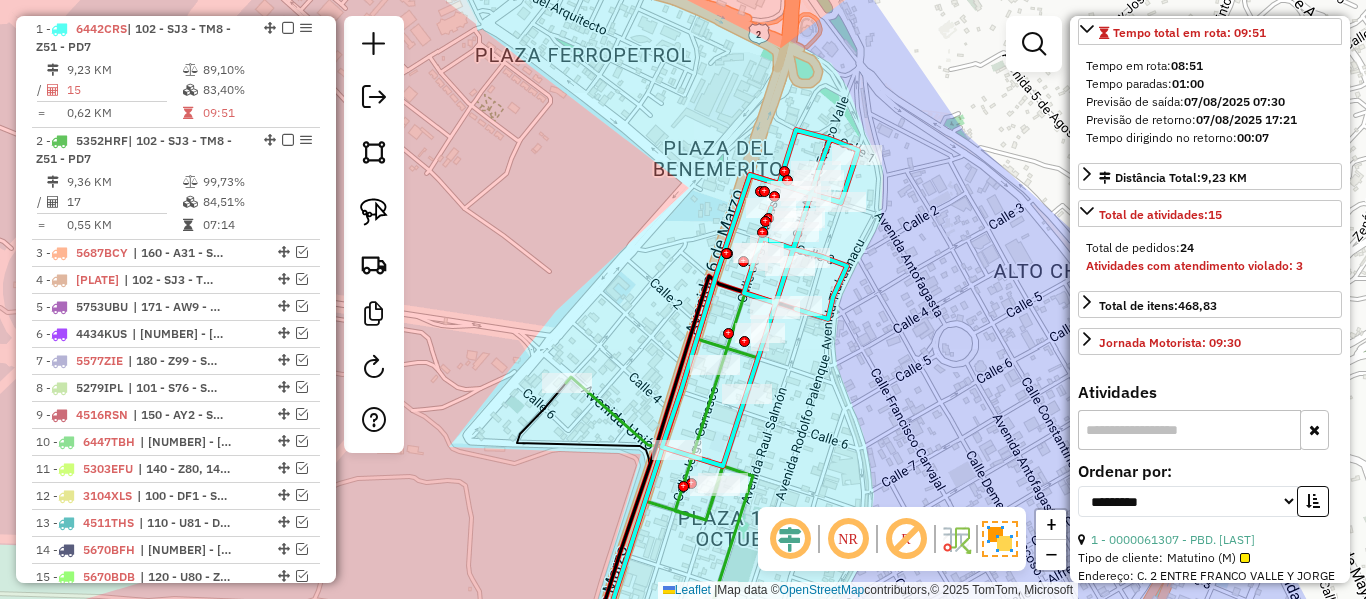 drag, startPoint x: 1312, startPoint y: 542, endPoint x: 1261, endPoint y: 549, distance: 51.47815 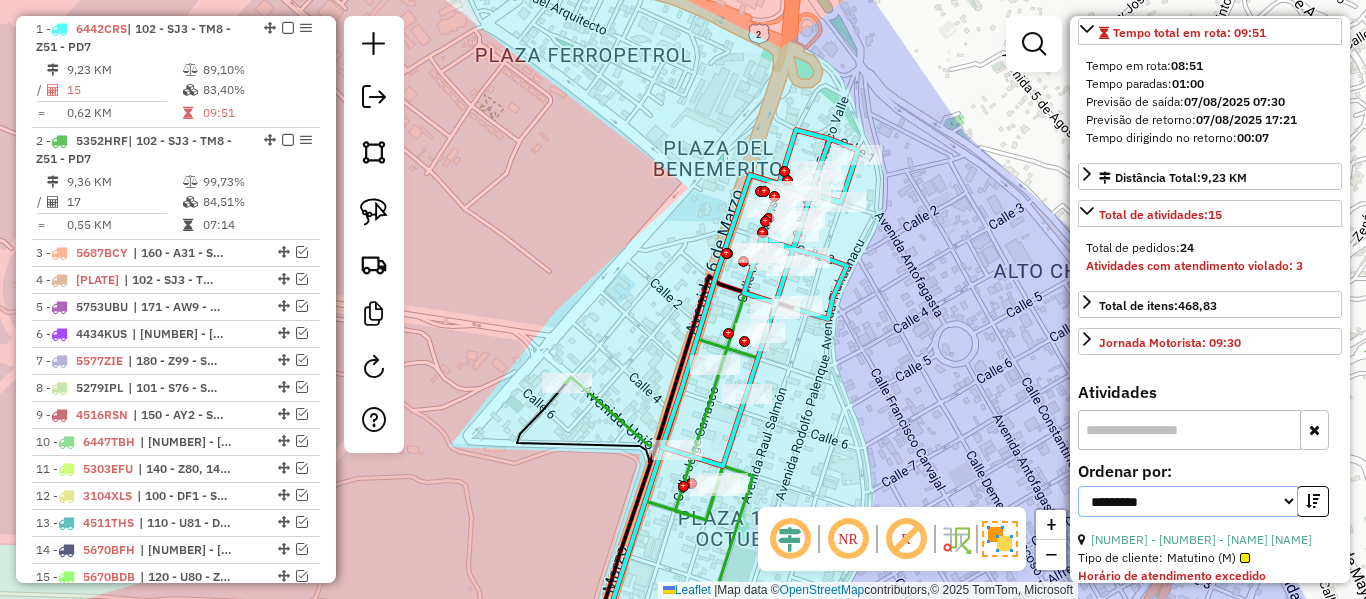 click on "**********" at bounding box center [1188, 501] 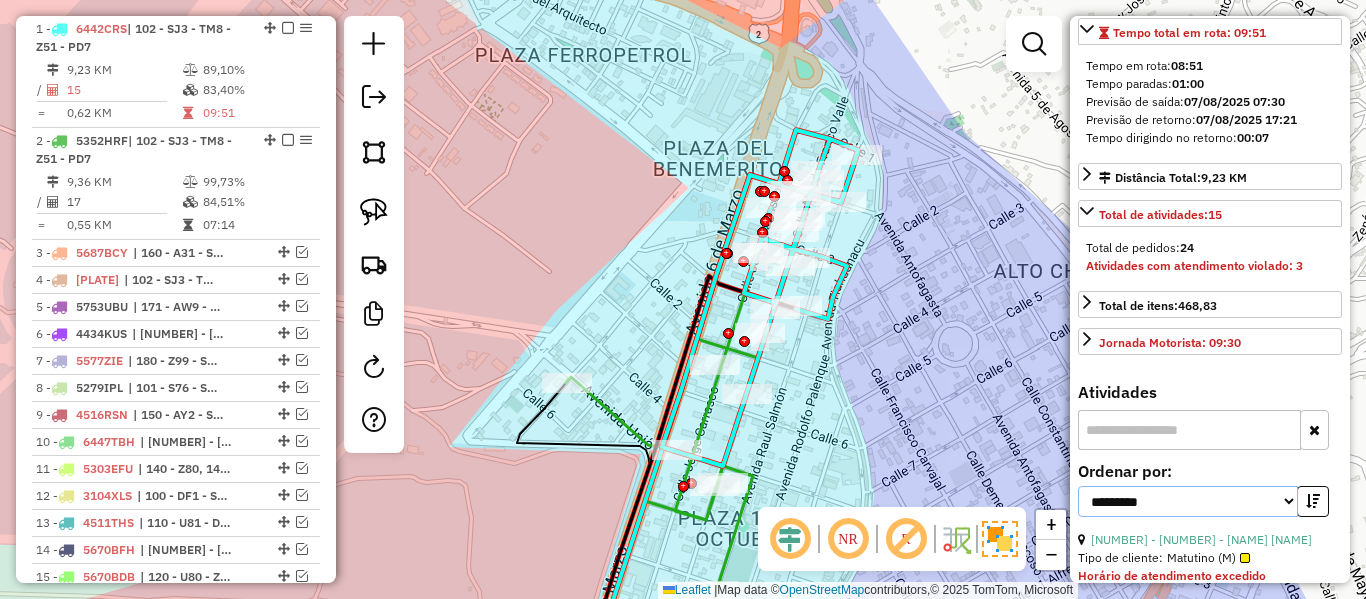 select on "**********" 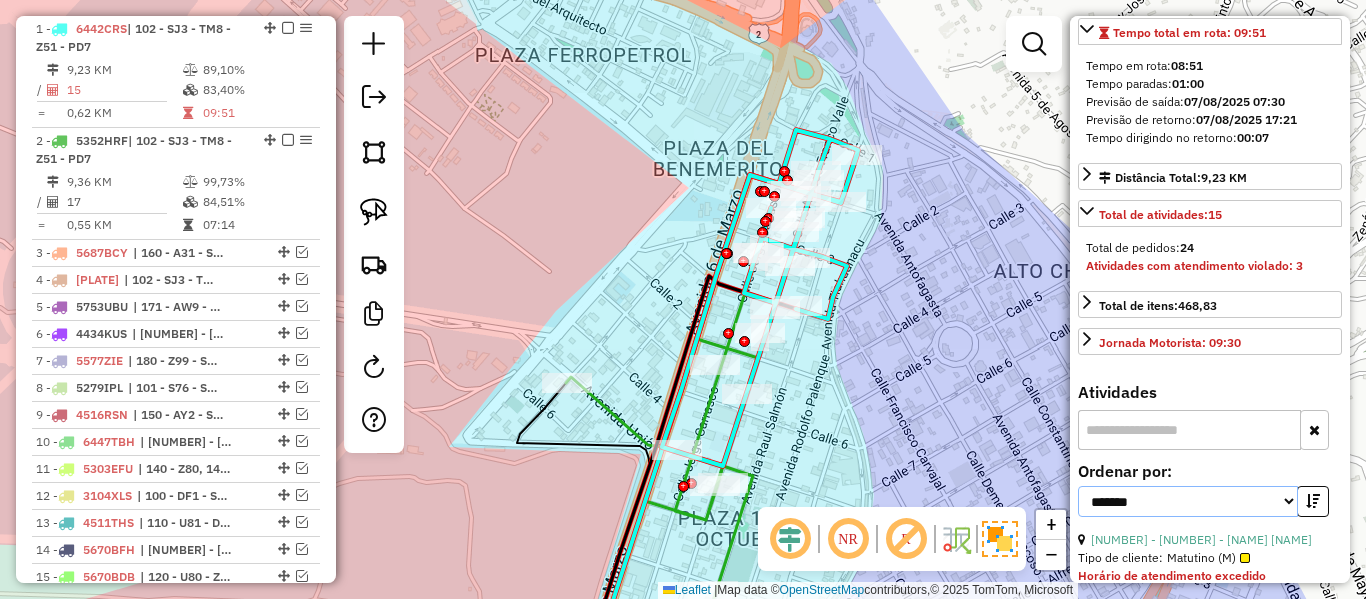 click on "**********" at bounding box center [1188, 501] 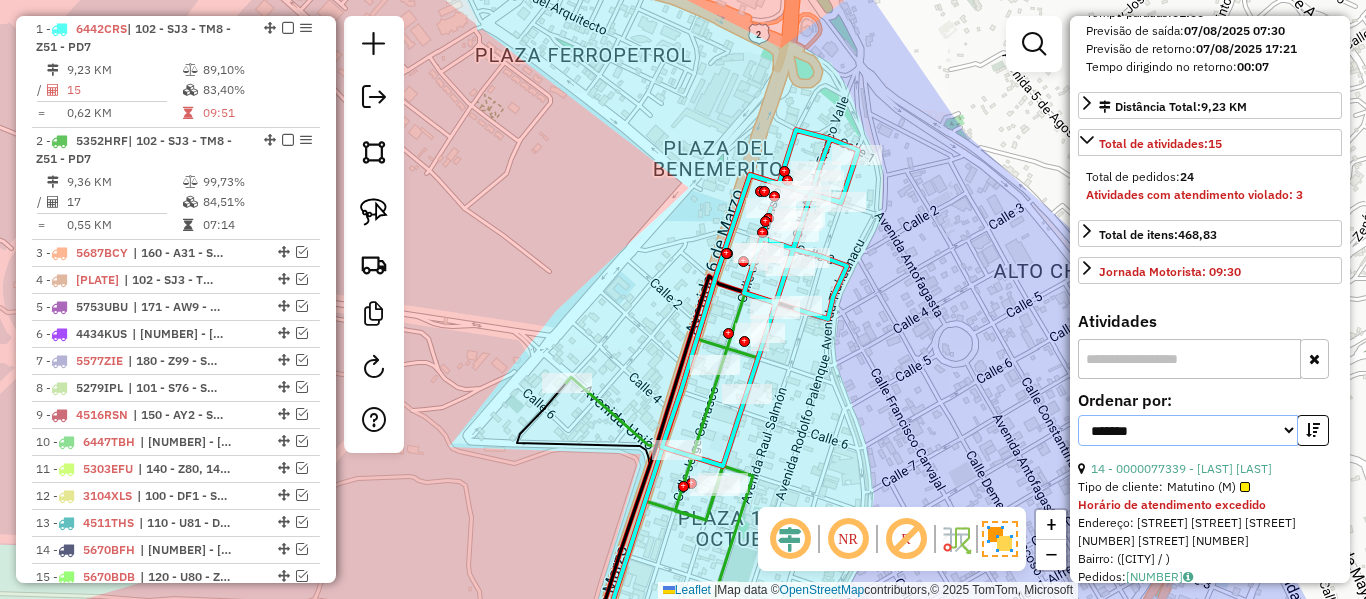 scroll, scrollTop: 500, scrollLeft: 0, axis: vertical 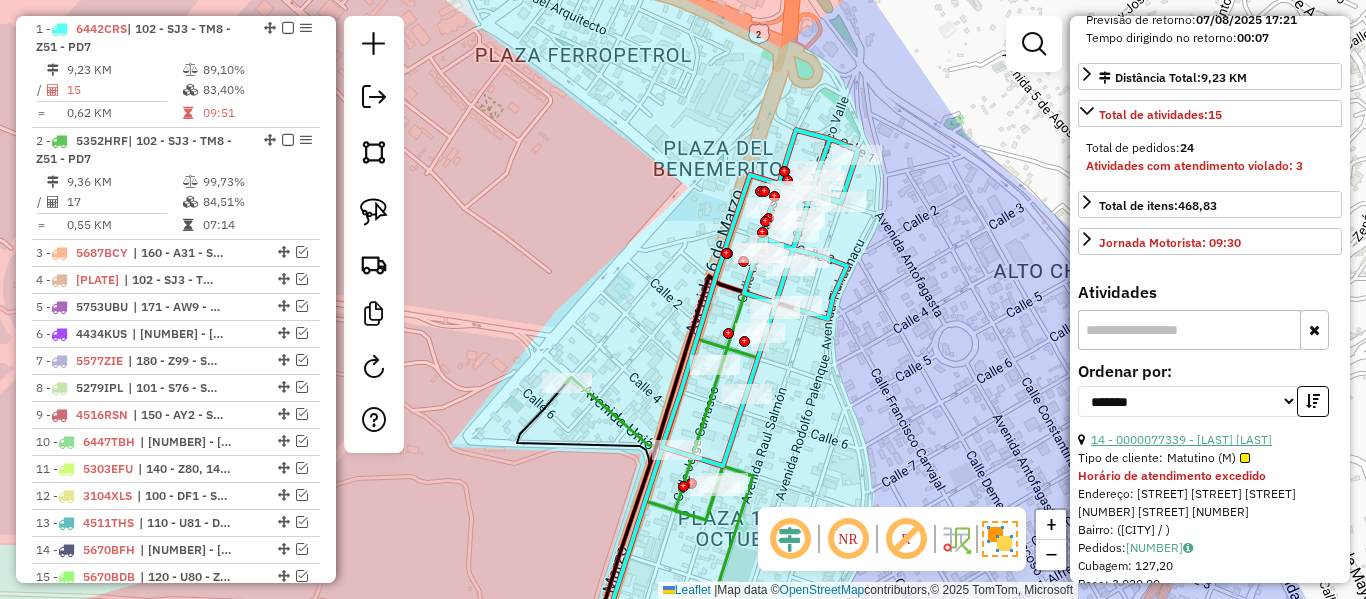 click on "14 - 0000077339 - GRAN GALEON" at bounding box center (1181, 439) 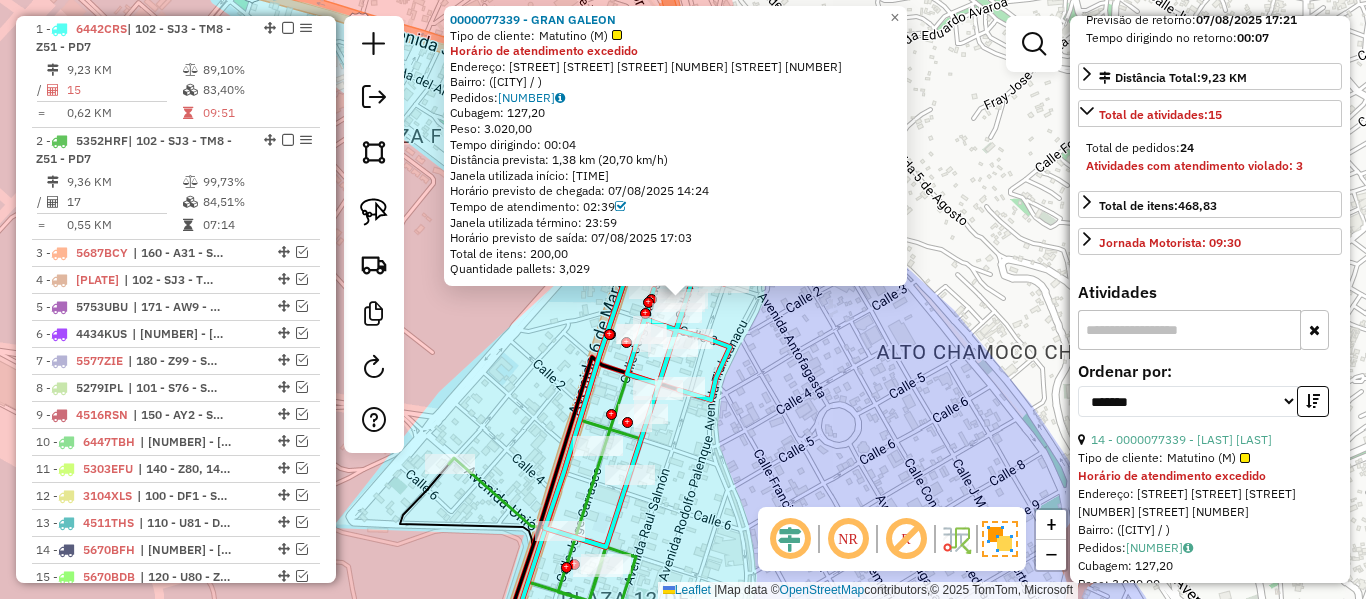 click 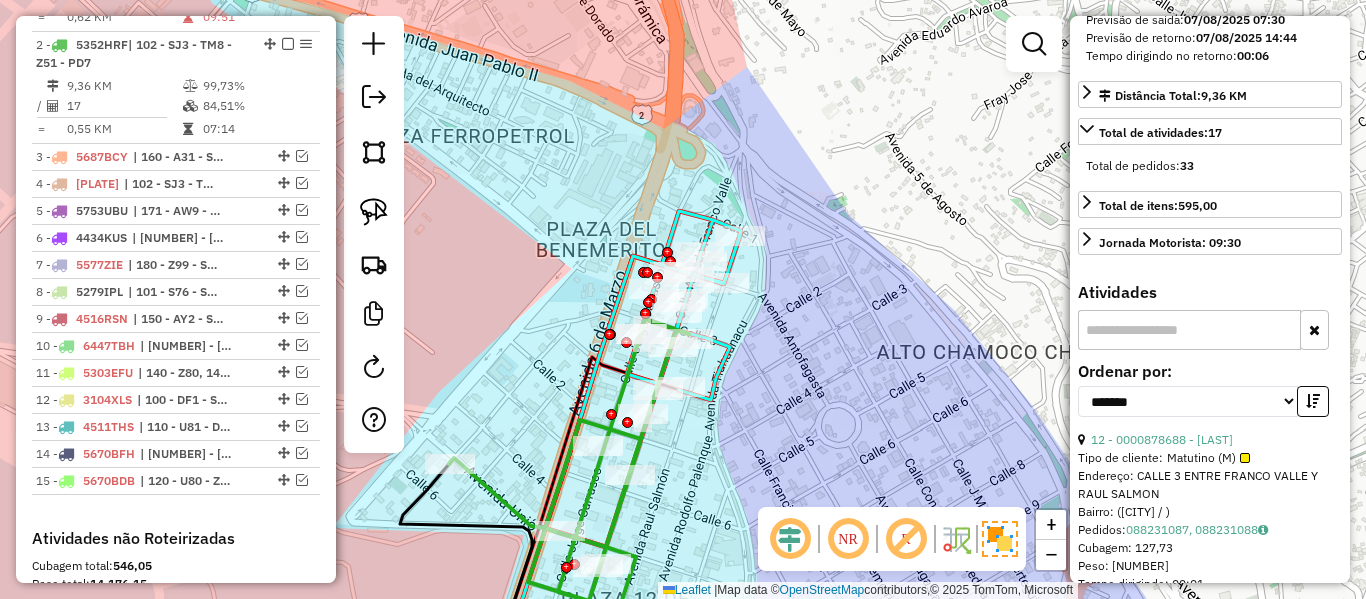 scroll, scrollTop: 868, scrollLeft: 0, axis: vertical 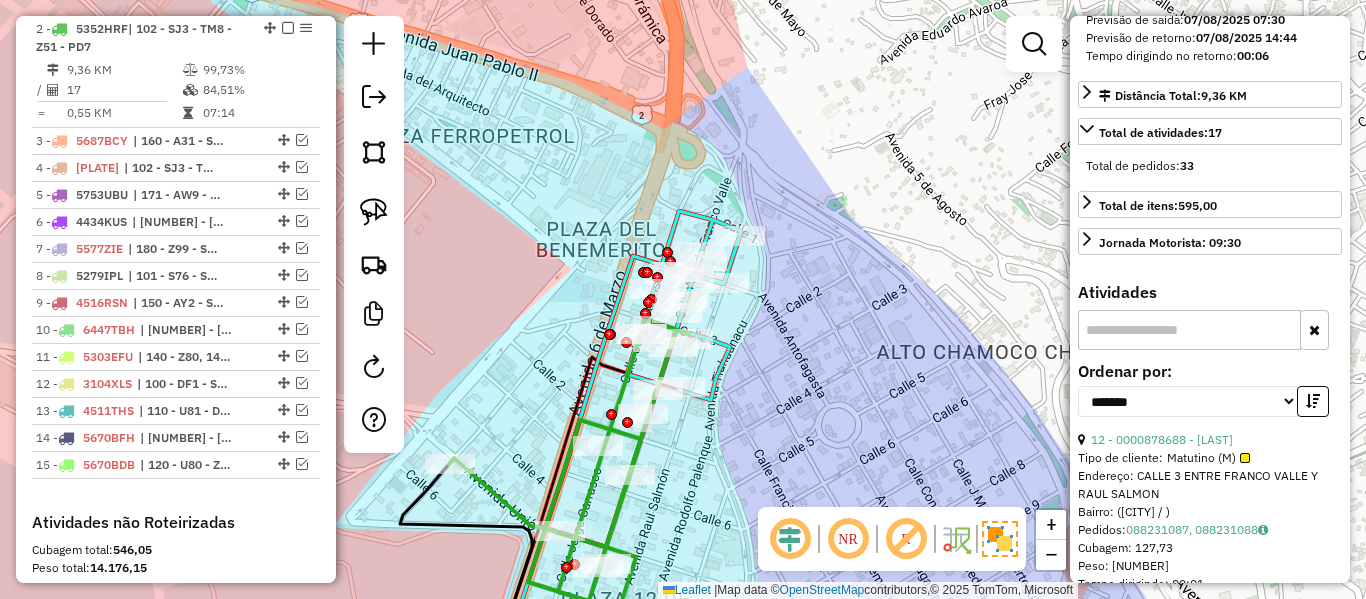 click 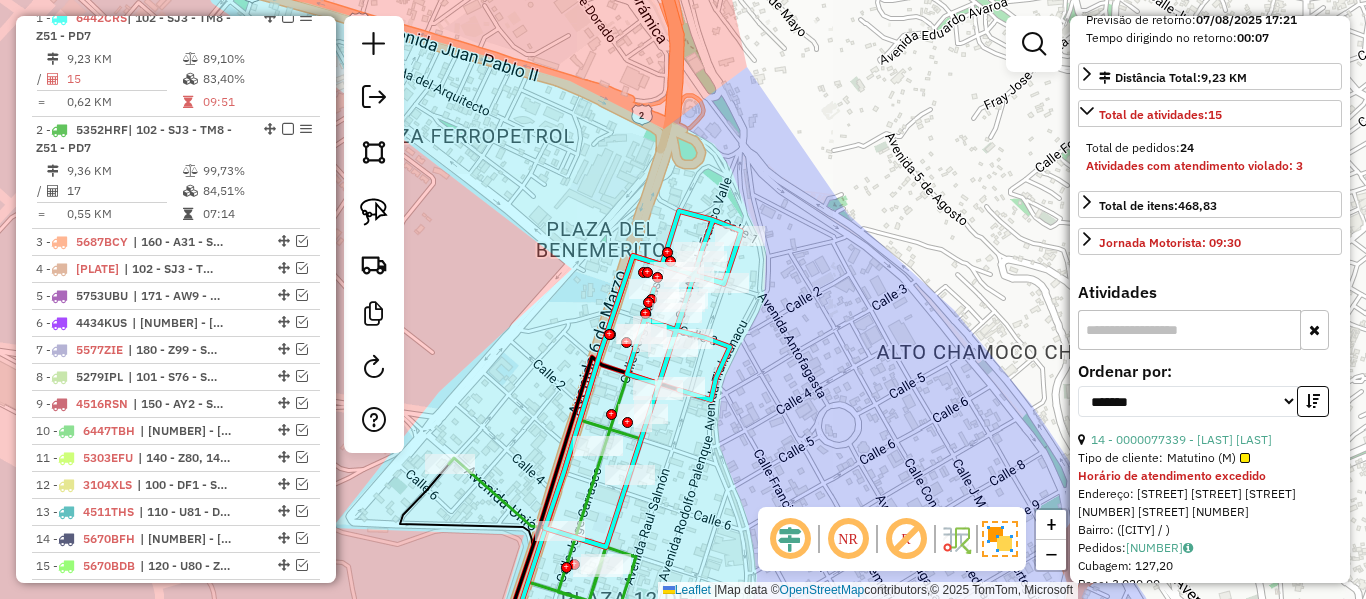 scroll, scrollTop: 756, scrollLeft: 0, axis: vertical 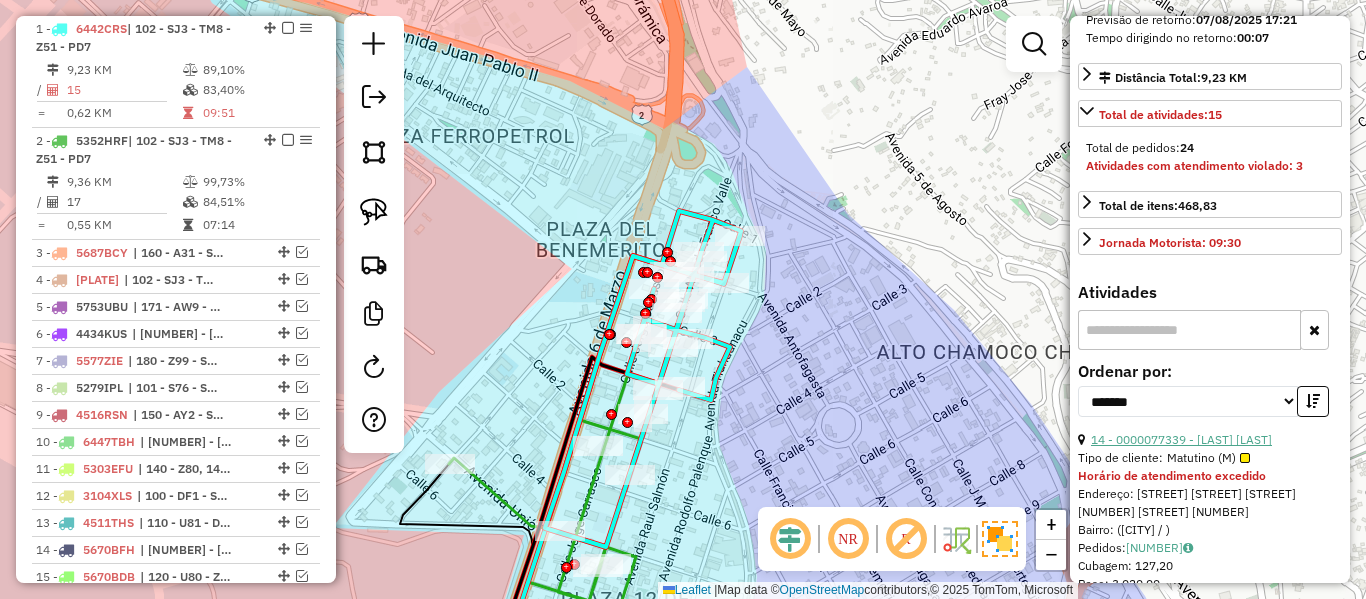 click on "14 - 0000077339 - GRAN GALEON" at bounding box center (1181, 439) 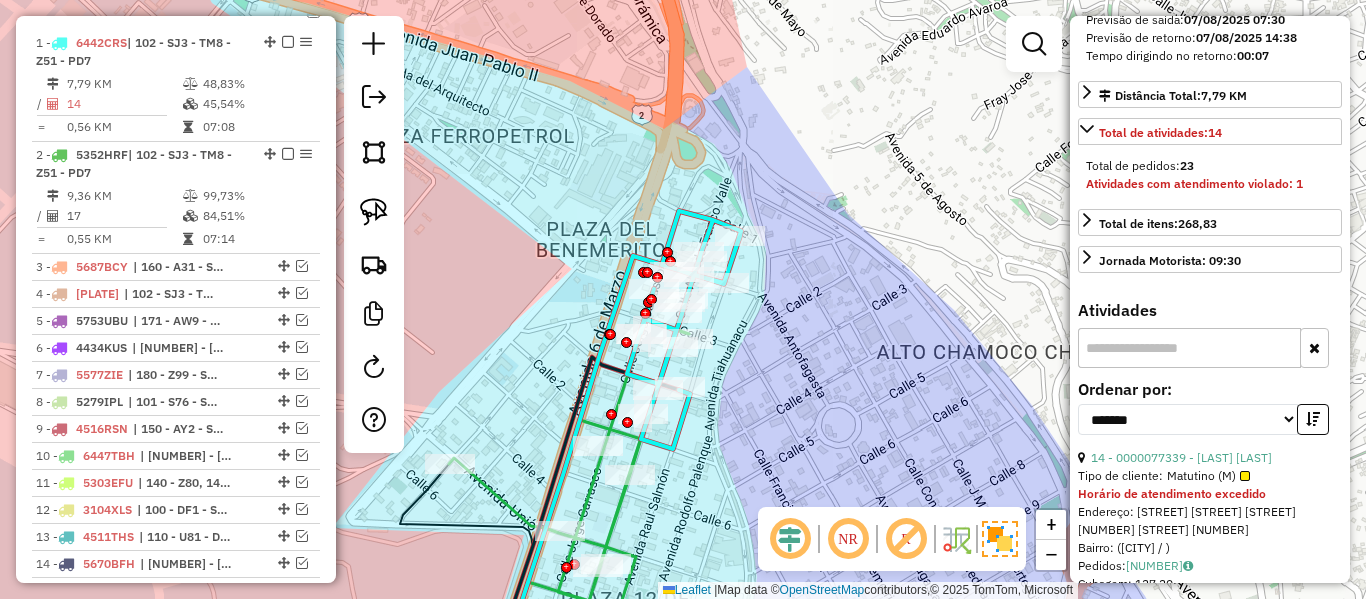 scroll, scrollTop: 756, scrollLeft: 0, axis: vertical 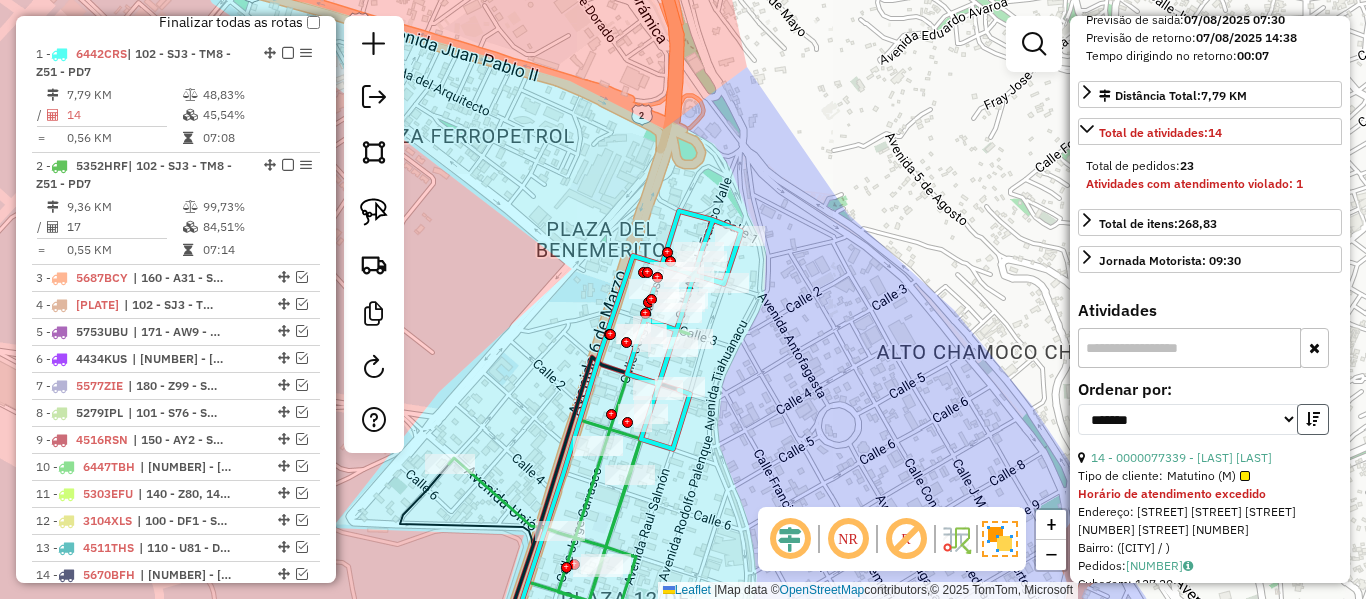 click at bounding box center [1313, 419] 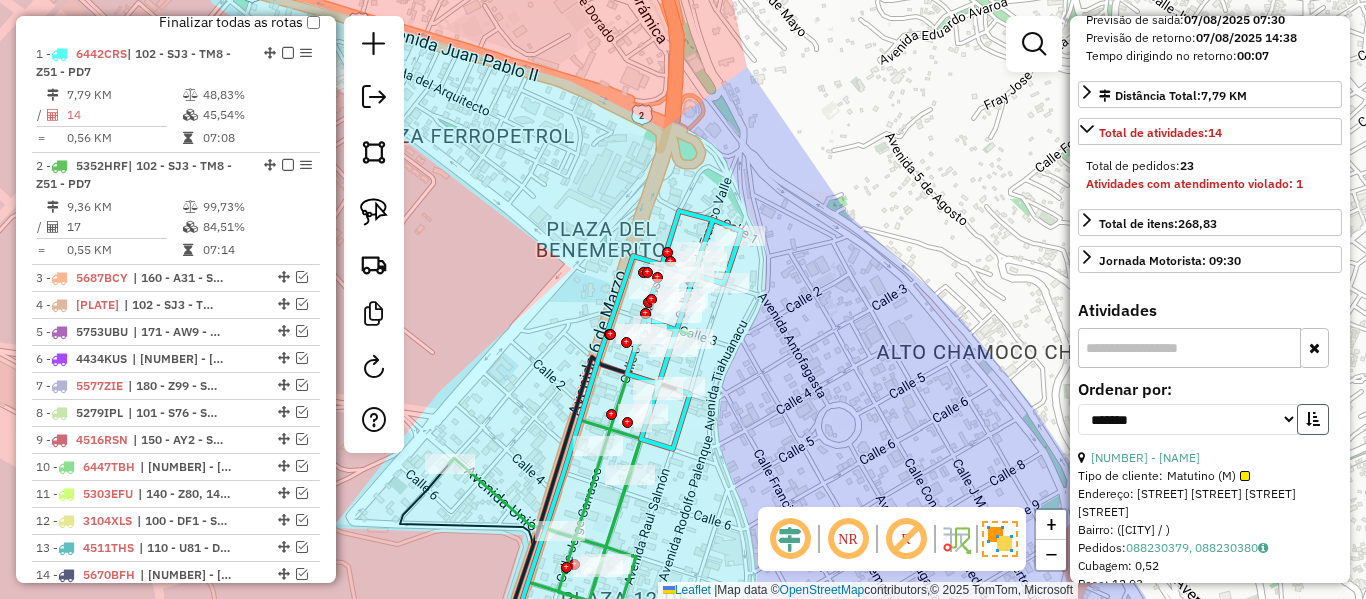 click at bounding box center [1313, 419] 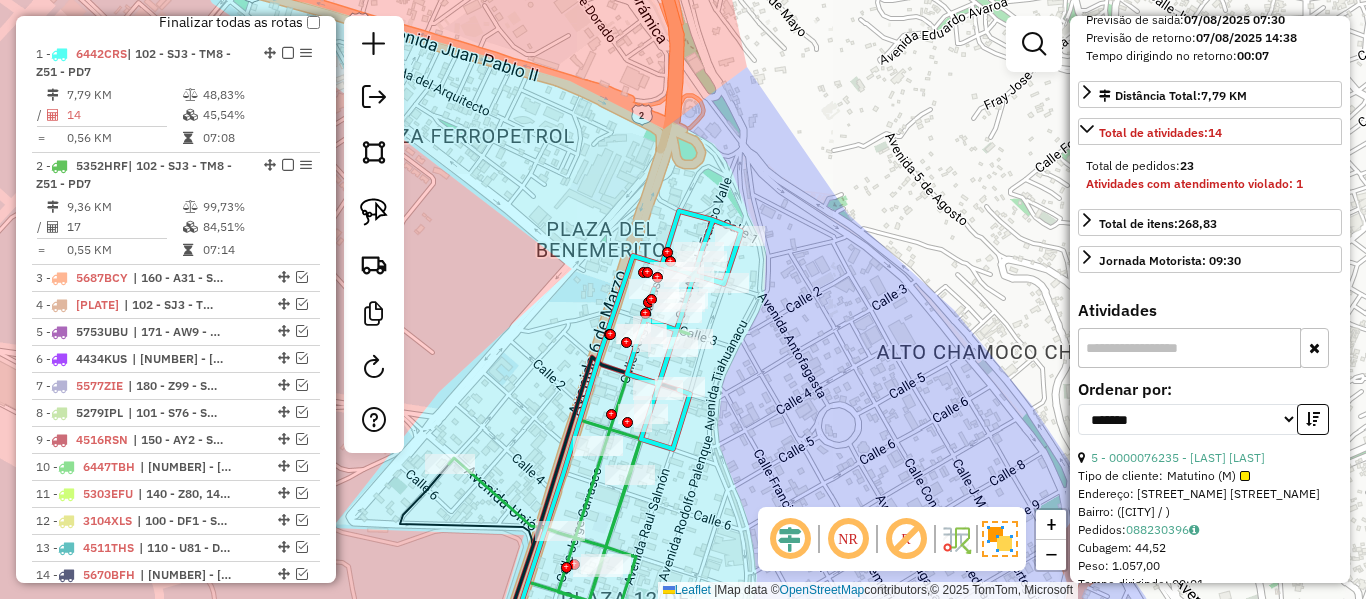 click on "Matutino (M)" at bounding box center (1208, 476) 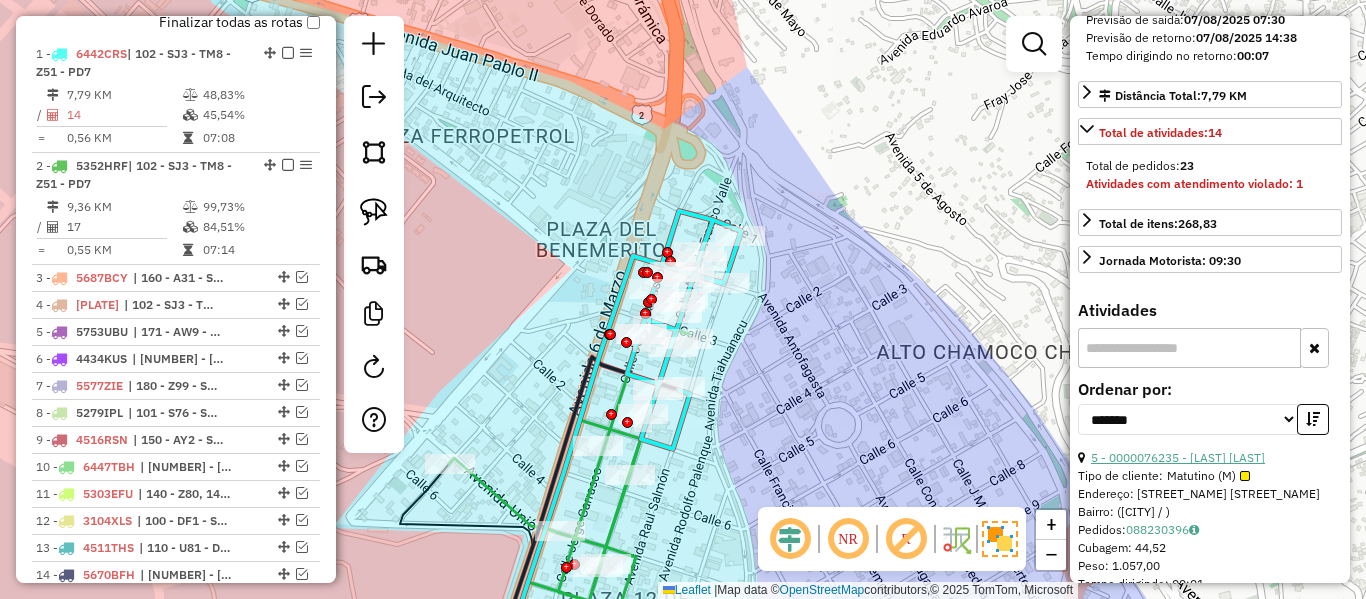 click on "5 - 0000076235 - PBD. LOS CAPOS" at bounding box center (1178, 457) 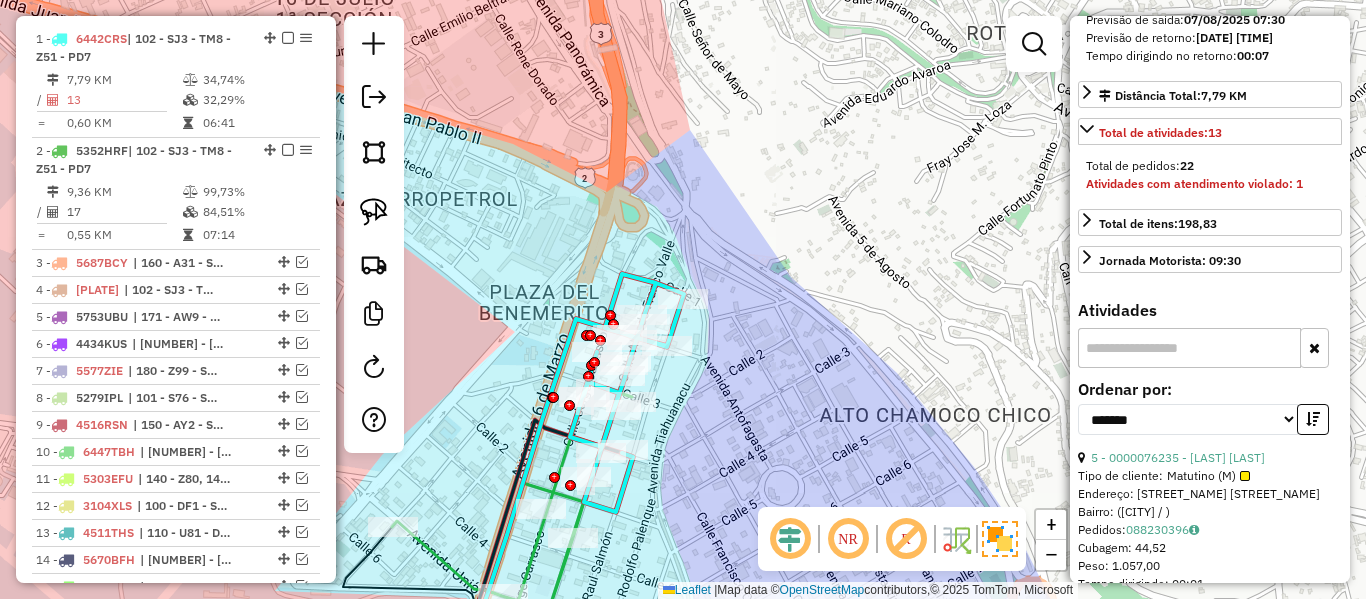 scroll, scrollTop: 781, scrollLeft: 0, axis: vertical 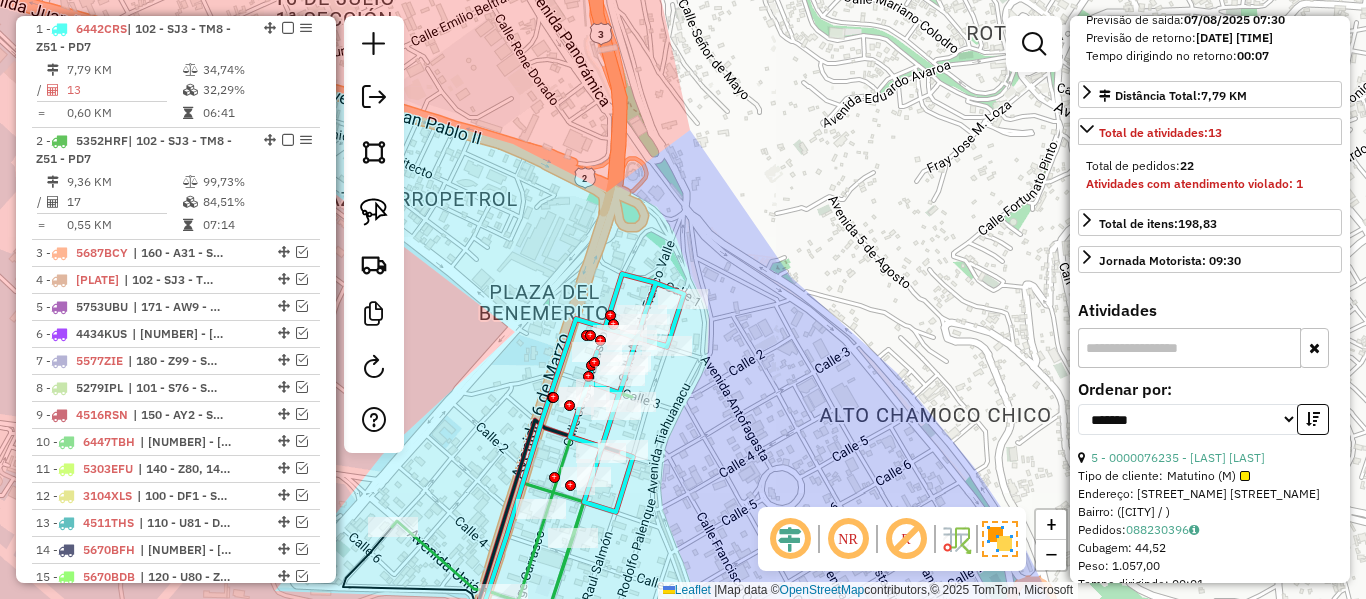 click 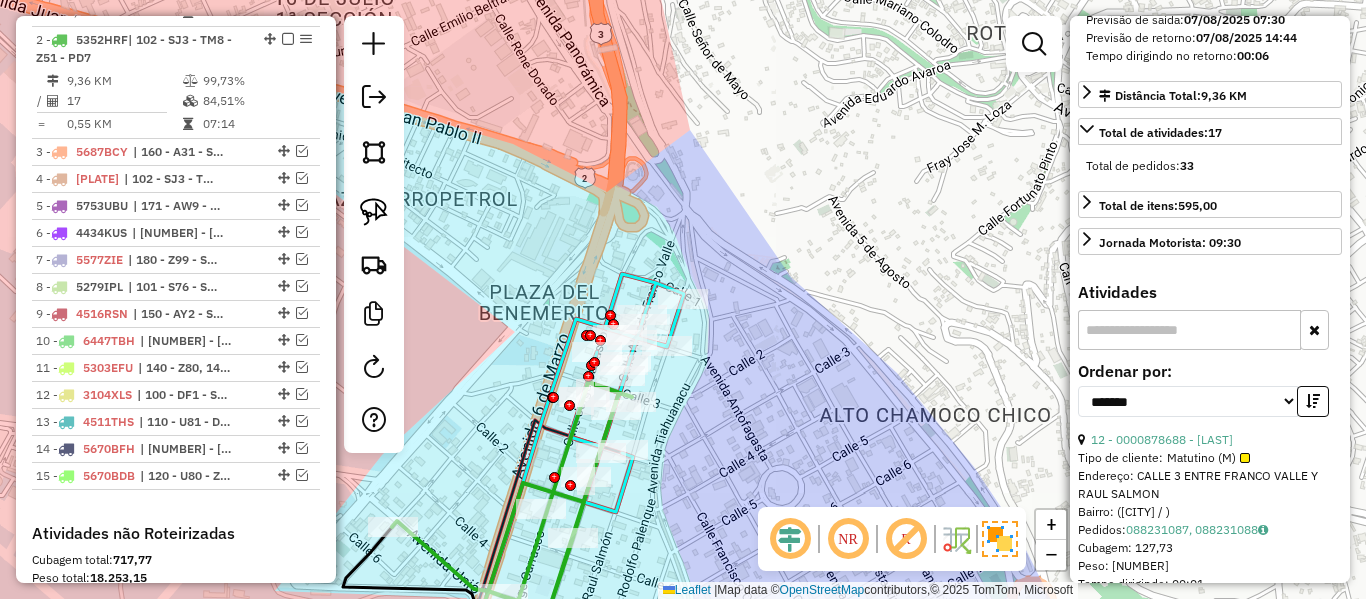 scroll, scrollTop: 893, scrollLeft: 0, axis: vertical 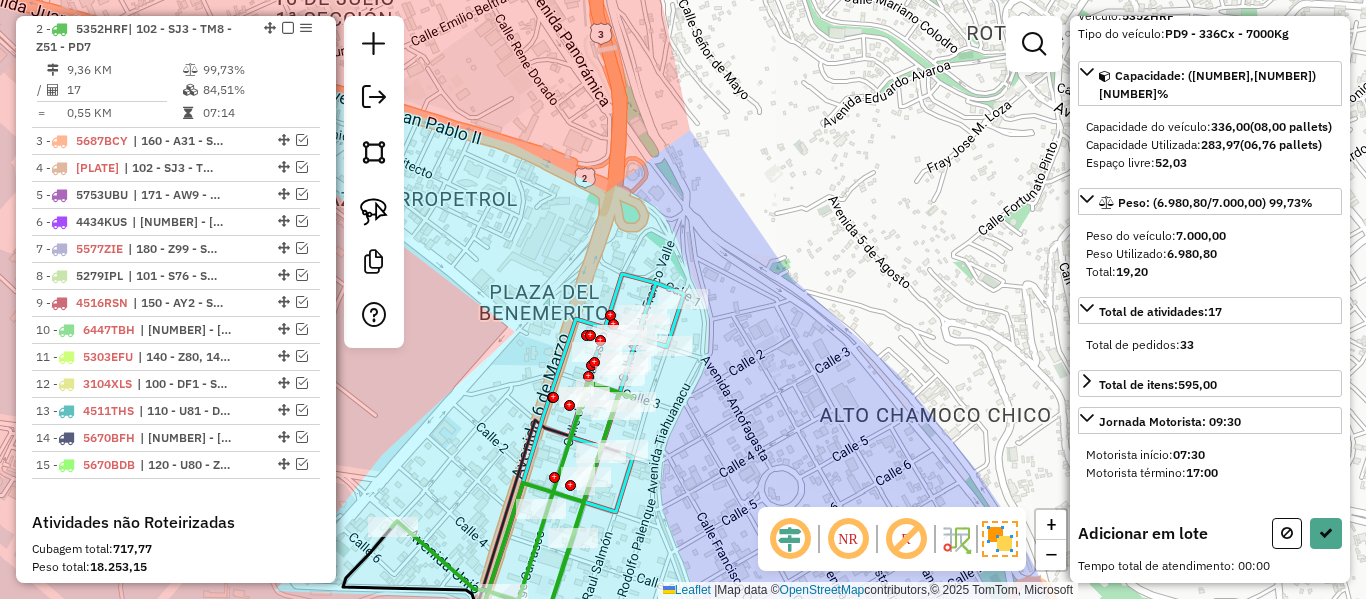 click 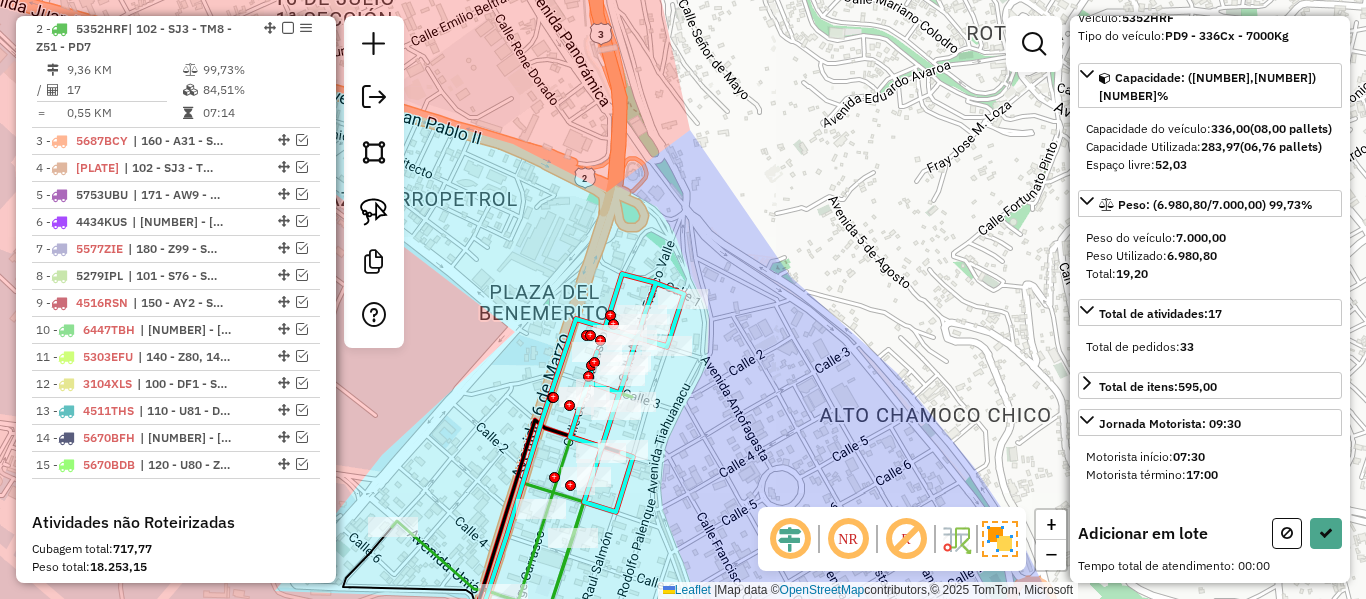 click 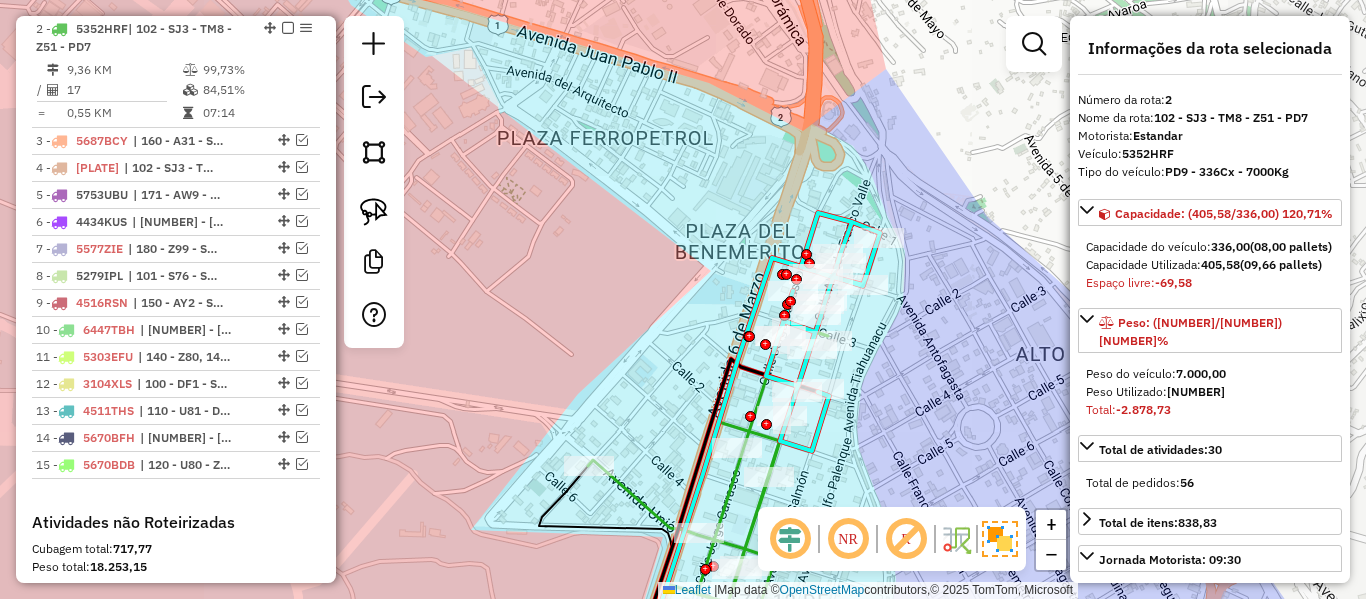 scroll, scrollTop: 0, scrollLeft: 0, axis: both 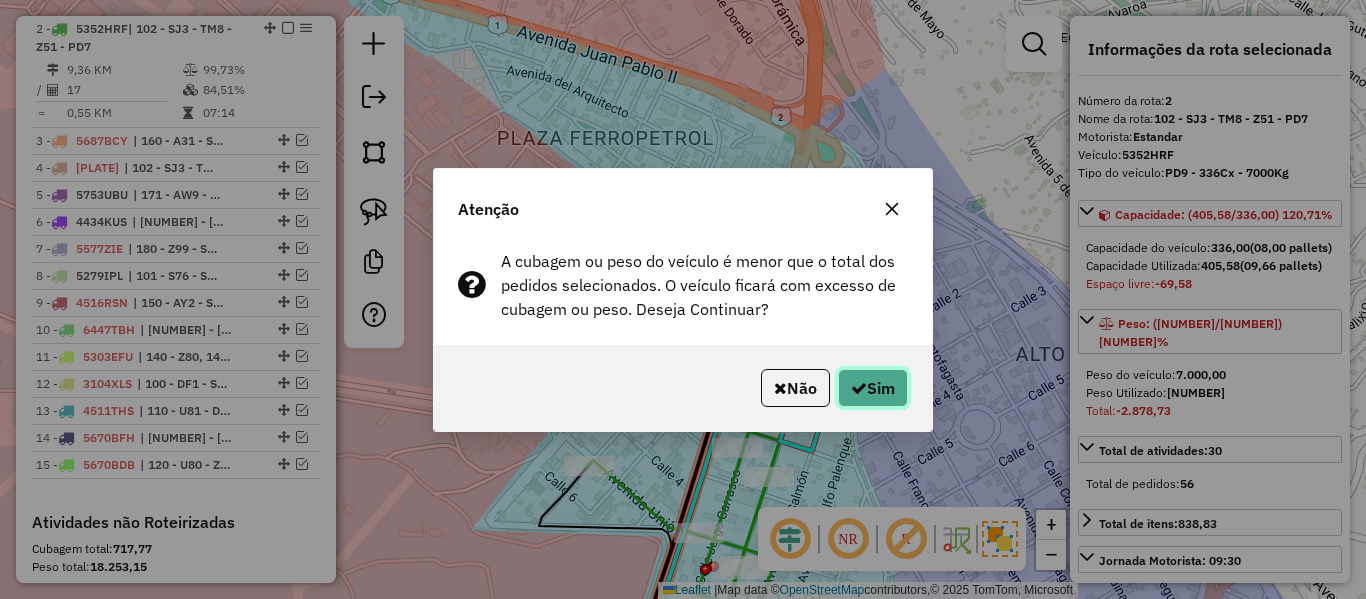 click on "Sim" 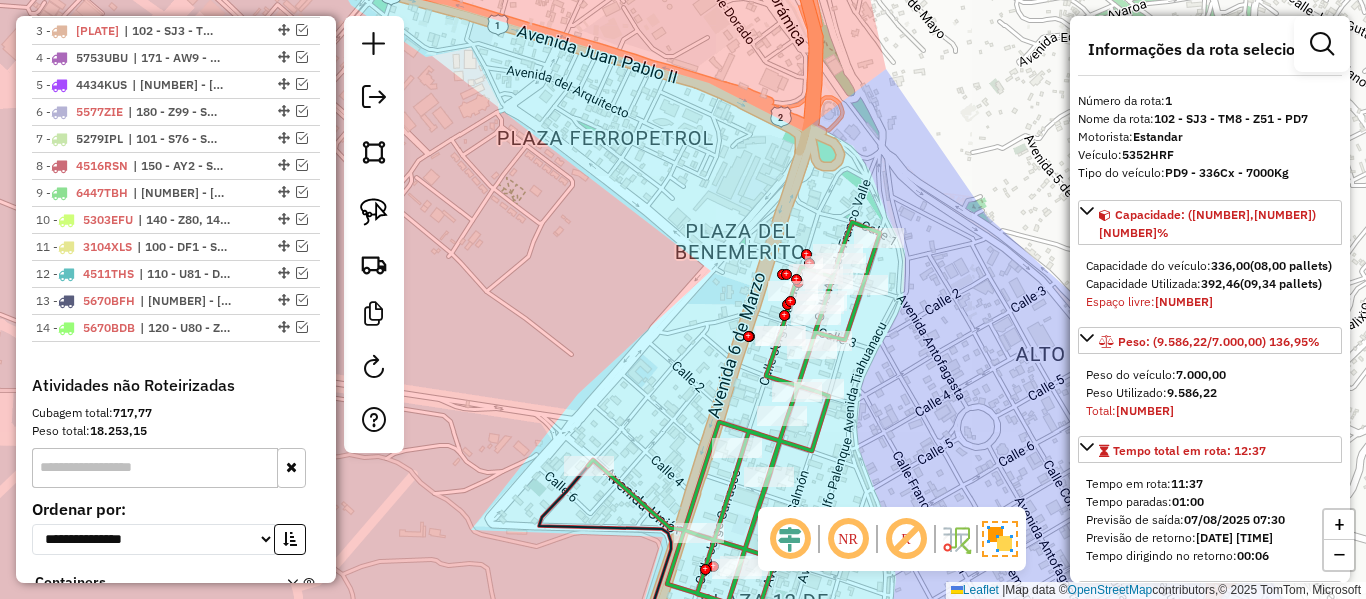scroll, scrollTop: 756, scrollLeft: 0, axis: vertical 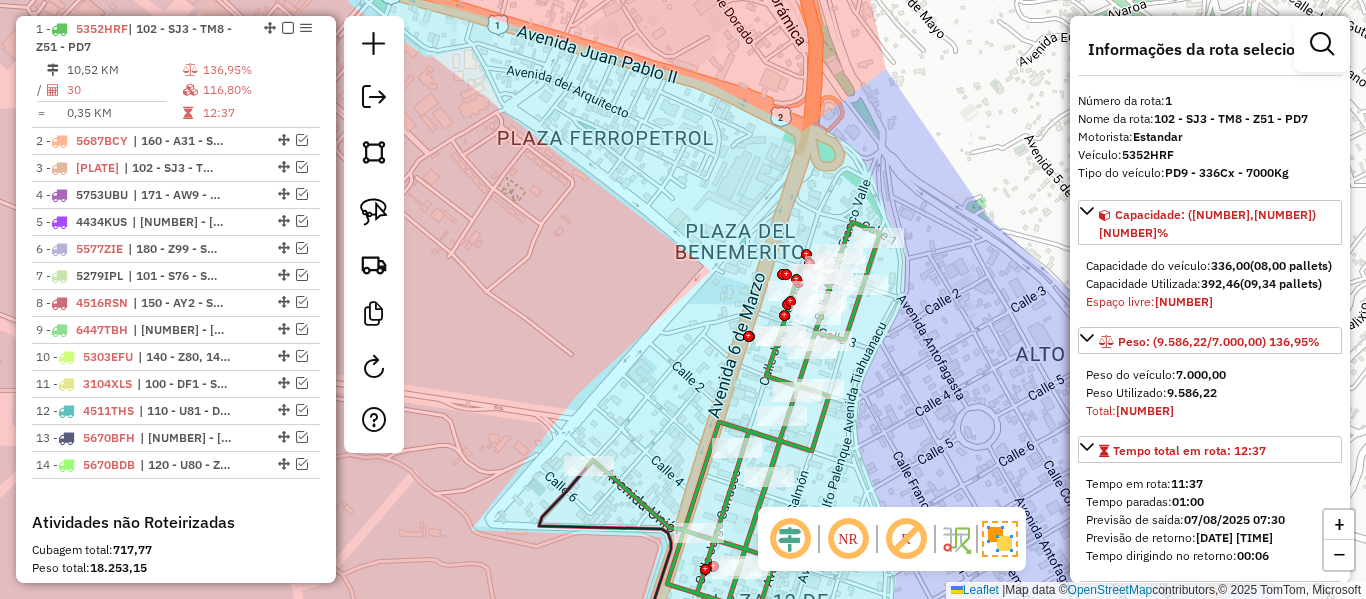 click 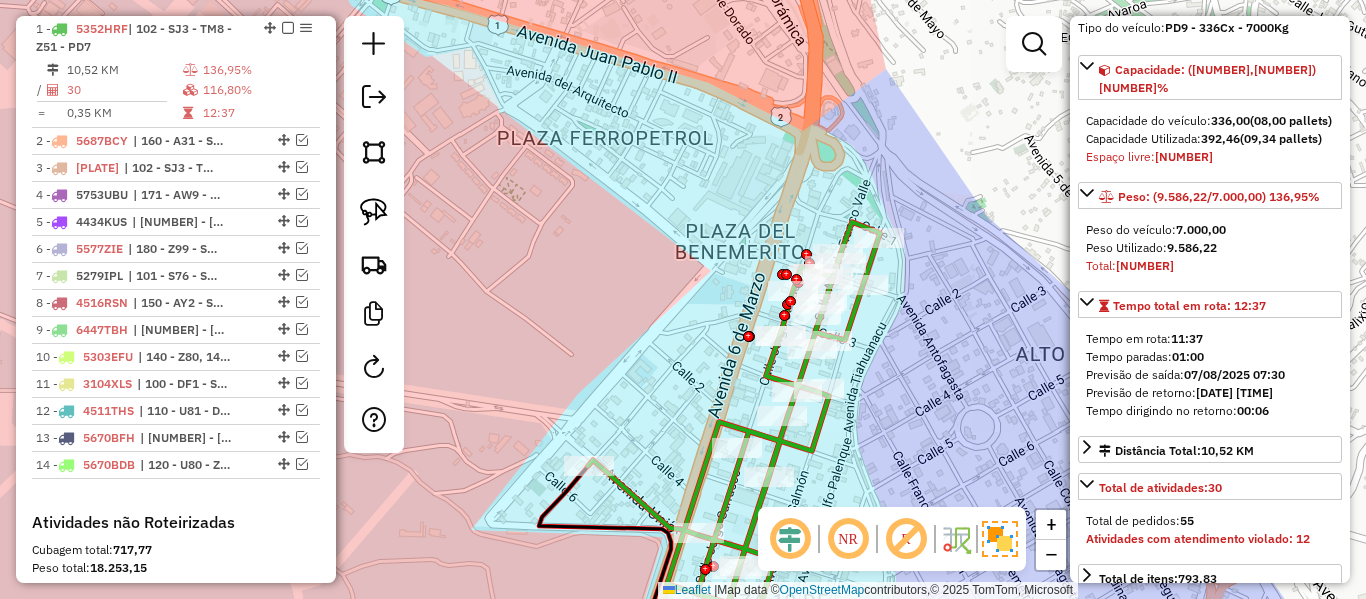 scroll, scrollTop: 400, scrollLeft: 0, axis: vertical 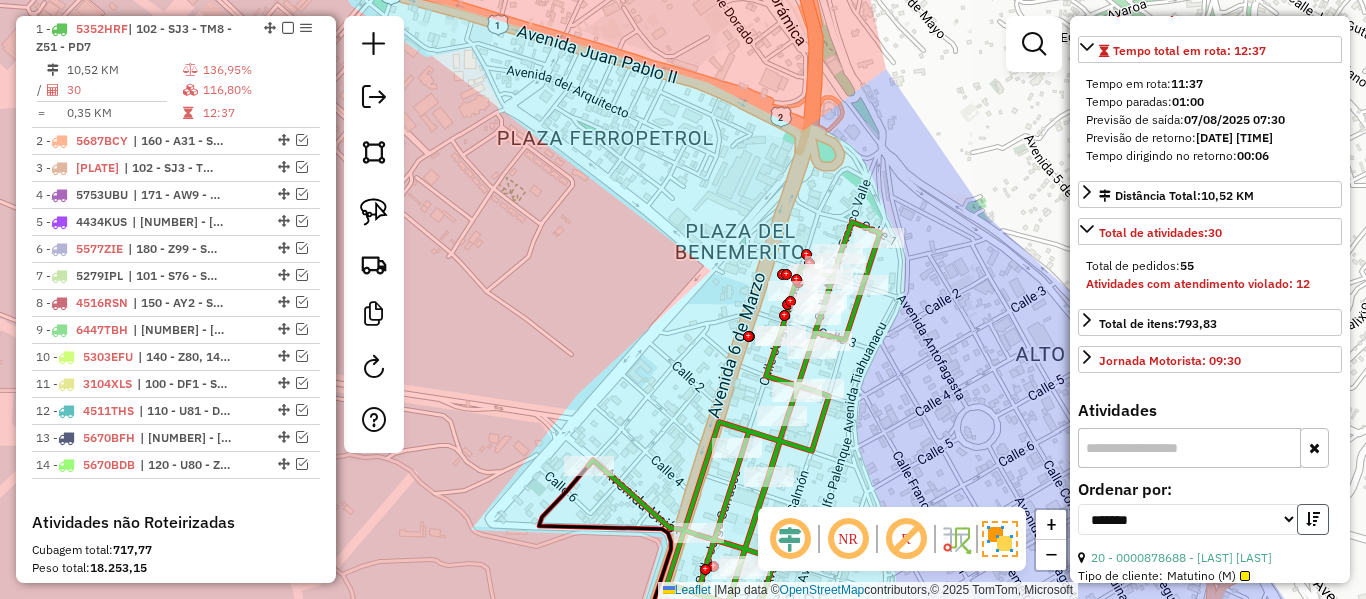 click at bounding box center (1313, 519) 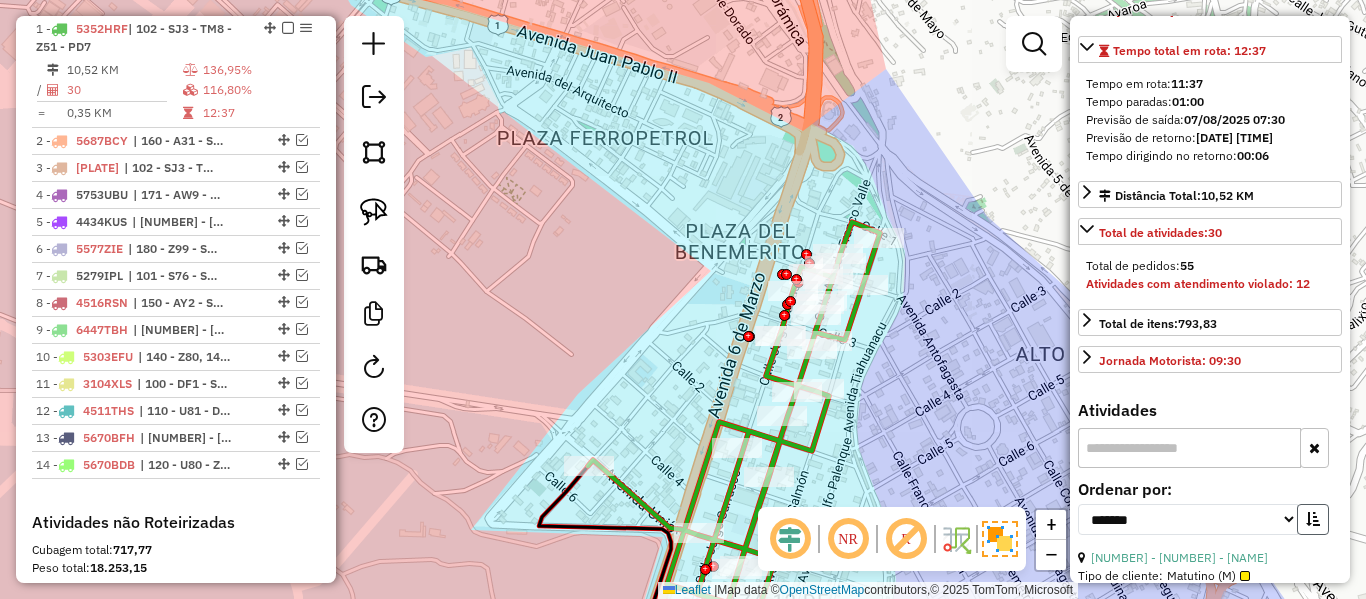 click at bounding box center [1313, 519] 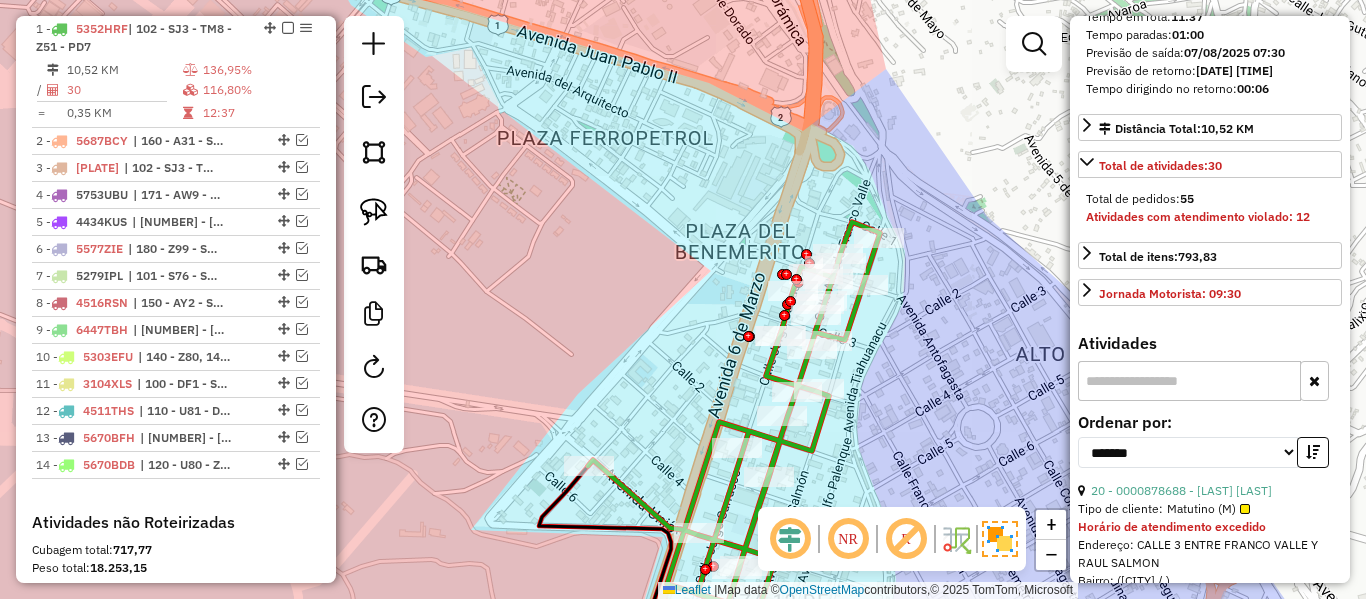 scroll, scrollTop: 500, scrollLeft: 0, axis: vertical 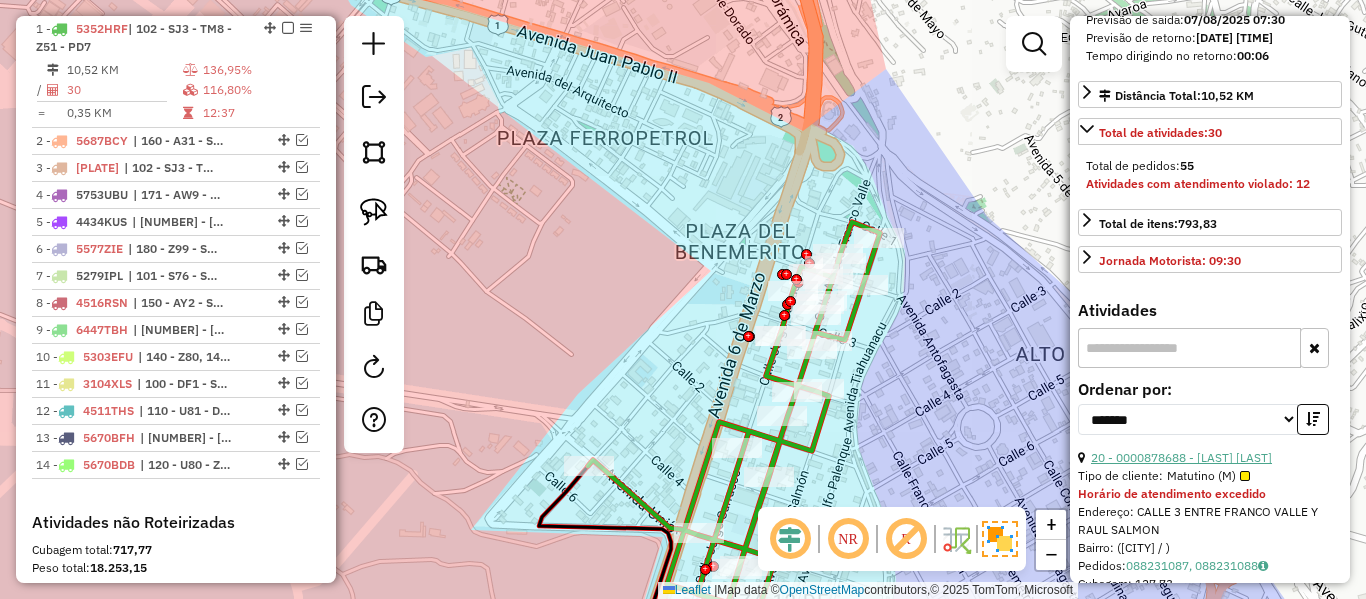 click on "20 - 0000878688 - LAS MANANERAS" at bounding box center (1181, 457) 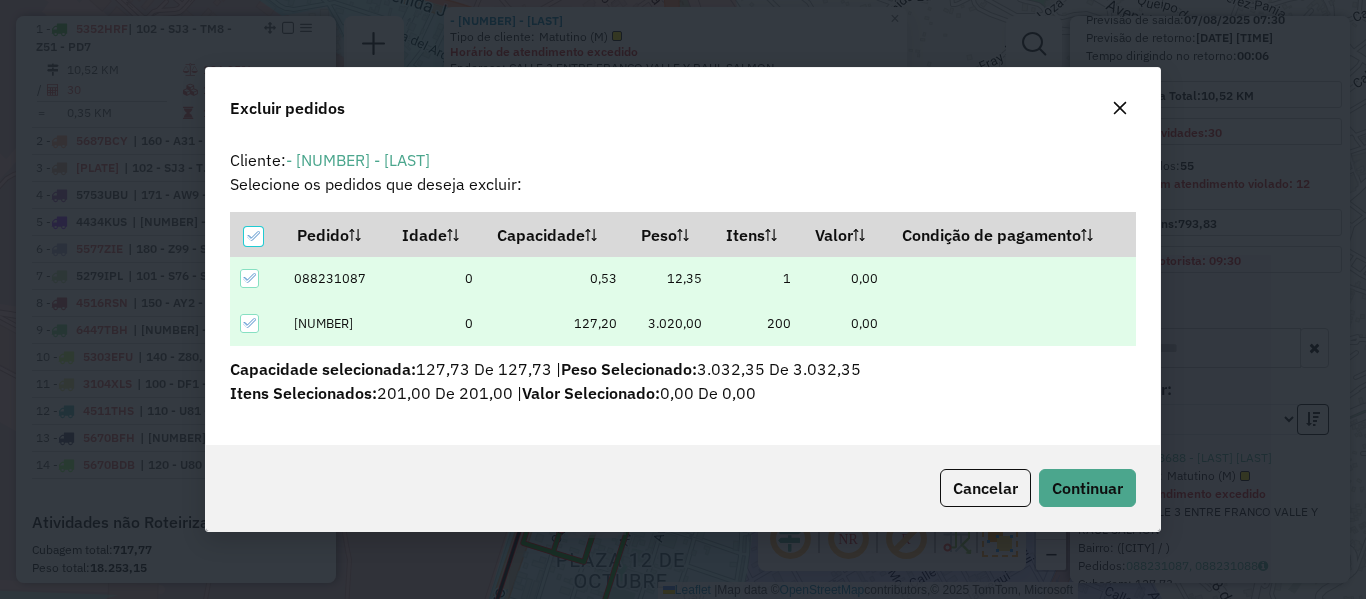scroll, scrollTop: 0, scrollLeft: 0, axis: both 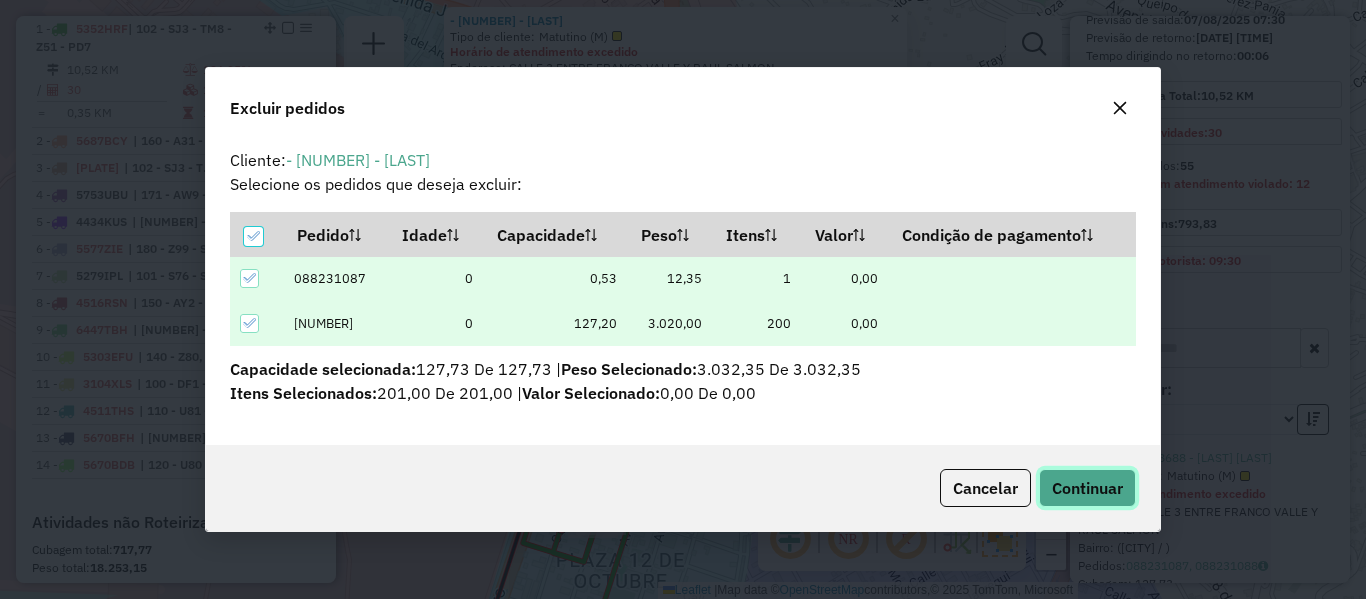 click on "Continuar" 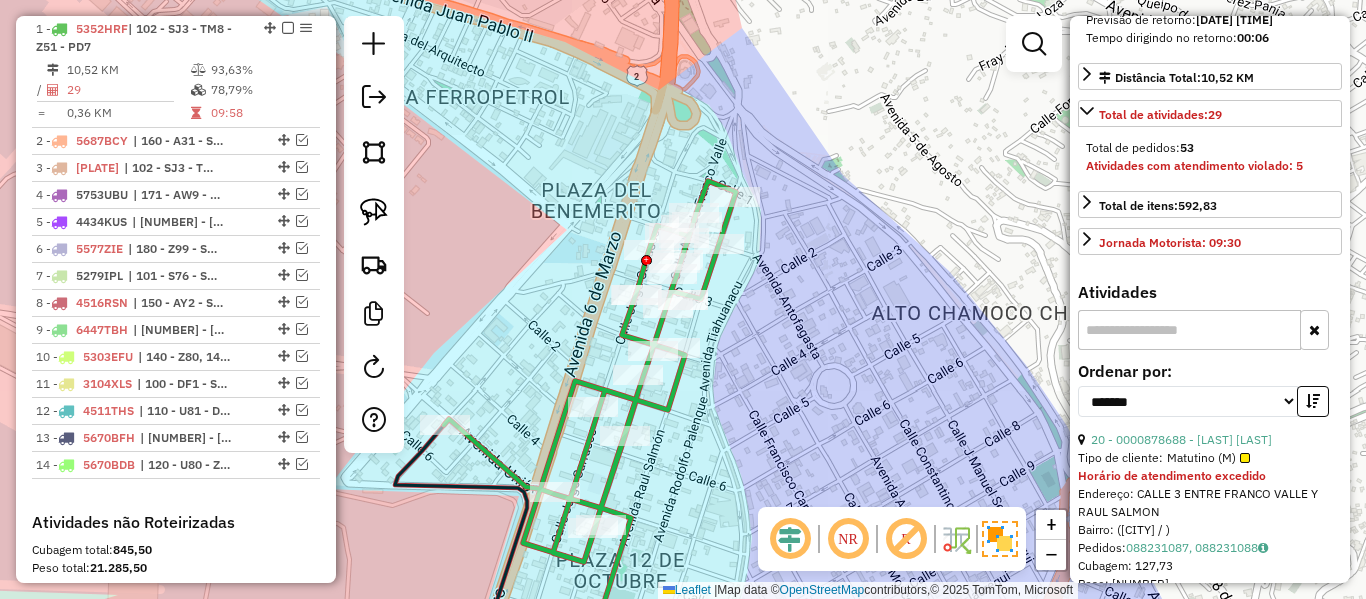 scroll, scrollTop: 482, scrollLeft: 0, axis: vertical 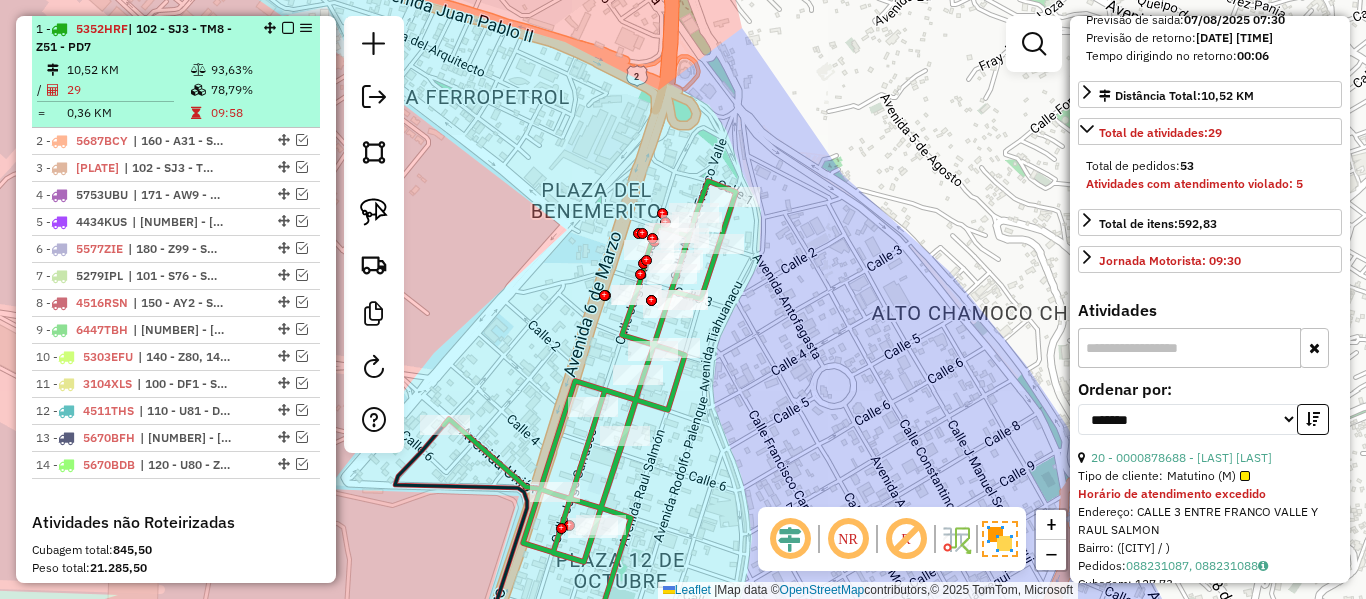 click at bounding box center [288, 28] 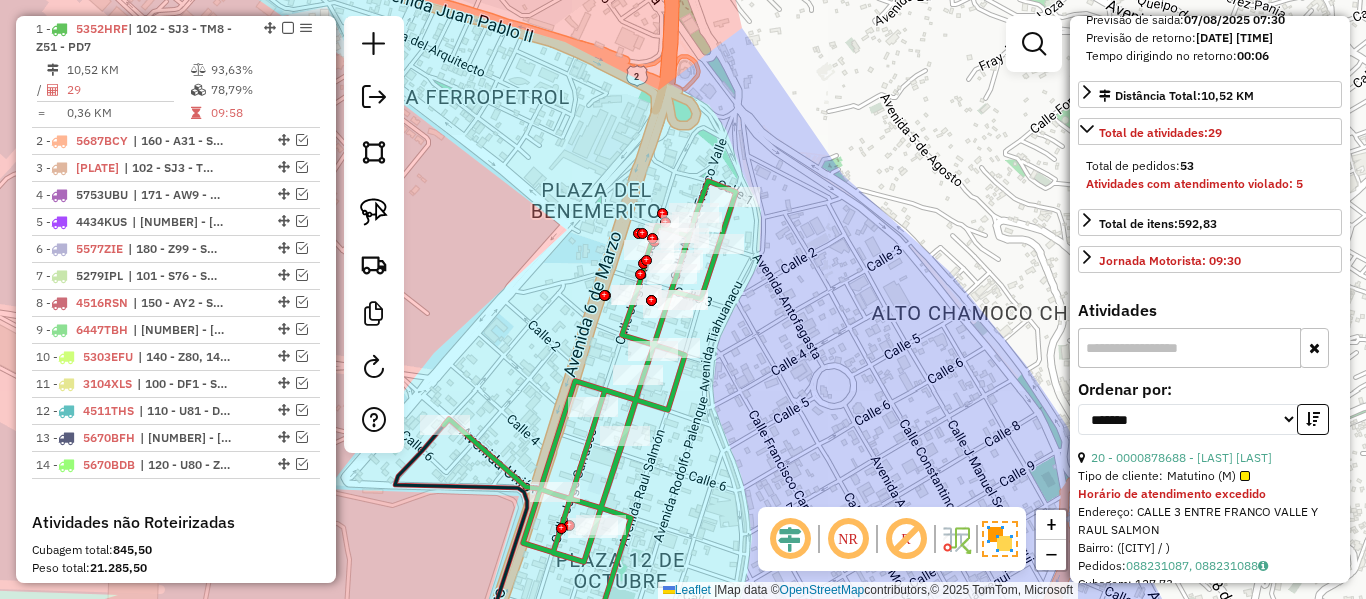 scroll, scrollTop: 671, scrollLeft: 0, axis: vertical 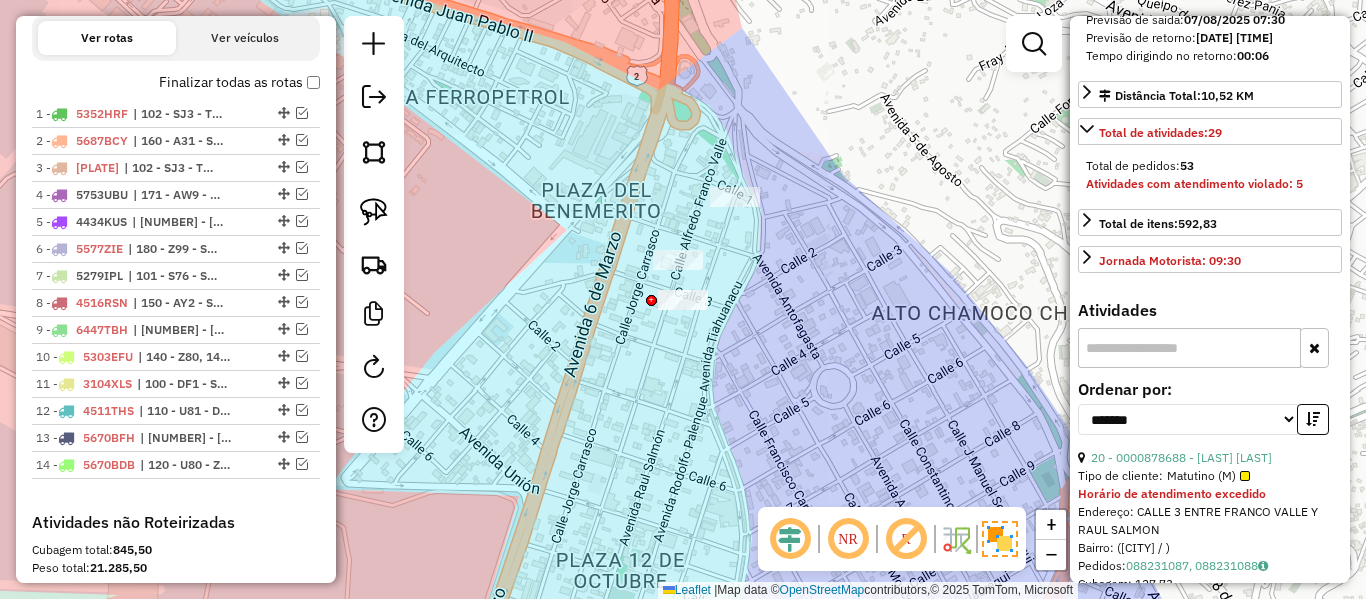 click on "Janela de atendimento Grade de atendimento Capacidade Transportadoras Veículos Cliente Pedidos  Rotas Selecione os dias de semana para filtrar as janelas de atendimento  Seg   Ter   Qua   Qui   Sex   Sáb   Dom  Informe o período da janela de atendimento: De: Até:  Filtrar exatamente a janela do cliente  Considerar janela de atendimento padrão  Selecione os dias de semana para filtrar as grades de atendimento  Seg   Ter   Qua   Qui   Sex   Sáb   Dom   Considerar clientes sem dia de atendimento cadastrado  Clientes fora do dia de atendimento selecionado Filtrar as atividades entre os valores definidos abaixo:  Peso mínimo:   Peso máximo:   Cubagem mínima:   Cubagem máxima:   De:   Até:  Filtrar as atividades entre o tempo de atendimento definido abaixo:  De:   Até:   Considerar capacidade total dos clientes não roteirizados Transportadora: Selecione um ou mais itens Tipo de veículo: Selecione um ou mais itens Veículo: Selecione um ou mais itens Motorista: Selecione um ou mais itens Nome: Rótulo:" 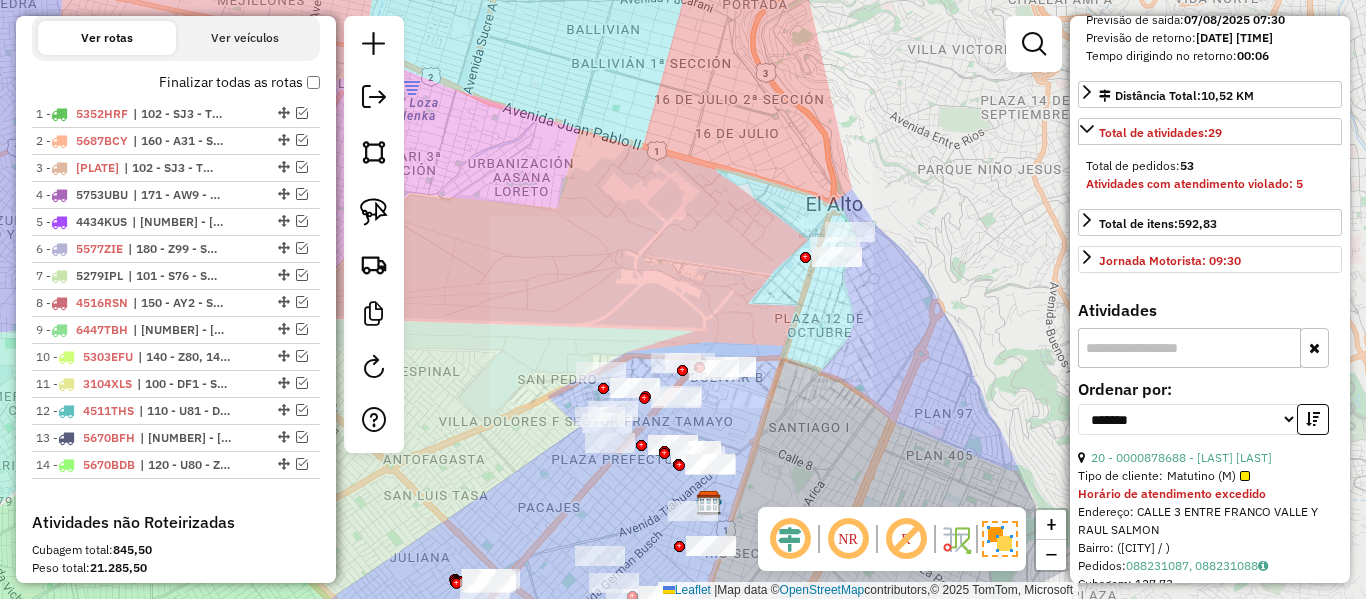 scroll, scrollTop: 82, scrollLeft: 0, axis: vertical 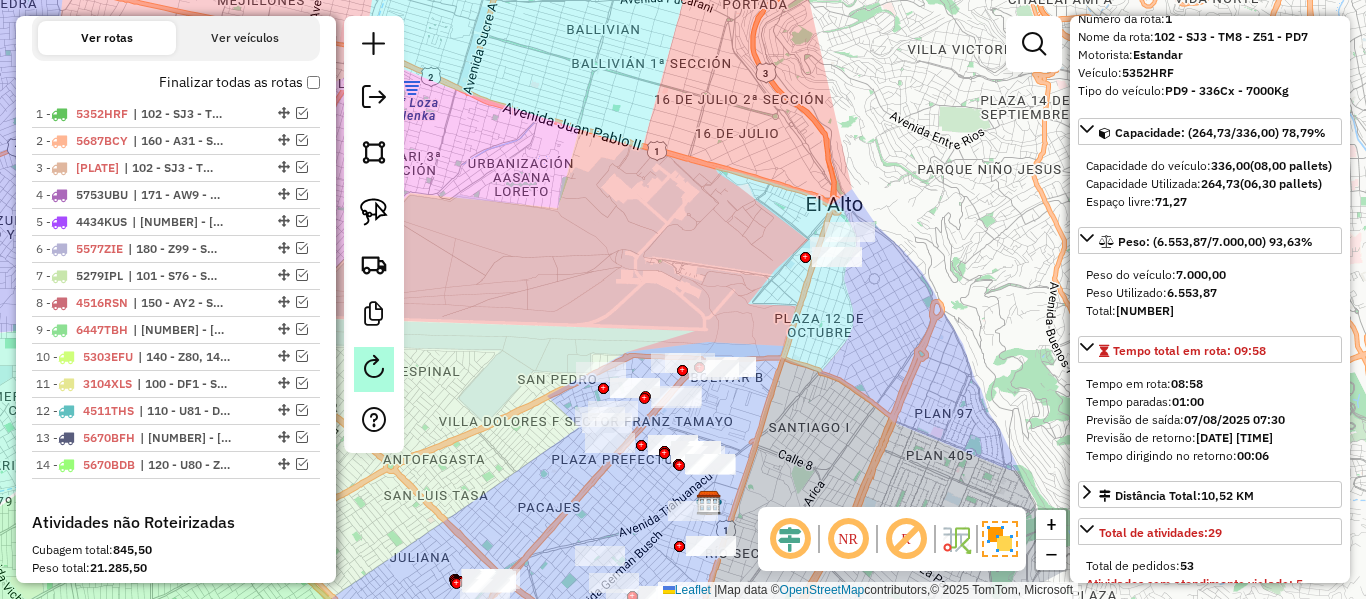click 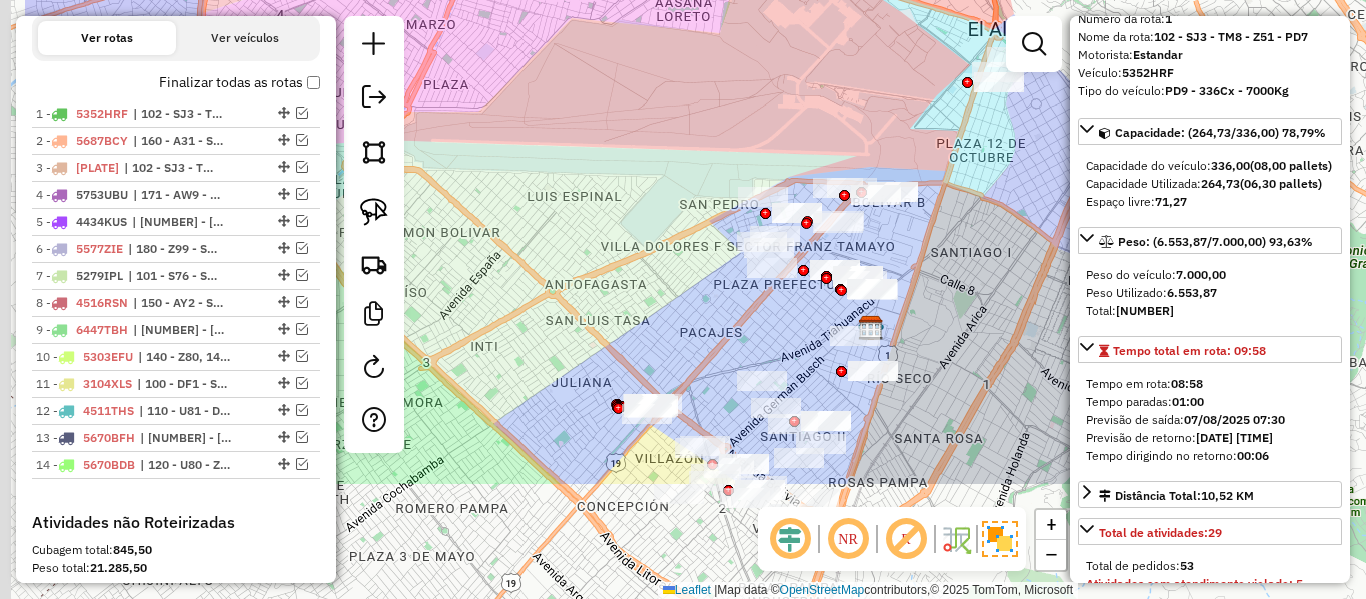 drag, startPoint x: 925, startPoint y: 400, endPoint x: 1086, endPoint y: 226, distance: 237.05907 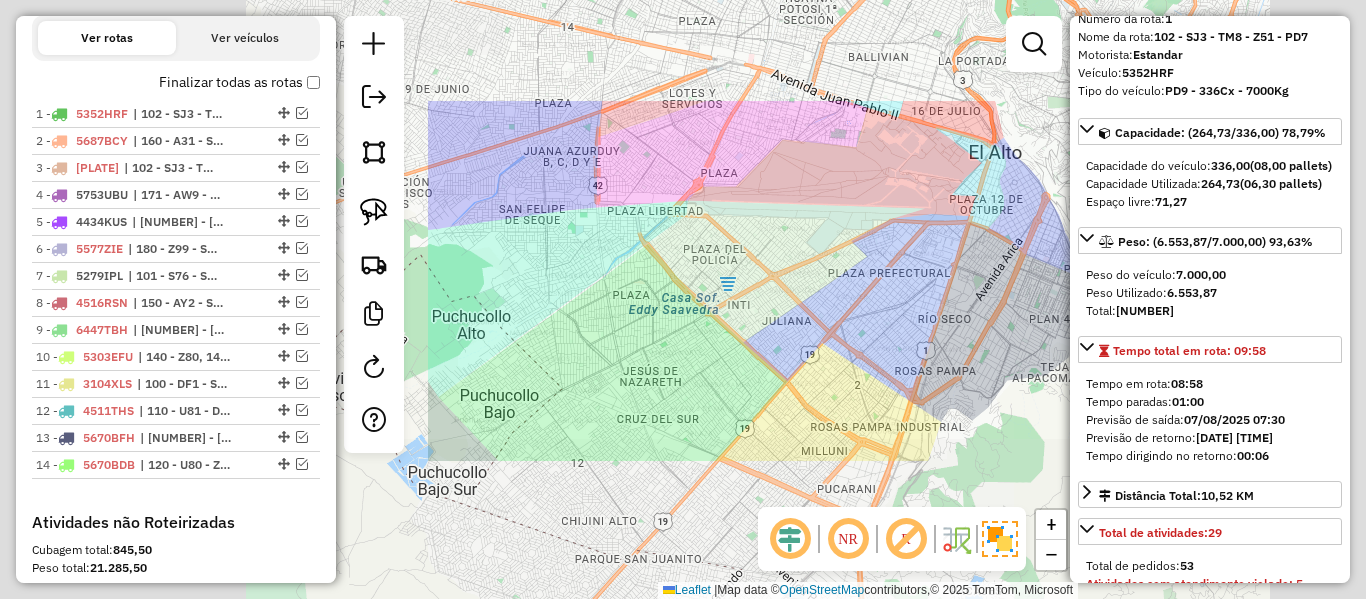 click on "Janela de atendimento Grade de atendimento Capacidade Transportadoras Veículos Cliente Pedidos  Rotas Selecione os dias de semana para filtrar as janelas de atendimento  Seg   Ter   Qua   Qui   Sex   Sáb   Dom  Informe o período da janela de atendimento: De: Até:  Filtrar exatamente a janela do cliente  Considerar janela de atendimento padrão  Selecione os dias de semana para filtrar as grades de atendimento  Seg   Ter   Qua   Qui   Sex   Sáb   Dom   Considerar clientes sem dia de atendimento cadastrado  Clientes fora do dia de atendimento selecionado Filtrar as atividades entre os valores definidos abaixo:  Peso mínimo:   Peso máximo:   Cubagem mínima:   Cubagem máxima:   De:   Até:  Filtrar as atividades entre o tempo de atendimento definido abaixo:  De:   Até:   Considerar capacidade total dos clientes não roteirizados Transportadora: Selecione um ou mais itens Tipo de veículo: Selecione um ou mais itens Veículo: Selecione um ou mais itens Motorista: Selecione um ou mais itens Nome: Rótulo:" 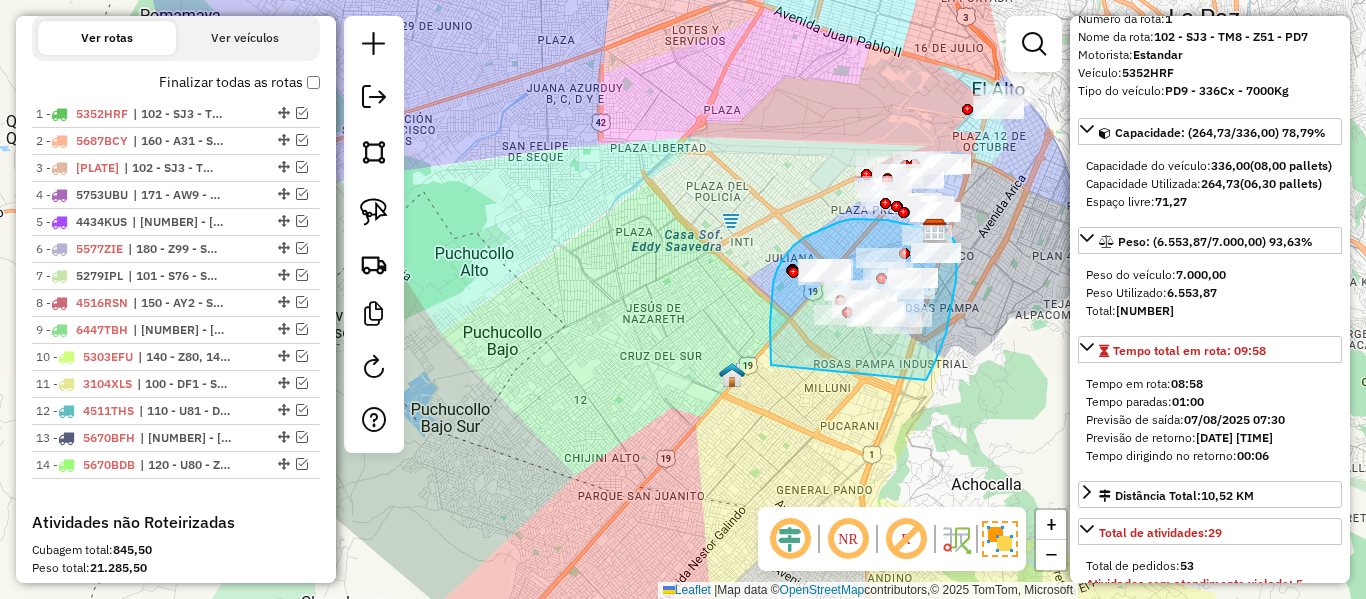 drag, startPoint x: 926, startPoint y: 380, endPoint x: 795, endPoint y: 416, distance: 135.85654 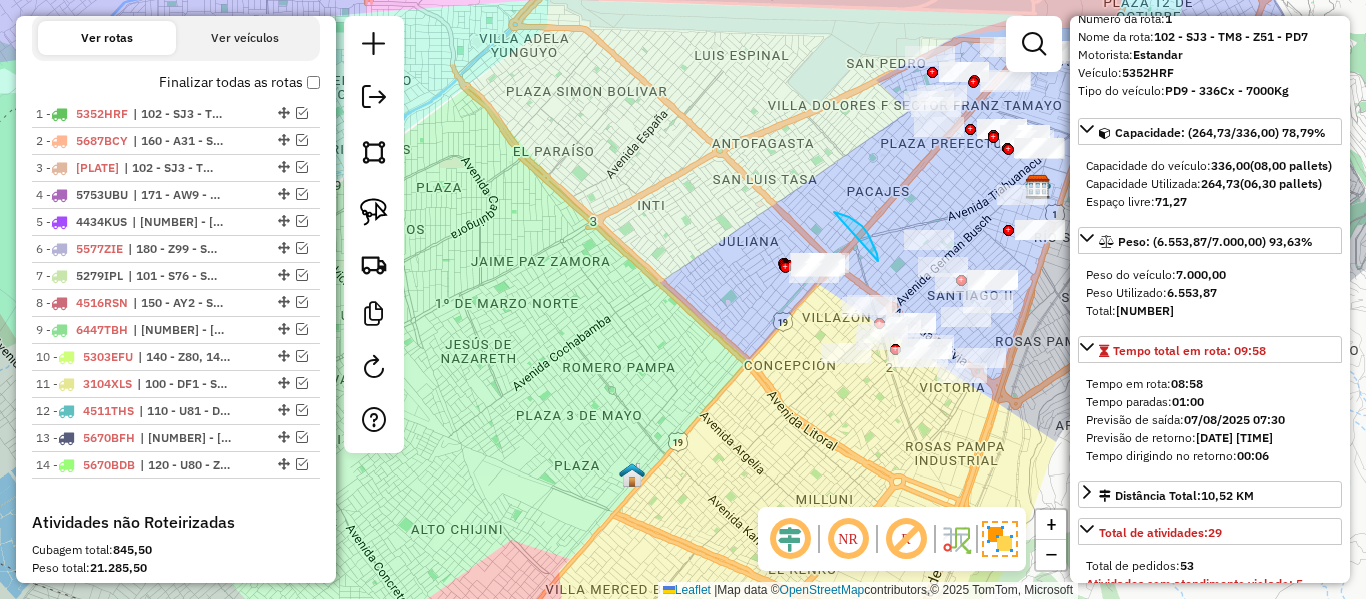 drag, startPoint x: 862, startPoint y: 226, endPoint x: 763, endPoint y: 322, distance: 137.90215 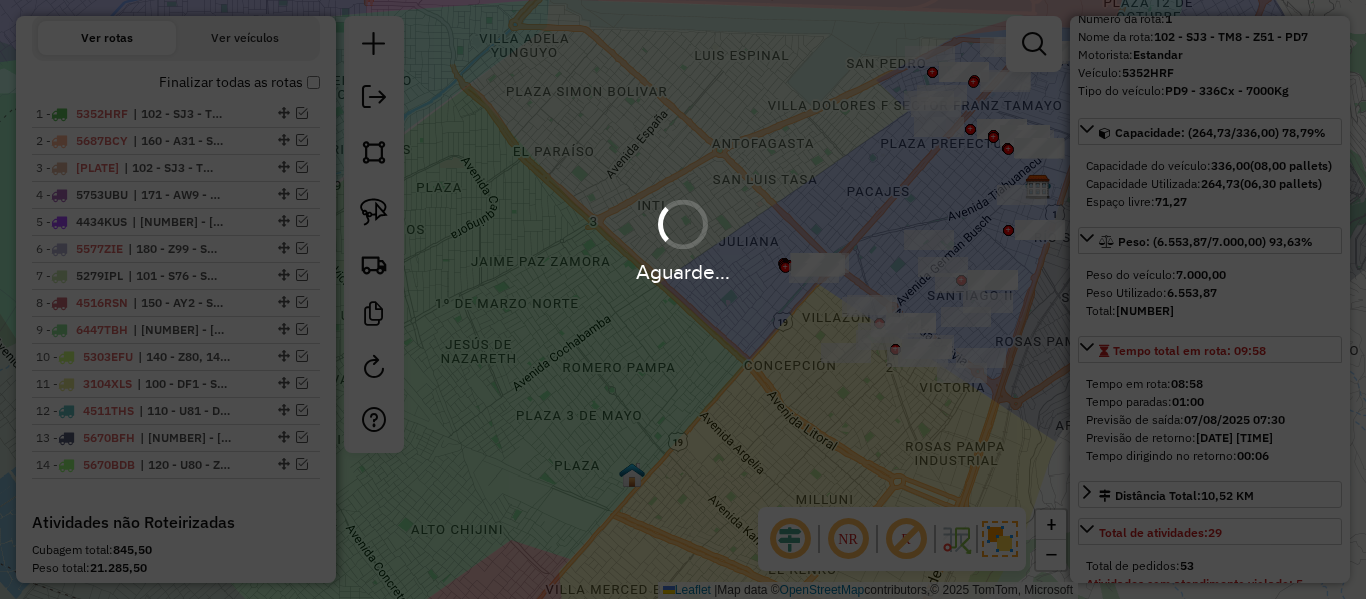click on "Aguarde..." at bounding box center [683, 299] 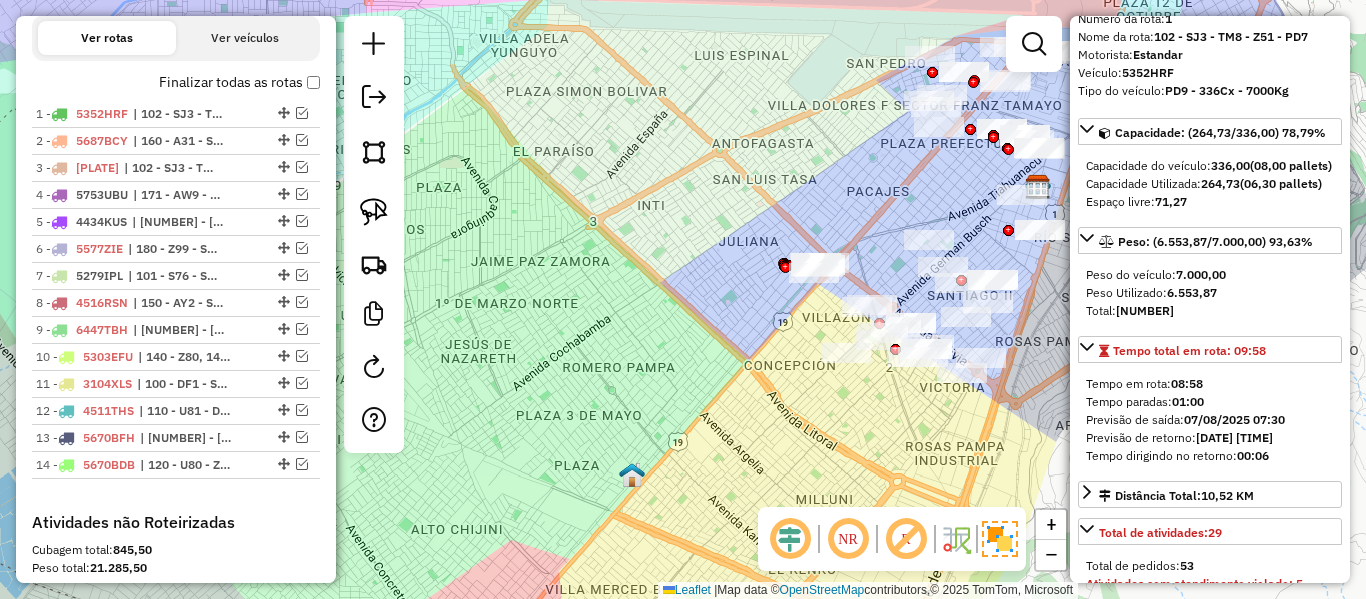 drag, startPoint x: 645, startPoint y: 358, endPoint x: 666, endPoint y: 340, distance: 27.658634 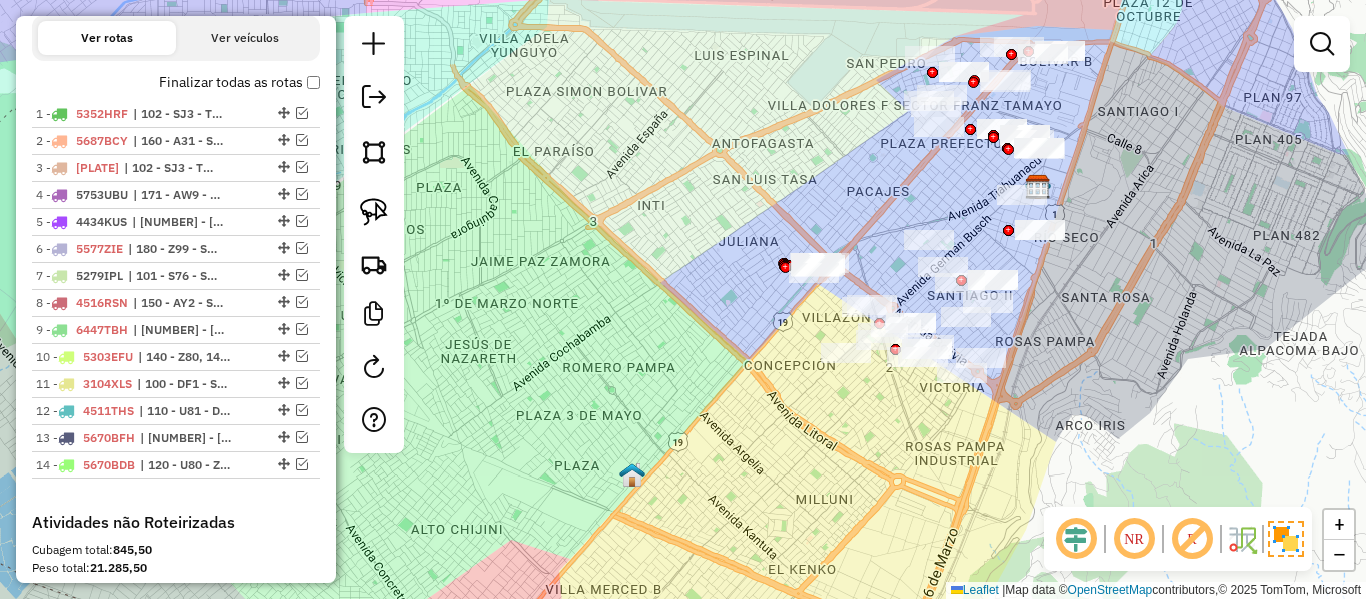 click on "Janela de atendimento Grade de atendimento Capacidade Transportadoras Veículos Cliente Pedidos  Rotas Selecione os dias de semana para filtrar as janelas de atendimento  Seg   Ter   Qua   Qui   Sex   Sáb   Dom  Informe o período da janela de atendimento: De: Até:  Filtrar exatamente a janela do cliente  Considerar janela de atendimento padrão  Selecione os dias de semana para filtrar as grades de atendimento  Seg   Ter   Qua   Qui   Sex   Sáb   Dom   Considerar clientes sem dia de atendimento cadastrado  Clientes fora do dia de atendimento selecionado Filtrar as atividades entre os valores definidos abaixo:  Peso mínimo:   Peso máximo:   Cubagem mínima:   Cubagem máxima:   De:   Até:  Filtrar as atividades entre o tempo de atendimento definido abaixo:  De:   Até:   Considerar capacidade total dos clientes não roteirizados Transportadora: Selecione um ou mais itens Tipo de veículo: Selecione um ou mais itens Veículo: Selecione um ou mais itens Motorista: Selecione um ou mais itens Nome: Rótulo:" 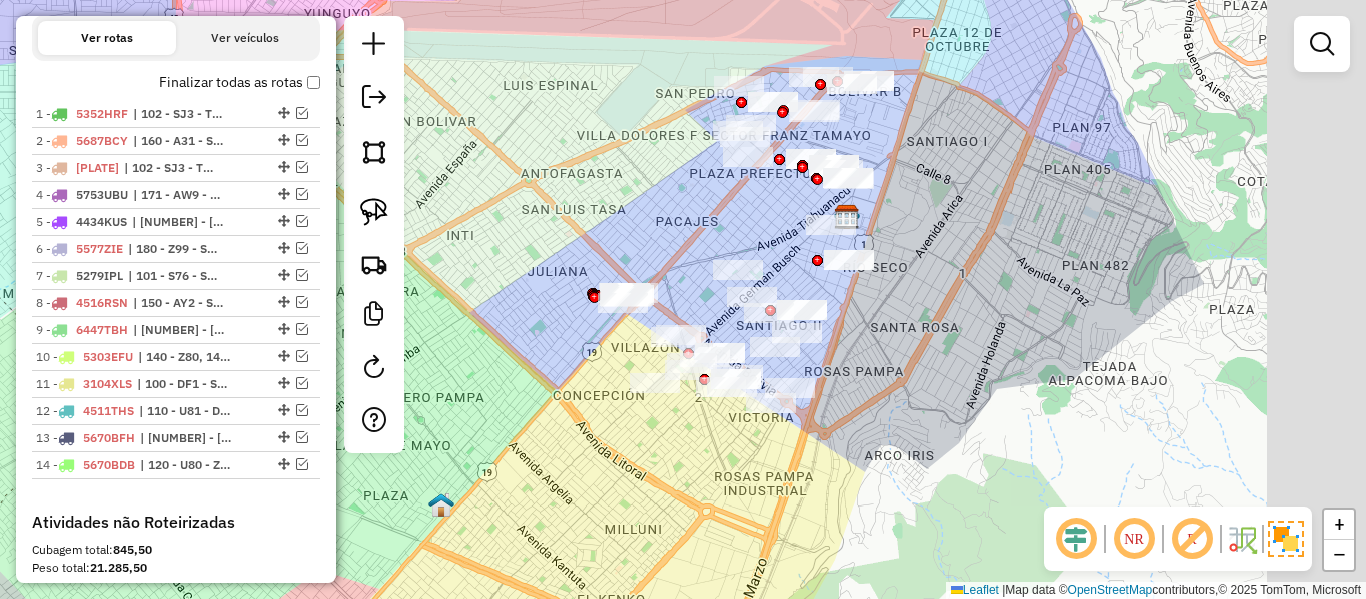 drag, startPoint x: 768, startPoint y: 328, endPoint x: 577, endPoint y: 358, distance: 193.34166 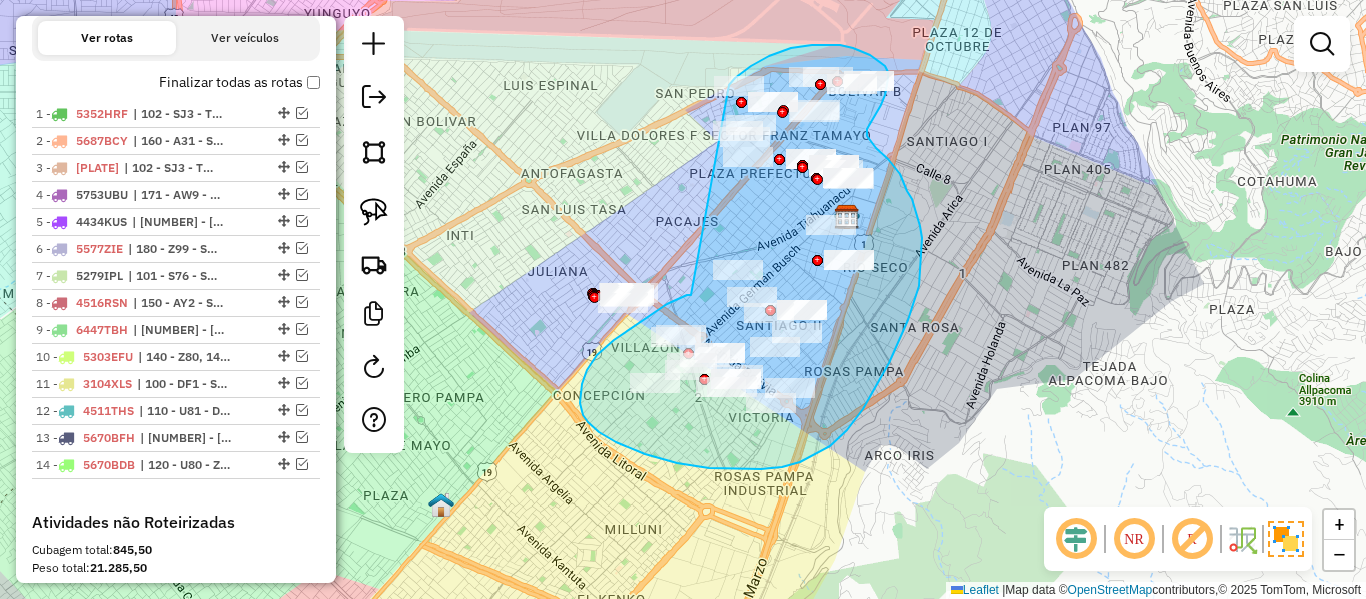 drag, startPoint x: 597, startPoint y: 355, endPoint x: 711, endPoint y: 131, distance: 251.34041 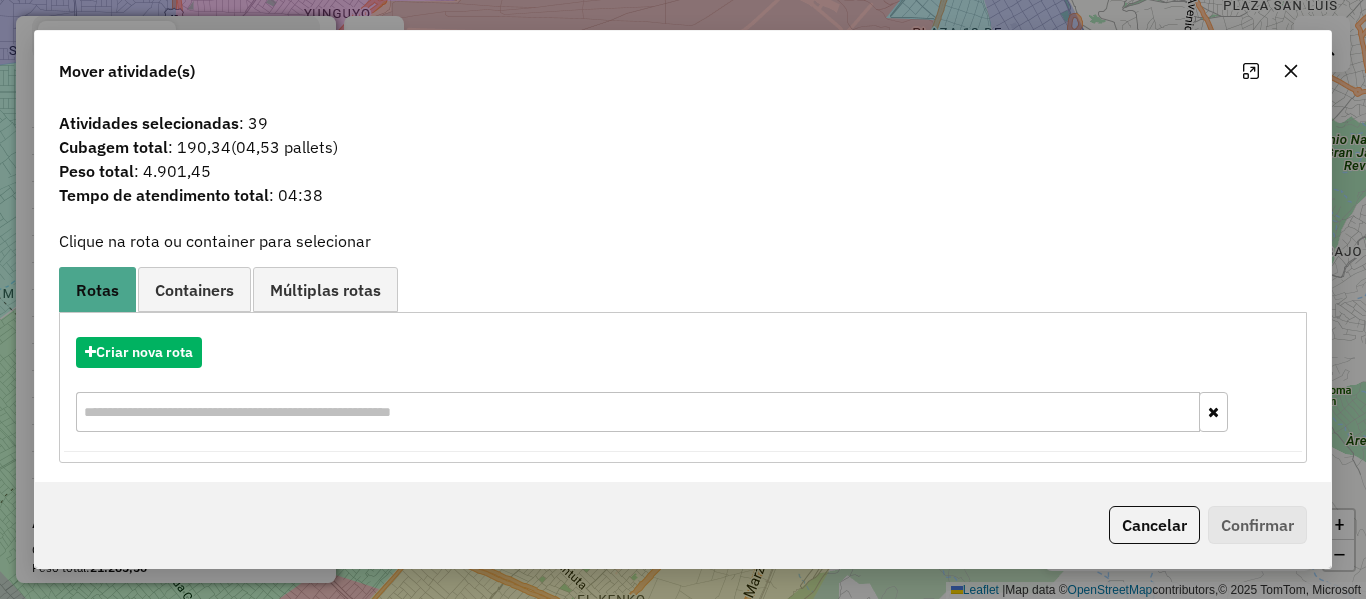 click on "Criar nova rota" at bounding box center [683, 387] 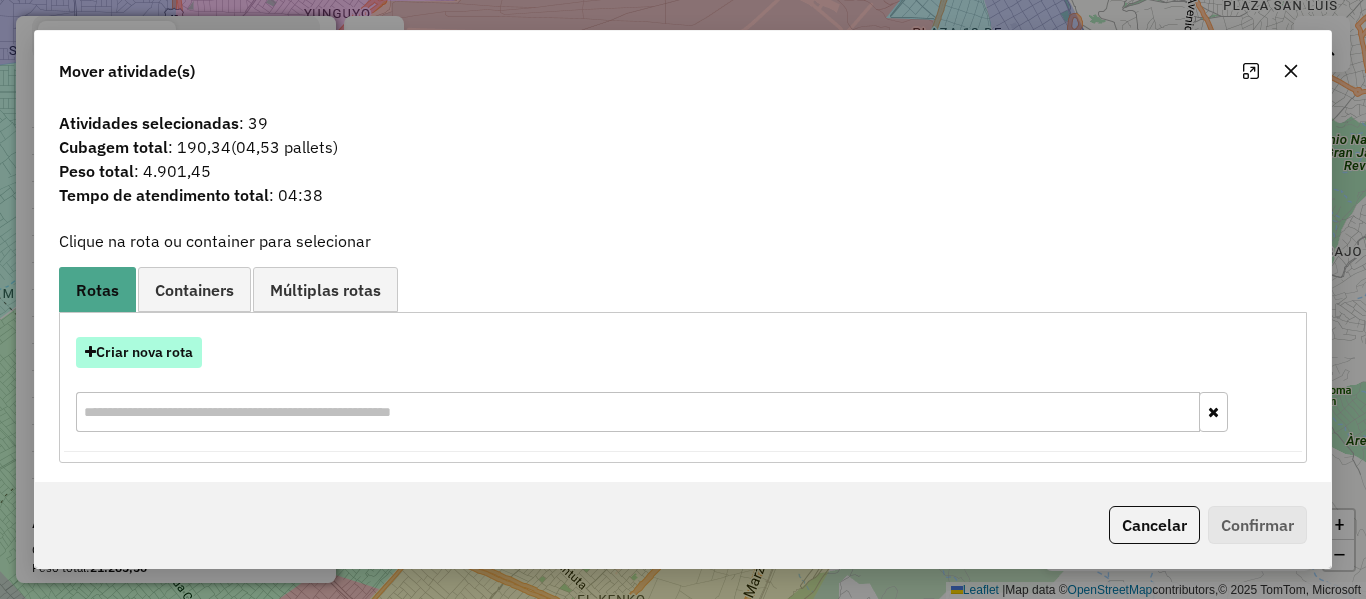 click on "Criar nova rota" at bounding box center (139, 352) 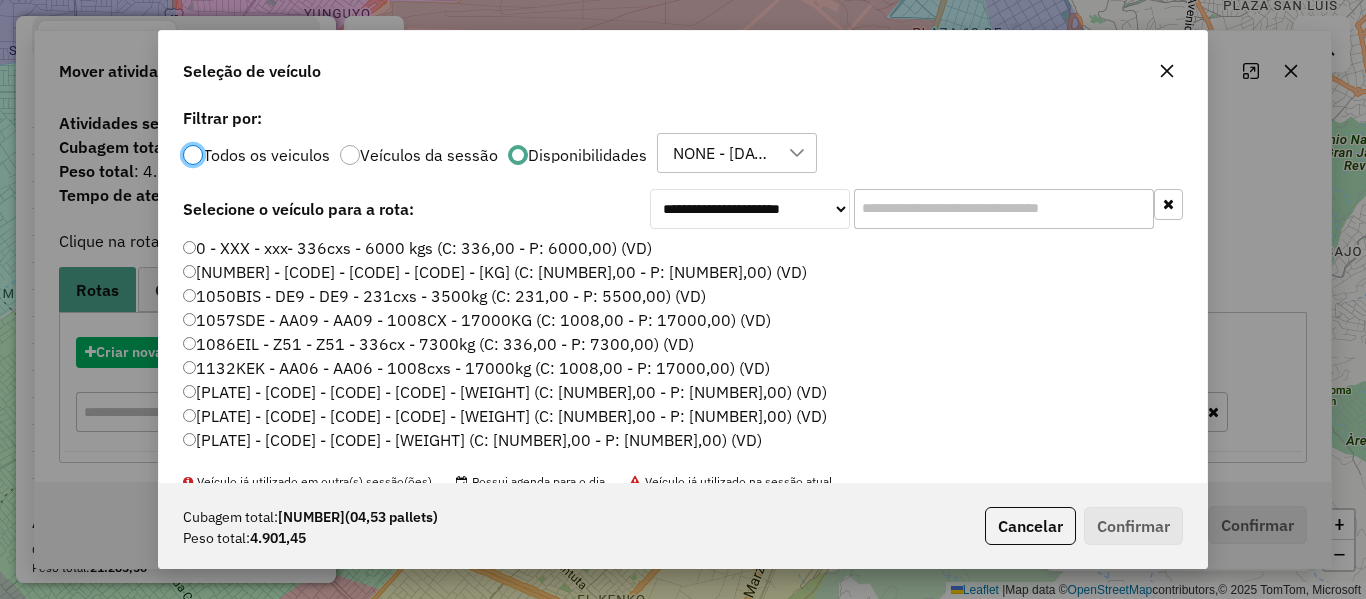 scroll, scrollTop: 11, scrollLeft: 6, axis: both 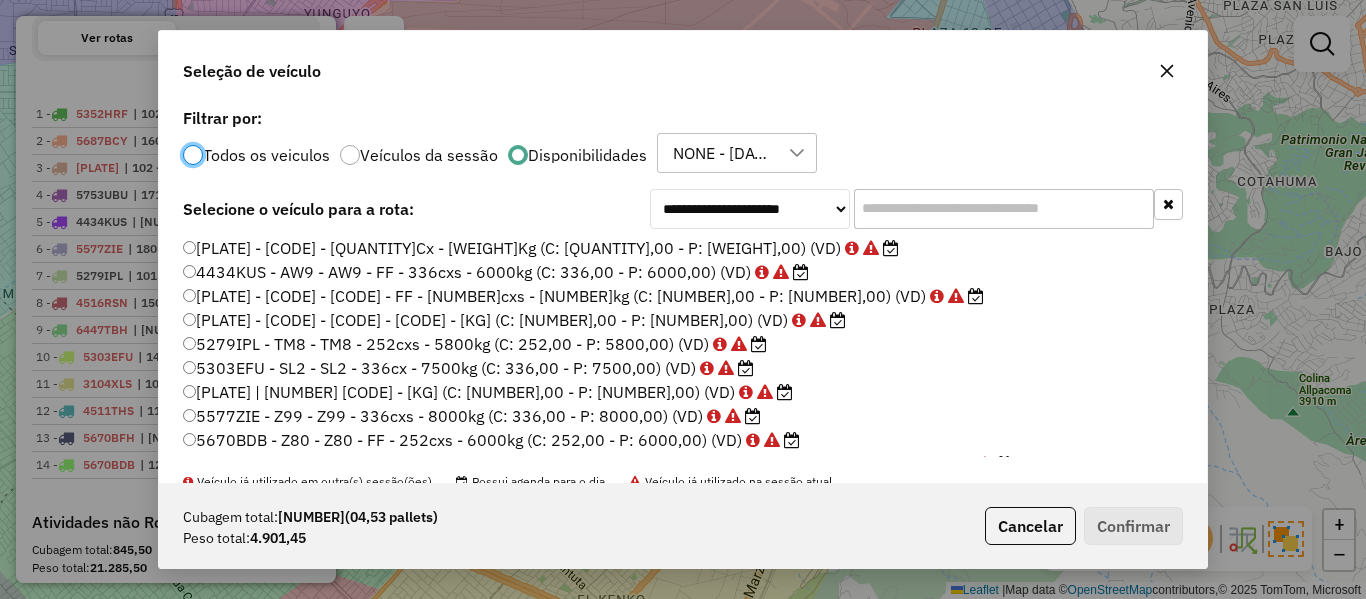 click on "**********" 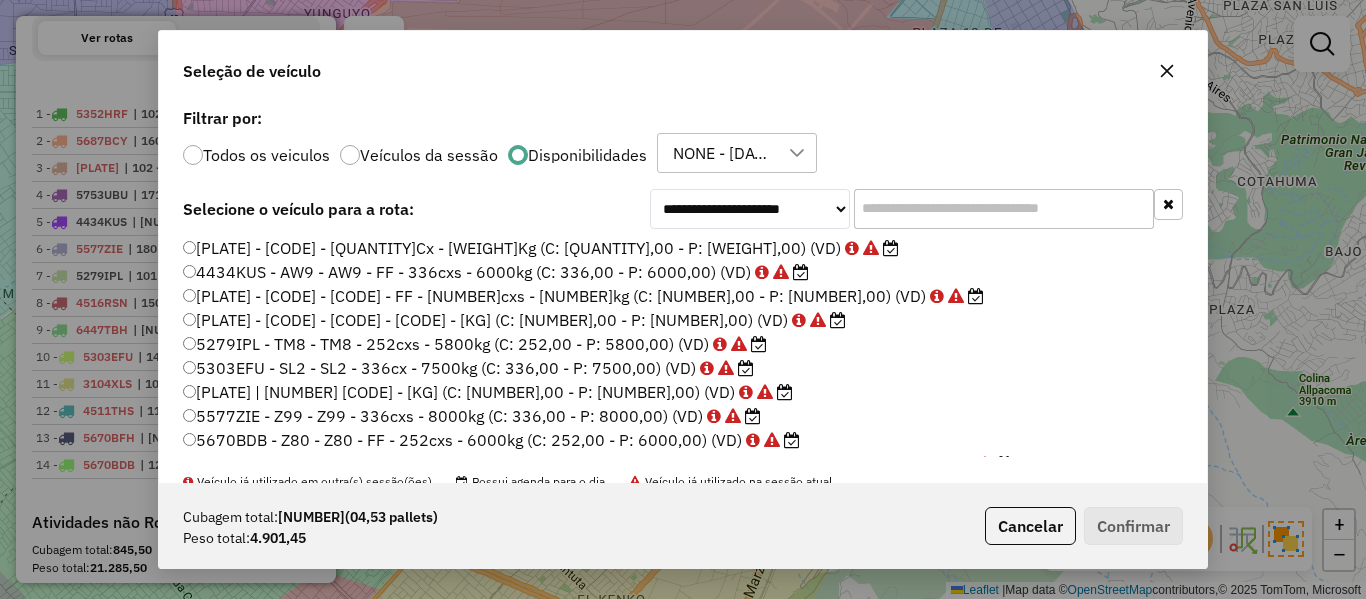 click 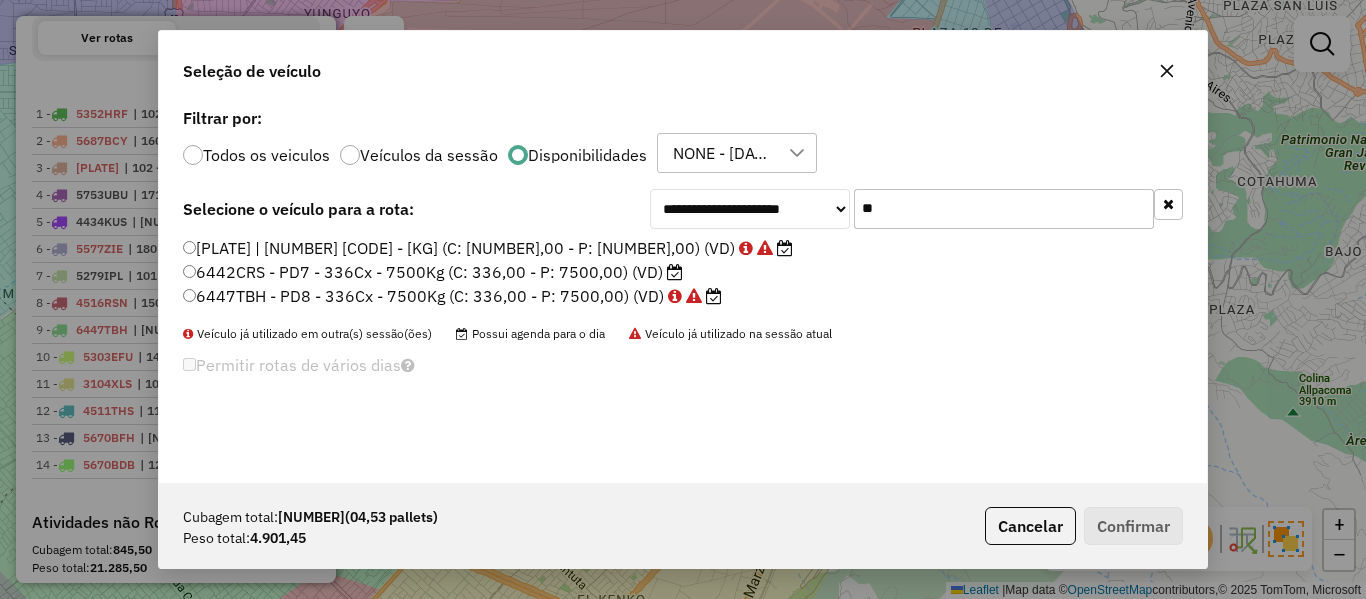 type on "**" 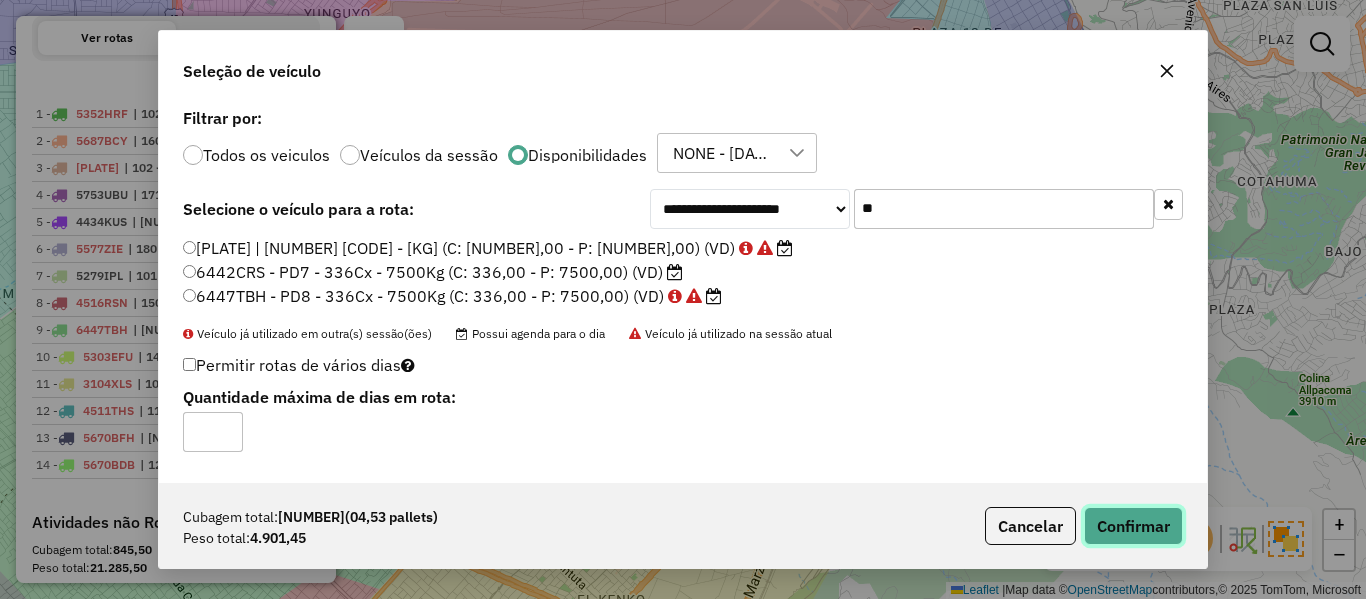 click on "Confirmar" 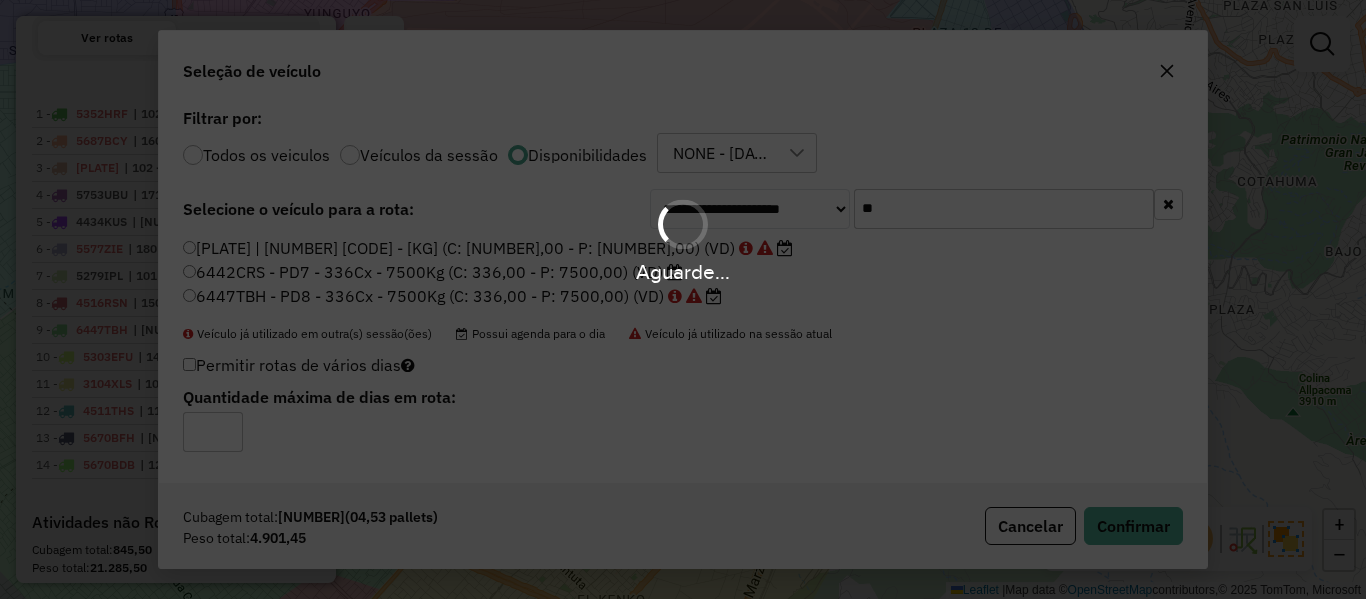 scroll, scrollTop: 696, scrollLeft: 0, axis: vertical 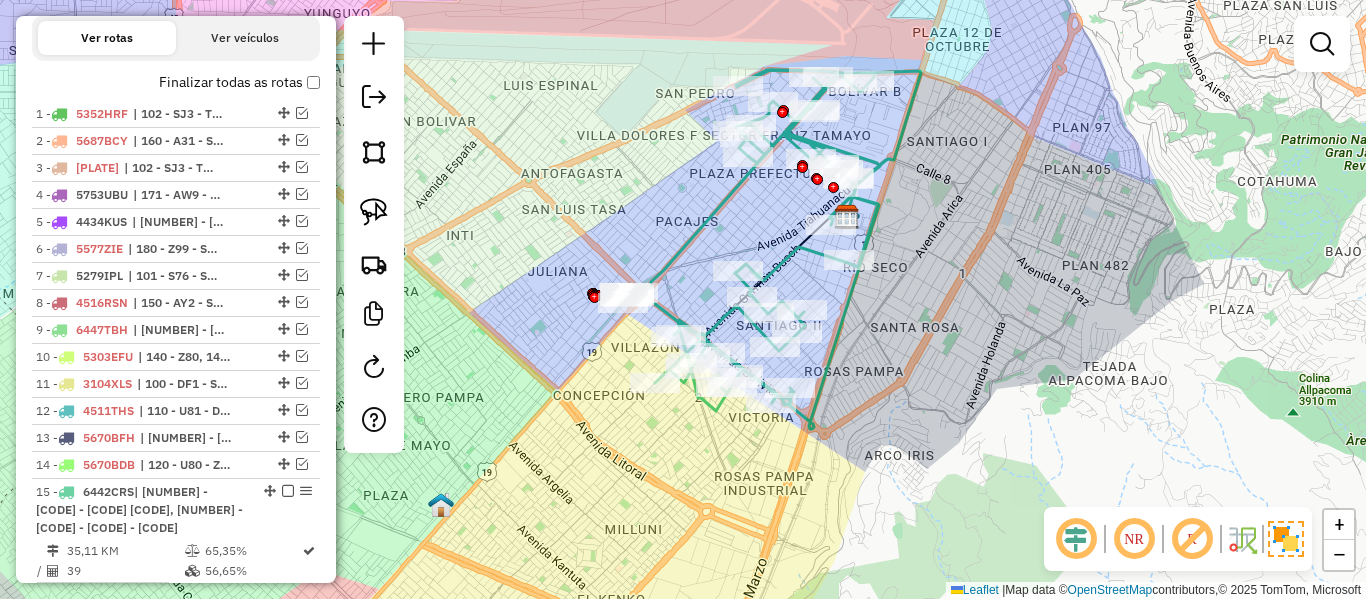 click 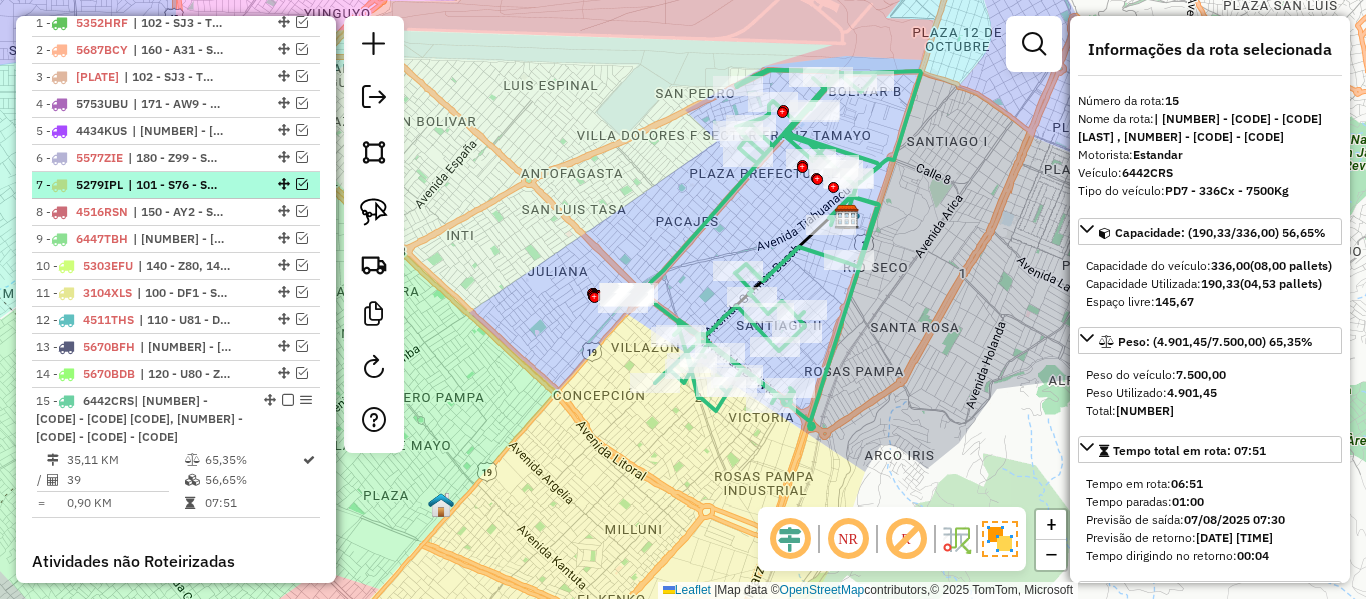 scroll, scrollTop: 759, scrollLeft: 0, axis: vertical 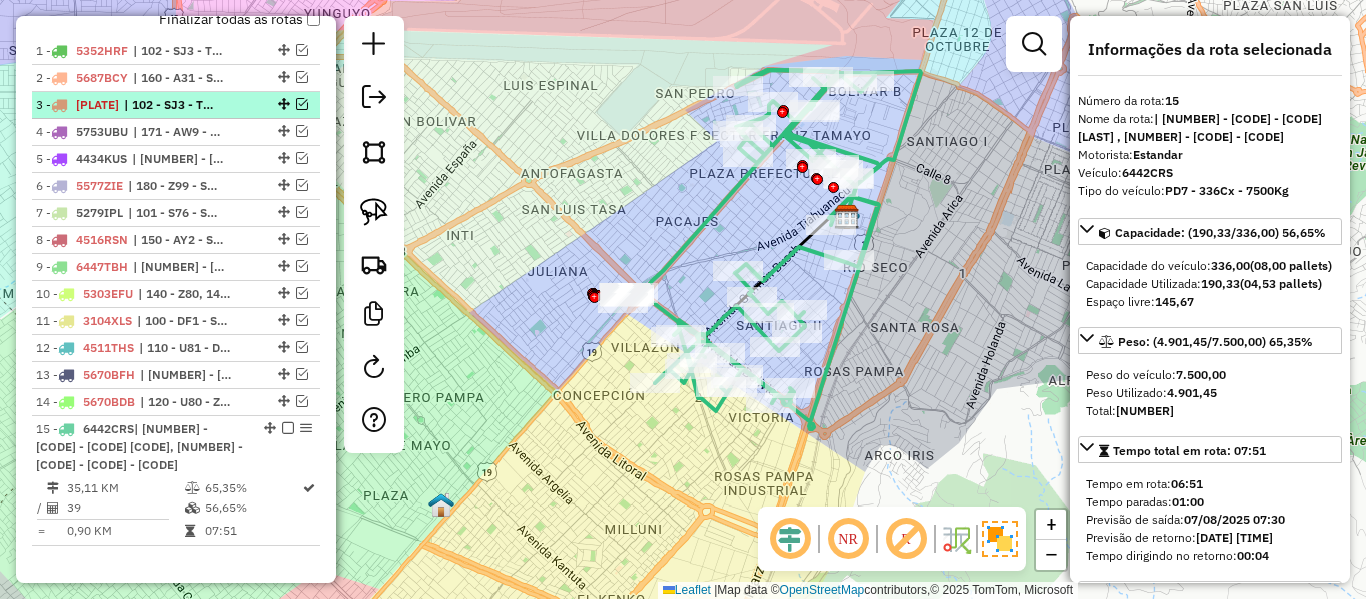 click at bounding box center (282, 104) 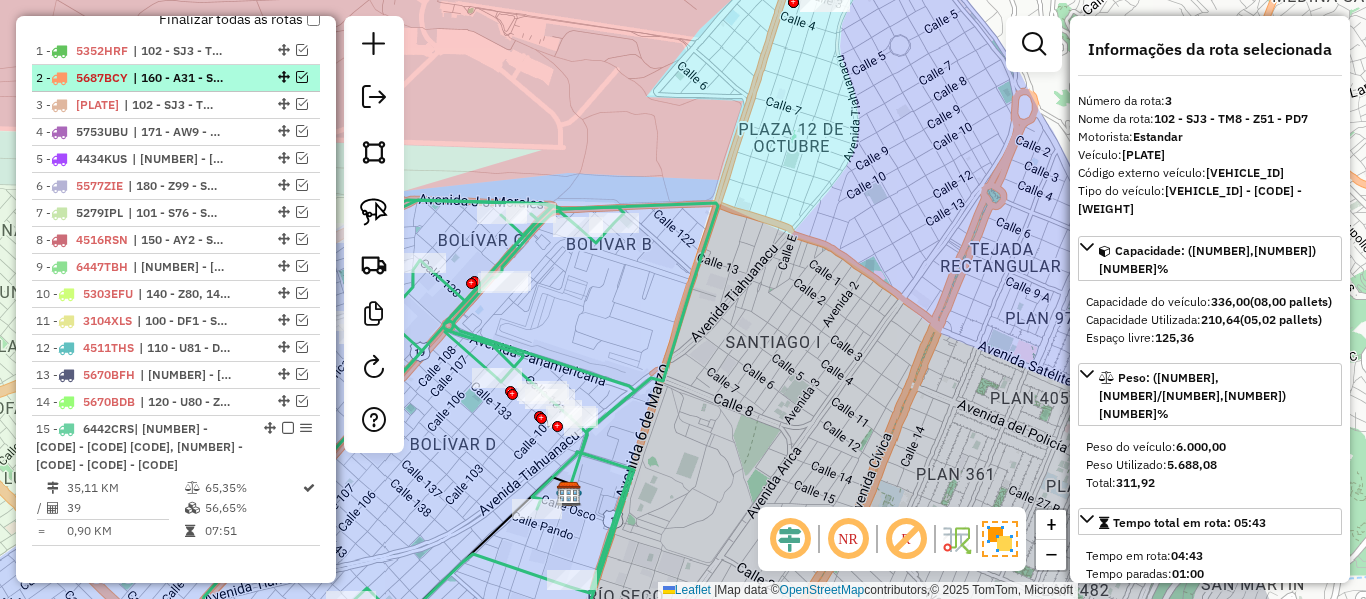 click on "2 -       5687BCY   | 160 - A31 - S57" at bounding box center (176, 78) 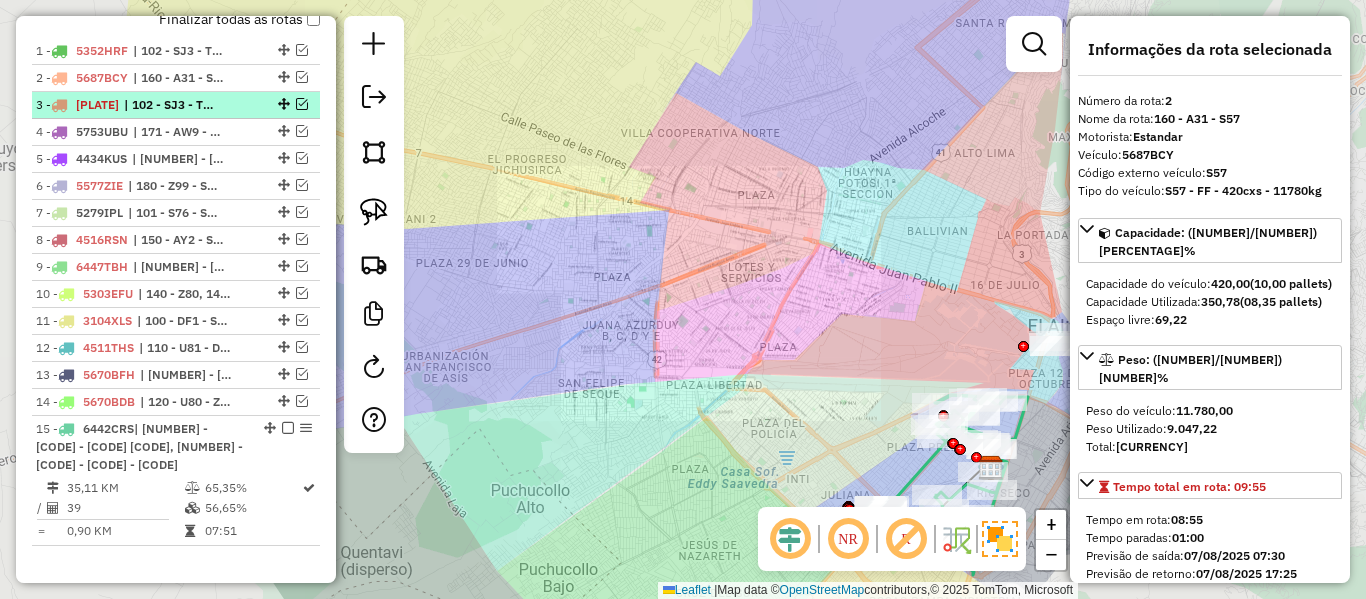 click on "3 -       6427GXK   | 102 - SJ3 - TM8 - Z51 - PD7" at bounding box center [142, 105] 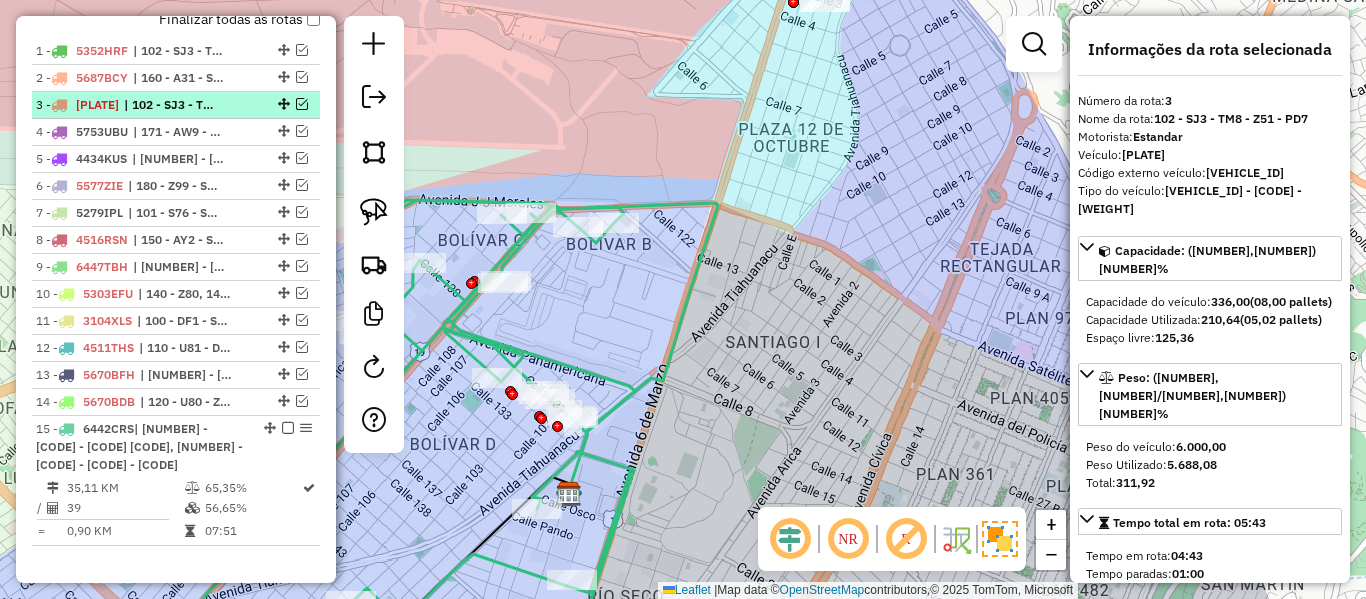 click at bounding box center [302, 104] 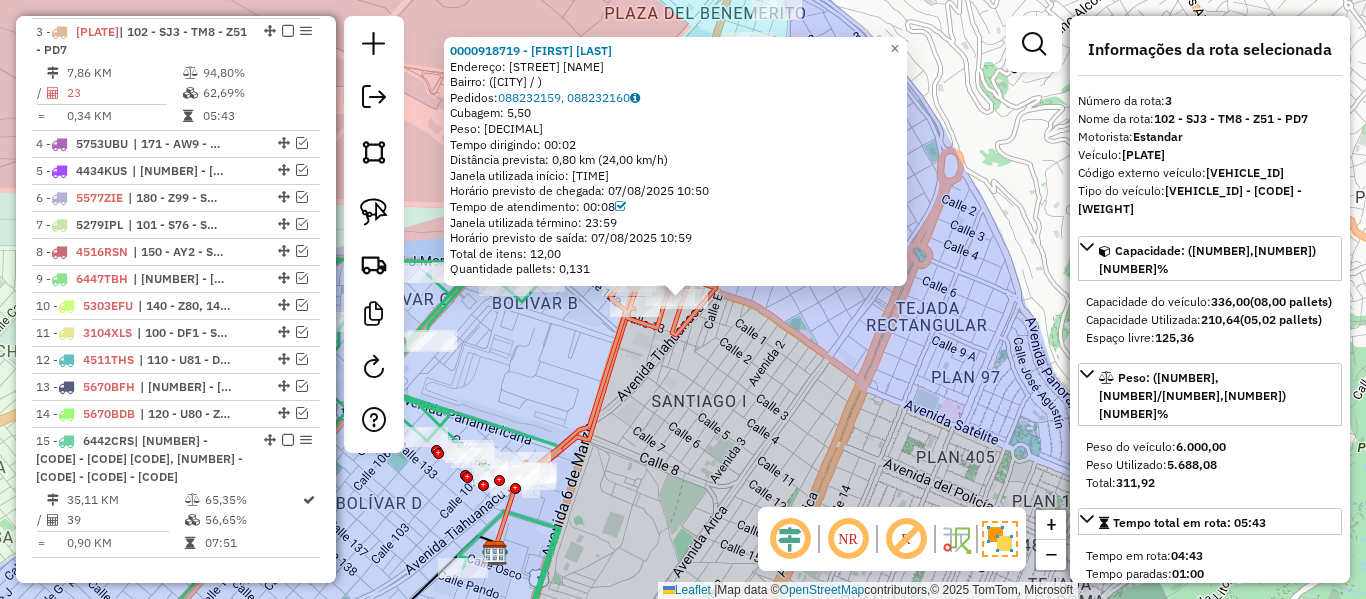 scroll, scrollTop: 835, scrollLeft: 0, axis: vertical 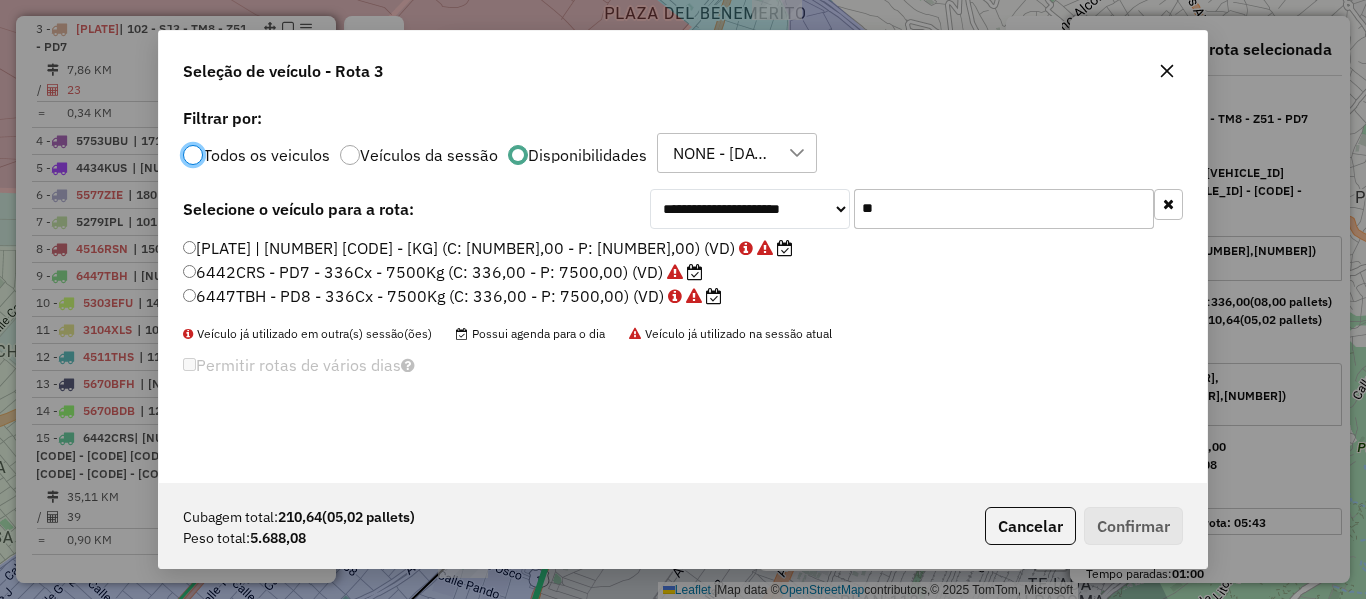 click on "6442CRS - PD7 - 336Cx - 7500Kg (C: 336,00 - P: 7500,00) (VD)" 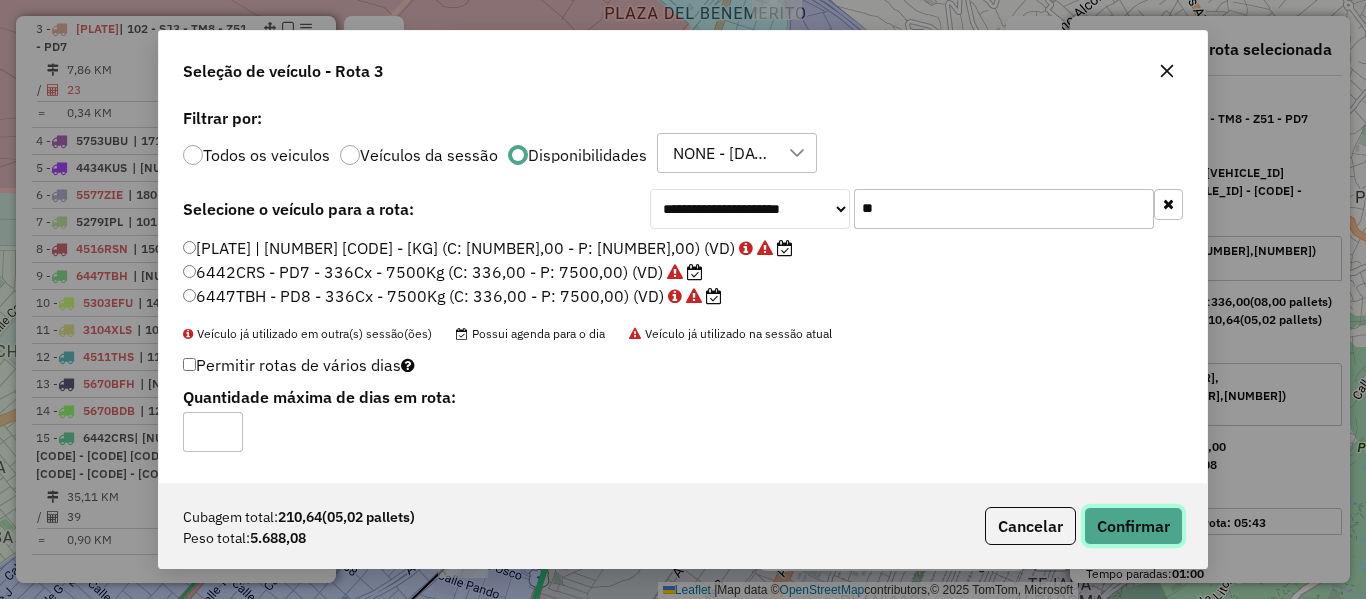 click on "Confirmar" 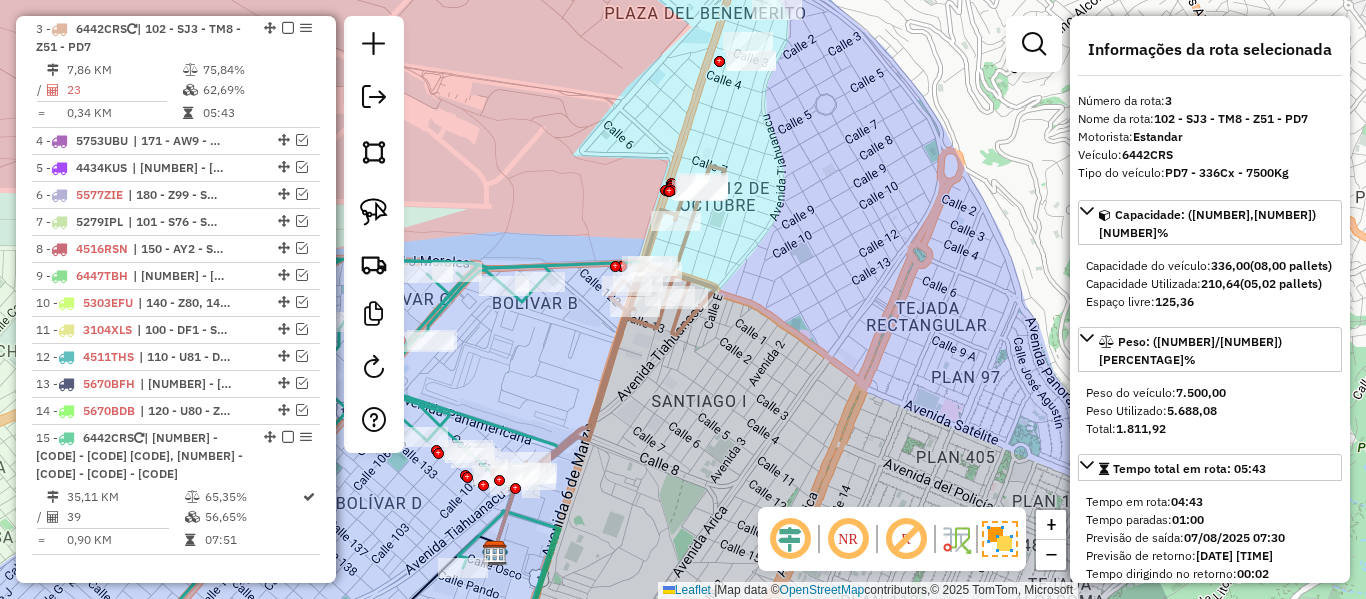 click 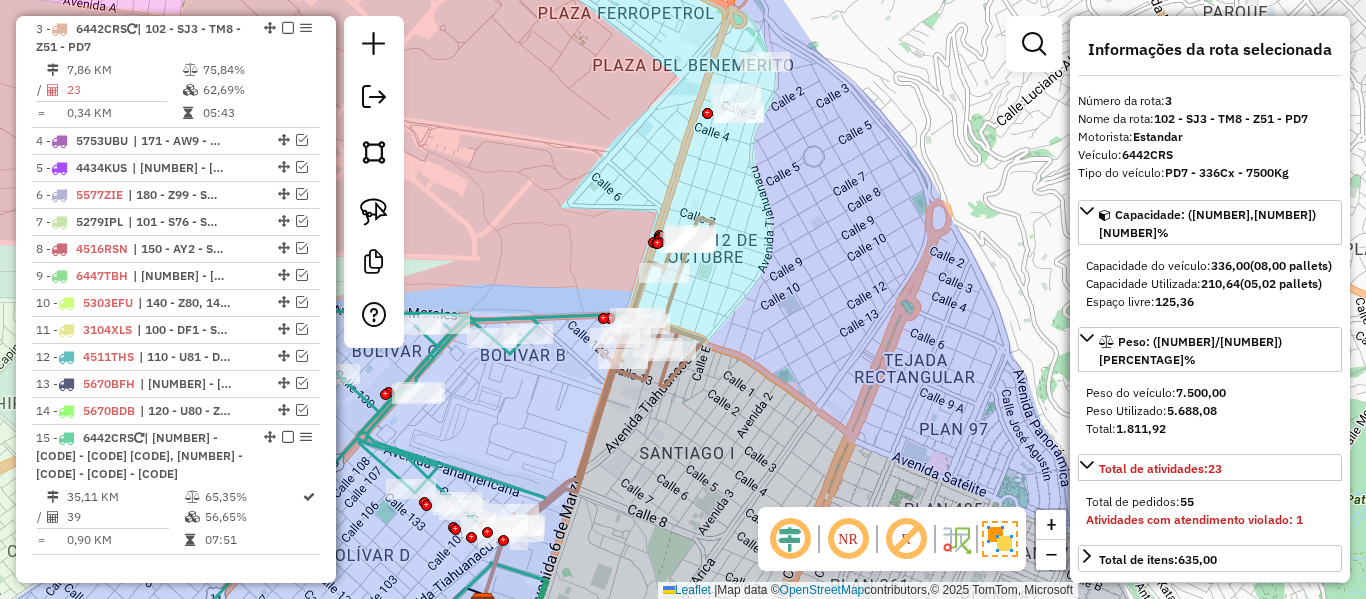 drag, startPoint x: 839, startPoint y: 299, endPoint x: 818, endPoint y: 386, distance: 89.498604 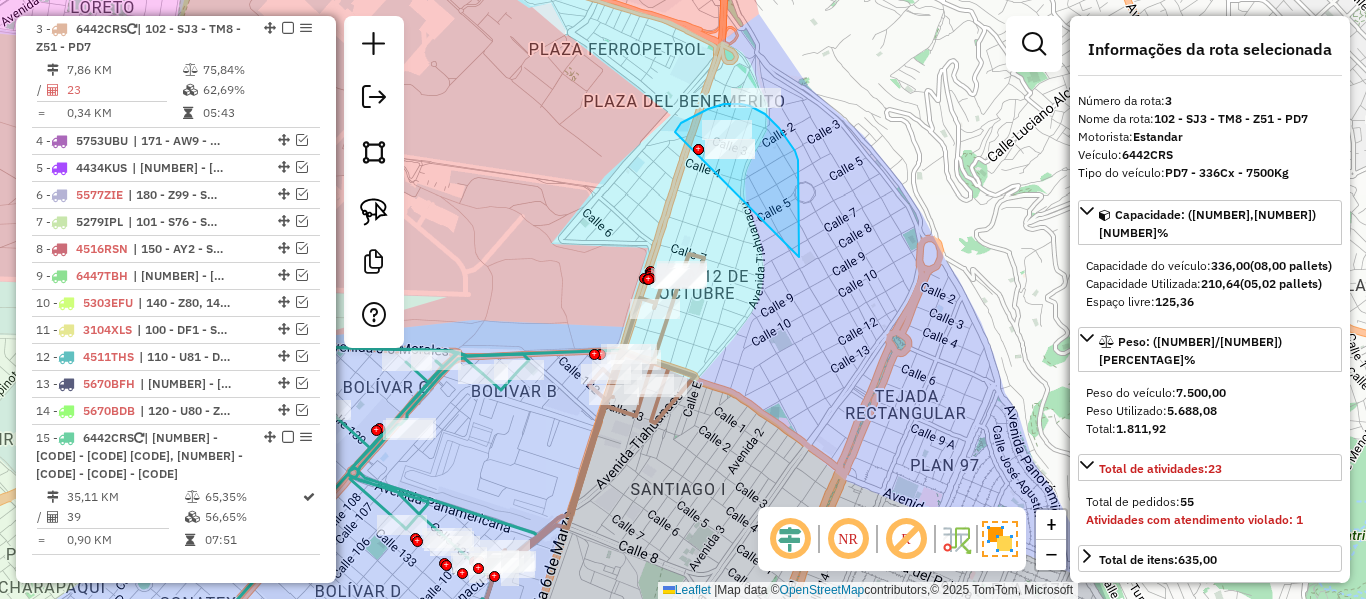 drag, startPoint x: 798, startPoint y: 199, endPoint x: 674, endPoint y: 202, distance: 124.036285 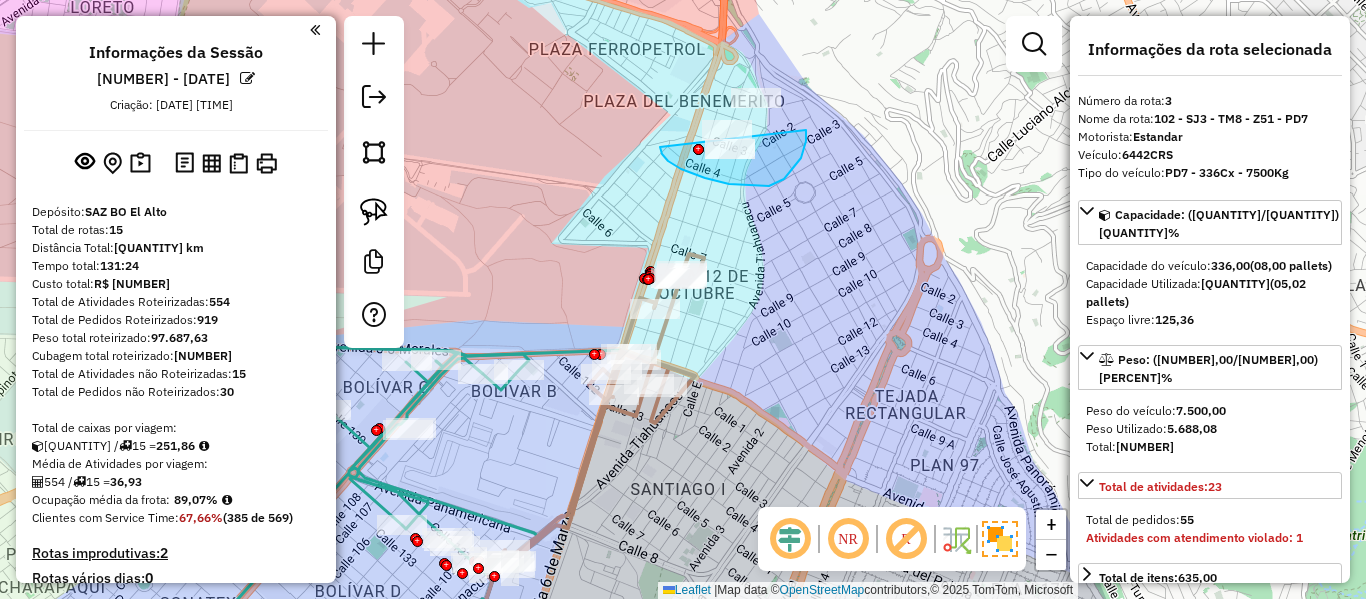 scroll, scrollTop: 0, scrollLeft: 0, axis: both 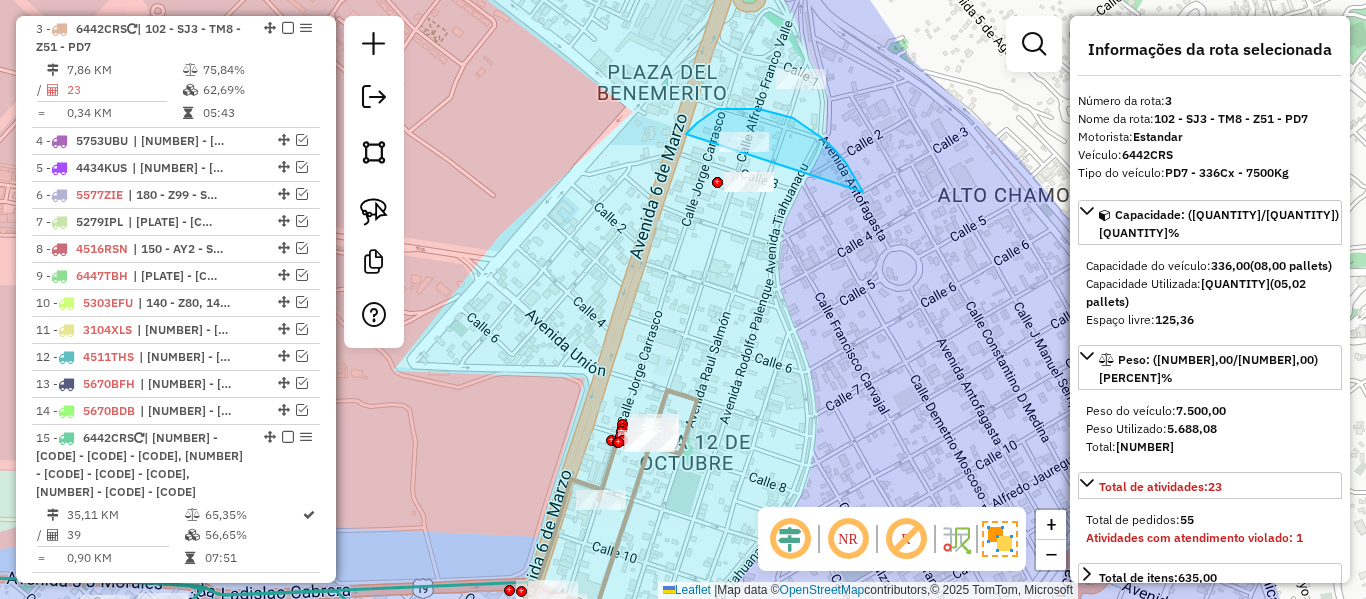 drag, startPoint x: 822, startPoint y: 138, endPoint x: 686, endPoint y: 134, distance: 136.0588 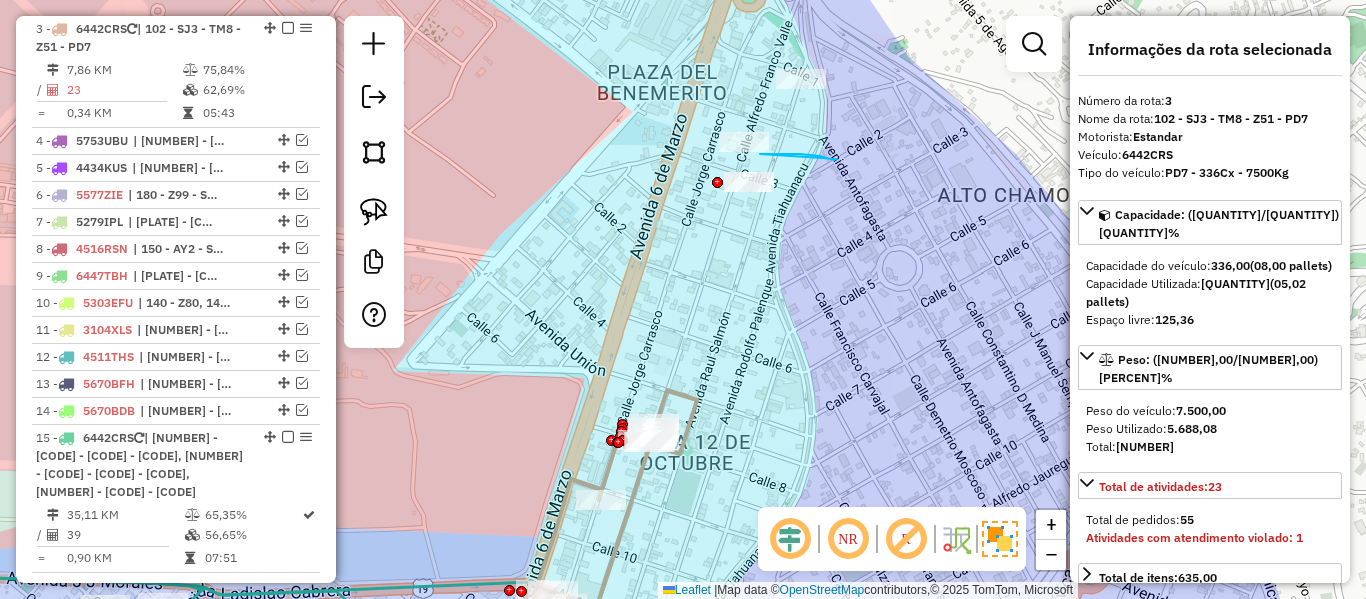 drag, startPoint x: 820, startPoint y: 156, endPoint x: 857, endPoint y: 278, distance: 127.48725 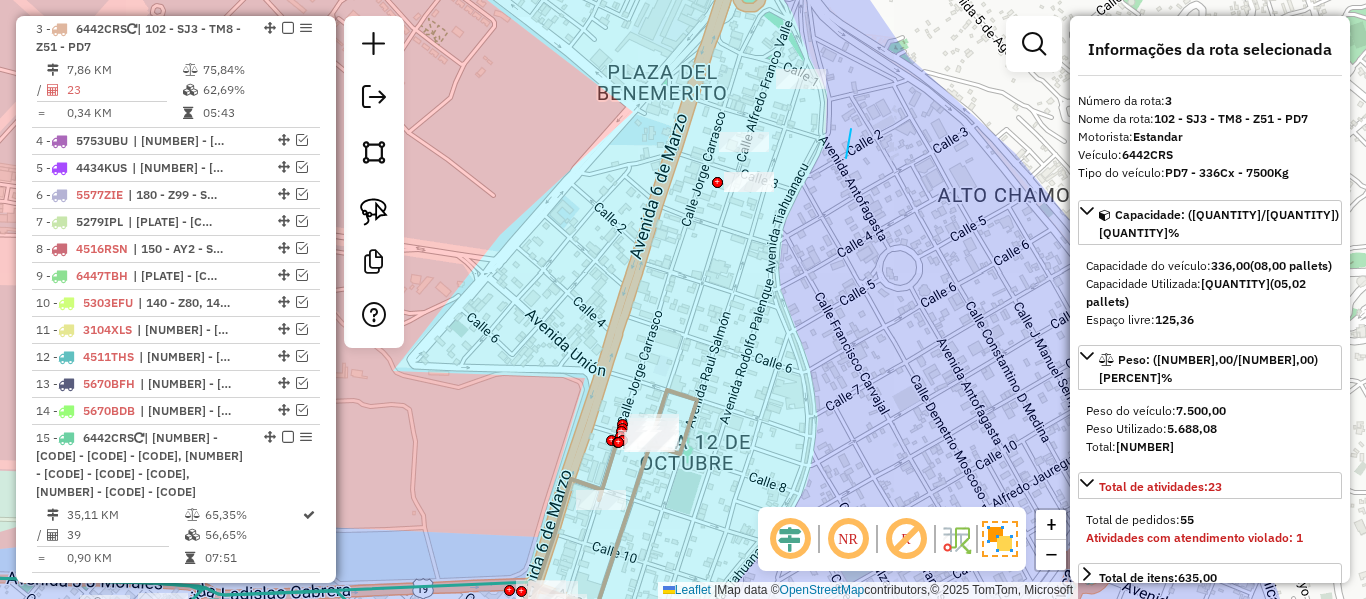 drag, startPoint x: 846, startPoint y: 158, endPoint x: 667, endPoint y: 83, distance: 194.0773 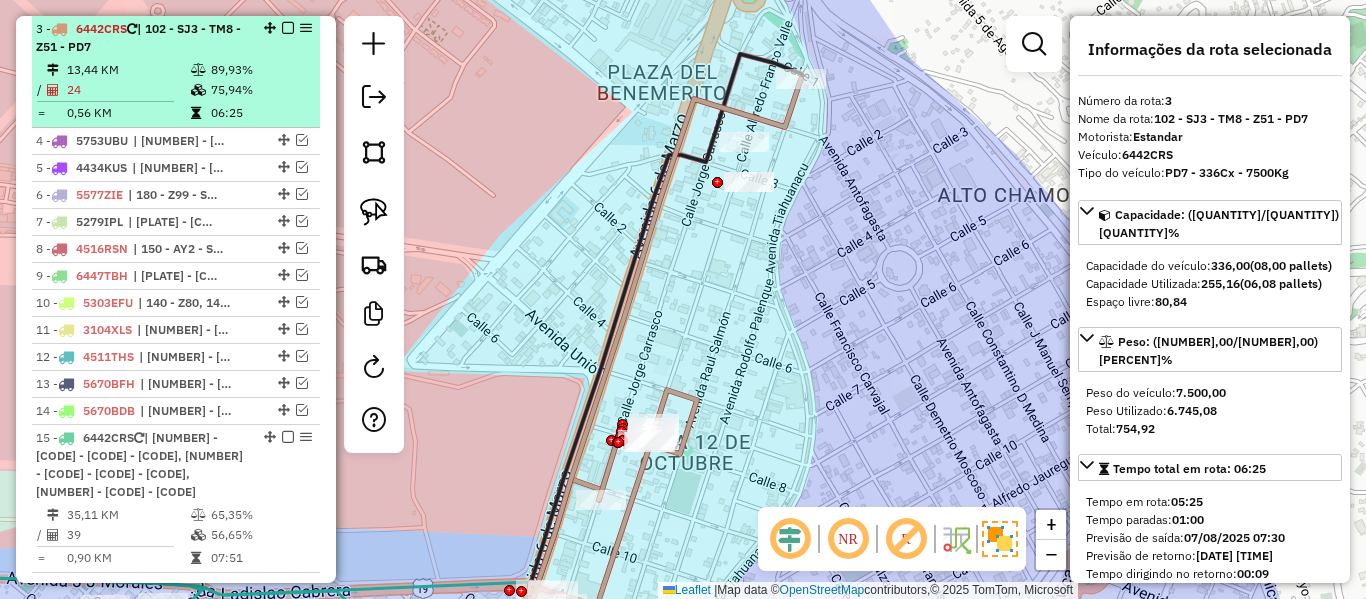 click at bounding box center (288, 28) 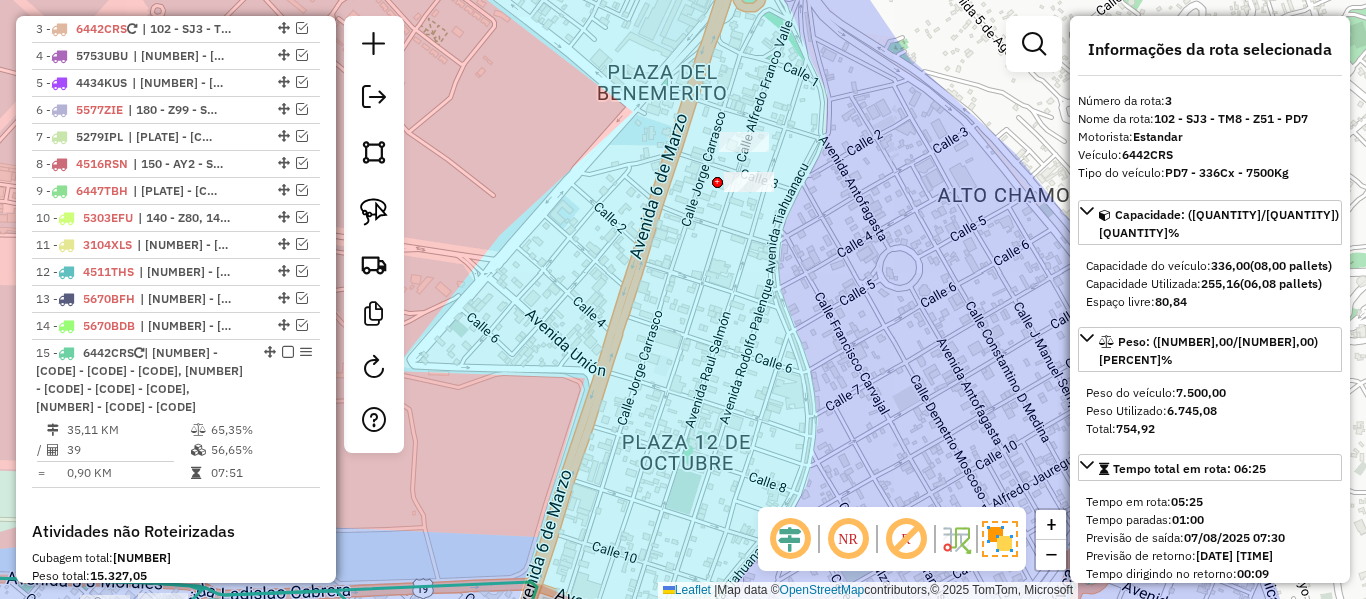 drag, startPoint x: 856, startPoint y: 255, endPoint x: 914, endPoint y: 203, distance: 77.89737 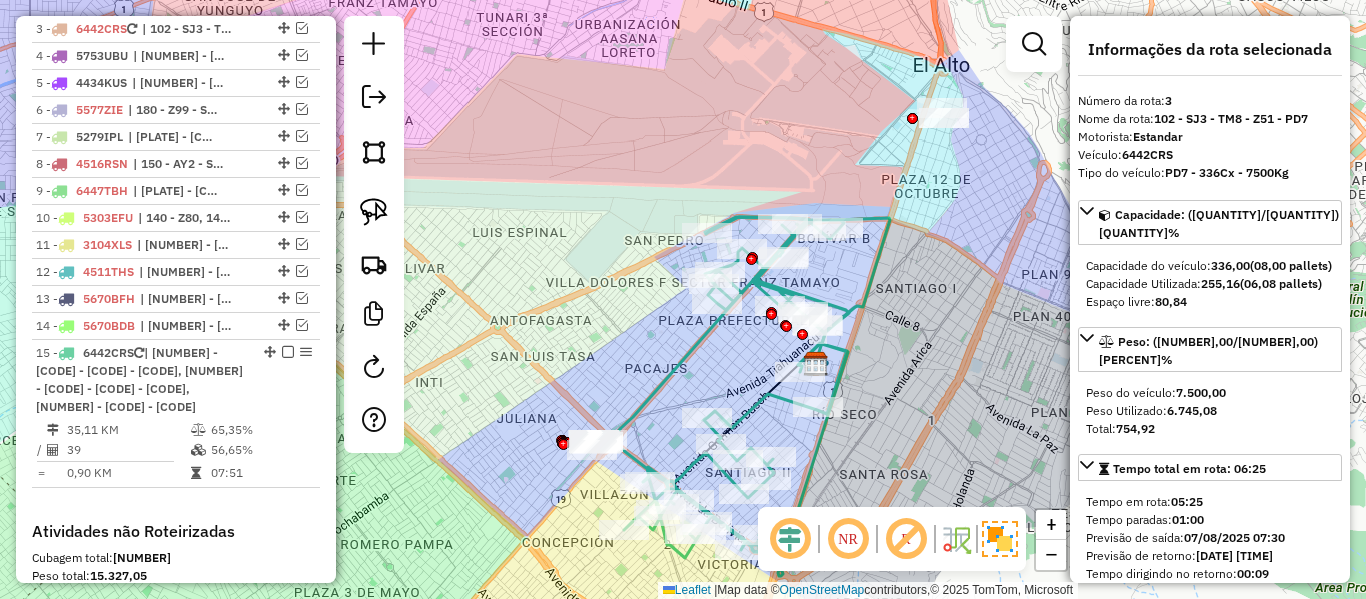 click 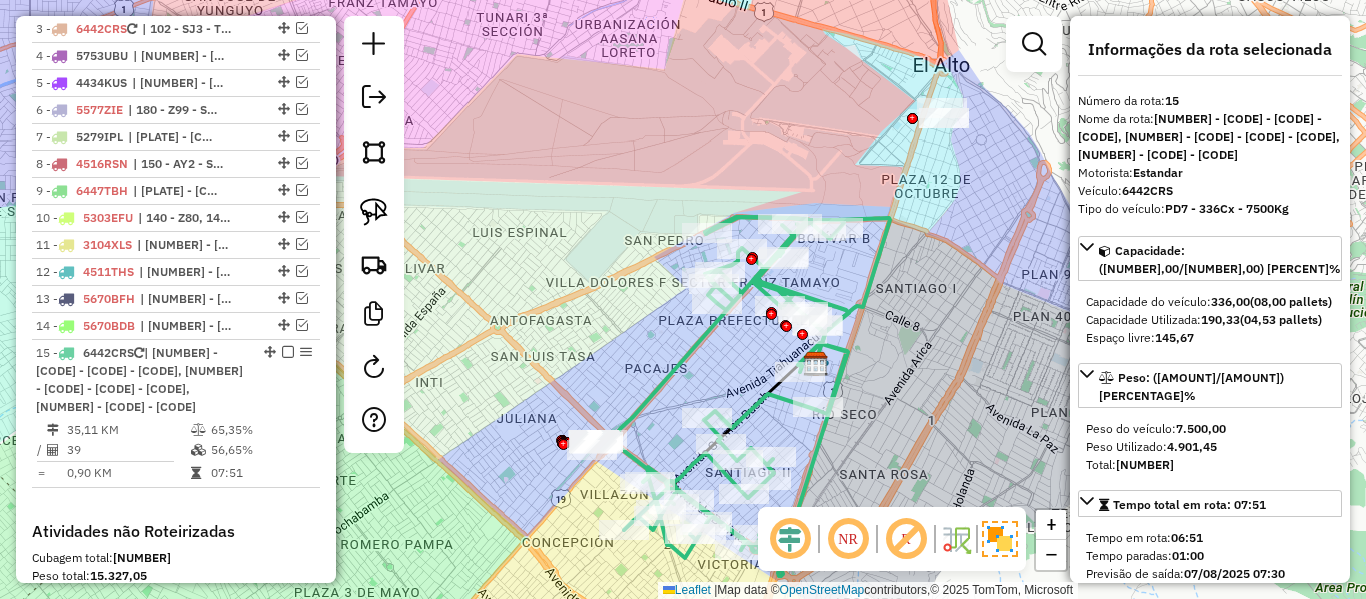 scroll, scrollTop: 1159, scrollLeft: 0, axis: vertical 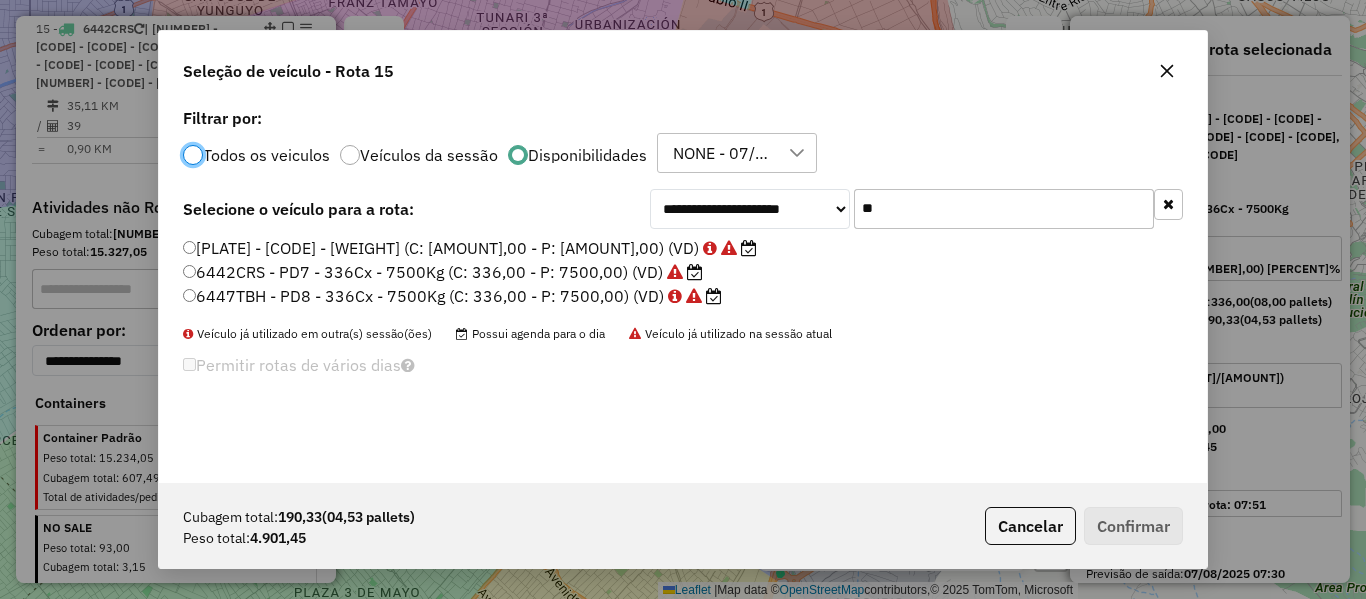 click 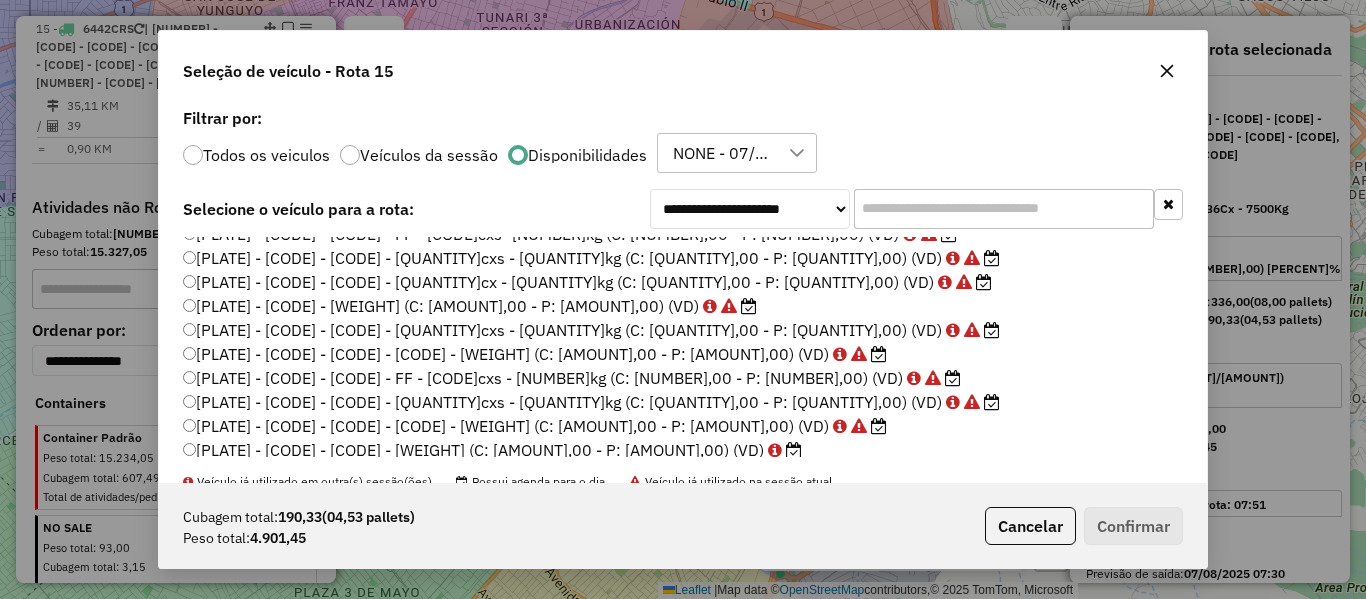 scroll, scrollTop: 0, scrollLeft: 0, axis: both 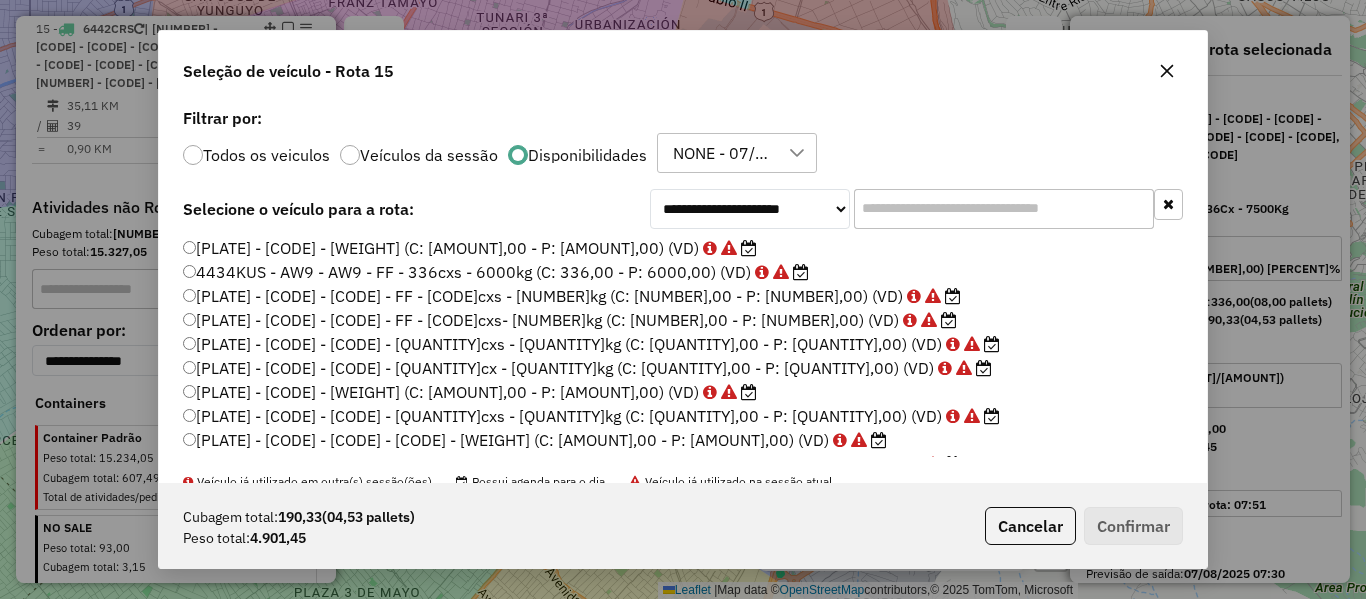 type 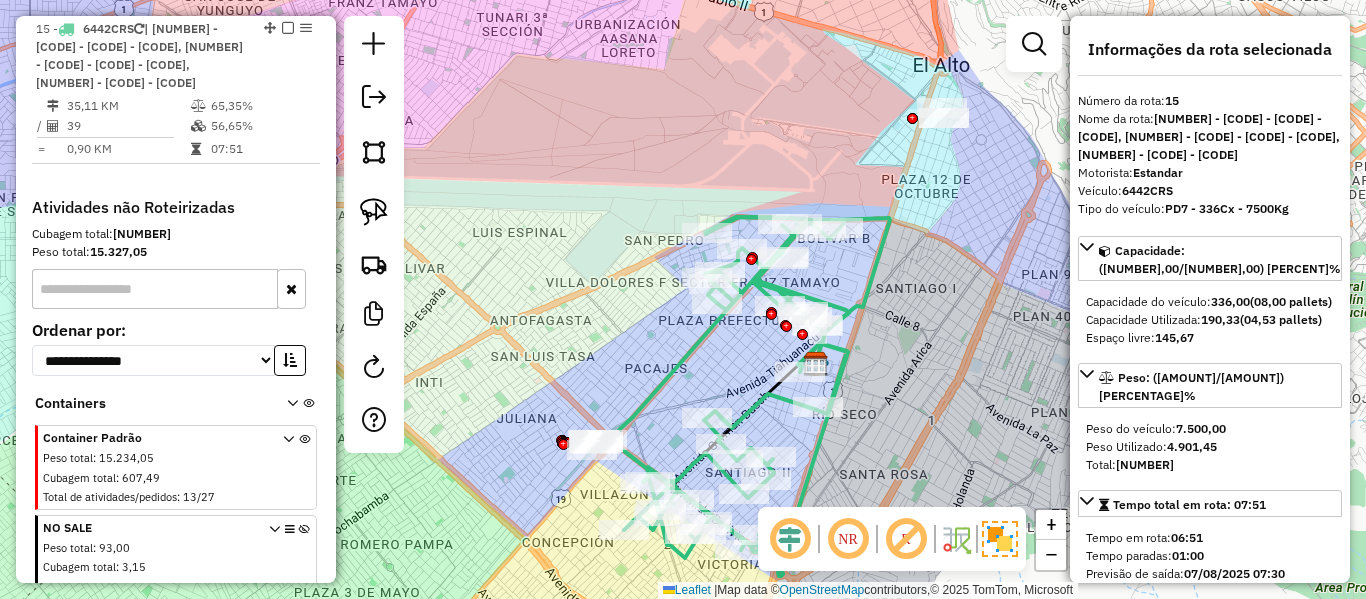 click 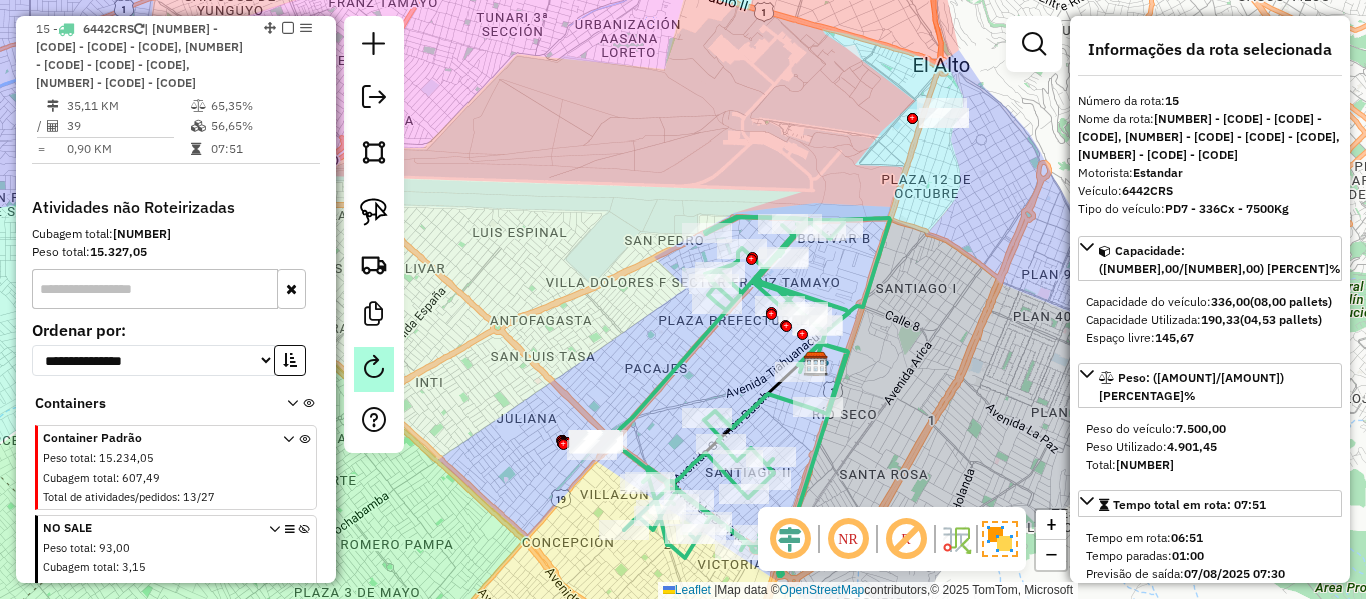 click 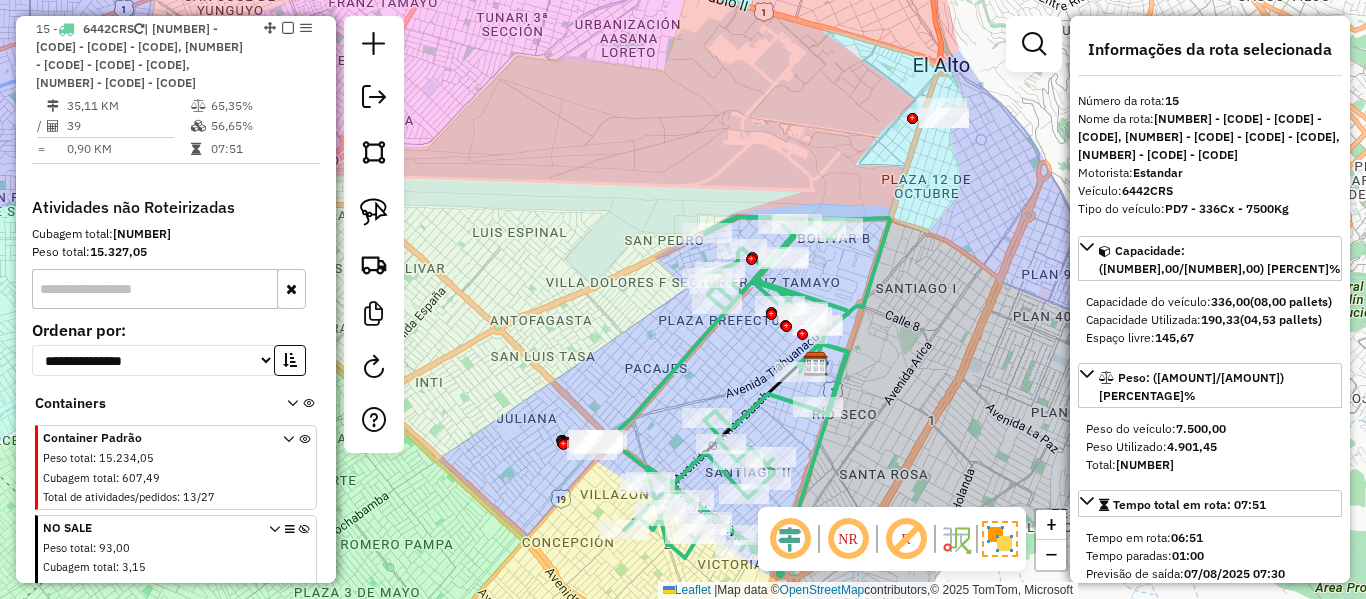 click 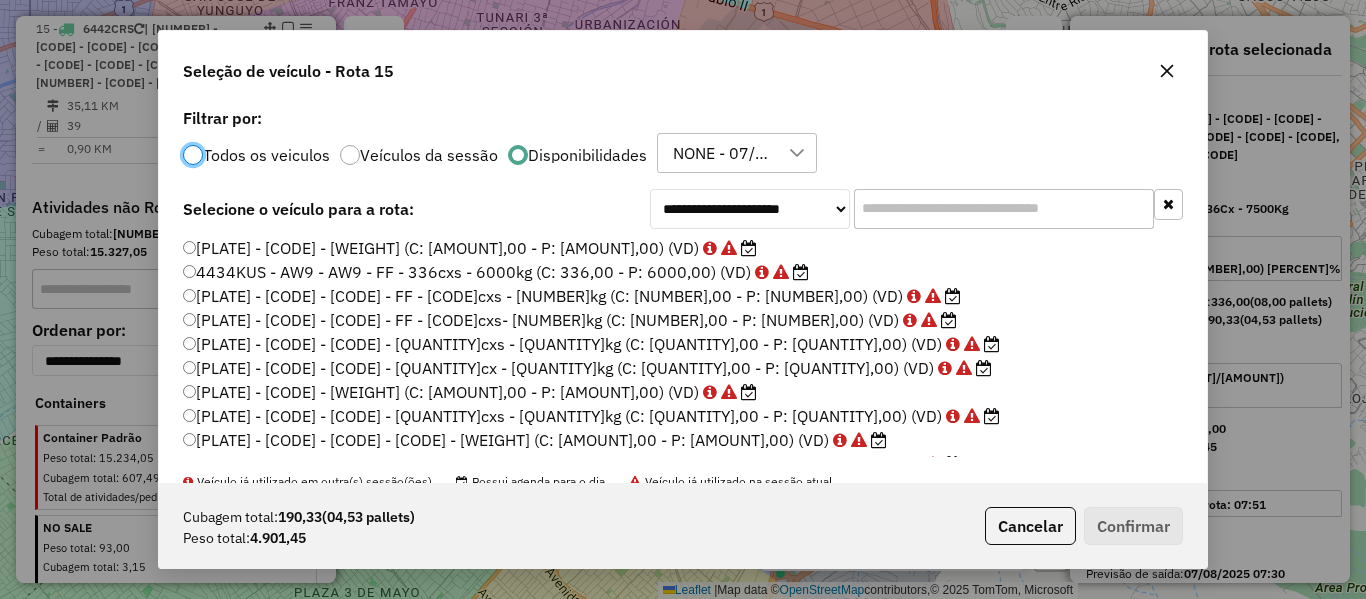 scroll, scrollTop: 11, scrollLeft: 6, axis: both 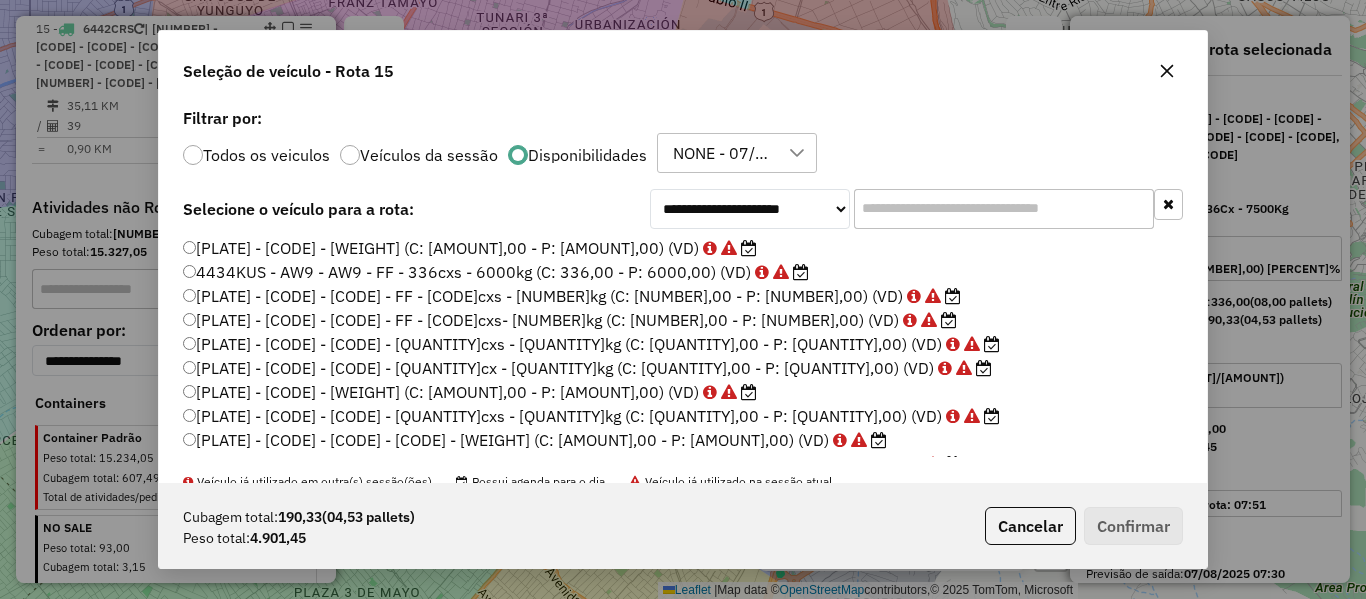 click 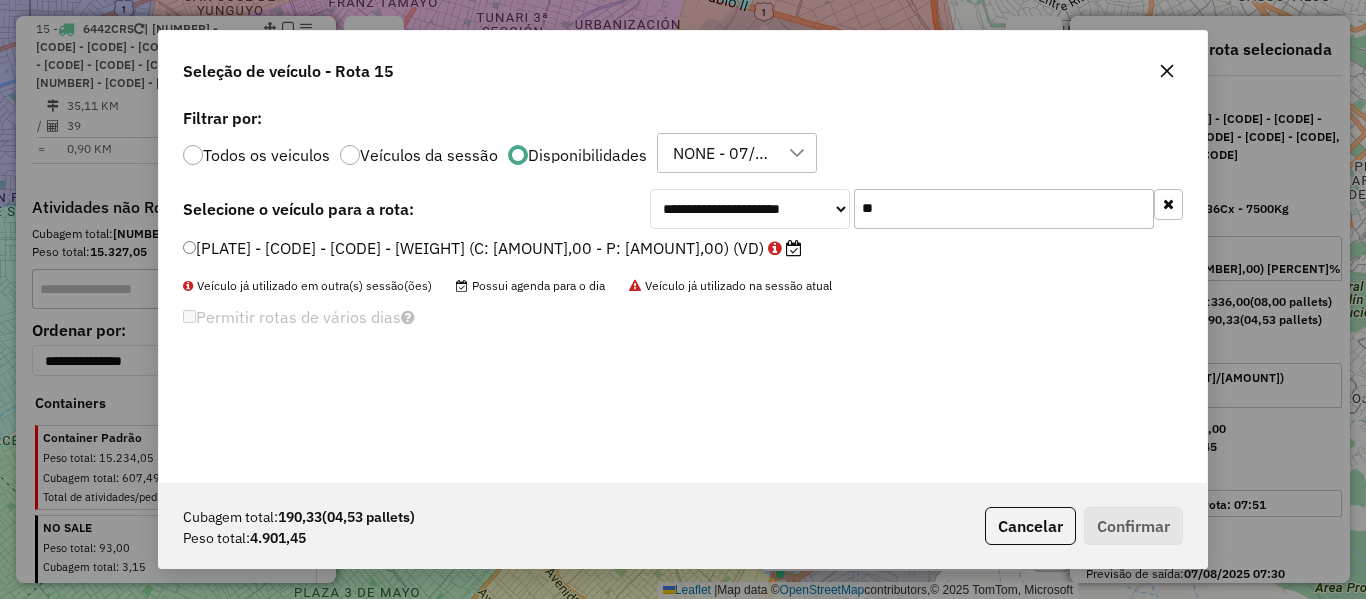 type on "**" 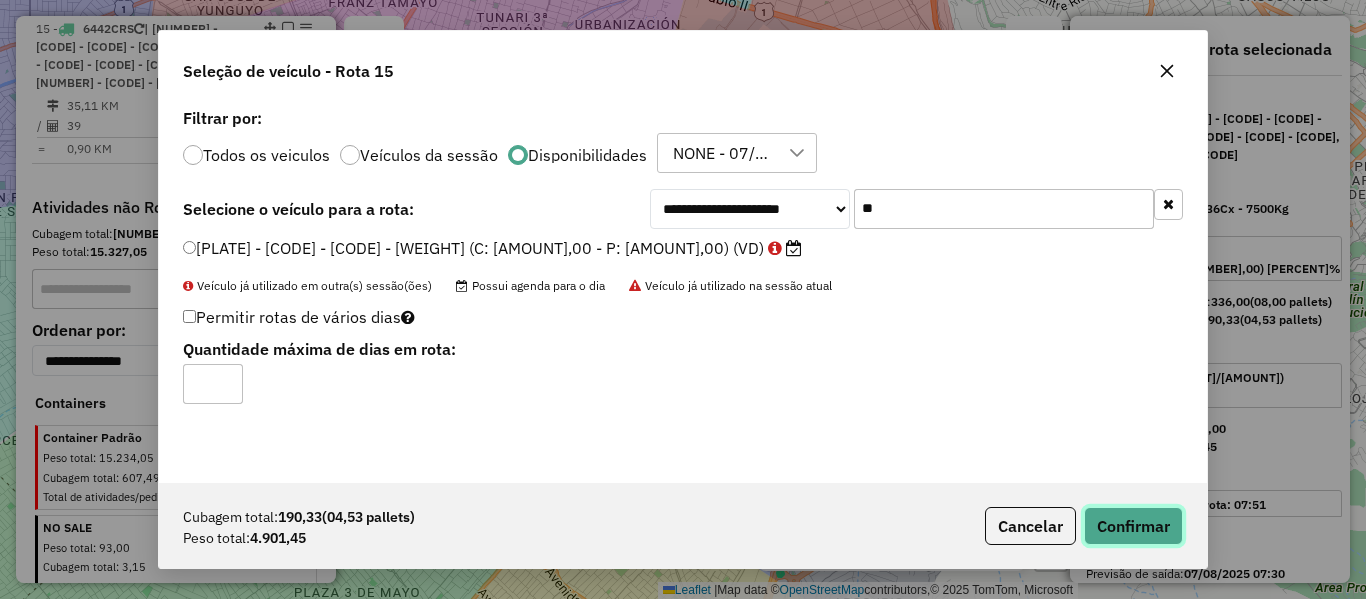 click on "Confirmar" 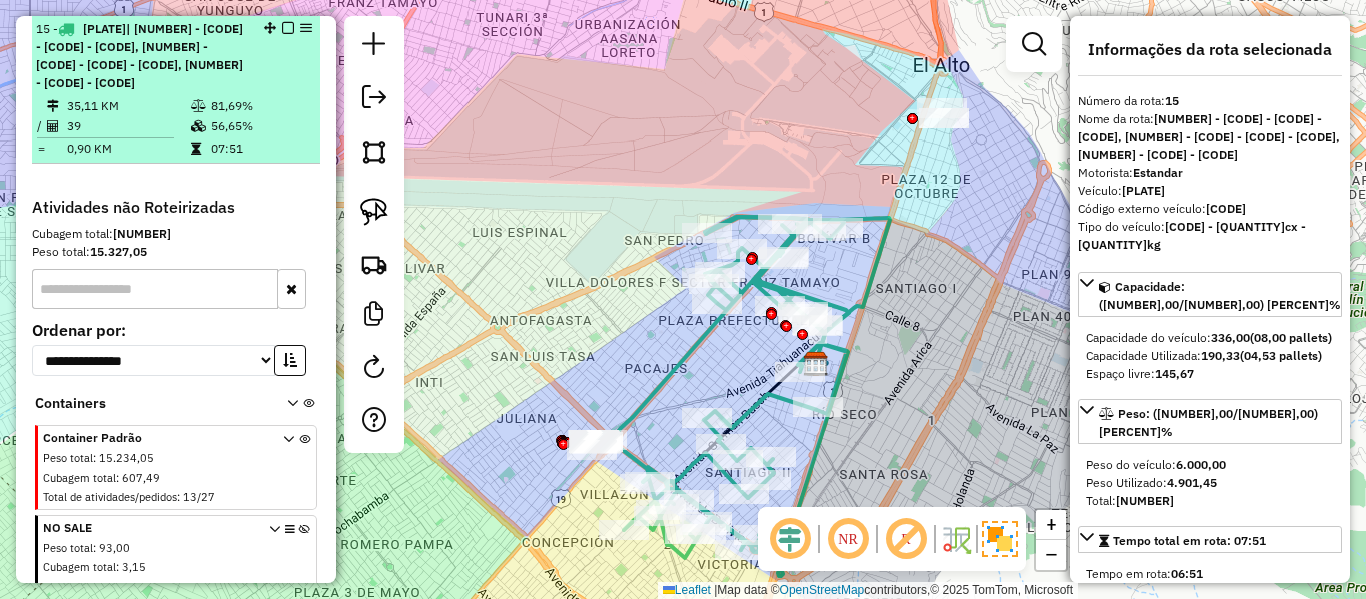 click at bounding box center [288, 28] 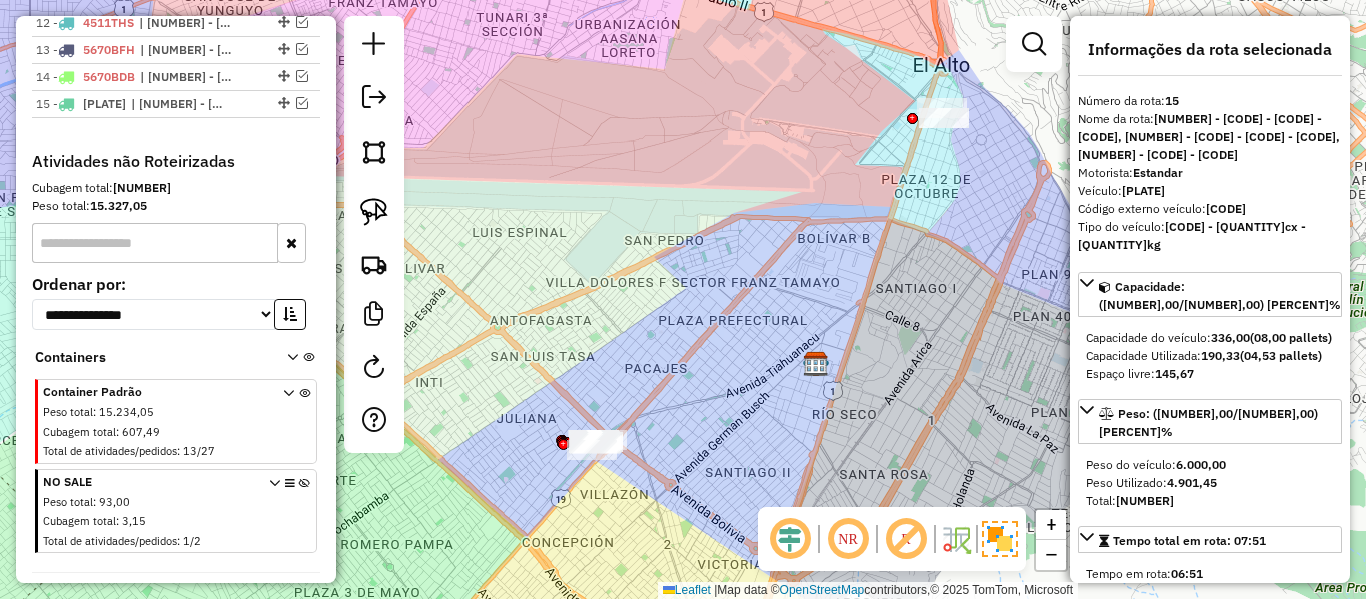 scroll, scrollTop: 1056, scrollLeft: 0, axis: vertical 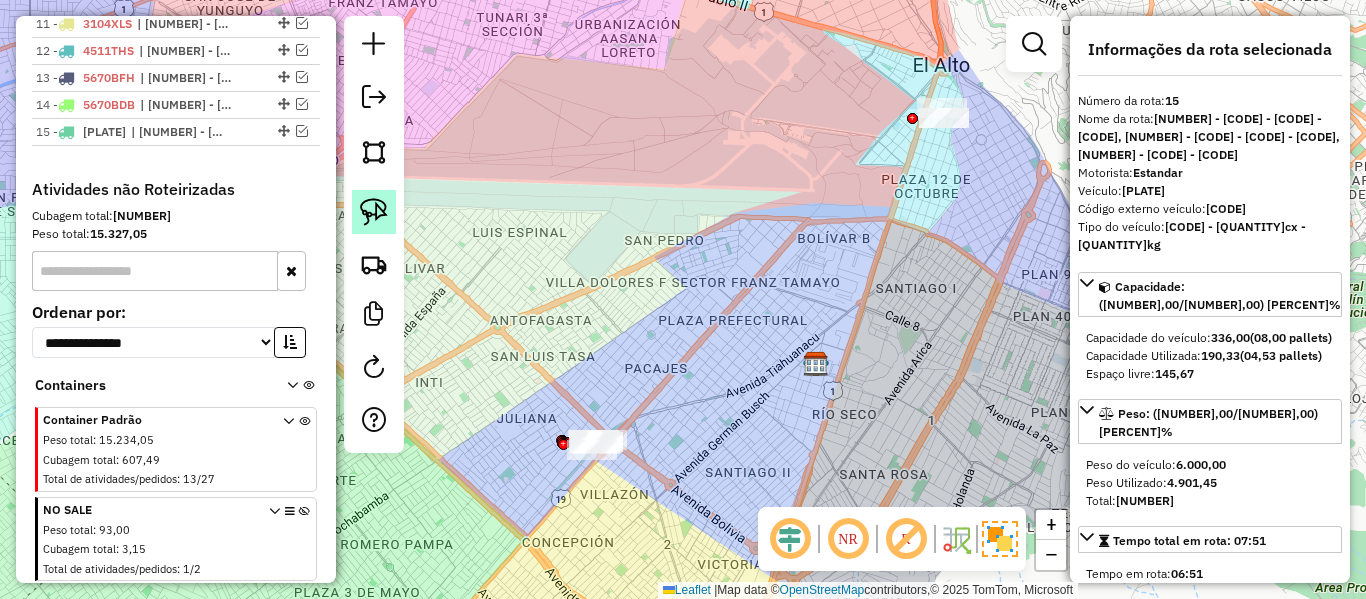 click 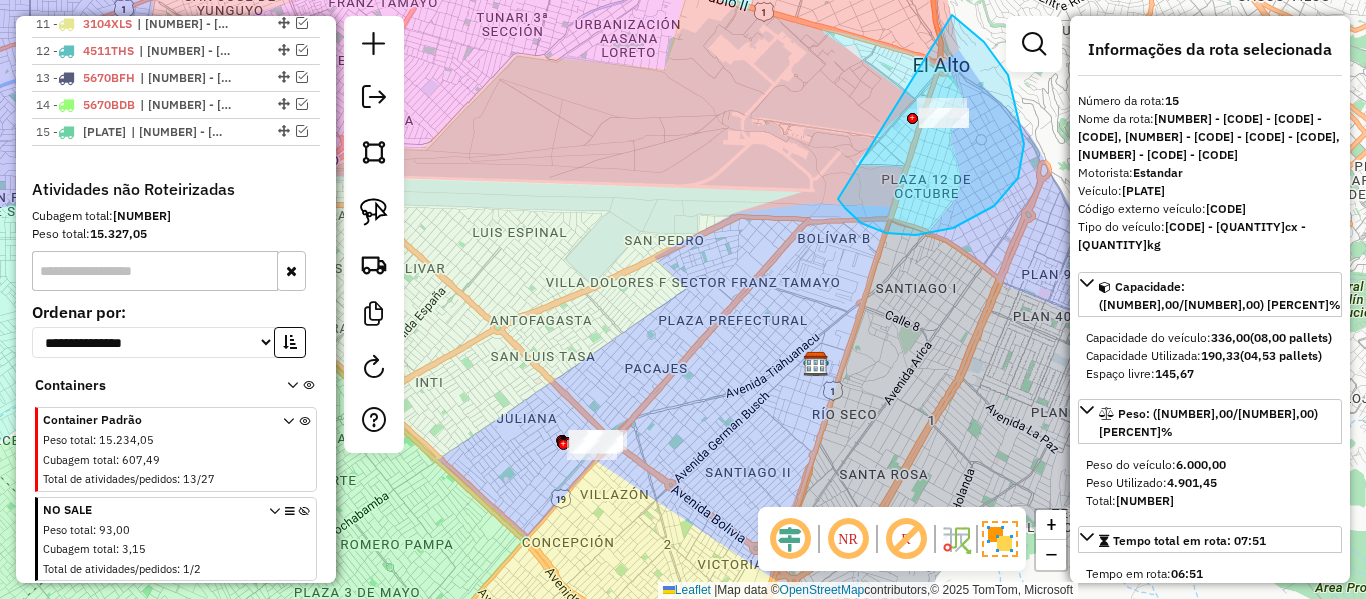 drag, startPoint x: 845, startPoint y: 208, endPoint x: 725, endPoint y: 59, distance: 191.31387 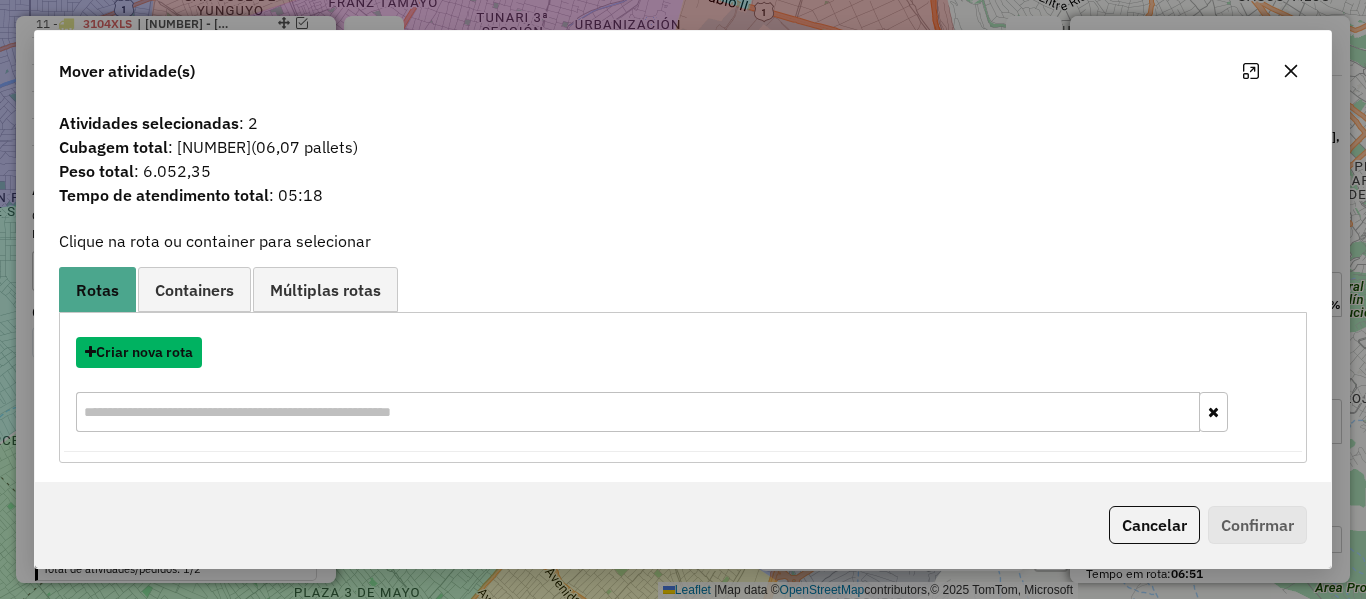 click on "Criar nova rota" at bounding box center (139, 352) 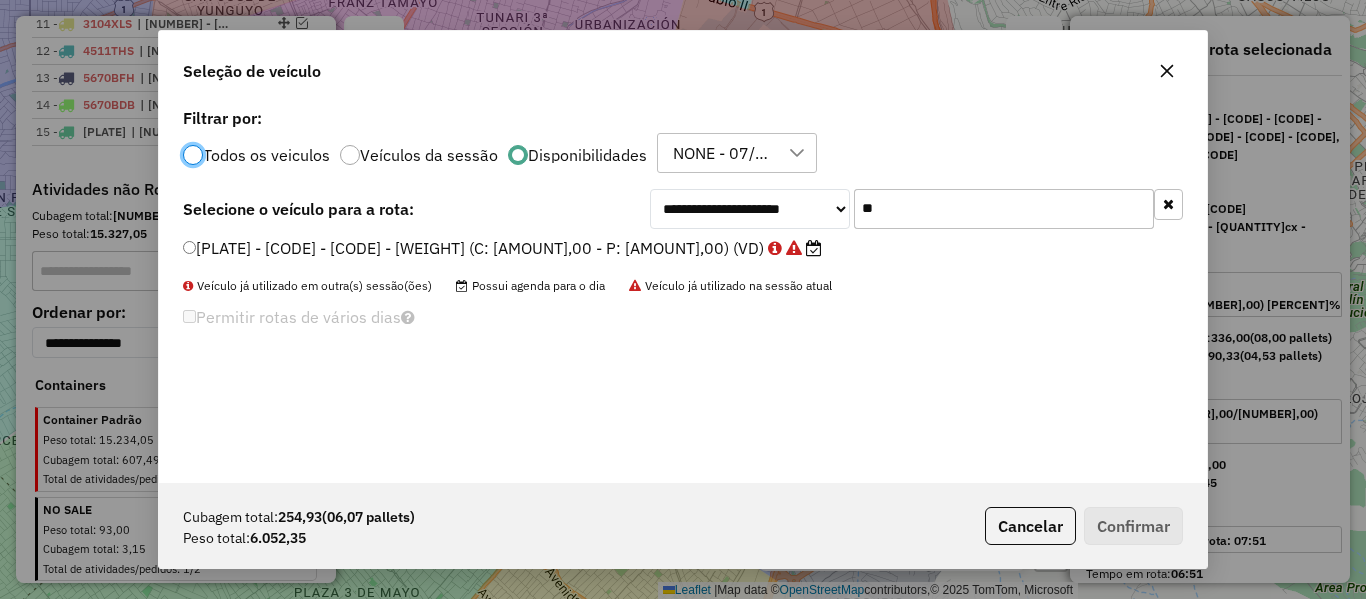 scroll, scrollTop: 11, scrollLeft: 6, axis: both 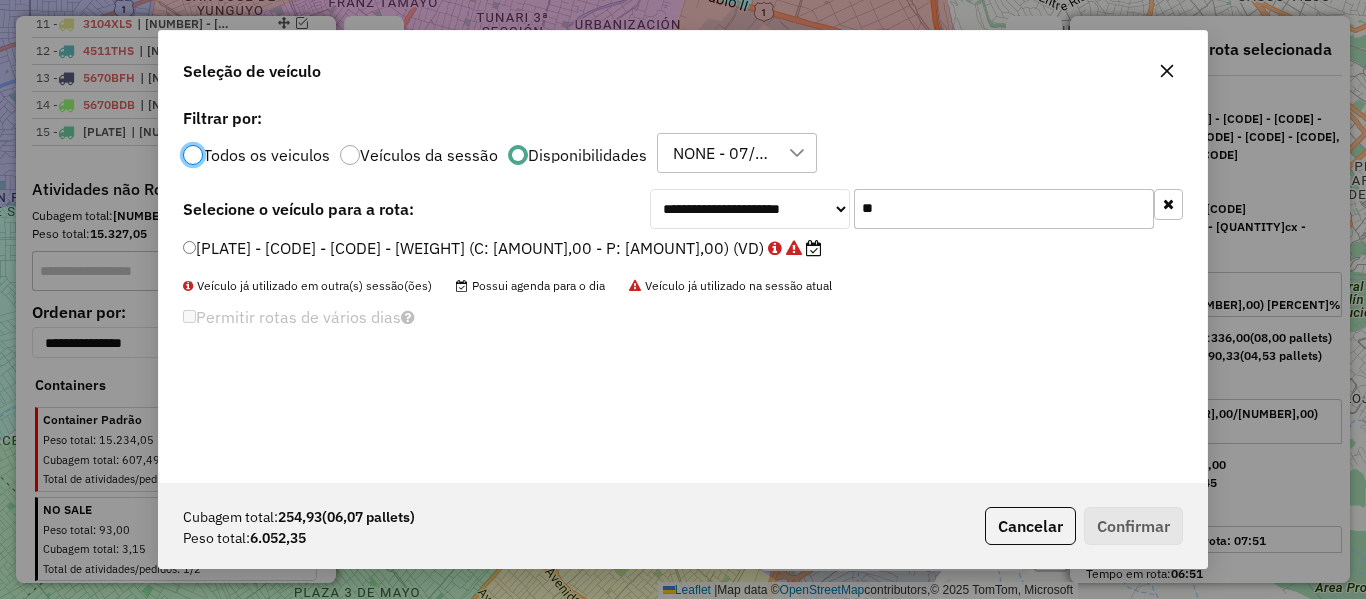 click on "**" 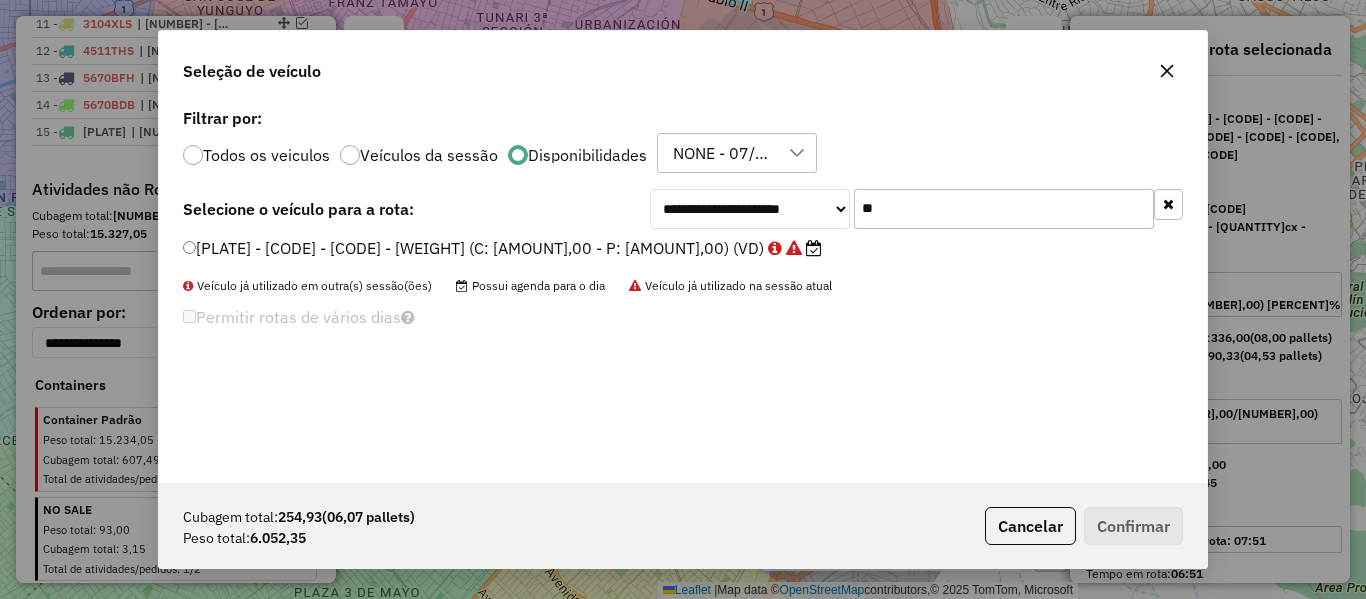 click on "**" 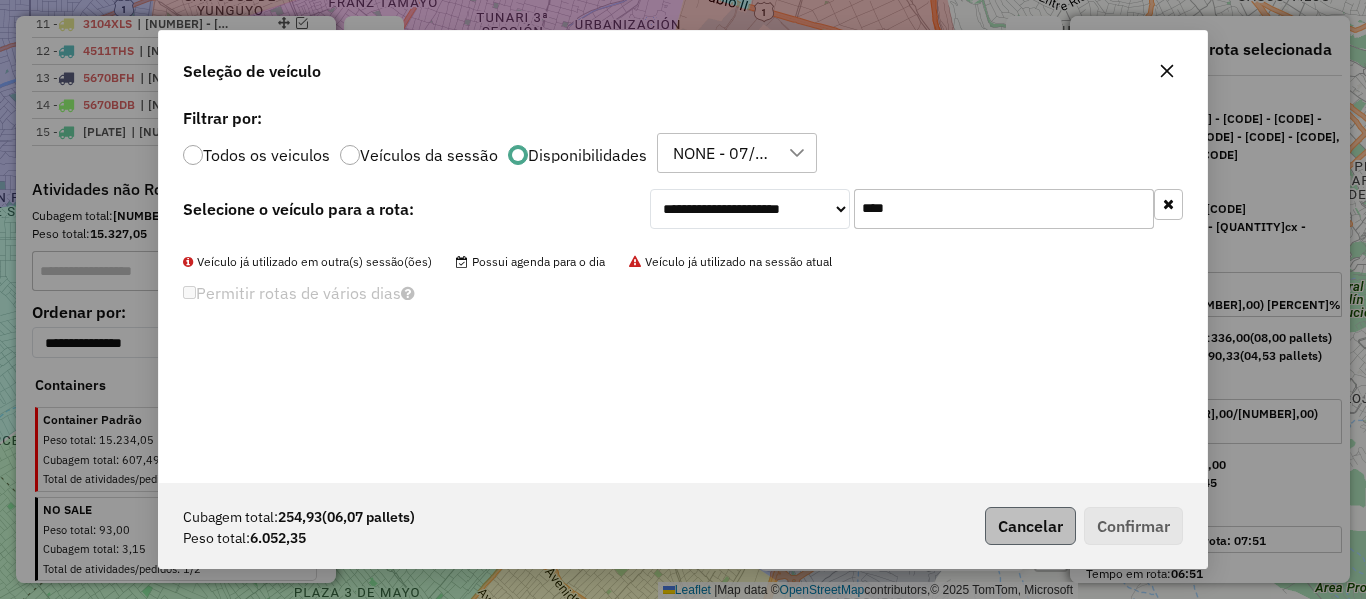 type on "****" 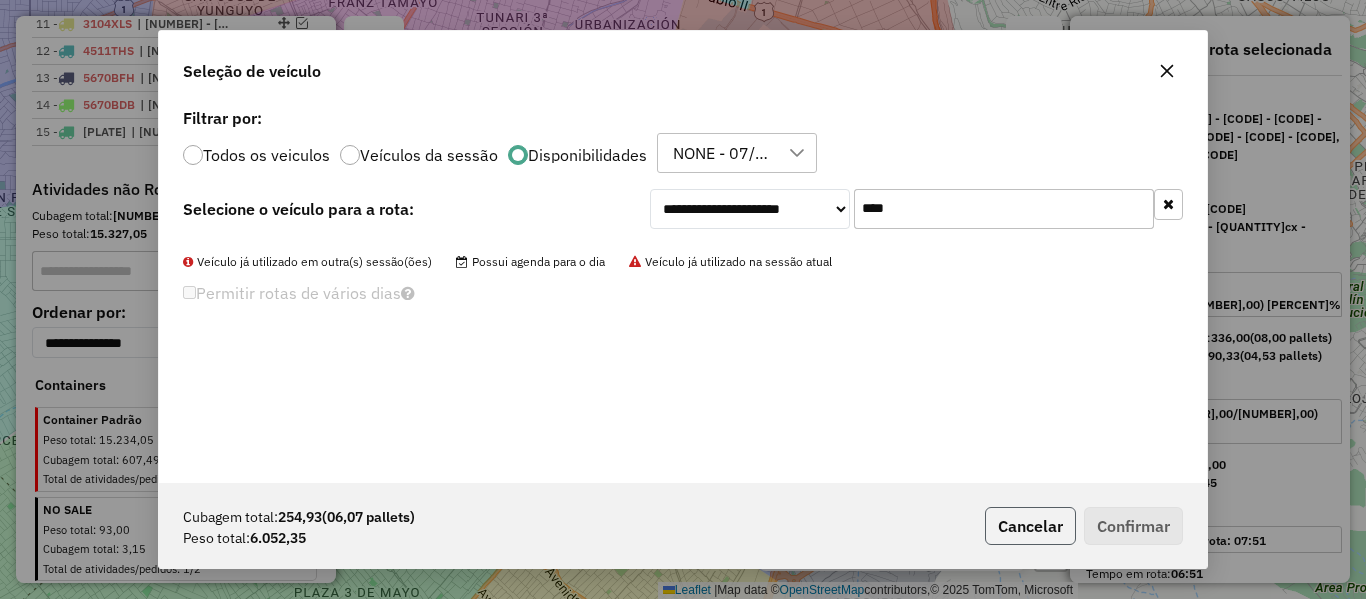 click on "Cancelar" 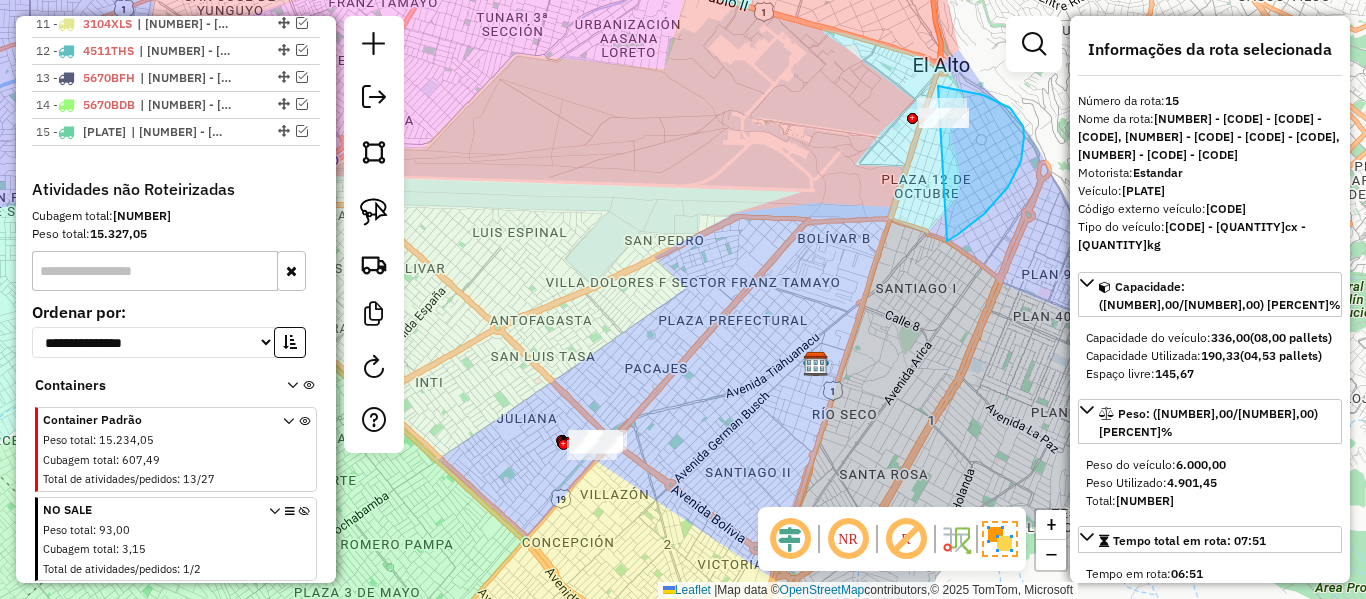 drag, startPoint x: 947, startPoint y: 241, endPoint x: 789, endPoint y: 181, distance: 169.00888 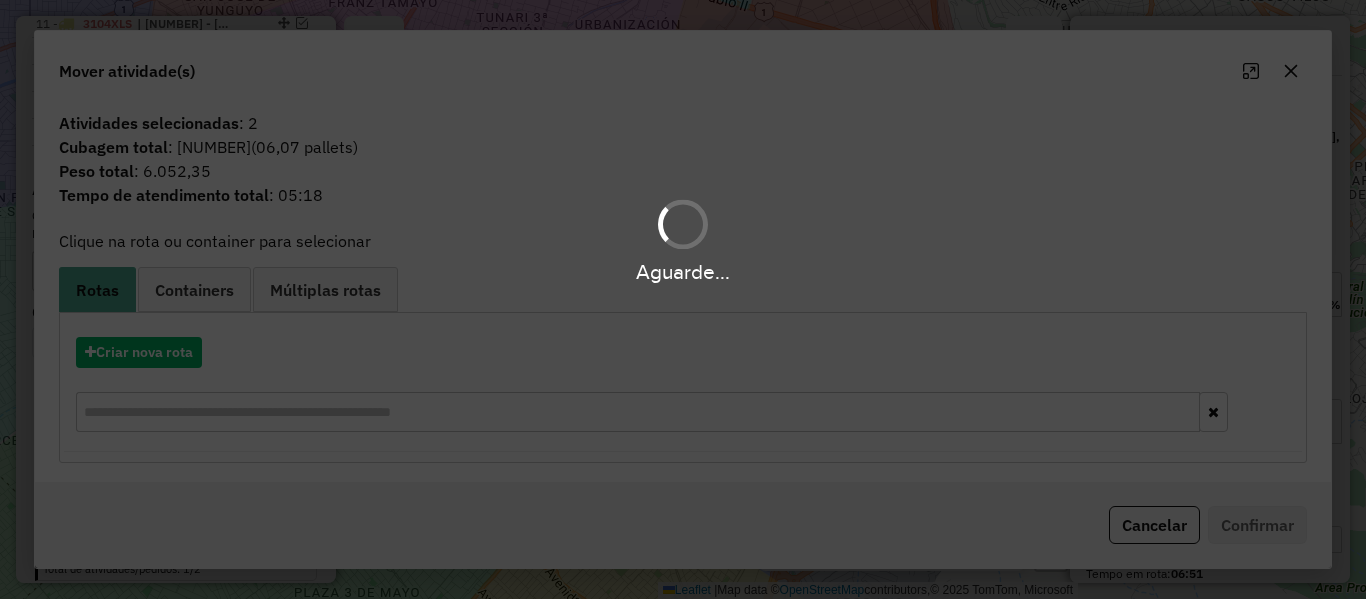 click on "Aguarde..." at bounding box center (683, 299) 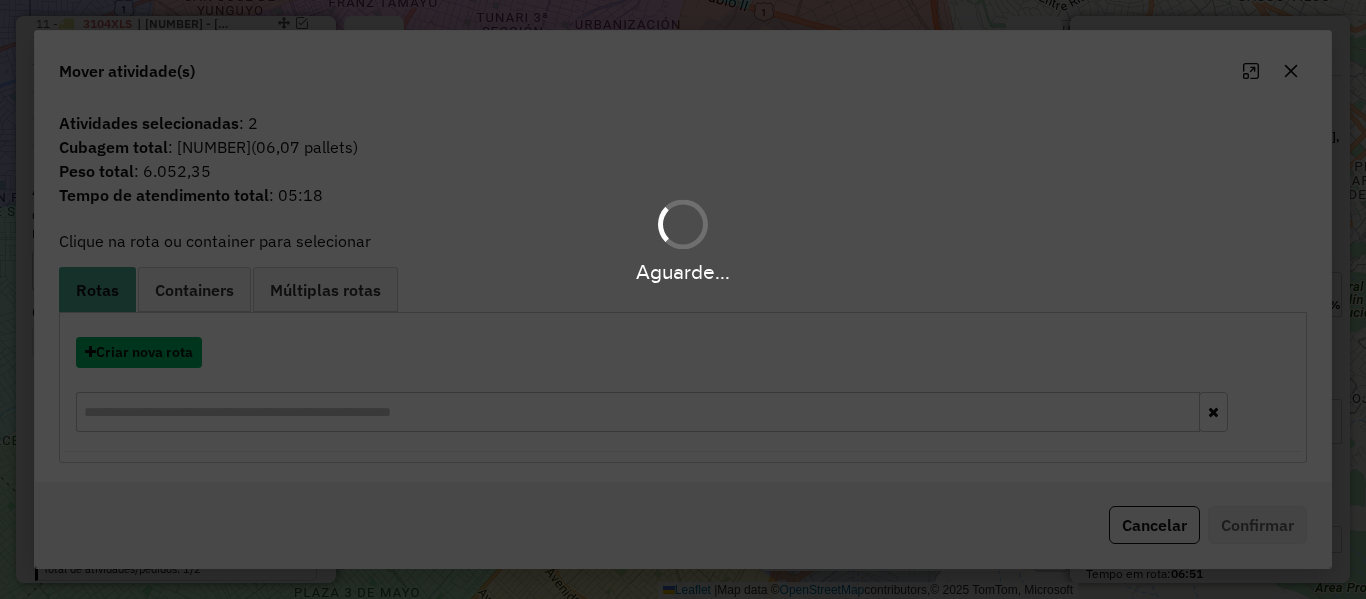 click on "Criar nova rota" at bounding box center [139, 352] 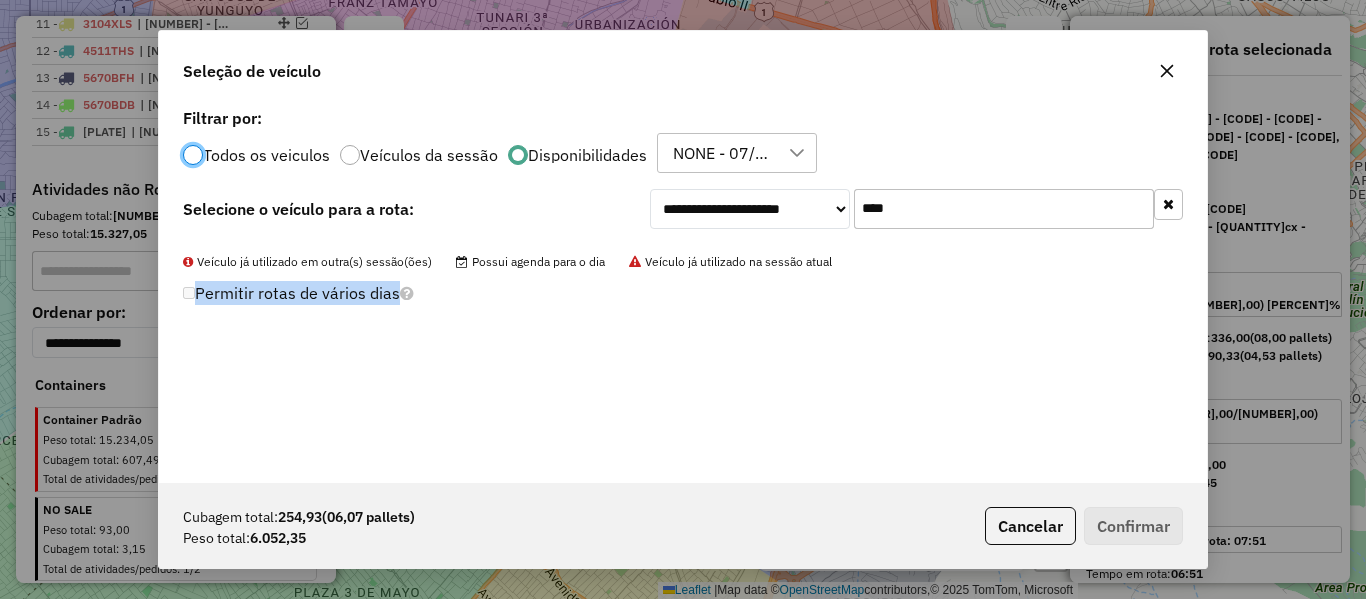 click on "**********" 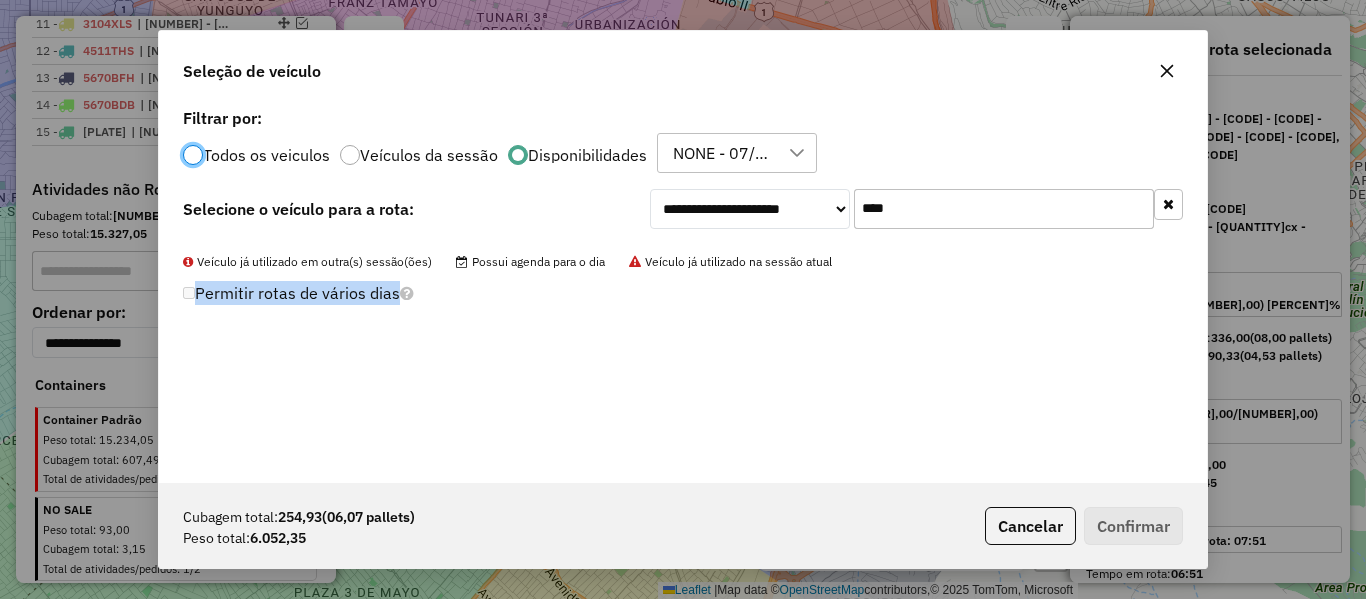 scroll, scrollTop: 11, scrollLeft: 6, axis: both 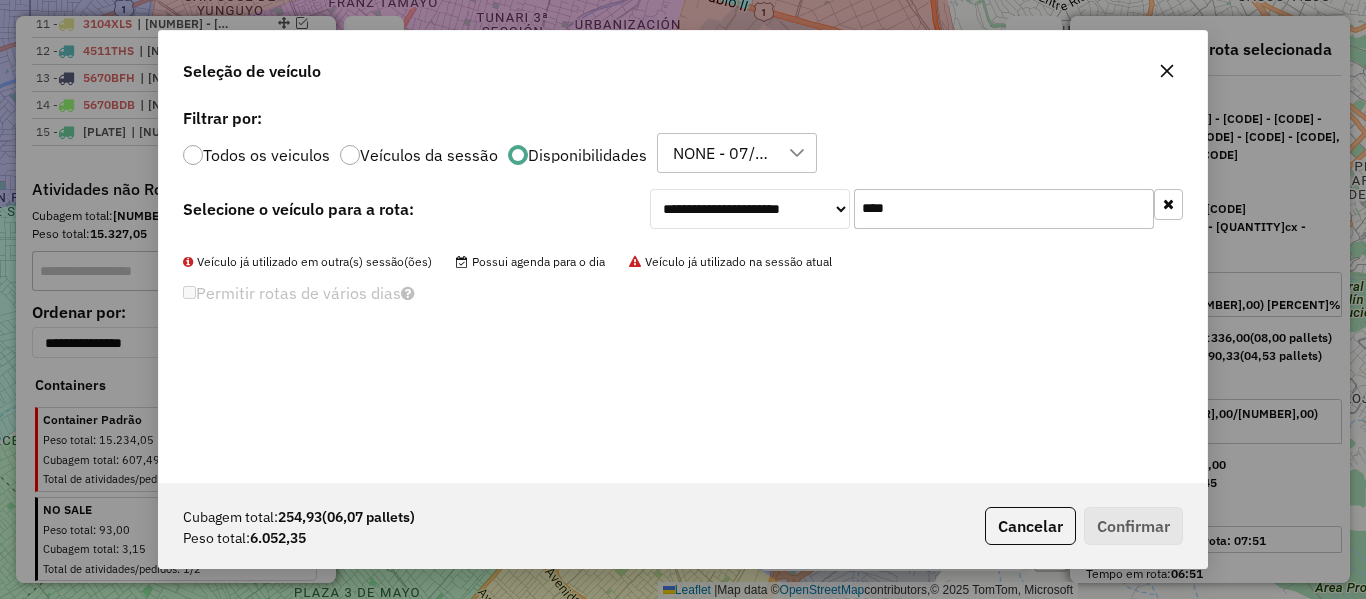 click on "****" 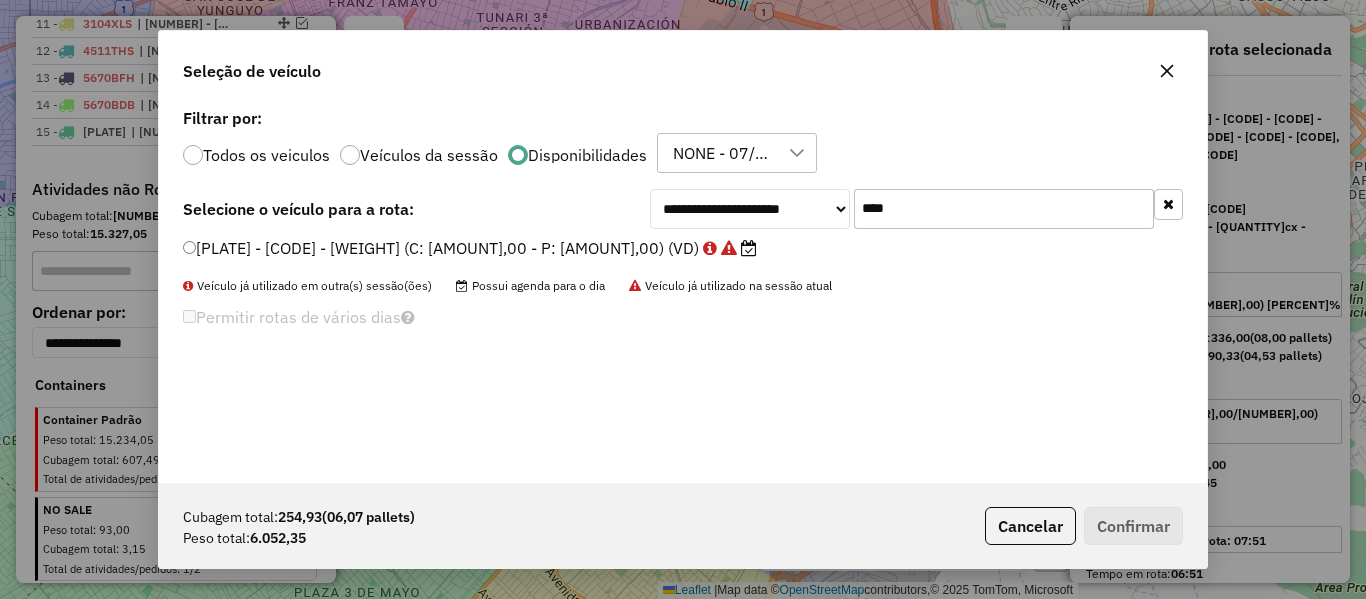 type on "****" 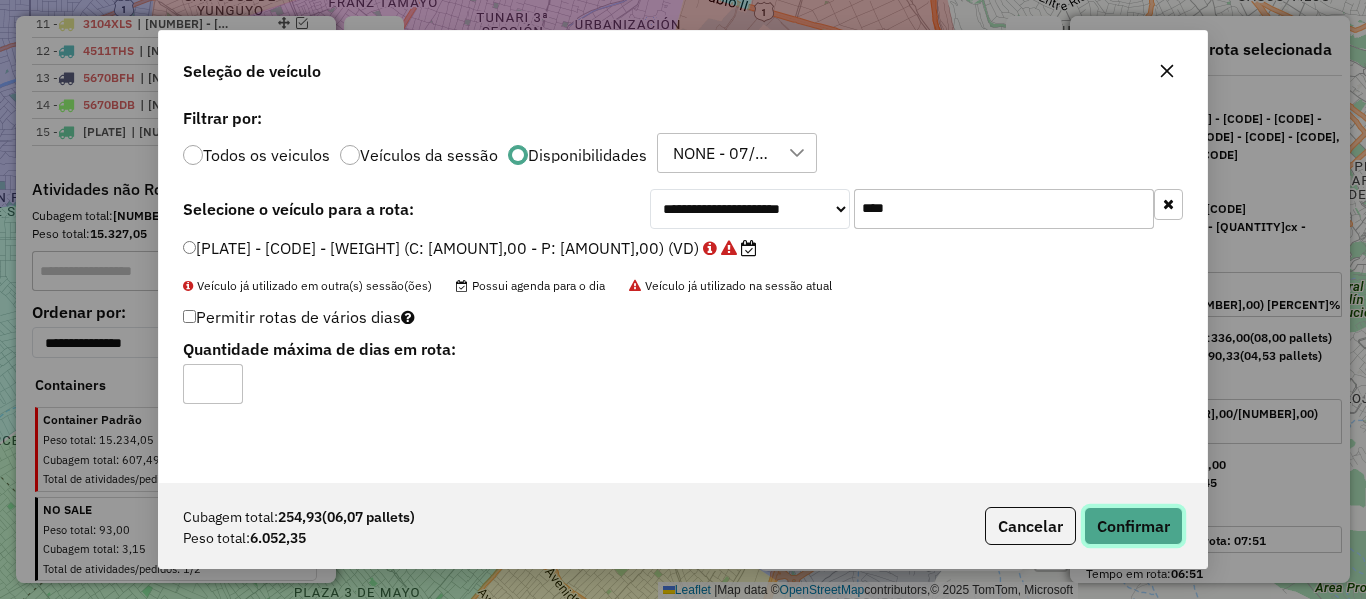click on "Confirmar" 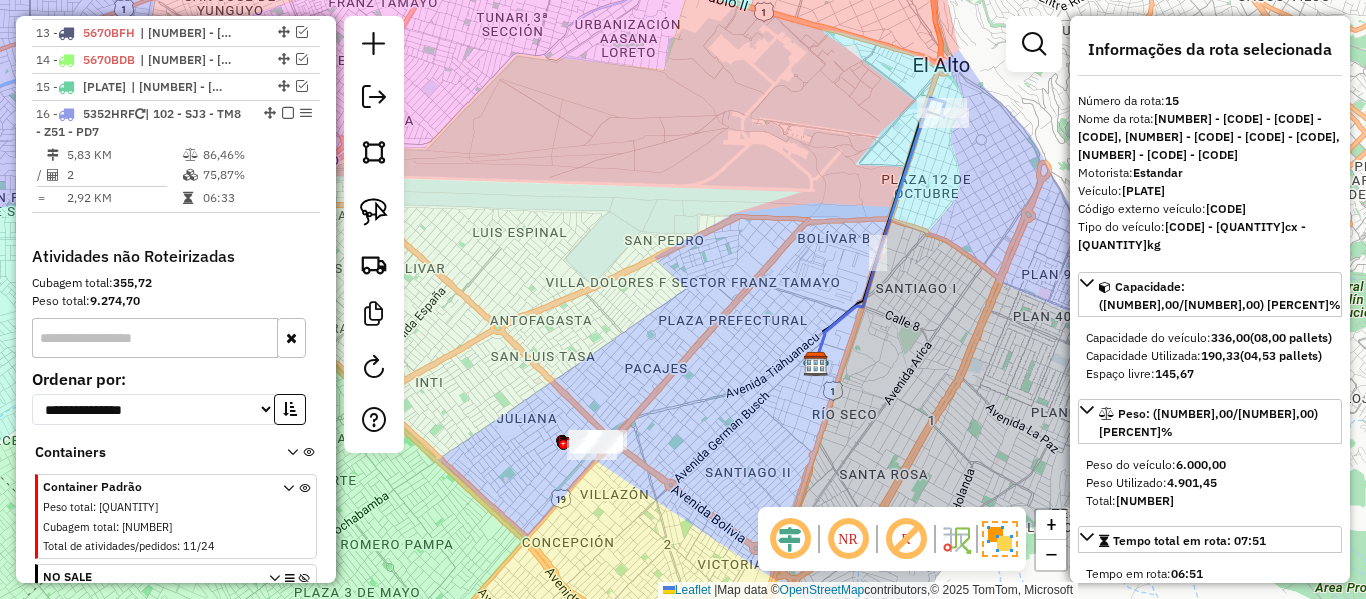 scroll, scrollTop: 1159, scrollLeft: 0, axis: vertical 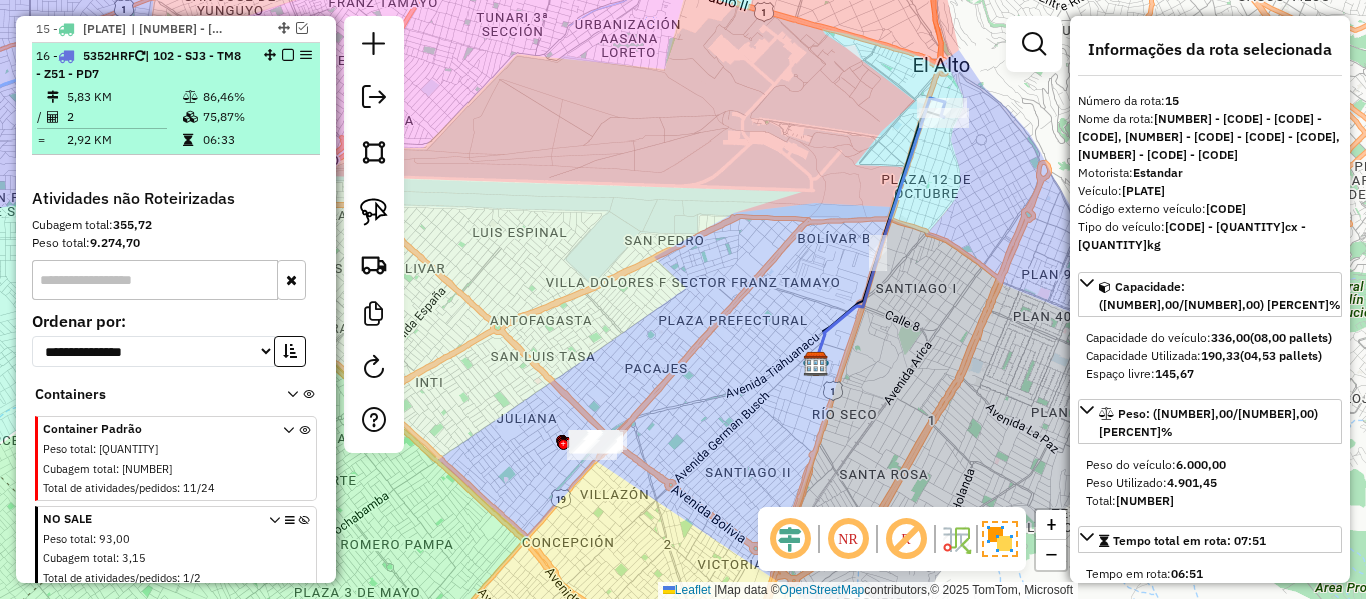 click at bounding box center [288, 55] 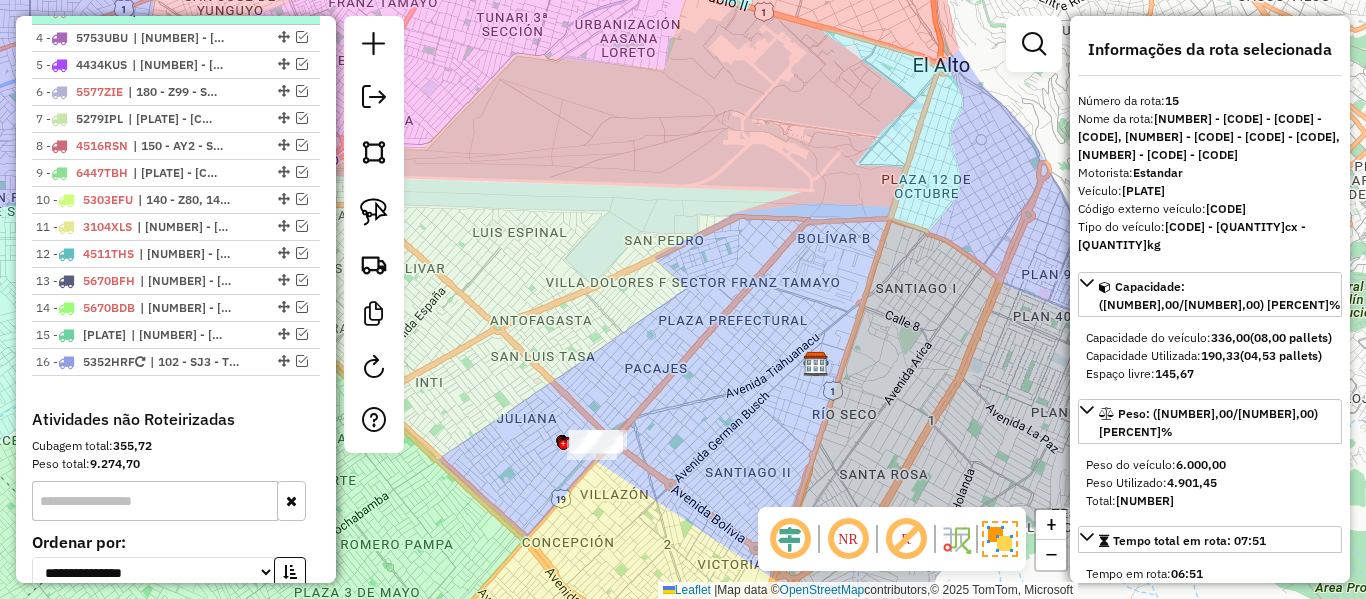 scroll, scrollTop: 759, scrollLeft: 0, axis: vertical 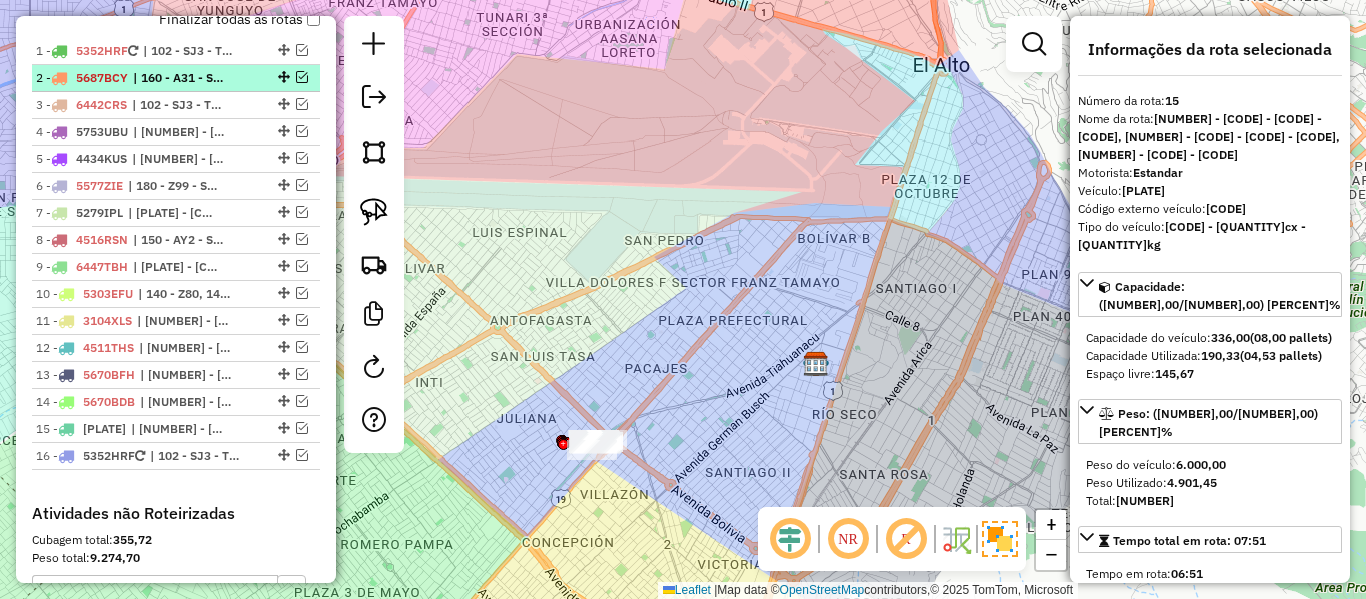 click on "3 -       6442CRS   | 102 - SJ3 - TM8 - Z51 - PD7" at bounding box center [176, 105] 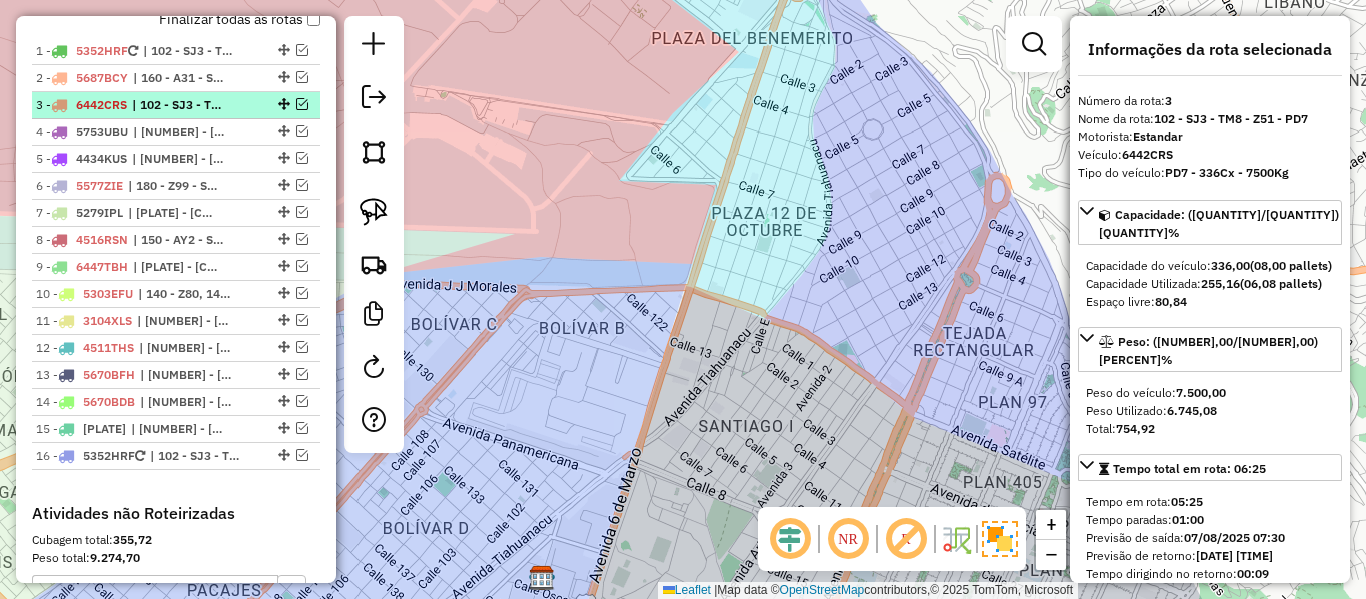 click on "| 102 - SJ3 - TM8 - Z51 - PD7" at bounding box center (178, 105) 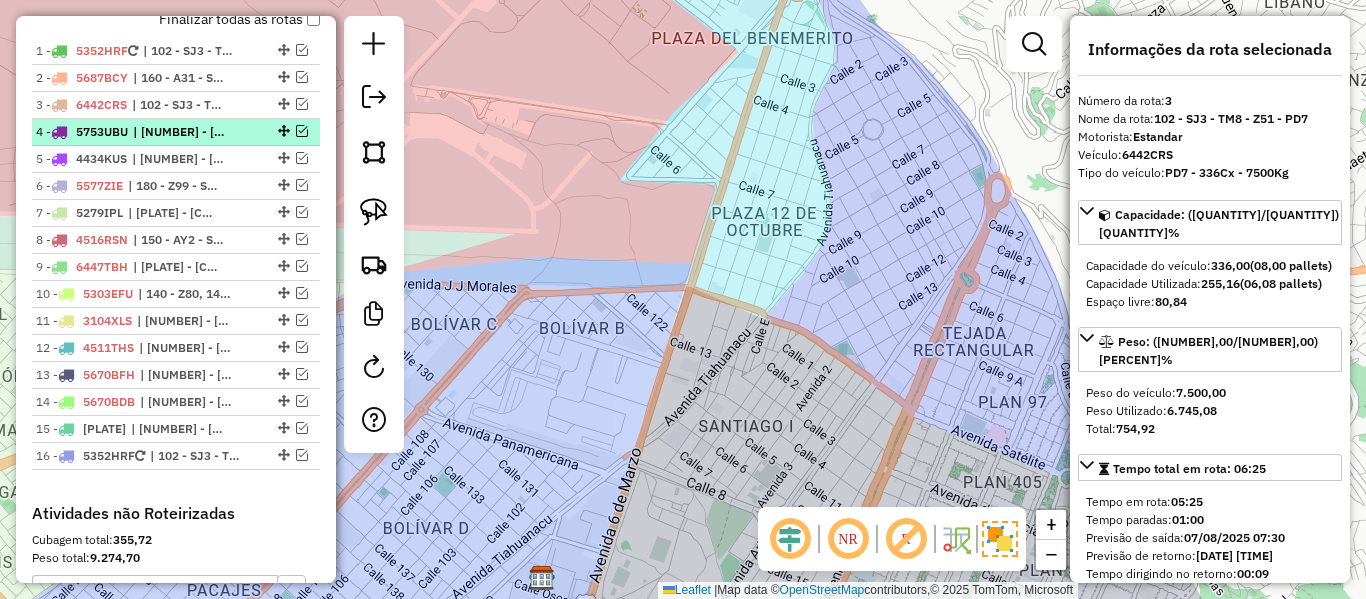 click on "| 171 - AW9 - Z53 - TM6" at bounding box center [179, 132] 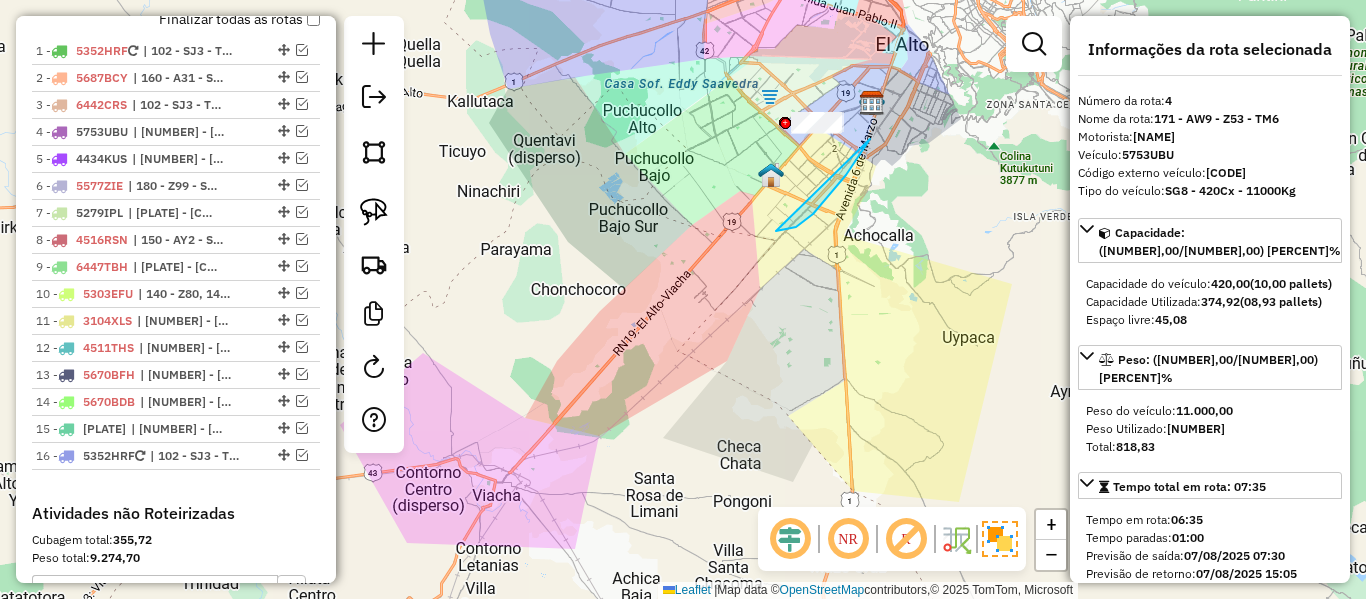 drag, startPoint x: 780, startPoint y: 231, endPoint x: 714, endPoint y: 102, distance: 144.90341 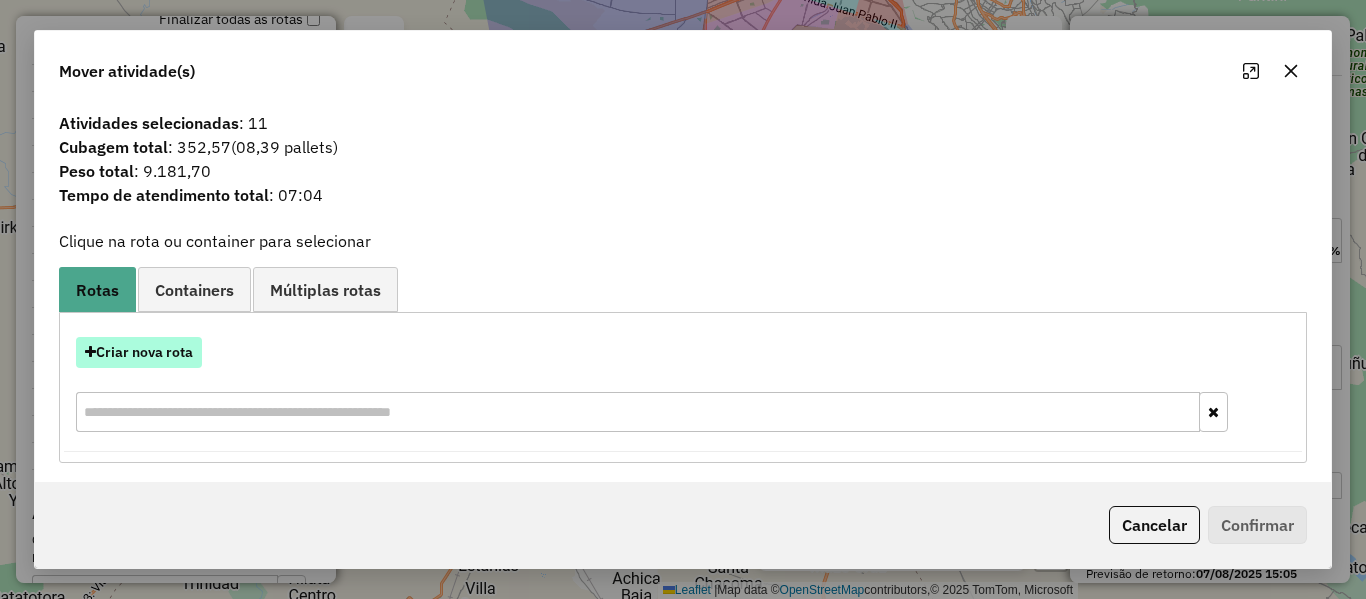 click on "Criar nova rota" at bounding box center (139, 352) 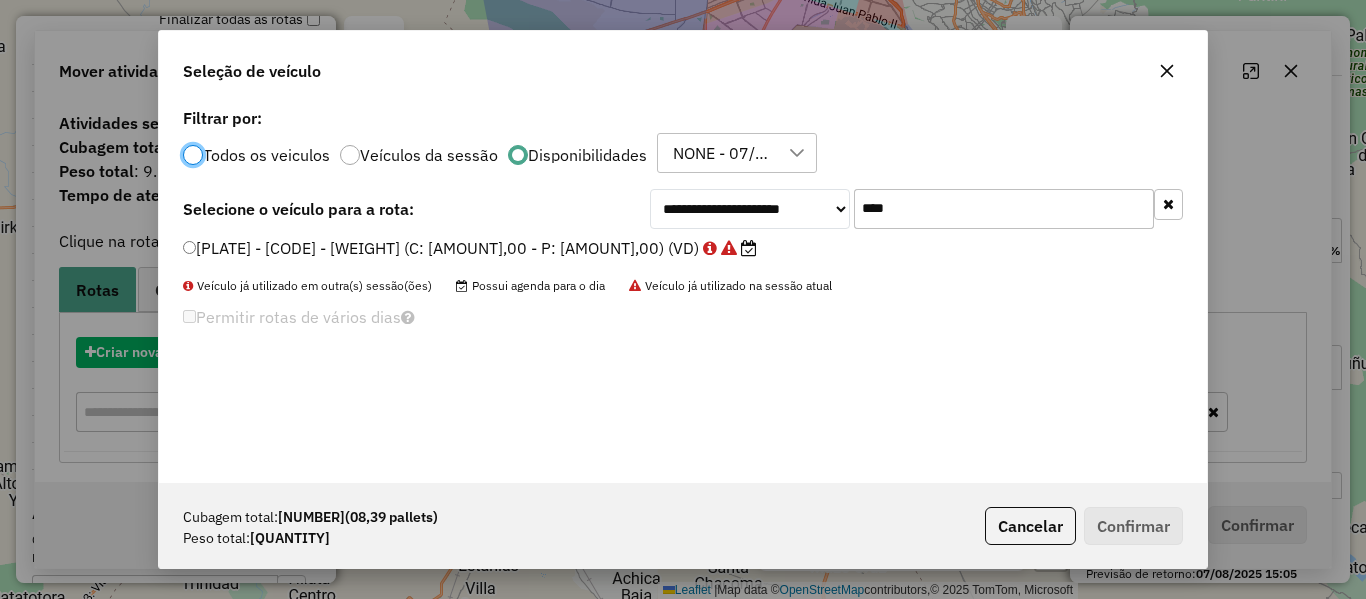 scroll, scrollTop: 11, scrollLeft: 6, axis: both 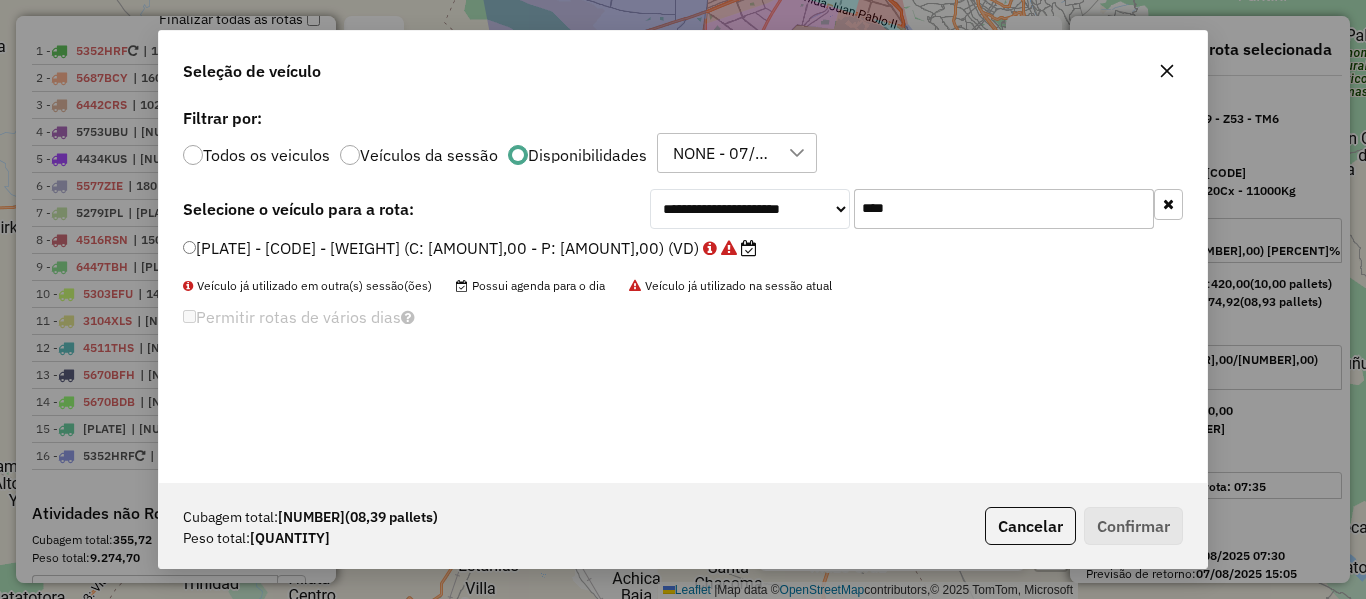 drag, startPoint x: 996, startPoint y: 182, endPoint x: 988, endPoint y: 195, distance: 15.264338 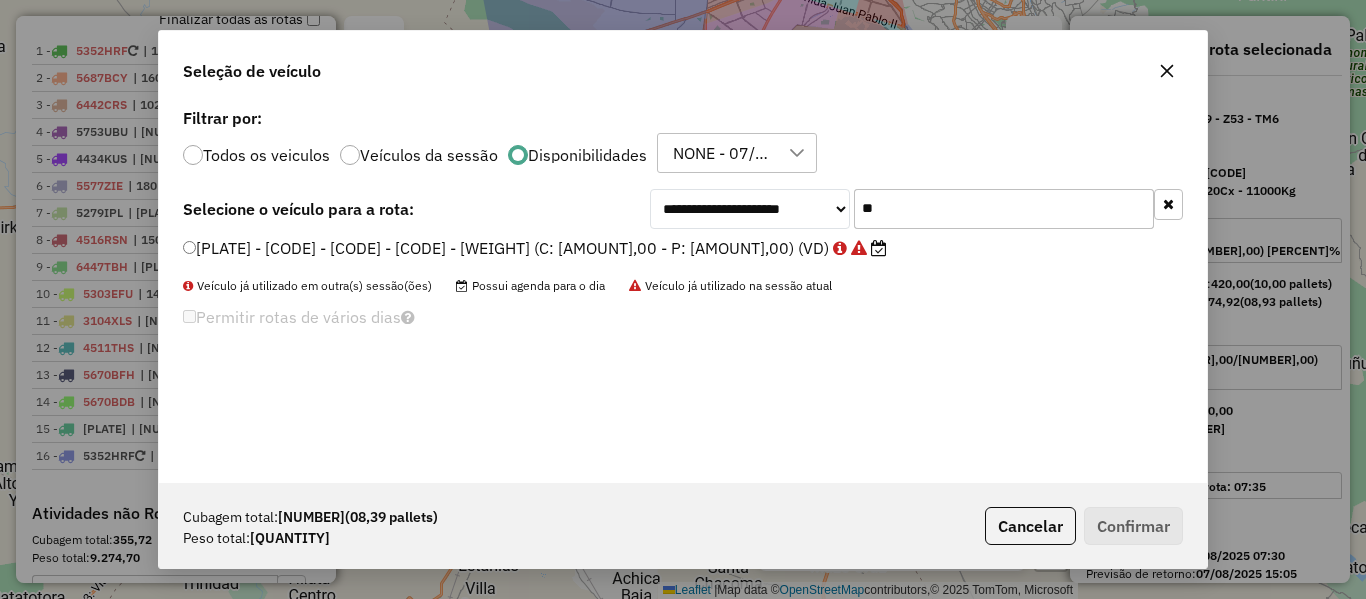 type on "**" 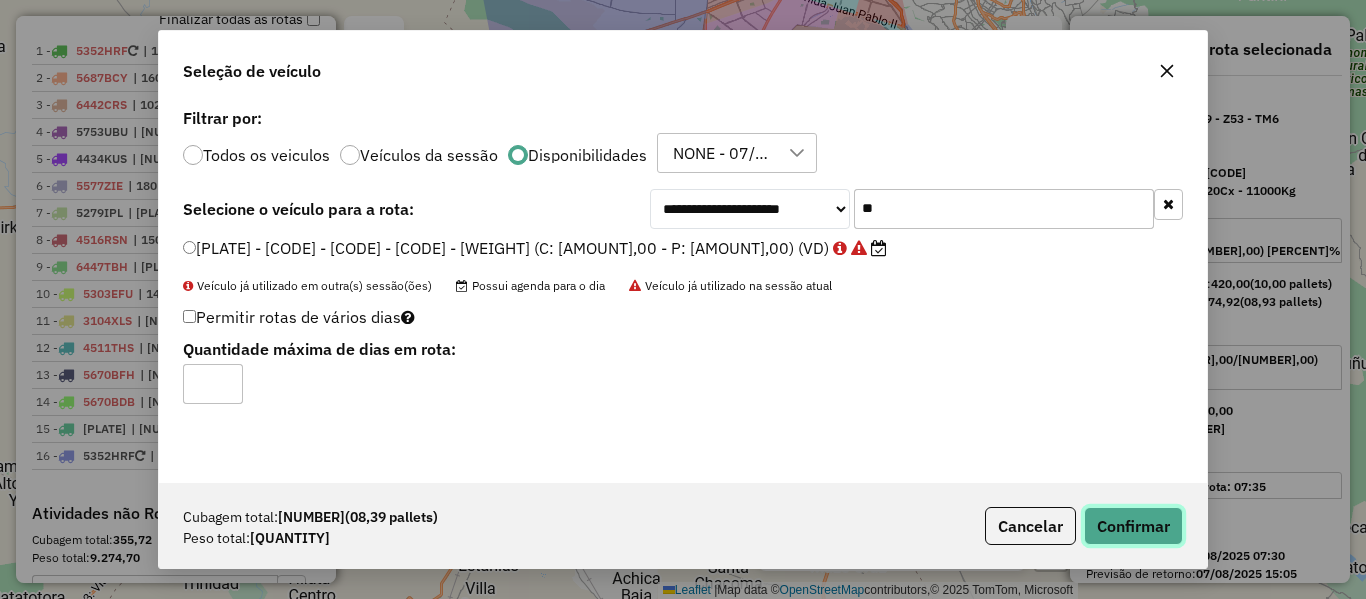 click on "Confirmar" 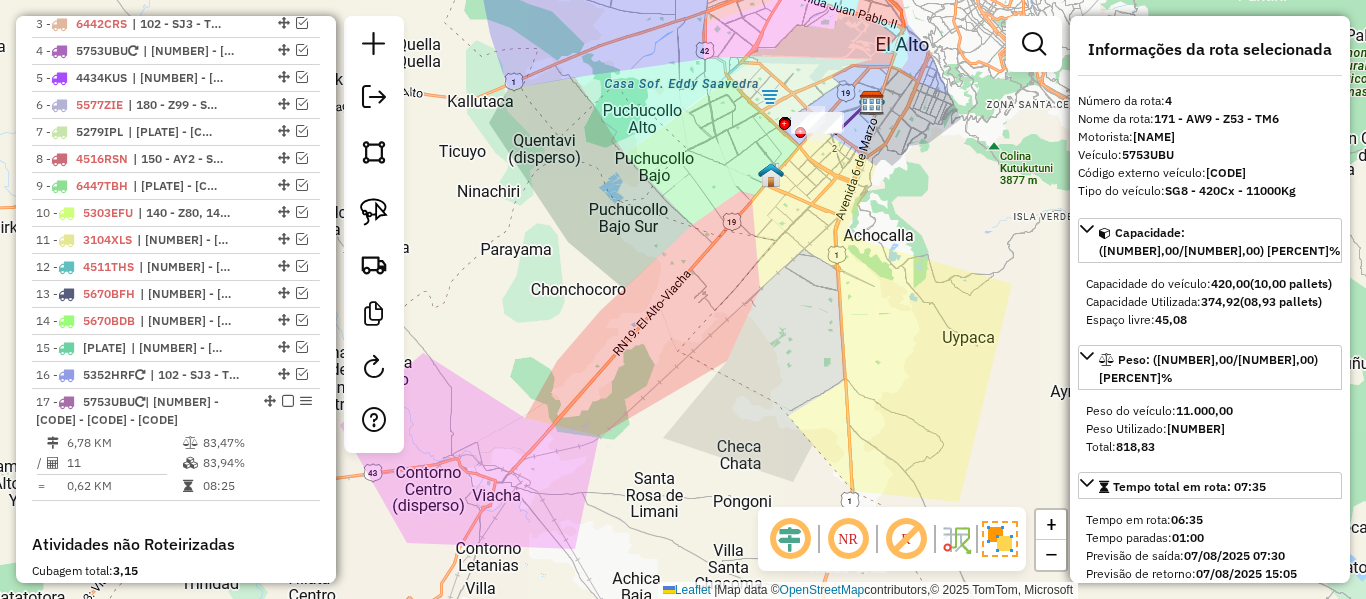 scroll, scrollTop: 862, scrollLeft: 0, axis: vertical 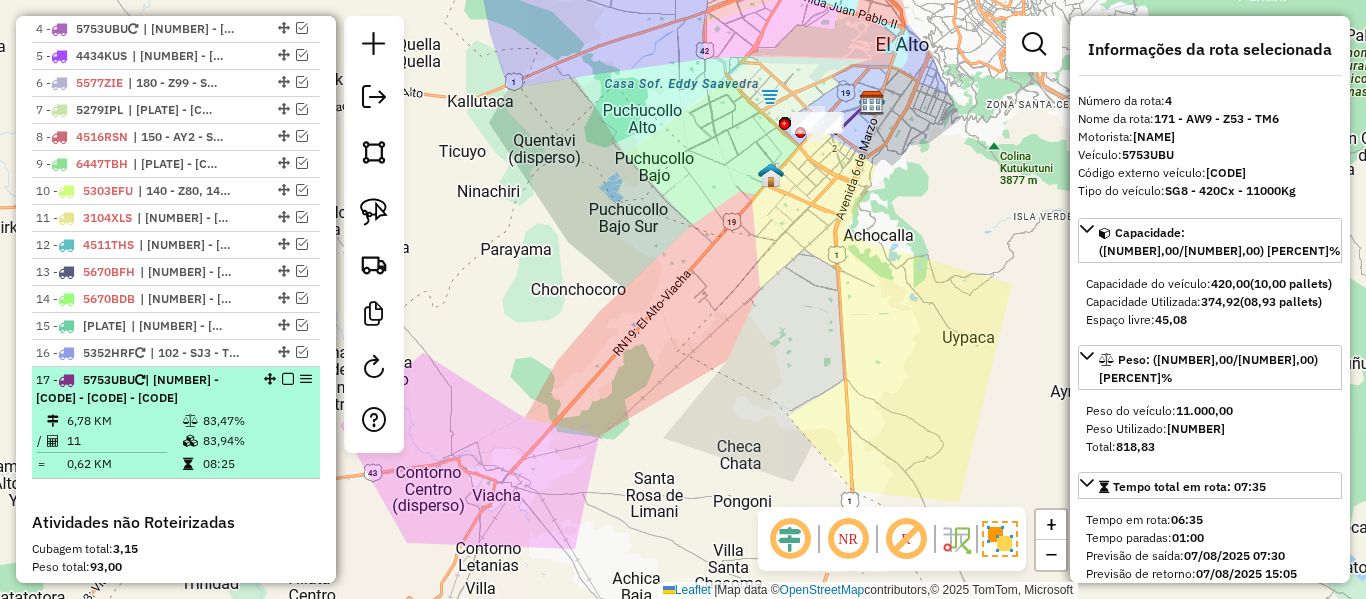 click at bounding box center [288, 379] 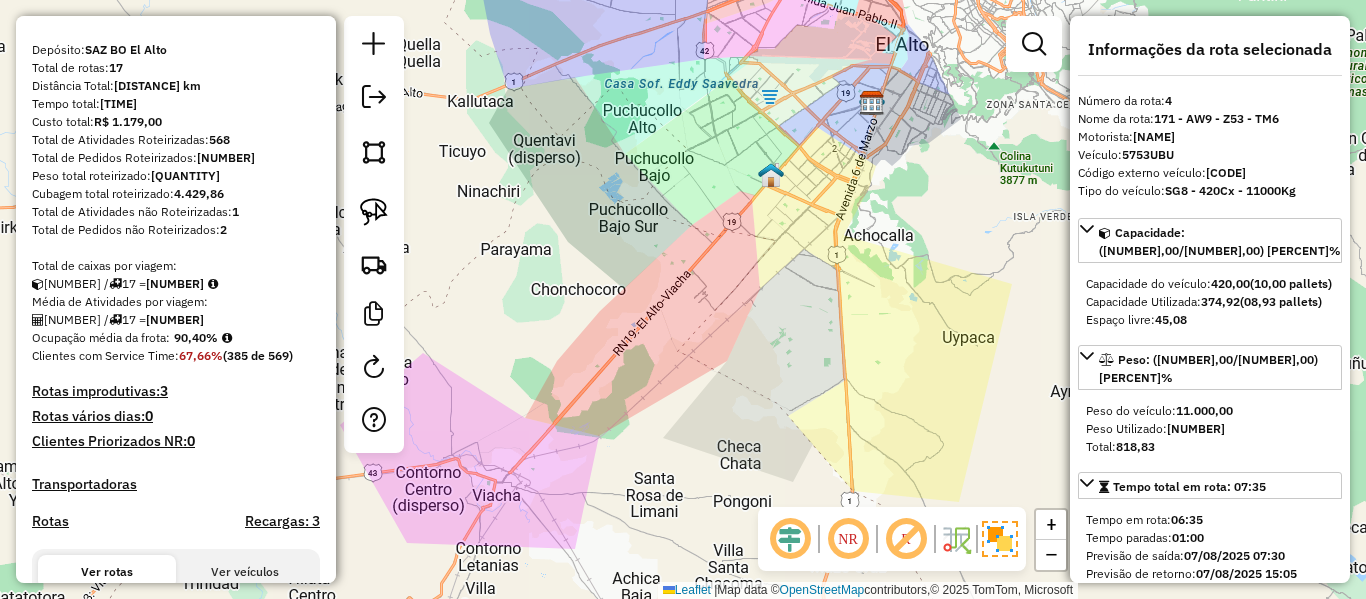 scroll, scrollTop: 0, scrollLeft: 0, axis: both 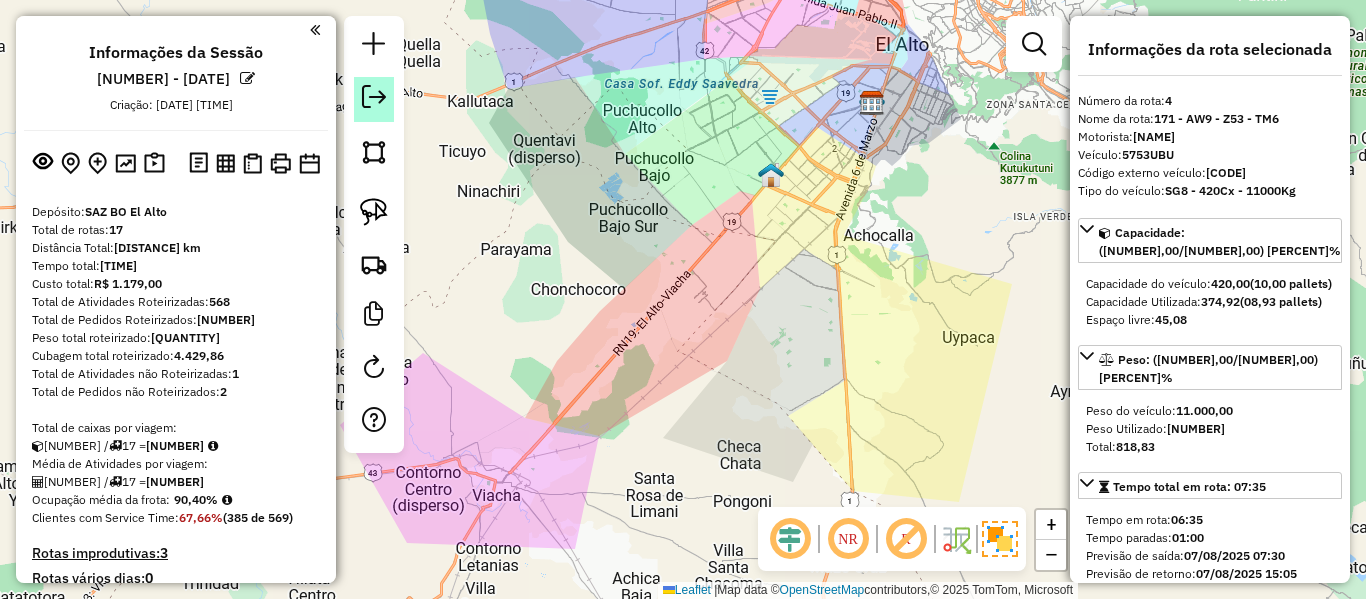 click 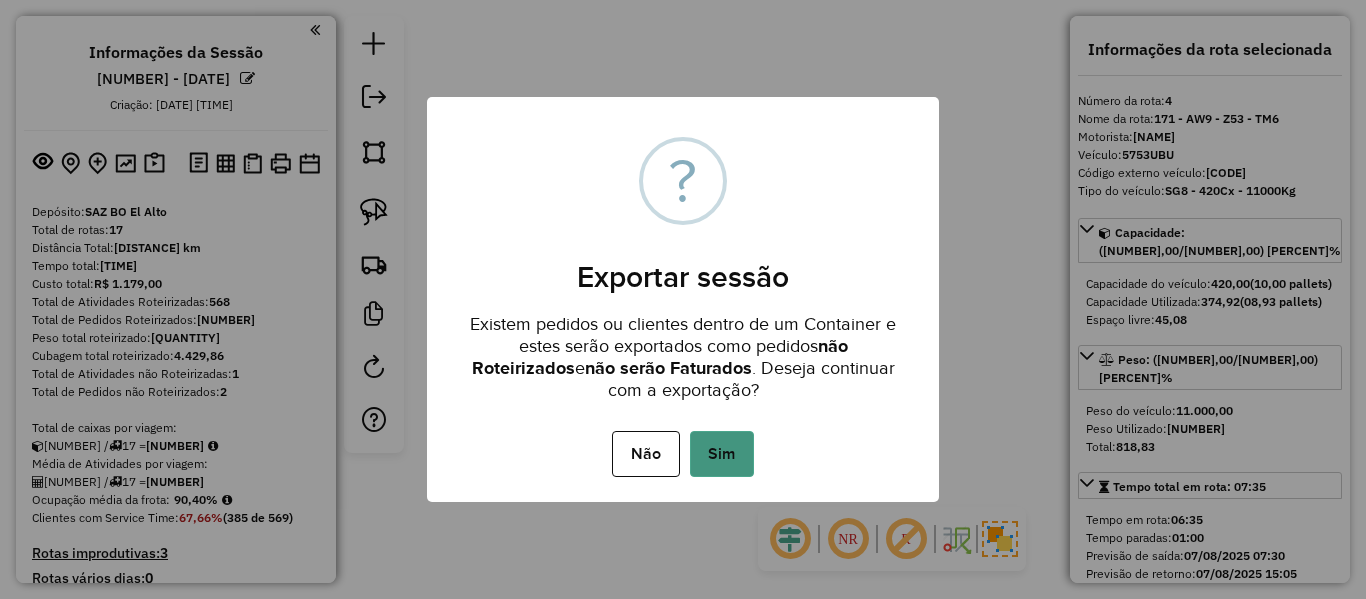 click on "Sim" at bounding box center (722, 454) 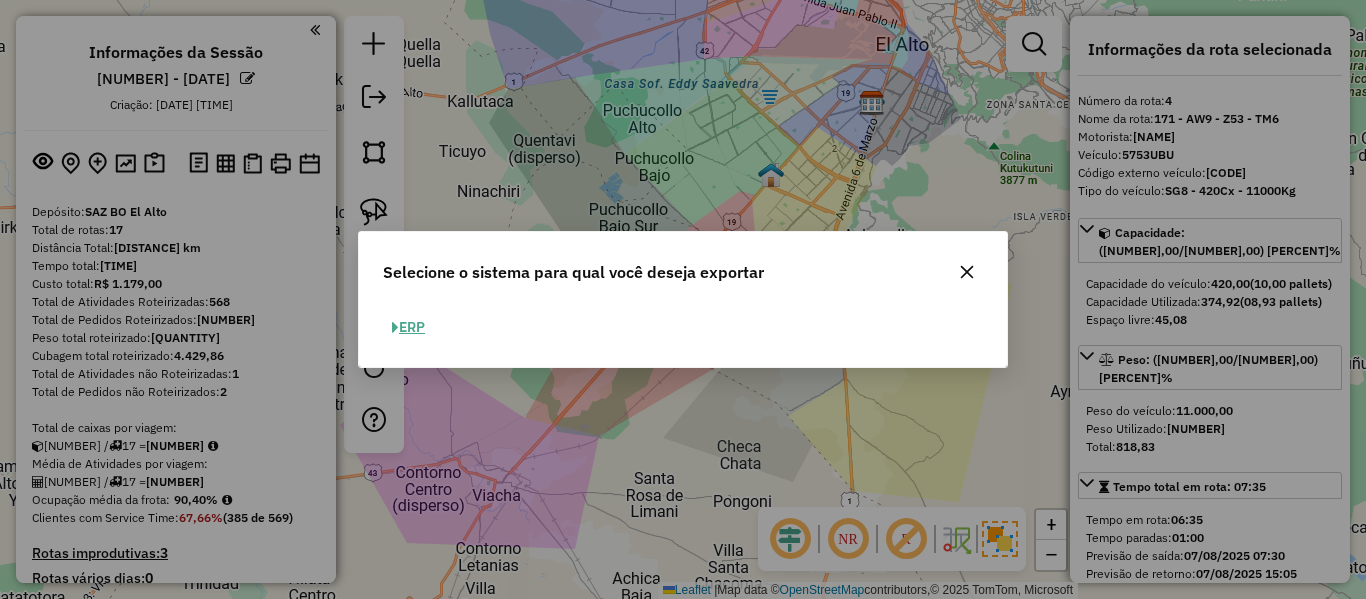 click on "ERP" 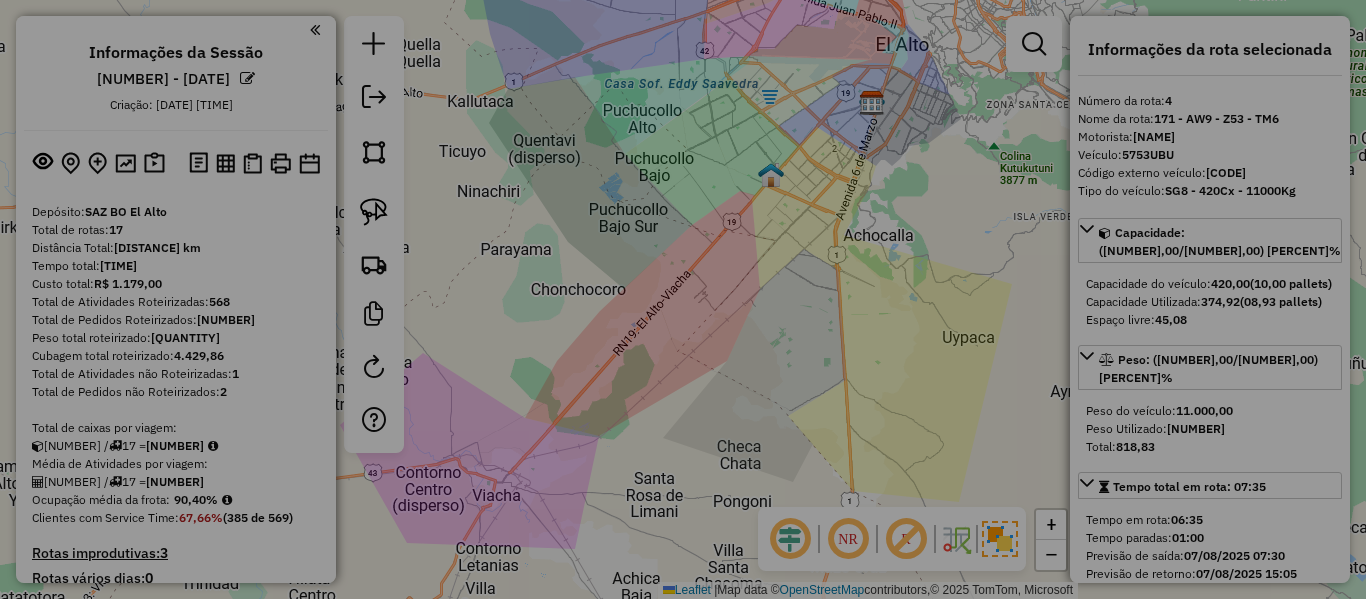 select on "**" 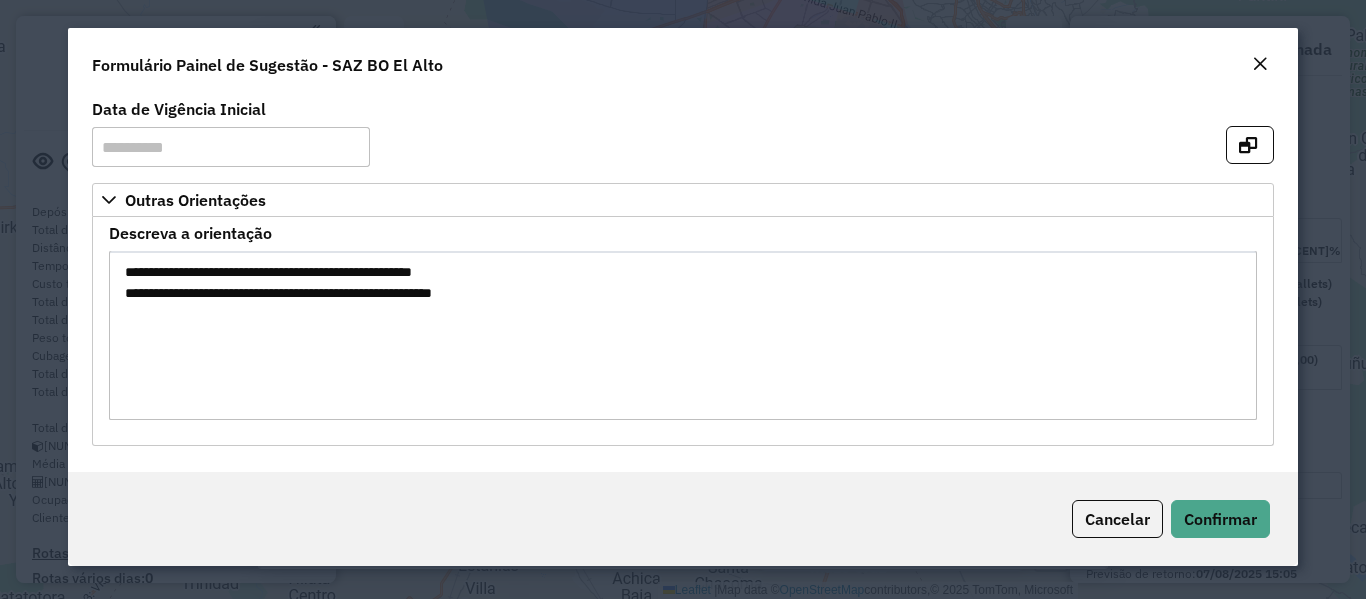 click on "Cancelar Confirmar" 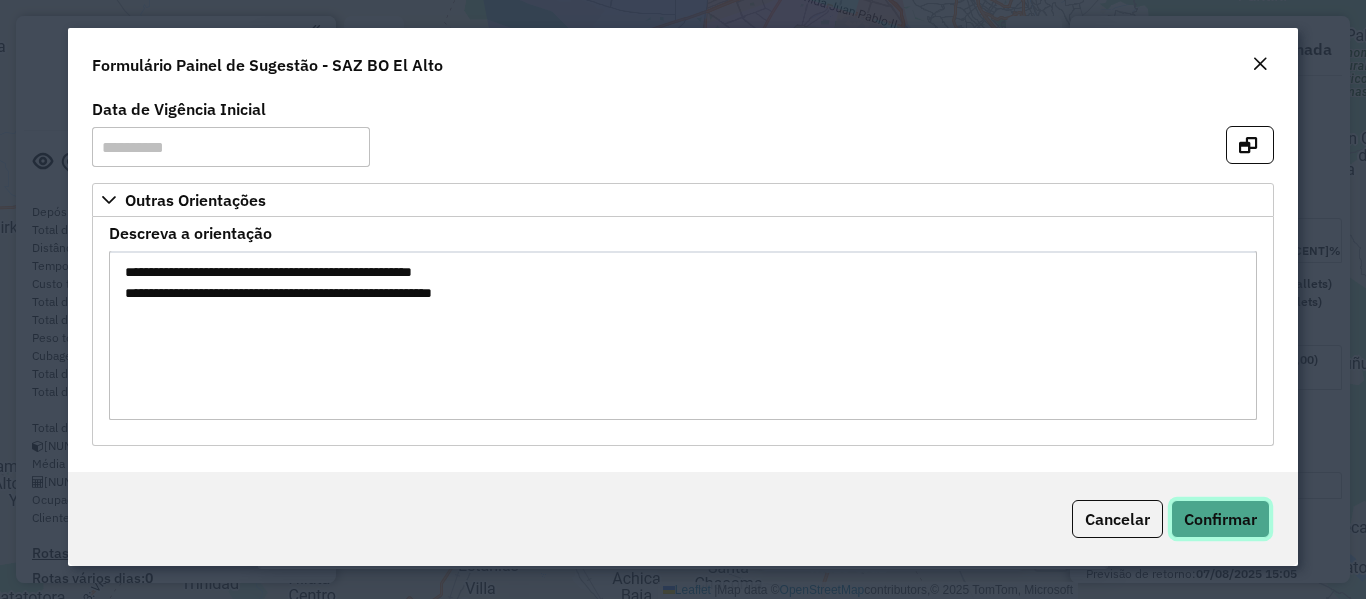 click on "Confirmar" 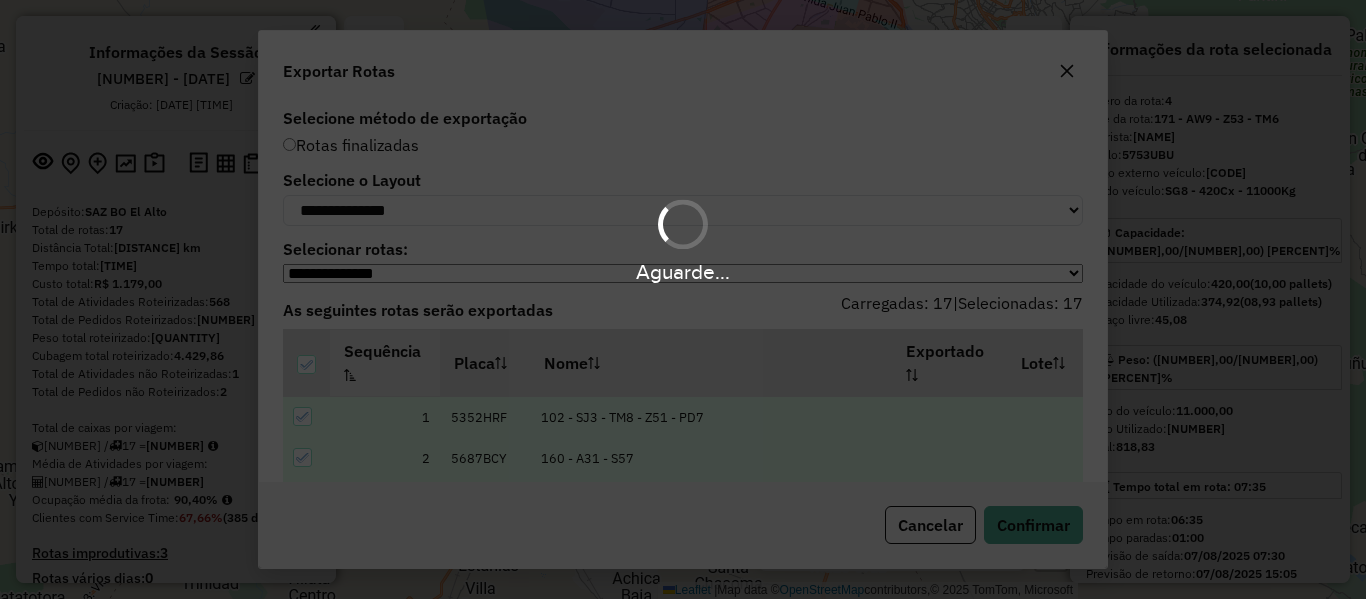 click on "Aguarde...  Pop-up bloqueado!  Seu navegador bloqueou automáticamente a abertura de uma nova janela.   Acesse as configurações e adicione o endereço do sistema a lista de permissão.   Fechar  Informações da Sessão 1225498 - 07/08/2025     Criação: 06/08/2025 19:07   Depósito:  SAZ BO El Alto  Total de rotas:  17  Distância Total:  567,44 km  Tempo total:  147:04  Custo total:  R$ 1.179,00  Total de Atividades Roteirizadas:  568  Total de Pedidos Roteirizados:  947  Peso total roteirizado:  113.978,68  Cubagem total roteirizado:  4.429,86  Total de Atividades não Roteirizadas:  1  Total de Pedidos não Roteirizados:  2 Total de caixas por viagem:  4.429,86 /   17 =  260,58 Média de Atividades por viagem:  568 /   17 =  33,41 Ocupação média da frota:  90,40%  Clientes com Service Time:  67,66%   (385 de 569)   Rotas improdutivas:  3  Rotas vários dias:  0  Clientes Priorizados NR:  0  Transportadoras  Rotas  Recargas: 3   Ver rotas   Ver veículos  Finalizar todas as rotas   1 -       2 -  :" at bounding box center (683, 299) 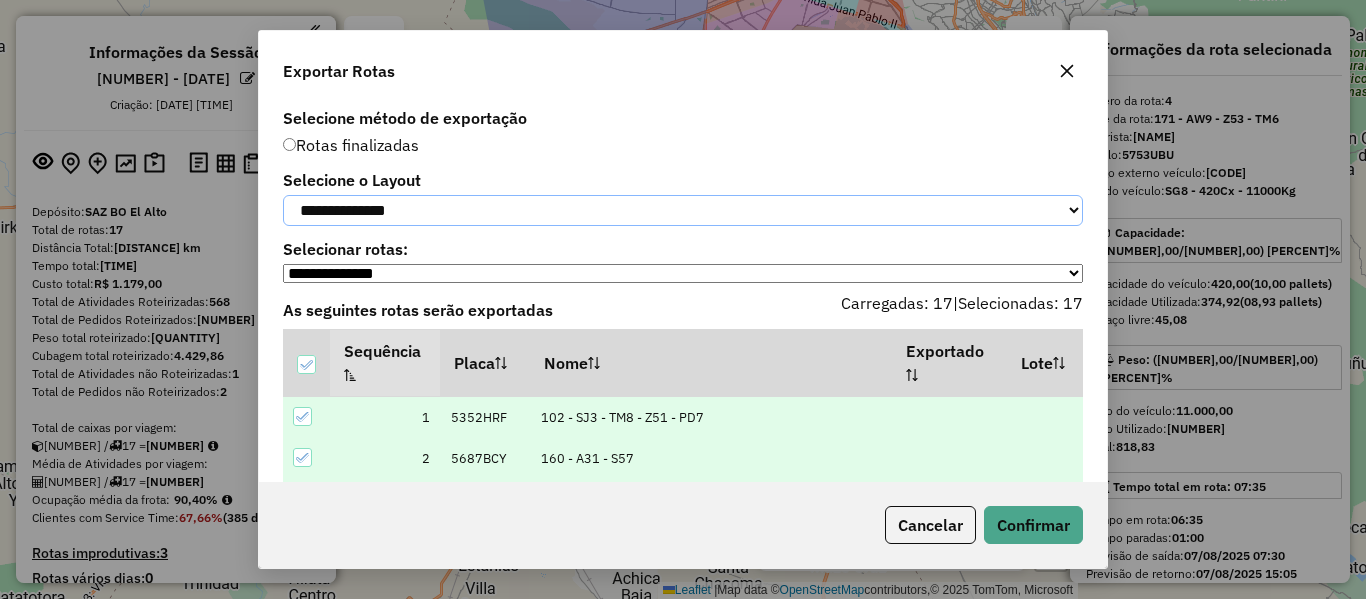 click on "**********" 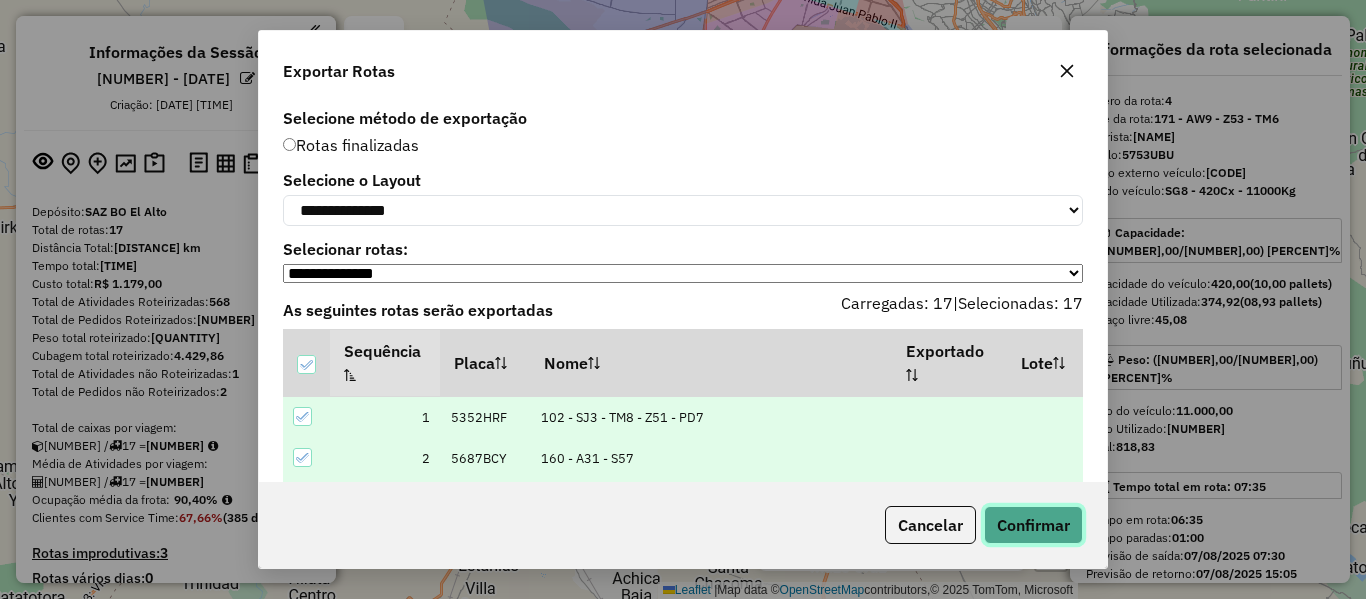 click on "Confirmar" 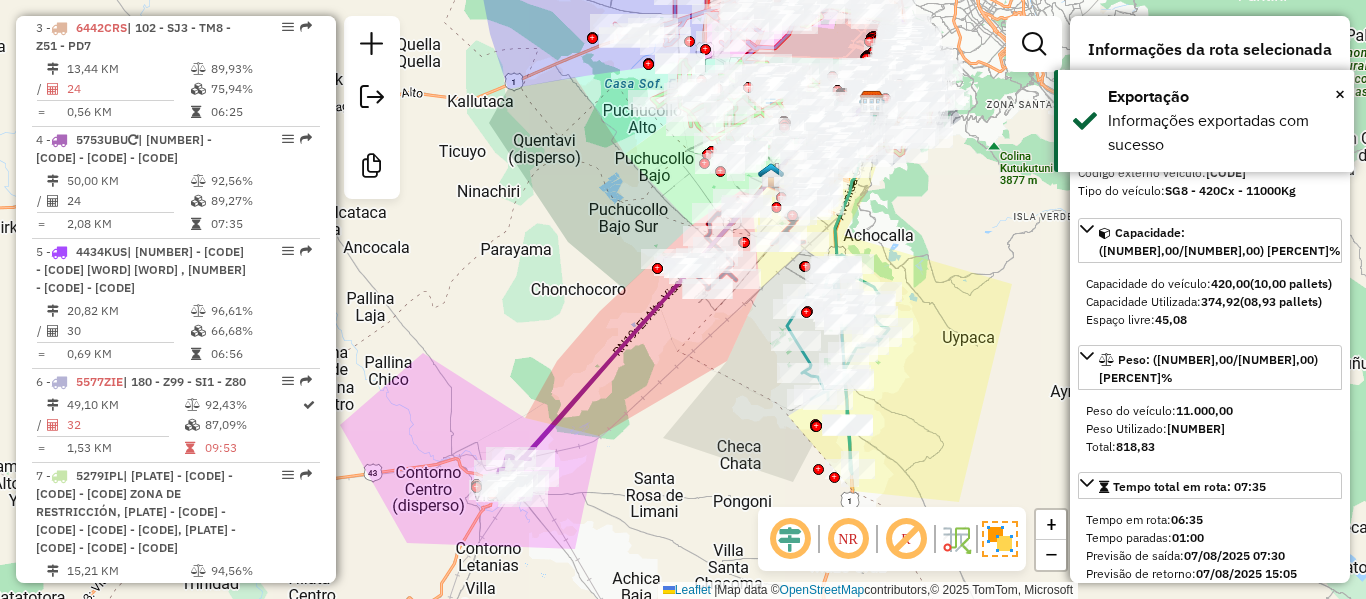 scroll, scrollTop: 1113, scrollLeft: 0, axis: vertical 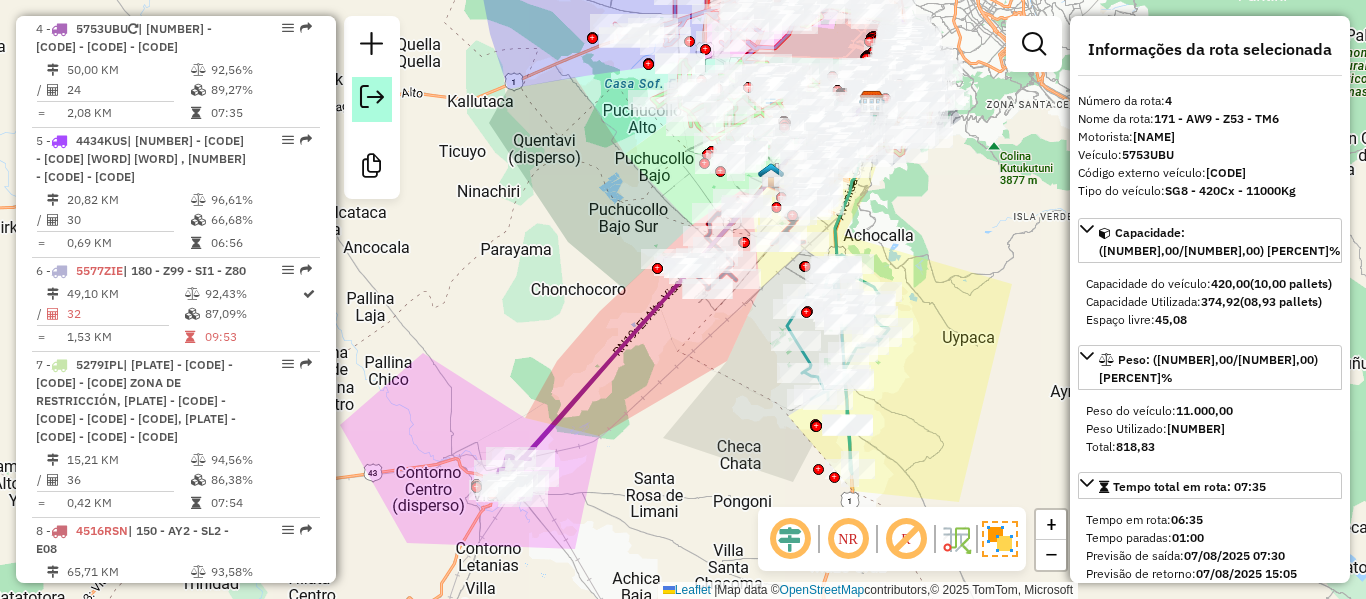 click 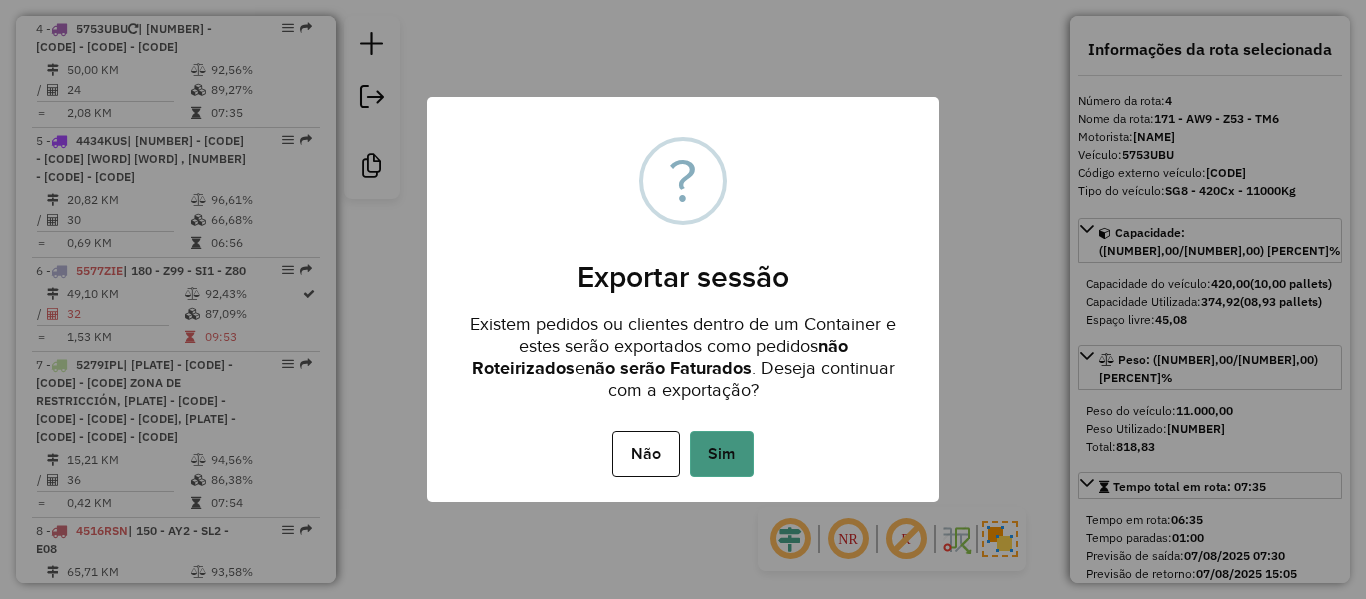 click on "Sim" at bounding box center (722, 454) 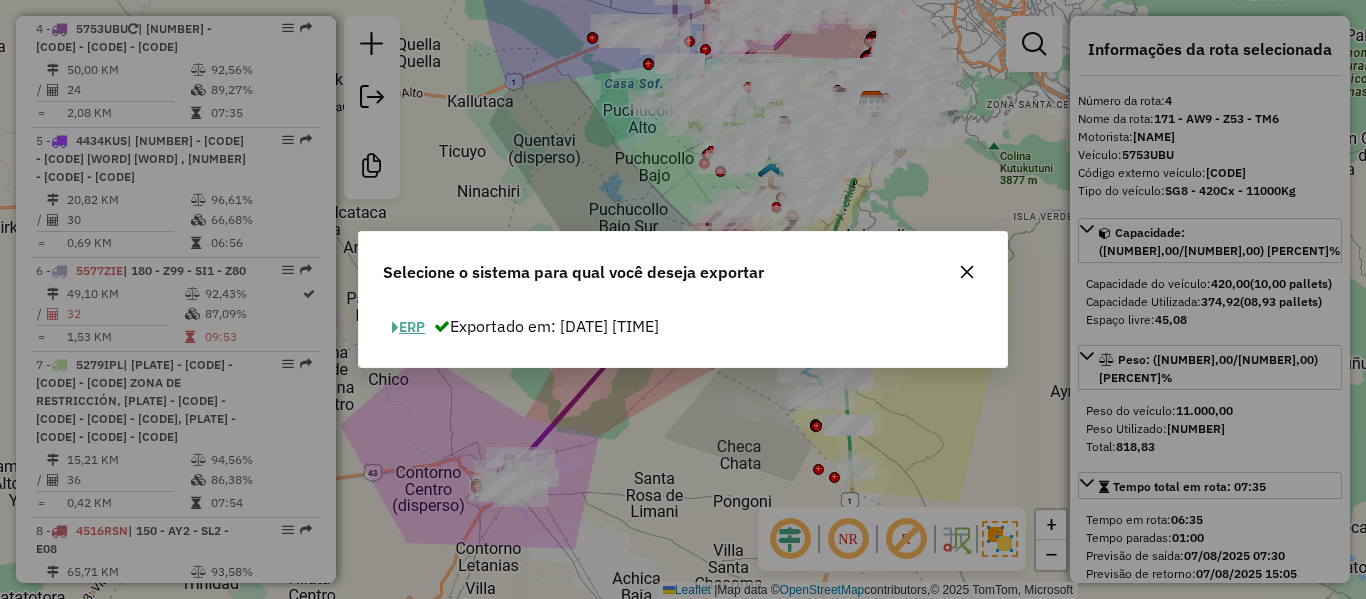 click on "ERP" 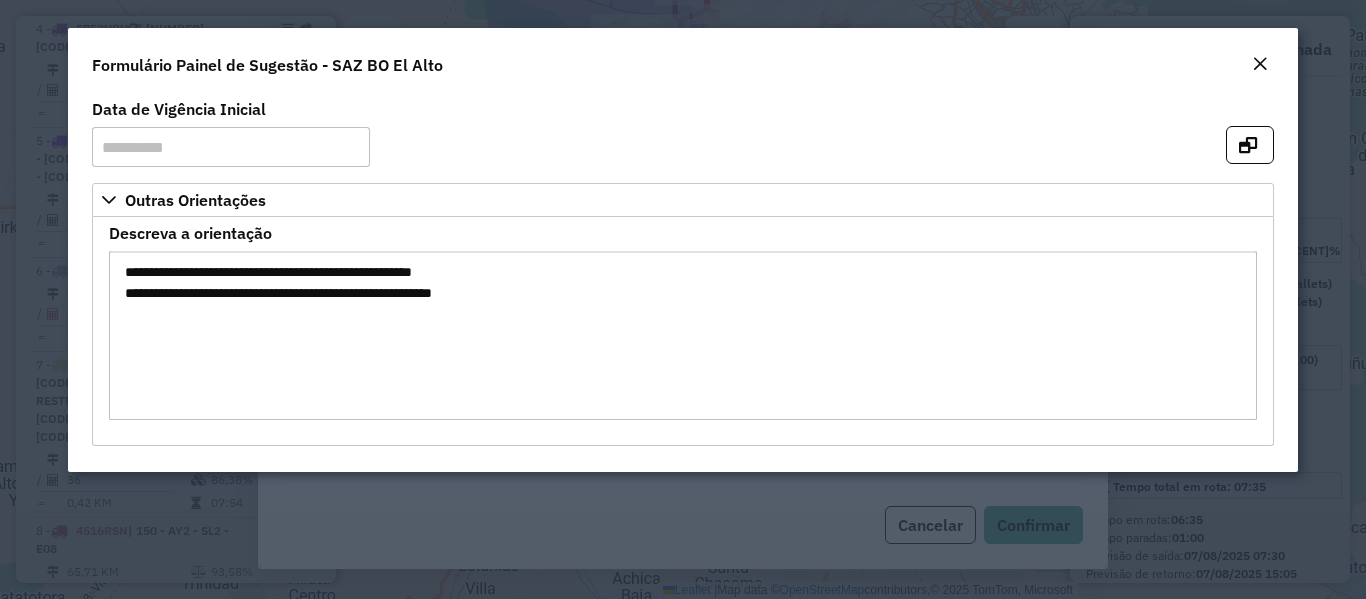 click 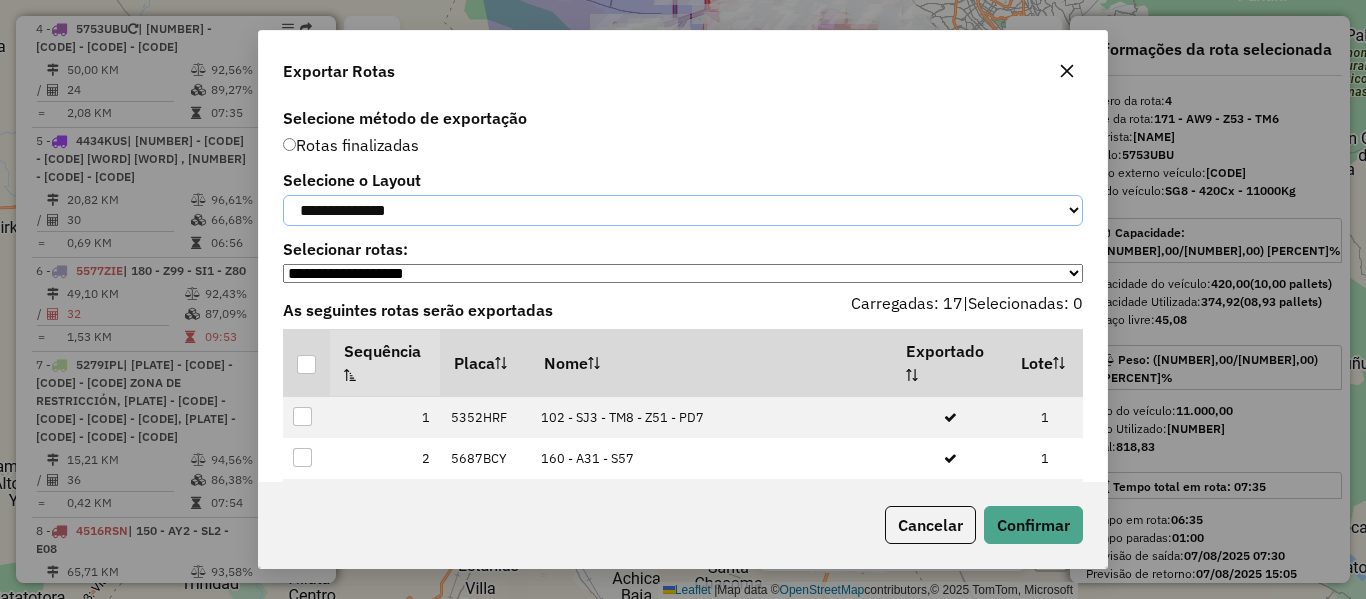 click on "**********" 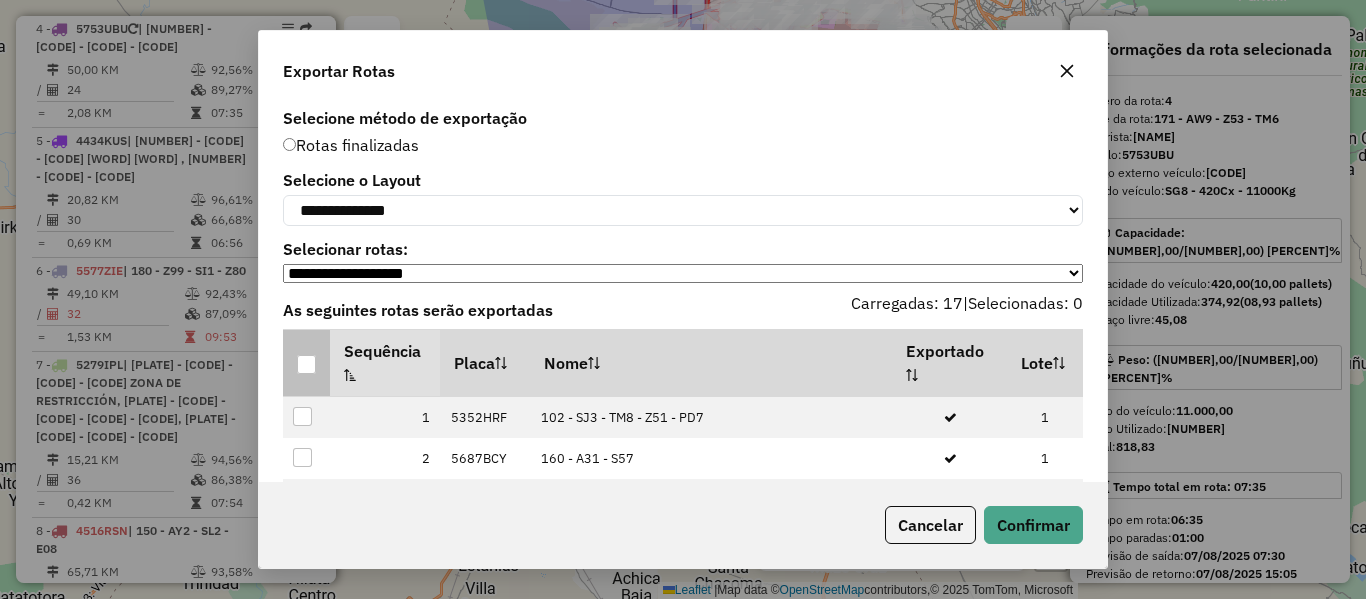click at bounding box center [306, 364] 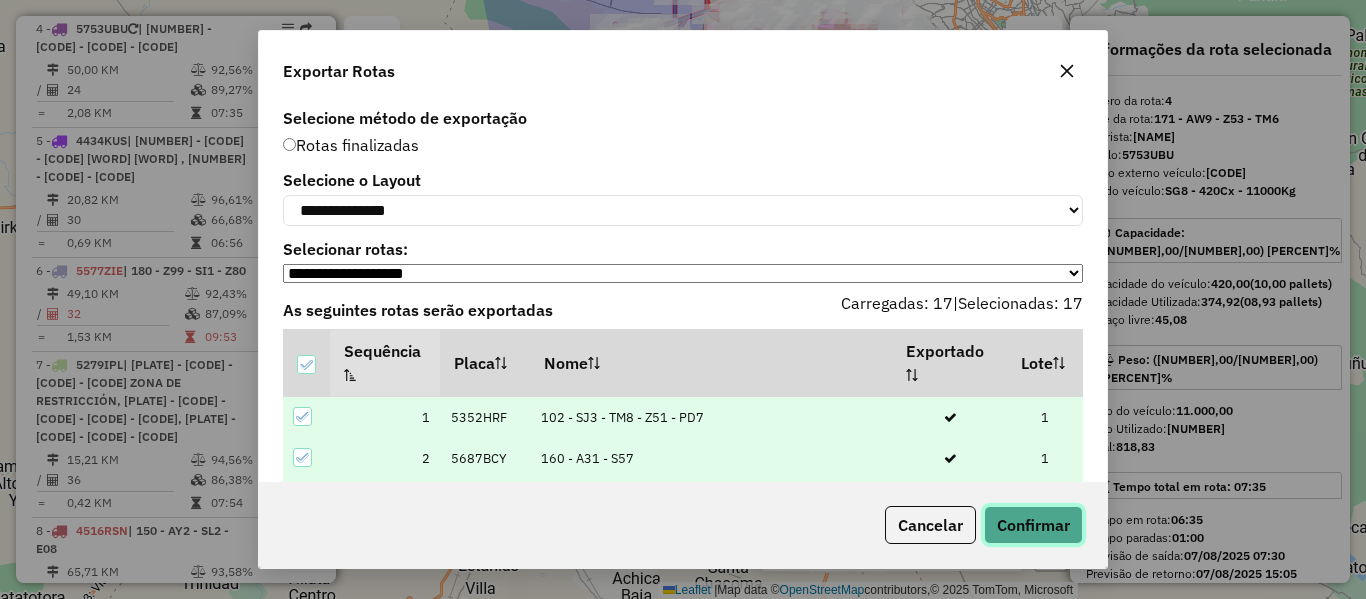 click on "Confirmar" 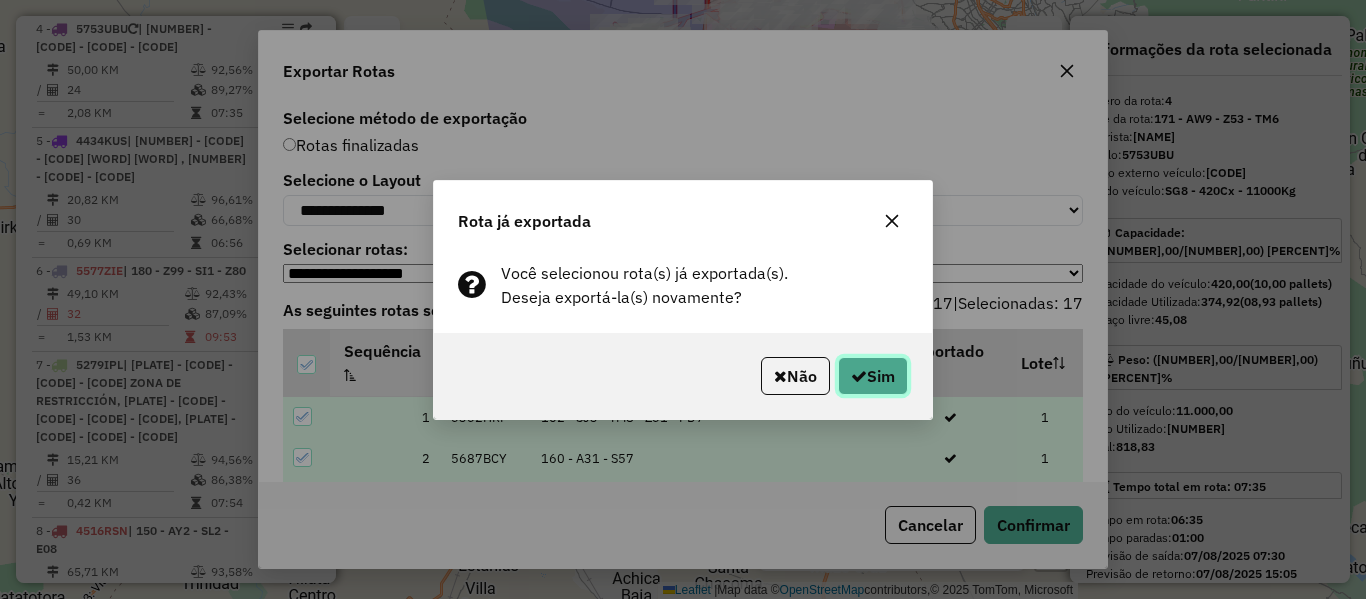 click on "Sim" 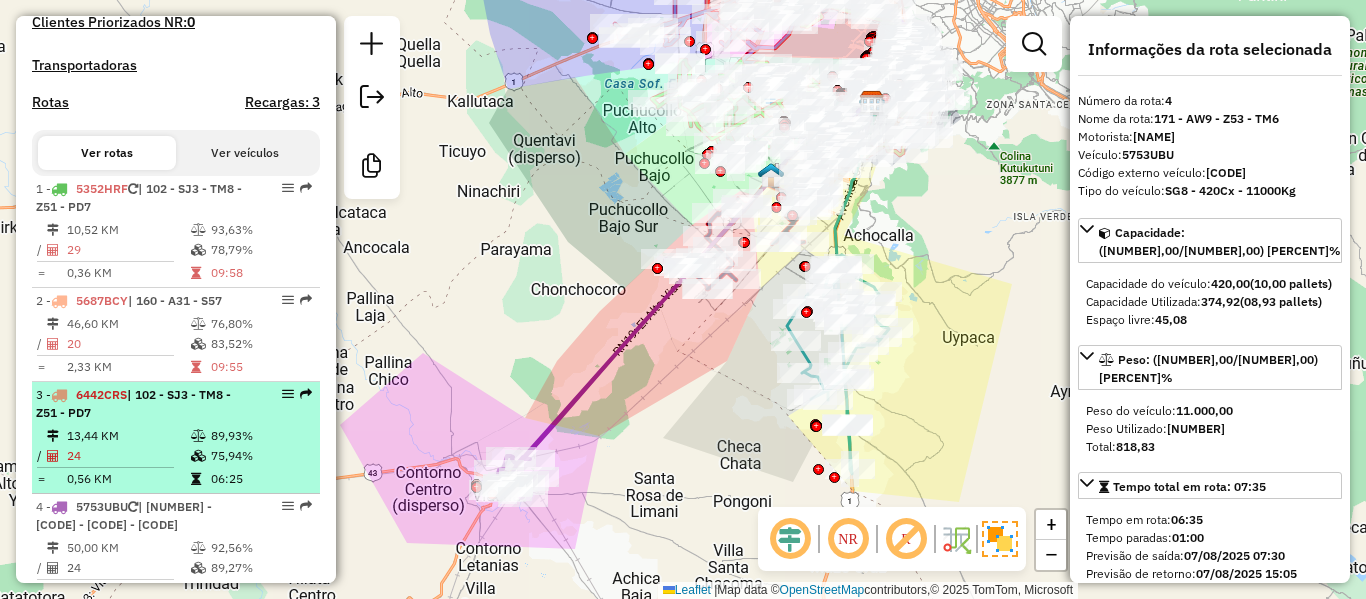 scroll, scrollTop: 613, scrollLeft: 0, axis: vertical 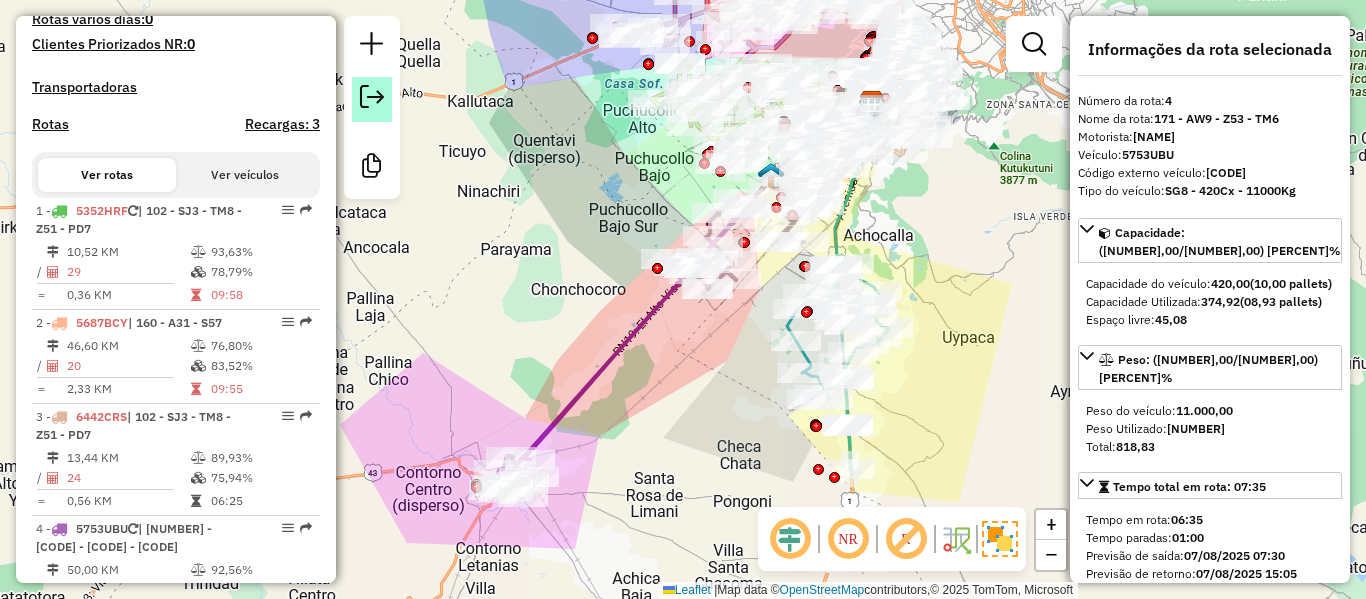 click 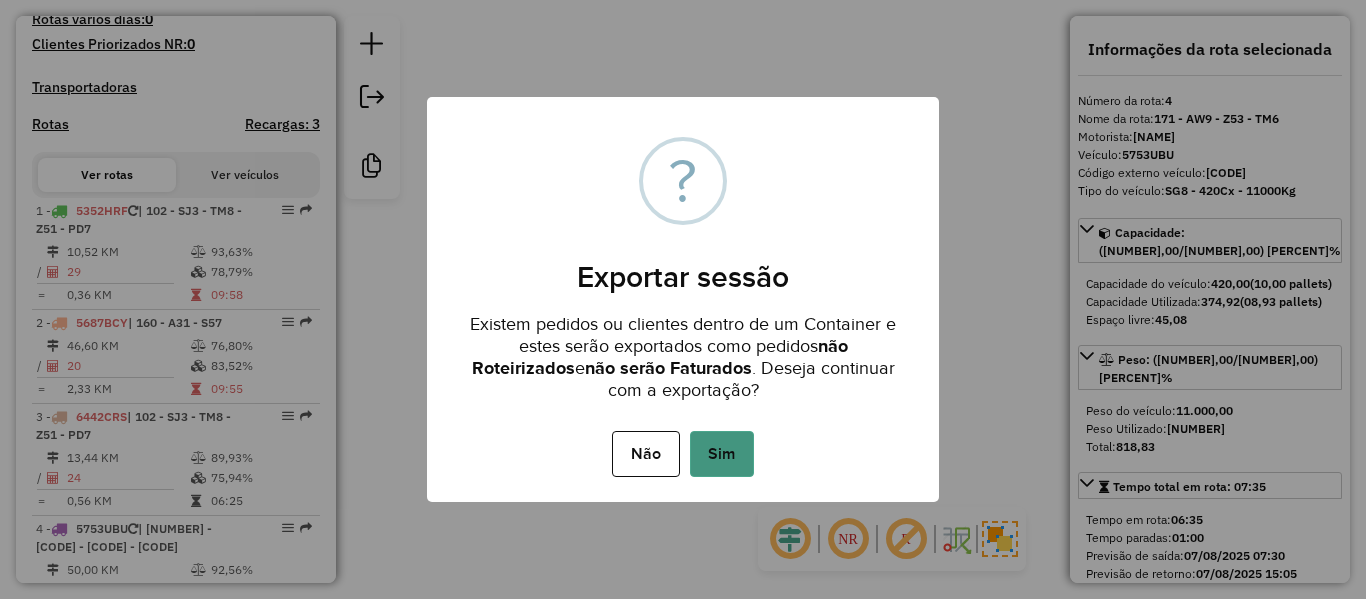 click on "Sim" at bounding box center (722, 454) 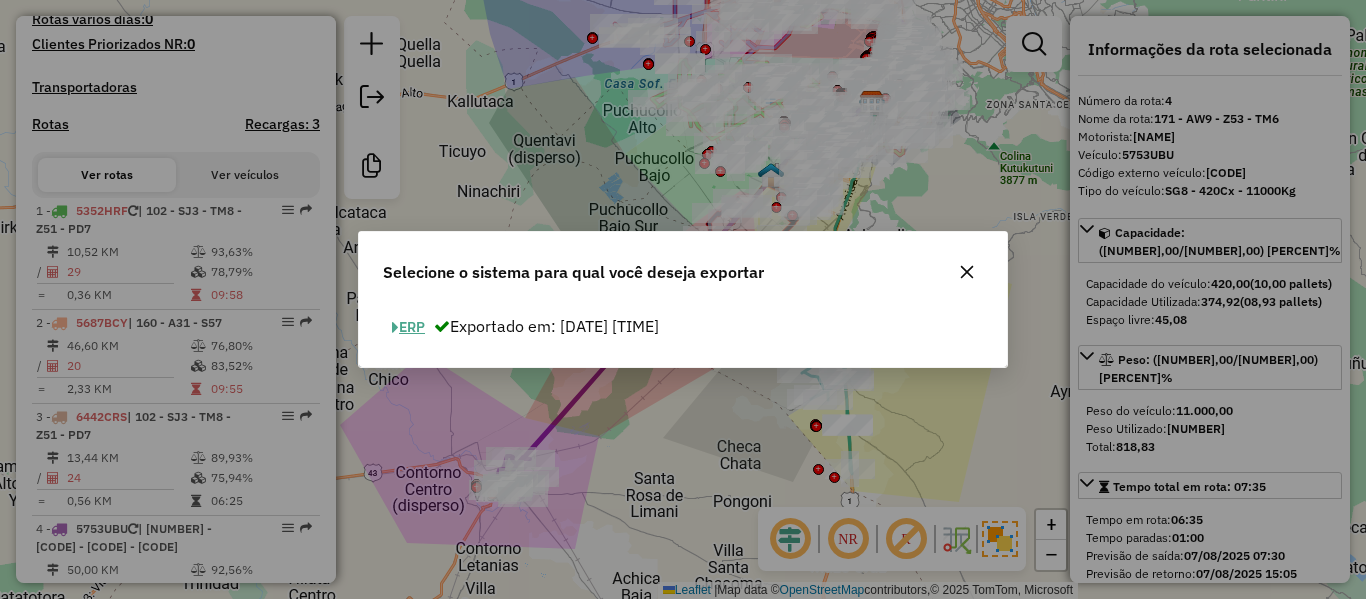 click on "ERP" 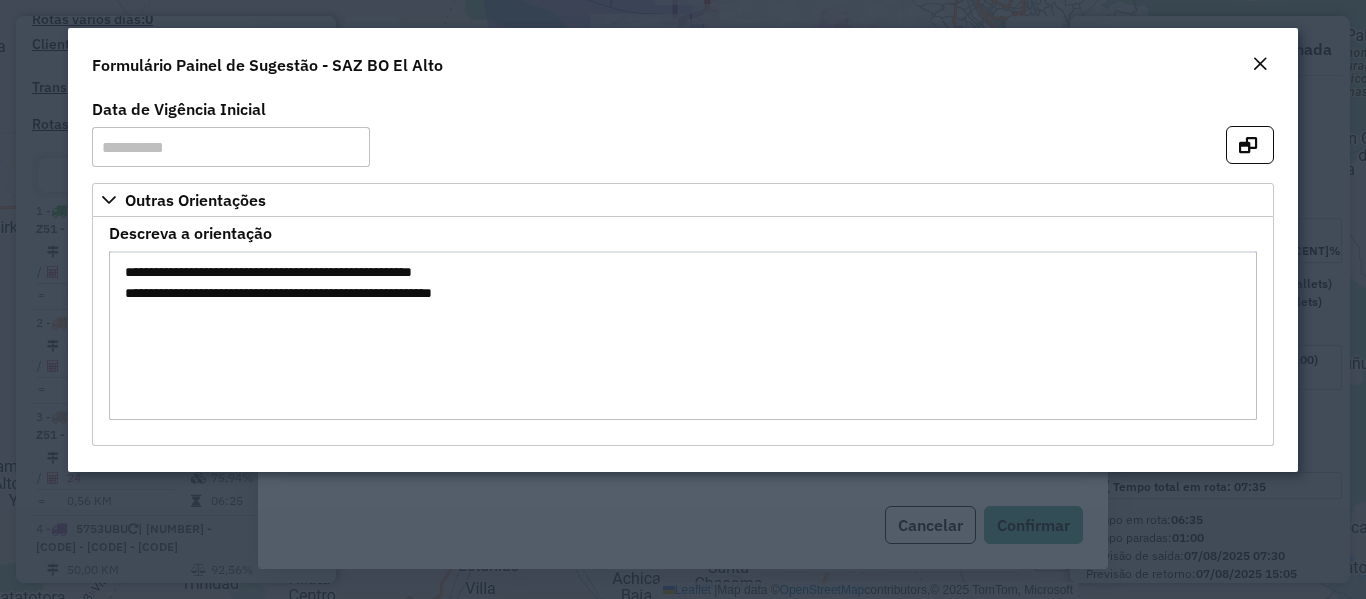 click on "Formulário Painel de Sugestão - SAZ BO El Alto" 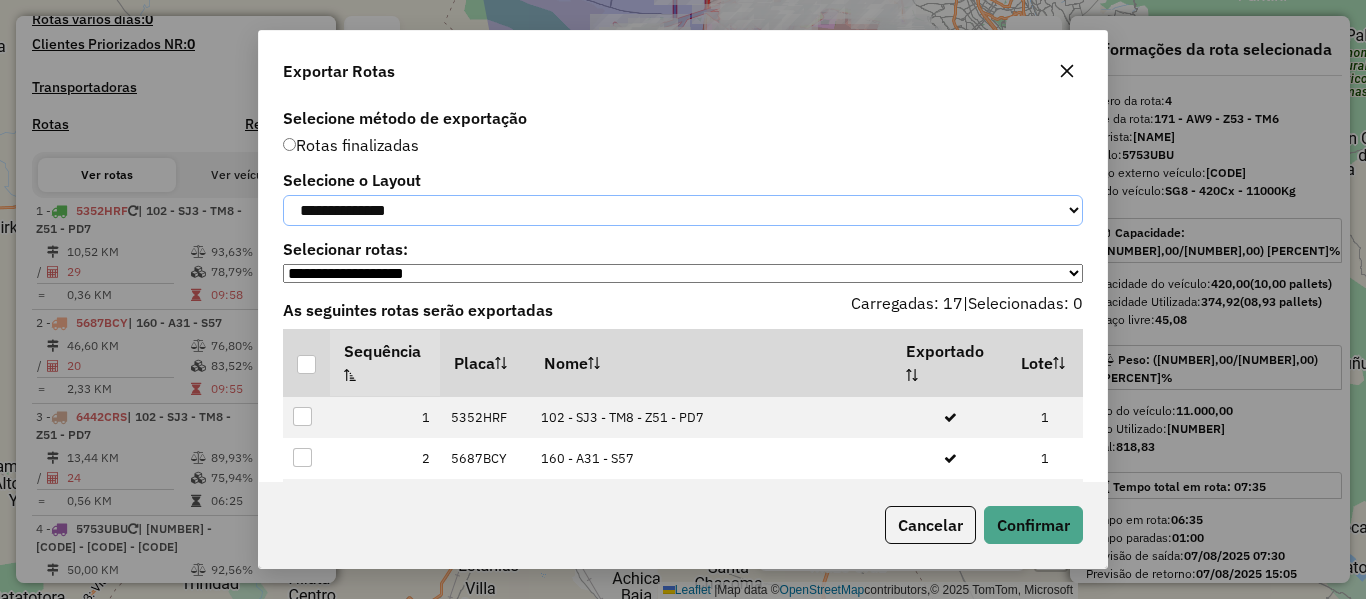 click on "**********" 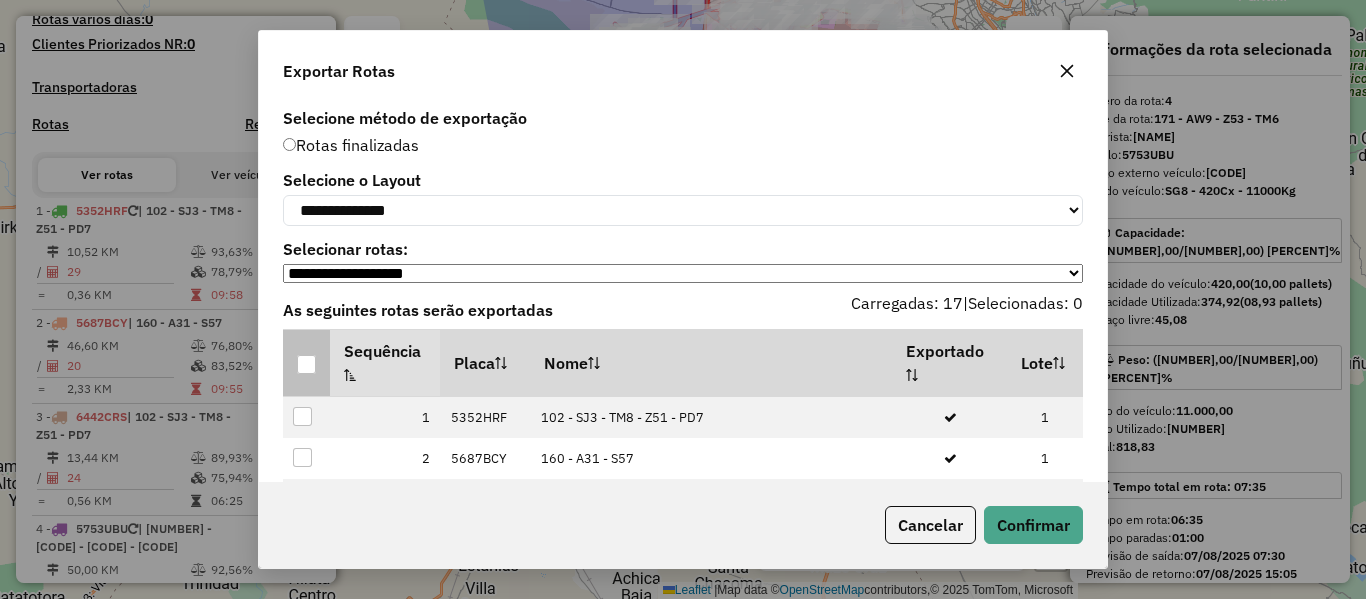 click at bounding box center (306, 364) 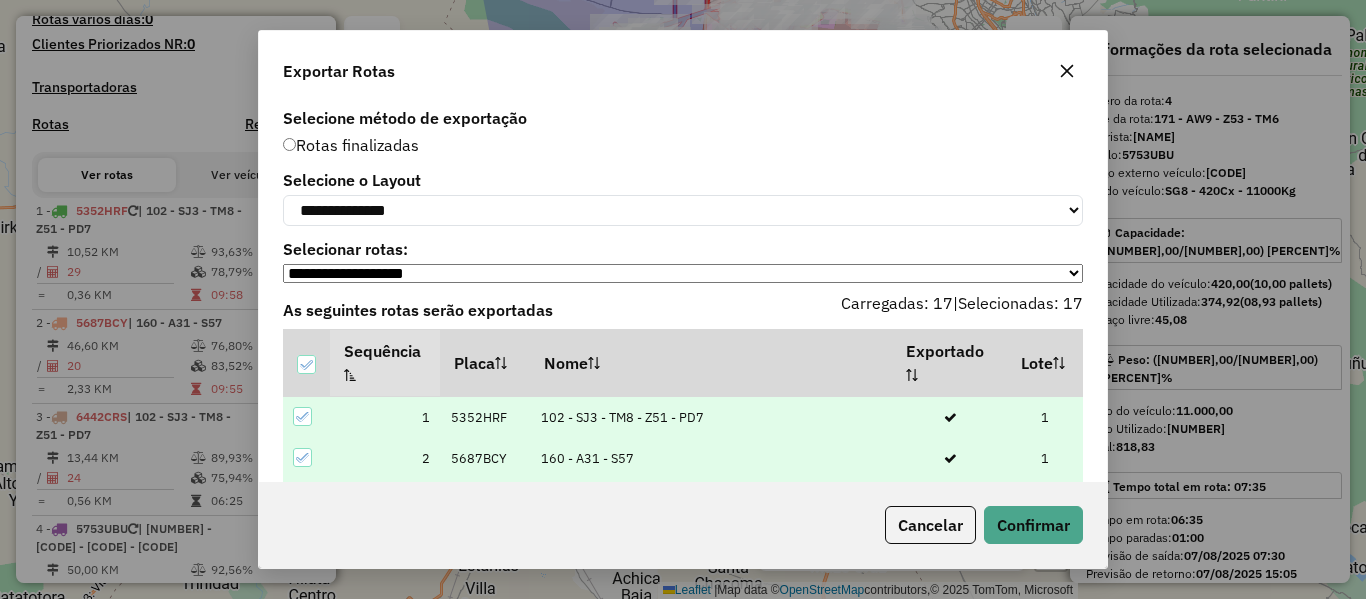 click on "Cancelar   Confirmar" 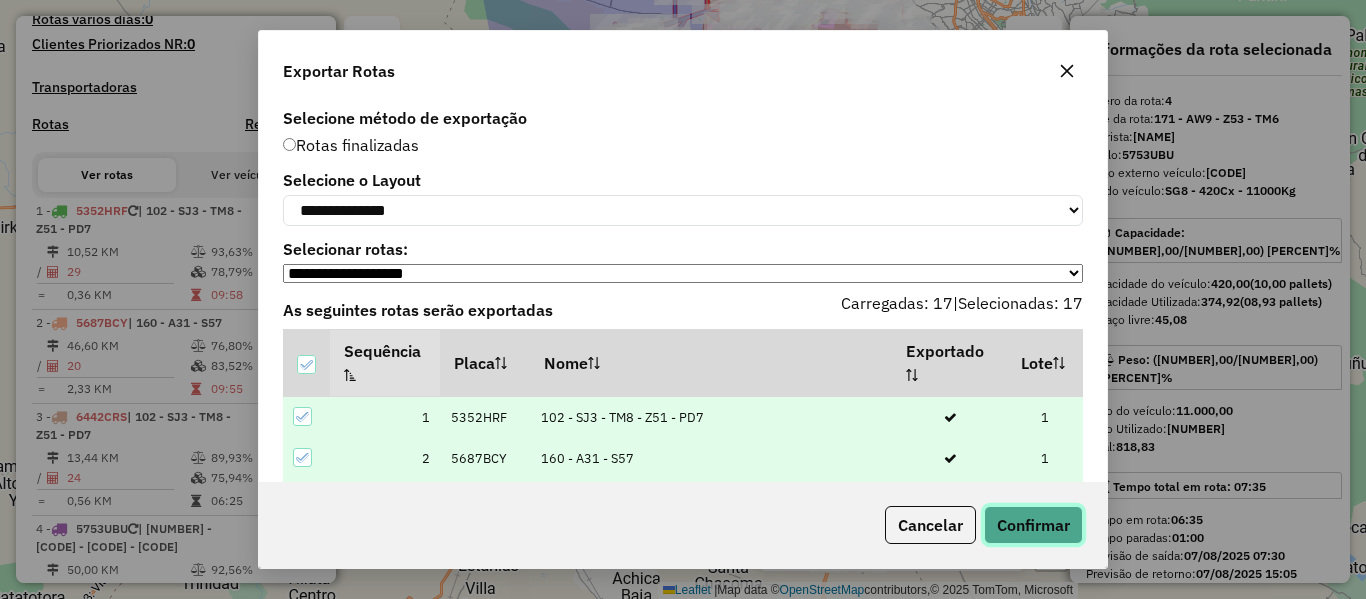 click on "Confirmar" 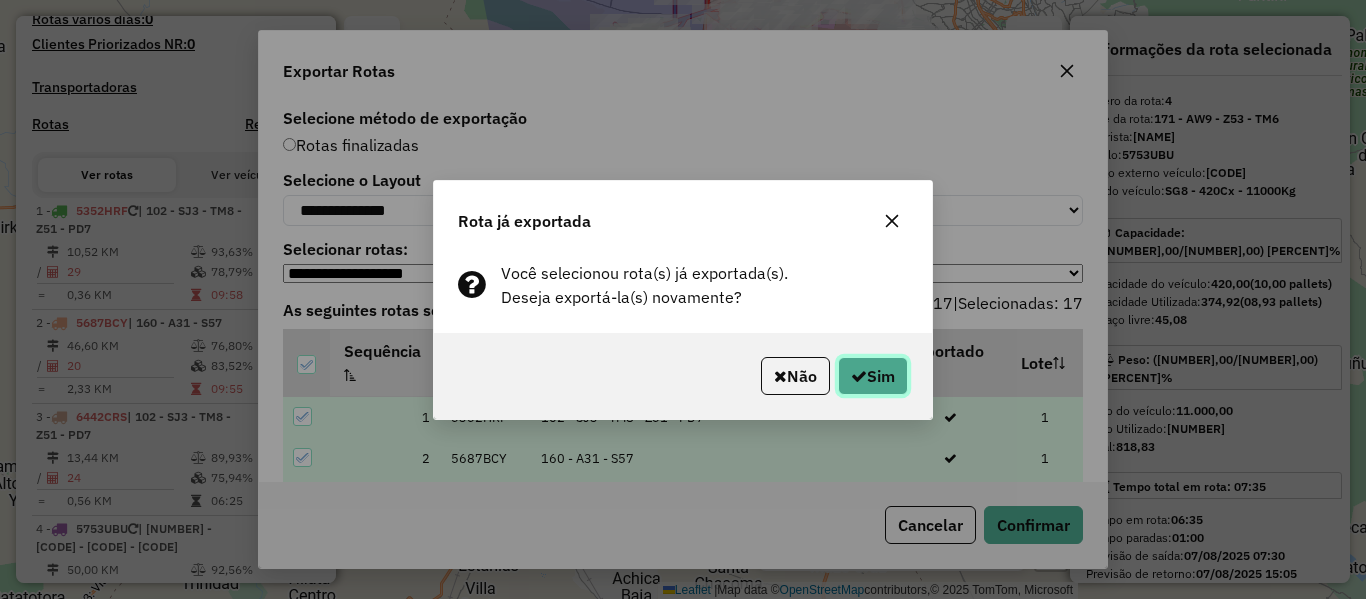 click on "Sim" 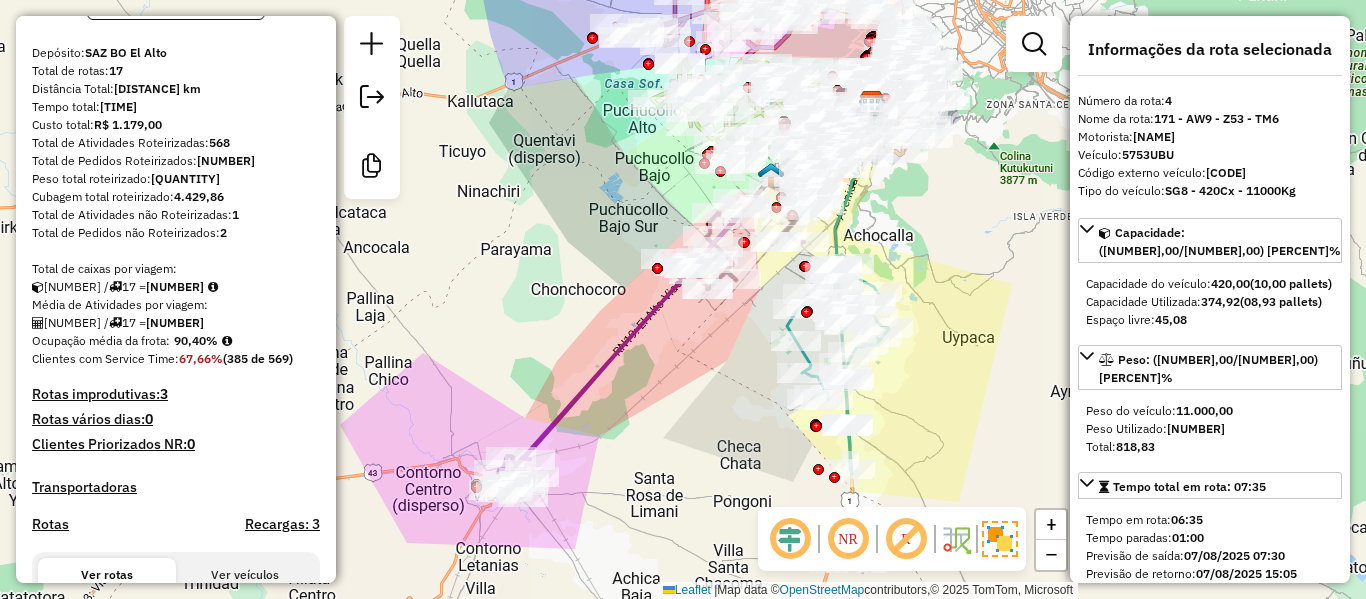 scroll, scrollTop: 0, scrollLeft: 0, axis: both 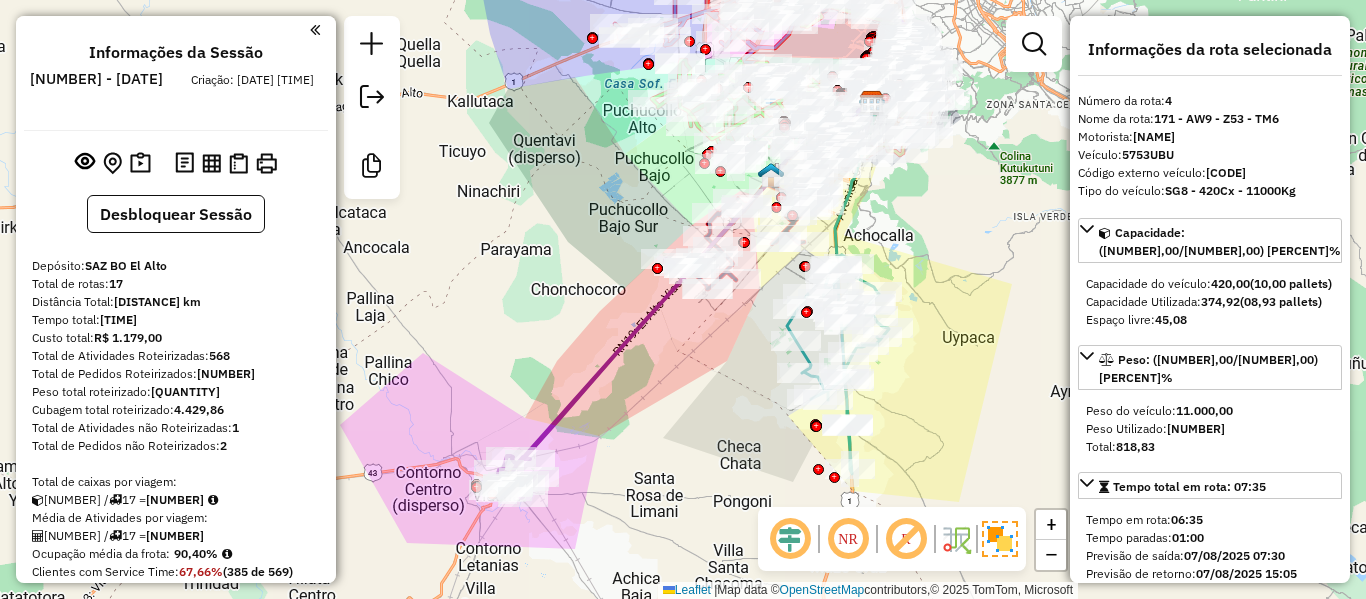 click on "Janela de atendimento Grade de atendimento Capacidade Transportadoras Veículos Cliente Pedidos  Rotas Selecione os dias de semana para filtrar as janelas de atendimento  Seg   Ter   Qua   Qui   Sex   Sáb   Dom  Informe o período da janela de atendimento: De: Até:  Filtrar exatamente a janela do cliente  Considerar janela de atendimento padrão  Selecione os dias de semana para filtrar as grades de atendimento  Seg   Ter   Qua   Qui   Sex   Sáb   Dom   Considerar clientes sem dia de atendimento cadastrado  Clientes fora do dia de atendimento selecionado Filtrar as atividades entre os valores definidos abaixo:  Peso mínimo:   Peso máximo:   Cubagem mínima:   Cubagem máxima:   De:   Até:  Filtrar as atividades entre o tempo de atendimento definido abaixo:  De:   Até:   Considerar capacidade total dos clientes não roteirizados Transportadora: Selecione um ou mais itens Tipo de veículo: Selecione um ou mais itens Veículo: Selecione um ou mais itens Motorista: Selecione um ou mais itens Nome: Rótulo:" 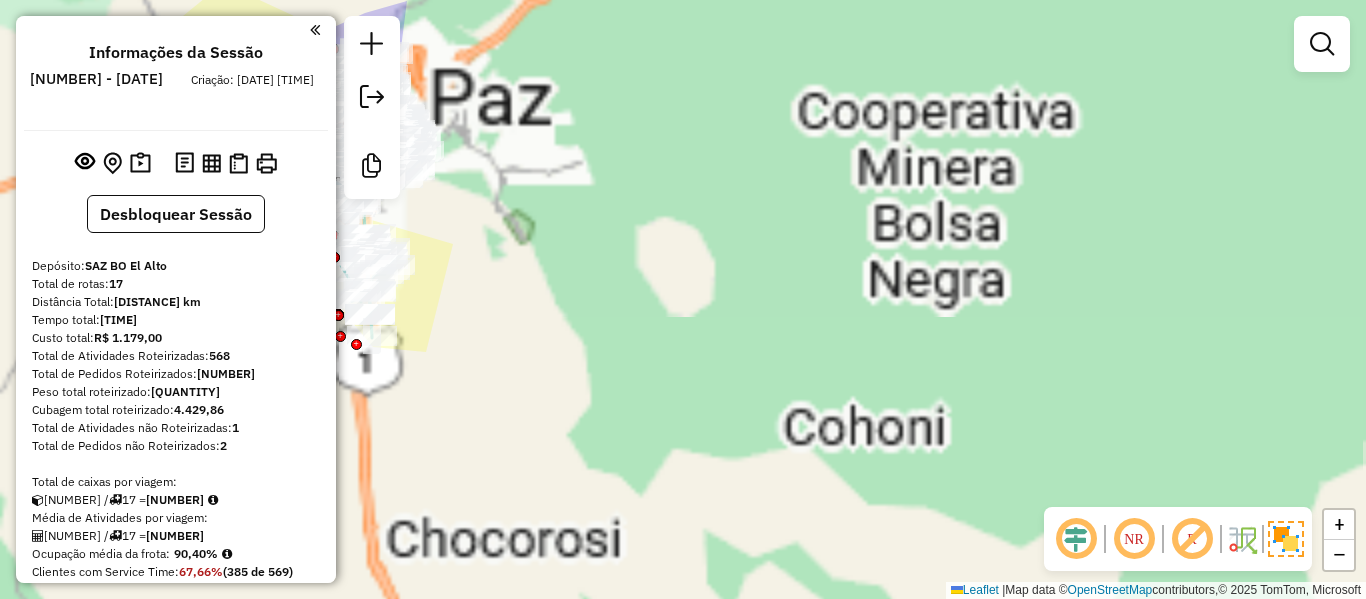 drag, startPoint x: 619, startPoint y: 189, endPoint x: 852, endPoint y: 211, distance: 234.03632 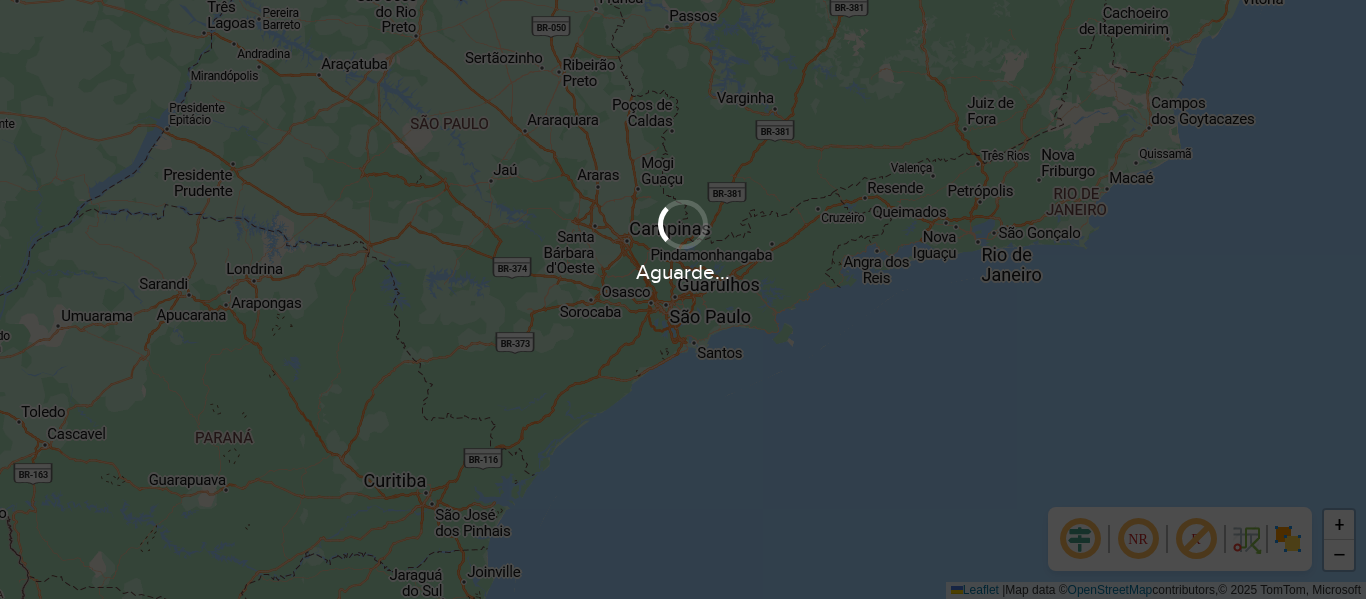 scroll, scrollTop: 0, scrollLeft: 0, axis: both 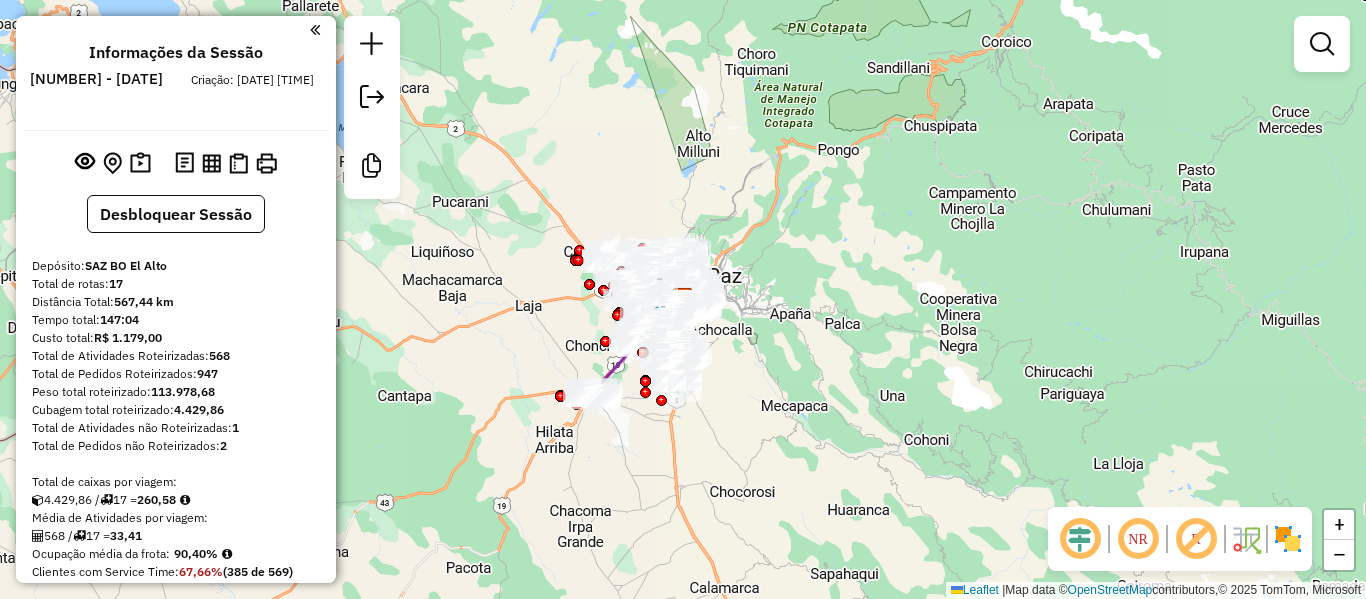 click on "[NUMBER] - [DATE]" at bounding box center (96, 79) 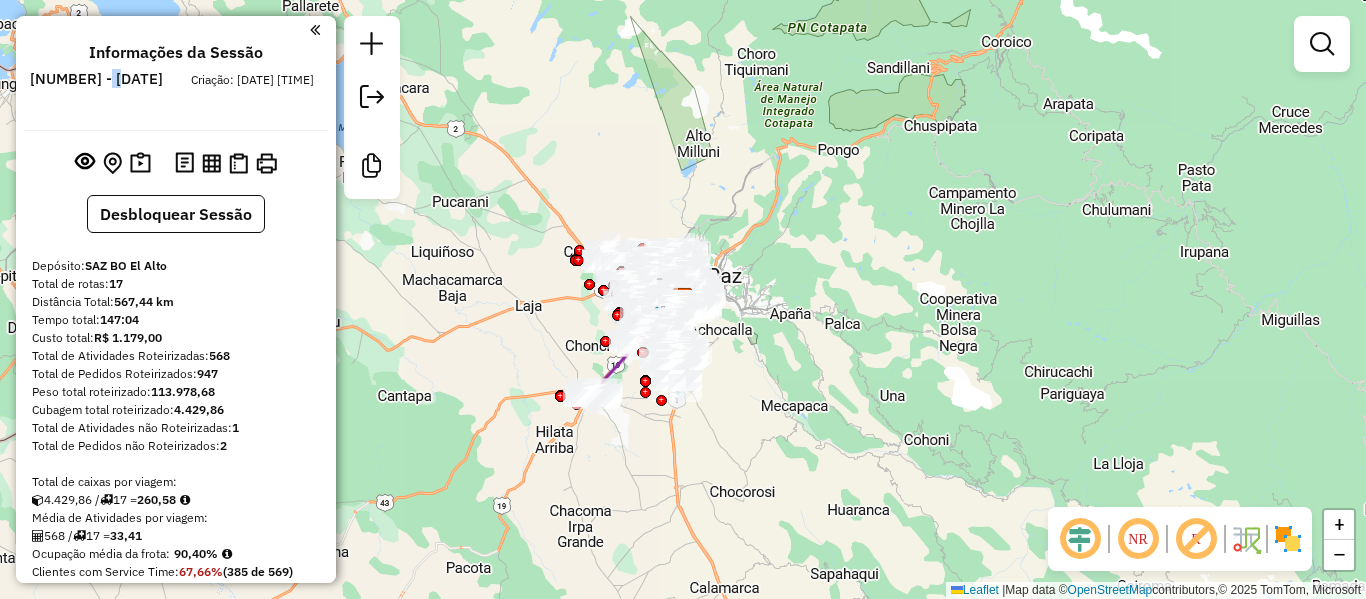 click on "[NUMBER] - [DATE]" at bounding box center [96, 79] 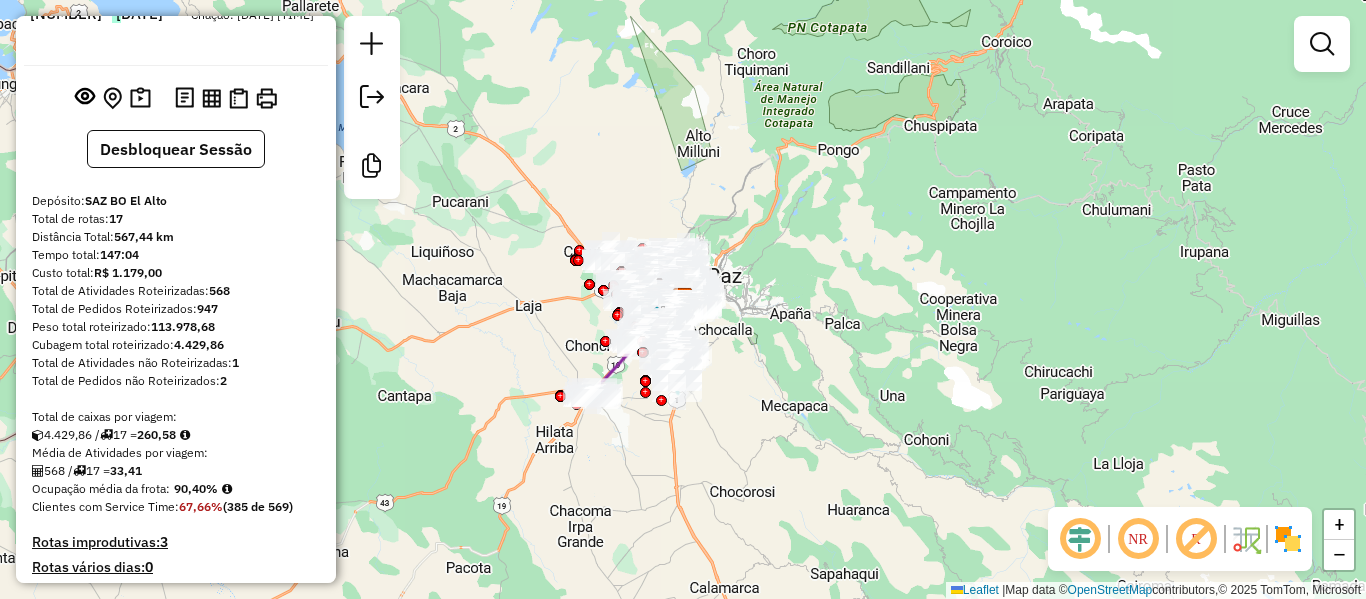 scroll, scrollTop: 100, scrollLeft: 0, axis: vertical 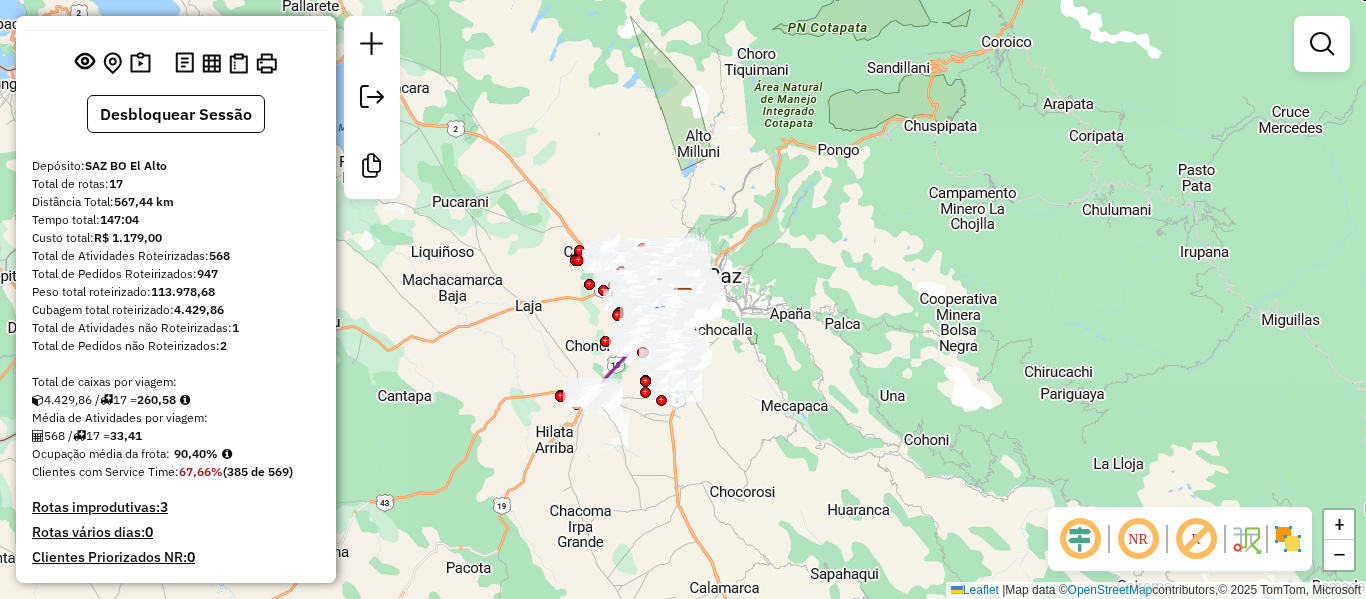 click on "90,40%" at bounding box center [196, 453] 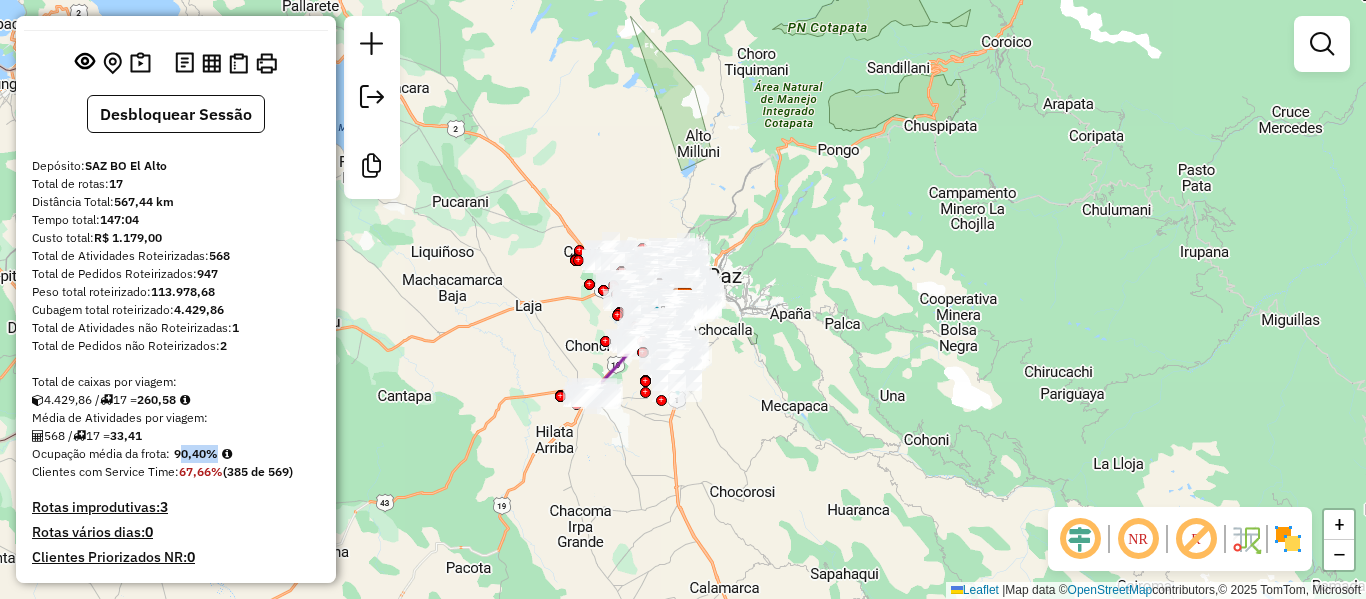 click on "90,40%" at bounding box center (196, 453) 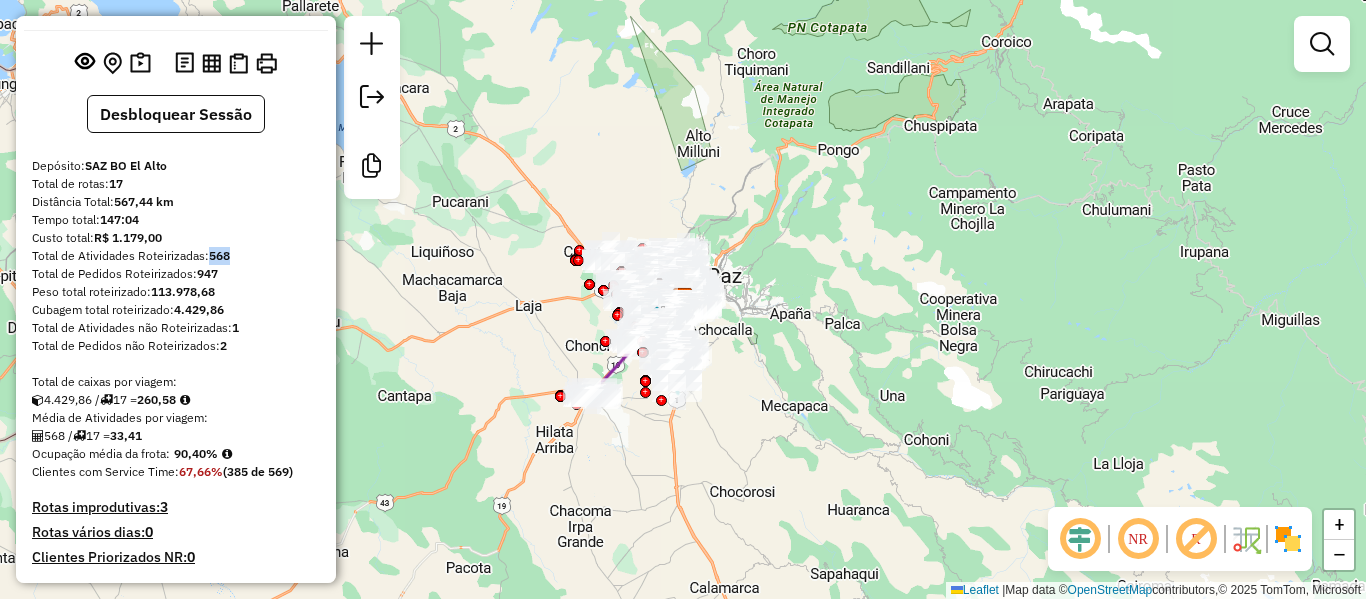 click on "568" at bounding box center [219, 255] 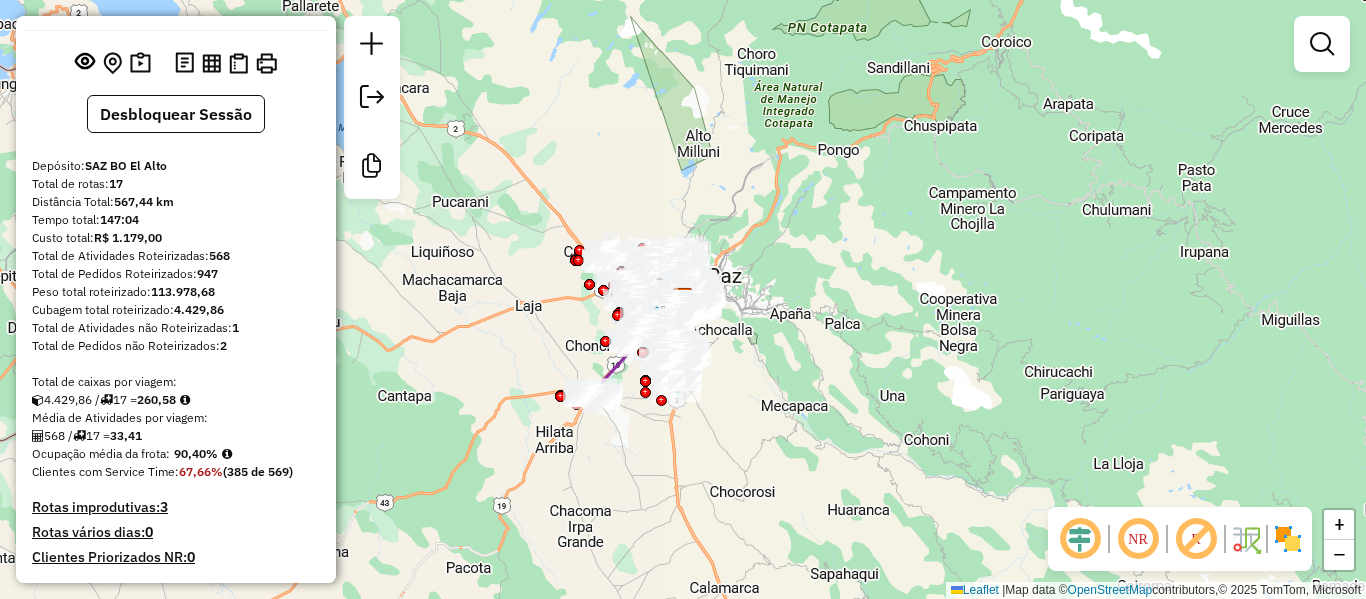 click on "33,41" at bounding box center [126, 435] 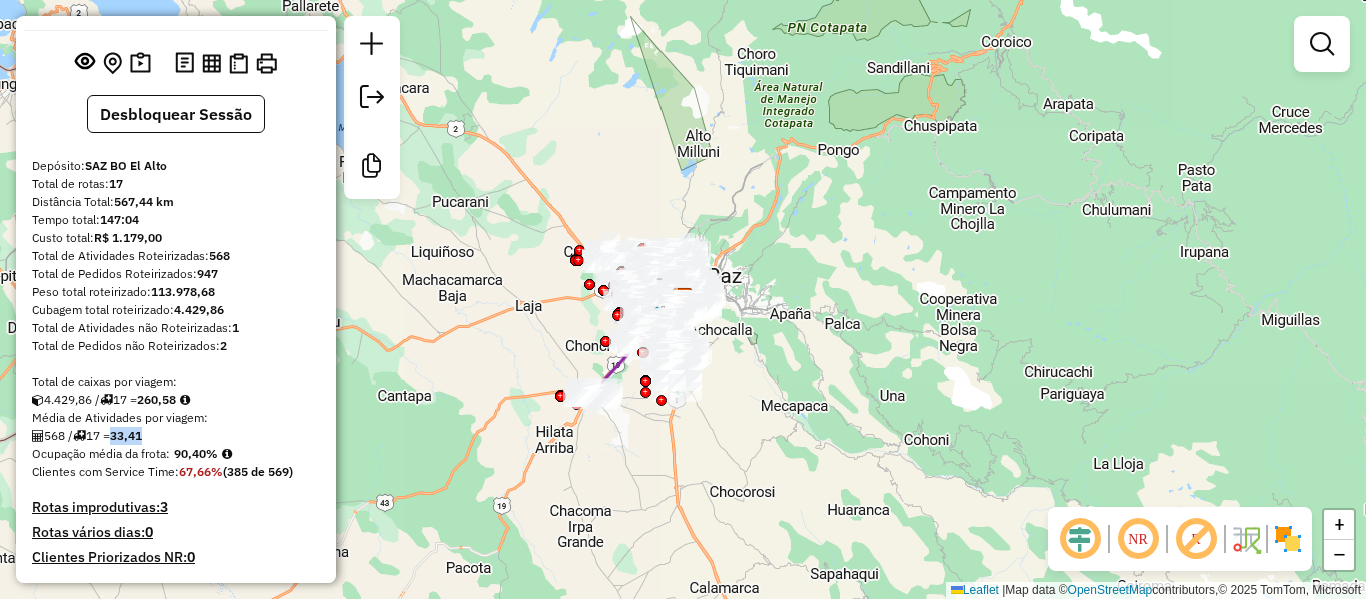 click on "33,41" at bounding box center (126, 435) 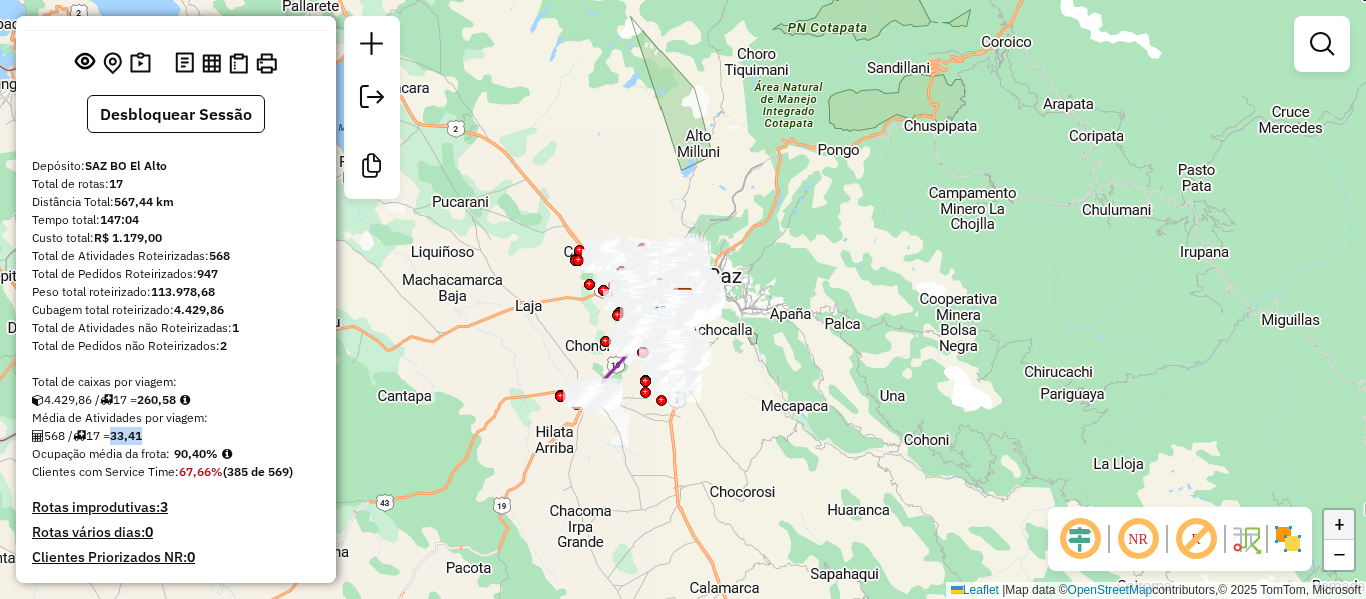 copy on "33,41" 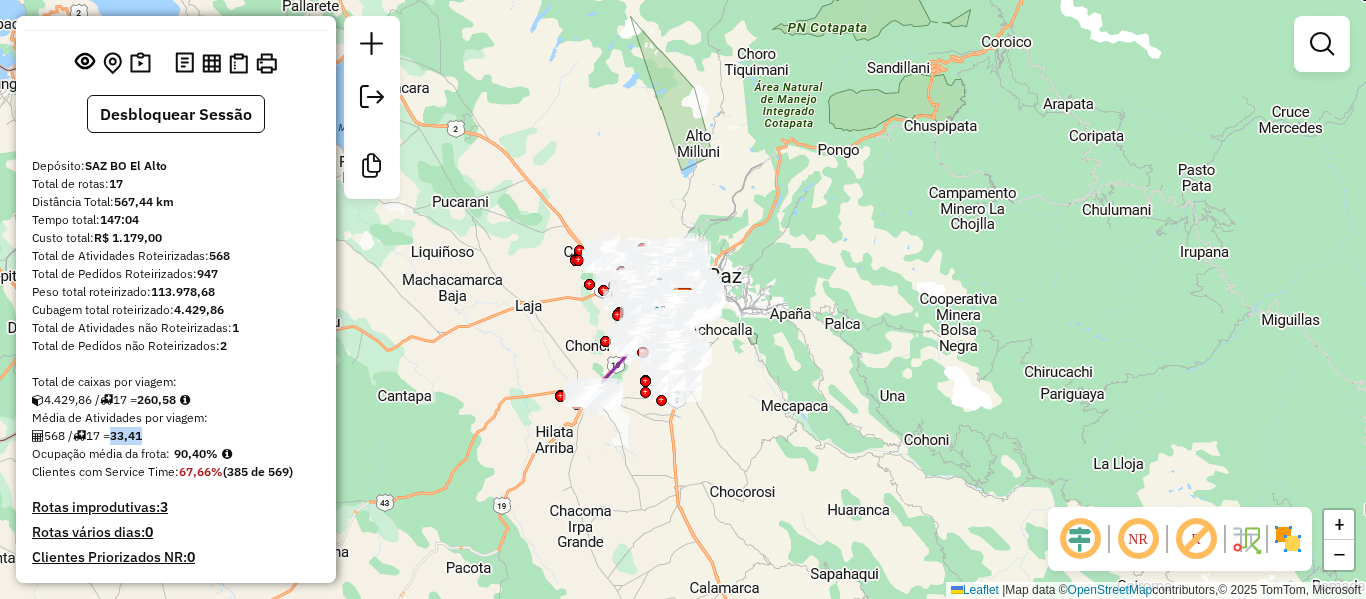 click on "17" at bounding box center (116, 183) 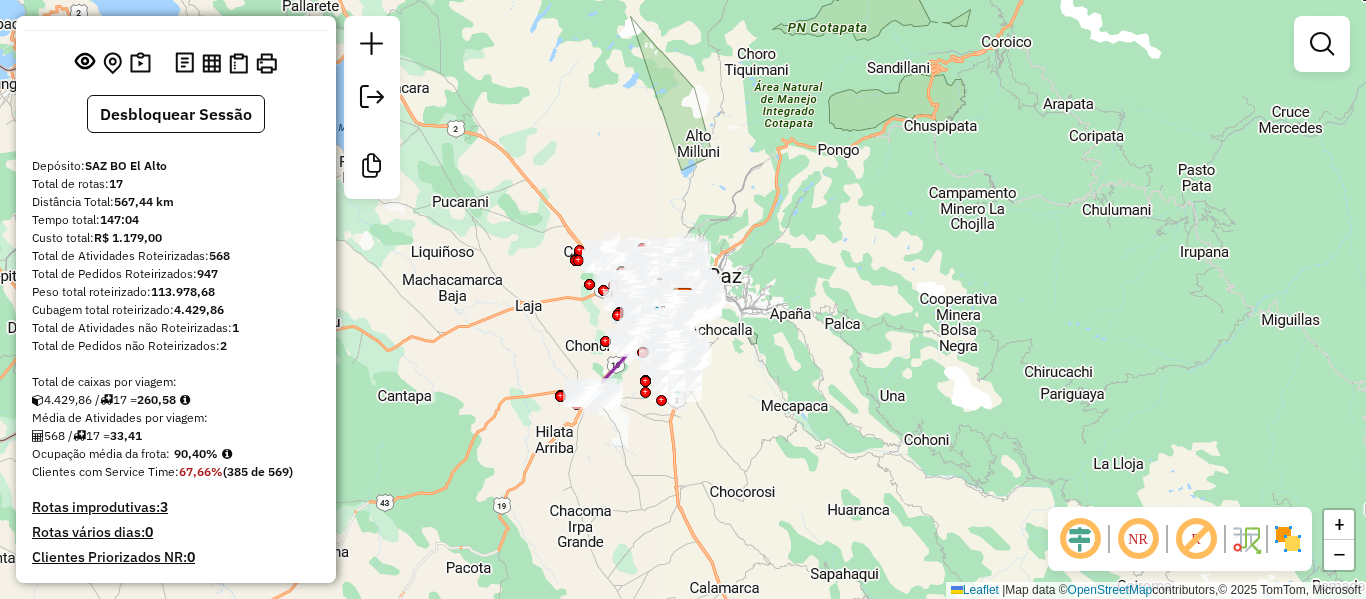 click on "17" at bounding box center (116, 183) 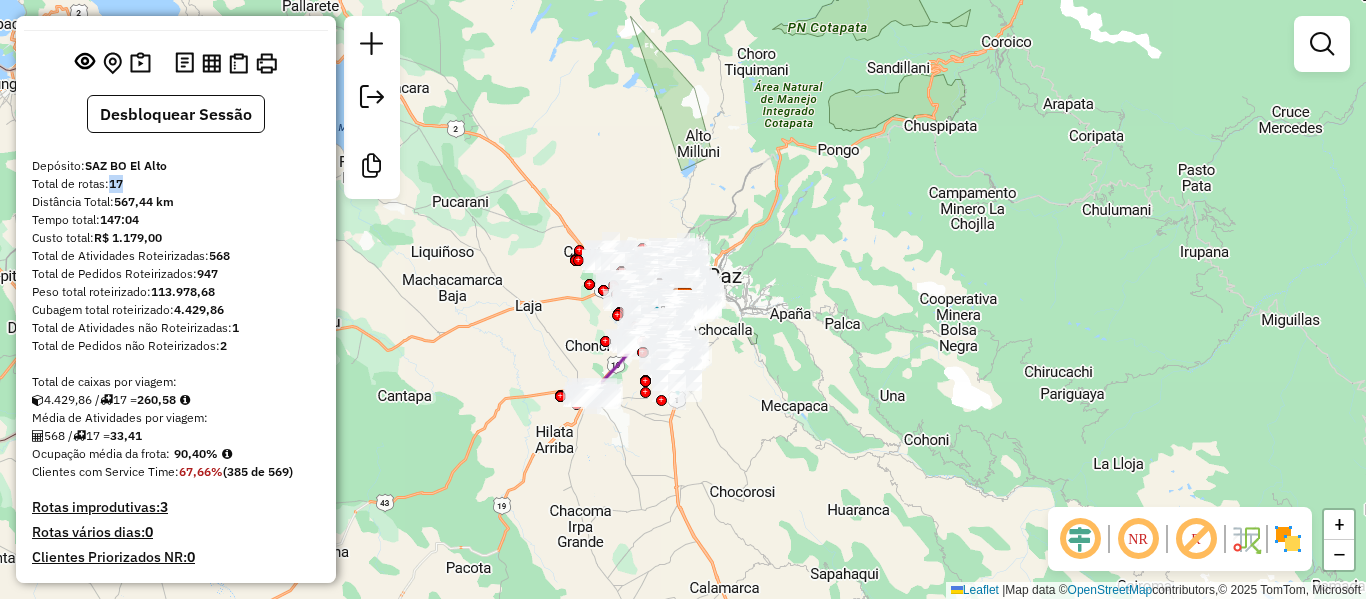 click on "17" at bounding box center [116, 183] 